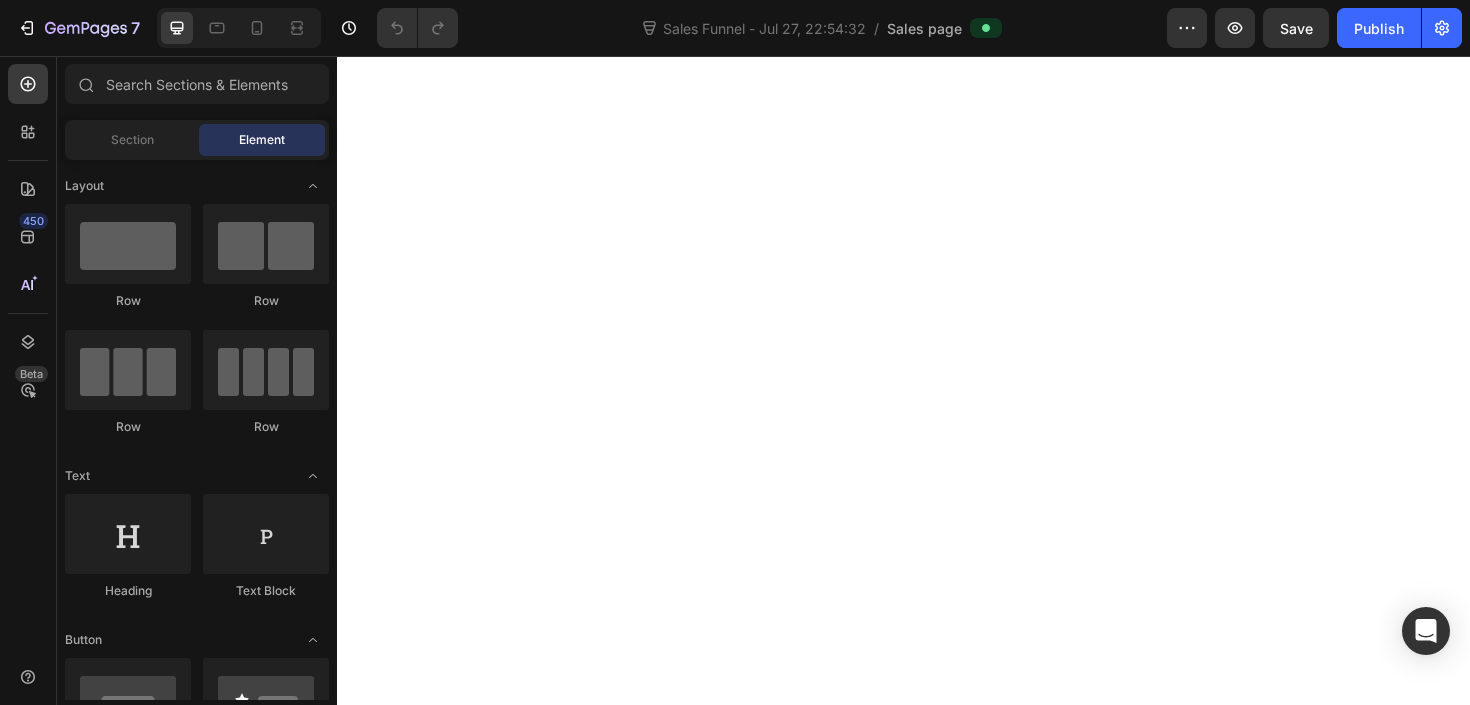 scroll, scrollTop: 0, scrollLeft: 0, axis: both 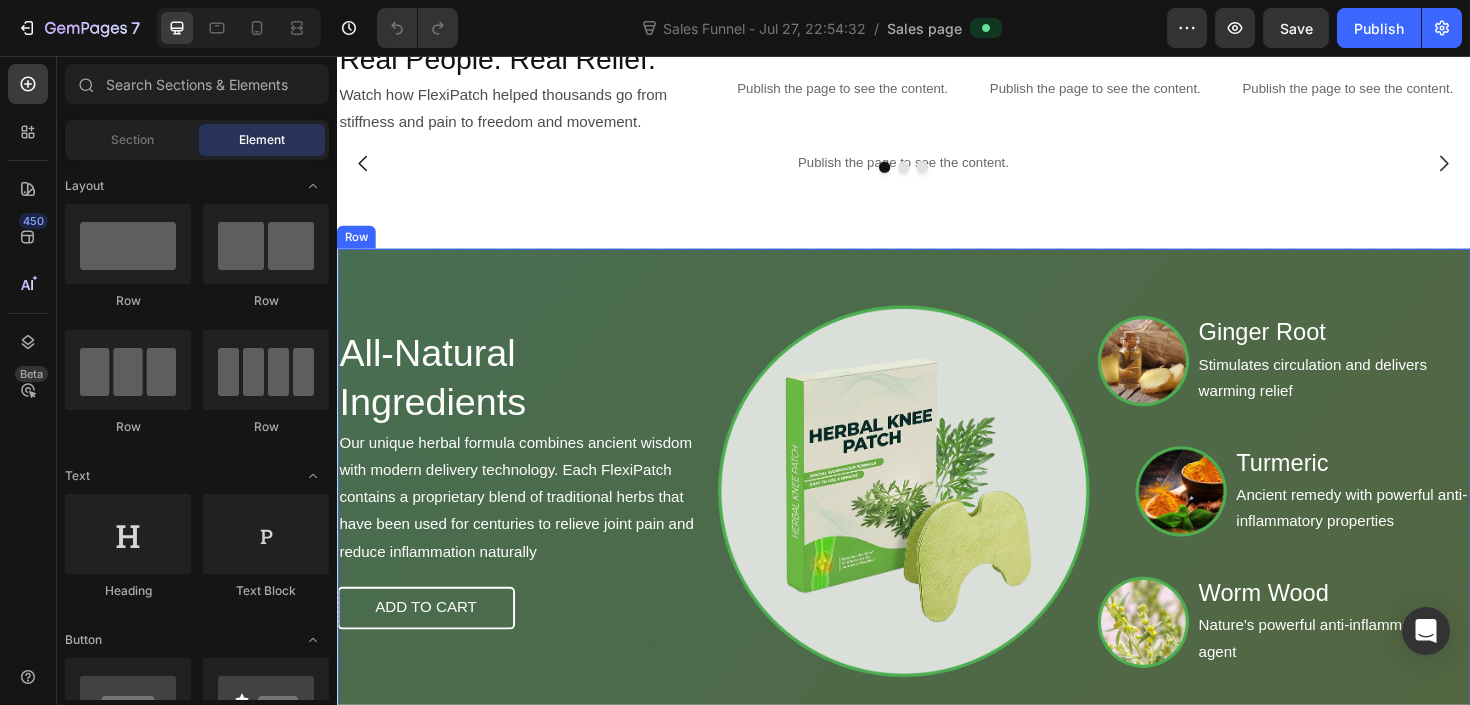 click on "Publish the page to see the content." at bounding box center [937, 169] 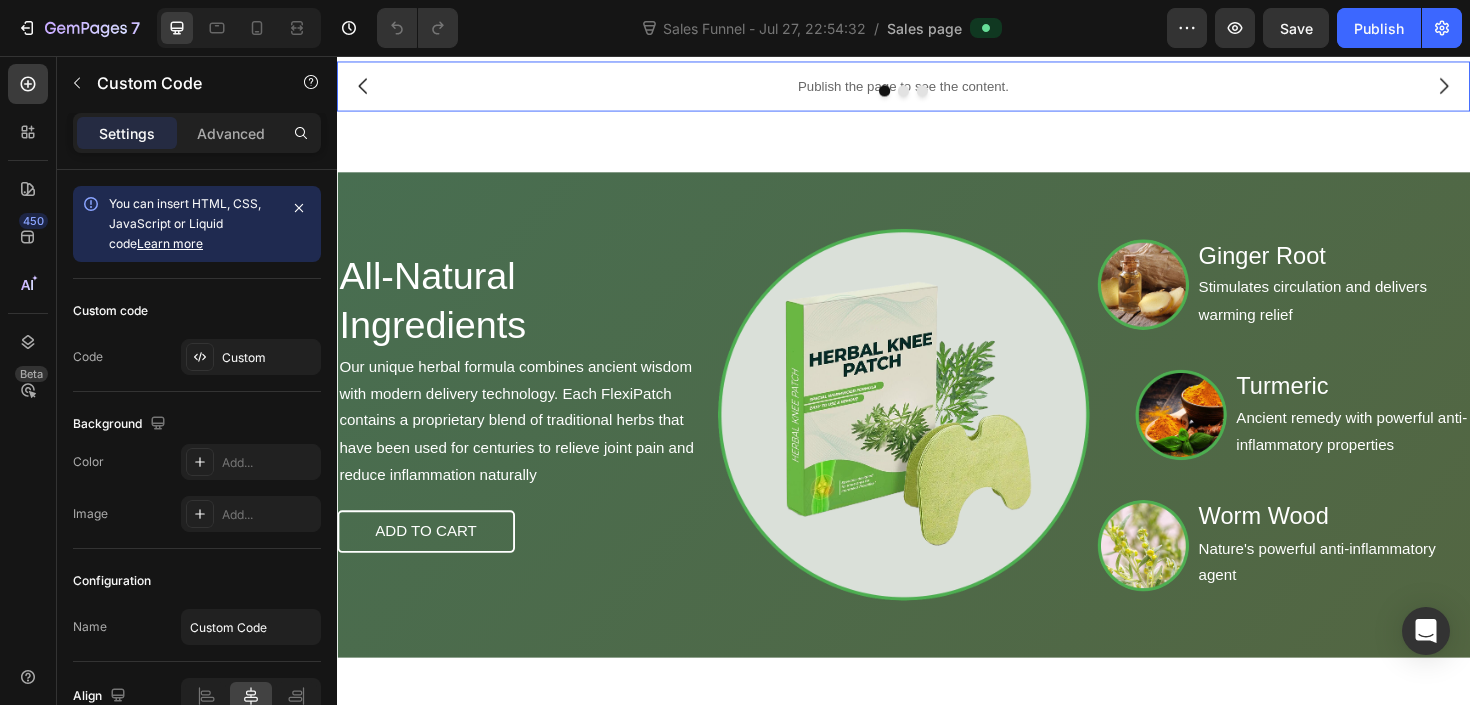 scroll, scrollTop: 2038, scrollLeft: 0, axis: vertical 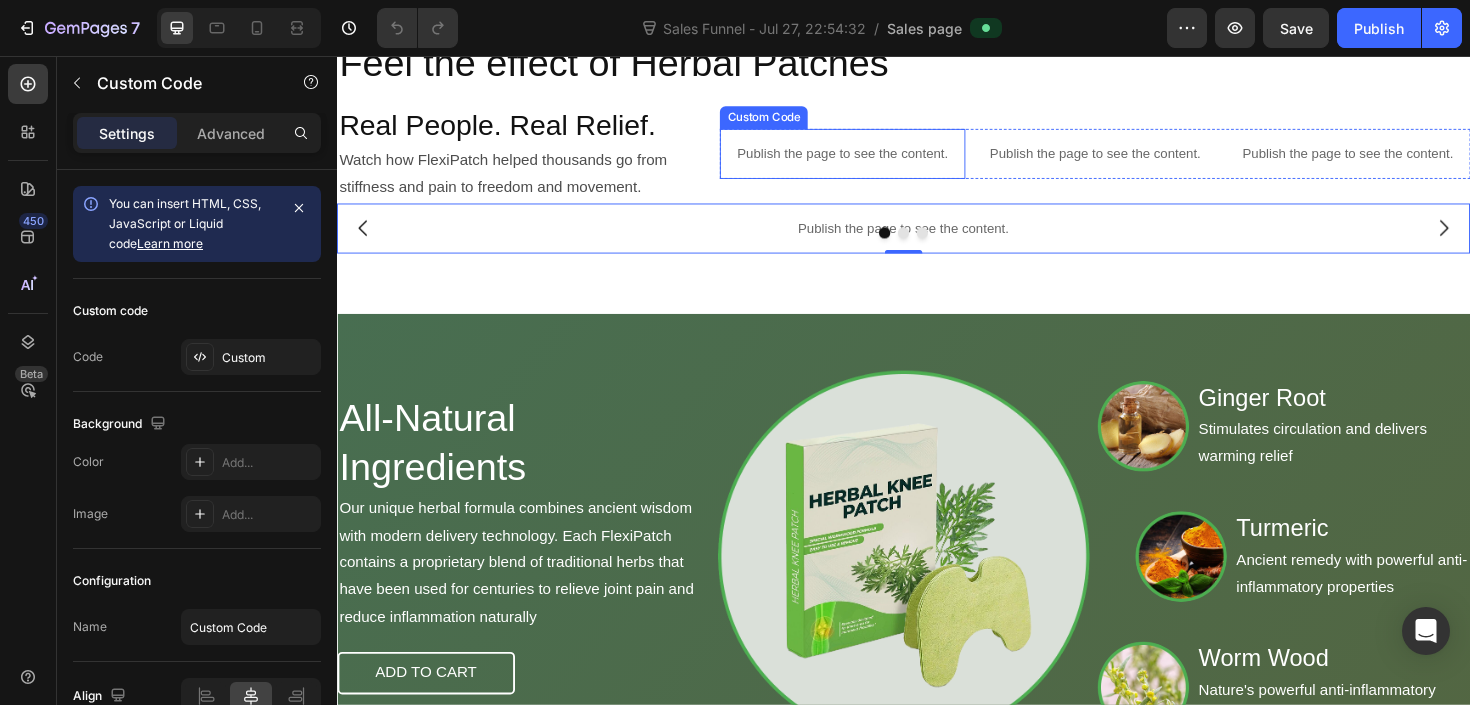 click on "Publish the page to see the content." at bounding box center (872, 159) 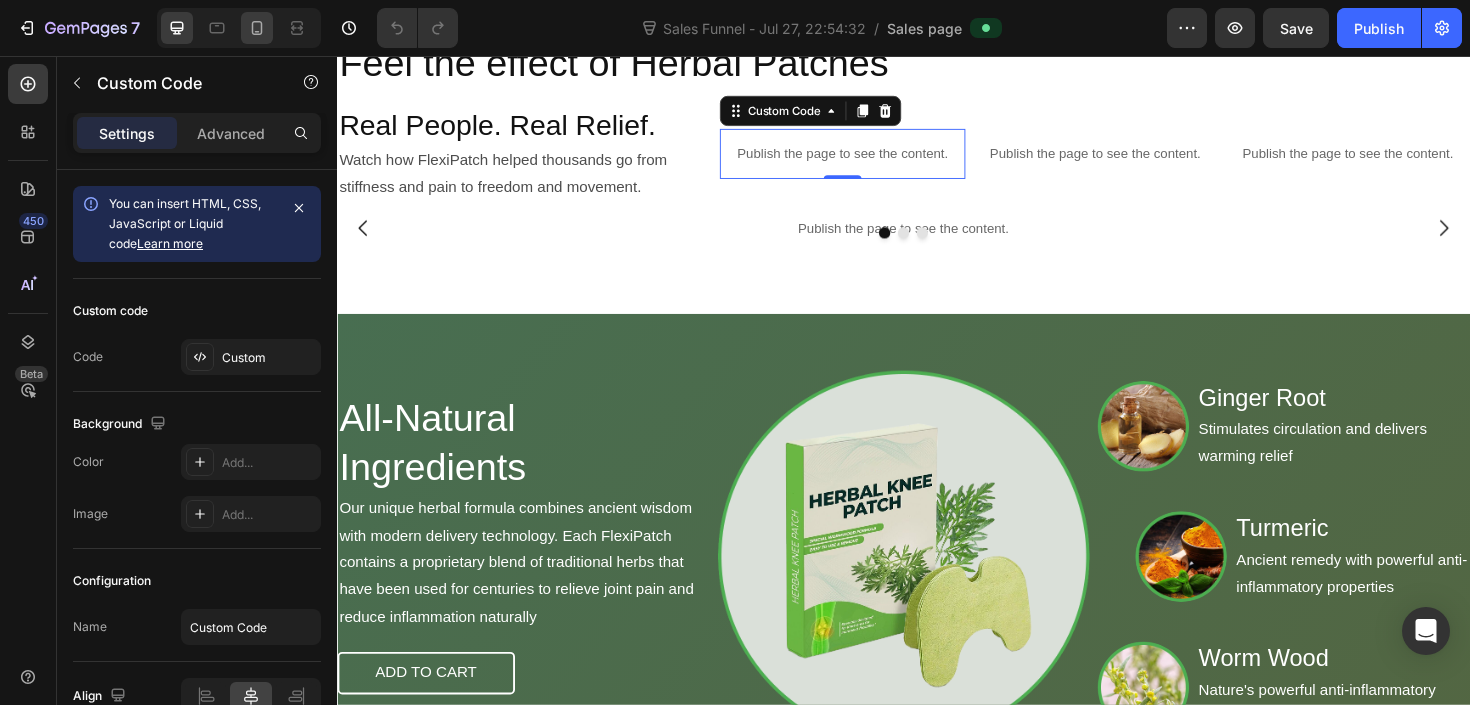 click 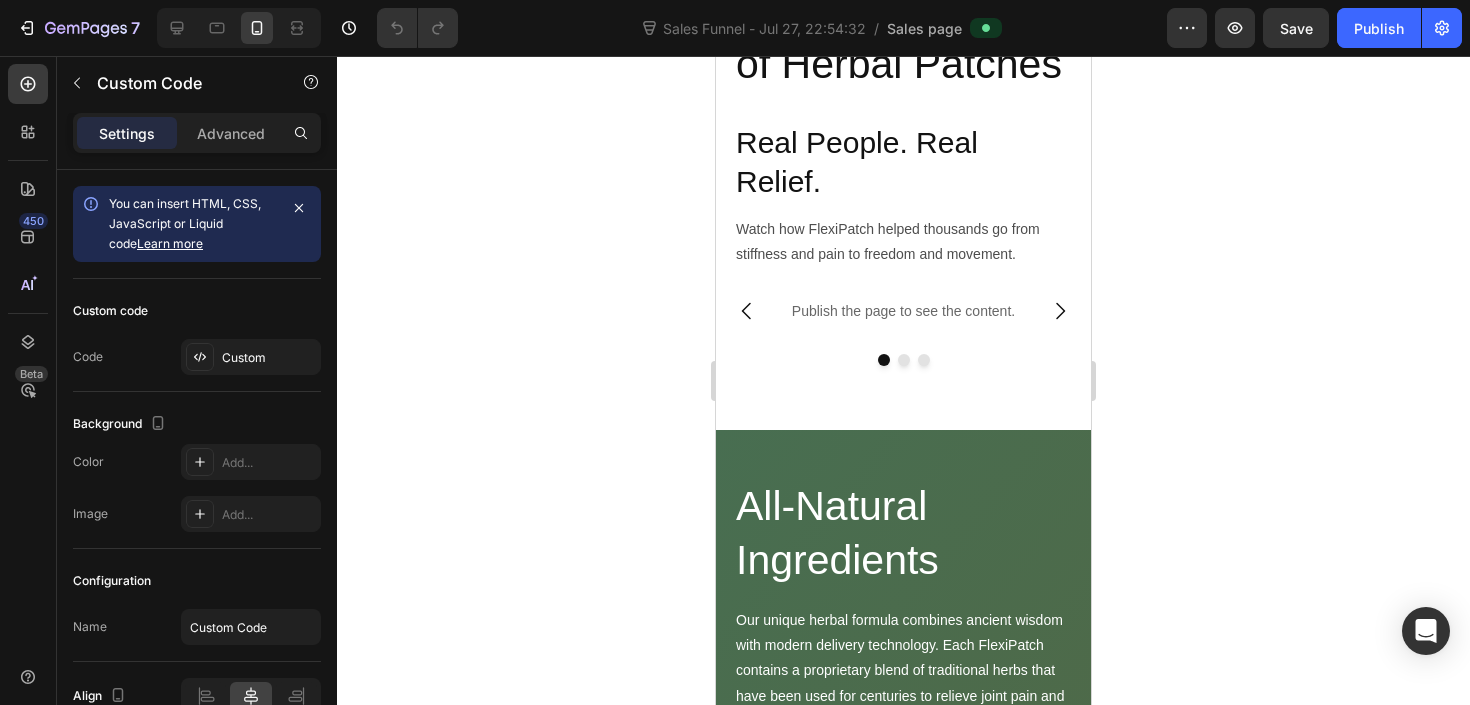 click 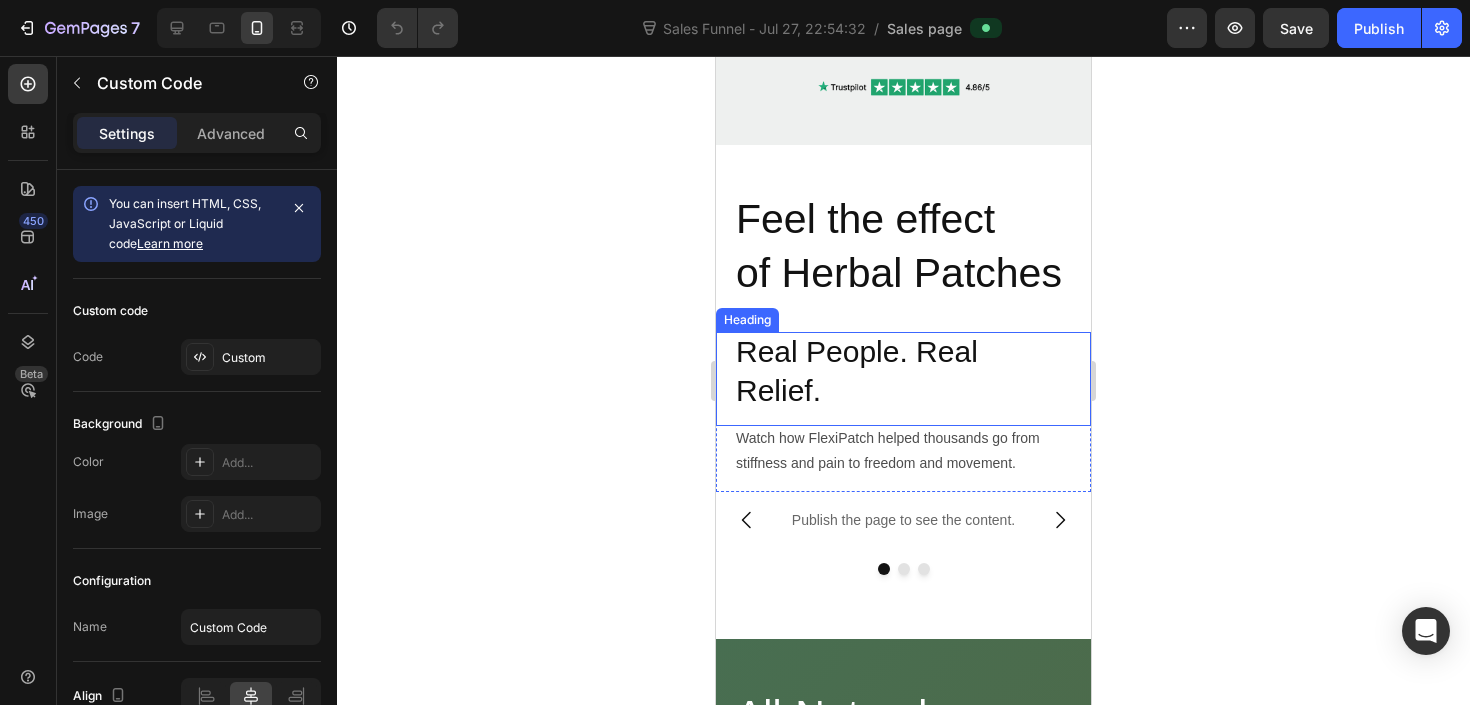 scroll, scrollTop: 2055, scrollLeft: 0, axis: vertical 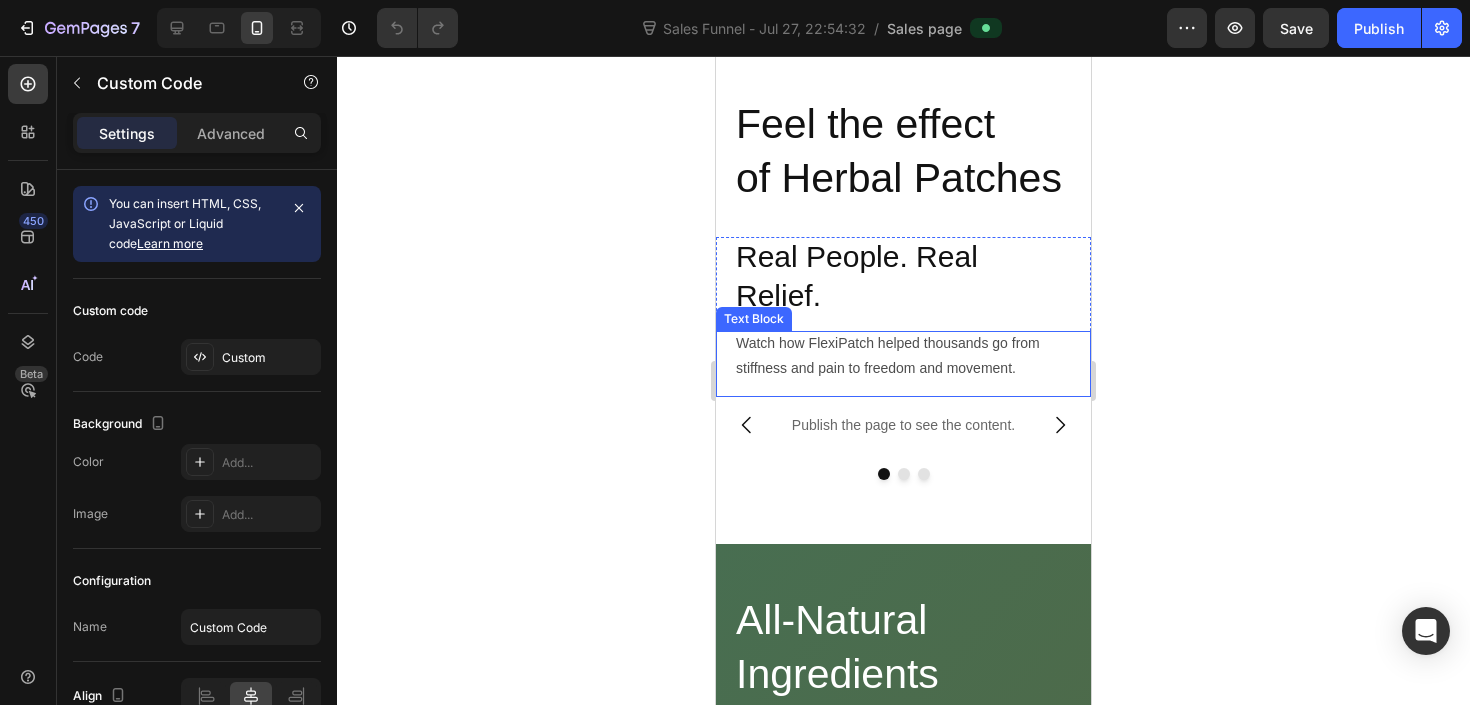 click on "Publish the page to see the content." at bounding box center (903, 425) 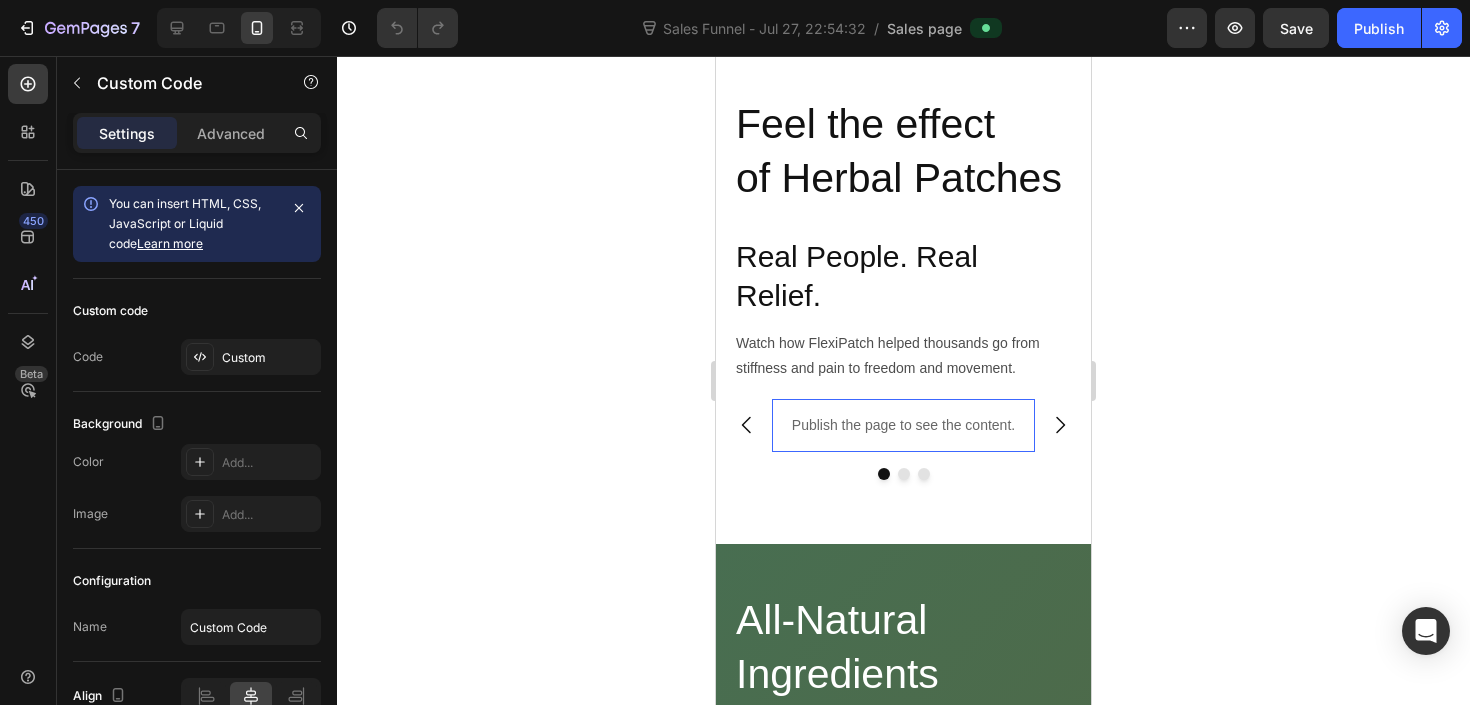 scroll, scrollTop: 2067, scrollLeft: 0, axis: vertical 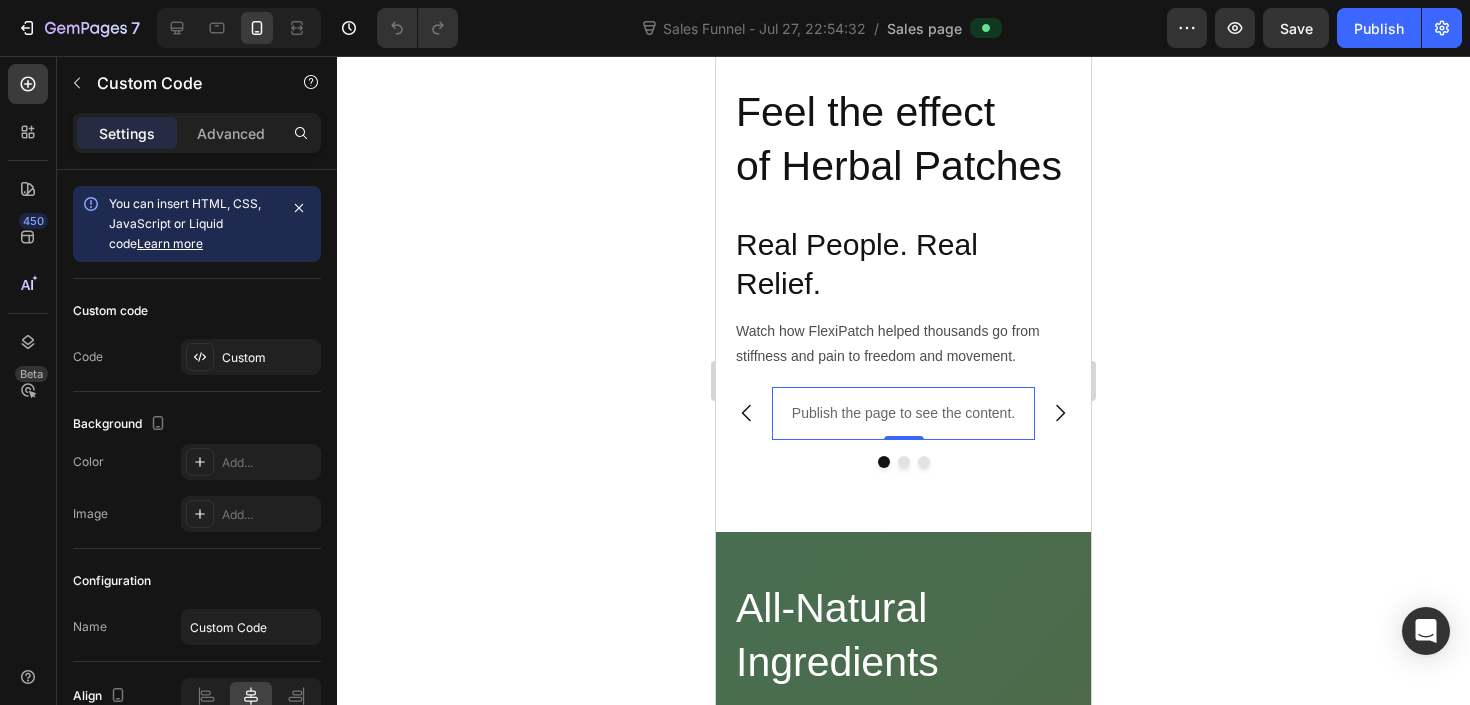 click on "Publish the page to see the content." at bounding box center [903, 413] 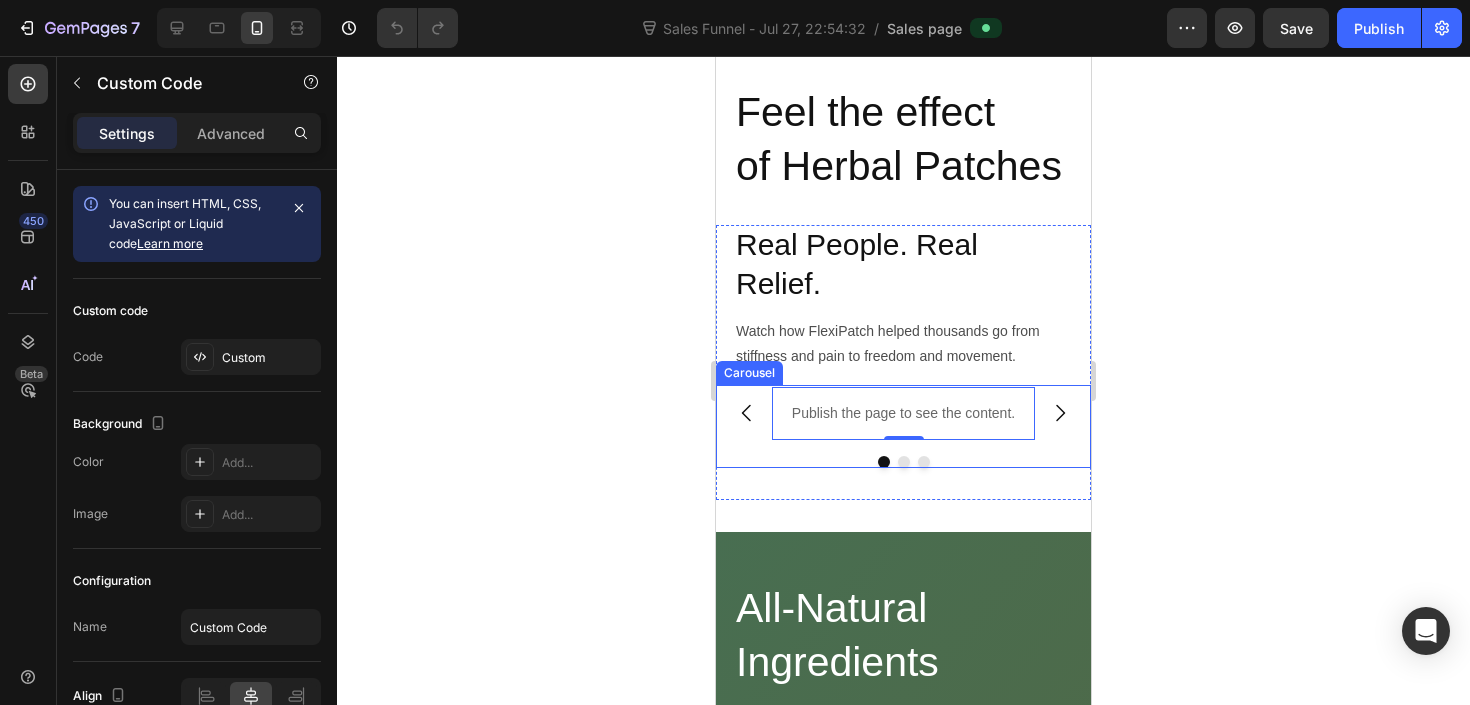 click 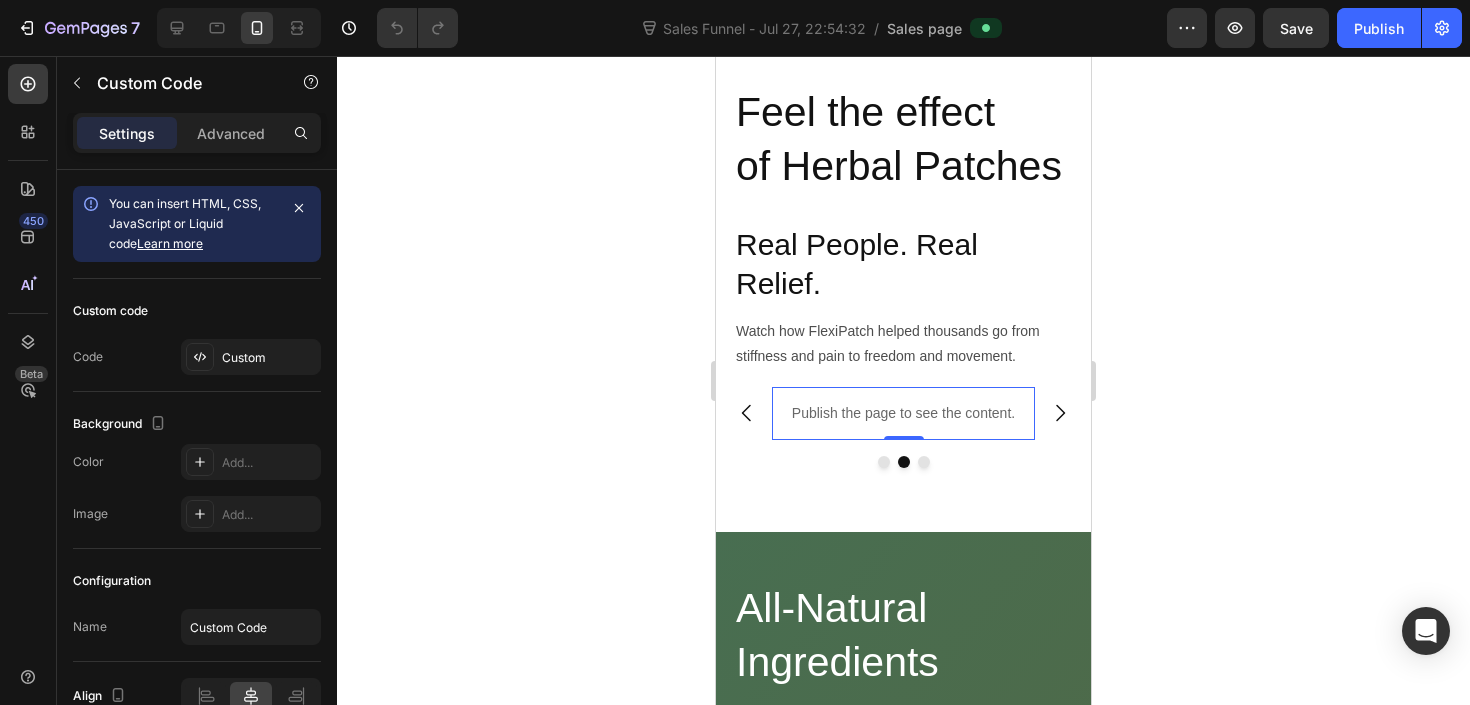 click on "Publish the page to see the content." at bounding box center (903, 413) 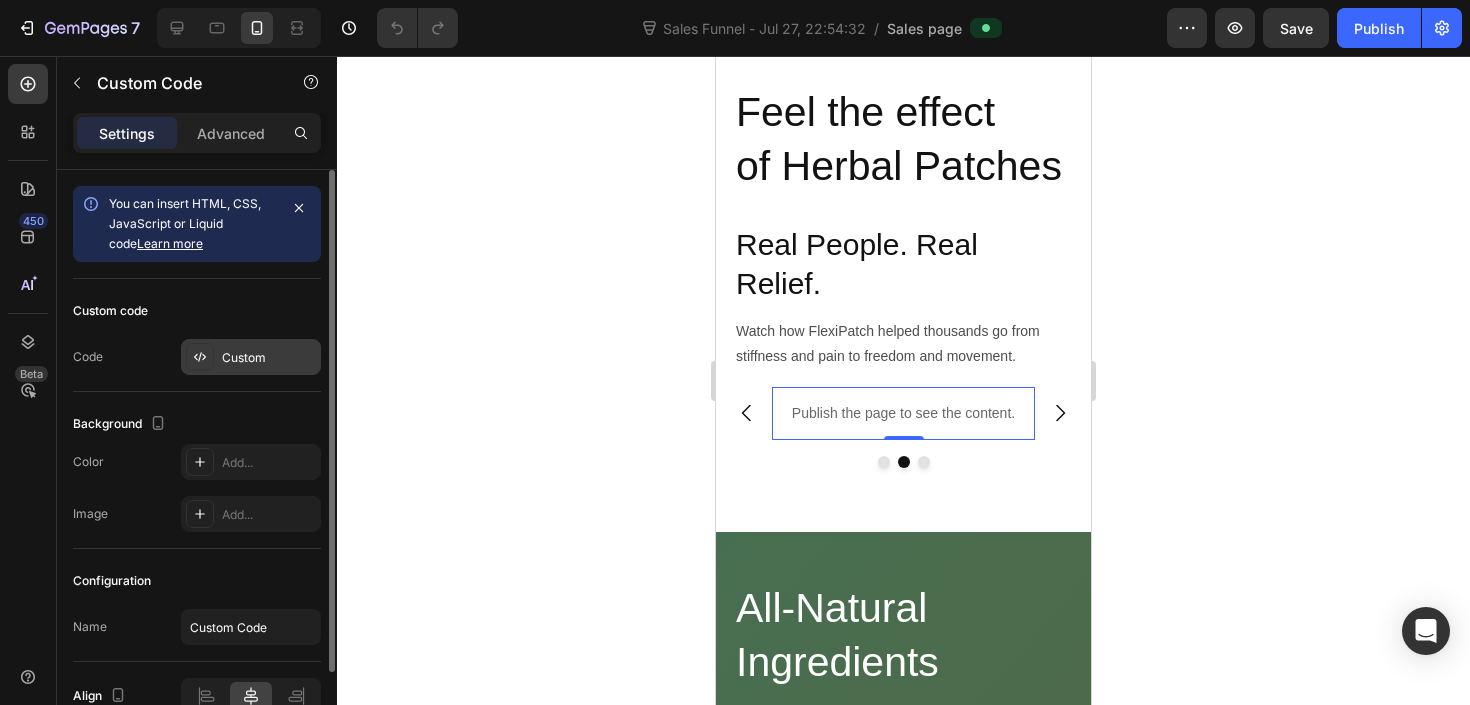 click on "Custom" at bounding box center (269, 358) 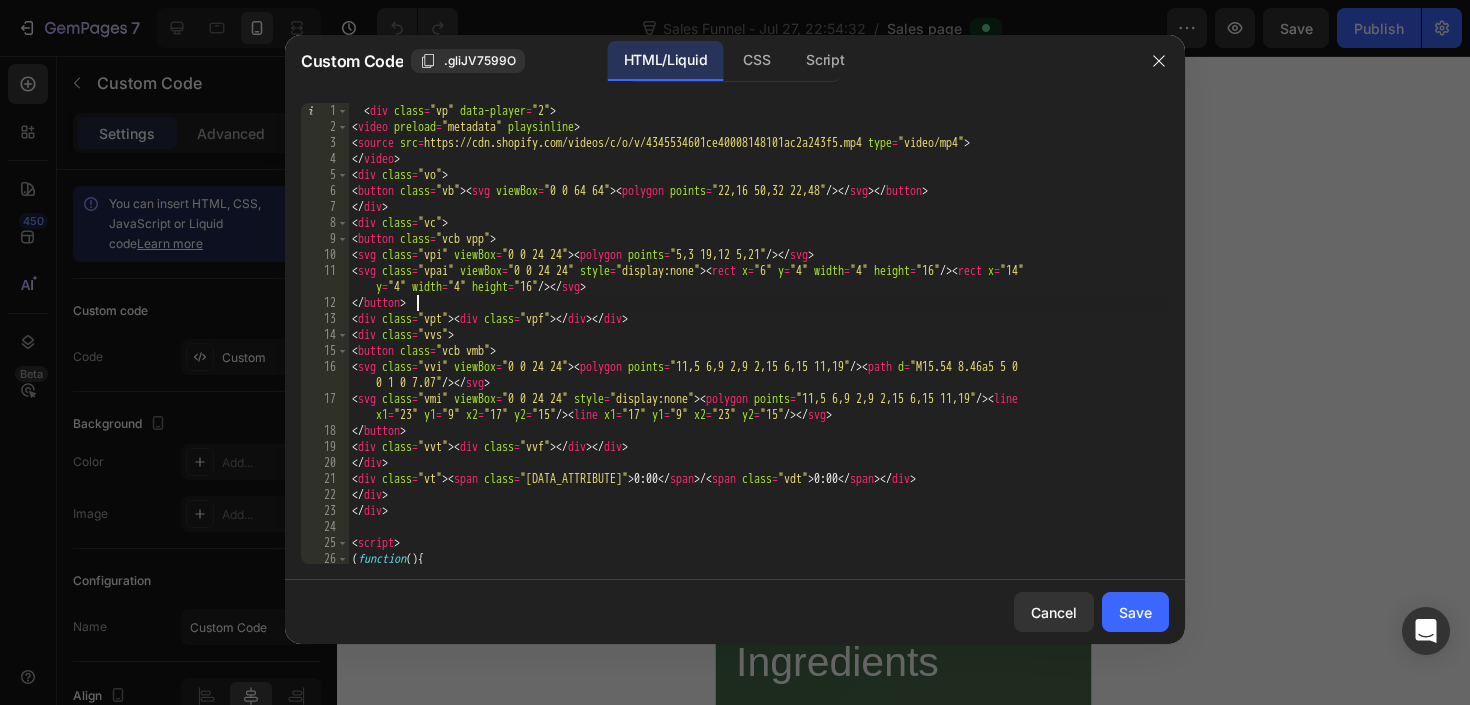 click on "< div   class = "vp"   data-player = "2" > < video   preload = "metadata"   playsinline > < source   src = "https://cdn.shopify.com/videos/c/o/v/4345534601ce40008148101ac2a243f5.mp4"   type = "video/mp4" > </ video > < div   class = "vo" > < button   class = "vb" > < svg   viewBox = "0 0 64 64" > < polygon   points = "22,16 50,32 22,48" /> </ svg > </ button > </ div > < div   class = "vc" > < button   class = "vcb vpp" > < svg   class = "vpi"   viewBox = "0 0 24 24" > < polygon   points = "5,3 19,12 5,21" /> </ svg > < svg   class = "vpai"   viewBox = "0 0 24 24"   style = "display:none" > < rect   x = "6"   y = "4"   width = "4"   height = "16" /> < rect   x = "14"    y = "4"   width = "4"   height = "16" /> </ svg > </ button > < div   class = "vpt" > < div   class = "vpf" > </ div > </ div > < div   class = "vvs" > < button   class = "vcb vmb" > < svg   class = "vvi"   viewBox = "0 0 24 24" > < polygon   points = "11,5 6,9 2,9 2,15 6,15 11,19" /> < path   d = "M15.54 8.46a5 5 0     " /> </ svg > </ div > < div   class = "vvt" > < div   class = "vvf" > </ div > </ div > </ div > < div   =" at bounding box center (758, 349) 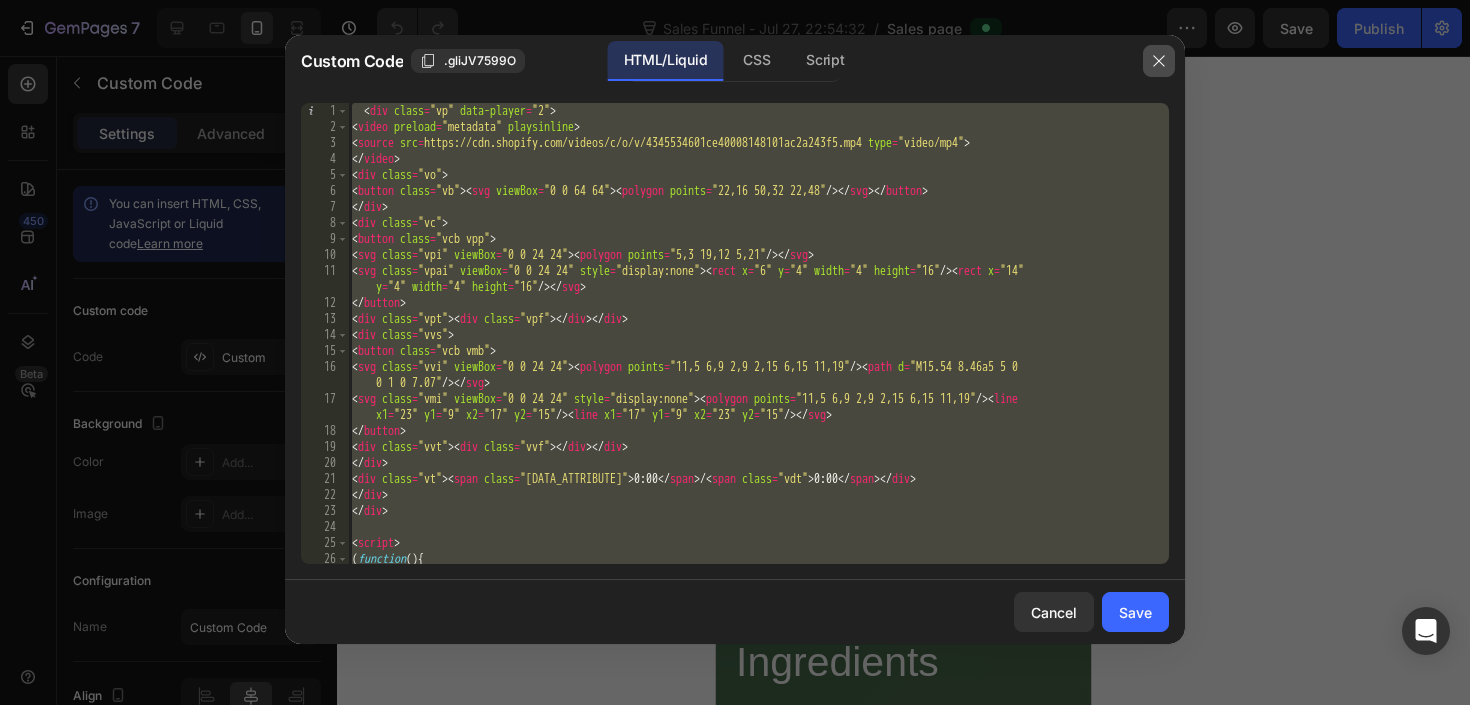 click at bounding box center (1159, 61) 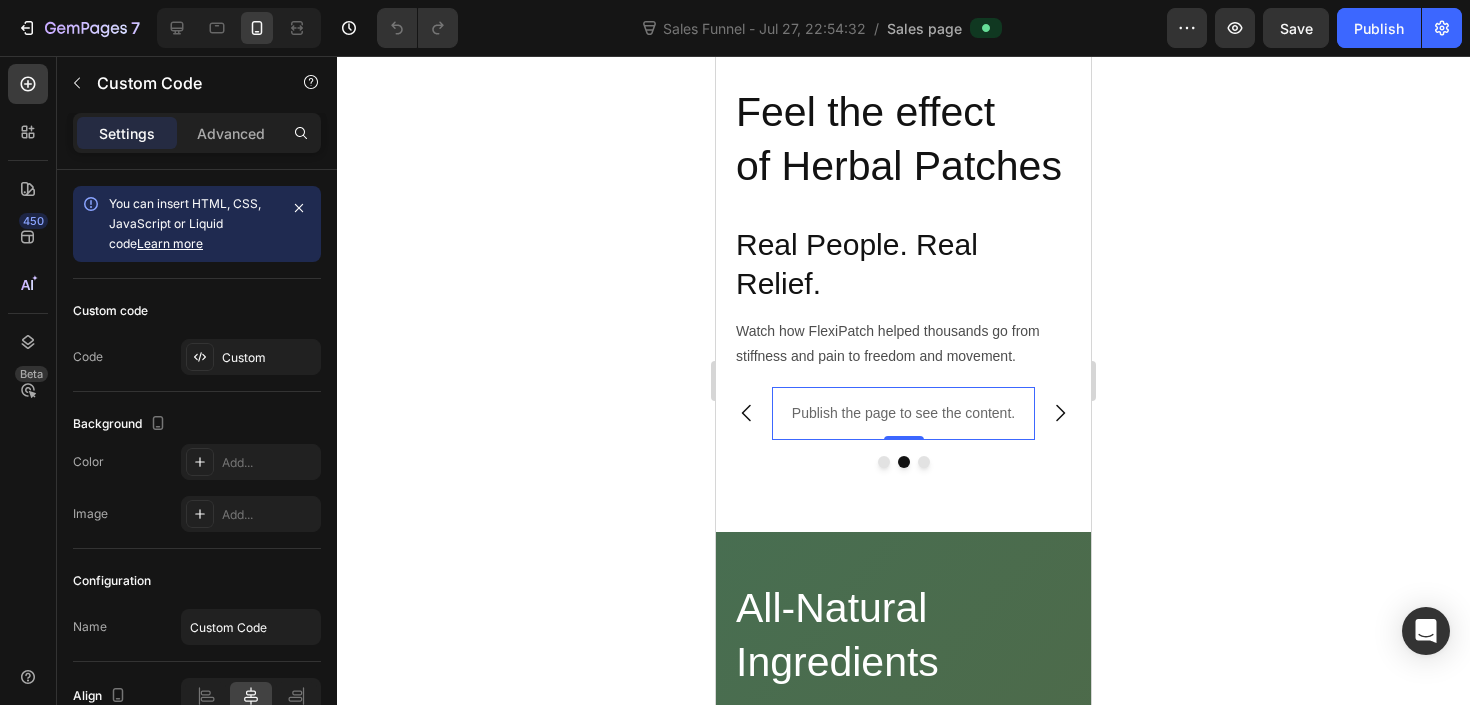 click on "Publish the page to see the content." at bounding box center (903, 413) 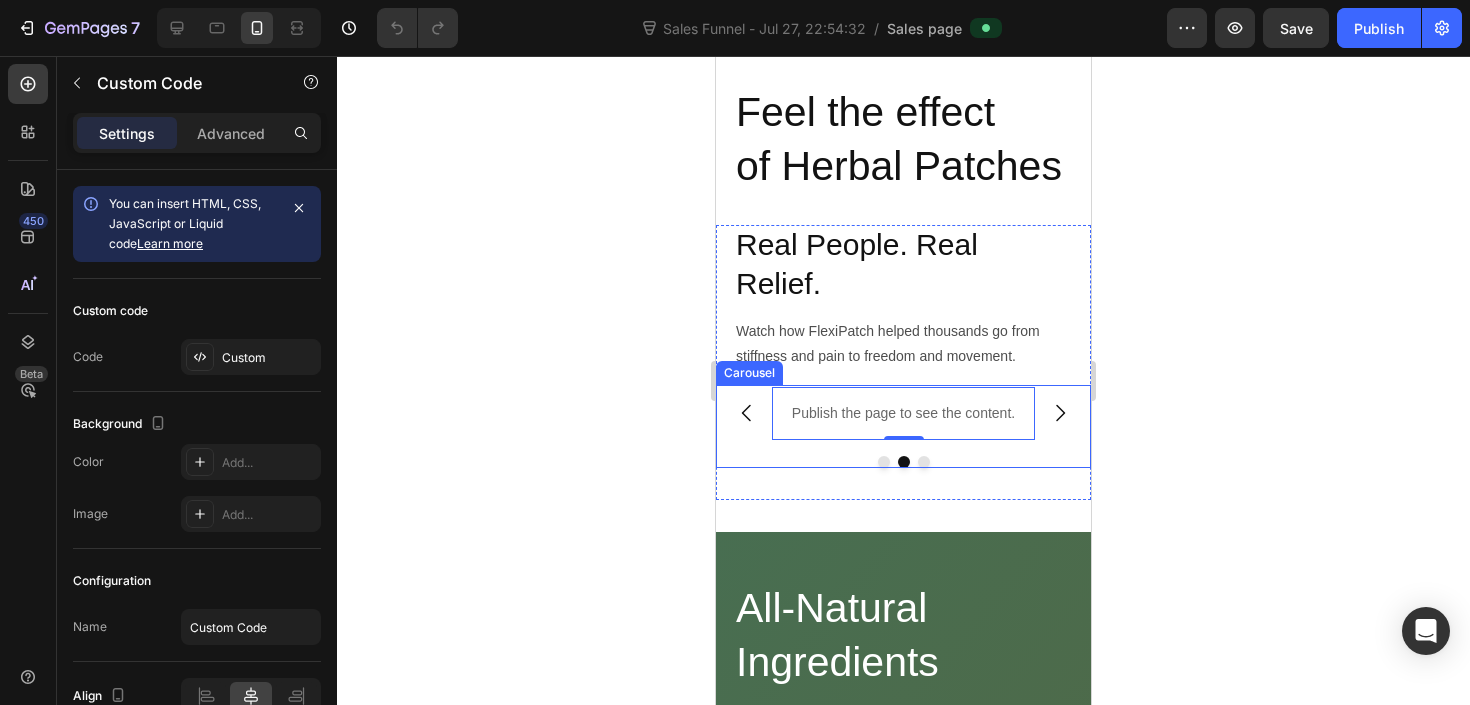 click 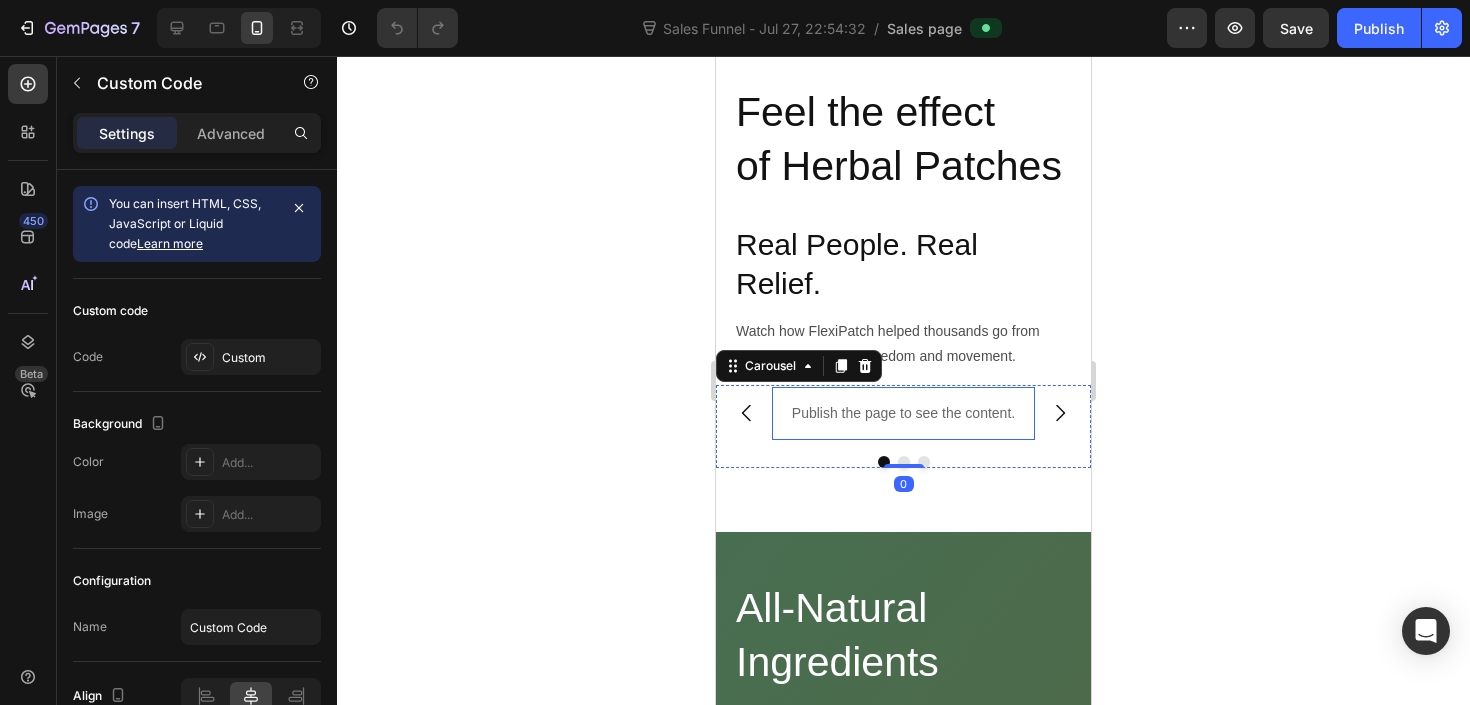 click on "Publish the page to see the content." at bounding box center [903, 413] 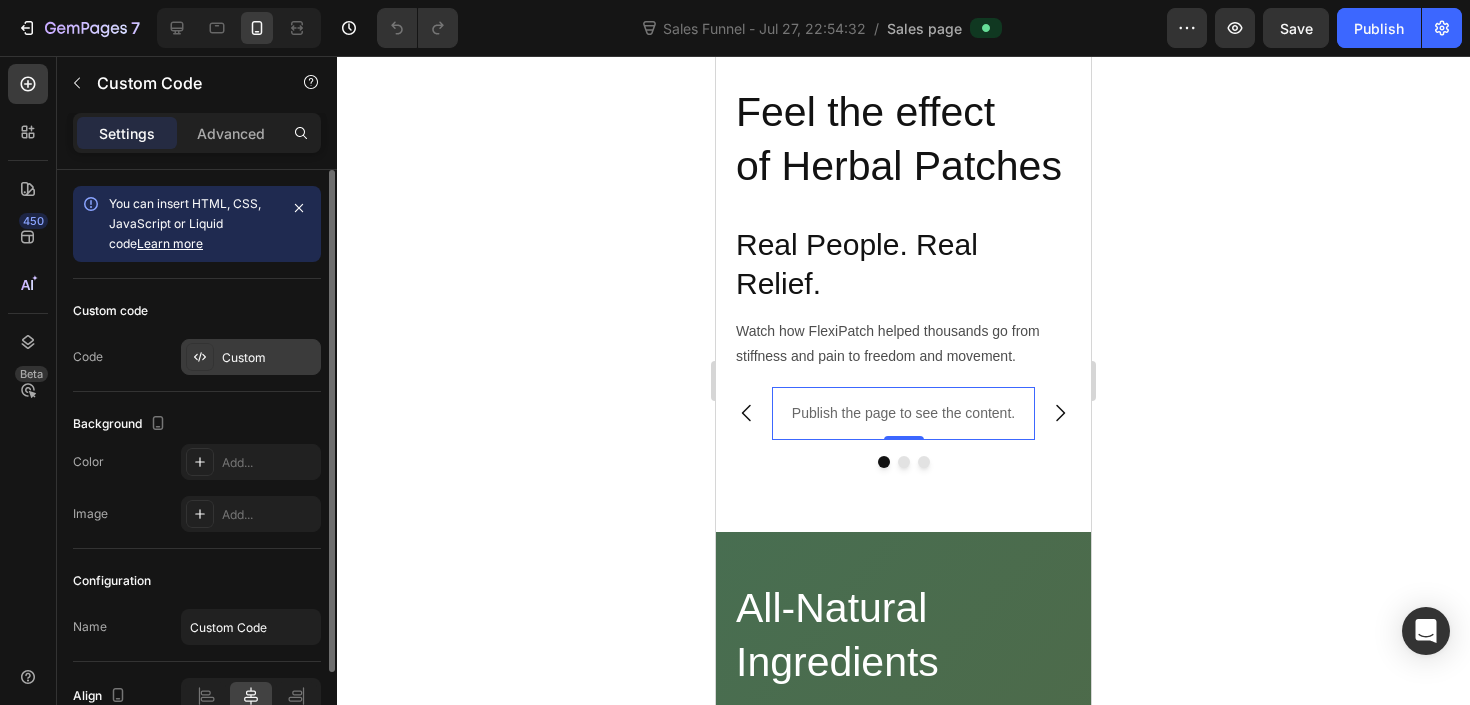 click on "Custom" at bounding box center [251, 357] 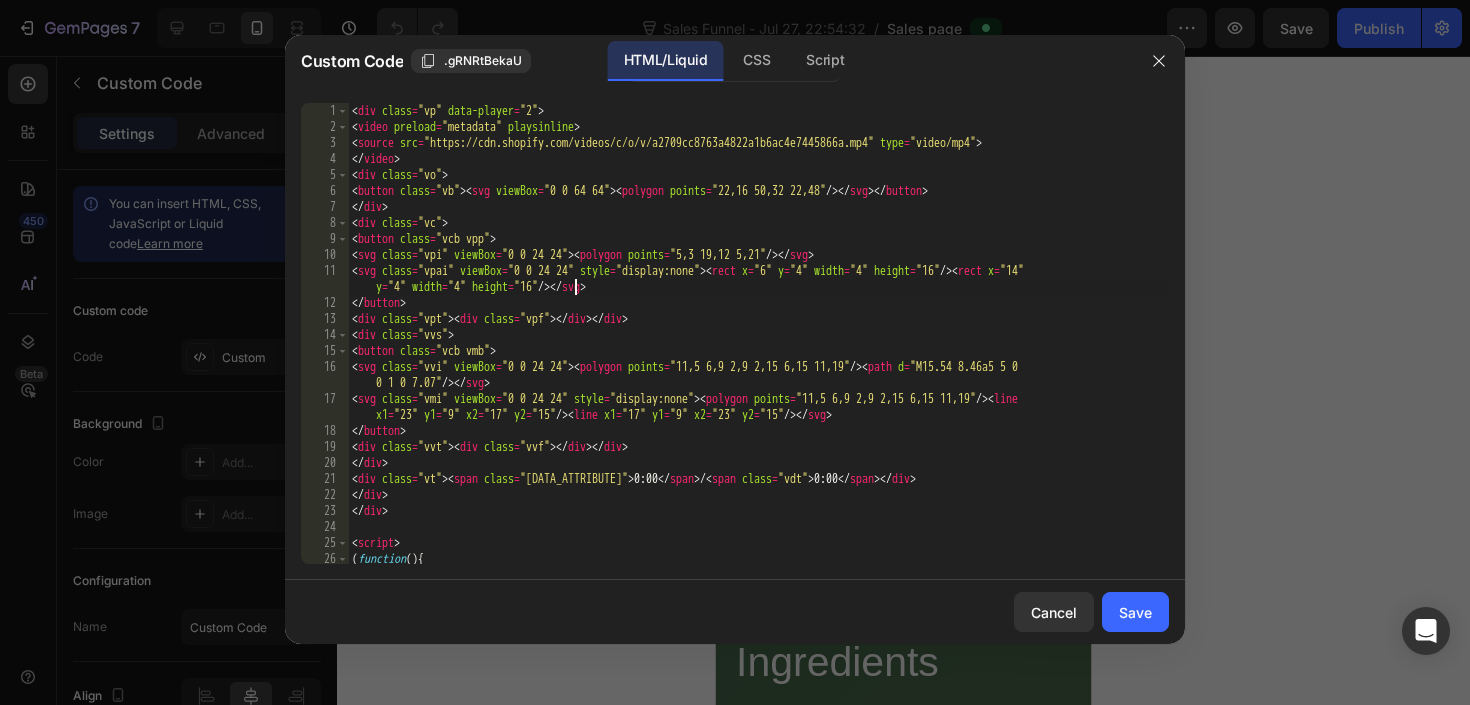 click on "< div   class = "vp"   data-player = "2" > < video   preload = "metadata"   playsinline > < source   src = "https://cdn.shopify.com/videos/c/o/v/a2709cc8763a4822a1b6ac4e7445866a.mp4"   type = "video/mp4" > </ video > < div   class = "vo" > < button   class = "vb" > < svg   viewBox = "0 0 64 64" > < polygon   points = "22,16 50,32 22,48" /> </ svg > </ button > </ div > < div   class = "vc" > < button   class = "vcb vpp" > < svg   class = "vpi"   viewBox = "0 0 24 24" > < polygon   points = "5,3 19,12 5,21" /> </ svg > < svg   class = "vpai"   viewBox = "0 0 24 24"   style = "display:none" > < rect   x = "6"   y = "4"   width = "4"   height = "16" /> < rect   x = "14"    y = "4"   width = "4"   height = "16" /> </ svg > </ button > < div   class = "vpt" > < div   class = "vpf" > </ div > </ div > < div   class = "vvs" > < button   class = "vcb vmb" > < svg   class = "vvi"   viewBox = "0 0 24 24" > < polygon   points = "11,5 6,9 2,9 2,15 6,15 11,19" /> < path   d = "M15.54 8.46a5 5 0     " /> </ svg >" at bounding box center [758, 349] 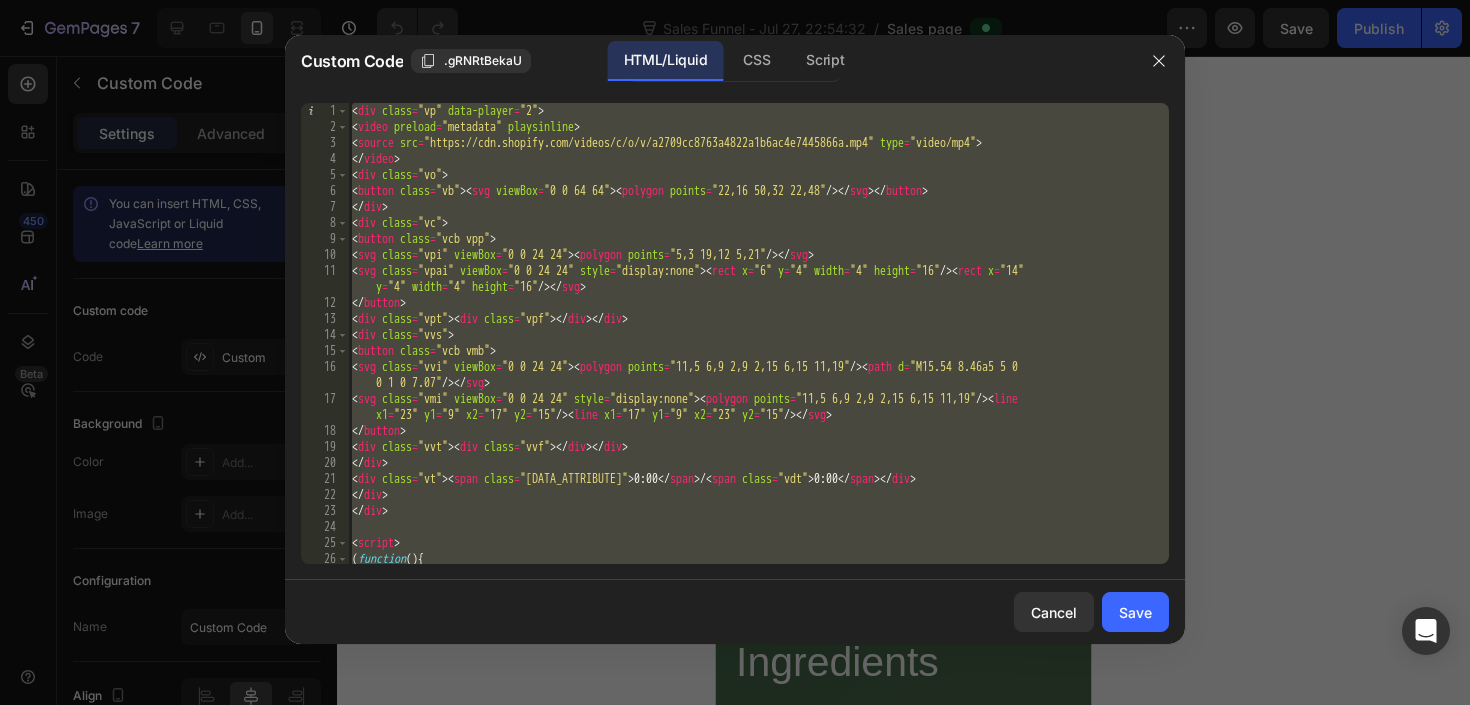 click on "< div   class = "vp"   data-player = "2" > < video   preload = "metadata"   playsinline > < source   src = "https://cdn.shopify.com/videos/c/o/v/a2709cc8763a4822a1b6ac4e7445866a.mp4"   type = "video/mp4" > </ video > < div   class = "vo" > < button   class = "vb" > < svg   viewBox = "0 0 64 64" > < polygon   points = "22,16 50,32 22,48" /> </ svg > </ button > </ div > < div   class = "vc" > < button   class = "vcb vpp" > < svg   class = "vpi"   viewBox = "0 0 24 24" > < polygon   points = "5,3 19,12 5,21" /> </ svg > < svg   class = "vpai"   viewBox = "0 0 24 24"   style = "display:none" > < rect   x = "6"   y = "4"   width = "4"   height = "16" /> < rect   x = "14"    y = "4"   width = "4"   height = "16" /> </ svg > </ button > < div   class = "vpt" > < div   class = "vpf" > </ div > </ div > < div   class = "vvs" > < button   class = "vcb vmb" > < svg   class = "vvi"   viewBox = "0 0 24 24" > < polygon   points = "11,5 6,9 2,9 2,15 6,15 11,19" /> < path   d = "M15.54 8.46a5 5 0     " /> </ svg >" at bounding box center [758, 349] 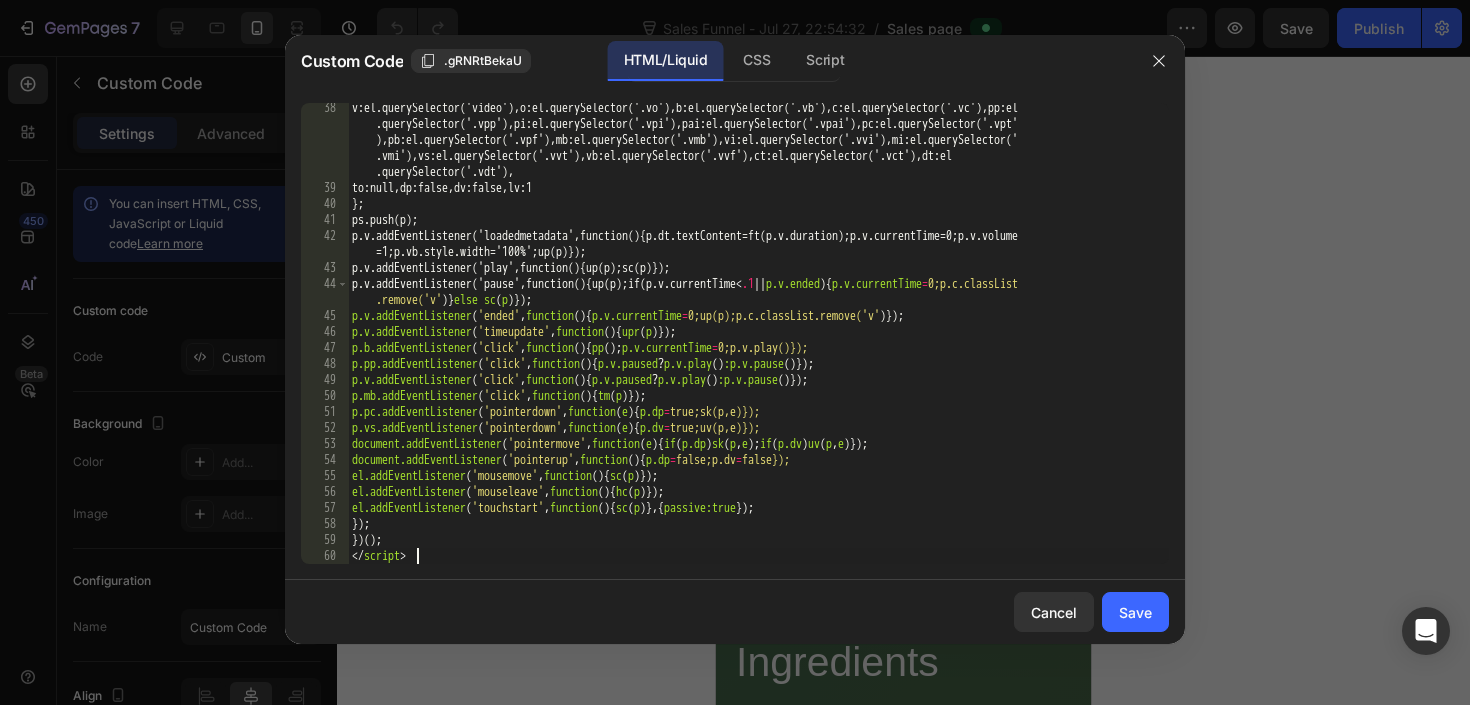 scroll, scrollTop: 771, scrollLeft: 0, axis: vertical 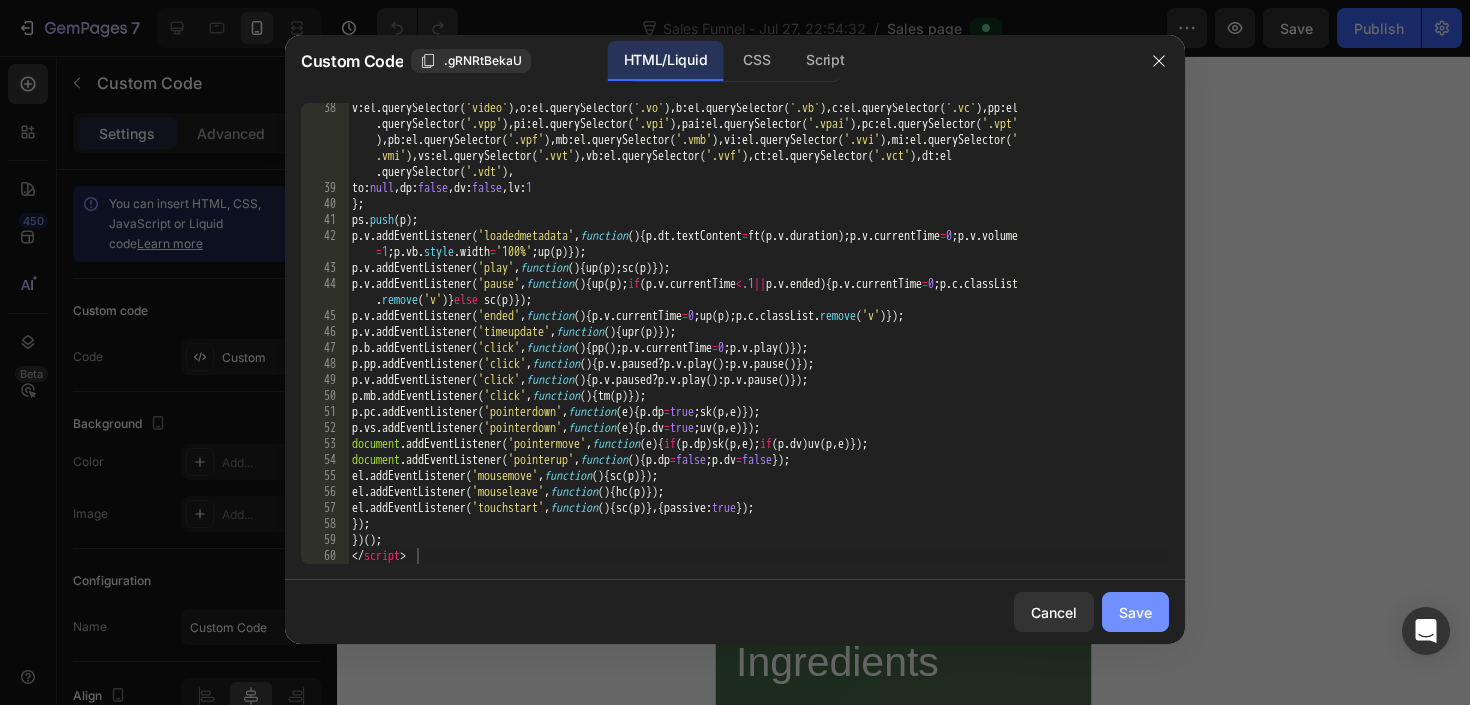 click on "Save" 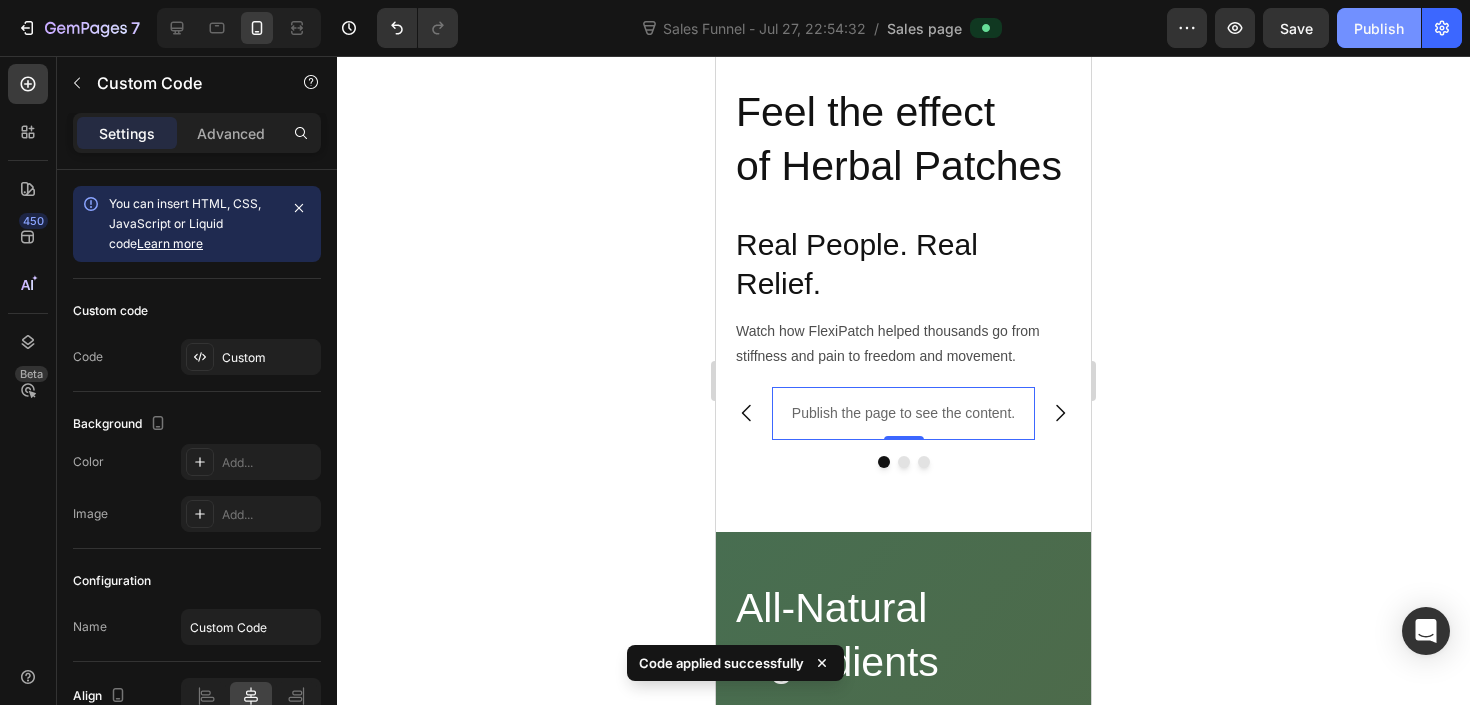 click on "Publish" at bounding box center [1379, 28] 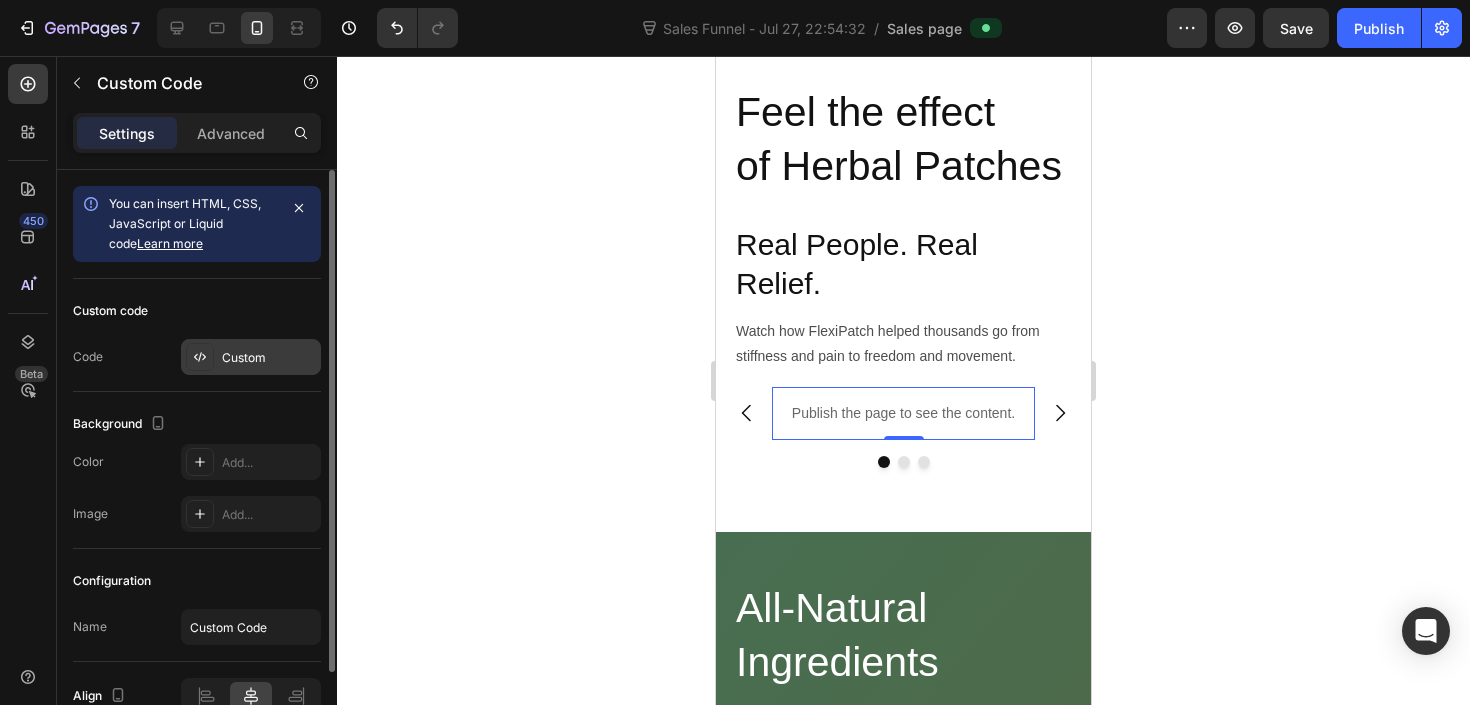 click on "Custom" at bounding box center [269, 358] 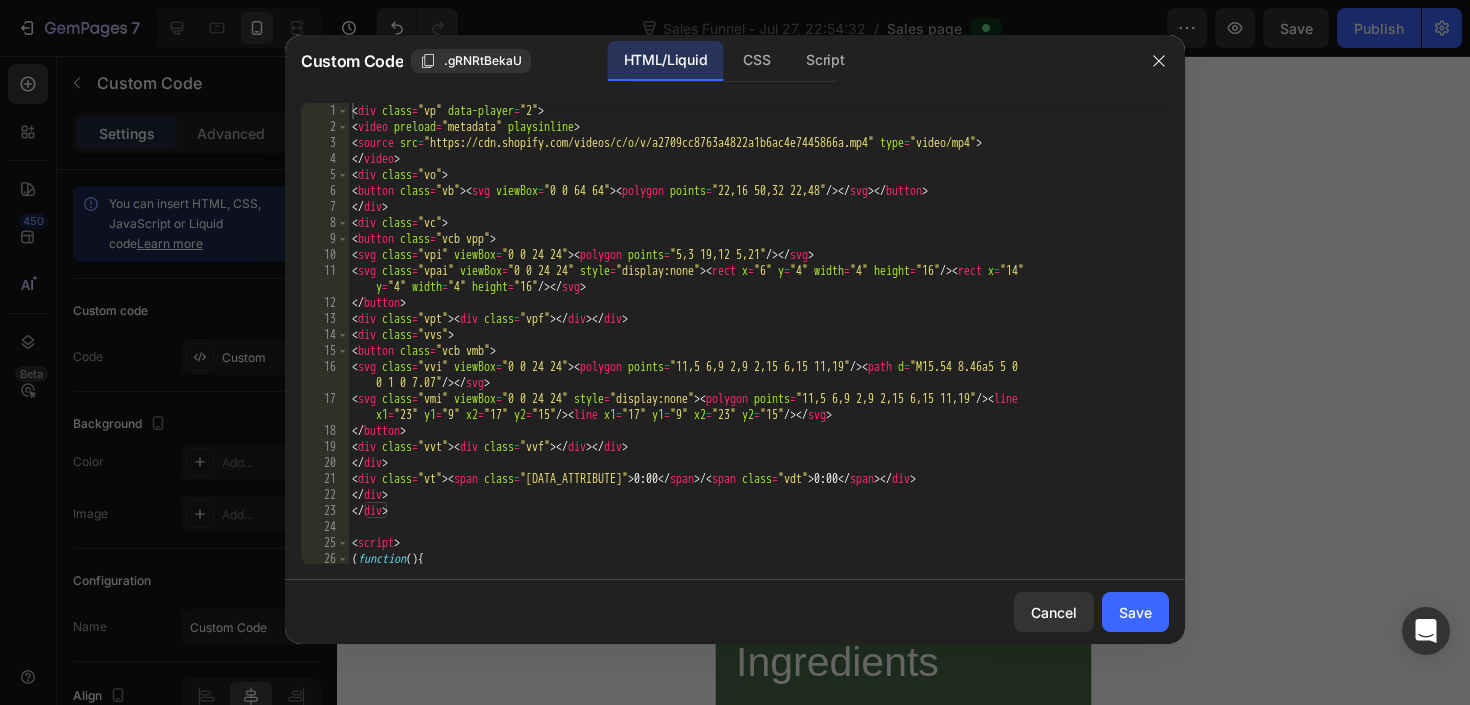 click on "< div   class = "vp"   data-player = "2" > < video   preload = "metadata"   playsinline > < source   src = "https://cdn.shopify.com/videos/c/o/v/a2709cc8763a4822a1b6ac4e7445866a.mp4"   type = "video/mp4" > </ video > < div   class = "vo" > < button   class = "vb" > < svg   viewBox = "0 0 64 64" > < polygon   points = "22,16 50,32 22,48" /> </ svg > </ button > </ div > < div   class = "vc" > < button   class = "vcb vpp" > < svg   class = "vpi"   viewBox = "0 0 24 24" > < polygon   points = "5,3 19,12 5,21" /> </ svg > < svg   class = "vpai"   viewBox = "0 0 24 24"   style = "display:none" > < rect   x = "6"   y = "4"   width = "4"   height = "16" /> < rect   x = "14"    y = "4"   width = "4"   height = "16" /> </ svg > </ button > < div   class = "vpt" > < div   class = "vpf" > </ div > </ div > < div   class = "vvs" > < button   class = "vcb vmb" > < svg   class = "vvi"   viewBox = "0 0 24 24" > < polygon   points = "11,5 6,9 2,9 2,15 6,15 11,19" /> < path   d = "M15.54 8.46a5 5 0     " /> </ svg >" at bounding box center (758, 349) 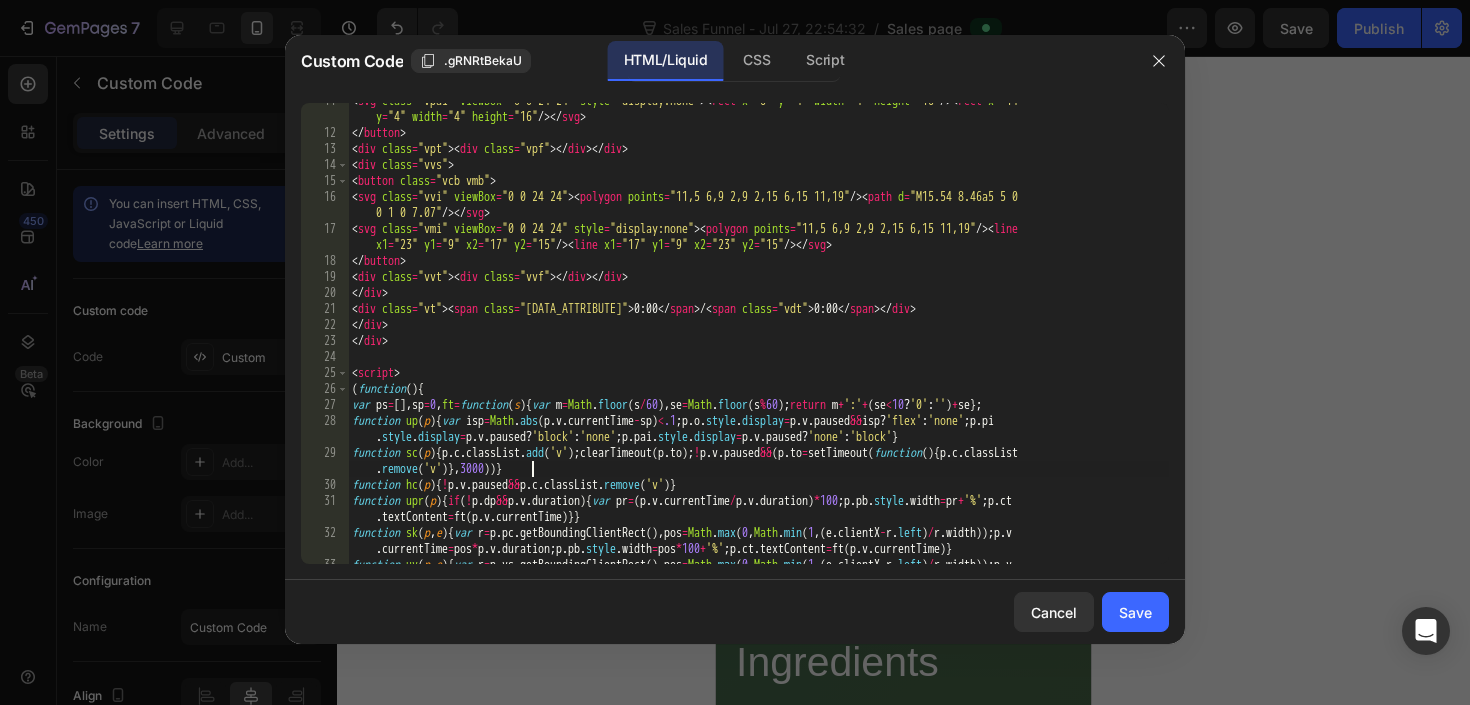 click on "< div   class = "vpt" > < div   class = "vpf" > </ div > </ div > < div   class = "vvs" > < button   class = "vcb vmb" > < svg   class = "vvi"   viewBox = "0 0 24 24" > < polygon   points = "11,5 6,9 2,9 2,15 6,15 11,19" /> < path   d = "M15.54 8.46a5 5 0       0 1 0 7.07" /> </ svg > < svg   class = "vmi"   viewBox = "0 0 24 24"   style = "display:none" > < polygon   points = "11,5 6,9 2,9 2,15 6,15 11,19" /> < line        x1 = "23"   y1 = "9"   x2 = "17"   y2 = "15" /> < line" at bounding box center (758, 363) 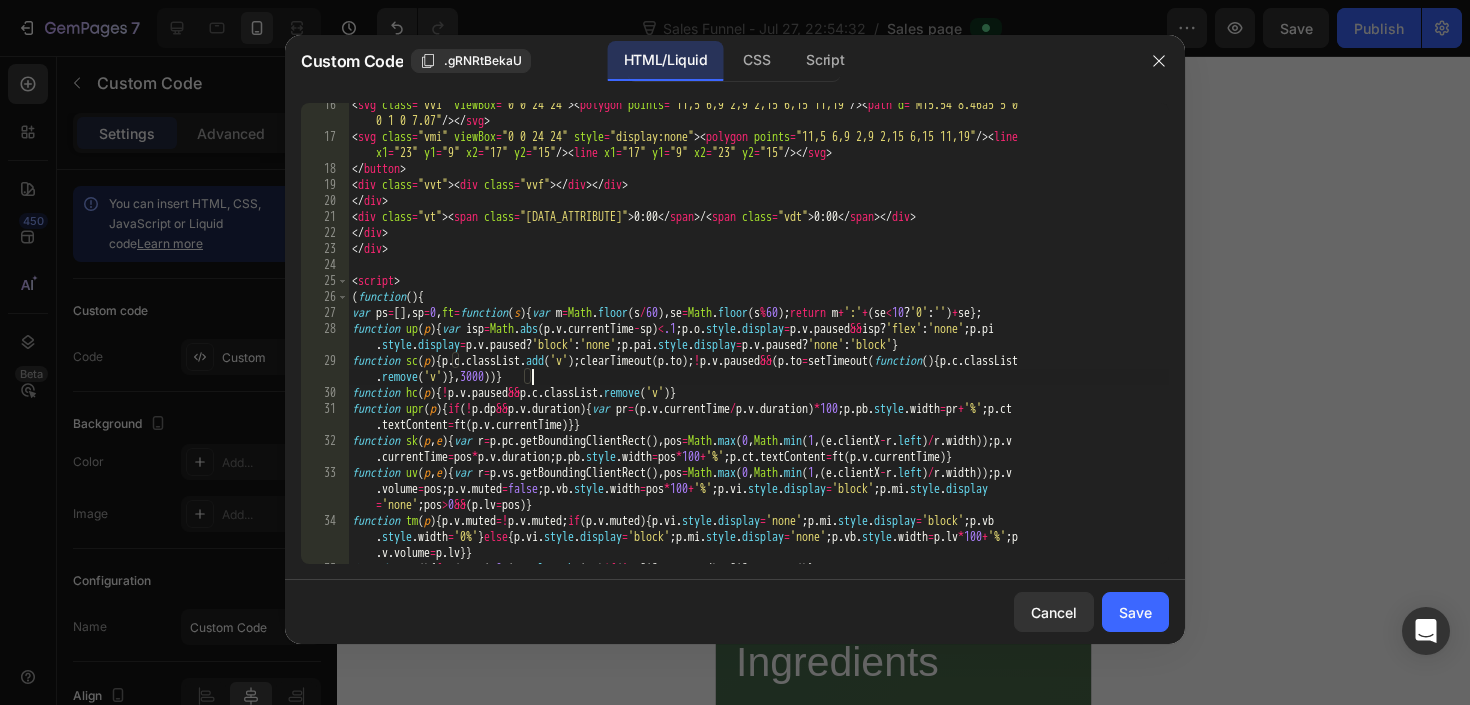 scroll, scrollTop: 277, scrollLeft: 0, axis: vertical 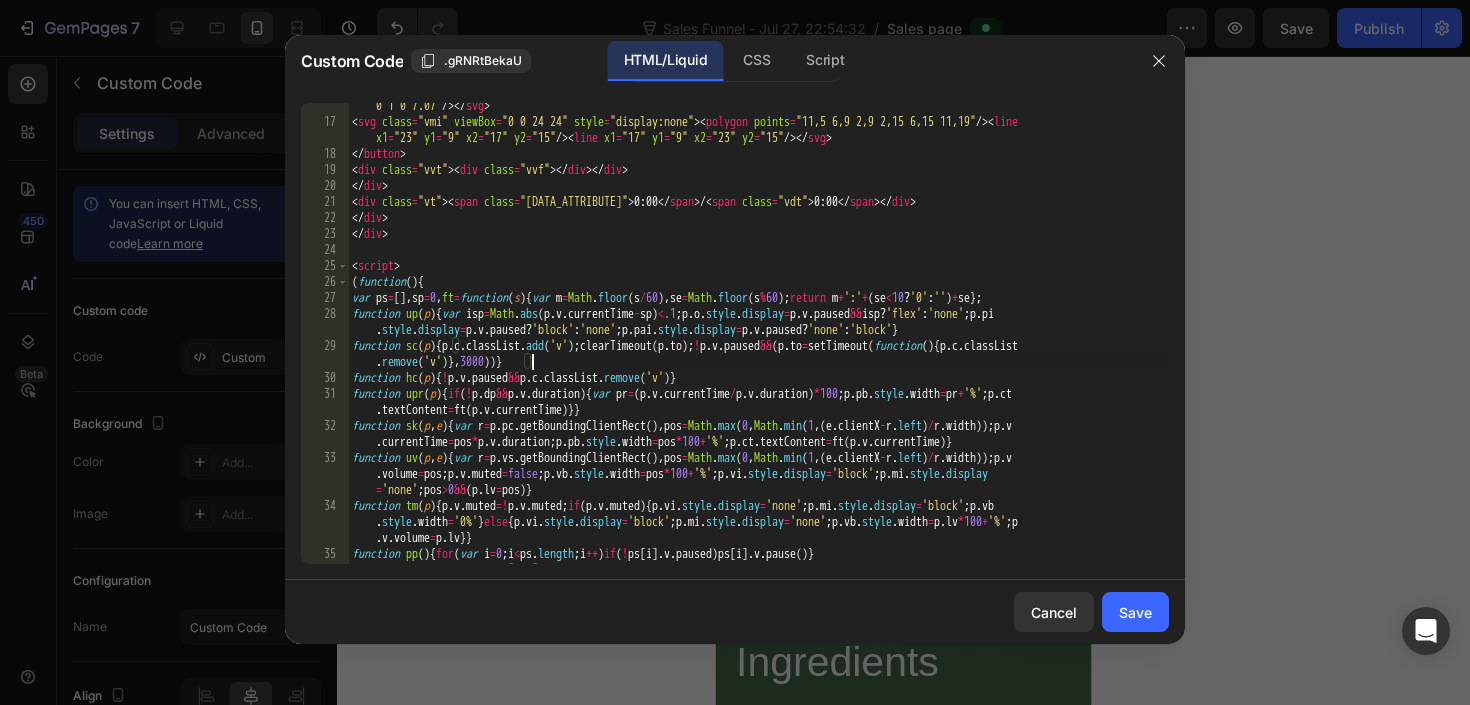 click on "<svg   class = "vvi"   viewBox = "0 0 24 24"   > <polygon   points = "11,5 6,9 2,9 2,15 6,15 11,19" /> </svg > <svg   class = "vmi"   viewBox = "0 0 24 24"   style = "display:none"   > <polygon   points = "11,5 6,9 2,9 2,15 6,15 11,19" /> <line        x1 = "23"   y1 = "9"   x2 = "17"   y2 = "15" /> <line   x1 = "17"   y1 = "9"   x2 = "23"   y2 = "15" /> </svg > </button > <div   class = "vvt"   > <div   class = "vvf"   > </div > </div > </div > <div   class = "vt"   > <span   class = "vct"   > 0:00 </span     /  <span   class = "vdt"   > 0:00 </span   </div > </div > </div > <script   > ( function ( ) { var   ps = [ ] , sp = 0 , ft = function ( s ) { var   m = Math . floor ( s / 60 ) , se = Math . floor ( s % 60 ) ; return   m + ':' + ( se < 10 ? '0' : '' ) + se } ; function   up ( p ) { var   isp = Math . abs ( p . v . currentTime - sp ) < .1 ; p . o . style . display = p . v . paused && isp ? 'flex' : 'none' ; p . pi      . style . = p ." at bounding box center (758, 336) 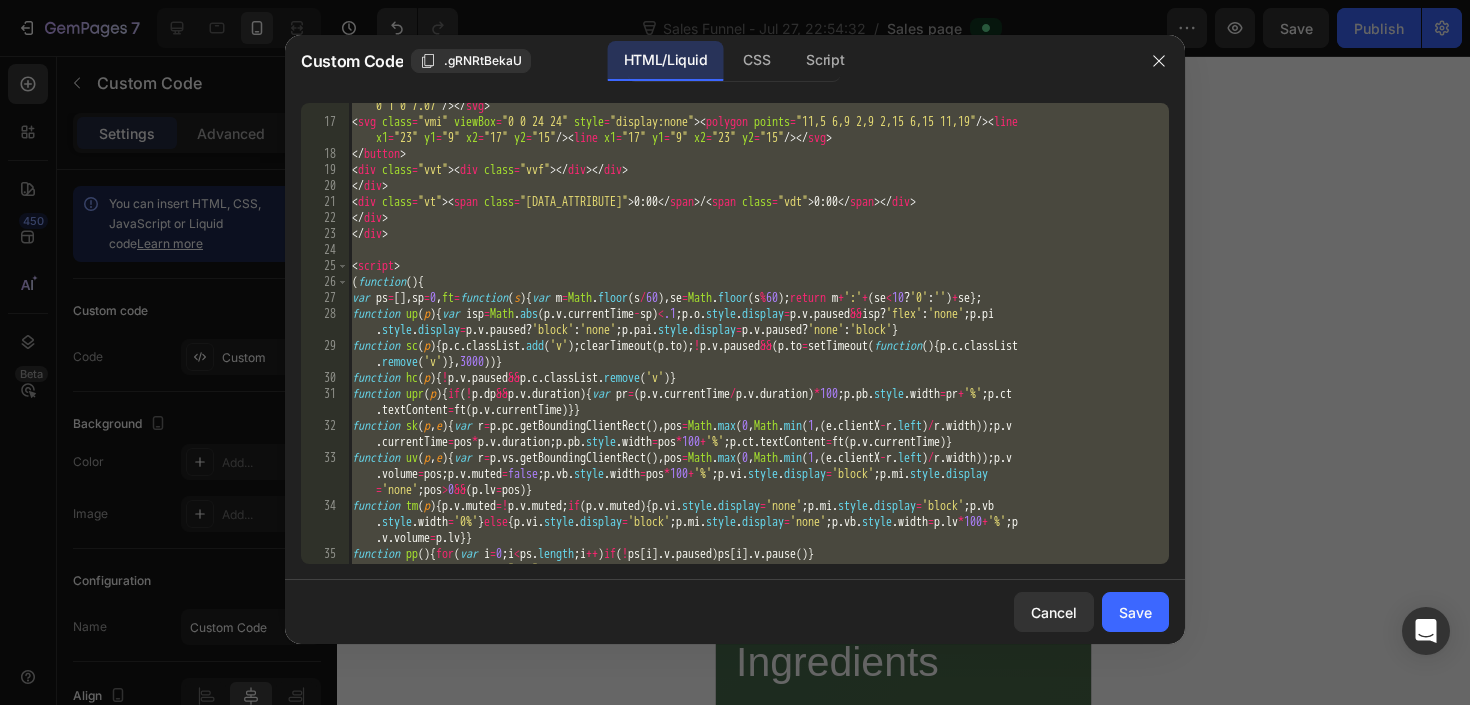 paste on "</html" 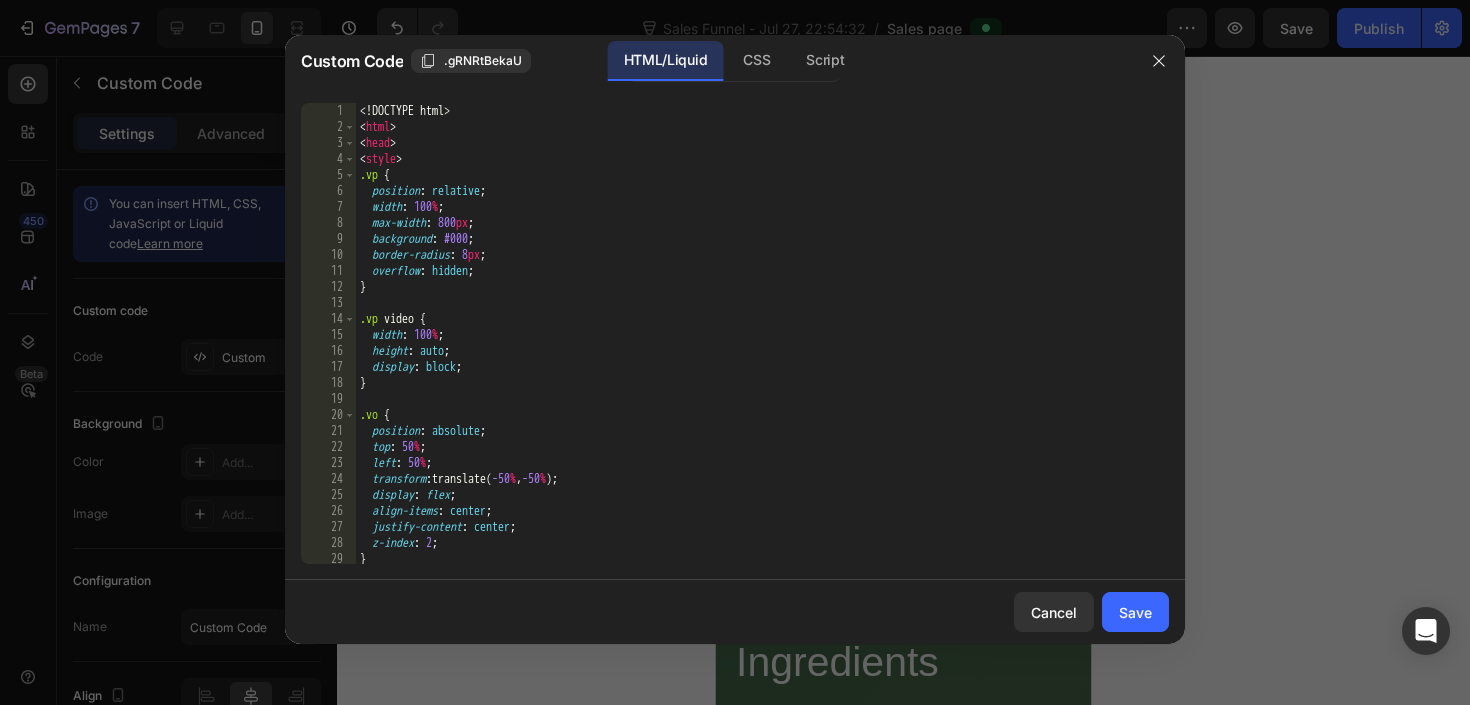 scroll, scrollTop: 0, scrollLeft: 0, axis: both 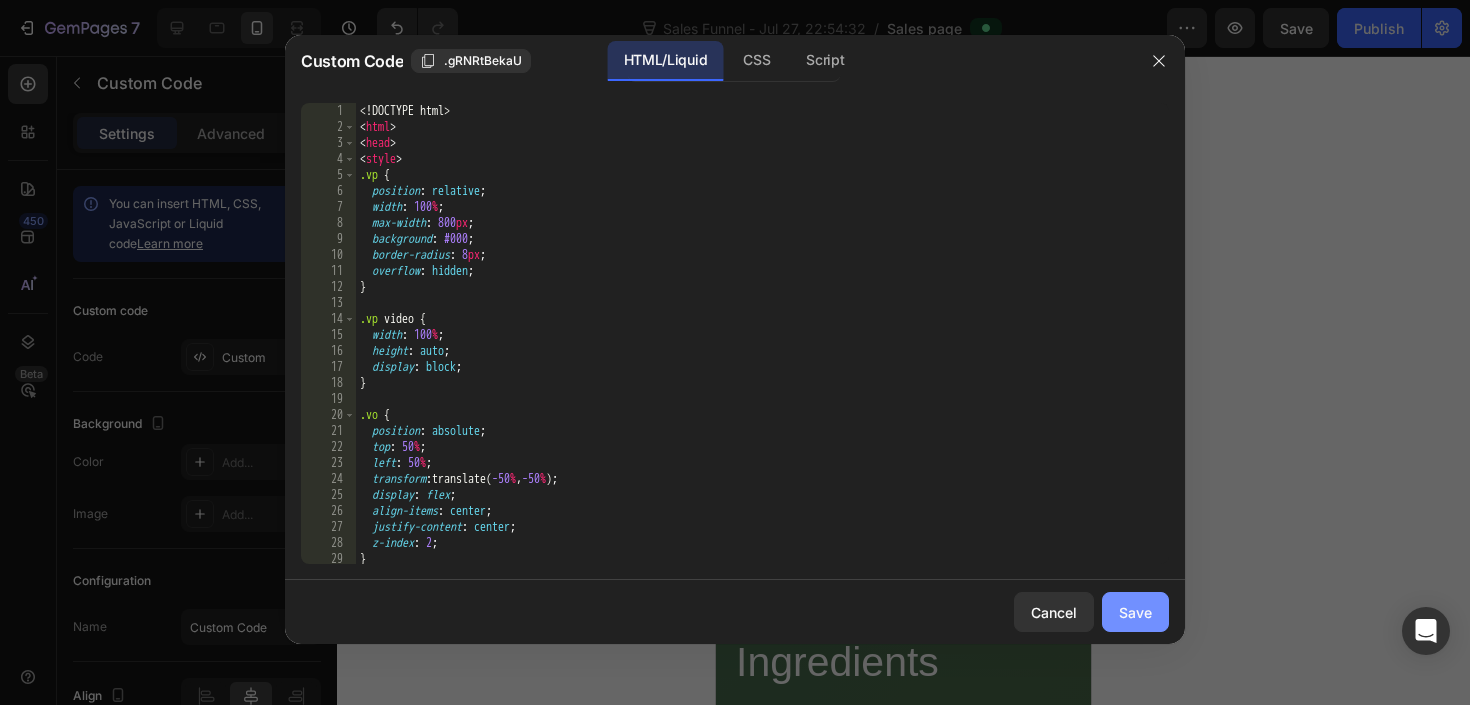 click on "Save" at bounding box center [1135, 612] 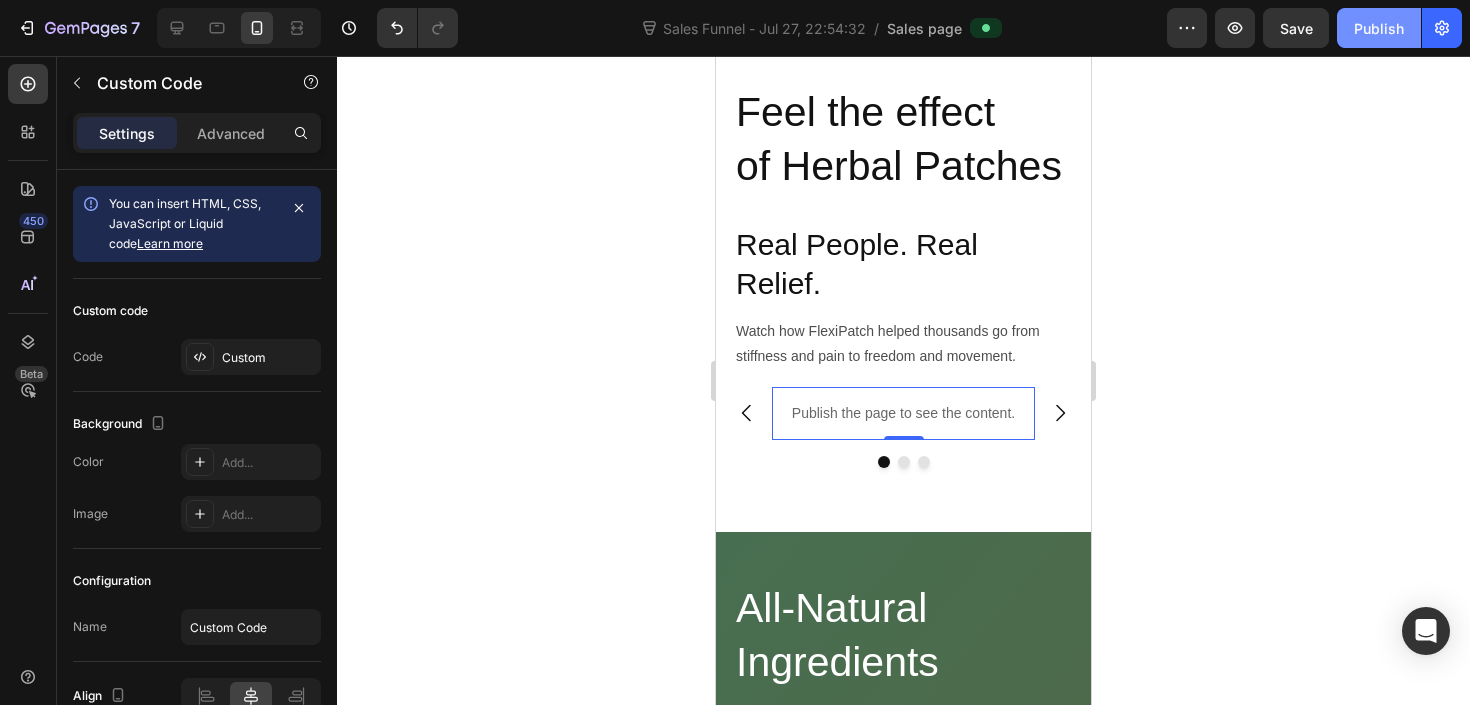 click on "Publish" at bounding box center [1379, 28] 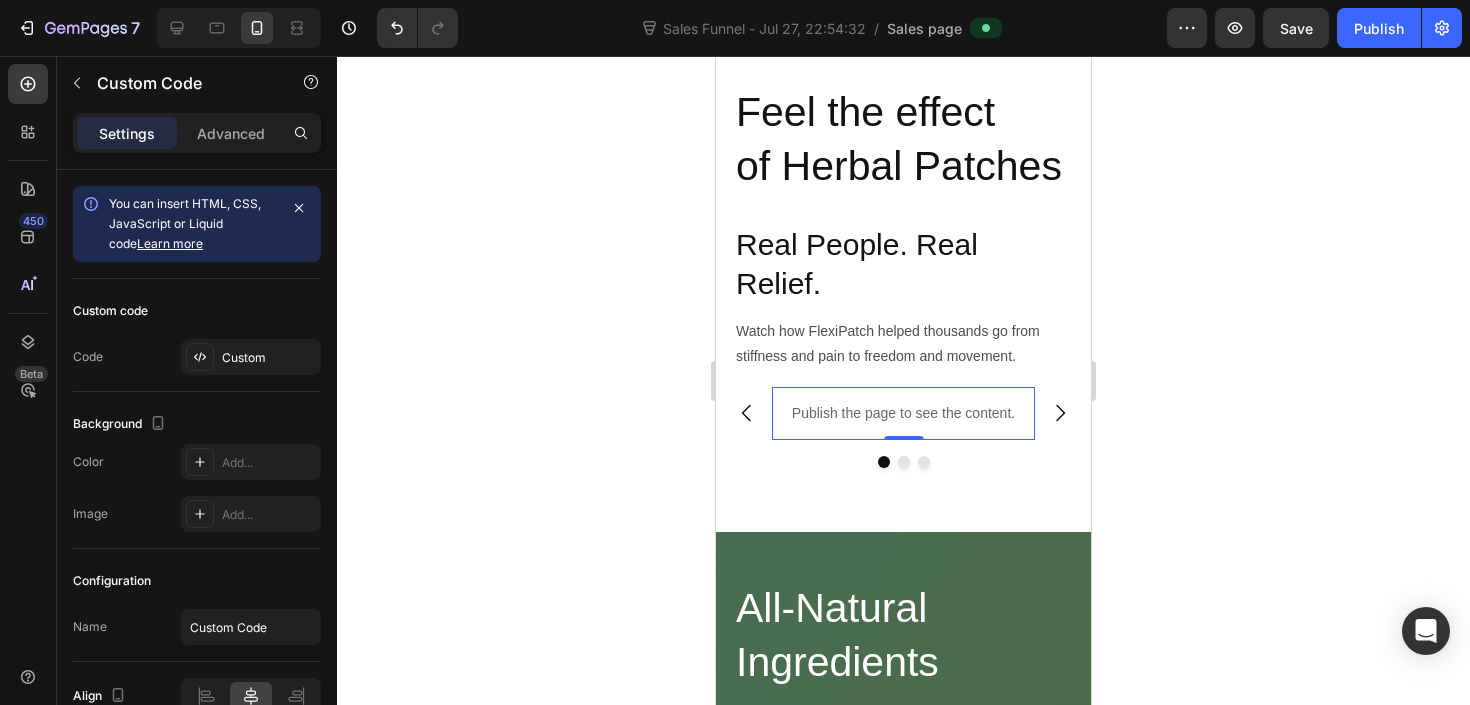 click on "Publish the page to see the content." at bounding box center [903, 413] 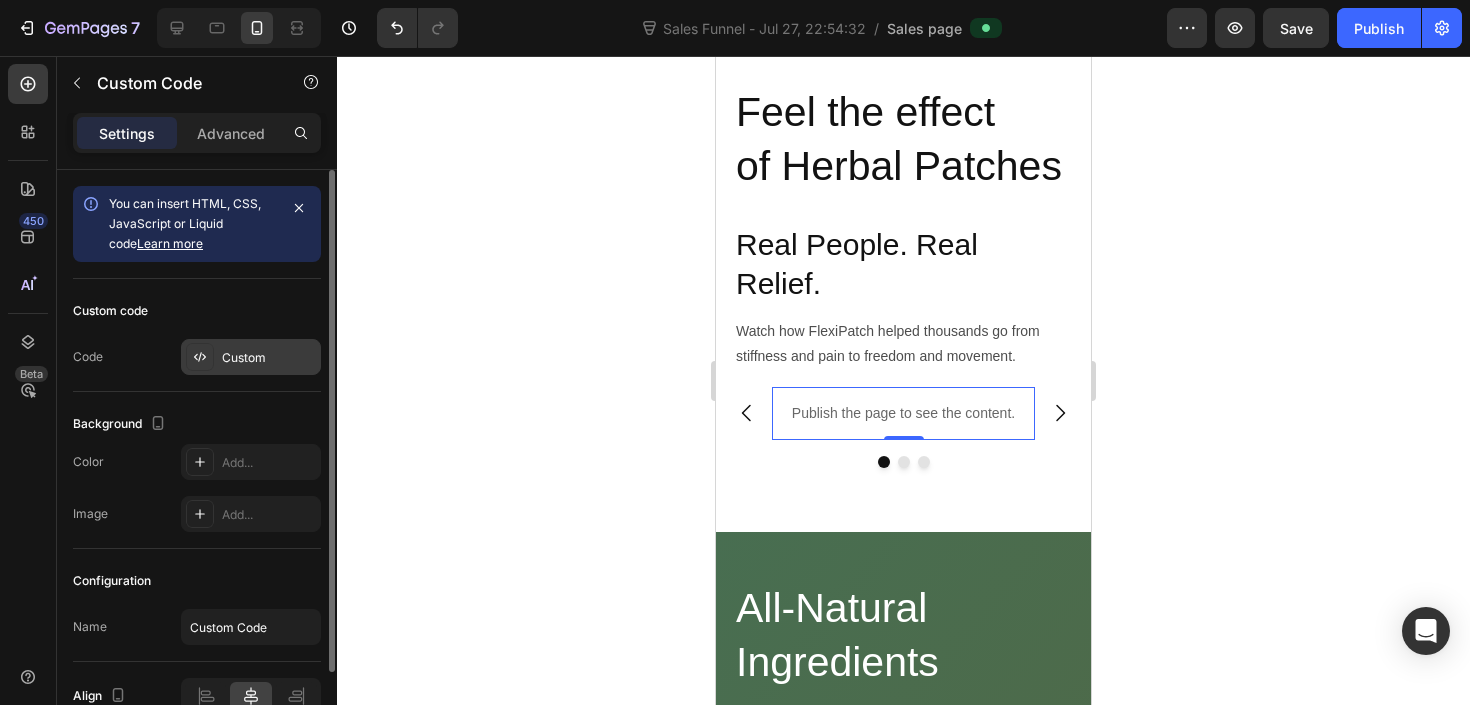 click on "Custom" at bounding box center (269, 358) 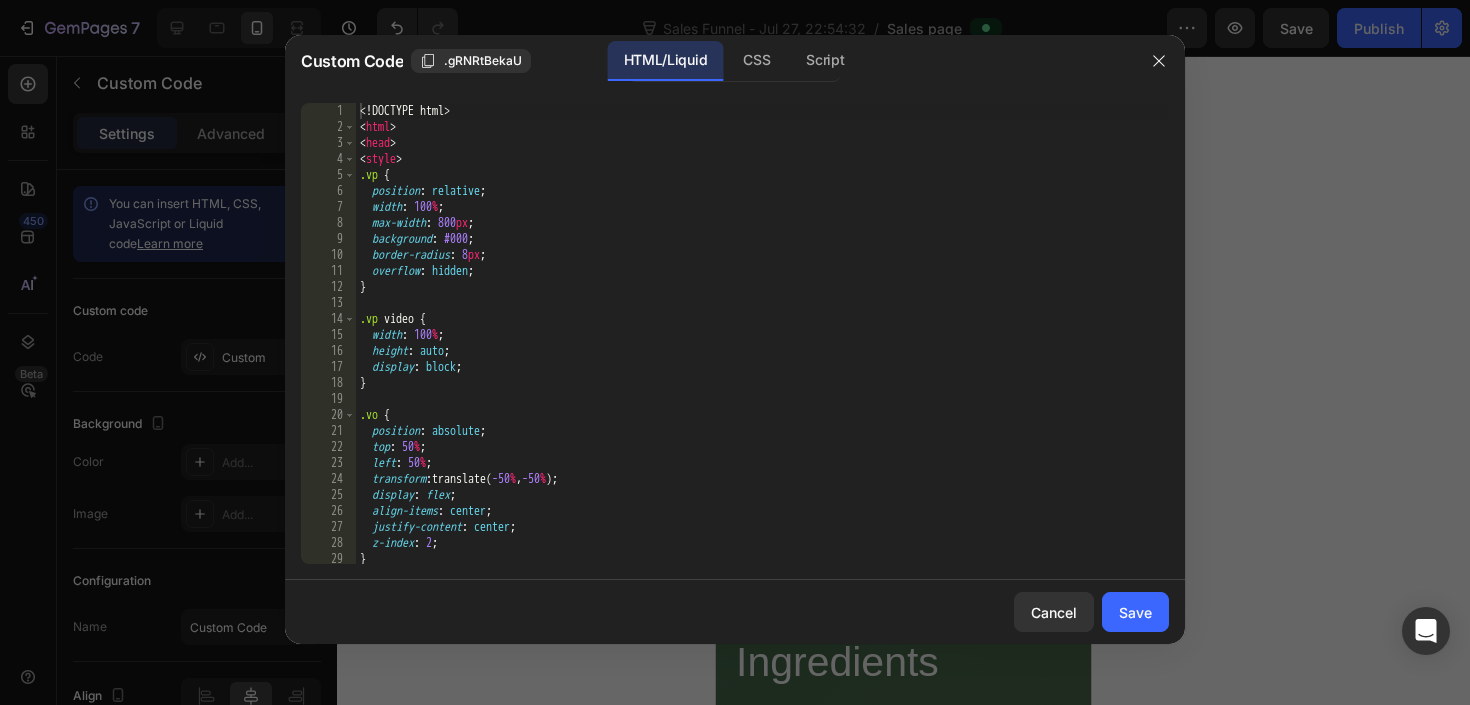 click on "<! DOCTYPE   html > < html > < head > < style > .vp   {    position :   relative ;    width :   100 % ;    max-width :   800 px ;    background :   #000 ;    border-radius :   8 px ;    overflow :   hidden ; } .vp   video   {    width :   100 % ;    height :   auto ;    display :   block ; } .vo   {    position :   absolute ;    top :   50 % ;    left :   50 % ;    transform :  translate( -50 % ,  -50 % ) ;    display :   flex ;    align-items :   center ;    justify-content :   center ;    z-index :   2 ; }" at bounding box center (762, 349) 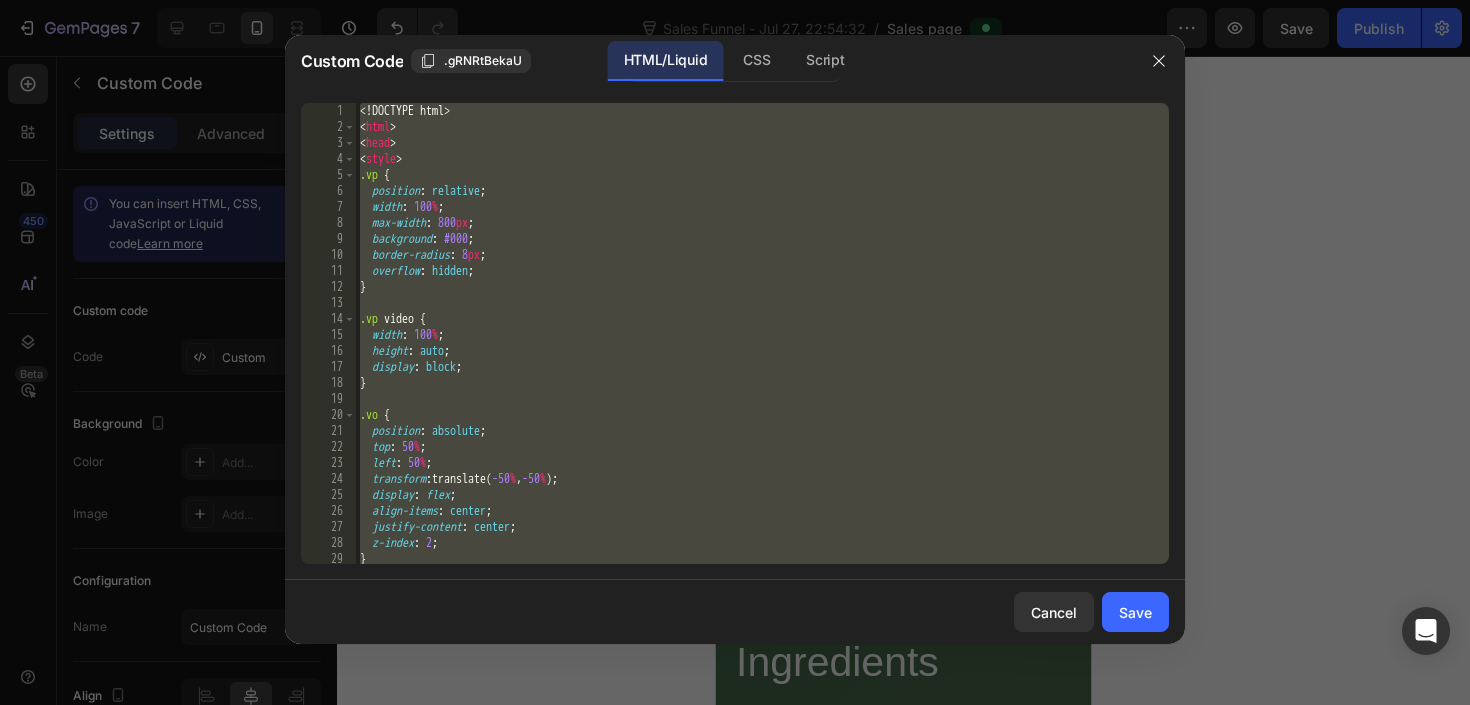 paste 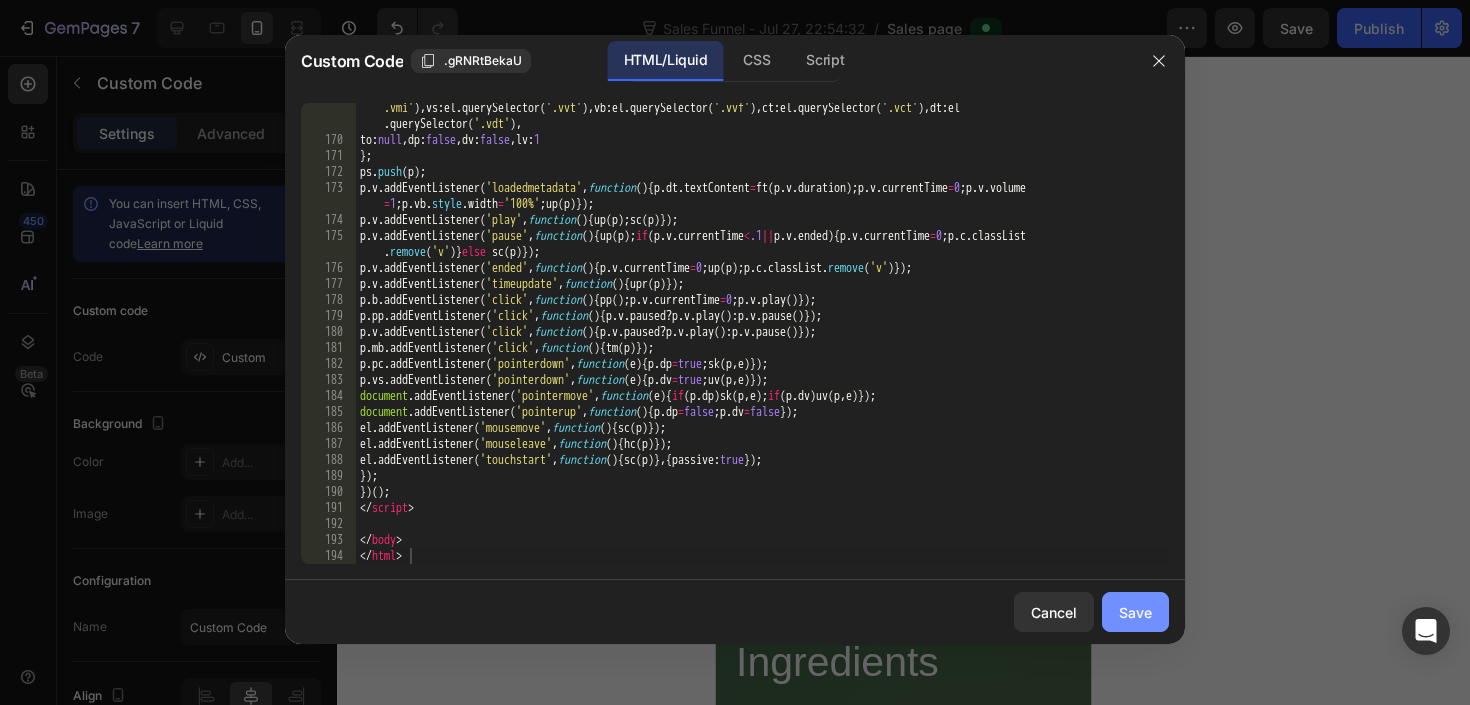 click on "Save" at bounding box center [1135, 612] 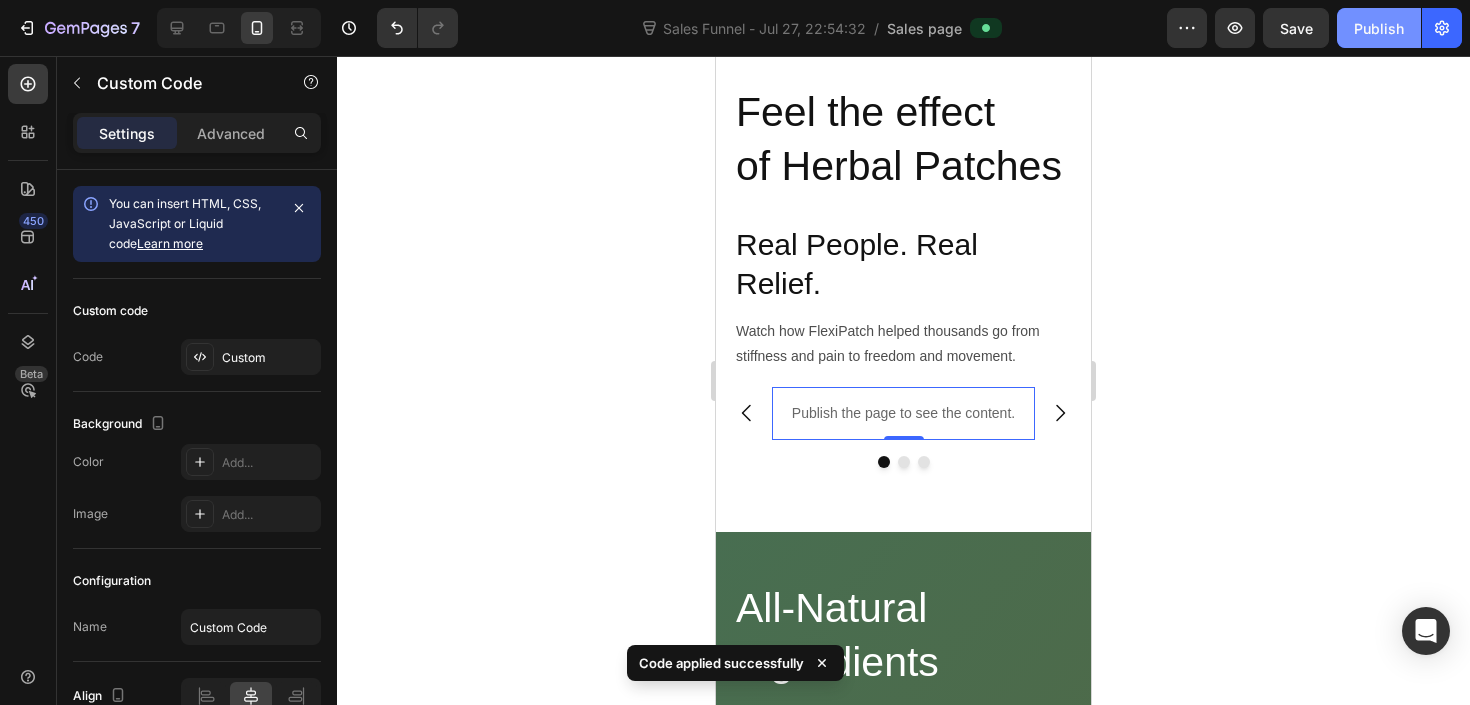 click on "Publish" at bounding box center (1379, 28) 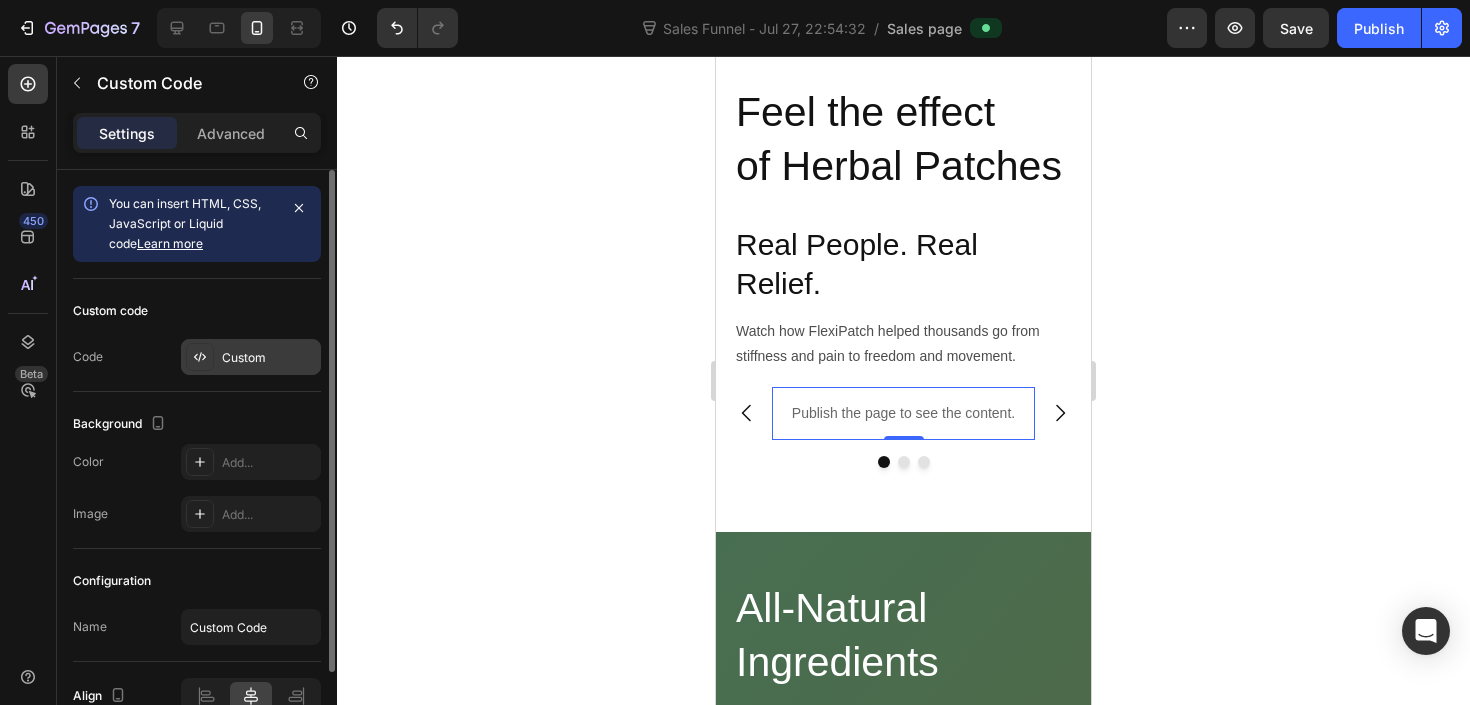click on "Custom" at bounding box center (251, 357) 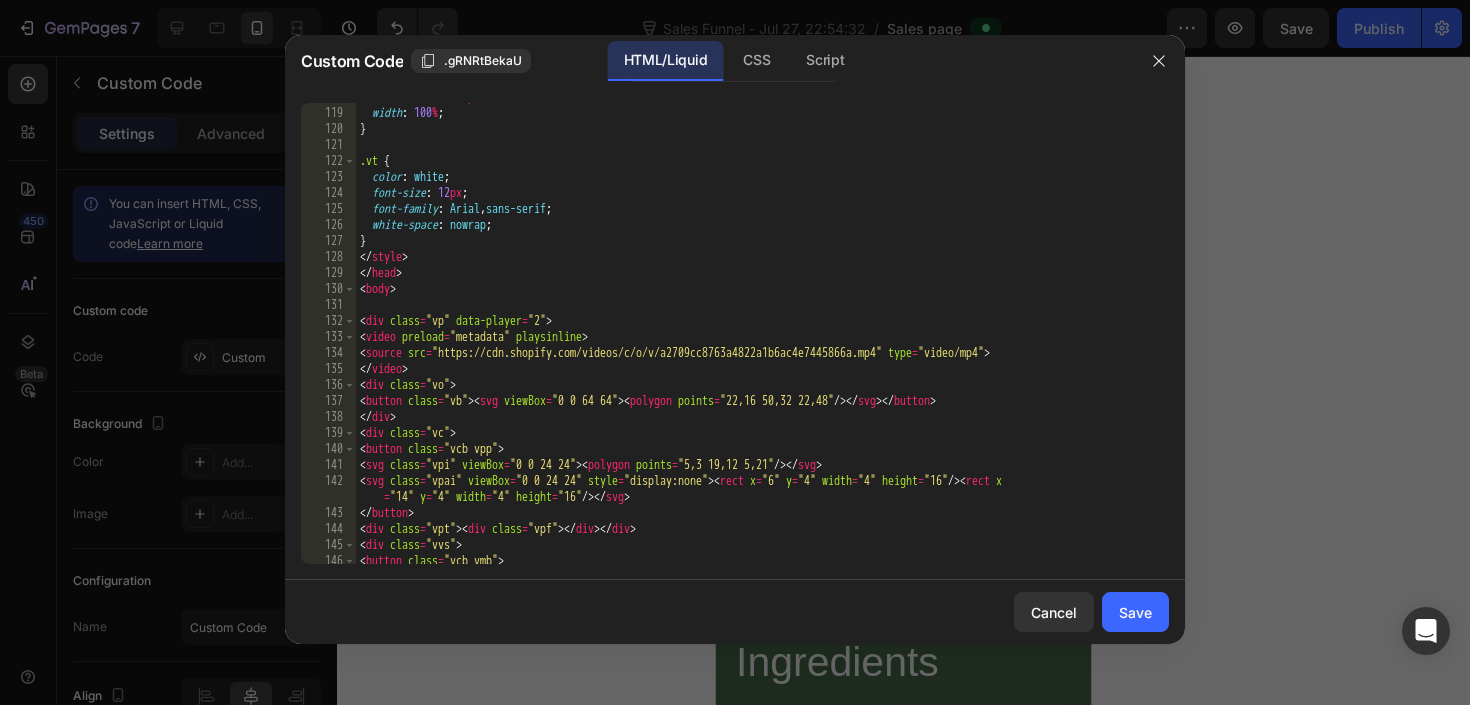 scroll, scrollTop: 1886, scrollLeft: 0, axis: vertical 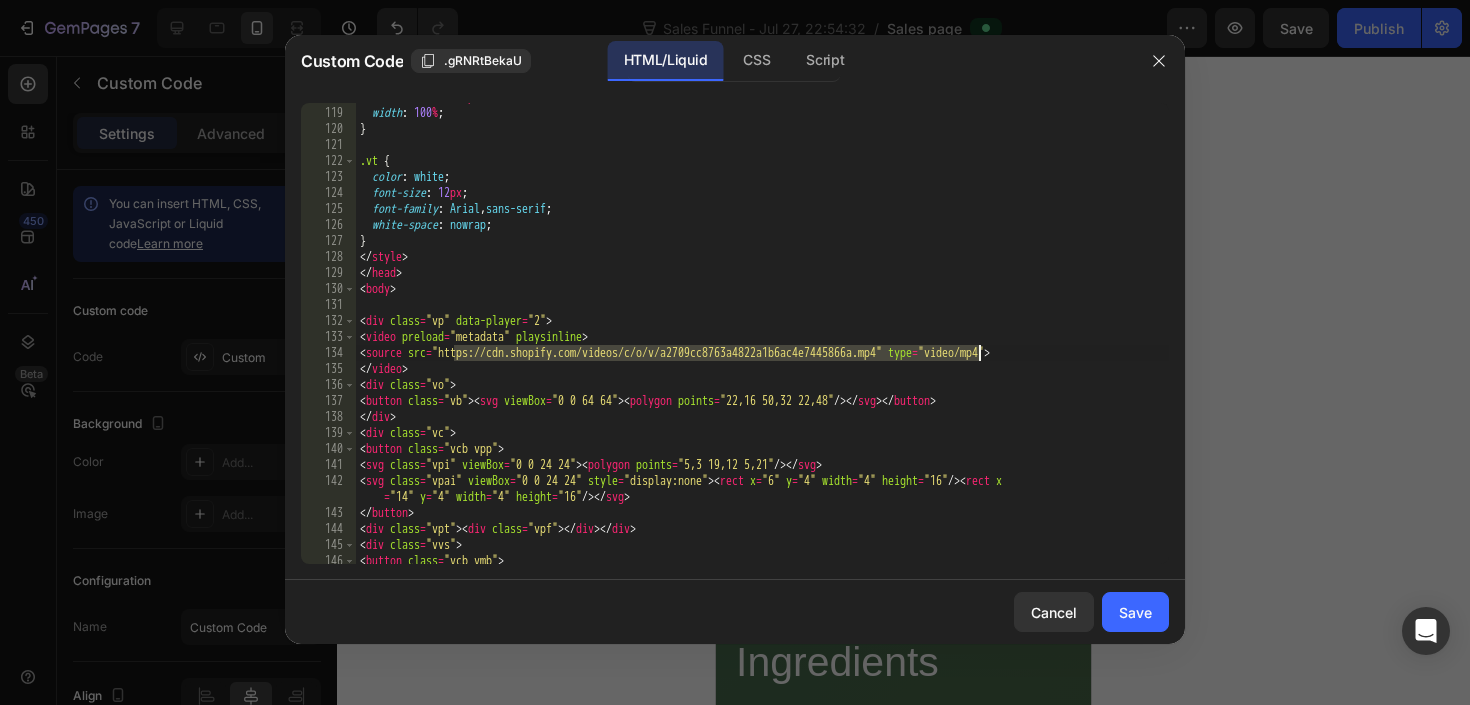 drag, startPoint x: 454, startPoint y: 356, endPoint x: 976, endPoint y: 361, distance: 522.0239 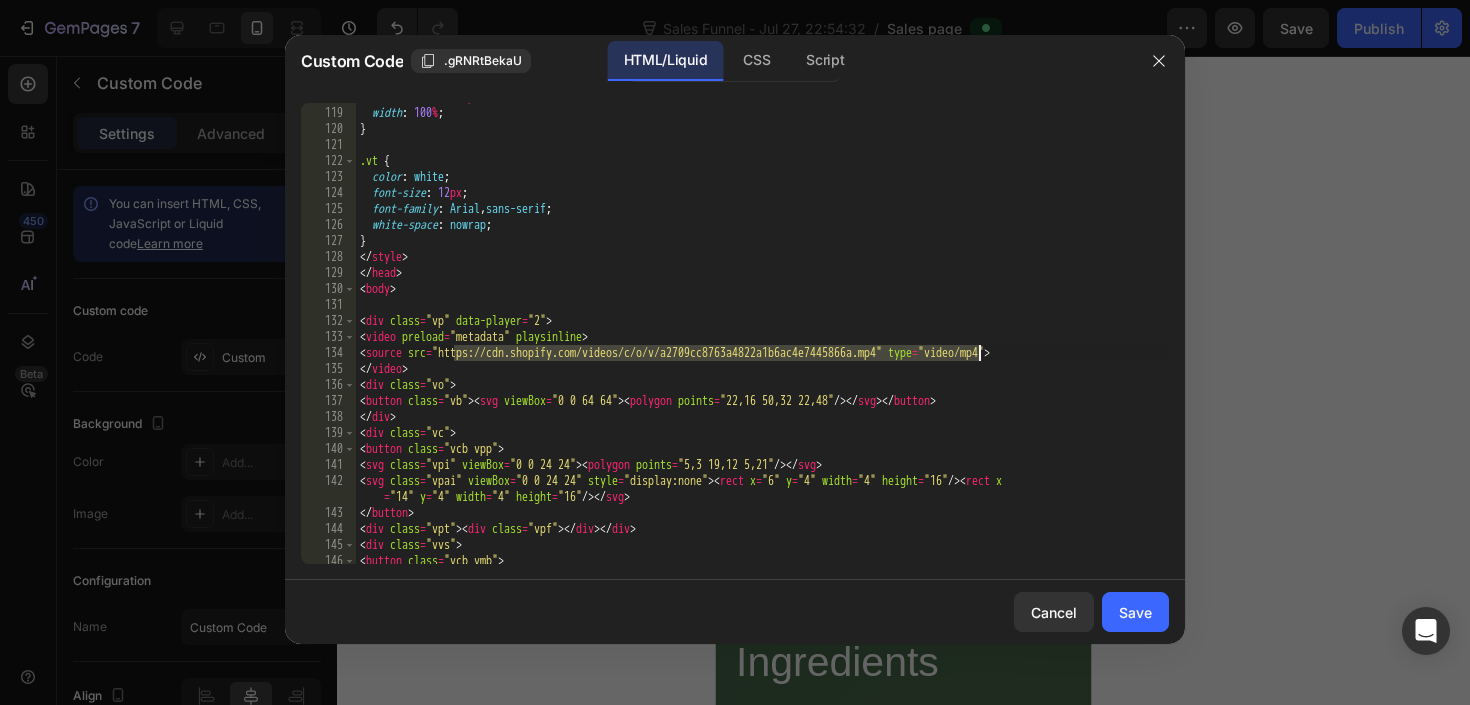 click on "border-radius :   2 px ;    width :   100 % ; } .vt   {    color :   white ;    font-size :   12 px ;    font-family :   Arial ,  sans-serif ;    white-space :   nowrap ; } </ style > </ head > < body > < div   class = "vp"   data-player = "2"   > < video   preload = "metadata"   playsinline   > < source   src = "https://cdn.shopify.com/videos/c/o/v/a2709cc8763a4822a1b6ac4e7445866a.mp4"   type = "video/mp4"   > </ video > < div   class = "vo"   > < button   class = "vb"   > < svg   viewBox = "0 0 64 64"   > <polygon   points = "22,16 50,32 22,48" /> </ svg > </ button > </ div > < div   class = "vc"   > < button   class = "vcb vpp"   > < svg   class = "vpi"   viewBox = "0 0 24 24"   > <polygon   points = "5,3 19,12 5,21" /> </ svg > <svg   class = "vpai"   viewBox = "0 0 24 24"   style = "display:none"   > <rect   x = "6"   y = "4"   width = "4"   height = "16" /> <rect   x      = "14"   y = "4"   width = "4"   height = "16" /> </svg > </ button > < div   class = "vpt"   > < div   class = "vpf"   > </ div > </ div > <" at bounding box center [762, 335] 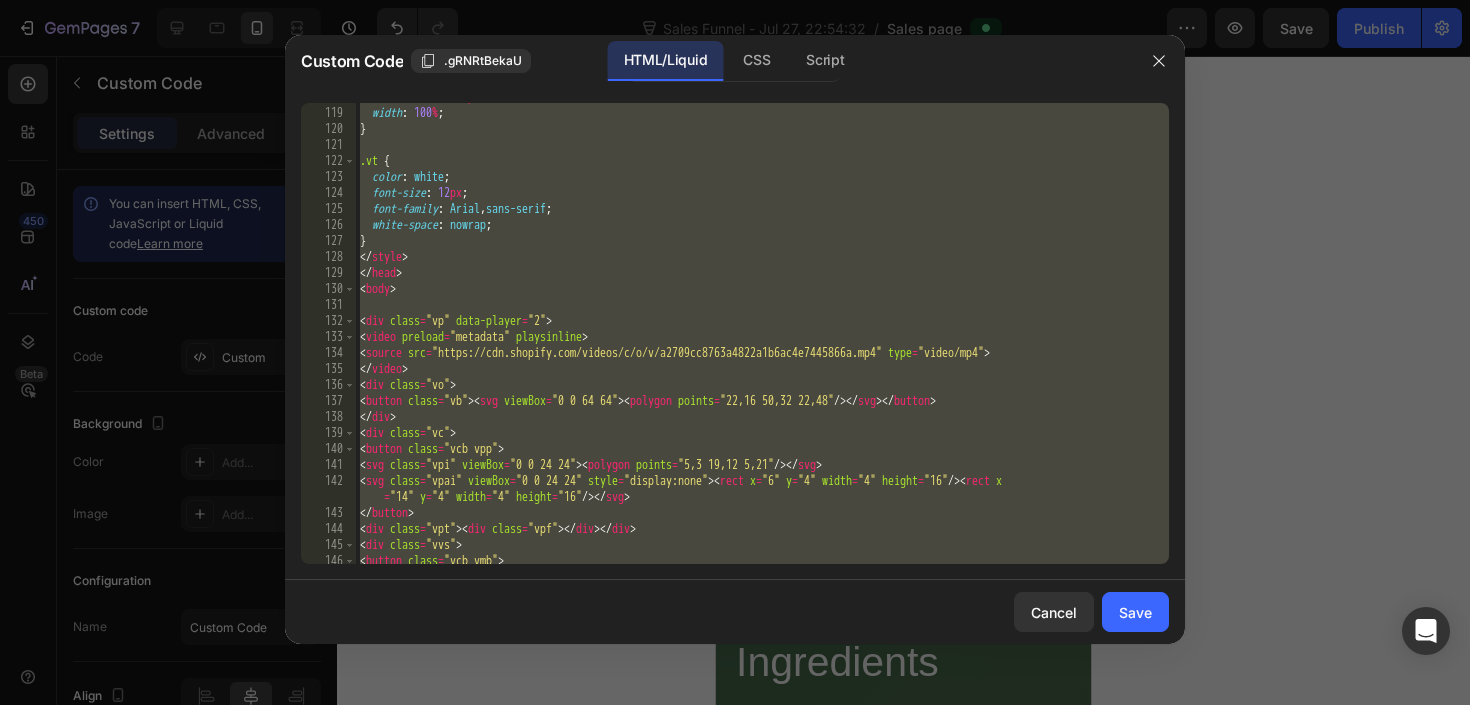 paste 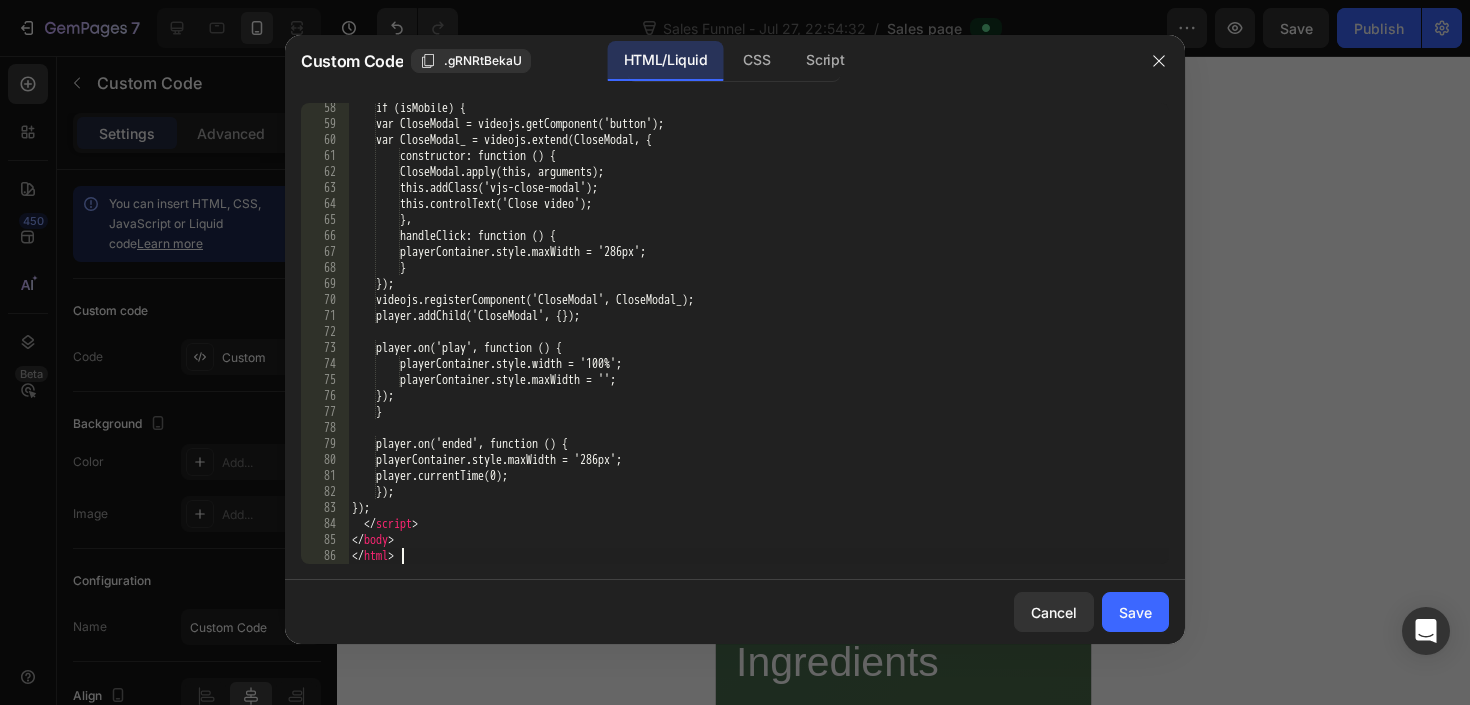 scroll, scrollTop: 947, scrollLeft: 0, axis: vertical 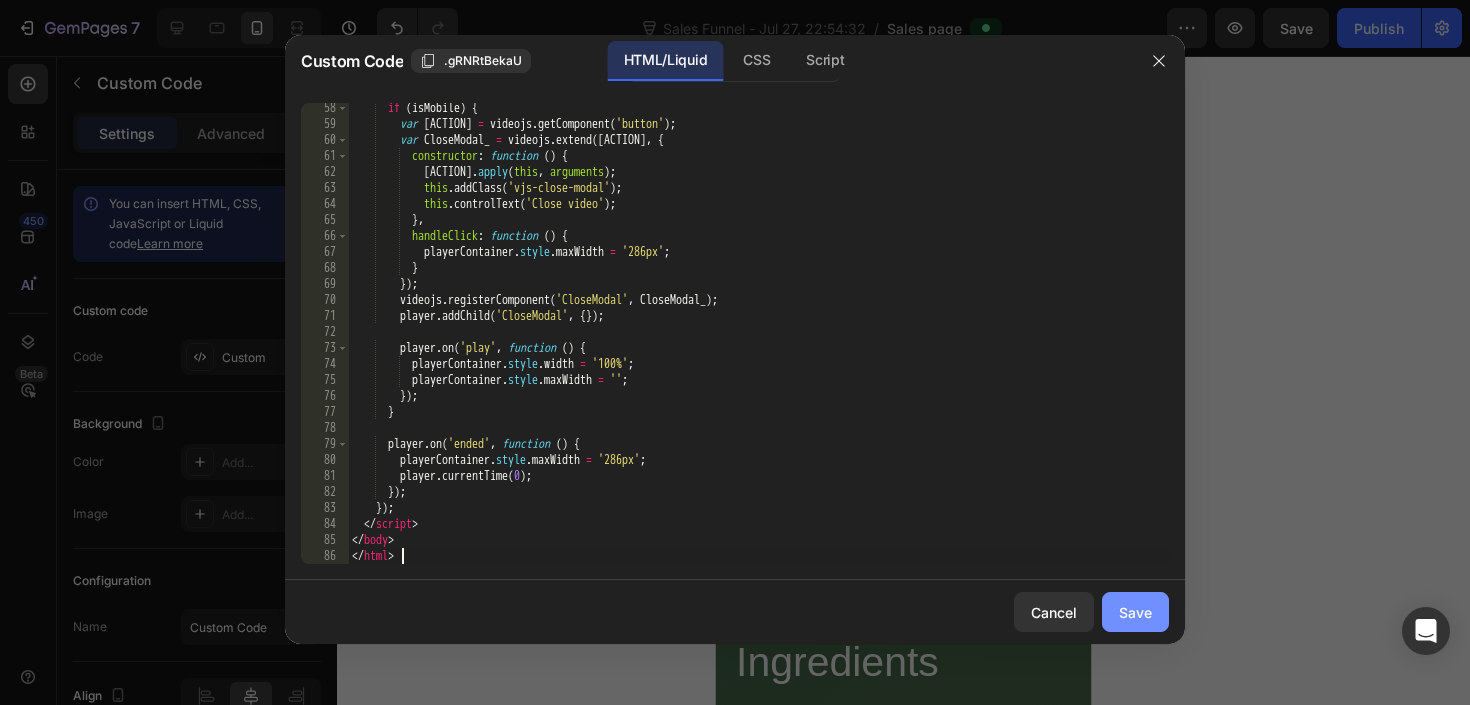 click on "Save" 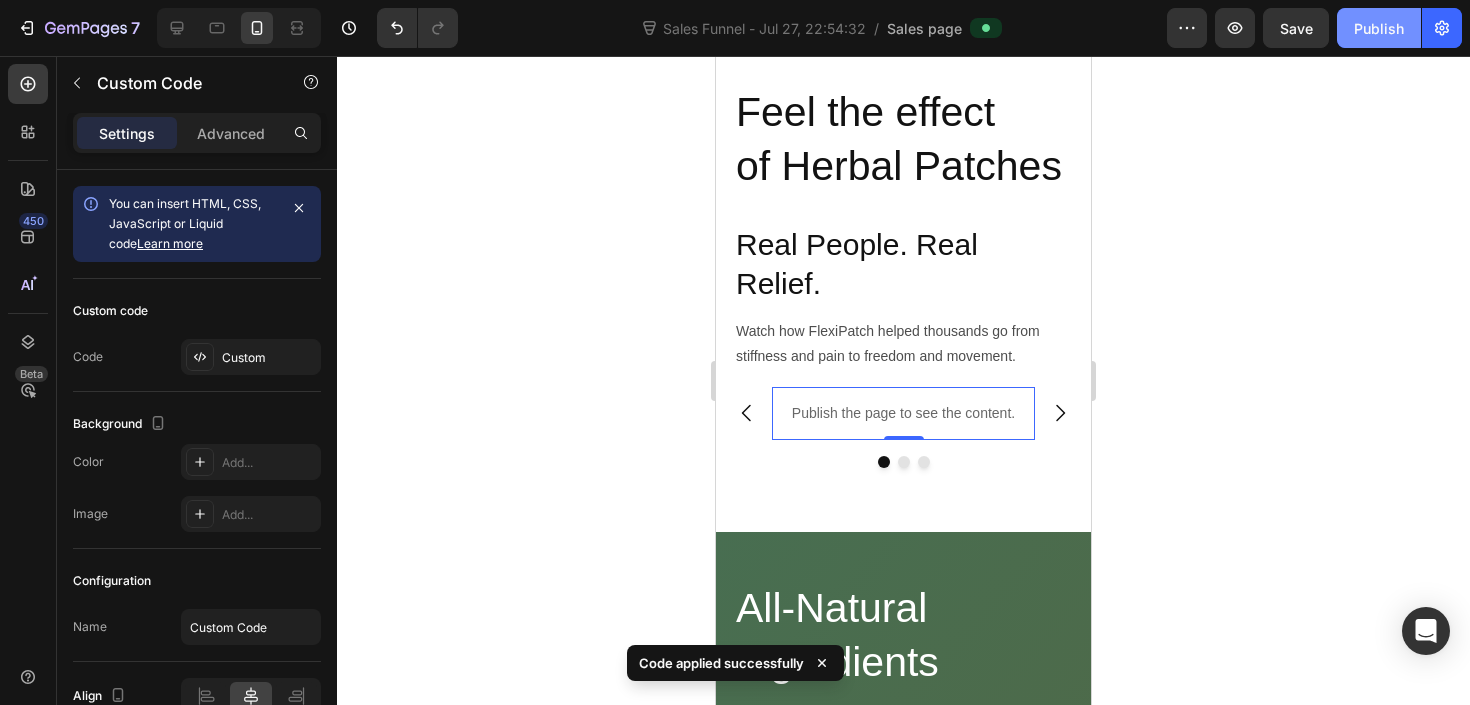 click on "Publish" 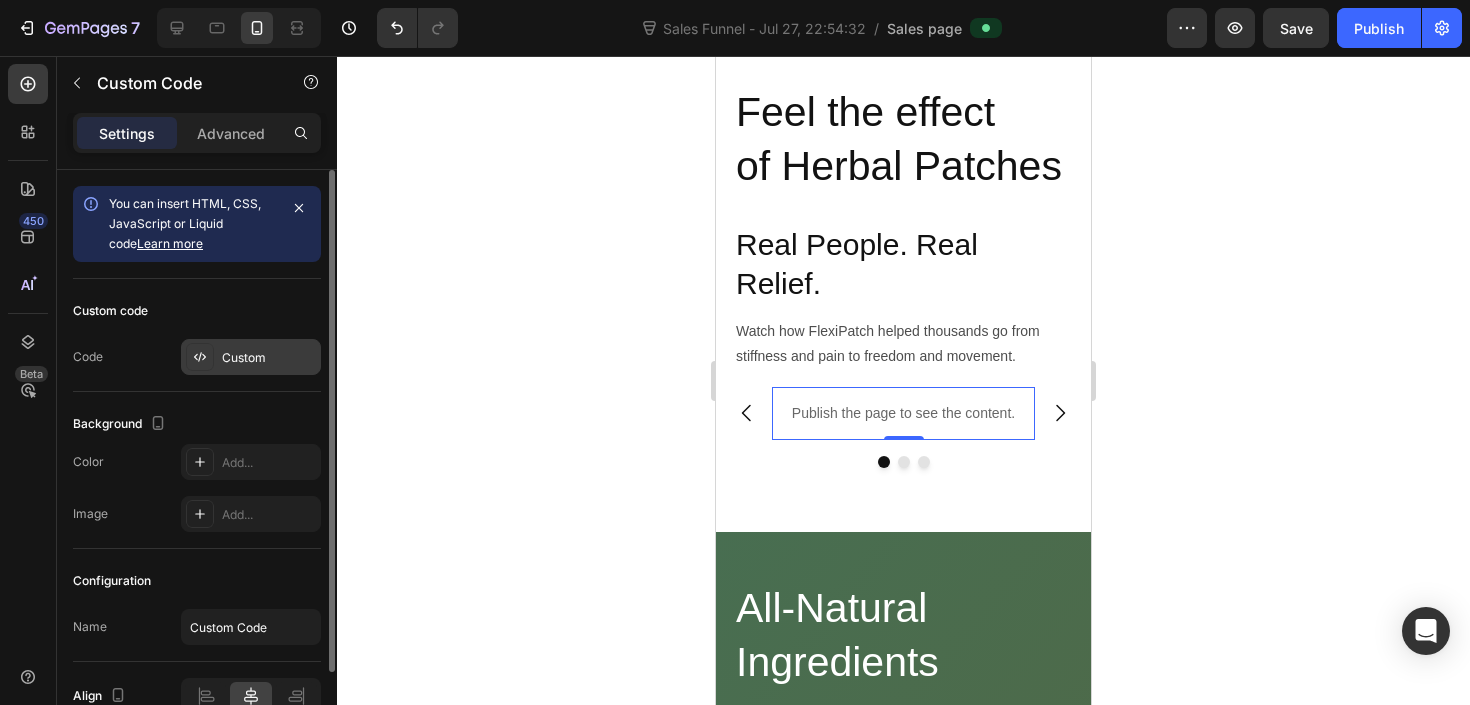 click on "Custom" at bounding box center [269, 358] 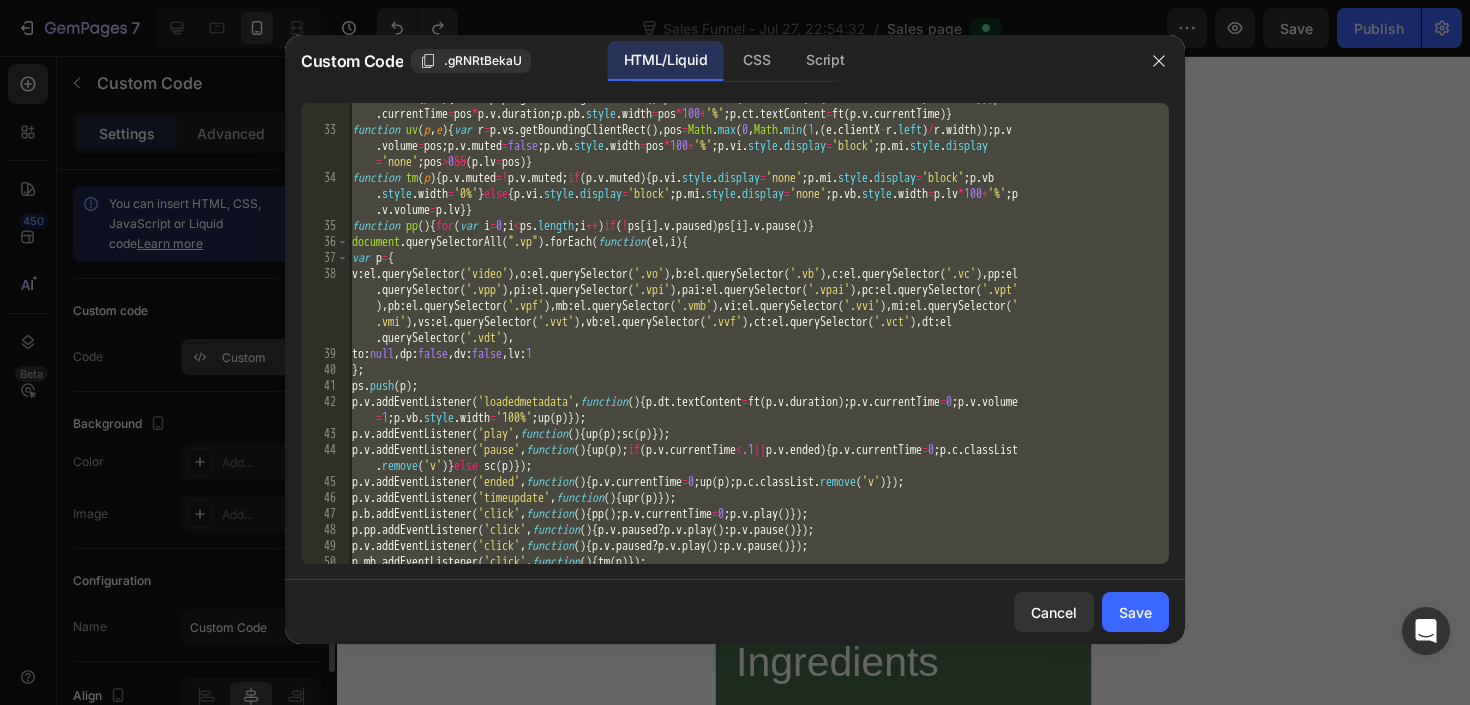 scroll, scrollTop: 771, scrollLeft: 0, axis: vertical 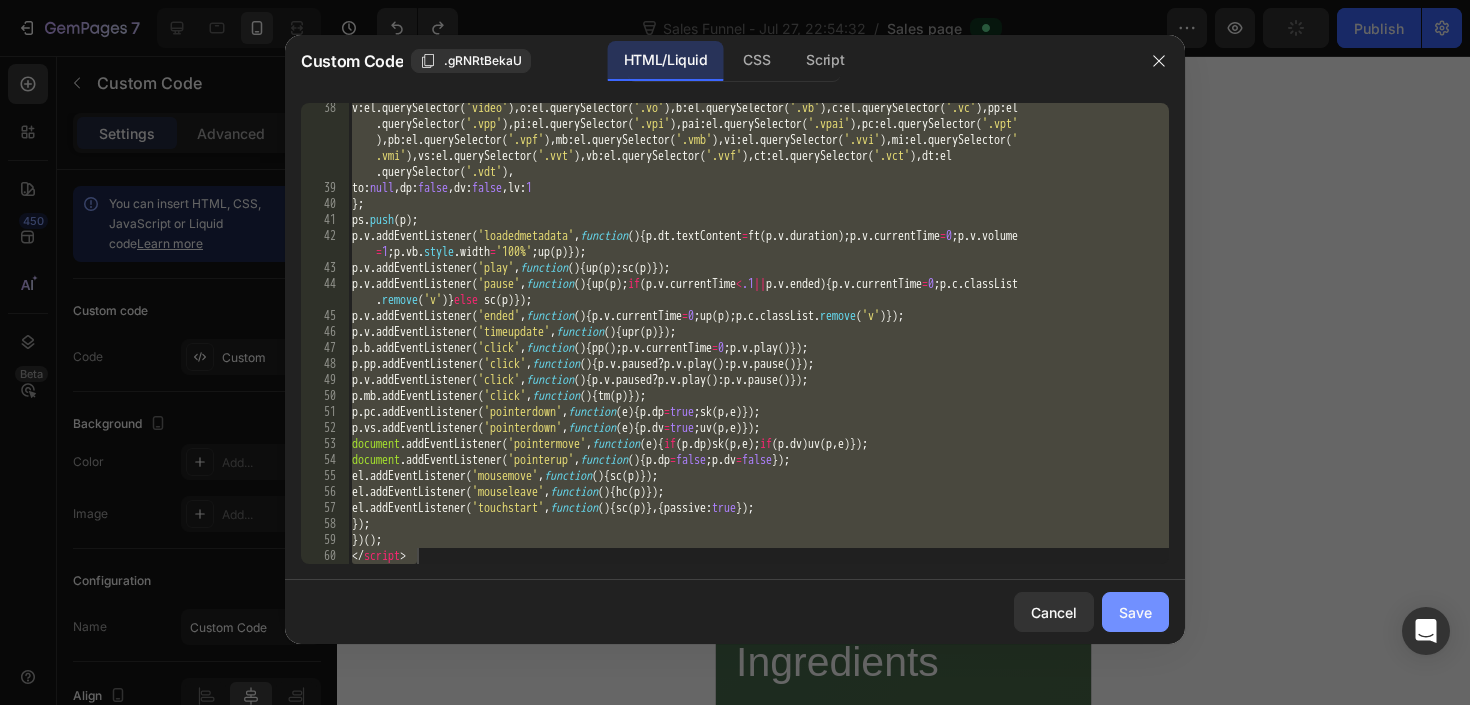 click on "Save" at bounding box center (1135, 612) 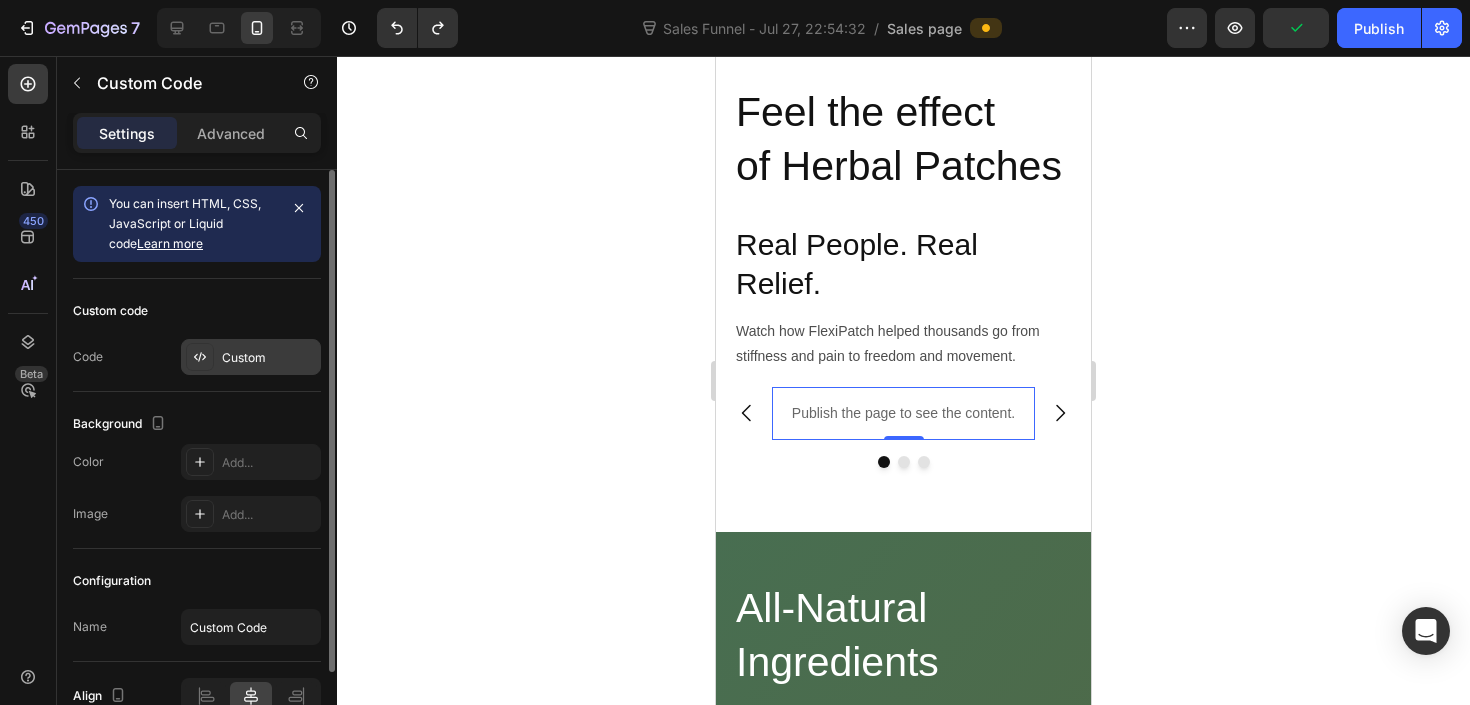 click on "Custom" at bounding box center [251, 357] 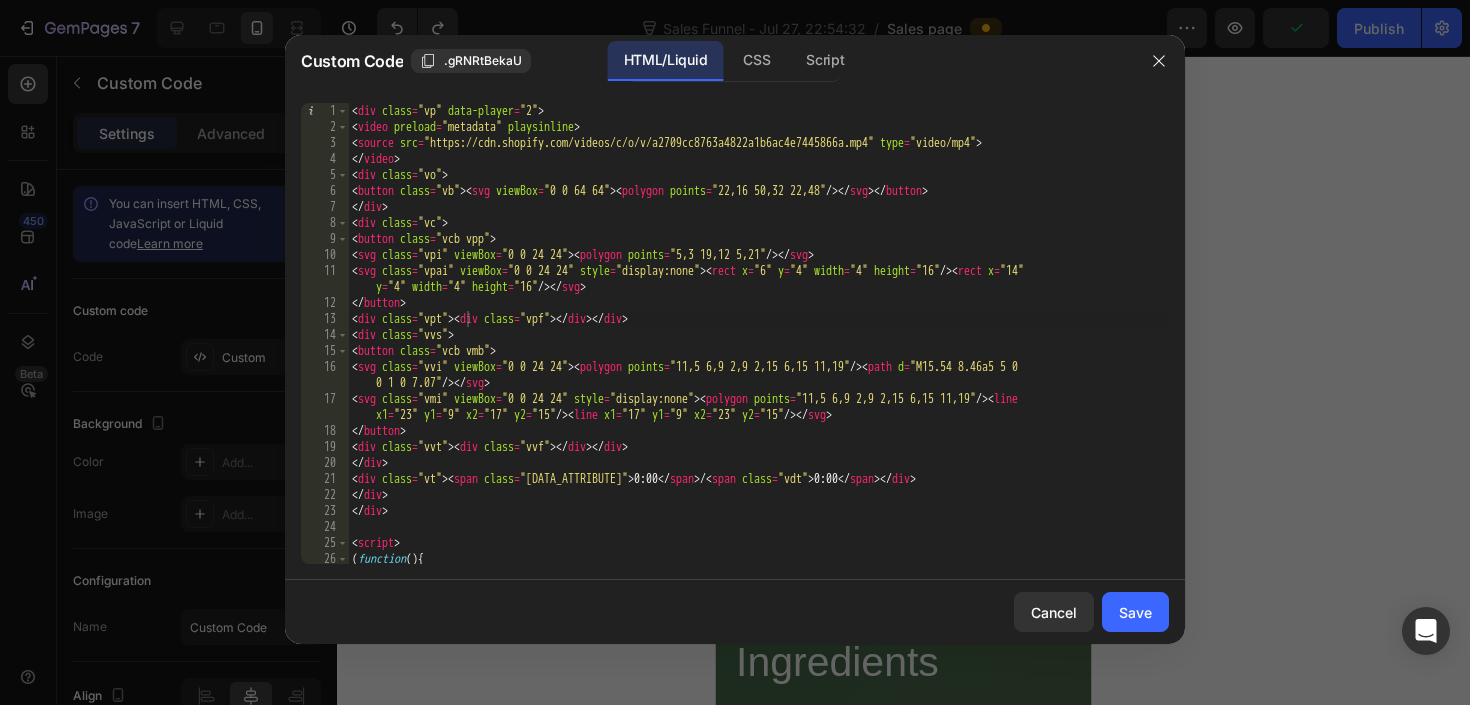 click on "< div   class = "vp"   data-player = "2" > < video   preload = "metadata"   playsinline > < source   src = "https://cdn.shopify.com/videos/c/o/v/a2709cc8763a4822a1b6ac4e7445866a.mp4"   type = "video/mp4" > </ video > < div   class = "vo" > < button   class = "vb" > < svg   viewBox = "0 0 64 64" > < polygon   points = "22,16 50,32 22,48" /> </ svg > </ button > </ div > < div   class = "vc" > < button   class = "vcb vpp" > < svg   class = "vpi"   viewBox = "0 0 24 24" > < polygon   points = "5,3 19,12 5,21" /> </ svg > < svg   class = "vpai"   viewBox = "0 0 24 24"   style = "display:none" > < rect   x = "6"   y = "4"   width = "4"   height = "16" /> < rect   x = "14"    y = "4"   width = "4"   height = "16" /> </ svg > </ button > < div   class = "vpt" > < div   class = "vpf" > </ div > </ div > < div   class = "vvs" > < button   class = "vcb vmb" > < svg   class = "vvi"   viewBox = "0 0 24 24" > < polygon   points = "11,5 6,9 2,9 2,15 6,15 11,19" /> < path   d = "M15.54 8.46a5 5 0     " /> </ svg >" at bounding box center (758, 349) 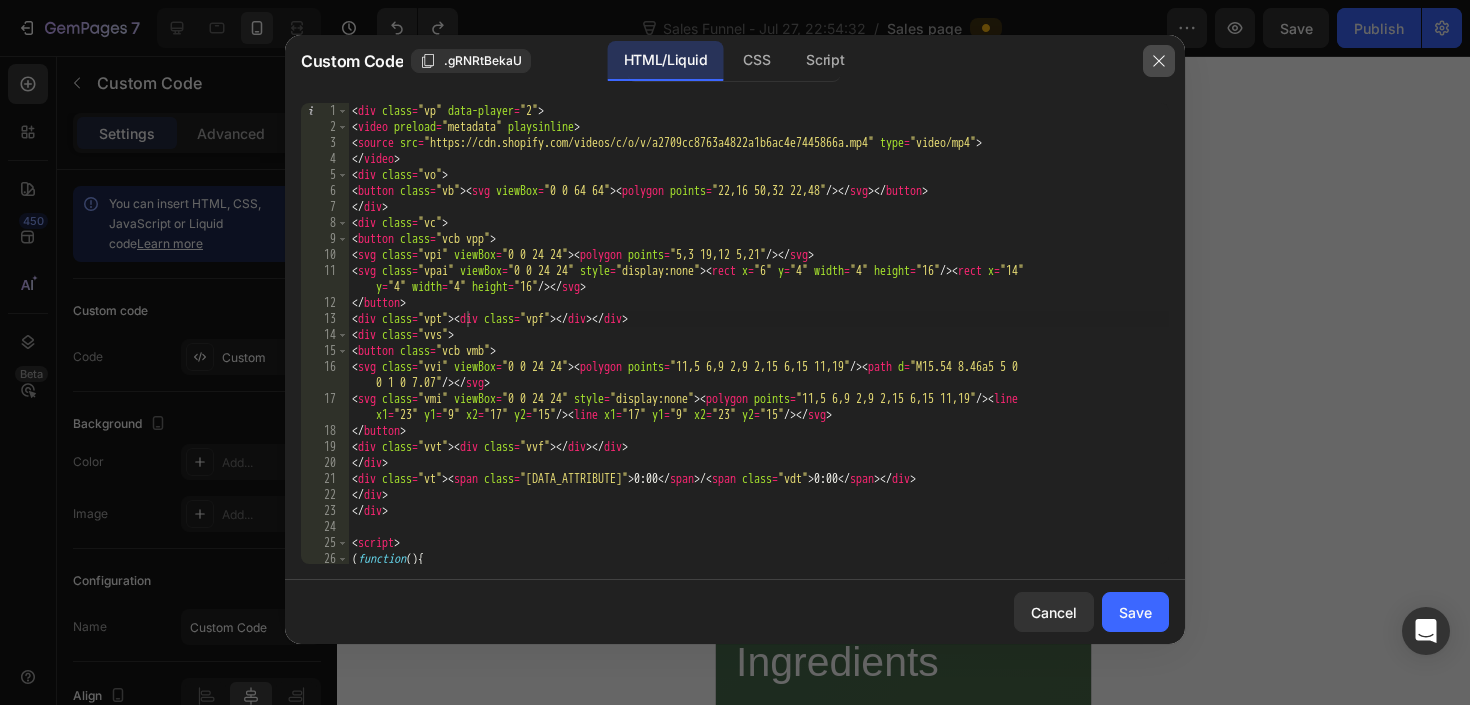 click 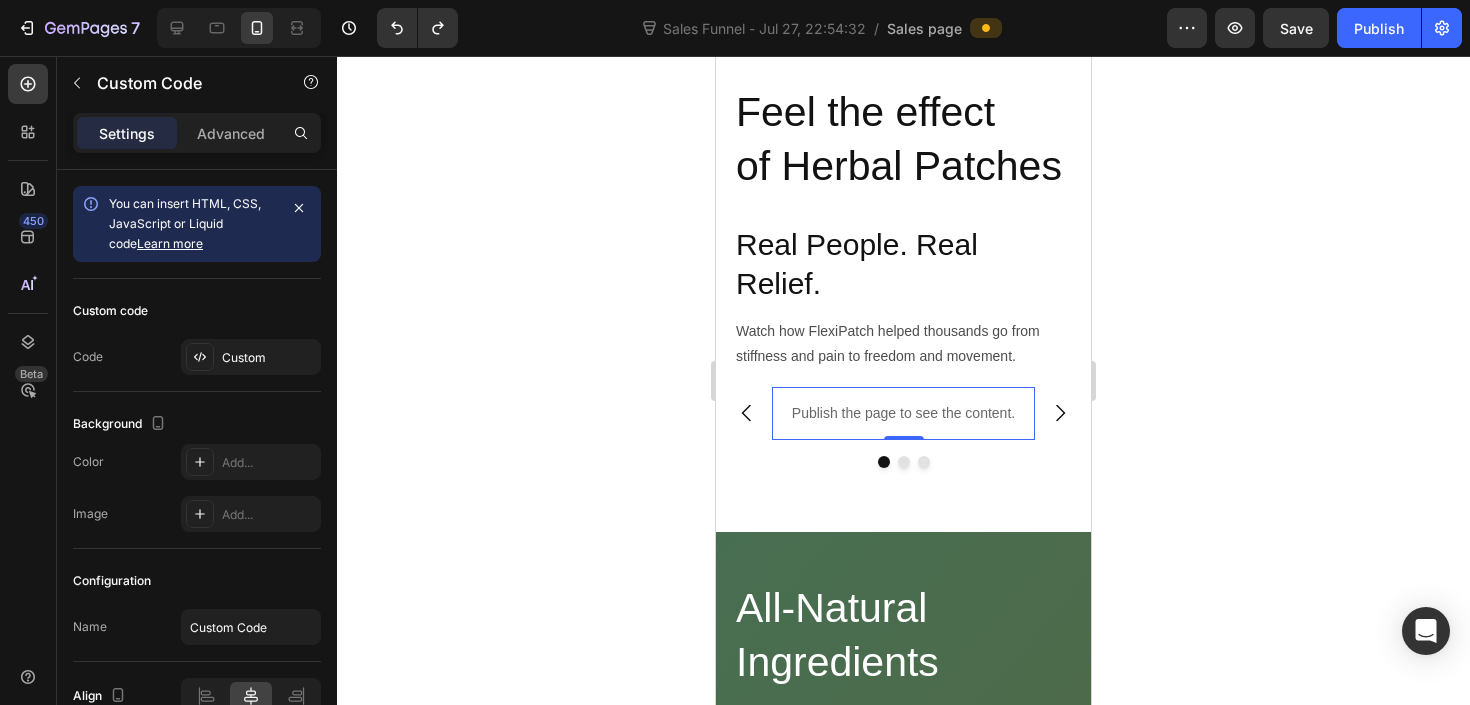 click 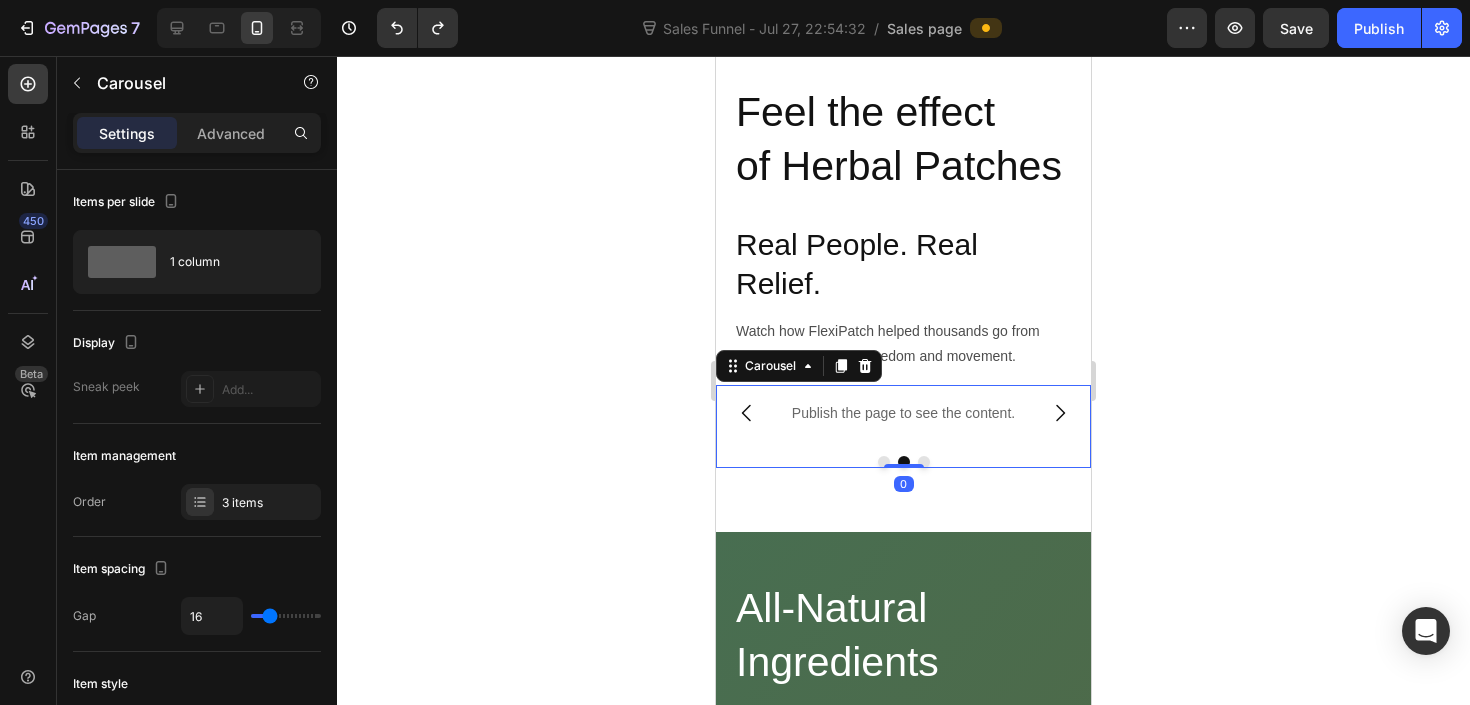 click on "Publish the page to see the content." at bounding box center (903, 413) 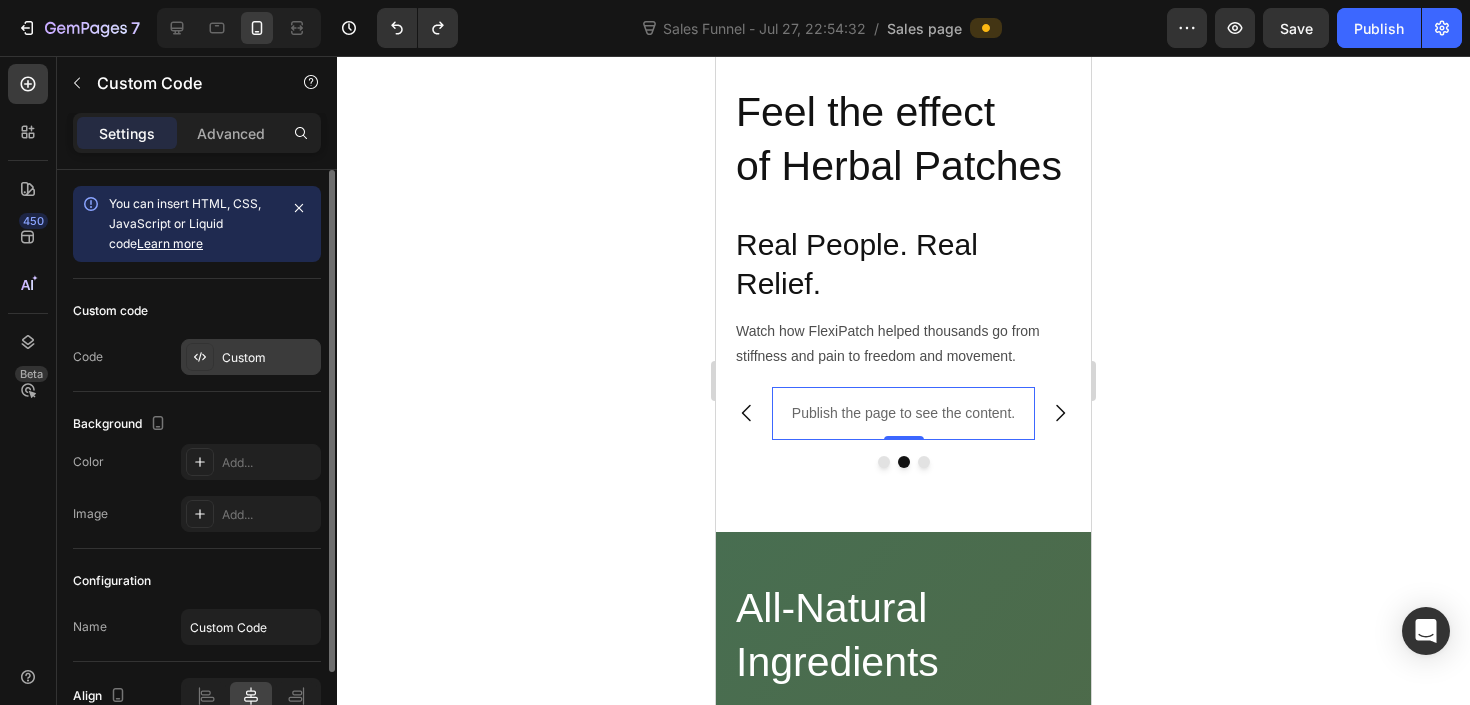 click on "Custom" at bounding box center [269, 358] 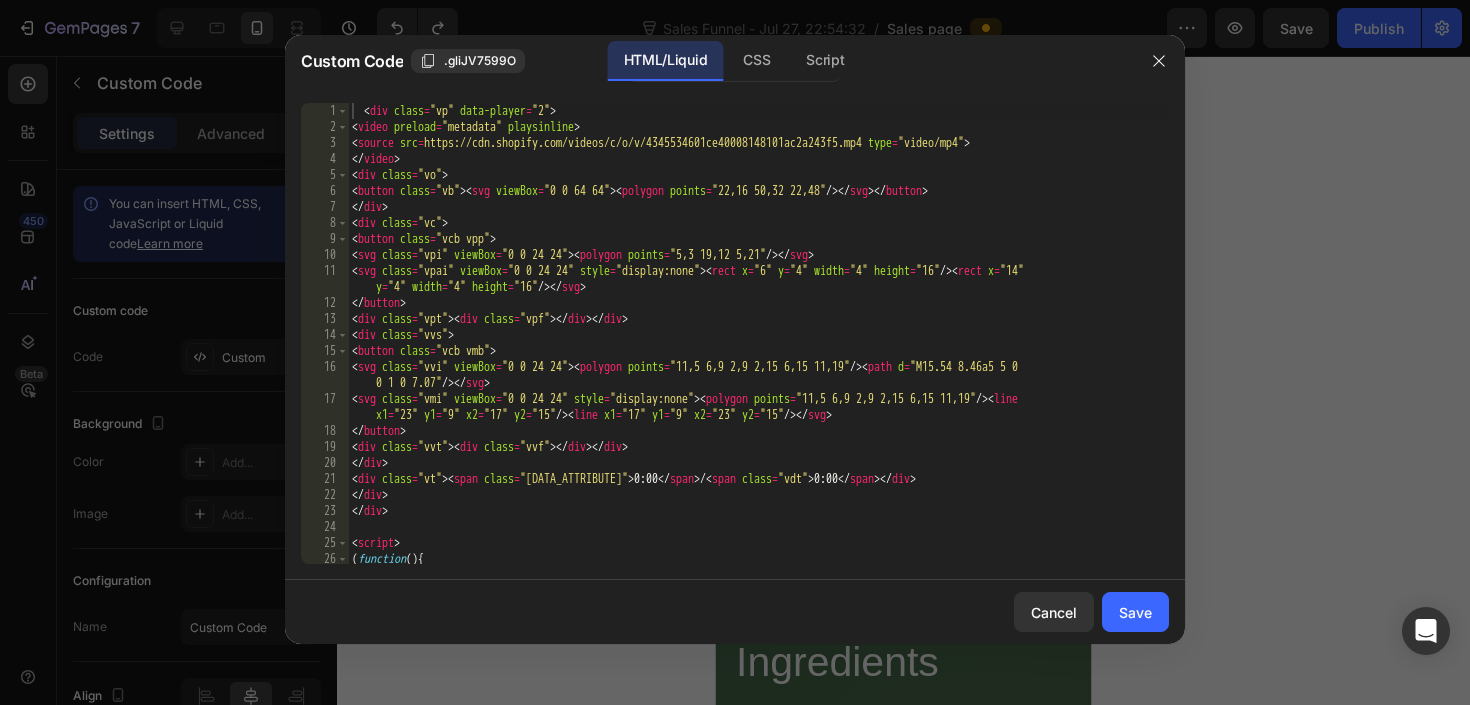 click on "< div   class = "vp"   data-player = "2" > < video   preload = "metadata"   playsinline > < source   src = "https://cdn.shopify.com/videos/c/o/v/4345534601ce40008148101ac2a243f5.mp4"   type = "video/mp4" > </ video > < div   class = "vo" > < button   class = "vb" > < svg   viewBox = "0 0 64 64" > < polygon   points = "22,16 50,32 22,48" /> </ svg > </ button > </ div > < div   class = "vc" > < button   class = "vcb vpp" > < svg   class = "vpi"   viewBox = "0 0 24 24" > < polygon   points = "5,3 19,12 5,21" /> </ svg > < svg   class = "vpai"   viewBox = "0 0 24 24"   style = "display:none" > < rect   x = "6"   y = "4"   width = "4"   height = "16" /> < rect   x = "14"    y = "4"   width = "4"   height = "16" /> </ svg > </ button > < div   class = "vpt" > < div   class = "vpf" > </ div > </ div > < div   class = "vvs" > < button   class = "vcb vmb" > < svg   class = "vvi"   viewBox = "0 0 24 24" > < polygon   points = "11,5 6,9 2,9 2,15 6,15 11,19" /> < path   d = "M15.54 8.46a5 5 0     " /> </ svg > </ div > < div   class = "vvt" > < div   class = "vvf" > </ div > </ div > </ div > < div   =" at bounding box center [758, 349] 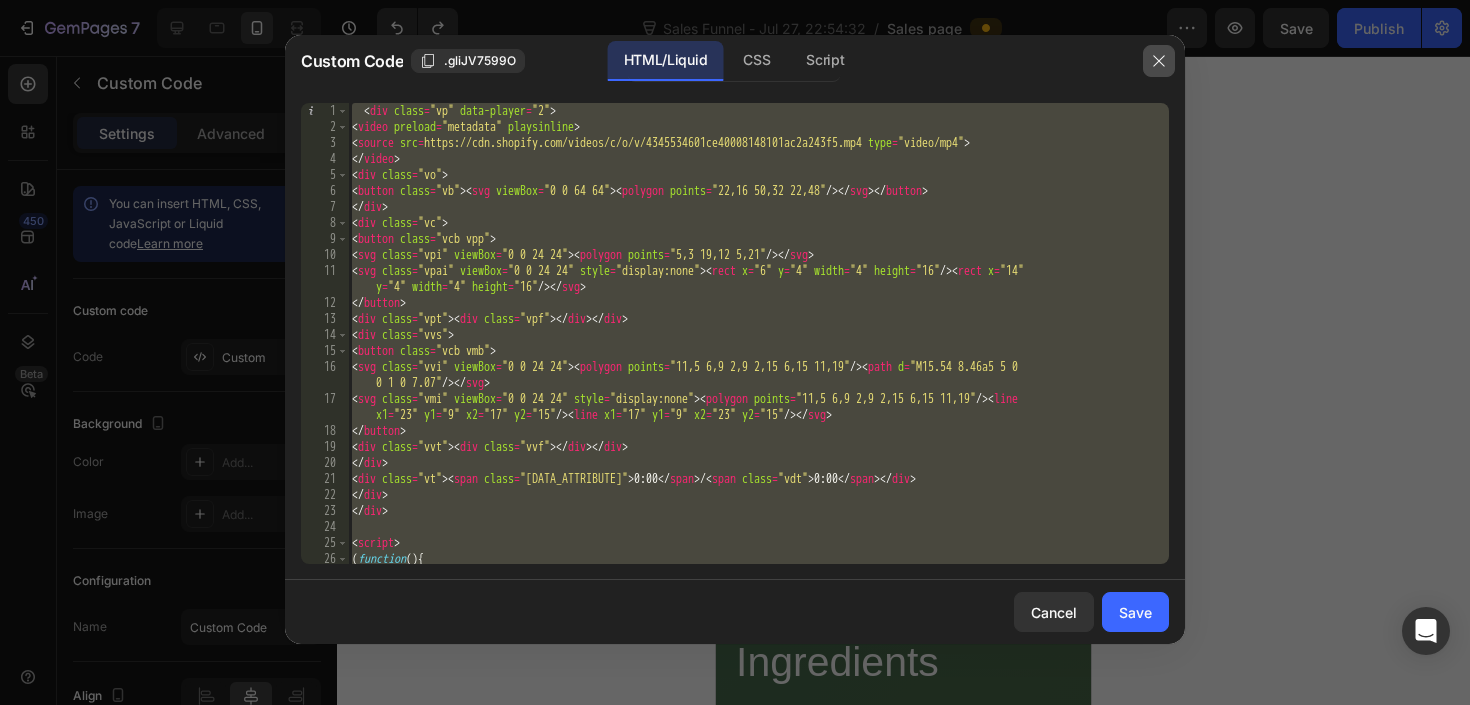 click at bounding box center [1159, 61] 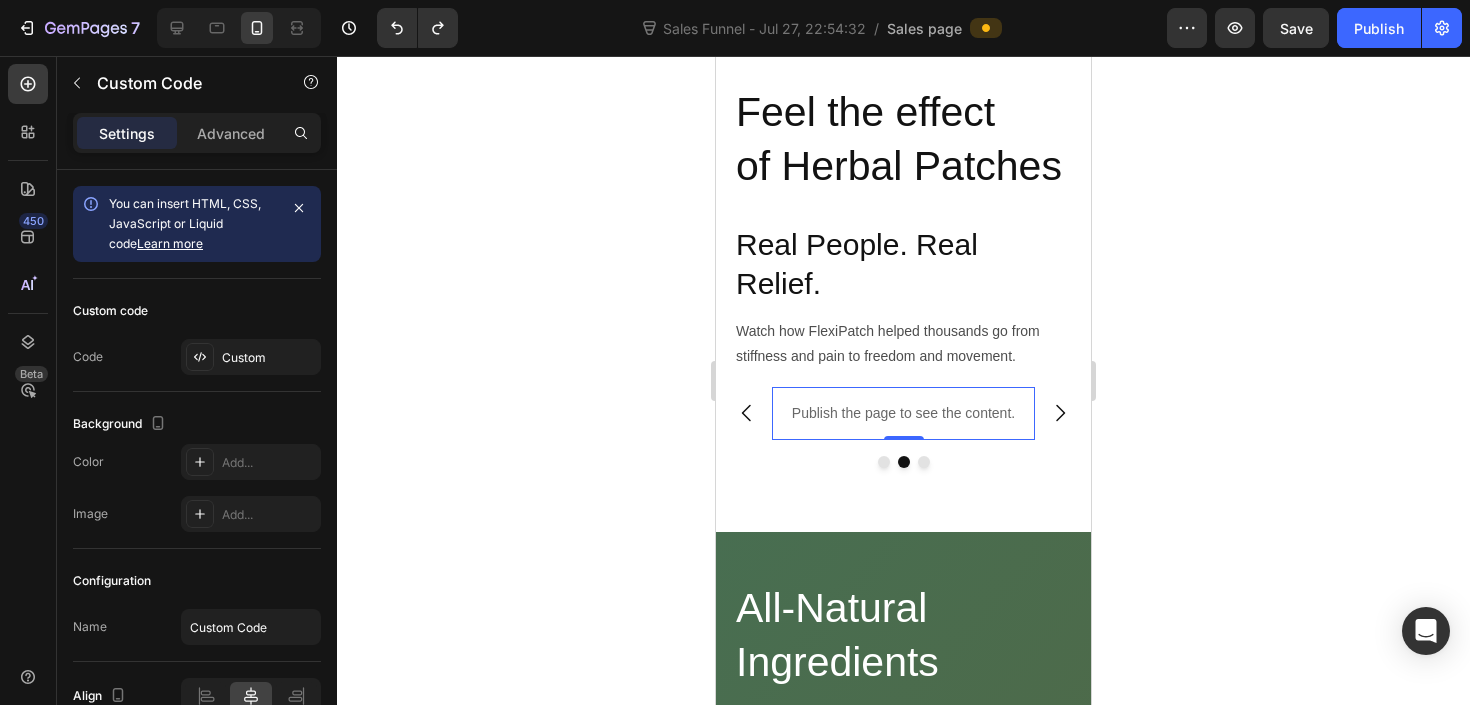click 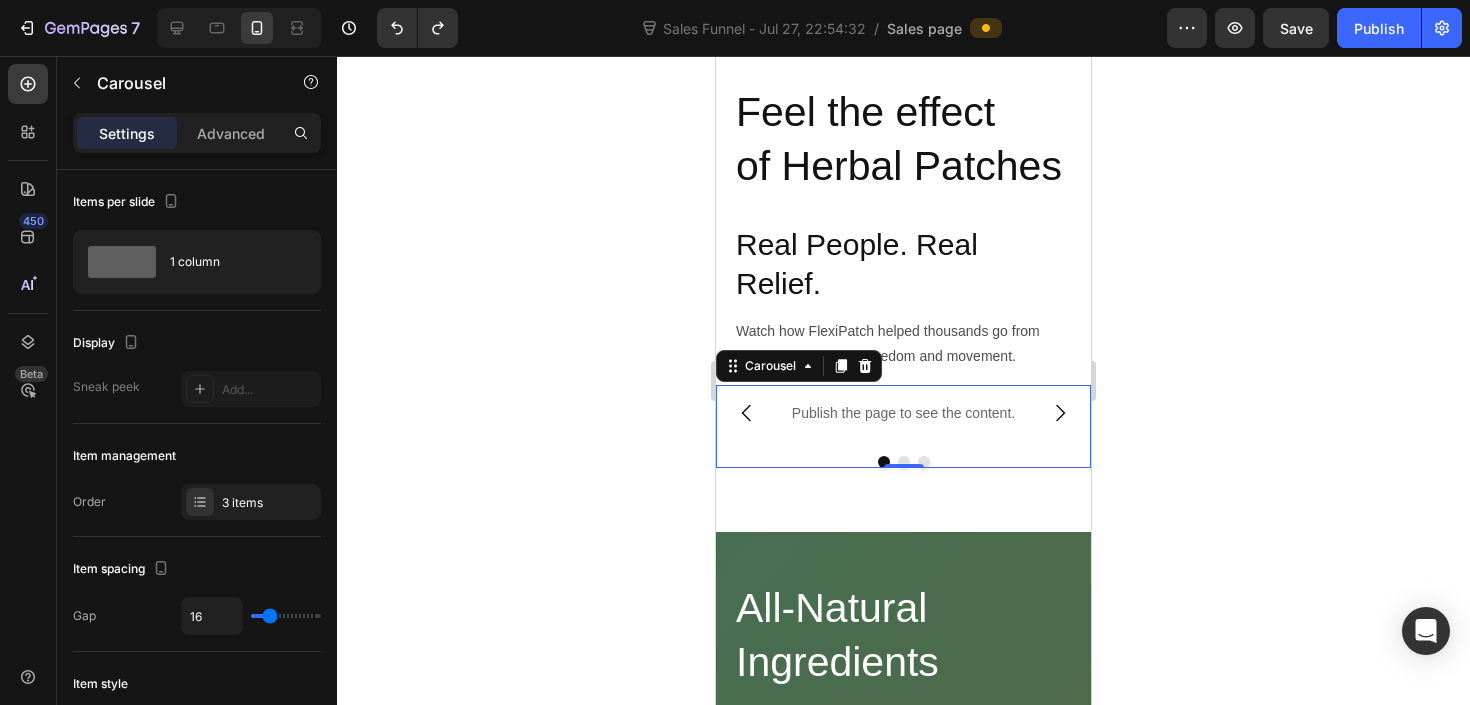 click 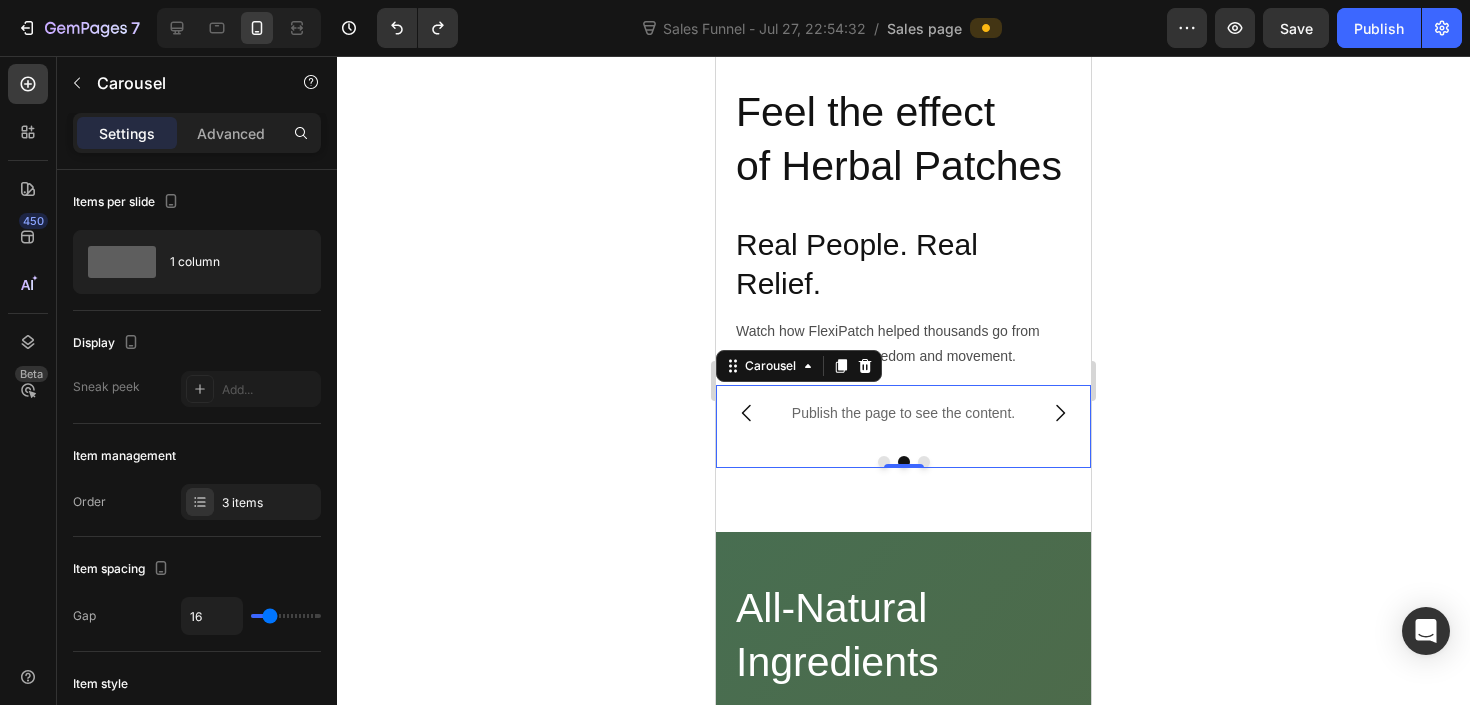 click on "Publish the page to see the content." at bounding box center [903, 413] 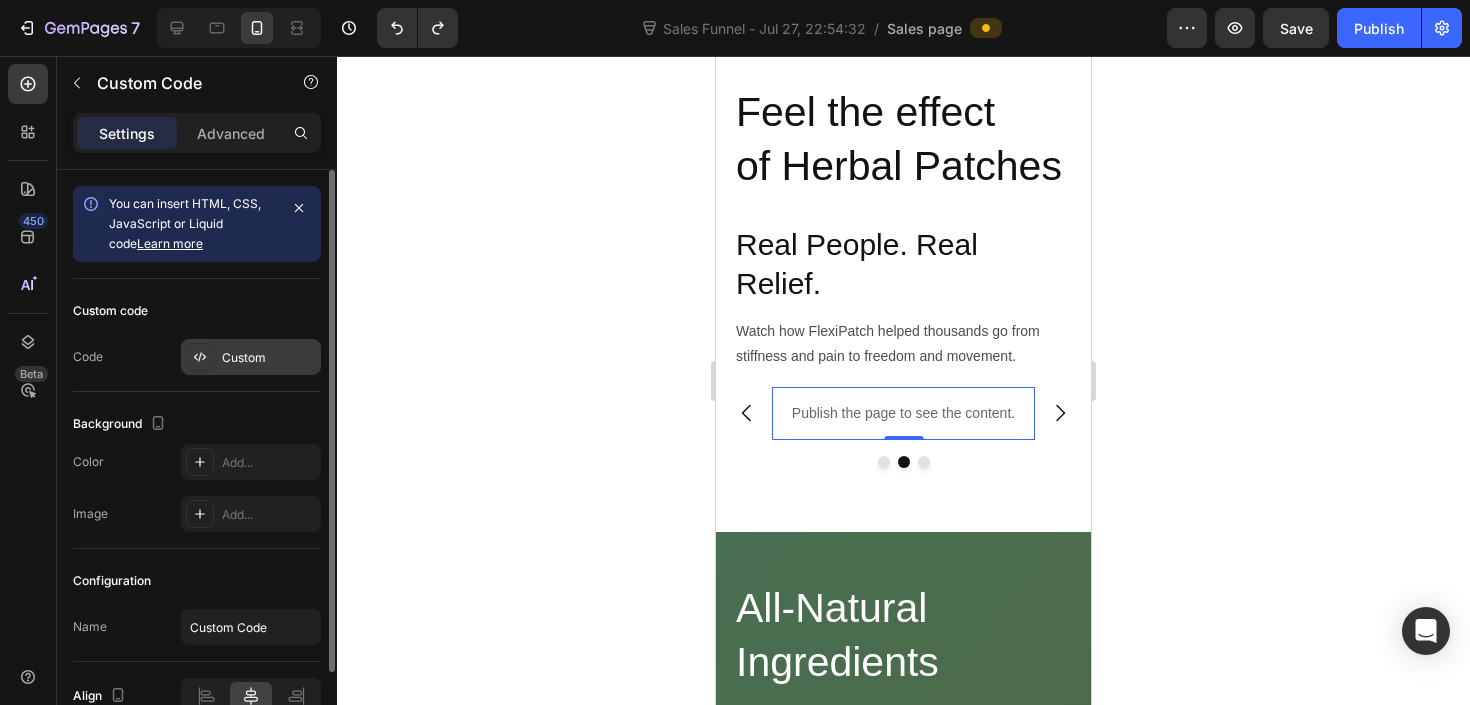 click on "Custom" at bounding box center (269, 358) 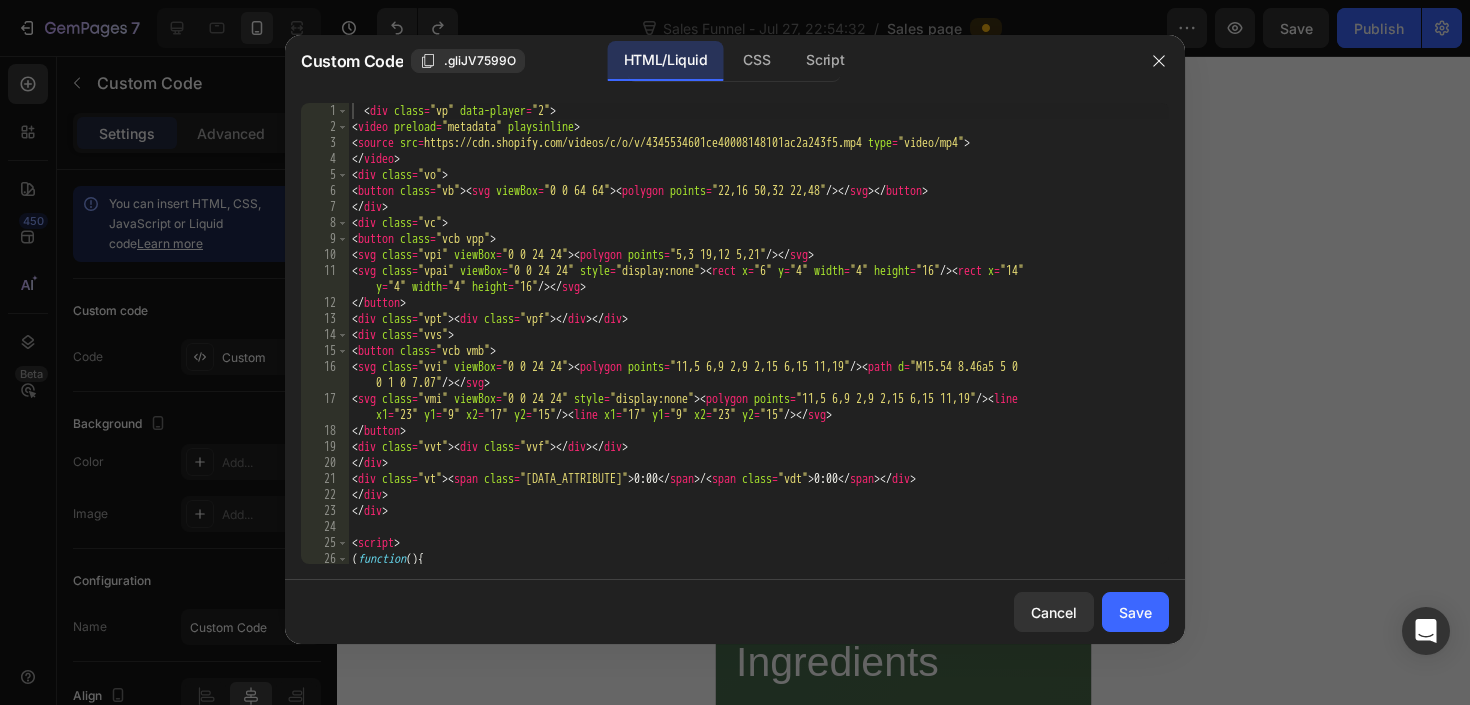 click on "< div   class = "vp"   data-player = "2" > < video   preload = "metadata"   playsinline > < source   src = "https://cdn.shopify.com/videos/c/o/v/4345534601ce40008148101ac2a243f5.mp4"   type = "video/mp4" > </ video > < div   class = "vo" > < button   class = "vb" > < svg   viewBox = "0 0 64 64" > < polygon   points = "22,16 50,32 22,48" /> </ svg > </ button > </ div > < div   class = "vc" > < button   class = "vcb vpp" > < svg   class = "vpi"   viewBox = "0 0 24 24" > < polygon   points = "5,3 19,12 5,21" /> </ svg > < svg   class = "vpai"   viewBox = "0 0 24 24"   style = "display:none" > < rect   x = "6"   y = "4"   width = "4"   height = "16" /> < rect   x = "14"    y = "4"   width = "4"   height = "16" /> </ svg > </ button > < div   class = "vpt" > < div   class = "vpf" > </ div > </ div > < div   class = "vvs" > < button   class = "vcb vmb" > < svg   class = "vvi"   viewBox = "0 0 24 24" > < polygon   points = "11,5 6,9 2,9 2,15 6,15 11,19" /> < path   d = "M15.54 8.46a5 5 0     " /> </ svg > </ div > < div   class = "vvt" > < div   class = "vvf" > </ div > </ div > </ div > < div   =" at bounding box center [758, 349] 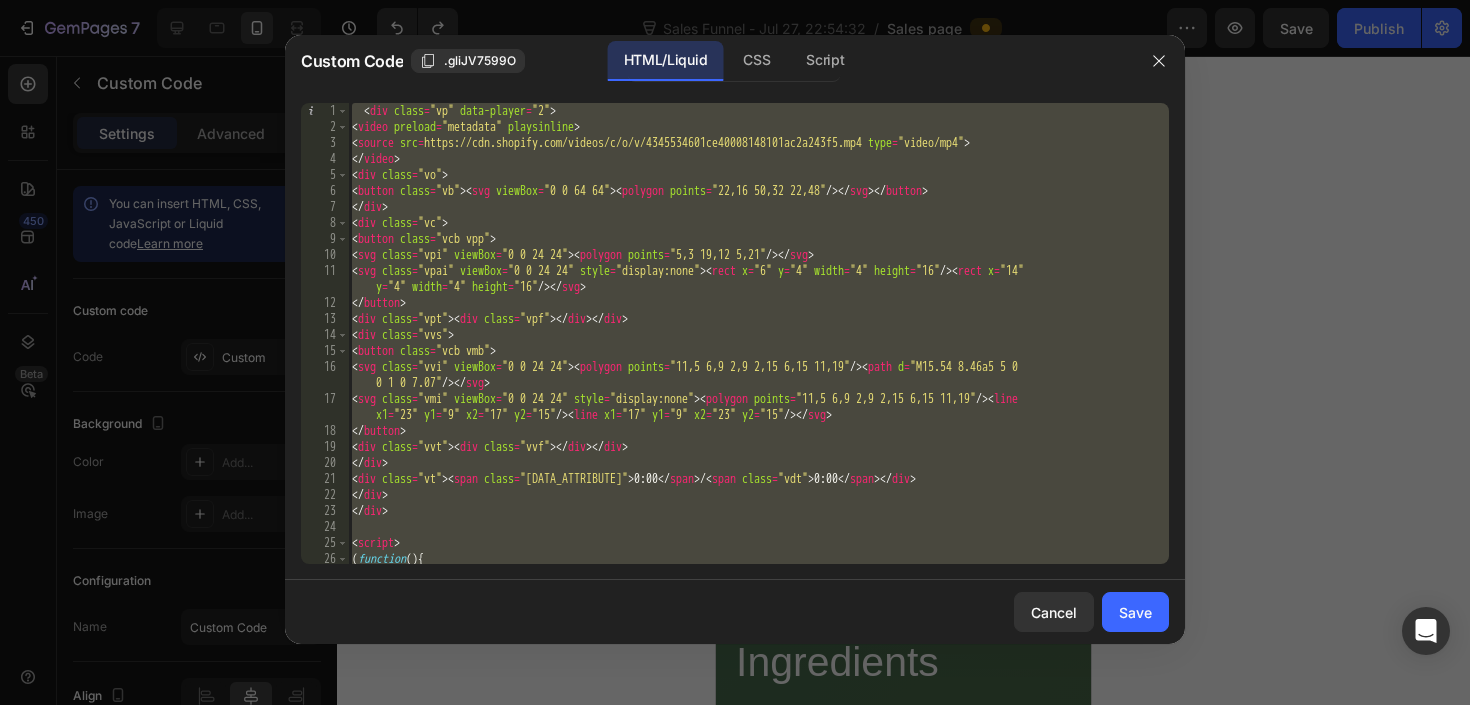 click on "< div   class = "vp"   data-player = "2" > < video   preload = "metadata"   playsinline > < source   src = "https://cdn.shopify.com/videos/c/o/v/4345534601ce40008148101ac2a243f5.mp4"   type = "video/mp4" > </ video > < div   class = "vo" > < button   class = "vb" > < svg   viewBox = "0 0 64 64" > < polygon   points = "22,16 50,32 22,48" /> </ svg > </ button > </ div > < div   class = "vc" > < button   class = "vcb vpp" > < svg   class = "vpi"   viewBox = "0 0 24 24" > < polygon   points = "5,3 19,12 5,21" /> </ svg > < svg   class = "vpai"   viewBox = "0 0 24 24"   style = "display:none" > < rect   x = "6"   y = "4"   width = "4"   height = "16" /> < rect   x = "14"    y = "4"   width = "4"   height = "16" /> </ svg > </ button > < div   class = "vpt" > < div   class = "vpf" > </ div > </ div > < div   class = "vvs" > < button   class = "vcb vmb" > < svg   class = "vvi"   viewBox = "0 0 24 24" > < polygon   points = "11,5 6,9 2,9 2,15 6,15 11,19" /> < path   d = "M15.54 8.46a5 5 0     " /> </ svg > </ div > < div   class = "vvt" > < div   class = "vvf" > </ div > </ div > </ div > < div   =" at bounding box center (758, 349) 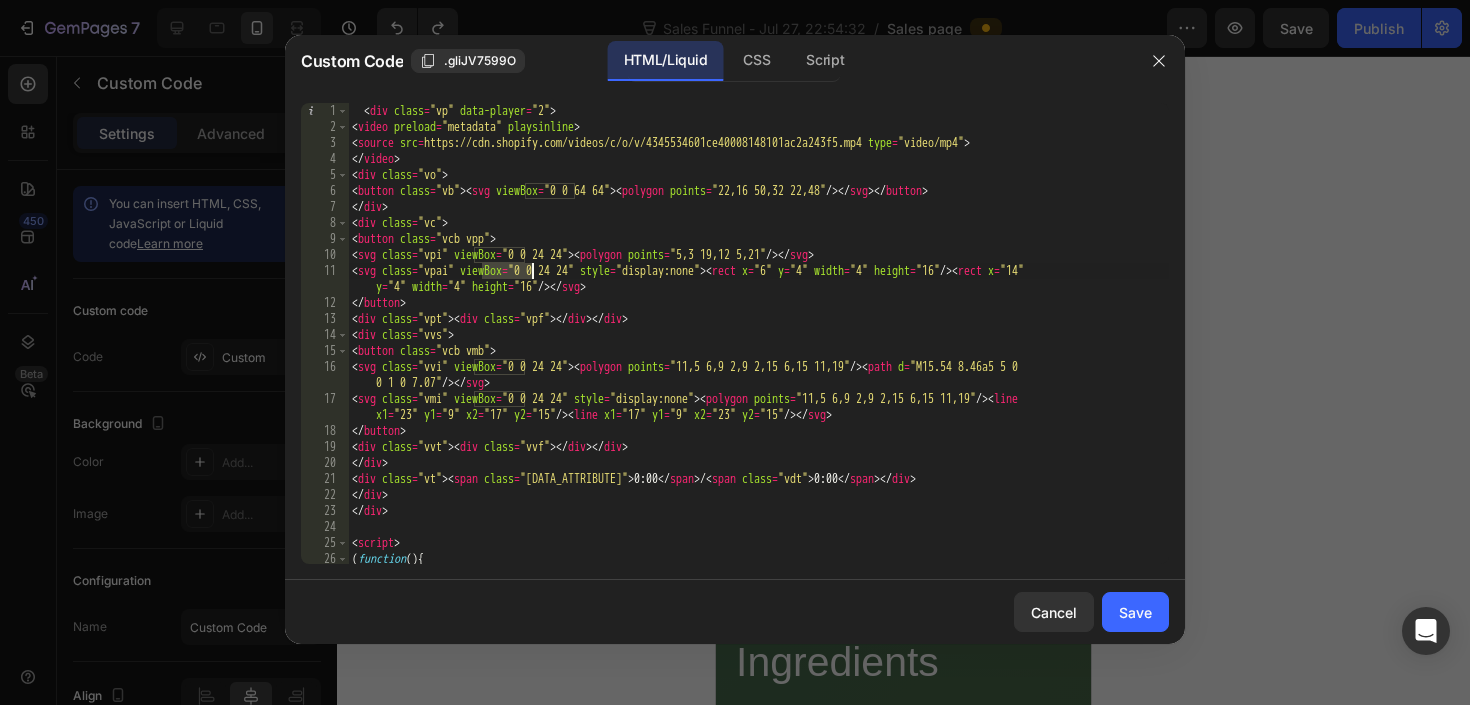 click on "< div   class = "vp"   data-player = "2" > < video   preload = "metadata"   playsinline > < source   src = "https://cdn.shopify.com/videos/c/o/v/4345534601ce40008148101ac2a243f5.mp4"   type = "video/mp4" > </ video > < div   class = "vo" > < button   class = "vb" > < svg   viewBox = "0 0 64 64" > < polygon   points = "22,16 50,32 22,48" /> </ svg > </ button > </ div > < div   class = "vc" > < button   class = "vcb vpp" > < svg   class = "vpi"   viewBox = "0 0 24 24" > < polygon   points = "5,3 19,12 5,21" /> </ svg > < svg   class = "vpai"   viewBox = "0 0 24 24"   style = "display:none" > < rect   x = "6"   y = "4"   width = "4"   height = "16" /> < rect   x = "14"    y = "4"   width = "4"   height = "16" /> </ svg > </ button > < div   class = "vpt" > < div   class = "vpf" > </ div > </ div > < div   class = "vvs" > < button   class = "vcb vmb" > < svg   class = "vvi"   viewBox = "0 0 24 24" > < polygon   points = "11,5 6,9 2,9 2,15 6,15 11,19" /> < path   d = "M15.54 8.46a5 5 0     " /> </ svg > </ div > < div   class = "vvt" > < div   class = "vvf" > </ div > </ div > </ div > < div   =" at bounding box center [758, 349] 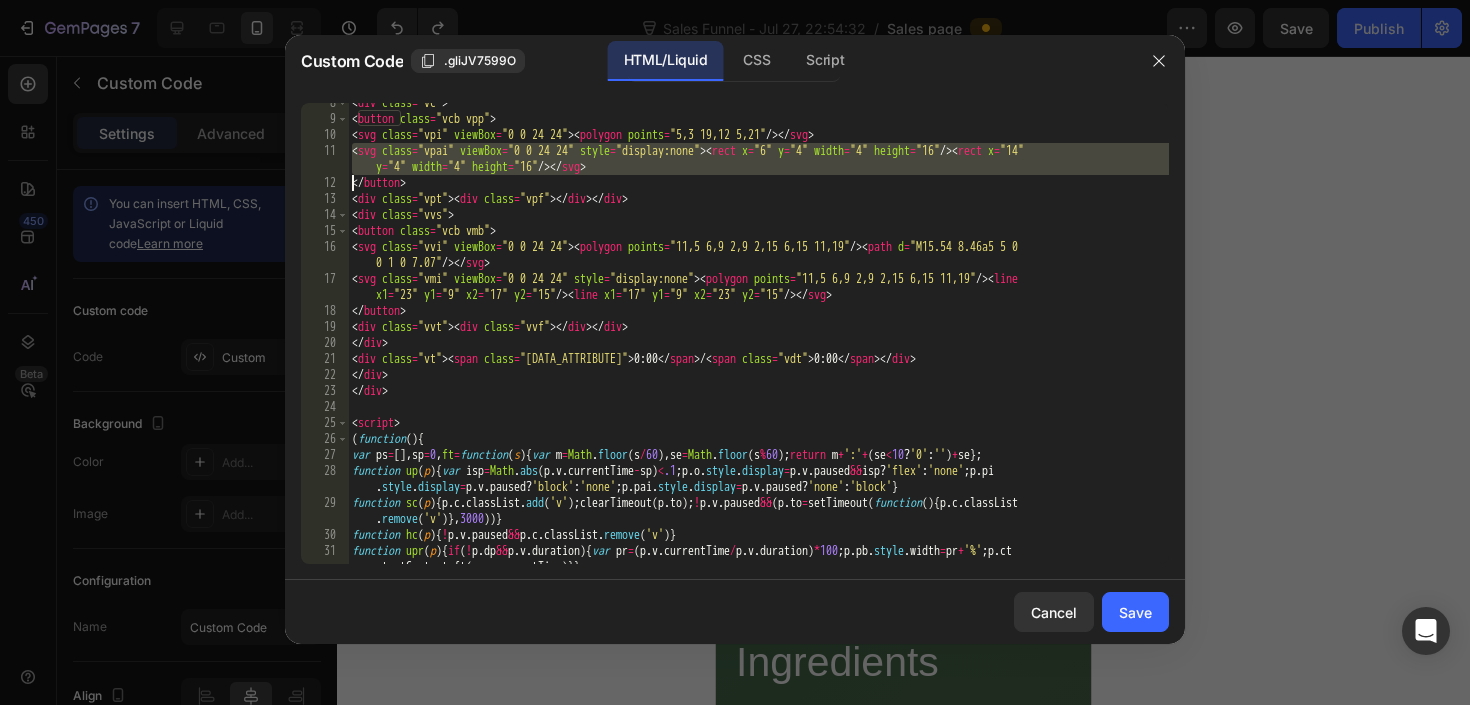 scroll, scrollTop: 120, scrollLeft: 0, axis: vertical 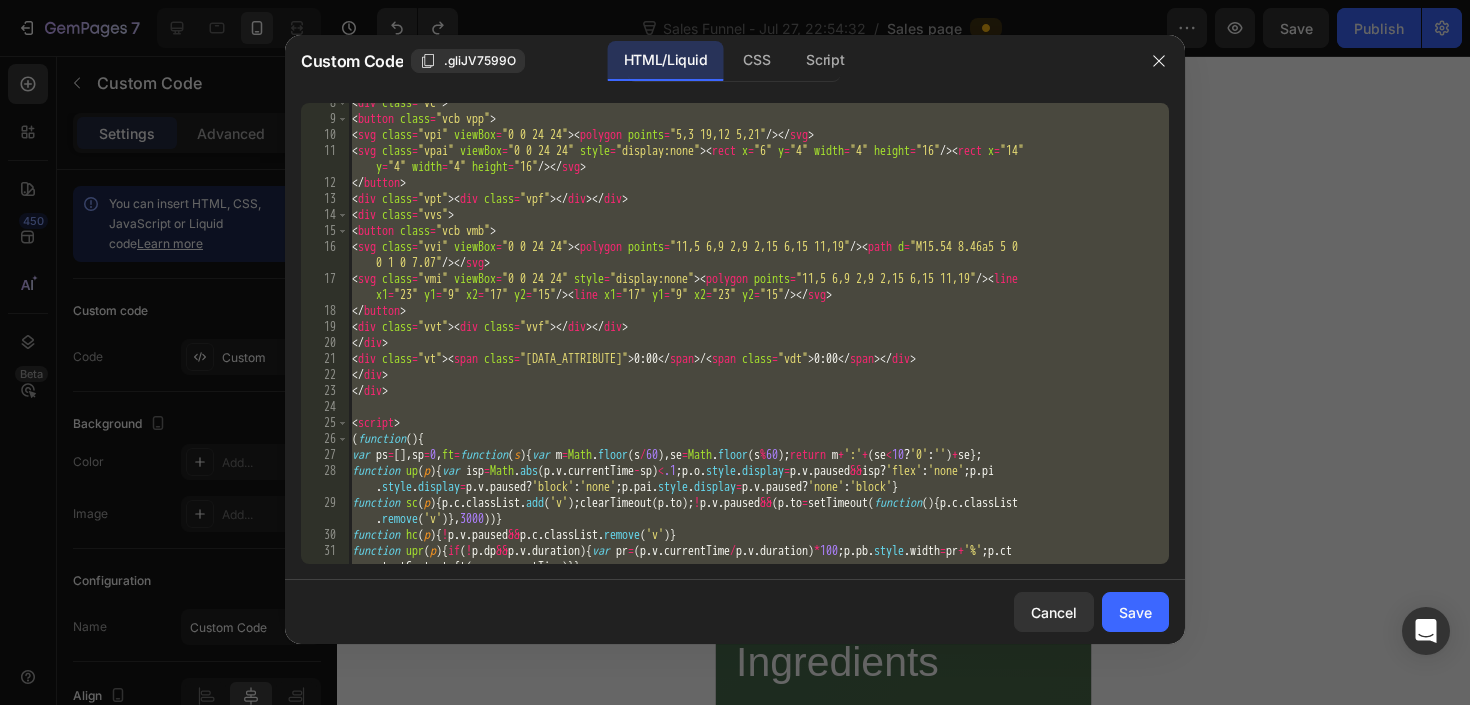 click on "< div   class = "vc" > < button   class = "vcb vpp" > < svg   class = "vpi"   viewBox = "0 0 24 24" > < polygon   points = "5,3 19,12 5,21" /> </ svg > < svg   class = "vpai"   viewBox = "0 0 24 24"   style = "display:none" > < rect   x = "6"   y = "4"   width = "4"   height = "16" /> < rect   x = "14"        y = "4"   width = "4"   height = "16" /> </ svg > </ button > < div   class = "vpt" > < div   class = "vpf" > </ div > </ div > < div   class = "vvs" > < button   class = "vcb vmb" > < svg   class = "vvi"   viewBox = "0 0 24 24" > < polygon   points = "11,5 6,9 2,9 2,15 6,15 11,19" /> < path   d = "M15.54 8.46a5 5 0       0 1 0 7.07" /> </ svg > < svg   class = "vmi"   viewBox = "0 0 24 24"   style = "display:none" > < polygon   points = "11,5 6,9 2,9 2,15 6,15 11,19" /> < line        x1 = "23"   y1 = "9"   x2 = "17"   y2 = "15" /> < line   x1 = "17"   y1 = "9"   x2 = "23"   y2 = "15" /> </ svg > </ button > < div   class = "vvt" > < div   class = "vvf" > </ div > </ div > </ div > < div   =" at bounding box center [758, 349] 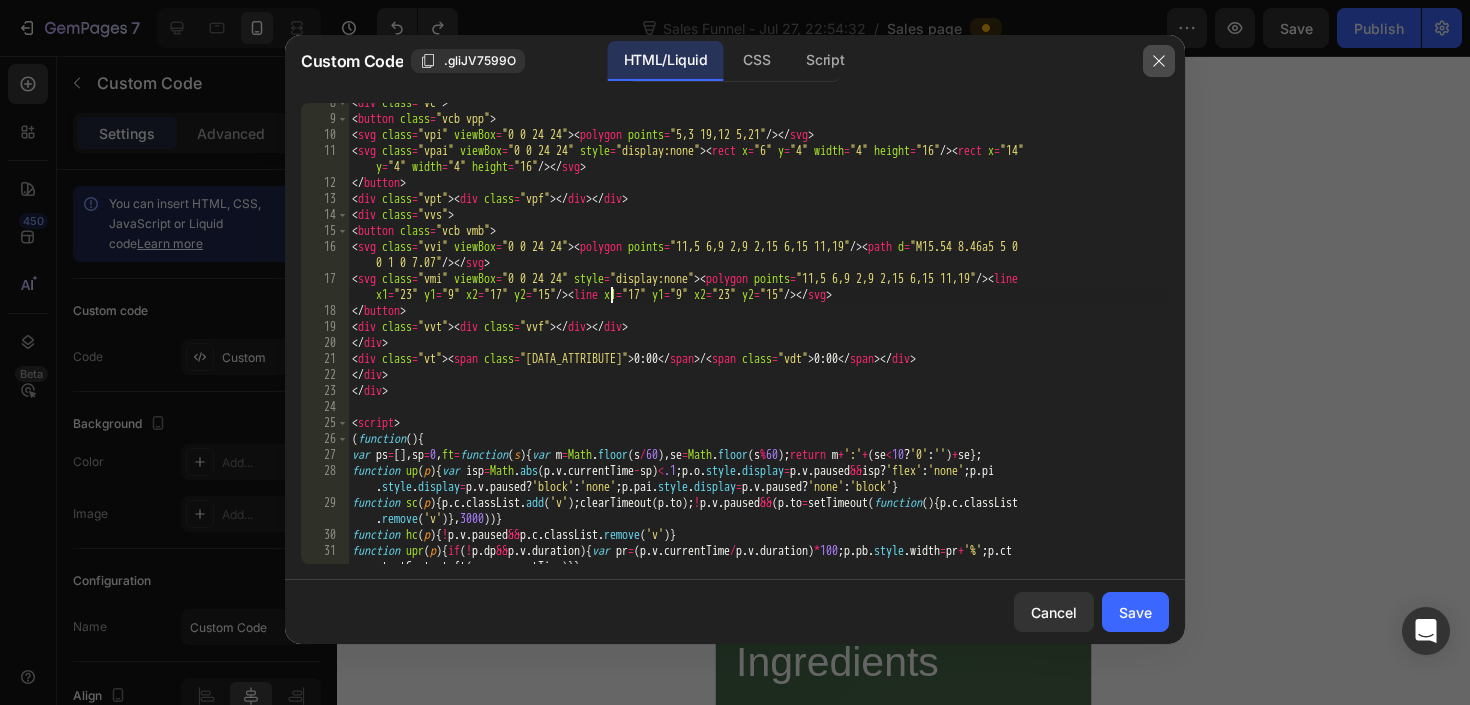 click 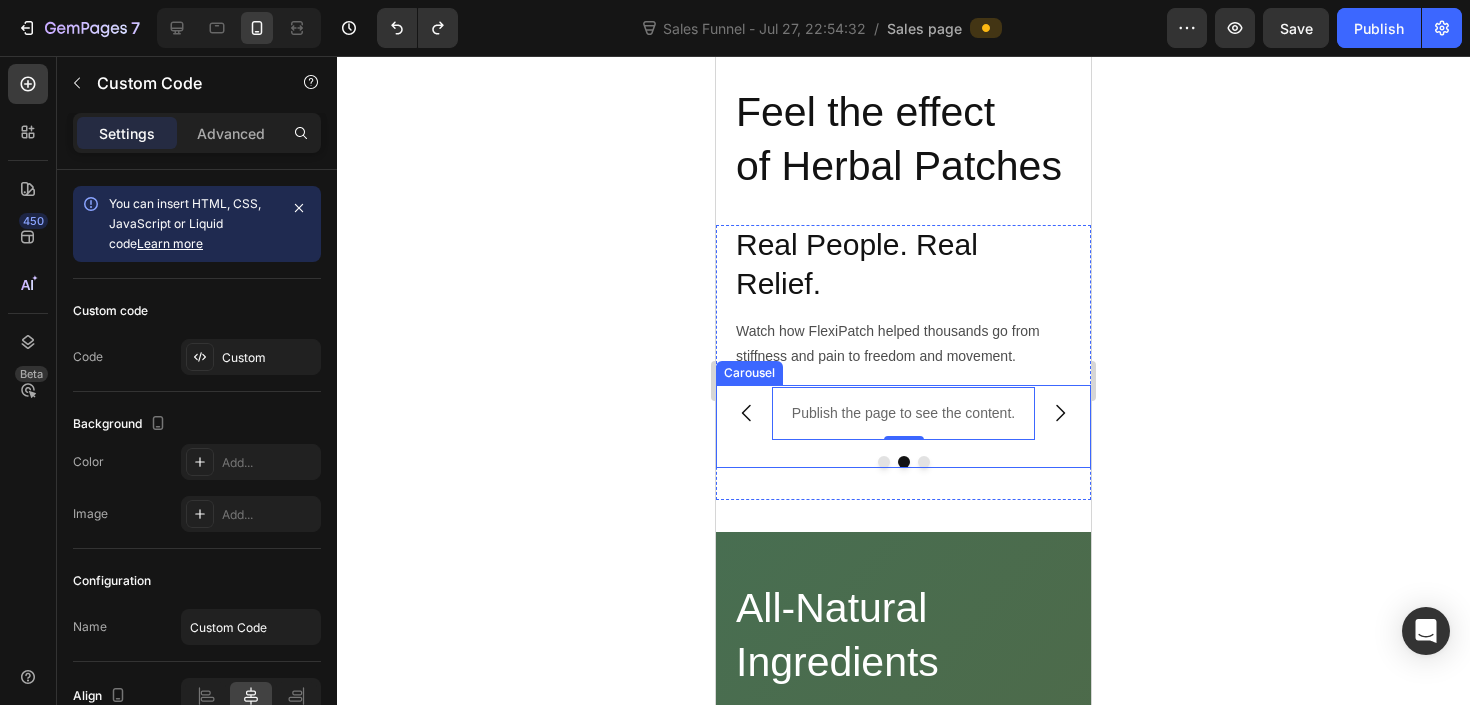 click at bounding box center (747, 413) 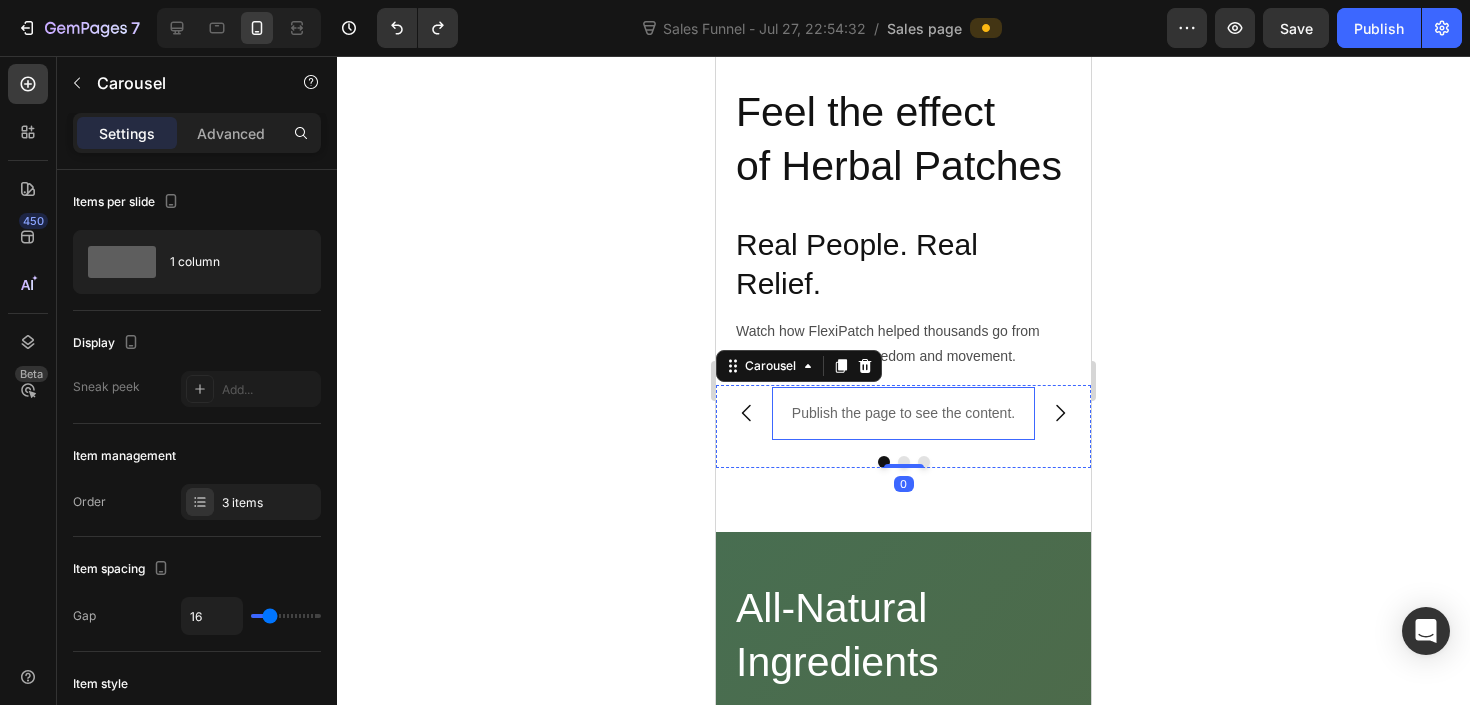 click on "Publish the page to see the content." at bounding box center [903, 413] 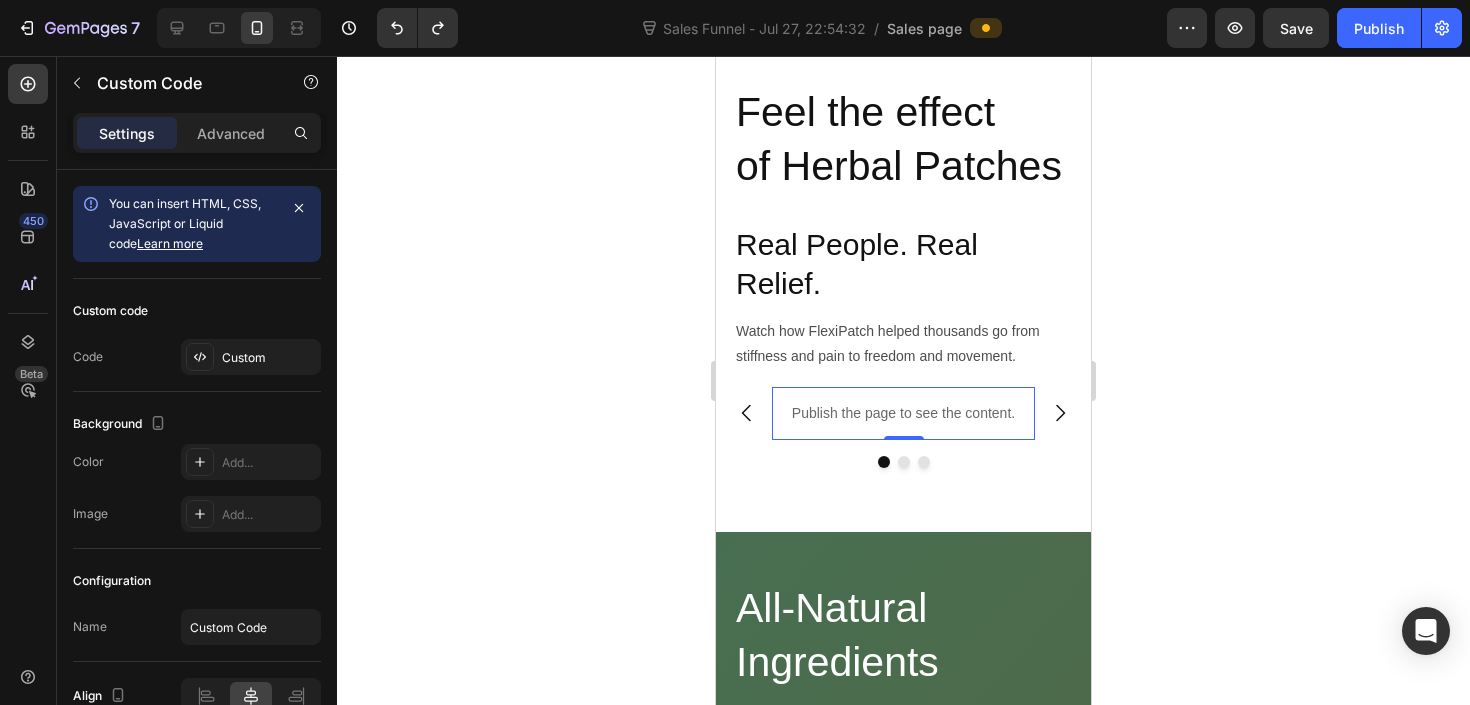 click on "Publish the page to see the content." at bounding box center [903, 413] 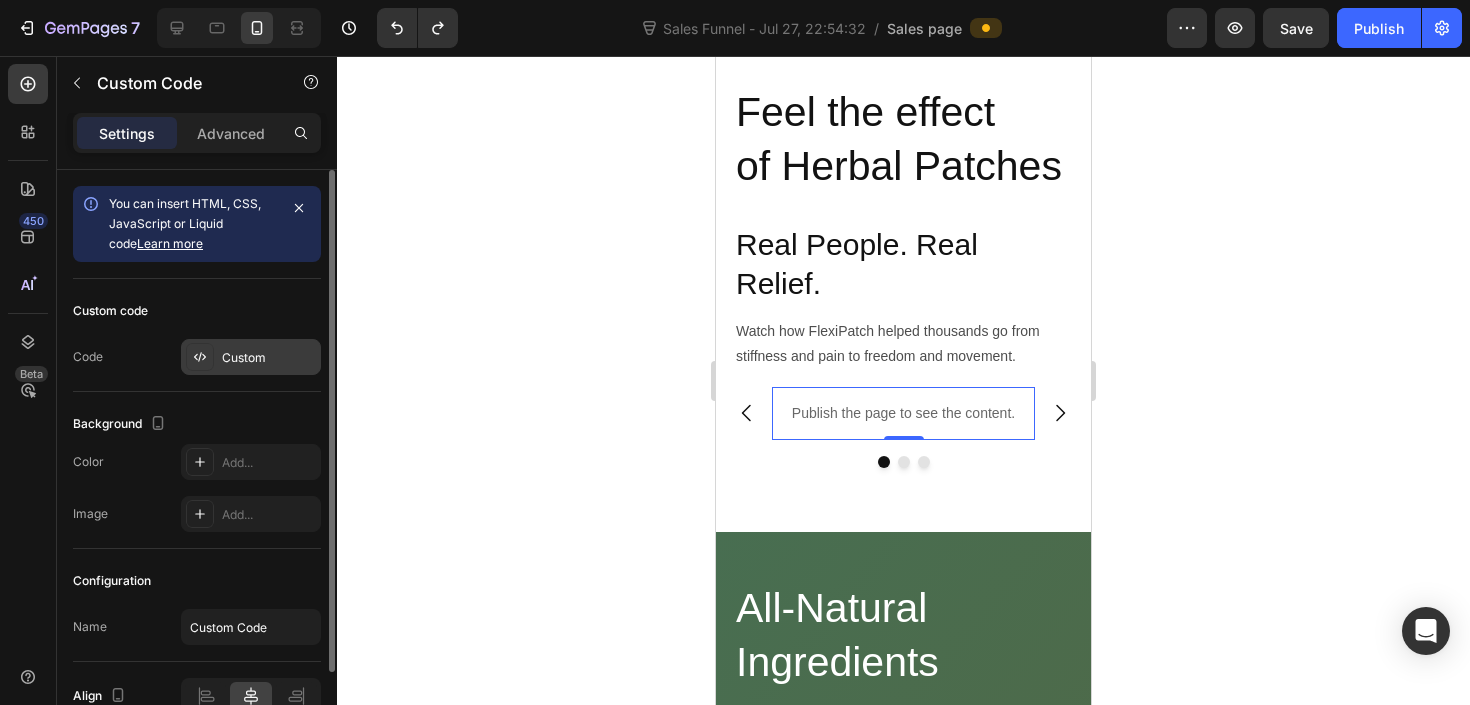 click on "Custom" at bounding box center (269, 358) 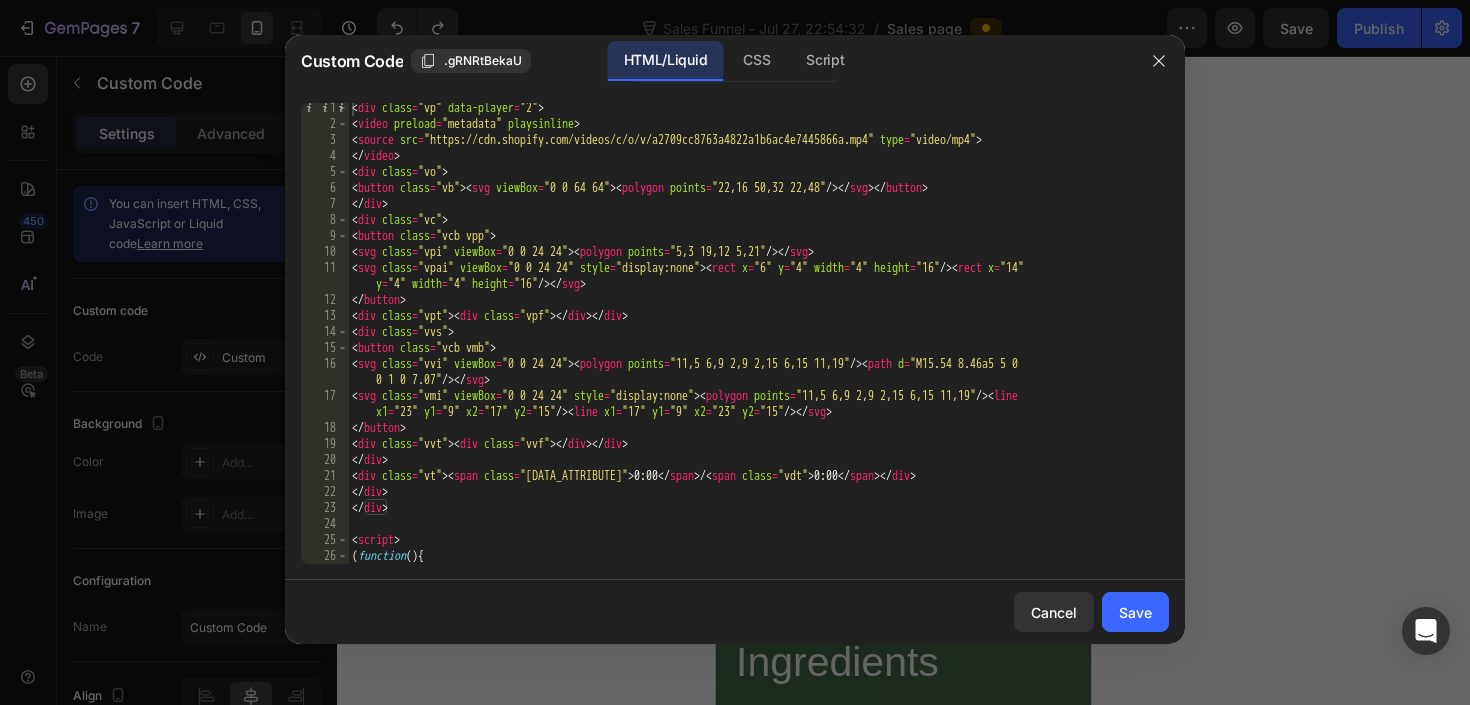 scroll, scrollTop: 3, scrollLeft: 0, axis: vertical 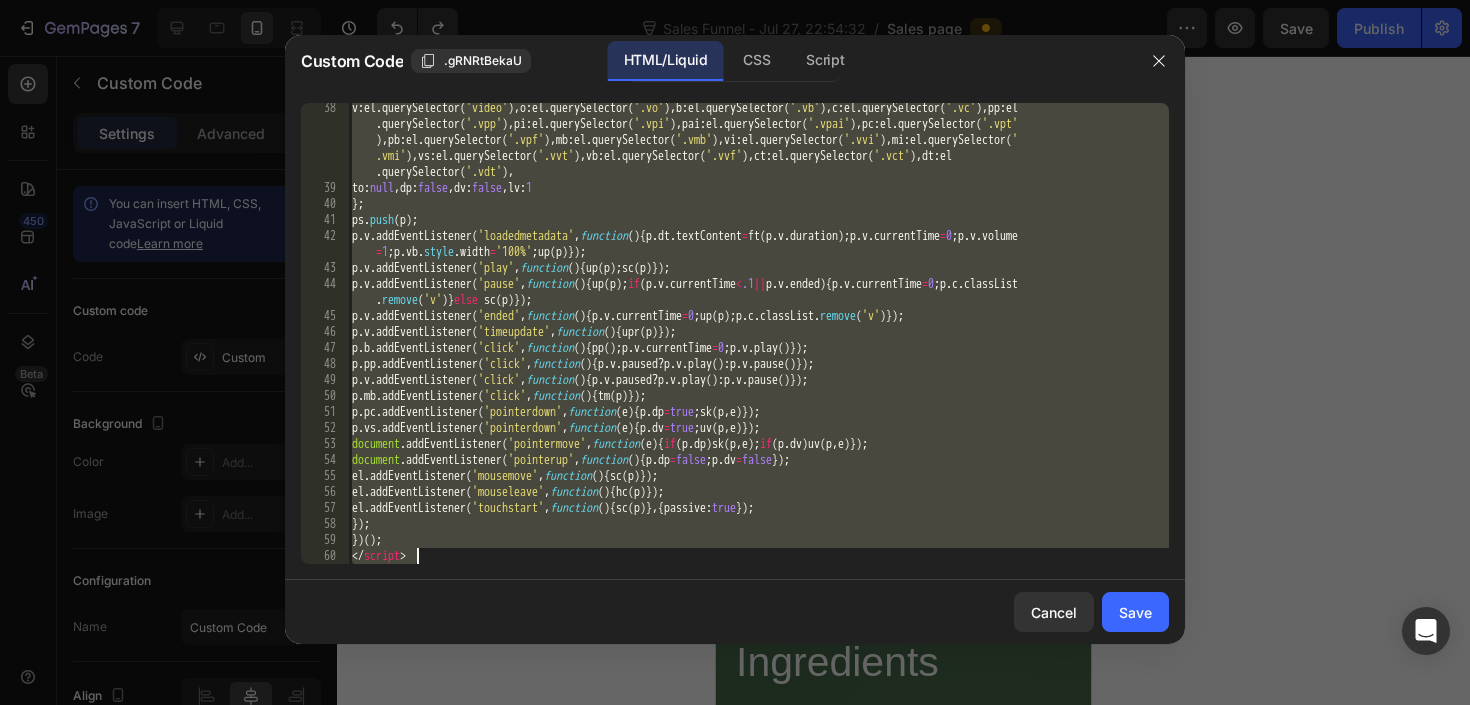 drag, startPoint x: 353, startPoint y: 160, endPoint x: 575, endPoint y: 690, distance: 574.6164 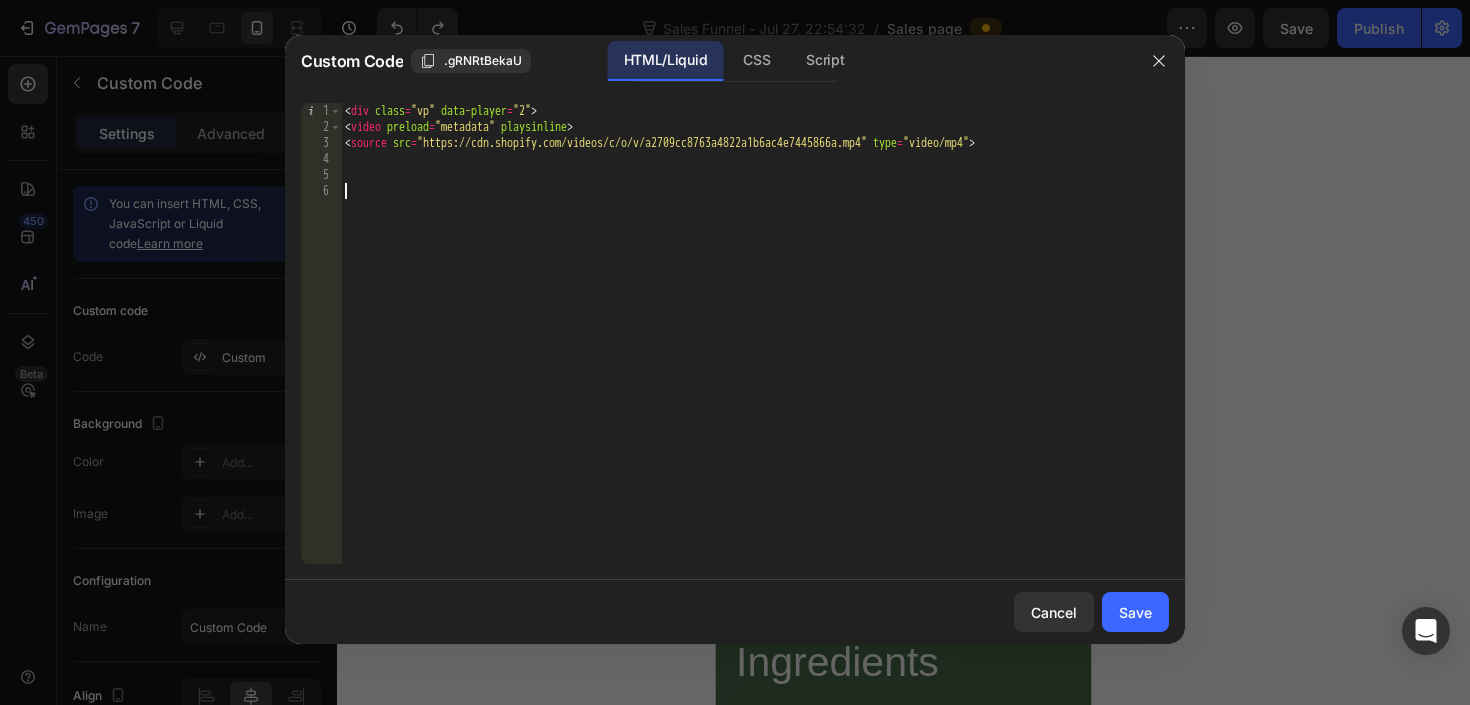 paste on "</html>" 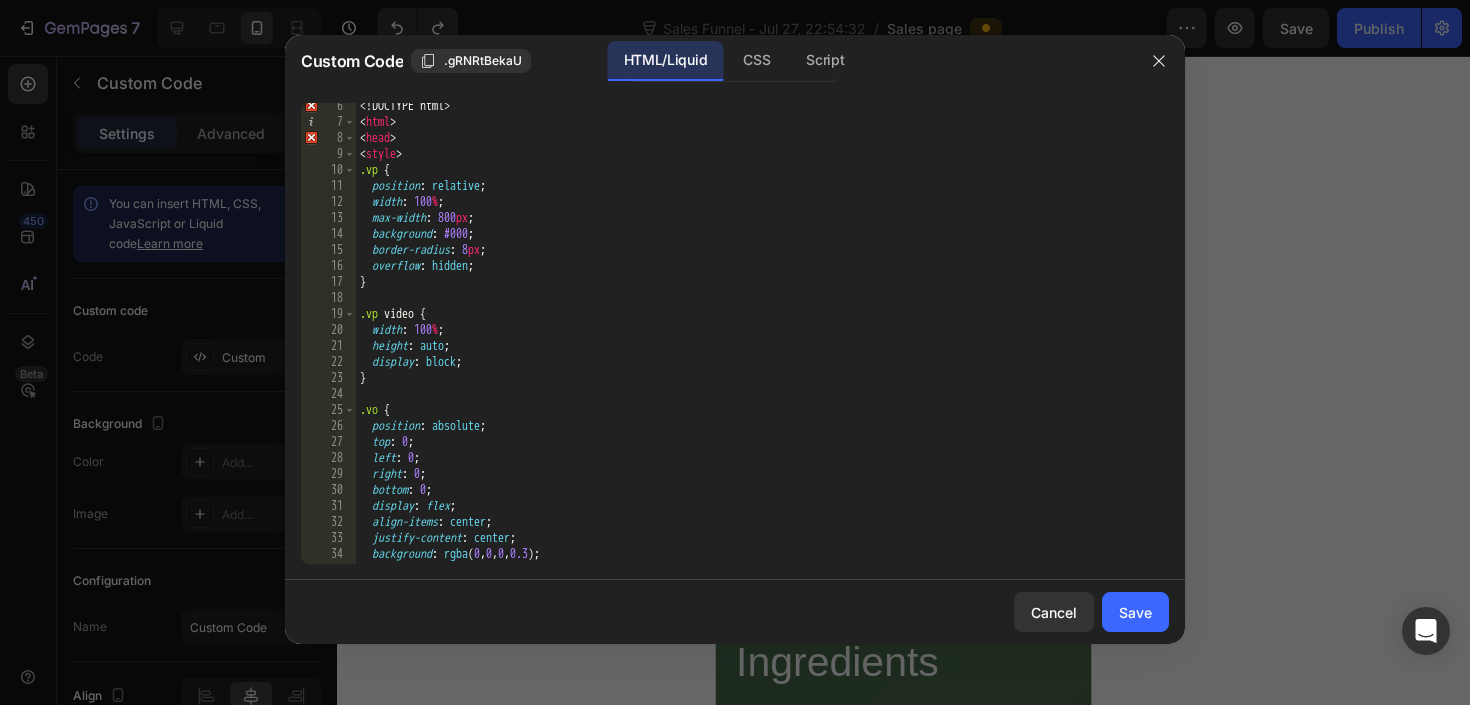 scroll, scrollTop: 0, scrollLeft: 0, axis: both 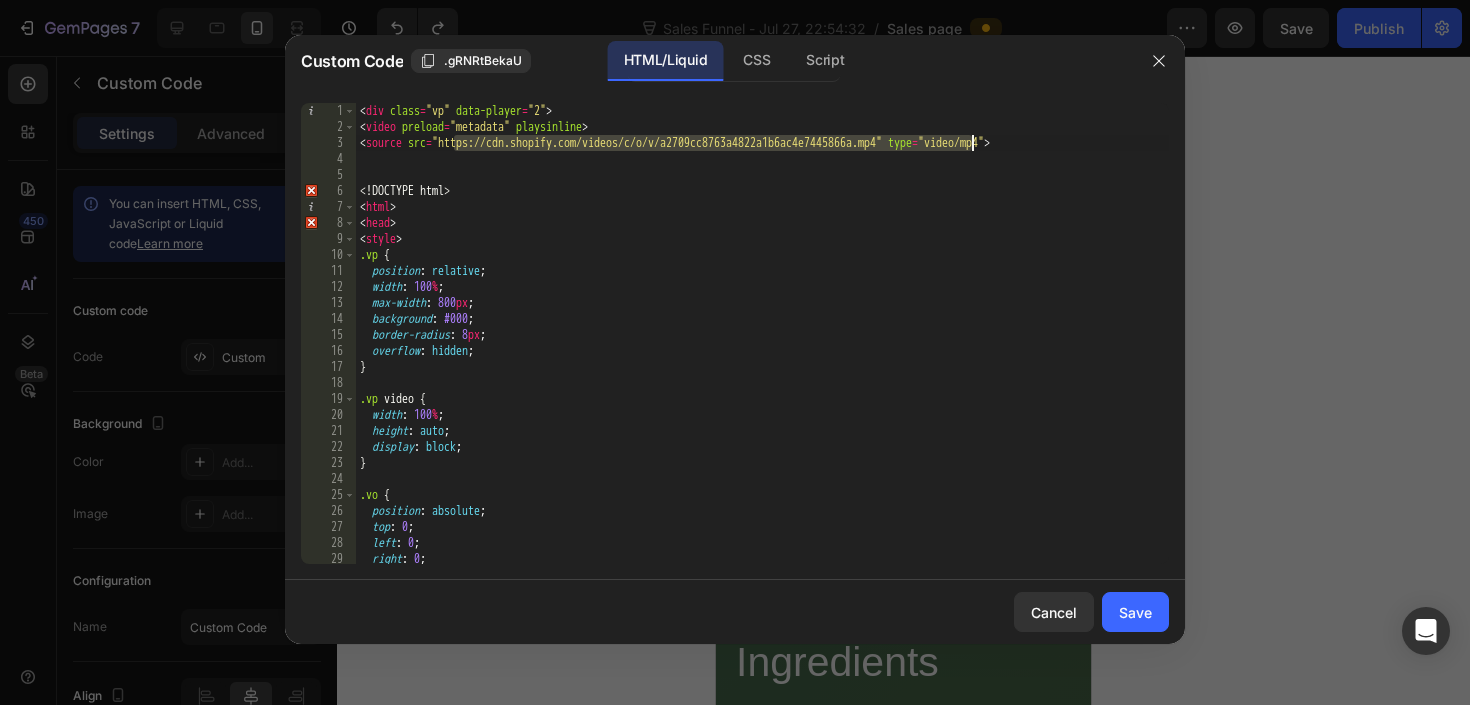 drag, startPoint x: 452, startPoint y: 150, endPoint x: 976, endPoint y: 149, distance: 524.001 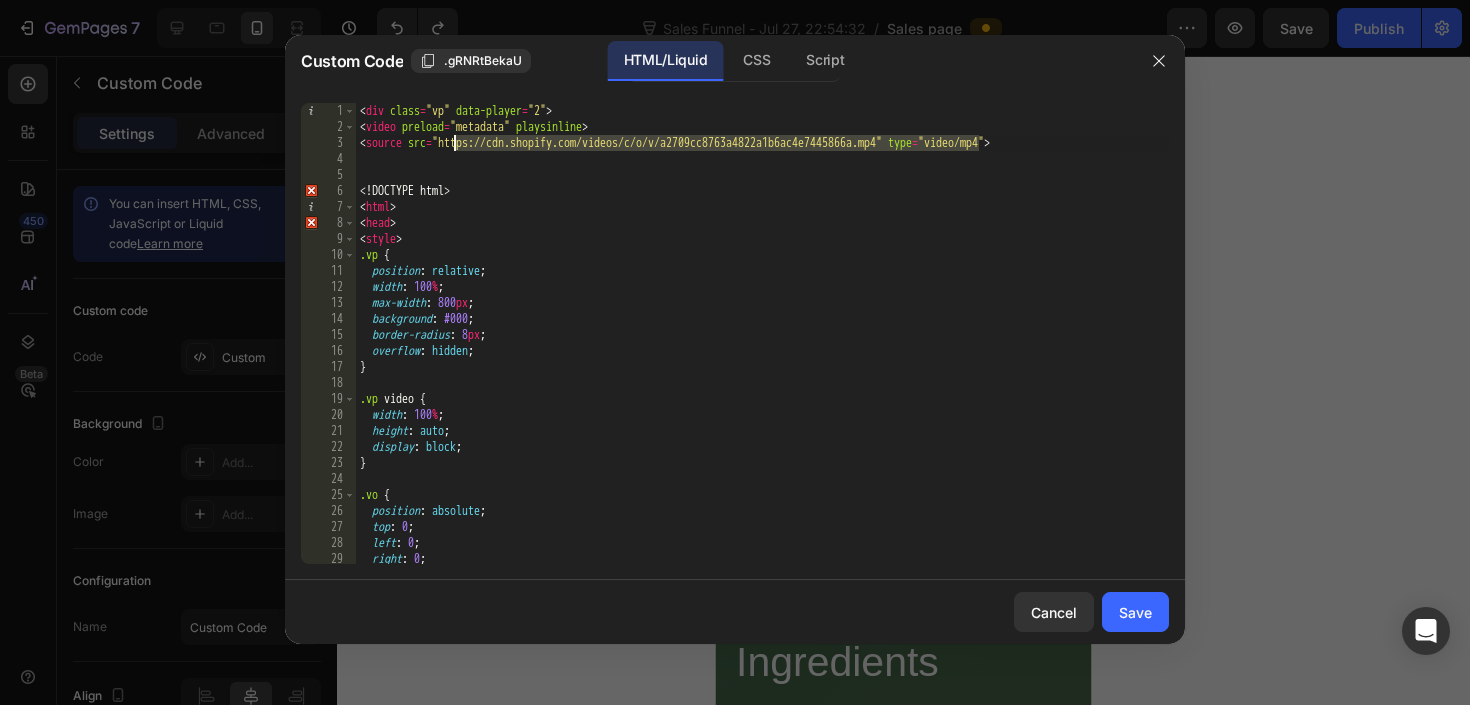 drag, startPoint x: 979, startPoint y: 146, endPoint x: 453, endPoint y: 147, distance: 526.001 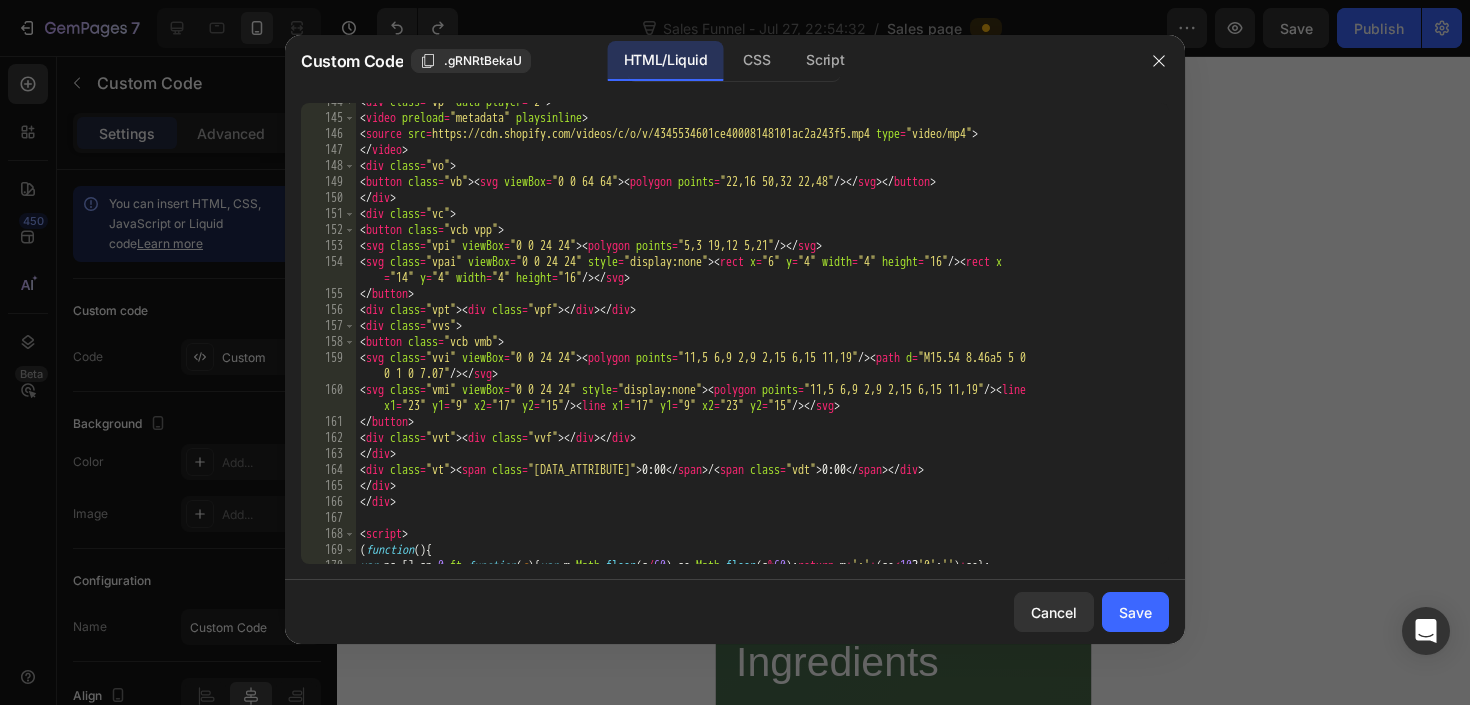 scroll, scrollTop: 2297, scrollLeft: 0, axis: vertical 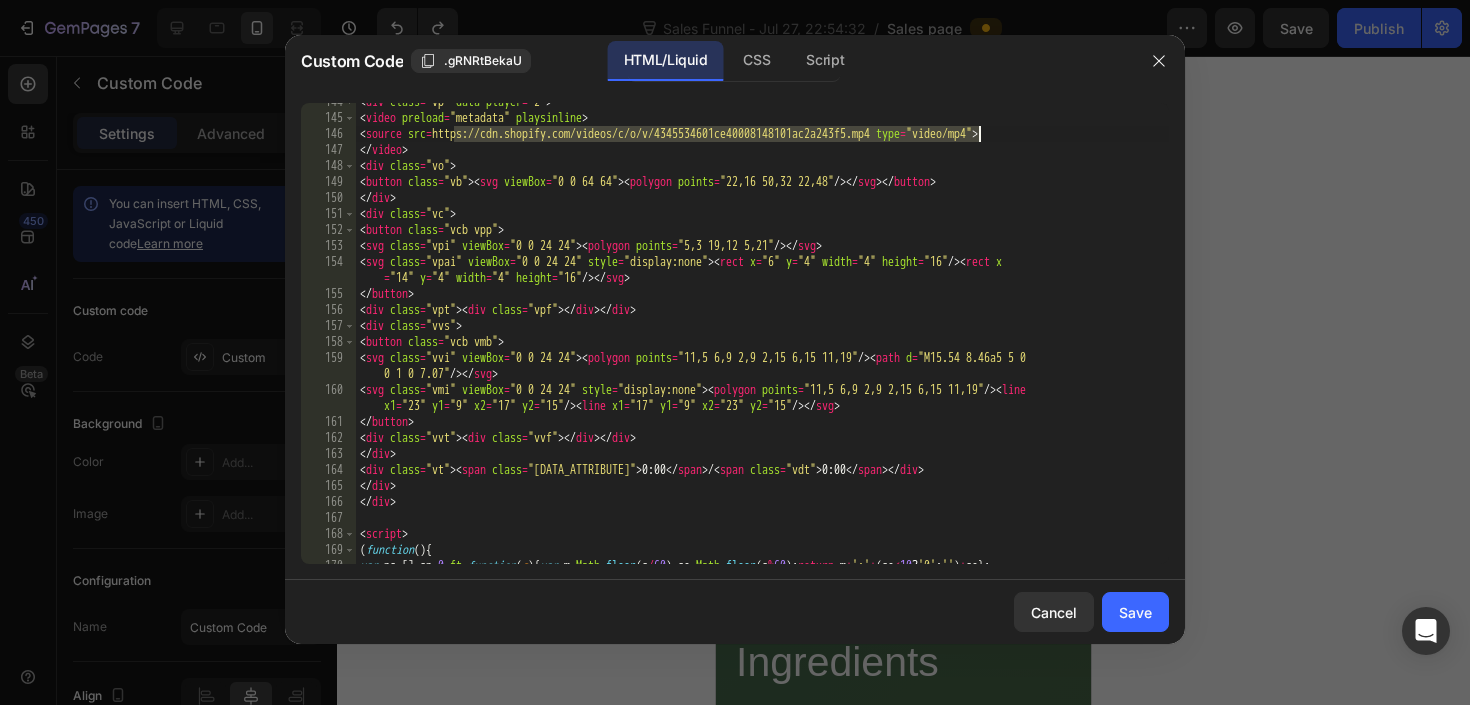 drag, startPoint x: 453, startPoint y: 135, endPoint x: 975, endPoint y: 136, distance: 522.001 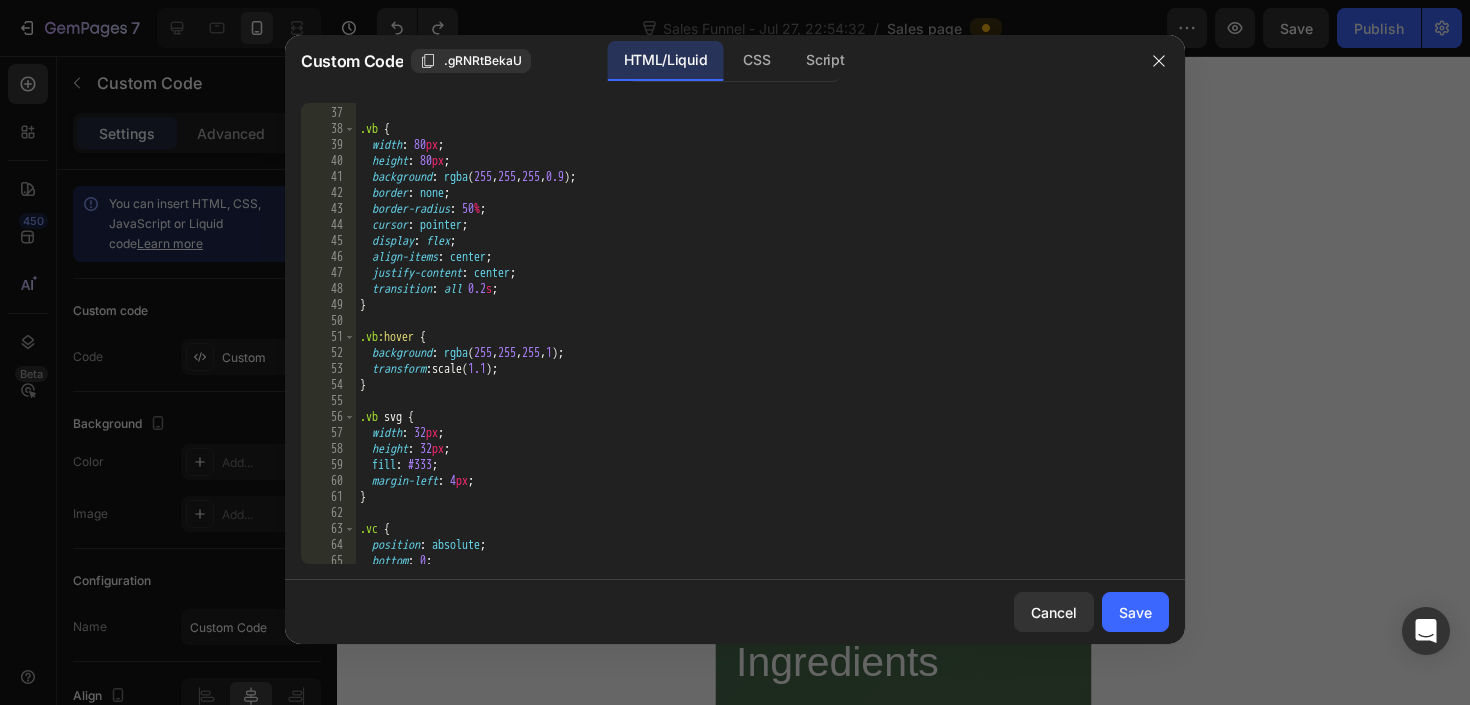 scroll, scrollTop: 0, scrollLeft: 0, axis: both 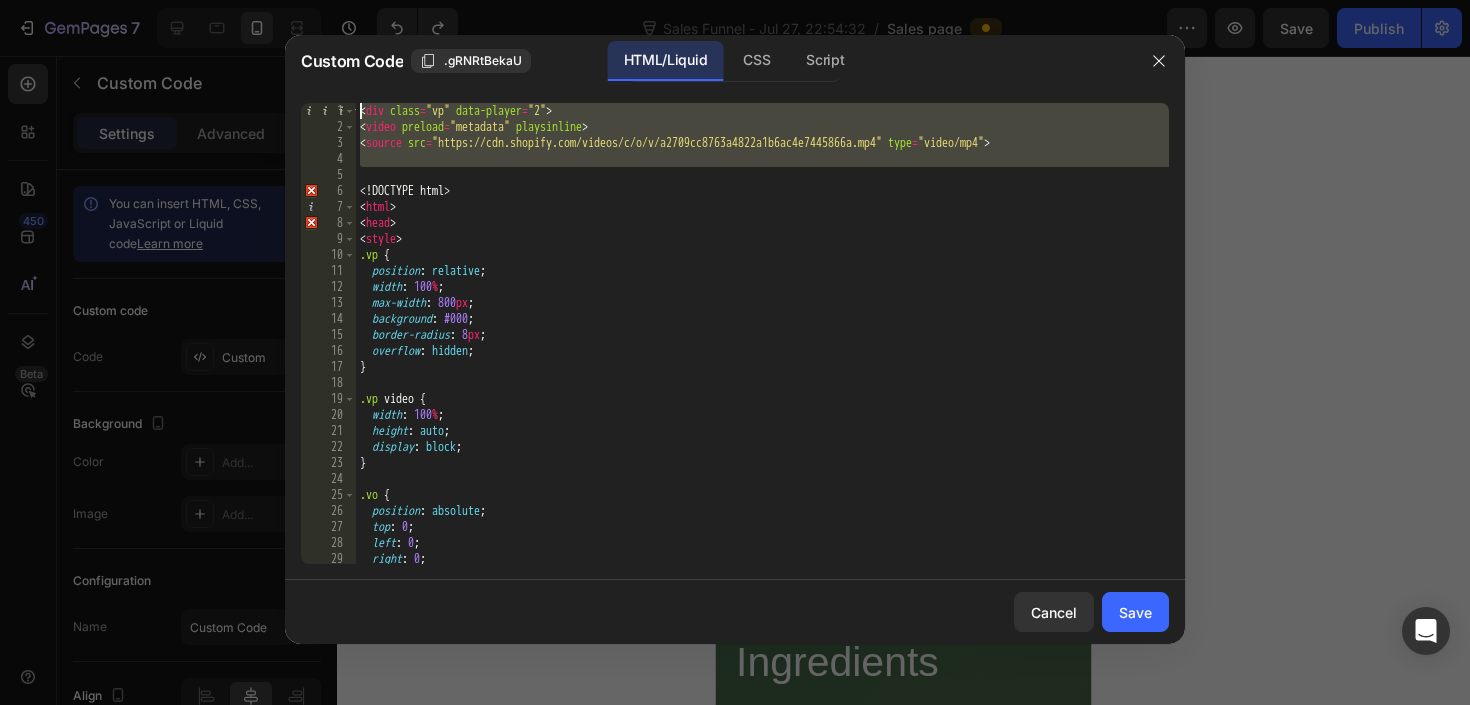 drag, startPoint x: 535, startPoint y: 173, endPoint x: 406, endPoint y: 7, distance: 210.23082 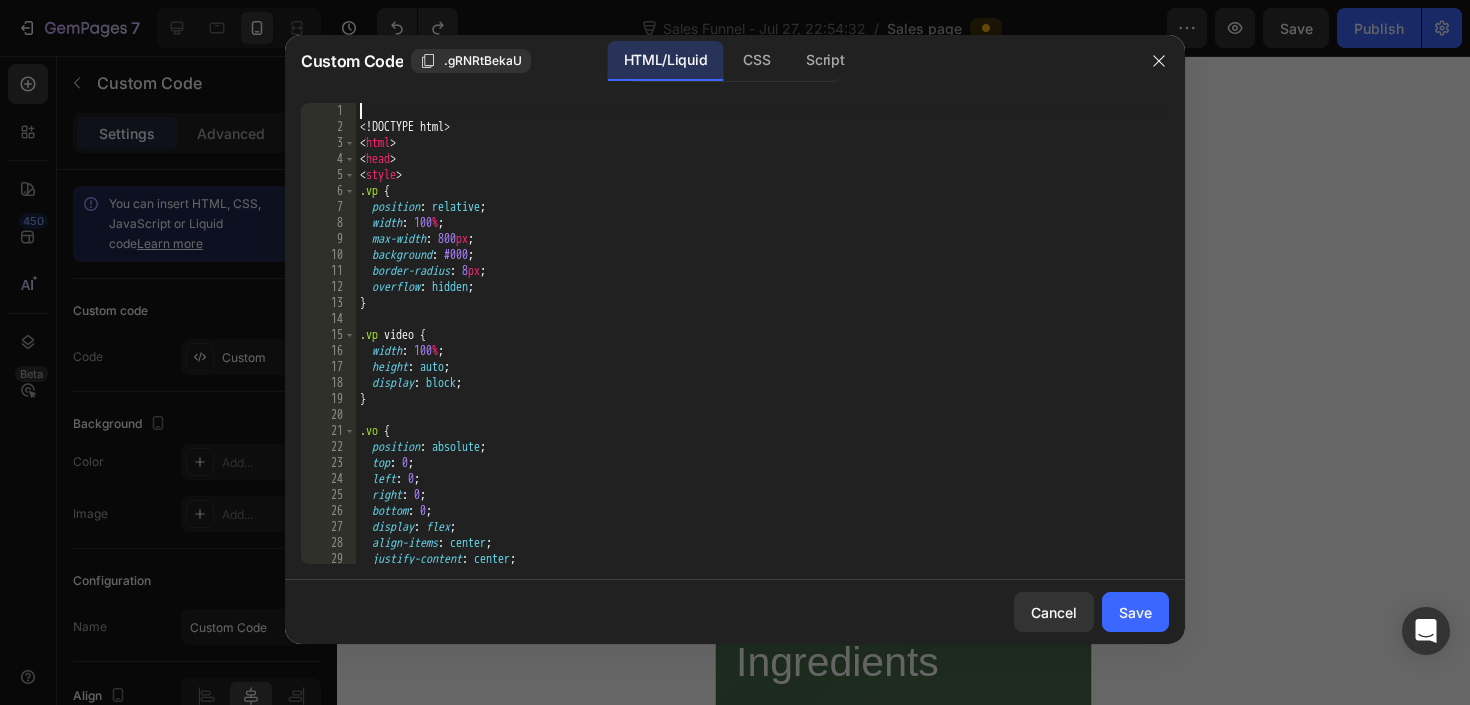 click on "<! DOCTYPE   html > < html > < head > < style > .vp   {    position :   relative ;    width :   100 % ;    max-width :   800 px ;    background :   #000 ;    border-radius :   8 px ;    overflow :   hidden ; } .vp   video   {    width :   100 % ;    height :   auto ;    display :   block ; } .vo   {    position :   absolute ;    top :   0 ;    left :   0 ;    right :   0 ;    bottom :   0 ;    display :   flex ;    align-items :   center ;    justify-content :   center ;    background :   rgba ( 0 , 0 , 0 , 0.3 ) ;" at bounding box center (762, 349) 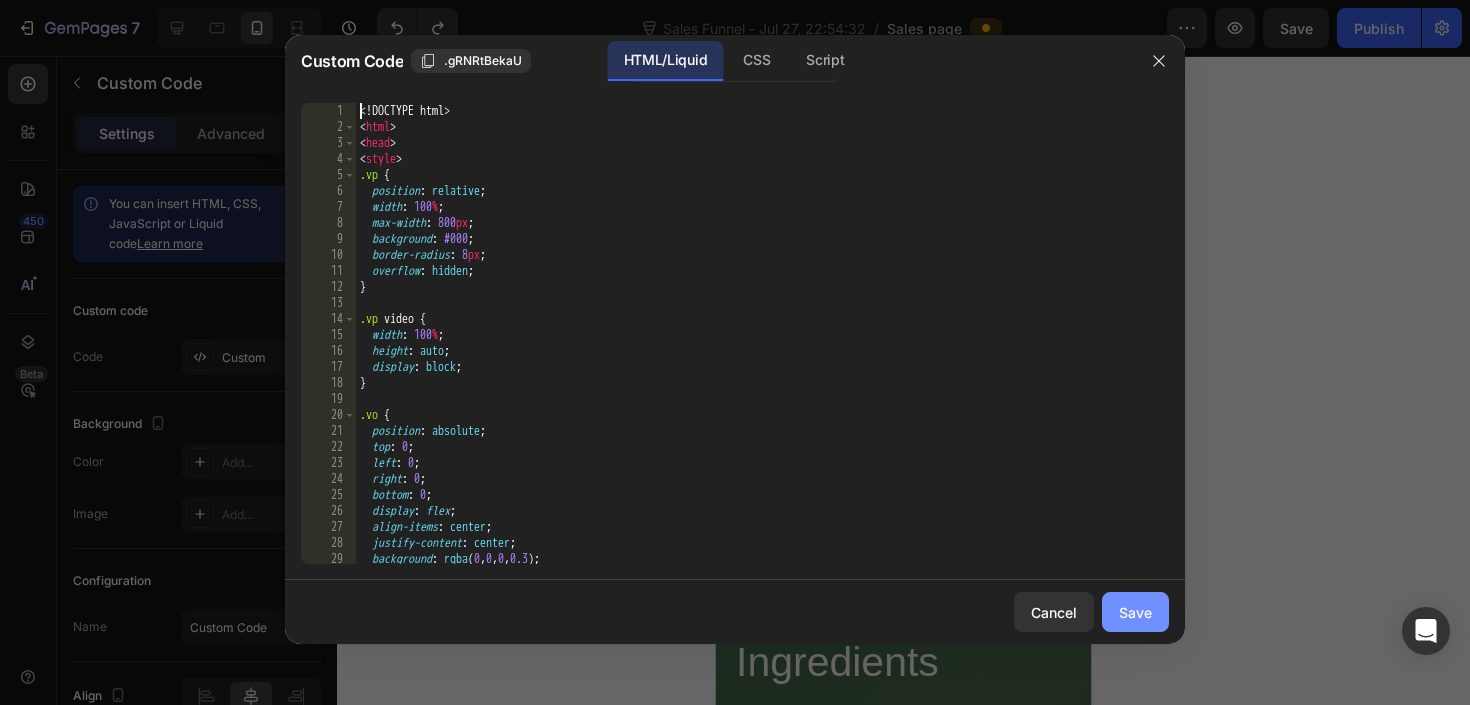 type on "<!DOCTYPE html>" 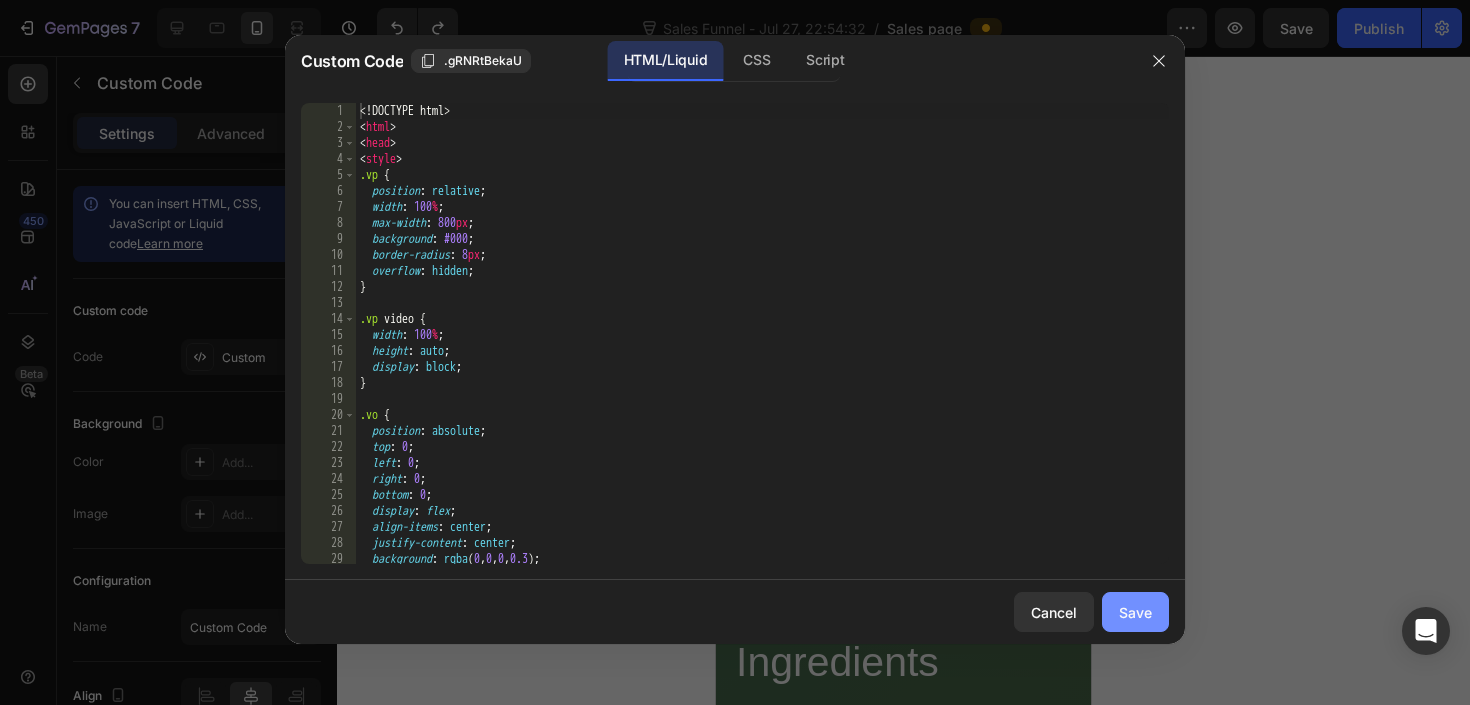 click on "Save" 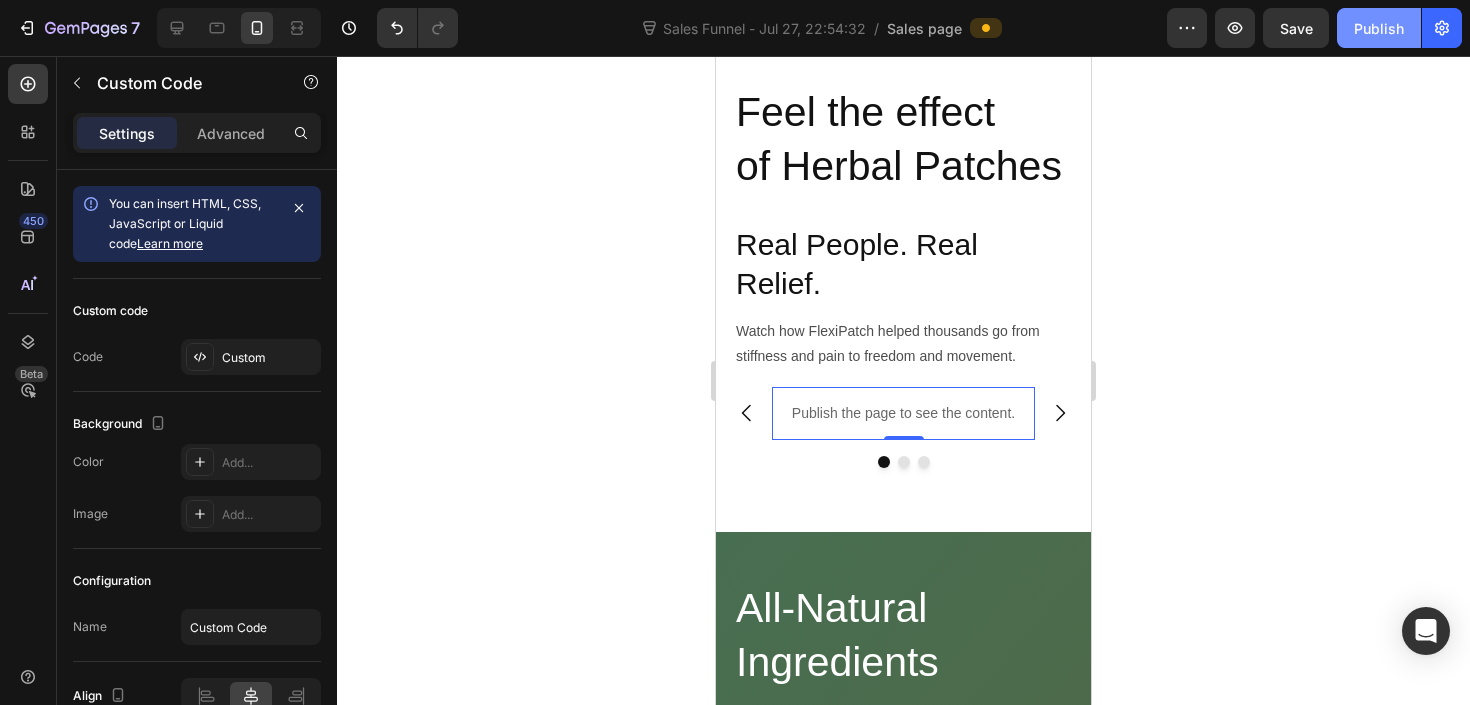click on "Publish" at bounding box center (1379, 28) 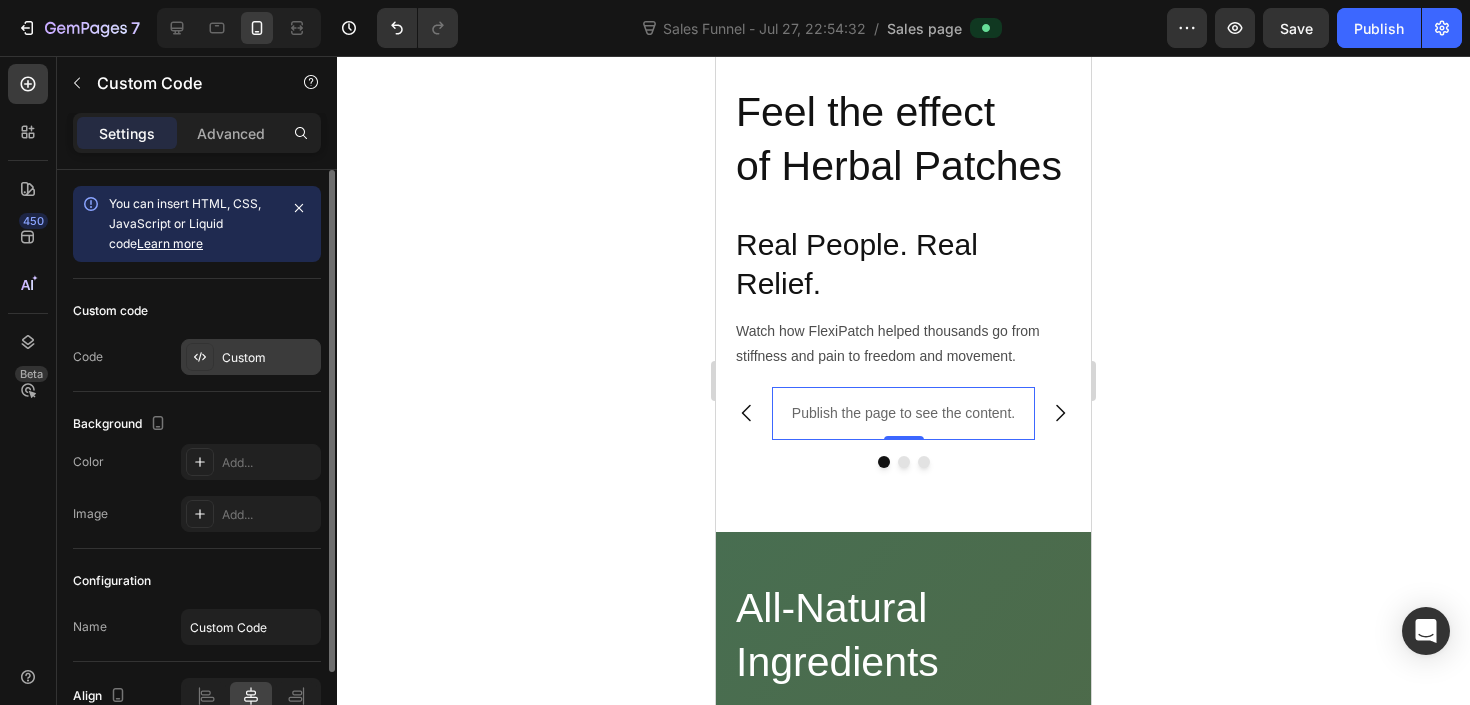 click on "Custom" at bounding box center (251, 357) 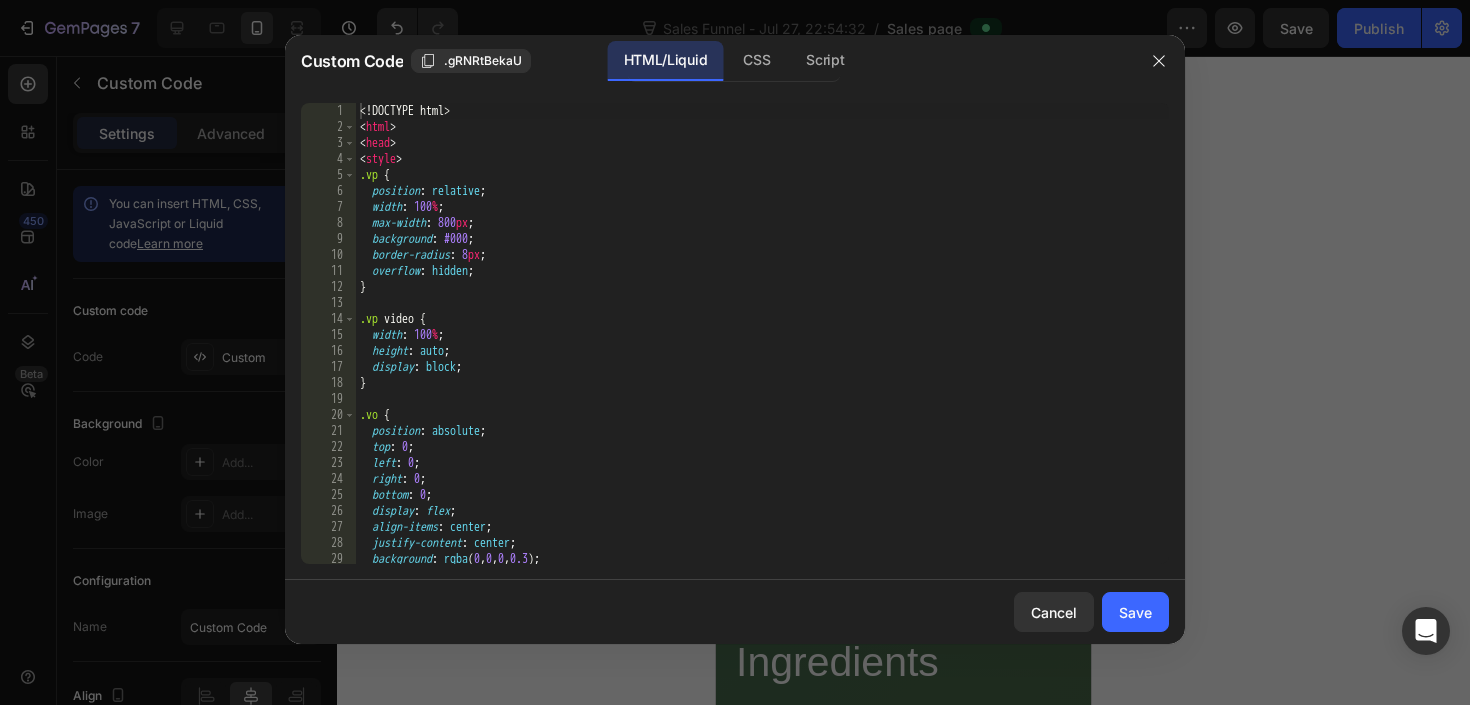 click on "<! DOCTYPE   html > < html > < head > < style > .vp   {    position :   relative ;    width :   100 % ;    max-width :   800 px ;    background :   #000 ;    border-radius :   8 px ;    overflow :   hidden ; } .vp   video   {    width :   100 % ;    height :   auto ;    display :   block ; } .vo   {    position :   absolute ;    top :   0 ;    left :   0 ;    right :   0 ;    bottom :   0 ;    display :   flex ;    align-items :   center ;    justify-content :   center ;    background :   rgba ( 0 , 0 , 0 , 0.3 ) ;    cursor :   pointer ;" at bounding box center [762, 349] 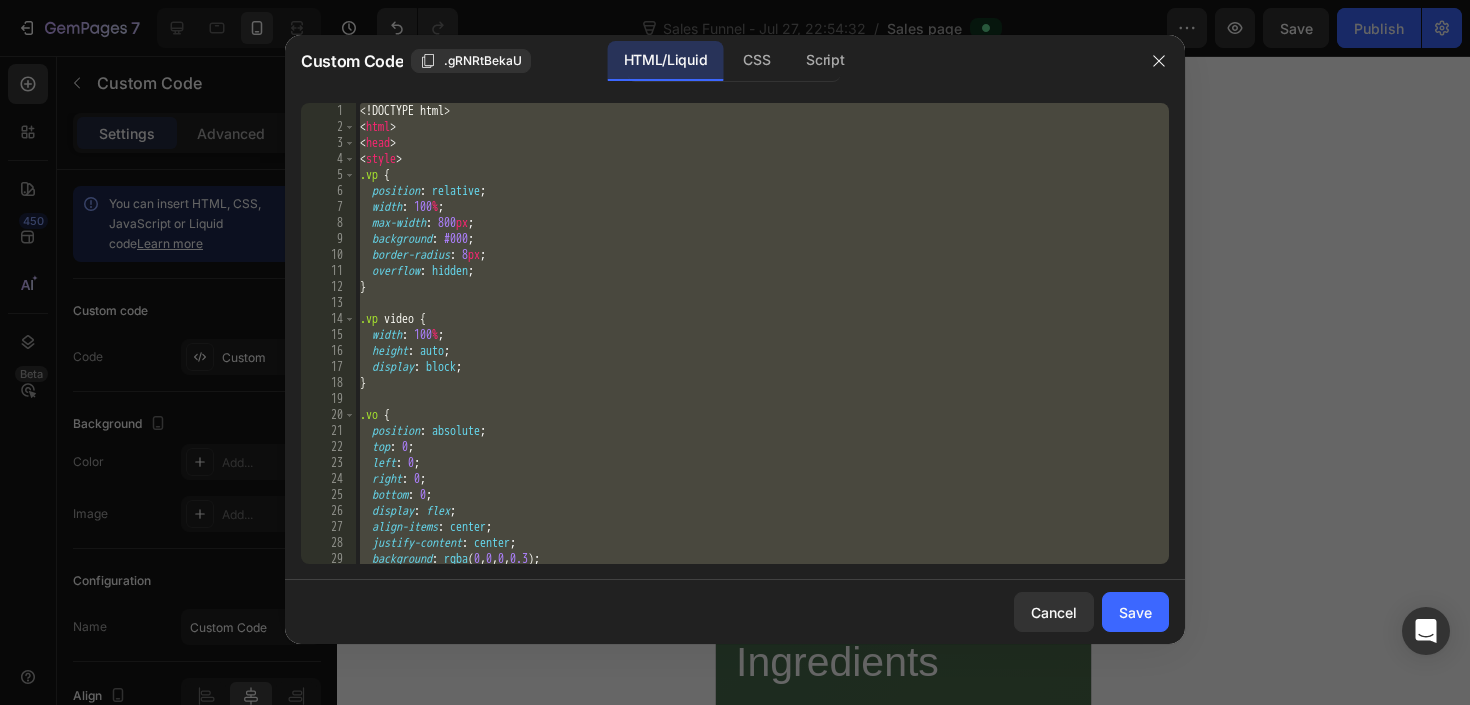 paste 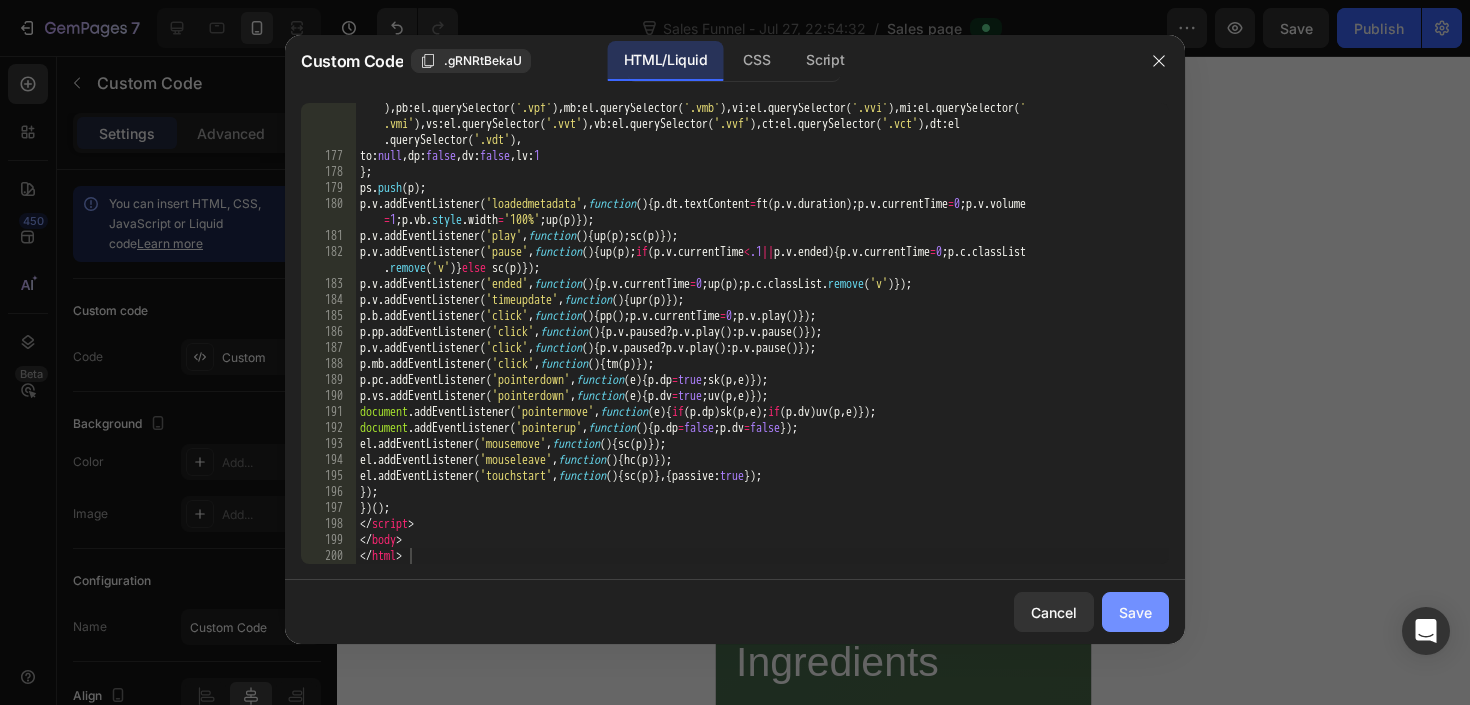 click on "Save" at bounding box center (1135, 612) 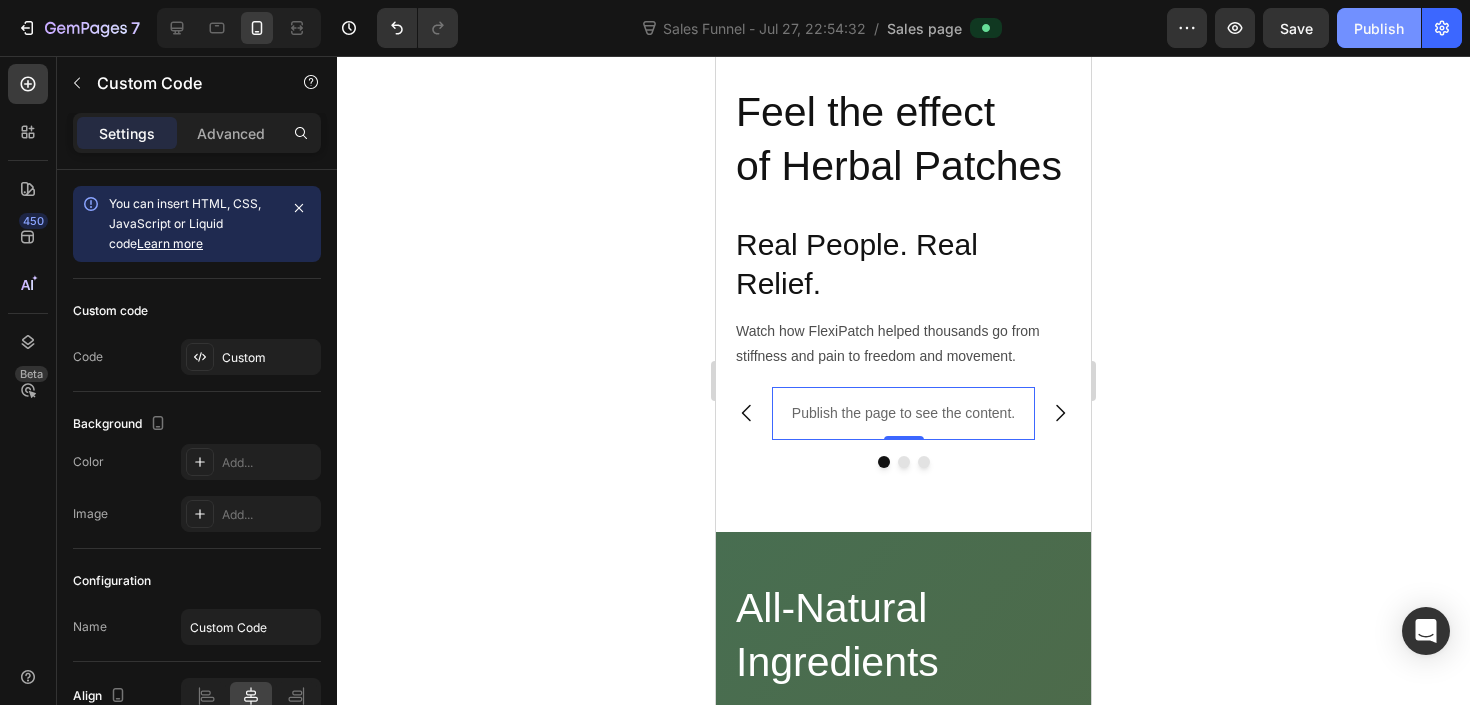 click on "Publish" 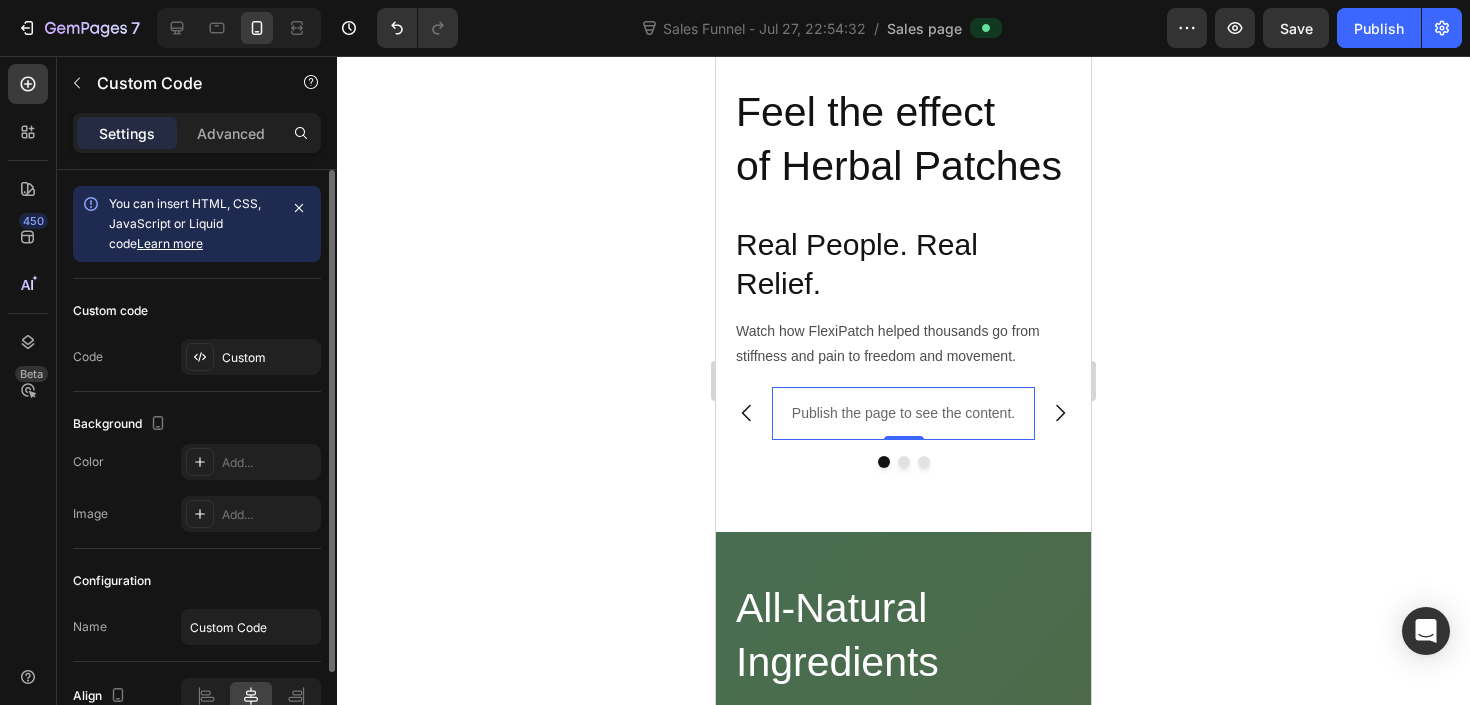 click on "Custom code Code Custom" 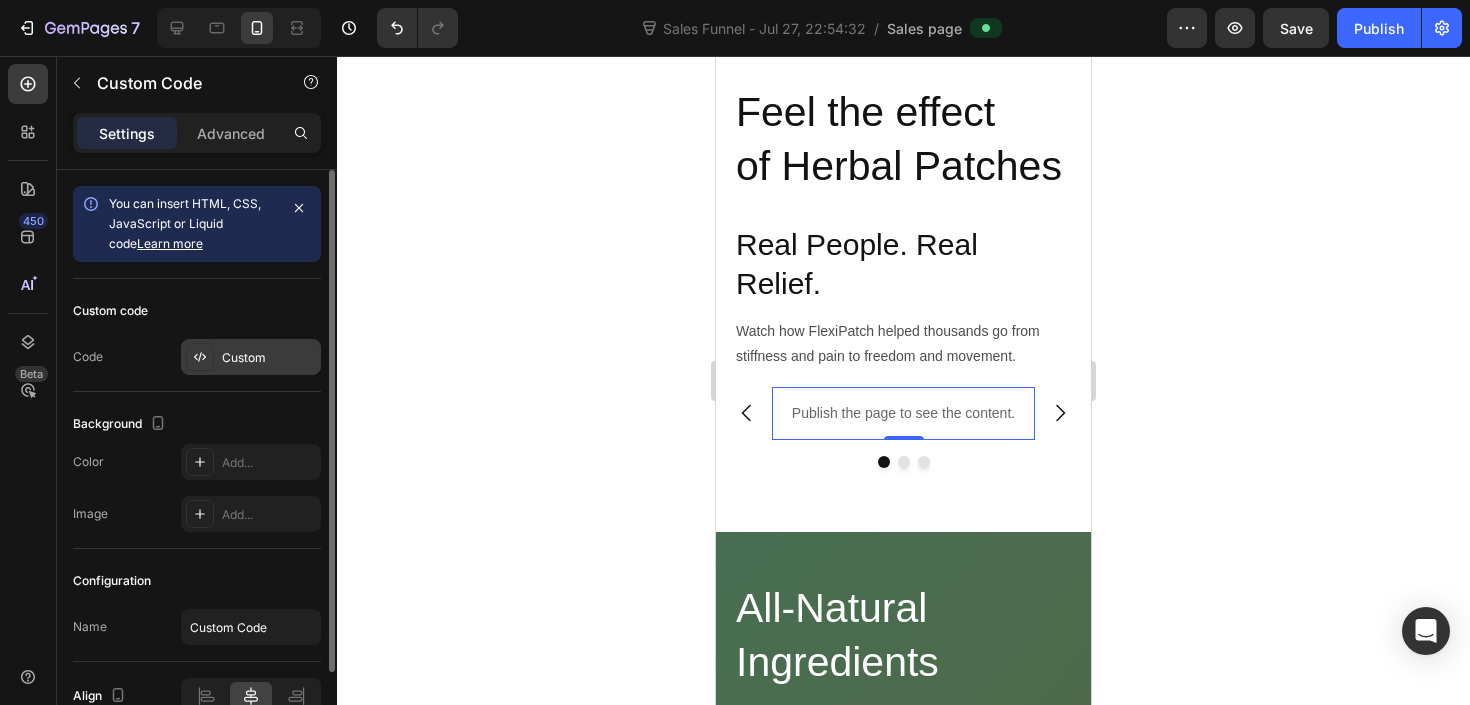 click on "Custom" at bounding box center [269, 358] 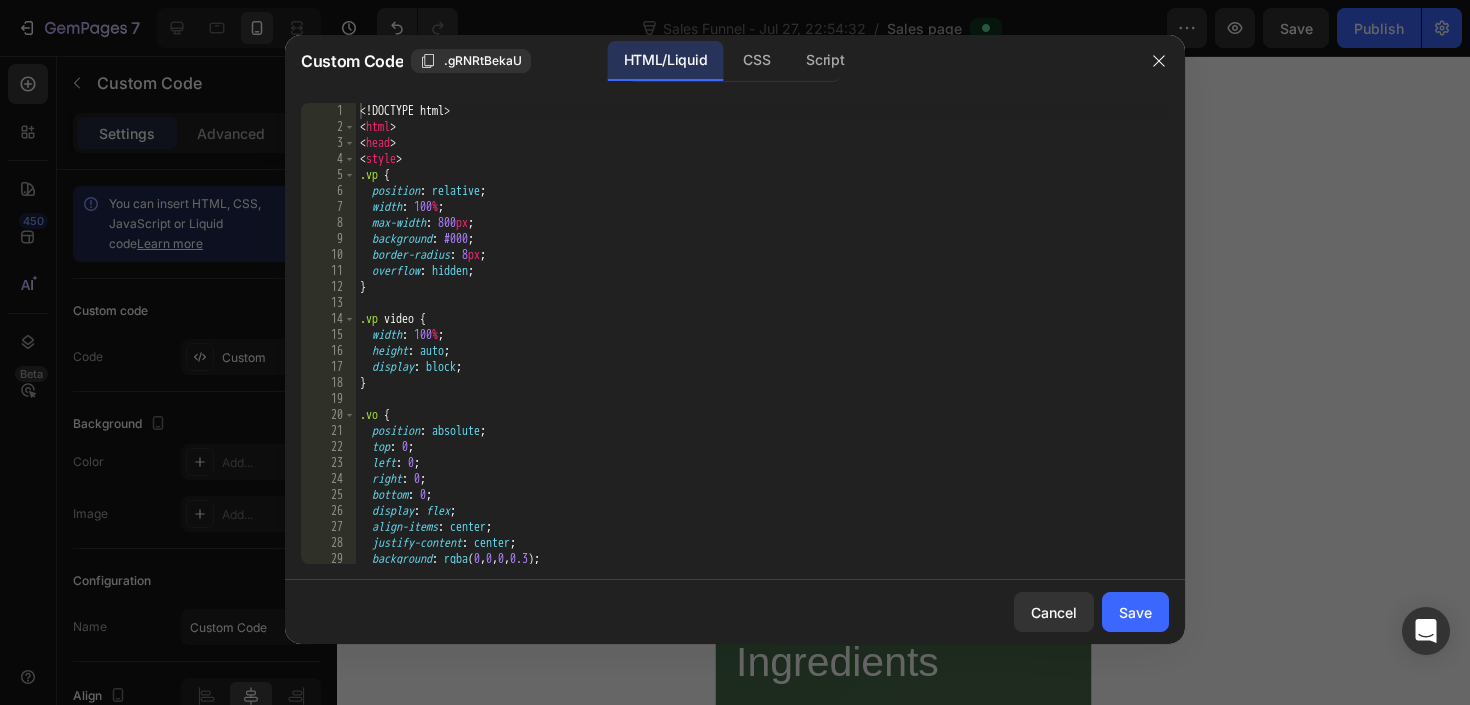 type on "overflow: hidden;" 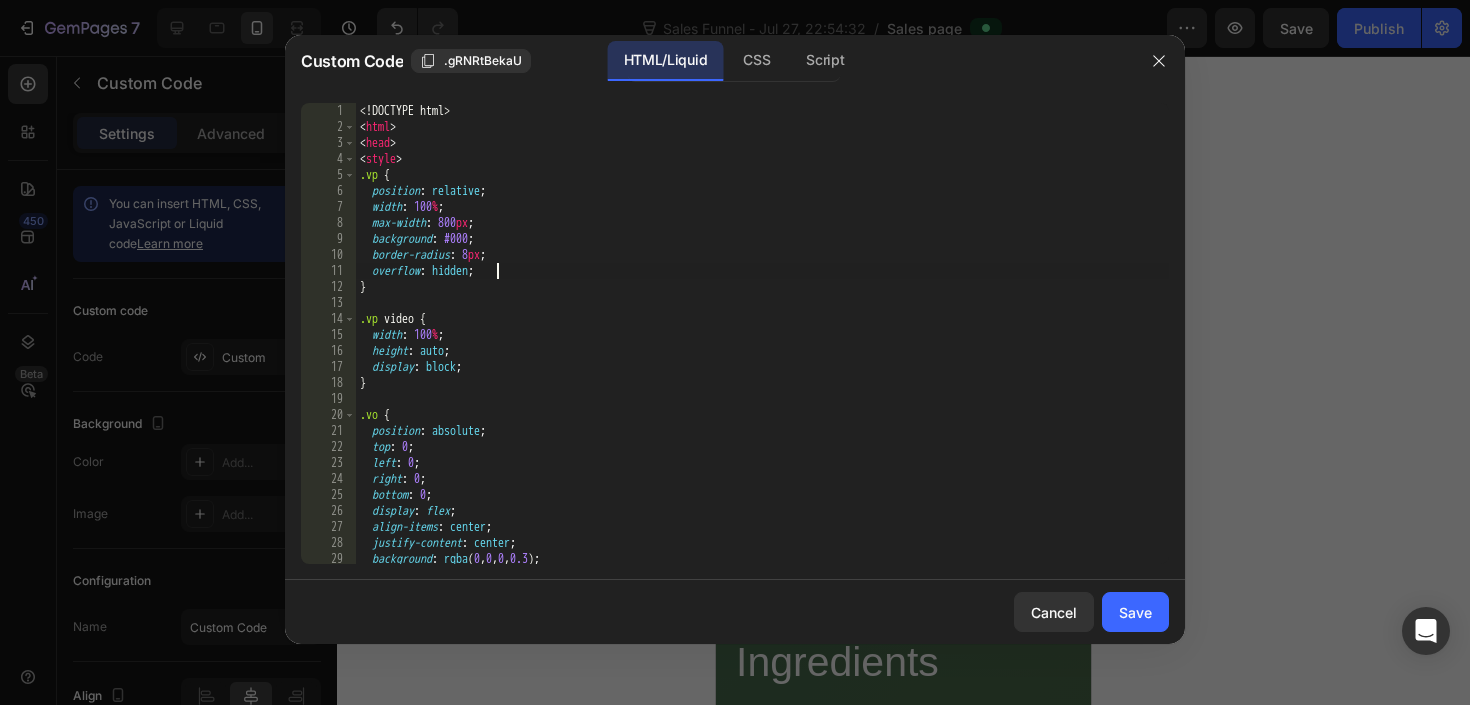 click on "<! DOCTYPE   html > < html > < head > < style > .vp   {    position :   relative ;    width :   100 % ;    max-width :   800 px ;    background :   #000 ;    border-radius :   8 px ;    overflow :   hidden ; } .vp   video   {    width :   100 % ;    height :   auto ;    display :   block ; } .vo   {    position :   absolute ;    top :   0 ;    left :   0 ;    right :   0 ;    bottom :   0 ;    display :   flex ;    align-items :   center ;    justify-content :   center ;    background :   rgba ( 0 , 0 , 0 , 0.3 ) ;    cursor :   pointer ;" at bounding box center (762, 349) 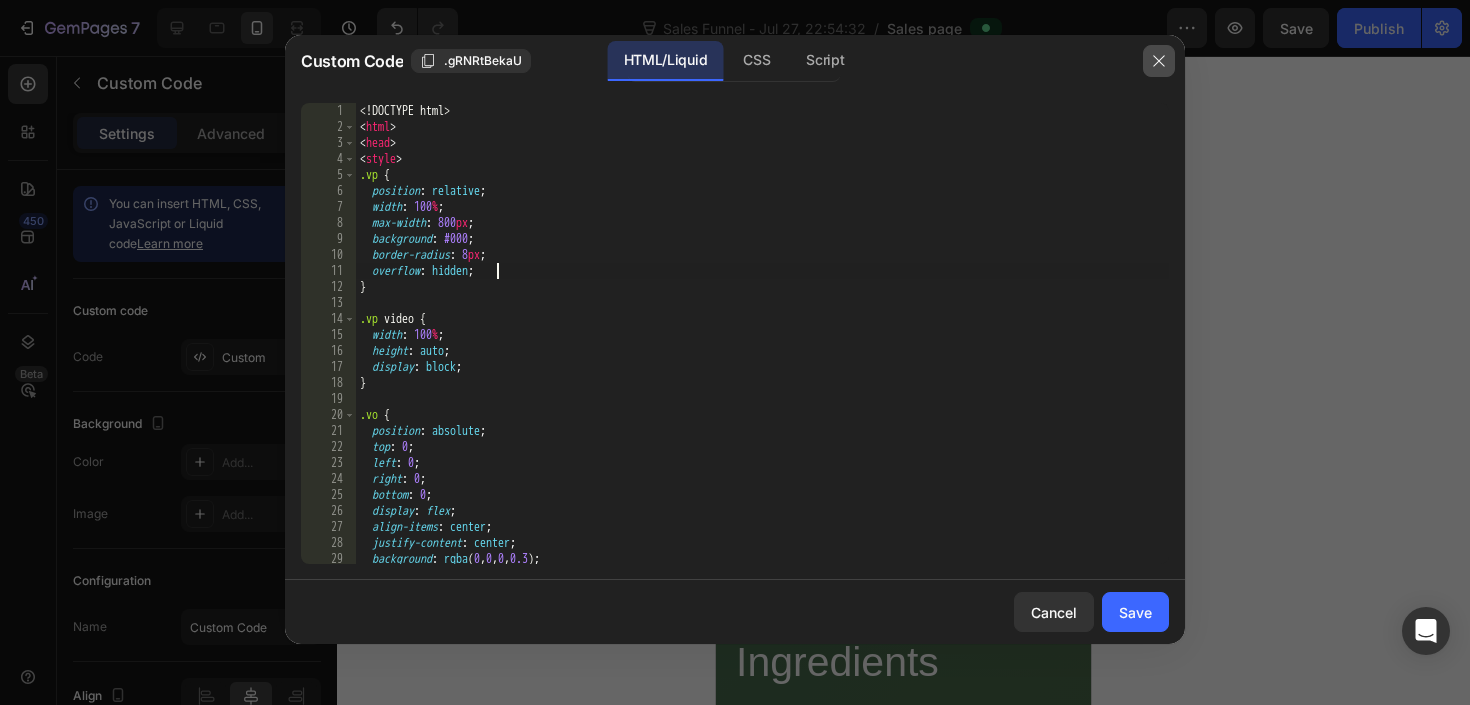 click at bounding box center (1159, 61) 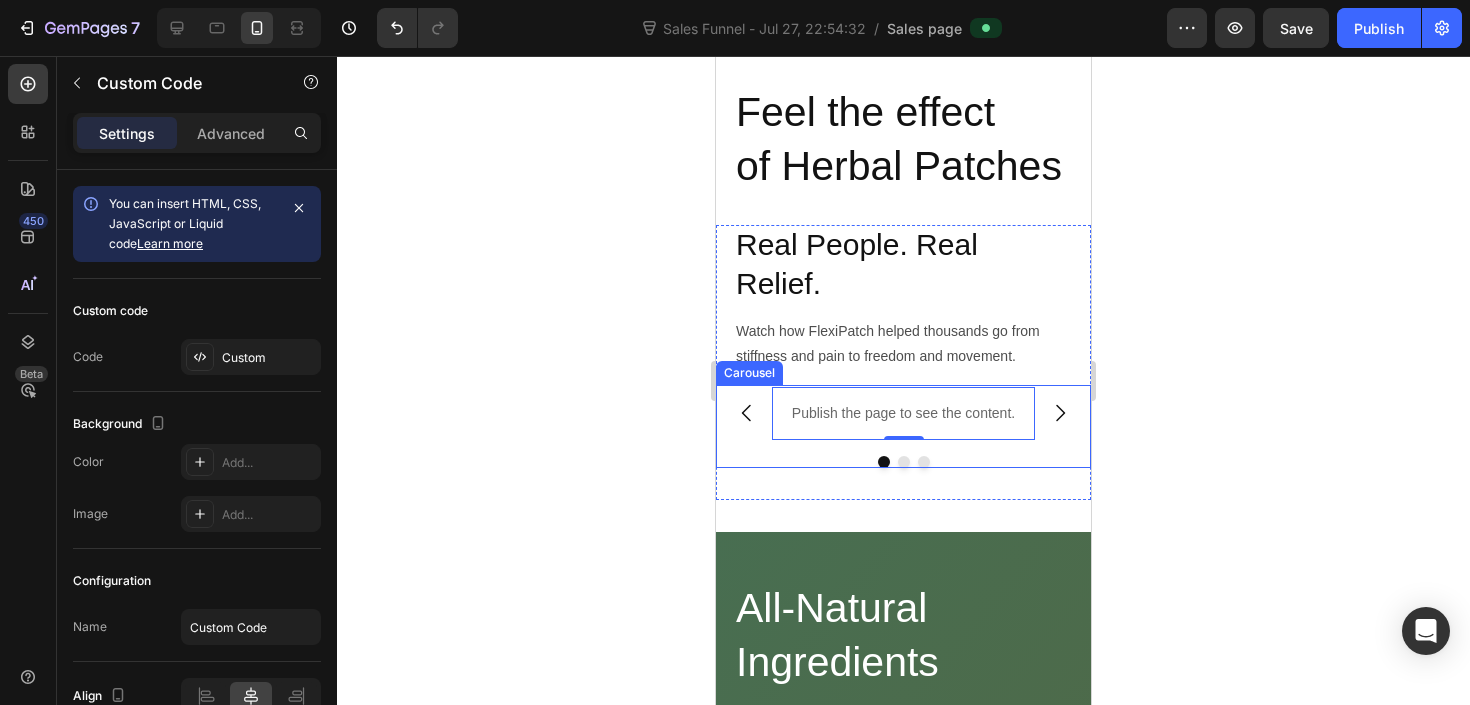 click at bounding box center [1060, 413] 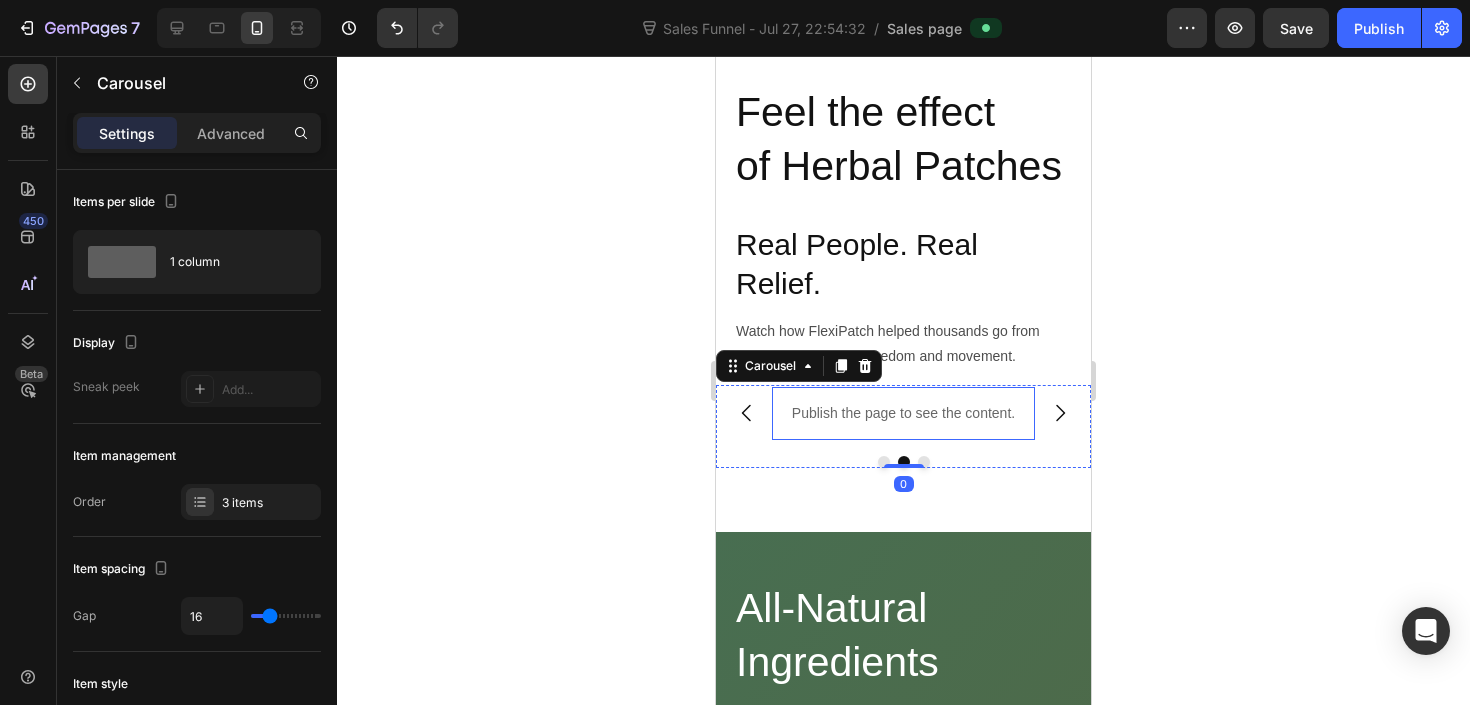 click on "Publish the page to see the content." at bounding box center (903, 413) 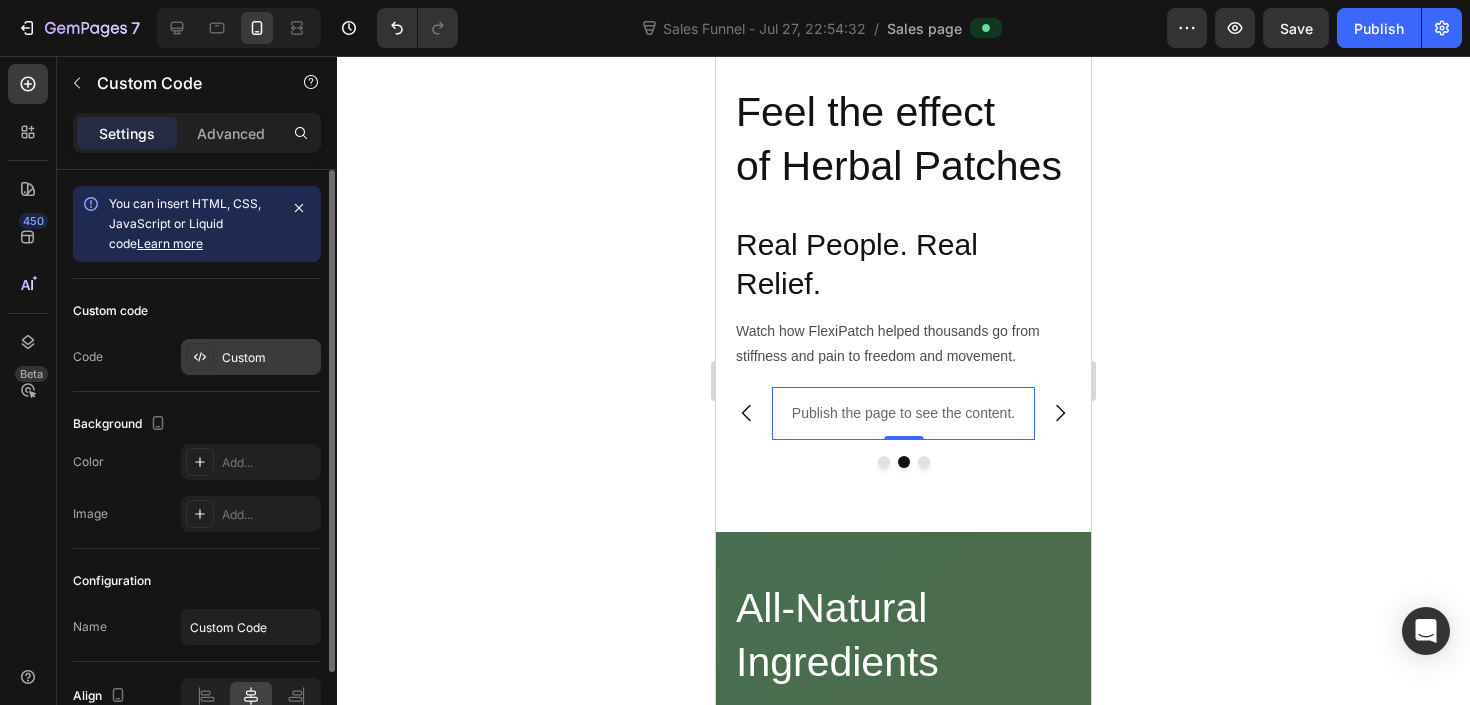 click on "Custom" at bounding box center (269, 358) 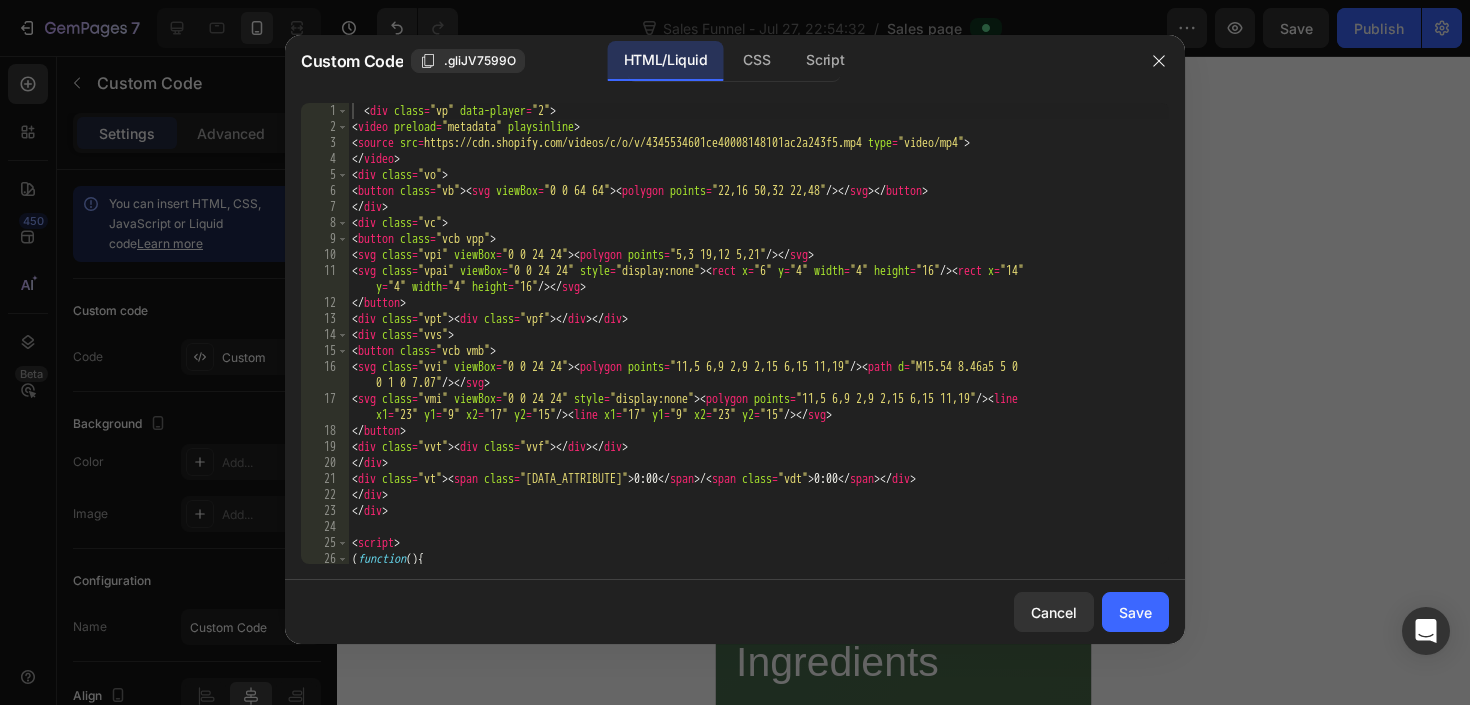 click on "< div   class = "vp"   data-player = "2" > < video   preload = "metadata"   playsinline > < source   src = "https://cdn.shopify.com/videos/c/o/v/4345534601ce40008148101ac2a243f5.mp4"   type = "video/mp4" > </ video > < div   class = "vo" > < button   class = "vb" > < svg   viewBox = "0 0 64 64" > < polygon   points = "22,16 50,32 22,48" /> </ svg > </ button > </ div > < div   class = "vc" > < button   class = "vcb vpp" > < svg   class = "vpi"   viewBox = "0 0 24 24" > < polygon   points = "5,3 19,12 5,21" /> </ svg > < svg   class = "vpai"   viewBox = "0 0 24 24"   style = "display:none" > < rect   x = "6"   y = "4"   width = "4"   height = "16" /> < rect   x = "14"    y = "4"   width = "4"   height = "16" /> </ svg > </ button > < div   class = "vpt" > < div   class = "vpf" > </ div > </ div > < div   class = "vvs" > < button   class = "vcb vmb" > < svg   class = "vvi"   viewBox = "0 0 24 24" > < polygon   points = "11,5 6,9 2,9 2,15 6,15 11,19" /> < path   d = "M15.54 8.46a5 5 0     " /> </ svg > </ div > < div   class = "vvt" > < div   class = "vvf" > </ div > </ div > </ div > < div   =" at bounding box center [758, 349] 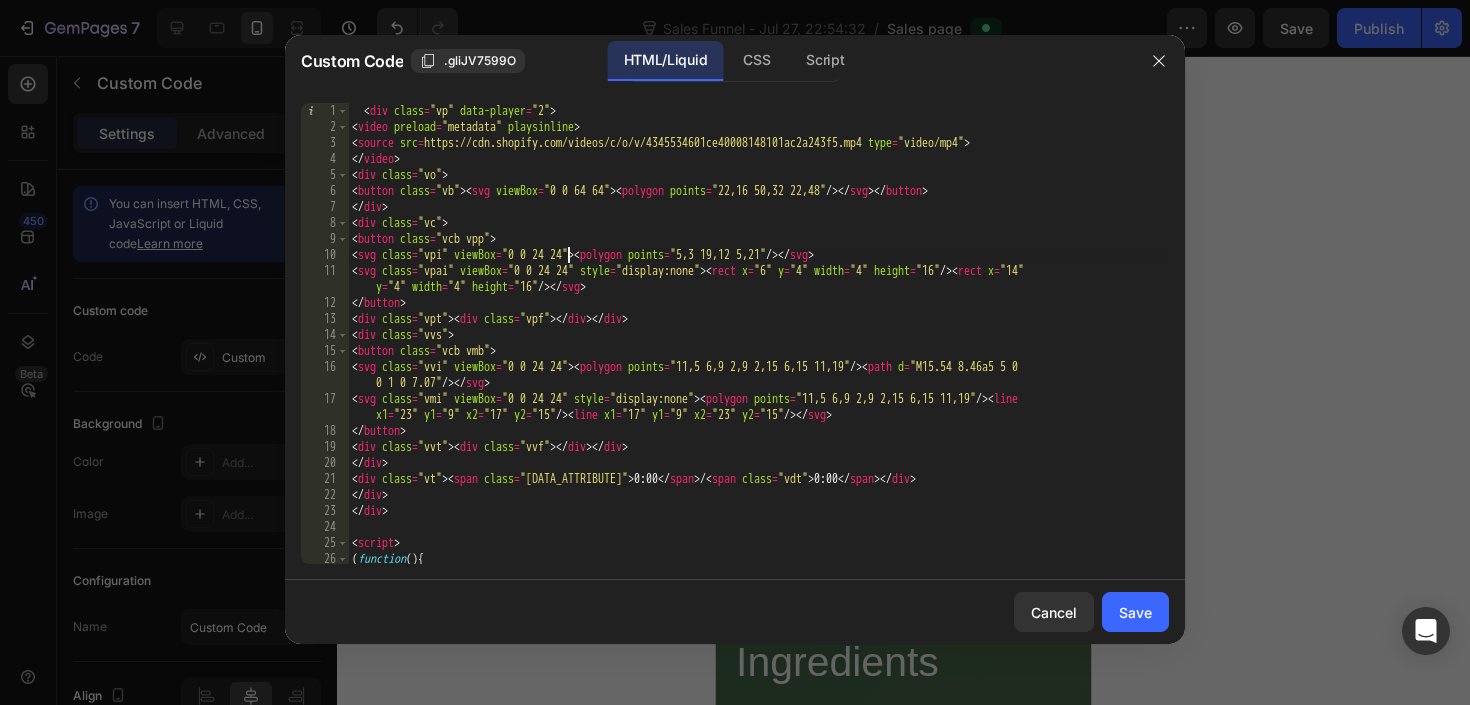 type on "</body>
</html>" 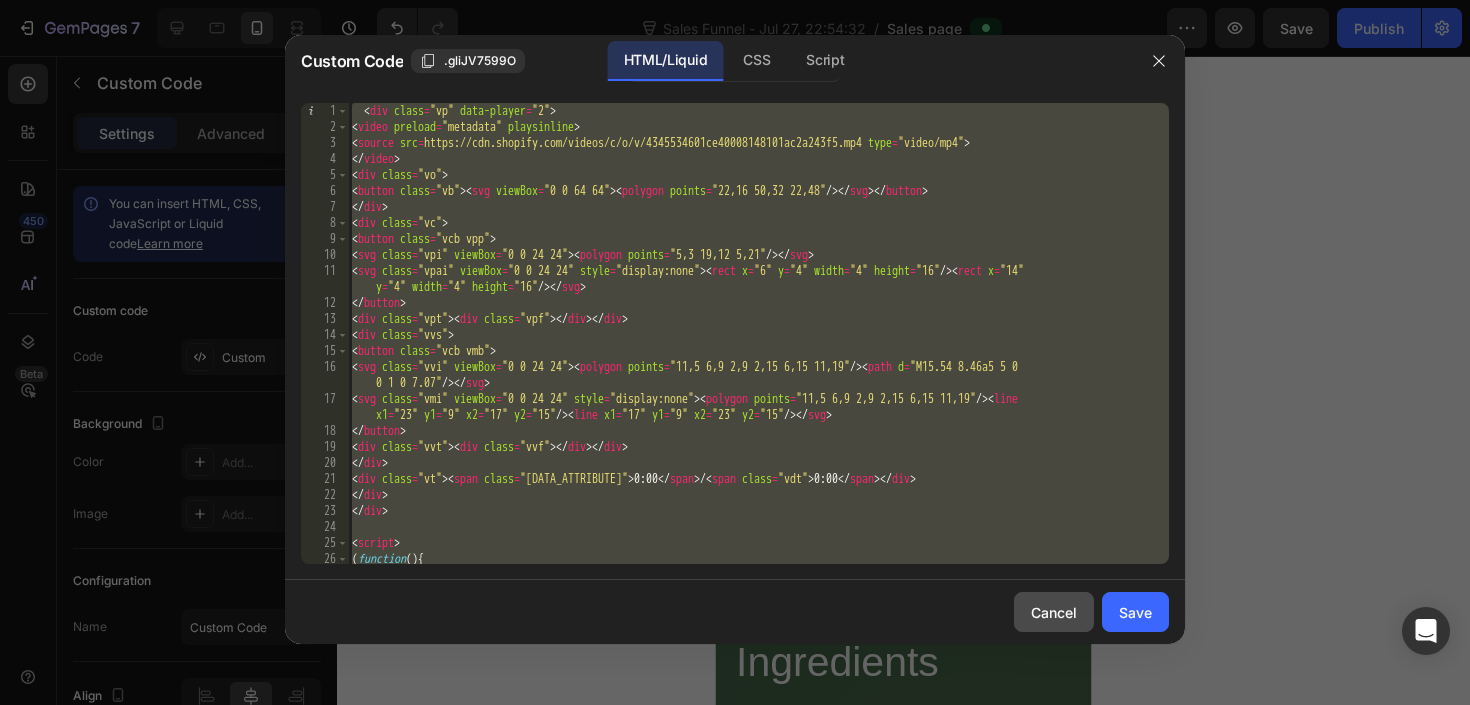 click on "Cancel" at bounding box center [1054, 612] 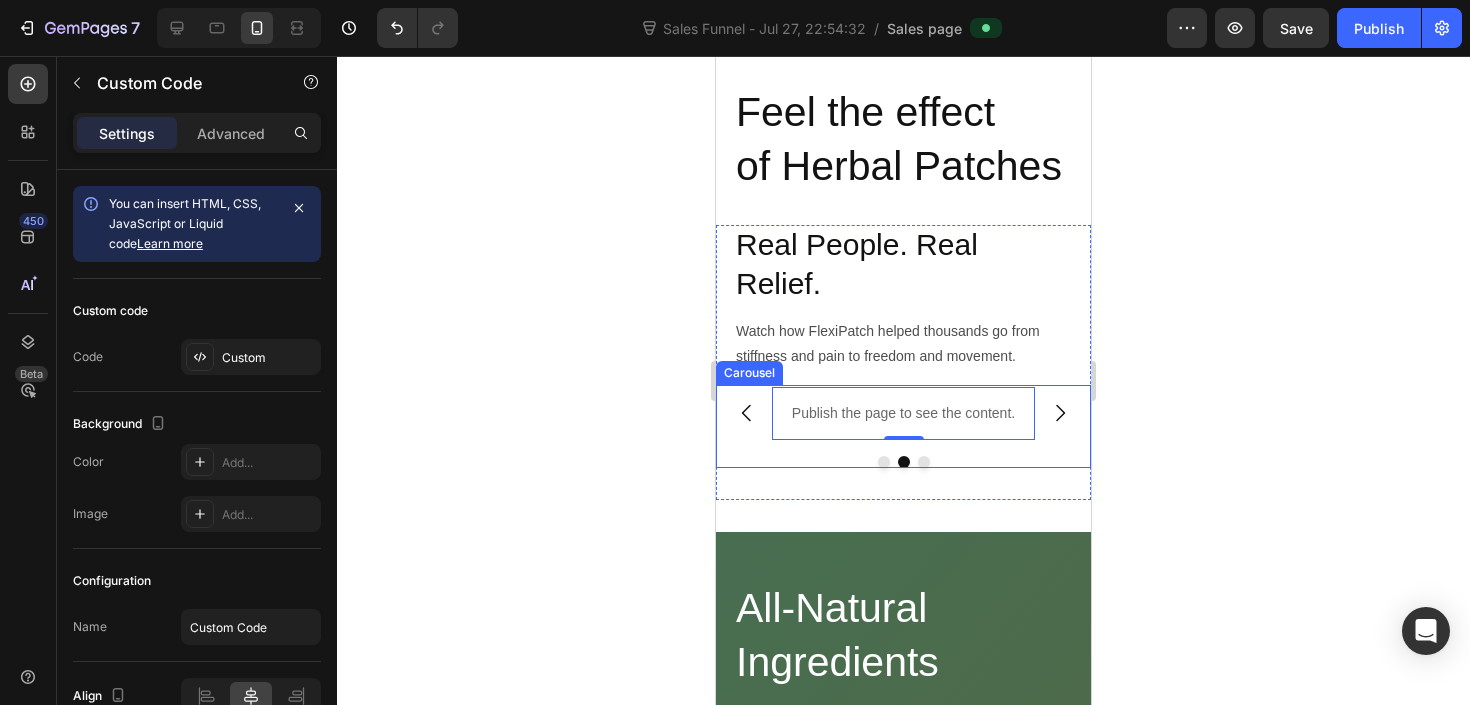 click 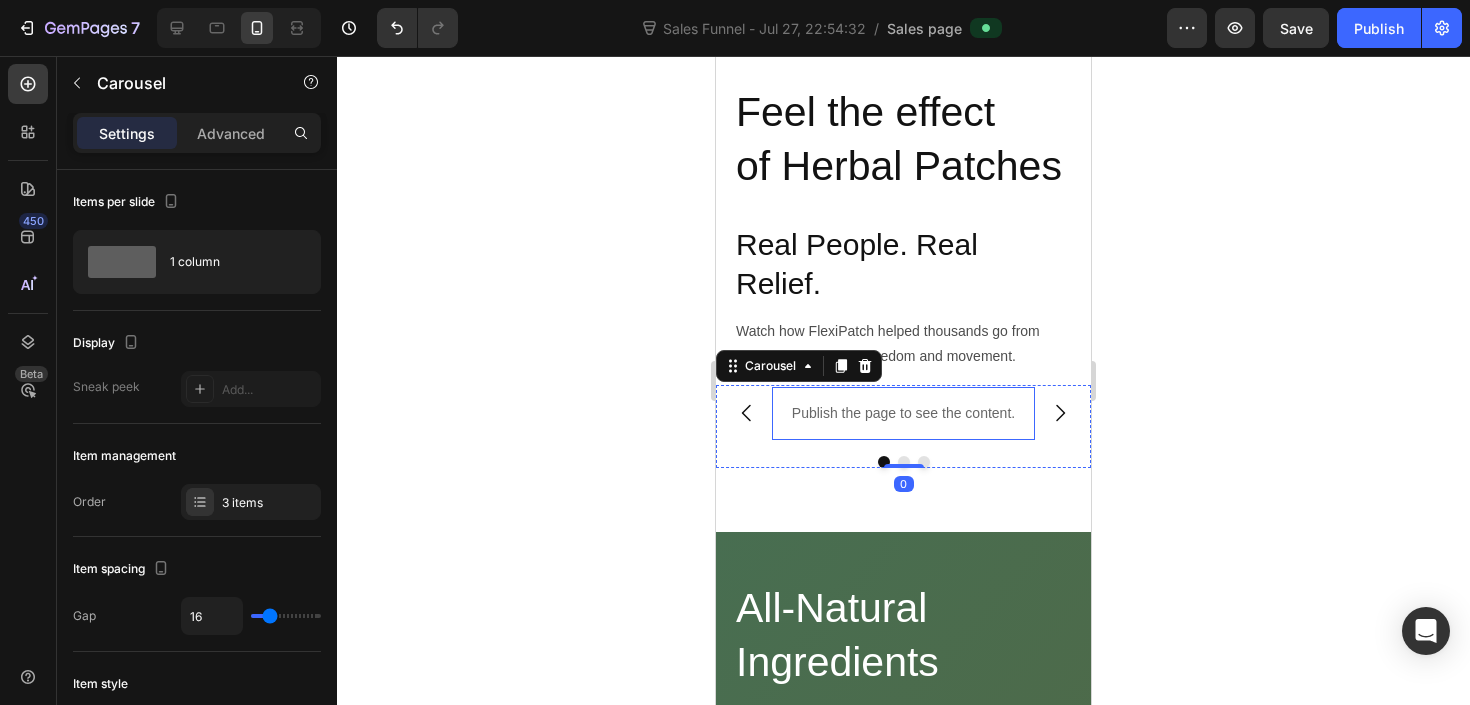 click on "Publish the page to see the content." at bounding box center [903, 413] 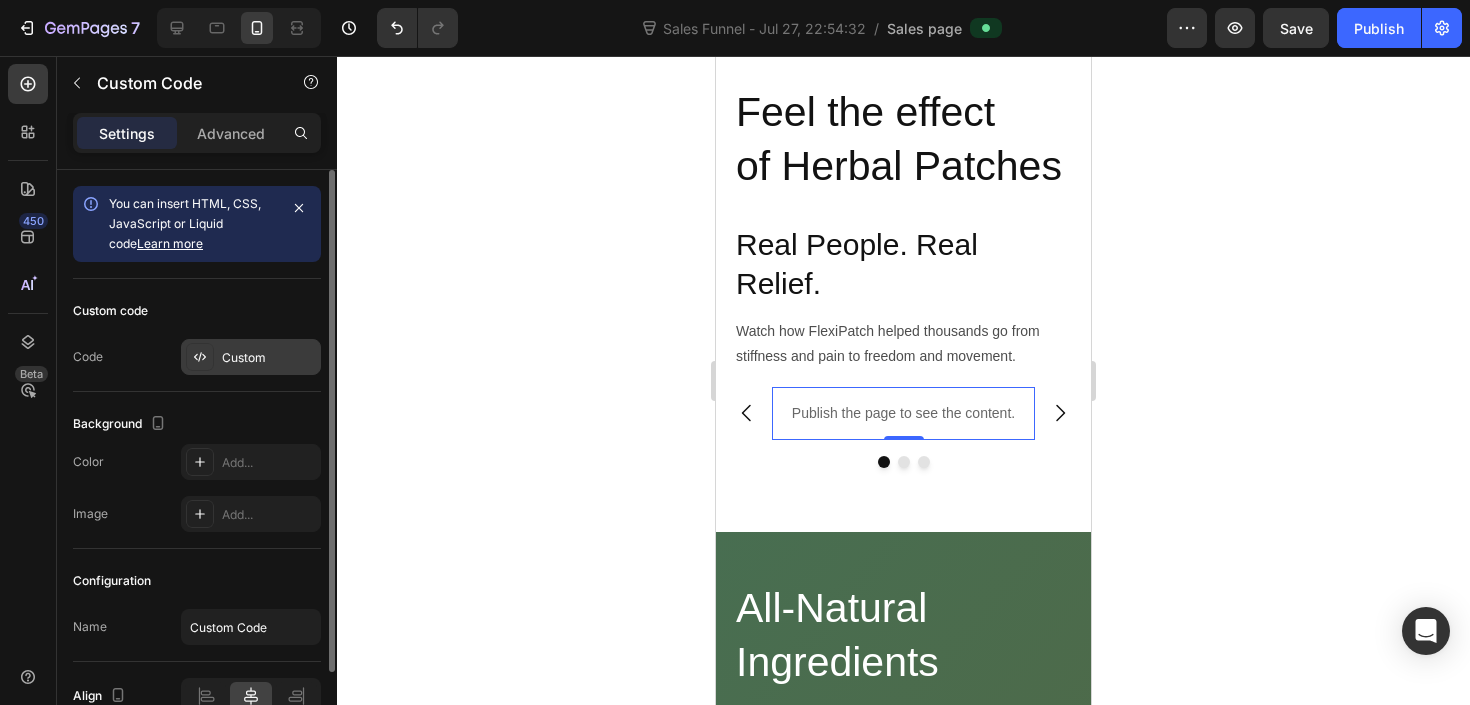 click on "Custom" at bounding box center (251, 357) 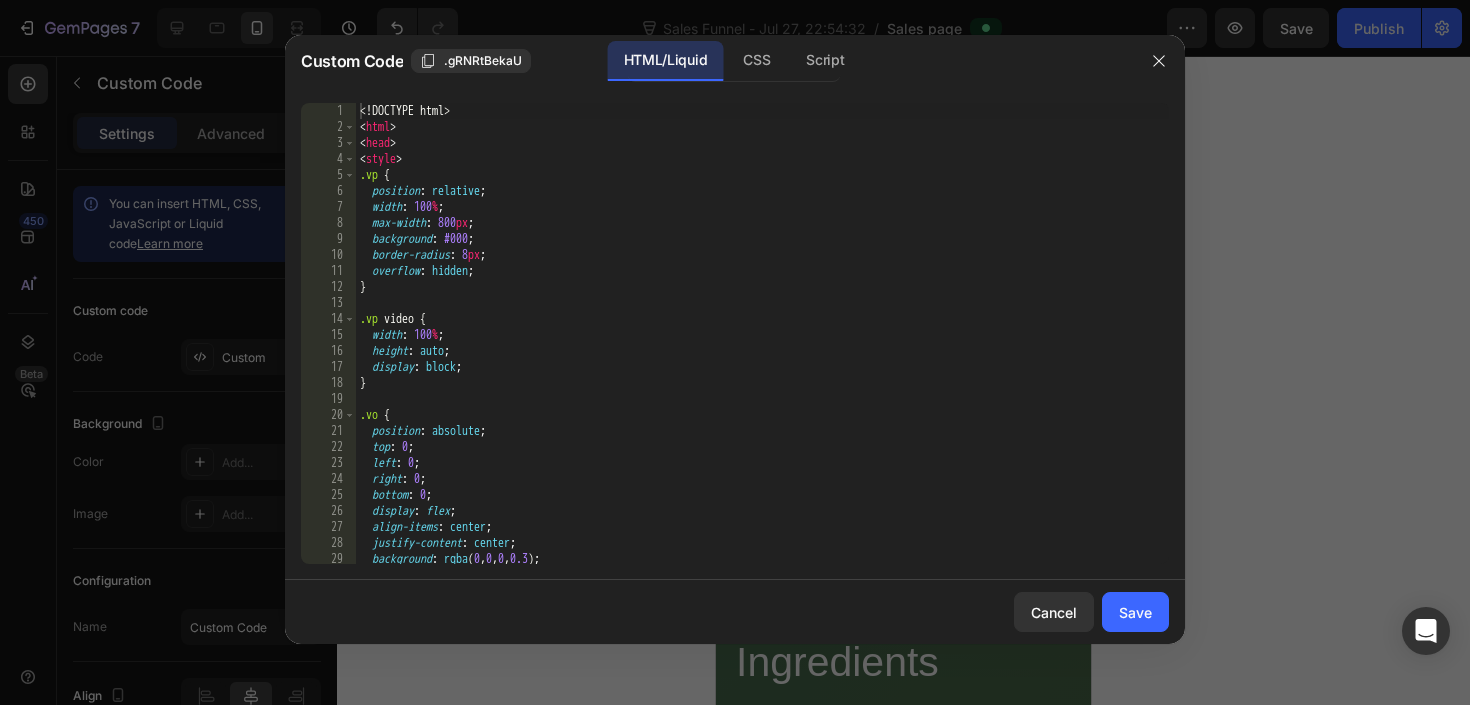 click on "<! DOCTYPE   html > < html > < head > < style > .vp   {    position :   relative ;    width :   100 % ;    max-width :   800 px ;    background :   #000 ;    border-radius :   8 px ;    overflow :   hidden ; } .vp   video   {    width :   100 % ;    height :   auto ;    display :   block ; } .vo   {    position :   absolute ;    top :   0 ;    left :   0 ;    right :   0 ;    bottom :   0 ;    display :   flex ;    align-items :   center ;    justify-content :   center ;    background :   rgba ( 0 , 0 , 0 , 0.3 ) ;    cursor :   pointer ;" at bounding box center [762, 349] 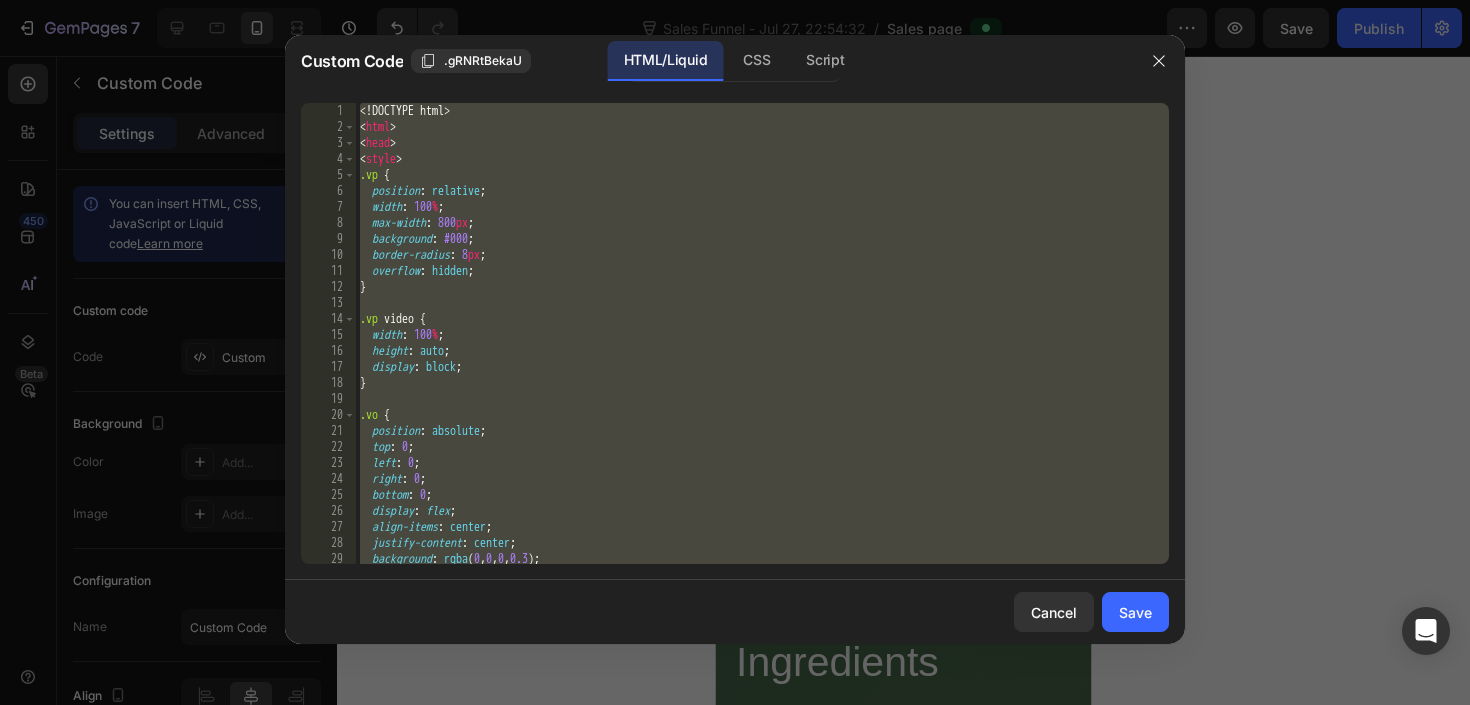 paste 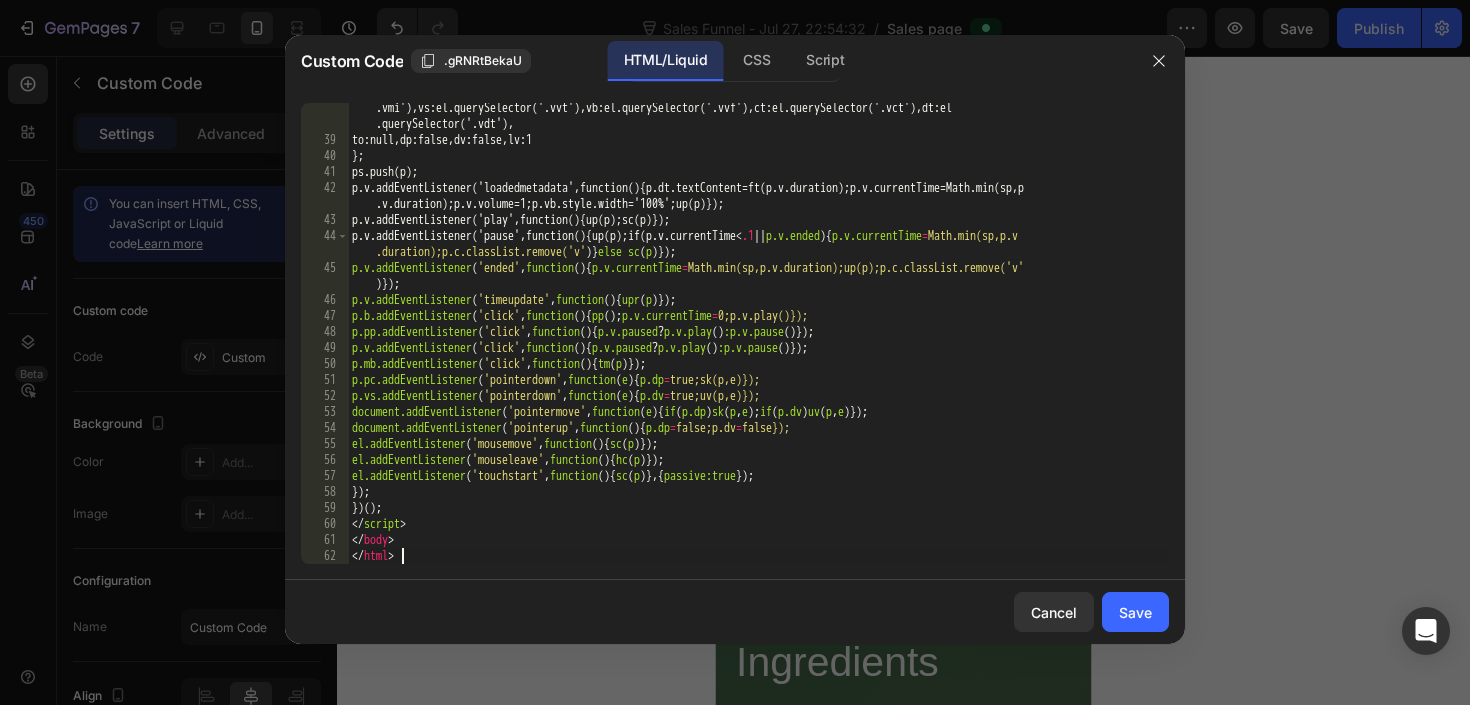 scroll, scrollTop: 819, scrollLeft: 0, axis: vertical 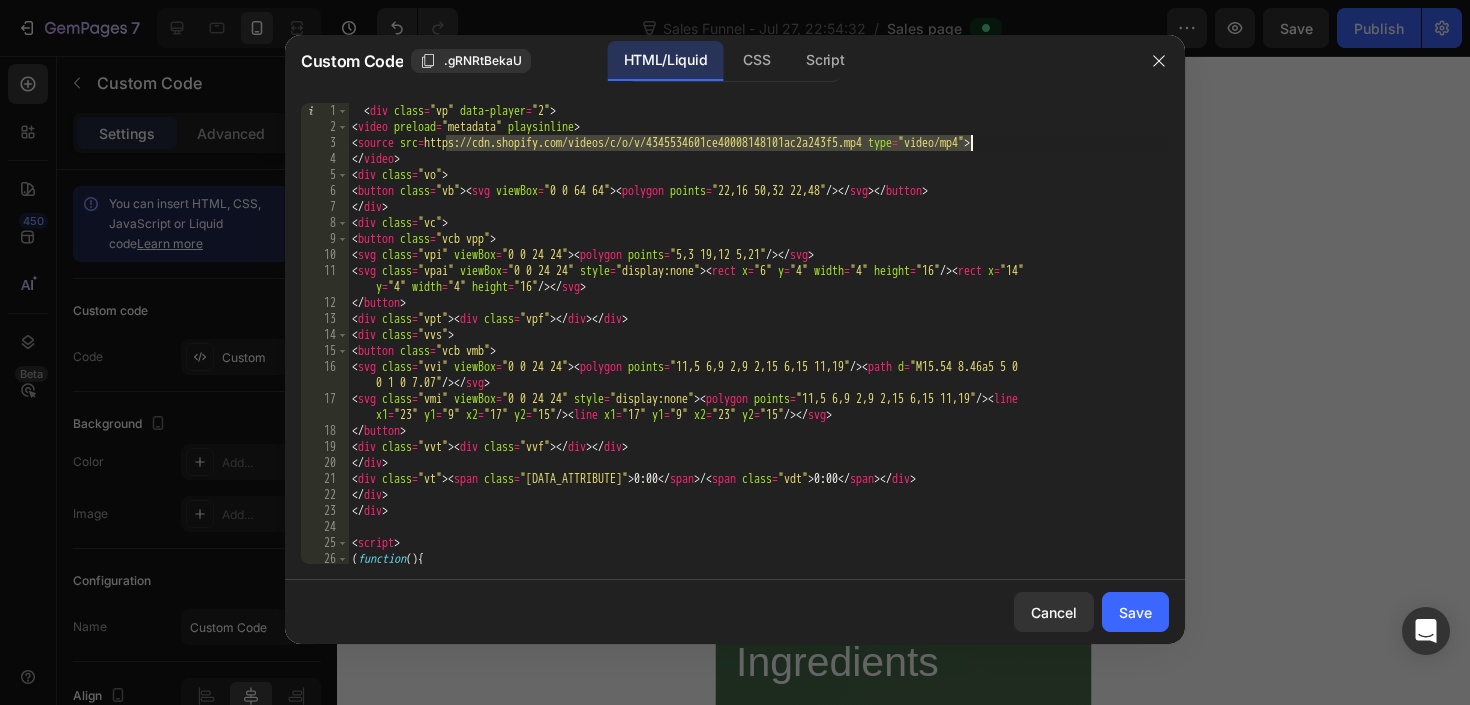 drag, startPoint x: 446, startPoint y: 142, endPoint x: 970, endPoint y: 144, distance: 524.00385 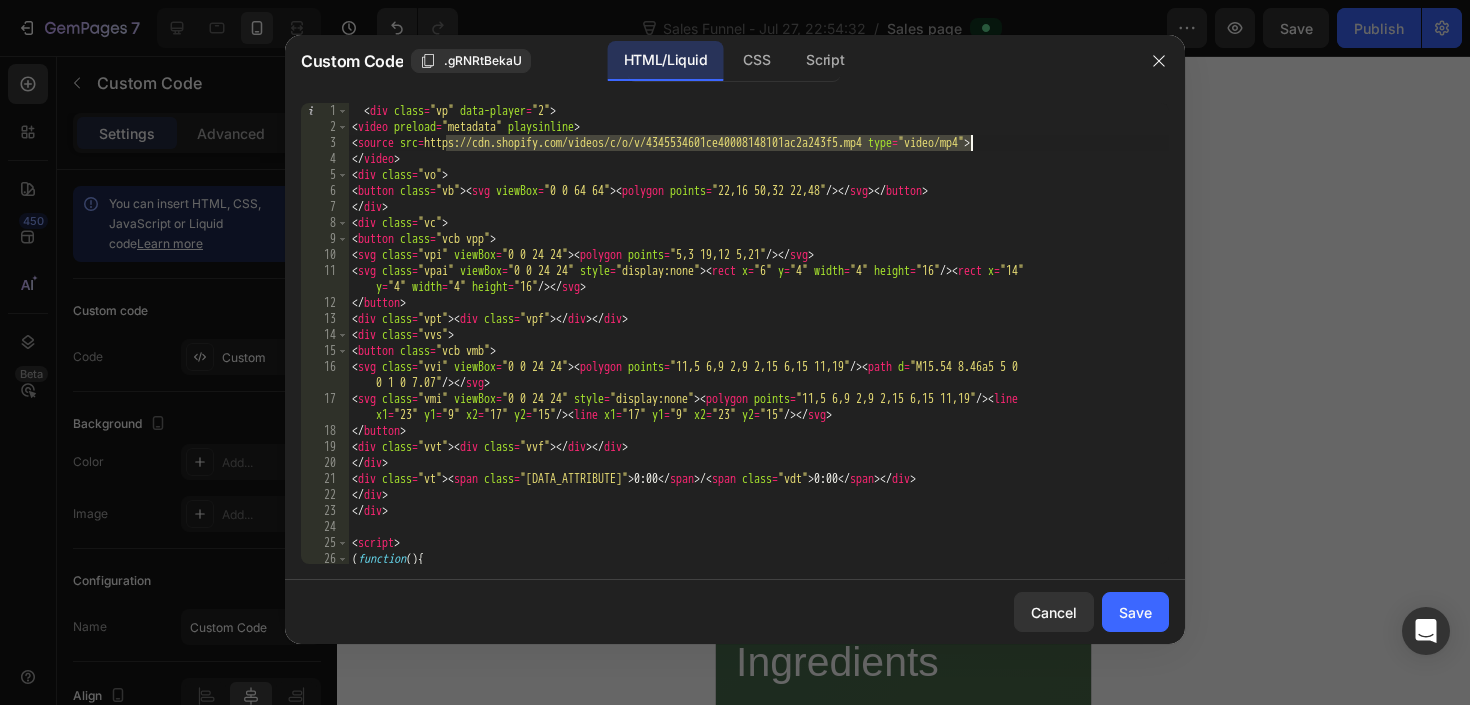 paste on "a2709cc8763a4822a1b6ac4e7445866a" 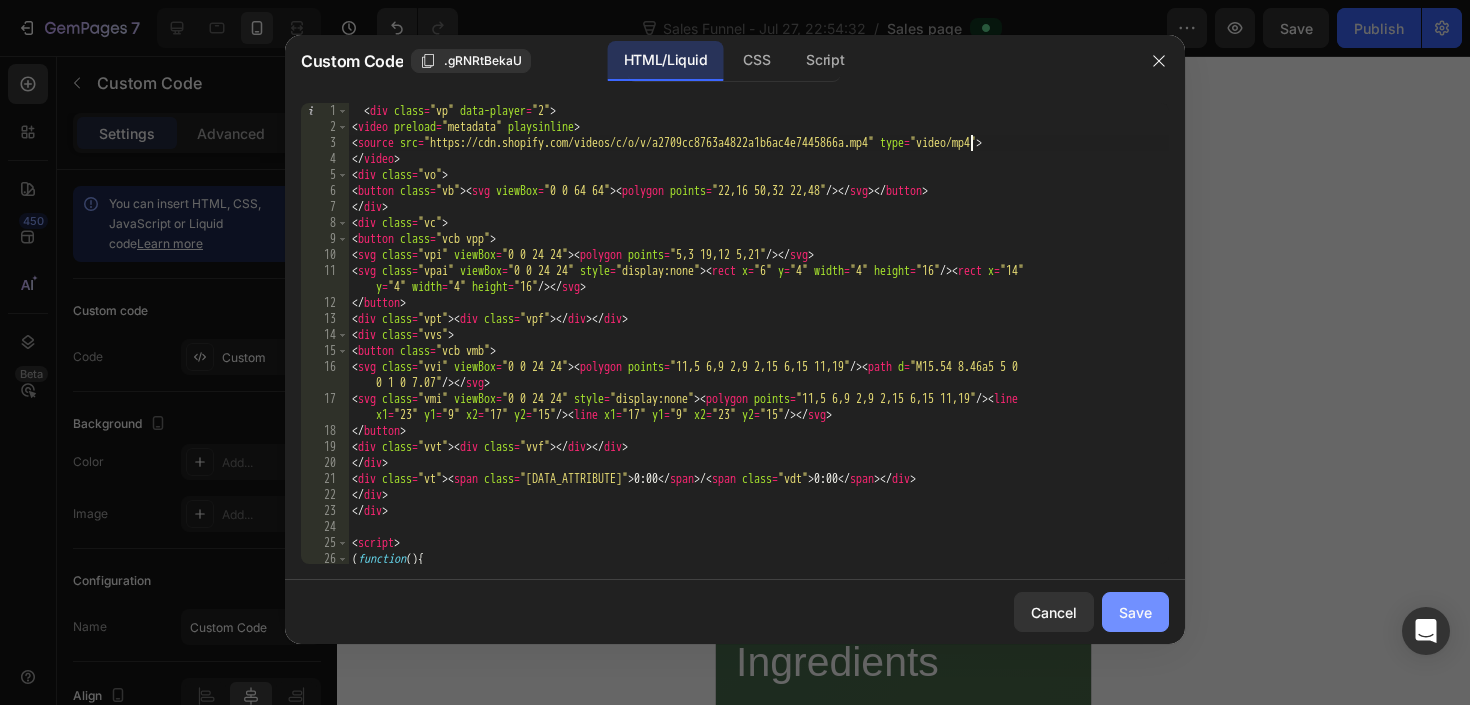 click on "Save" at bounding box center (1135, 612) 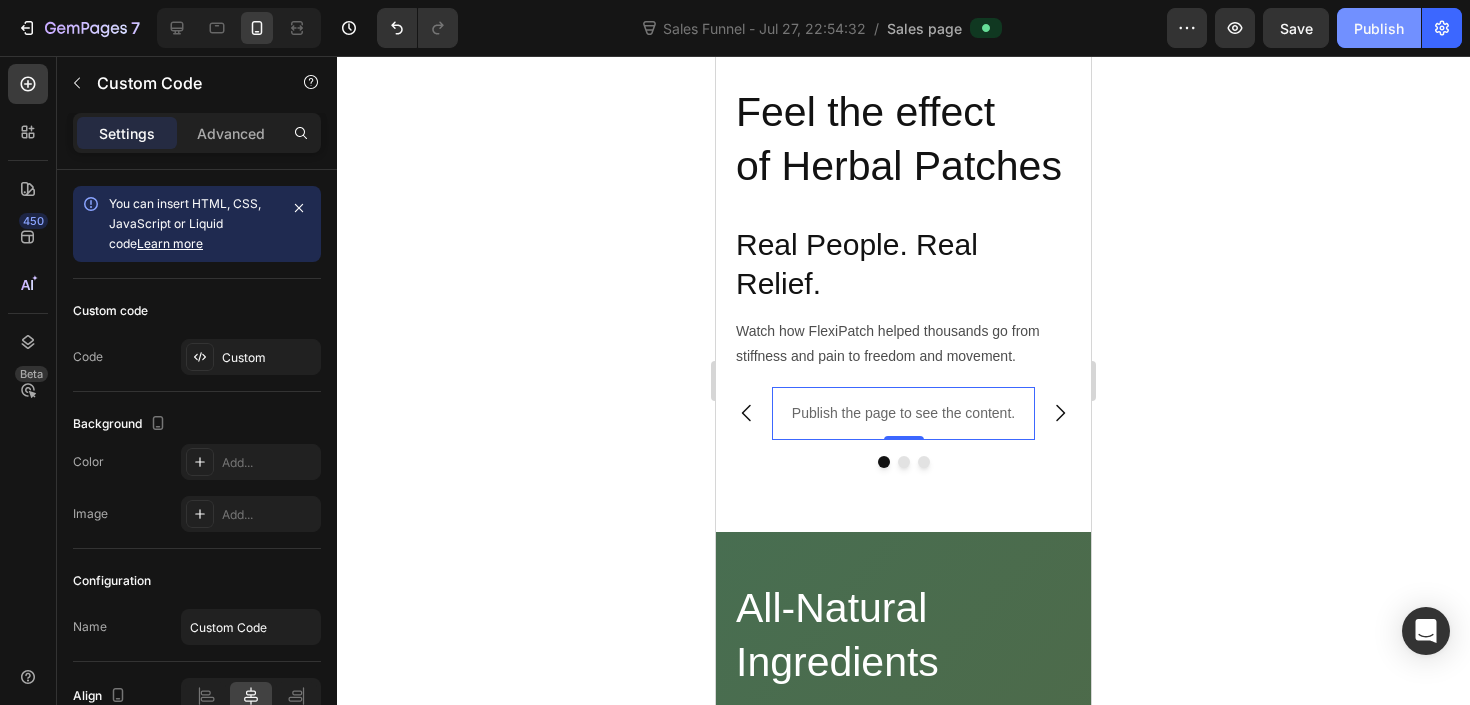 click on "Publish" 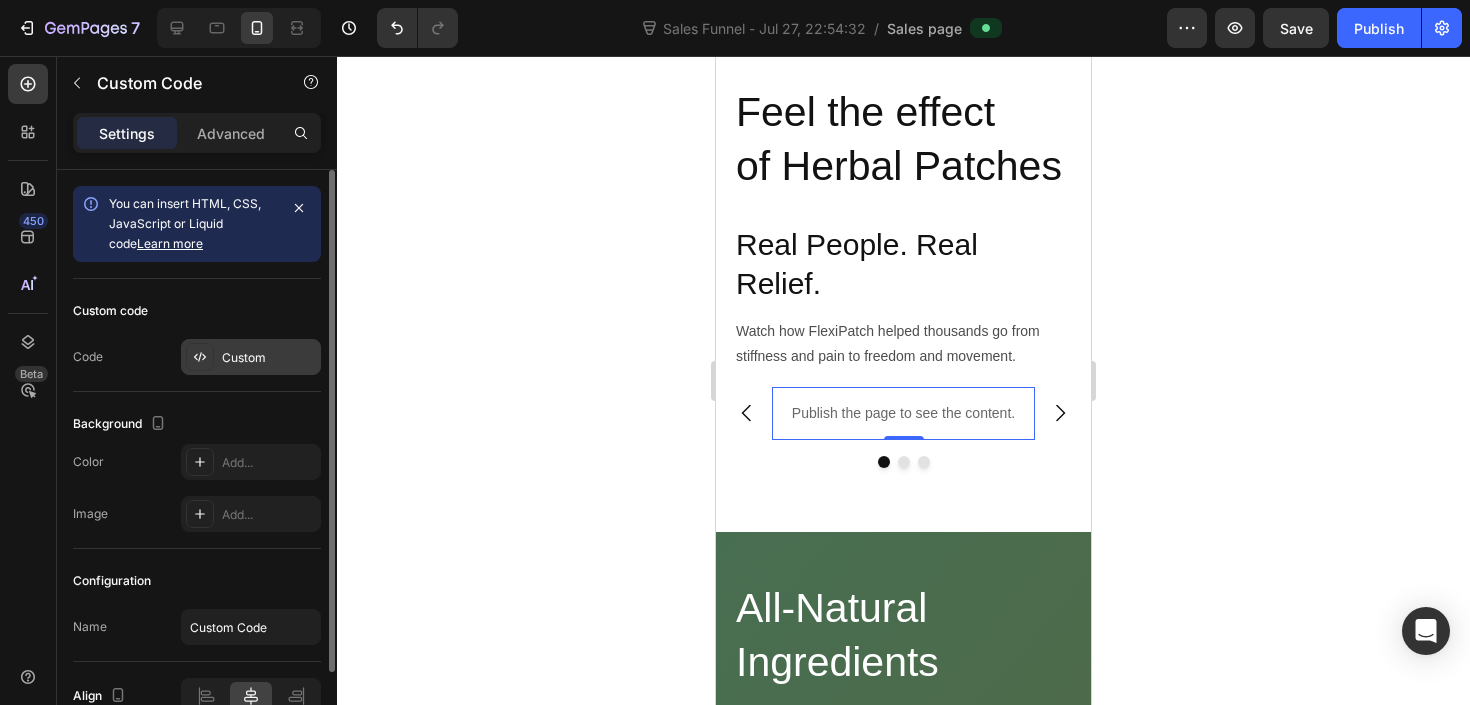 click on "Custom" at bounding box center [251, 357] 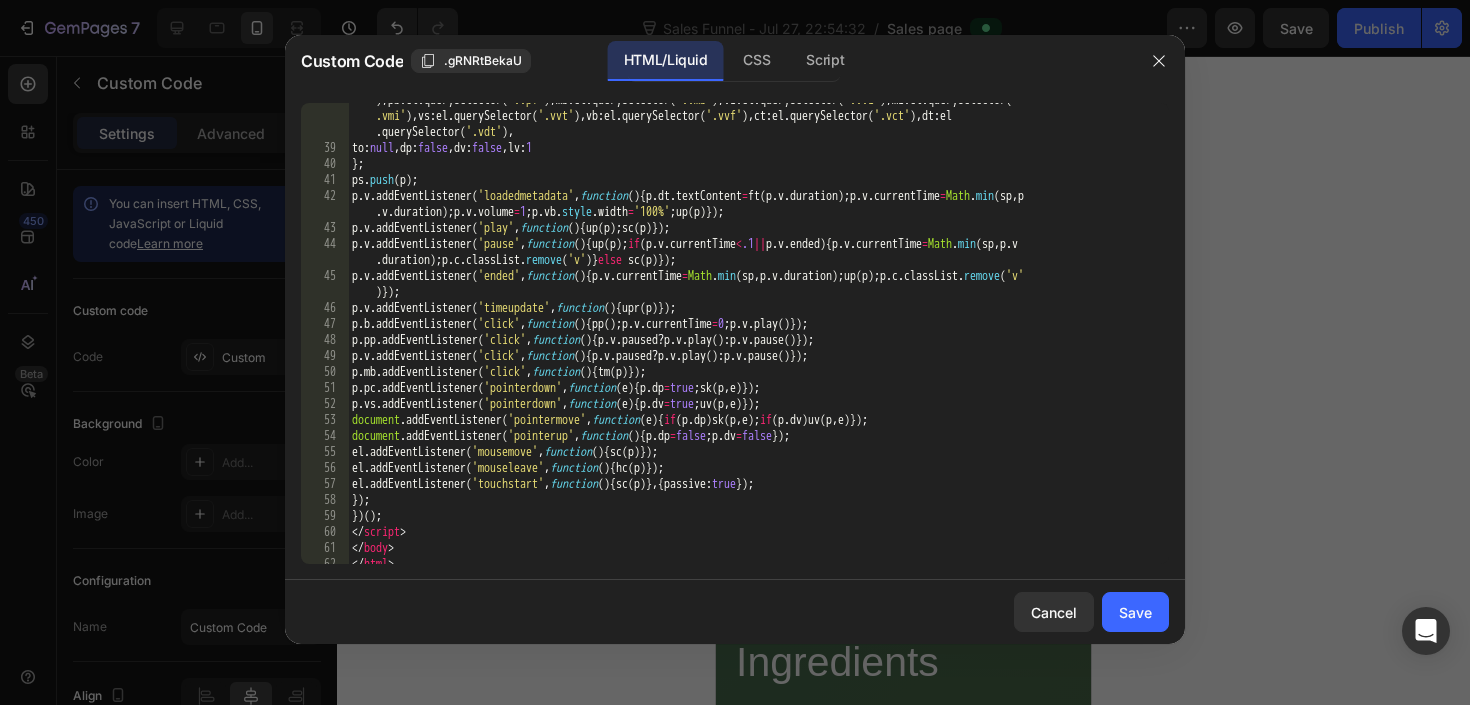 scroll, scrollTop: 819, scrollLeft: 0, axis: vertical 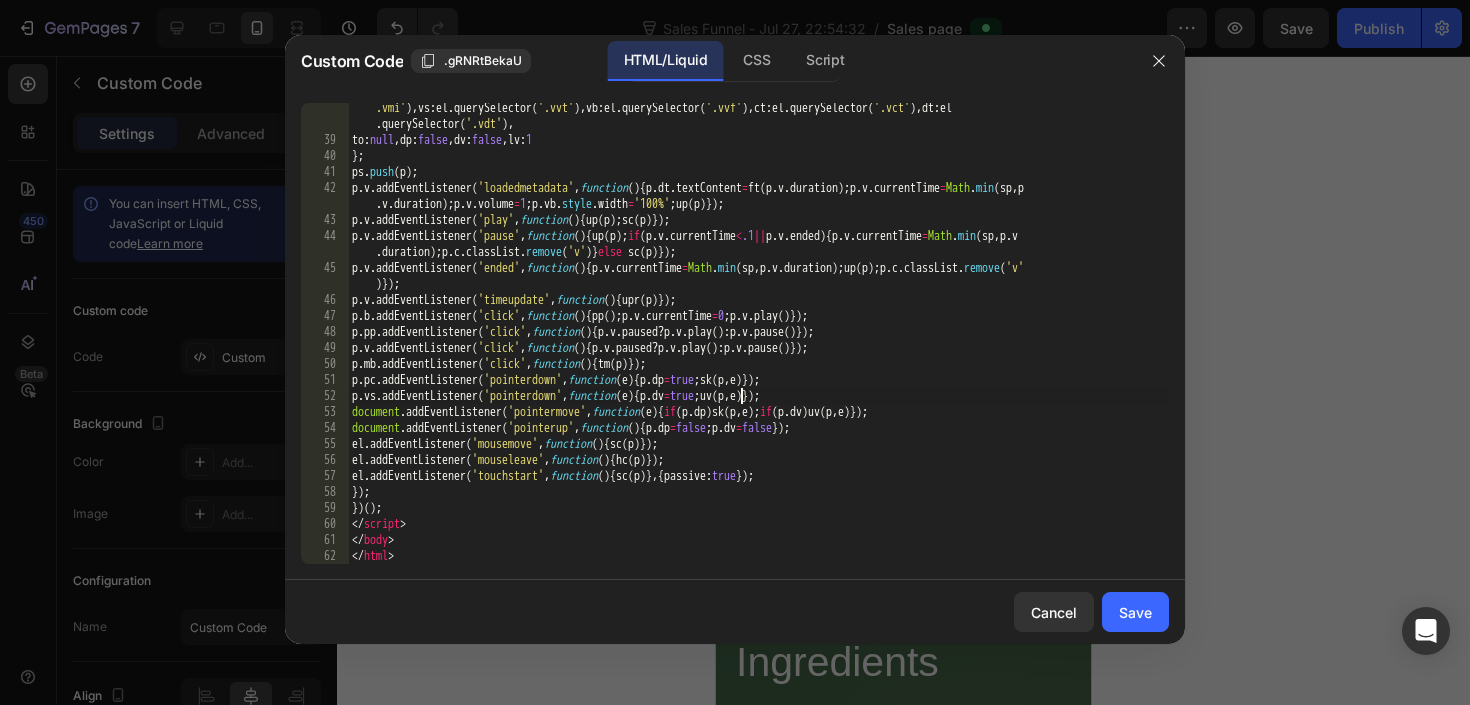 click on "v : el . querySelector ( 'video' ) , o : el . querySelector ( '.vo' ) , b : el . querySelector ( '.vb' ) , c : el . querySelector ( '.vc' ) , pp : el      . querySelector ( '.vpp' ) , pi : el . querySelector ( '.vpi' ) , pai : el . querySelector ( '.vpai' ) , pc : el . querySelector ( '.vpt'      ) , pb : el . querySelector ( '.vpf' ) , mb : el . querySelector ( '.vmb' ) , vi : el . querySelector ( '.vvi' ) , mi : el . querySelector ( '      .vmi' ) , vs : el . querySelector ( '.vvt' ) , vb : el . querySelector ( '.vvf' ) , ct : el . querySelector ( '.vct' ) , dt : el      . querySelector ( '.vdt' ) , to : null , dp : false , dv : false , lv : 1 } ; ps . push ( p ) ; p . v . addEventListener ( 'loadedmetadata' , function ( ) { p . dt . textContent = ft ( p . v . duration ) ; p . v . currentTime = Math . min ( sp , p      . v . duration ) ; p . v . volume = 1 ; p . vb . style . width = '100%' ; up ( p )}) ; p . v . addEventListener ( 'play' , function ( ) { up ( p ) ; sc ( p )}) ; p . v . (" at bounding box center (758, 330) 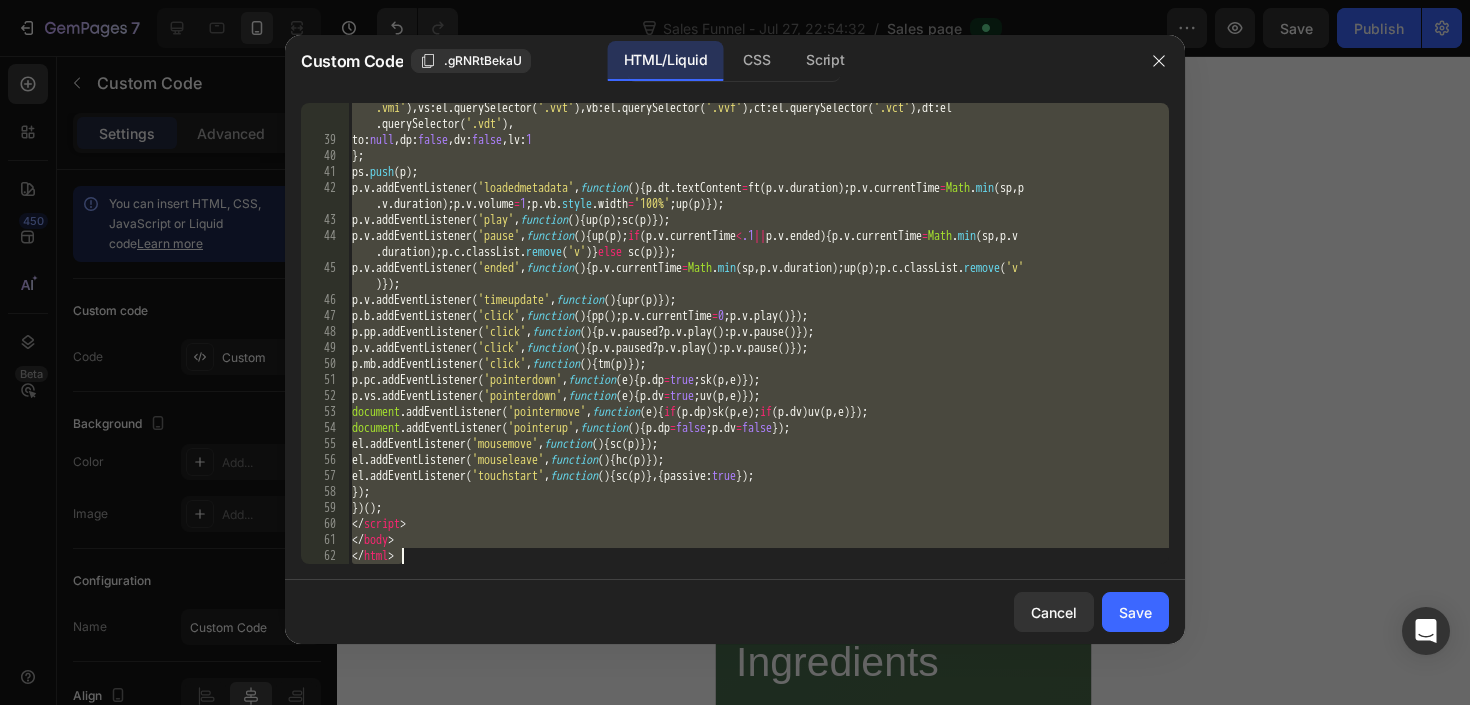click on "v : el . querySelector ( 'video' ) , o : el . querySelector ( '.vo' ) , b : el . querySelector ( '.vb' ) , c : el . querySelector ( '.vc' ) , pp : el      . querySelector ( '.vpp' ) , pi : el . querySelector ( '.vpi' ) , pai : el . querySelector ( '.vpai' ) , pc : el . querySelector ( '.vpt'      ) , pb : el . querySelector ( '.vpf' ) , mb : el . querySelector ( '.vmb' ) , vi : el . querySelector ( '.vvi' ) , mi : el . querySelector ( '      .vmi' ) , vs : el . querySelector ( '.vvt' ) , vb : el . querySelector ( '.vvf' ) , ct : el . querySelector ( '.vct' ) , dt : el      . querySelector ( '.vdt' ) , to : null , dp : false , dv : false , lv : 1 } ; ps . push ( p ) ; p . v . addEventListener ( 'loadedmetadata' , function ( ) { p . dt . textContent = ft ( p . v . duration ) ; p . v . currentTime = Math . min ( sp , p      . v . duration ) ; p . v . volume = 1 ; p . vb . style . width = '100%' ; up ( p )}) ; p . v . addEventListener ( 'play' , function ( ) { up ( p ) ; sc ( p )}) ; p . v . (" at bounding box center (758, 330) 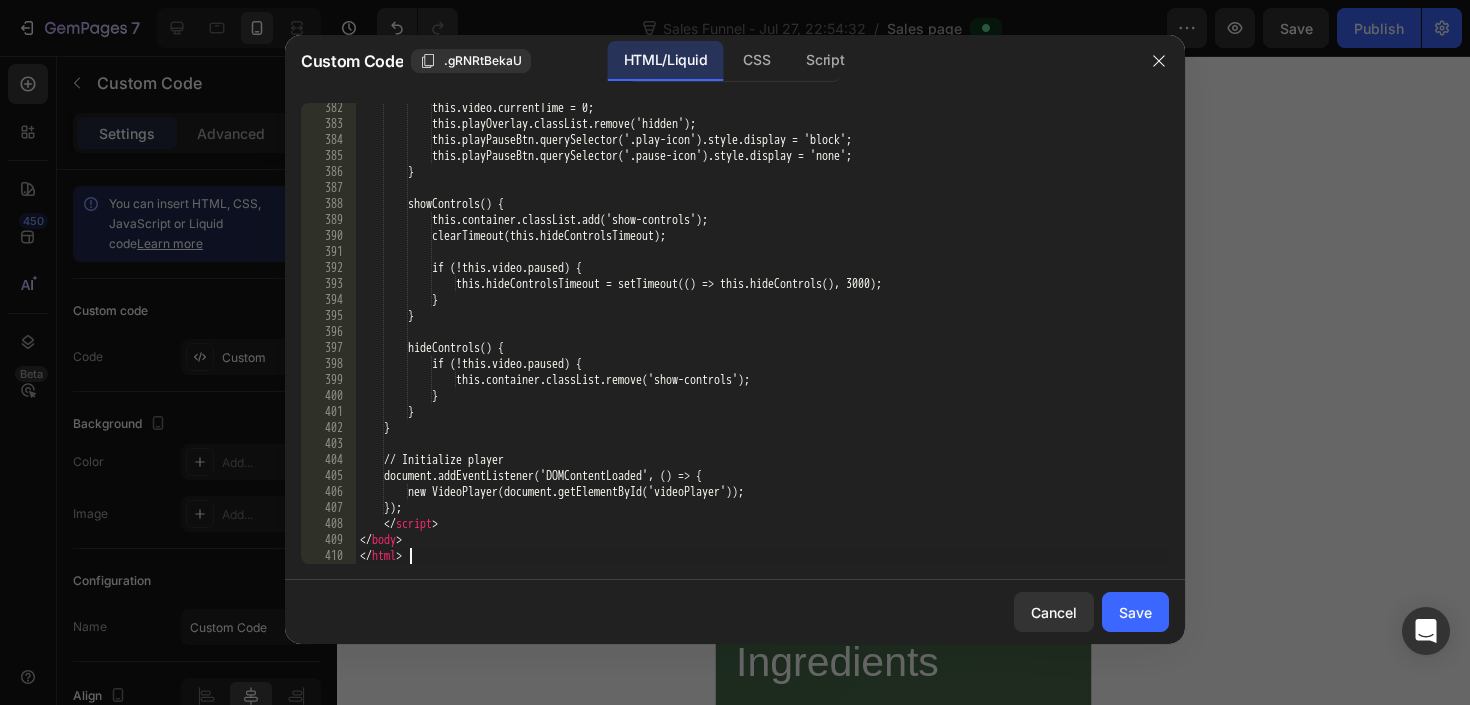 scroll, scrollTop: 6131, scrollLeft: 0, axis: vertical 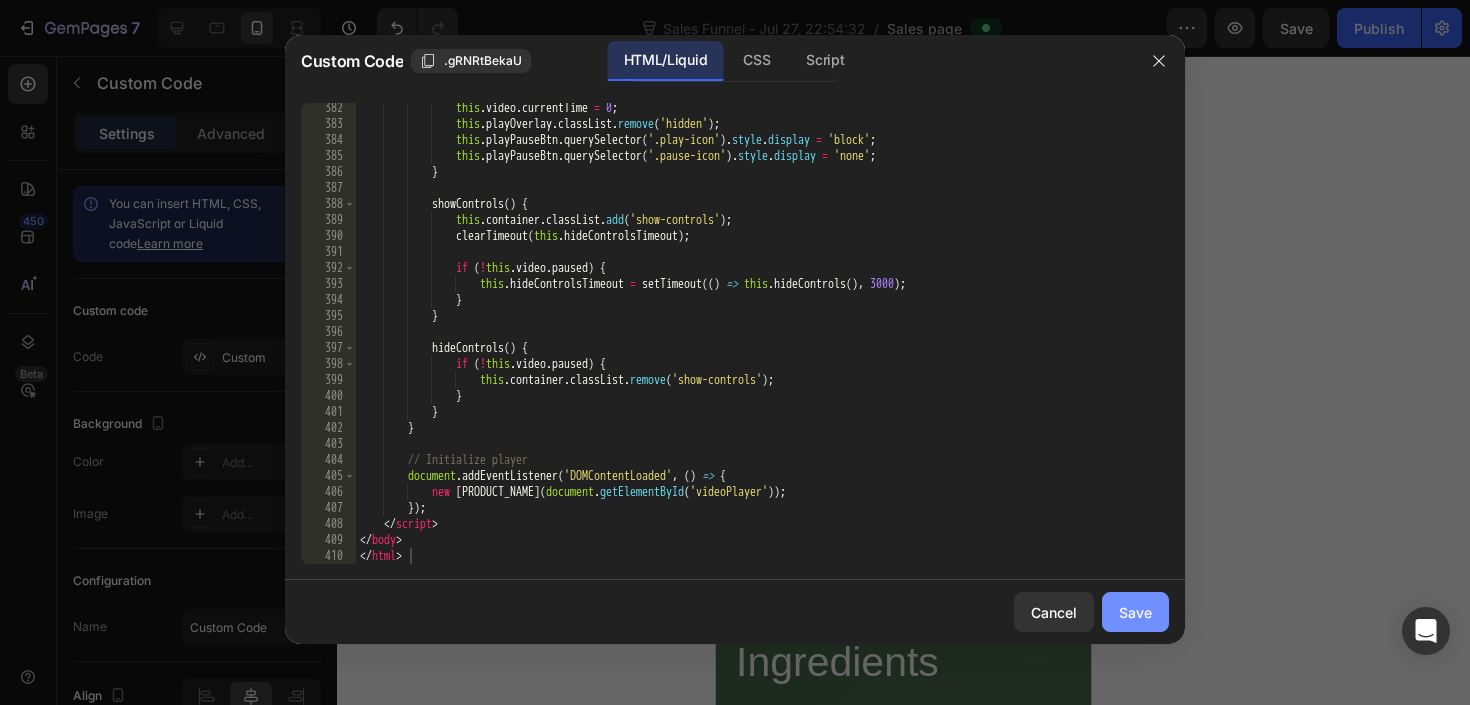 click on "Save" at bounding box center [1135, 612] 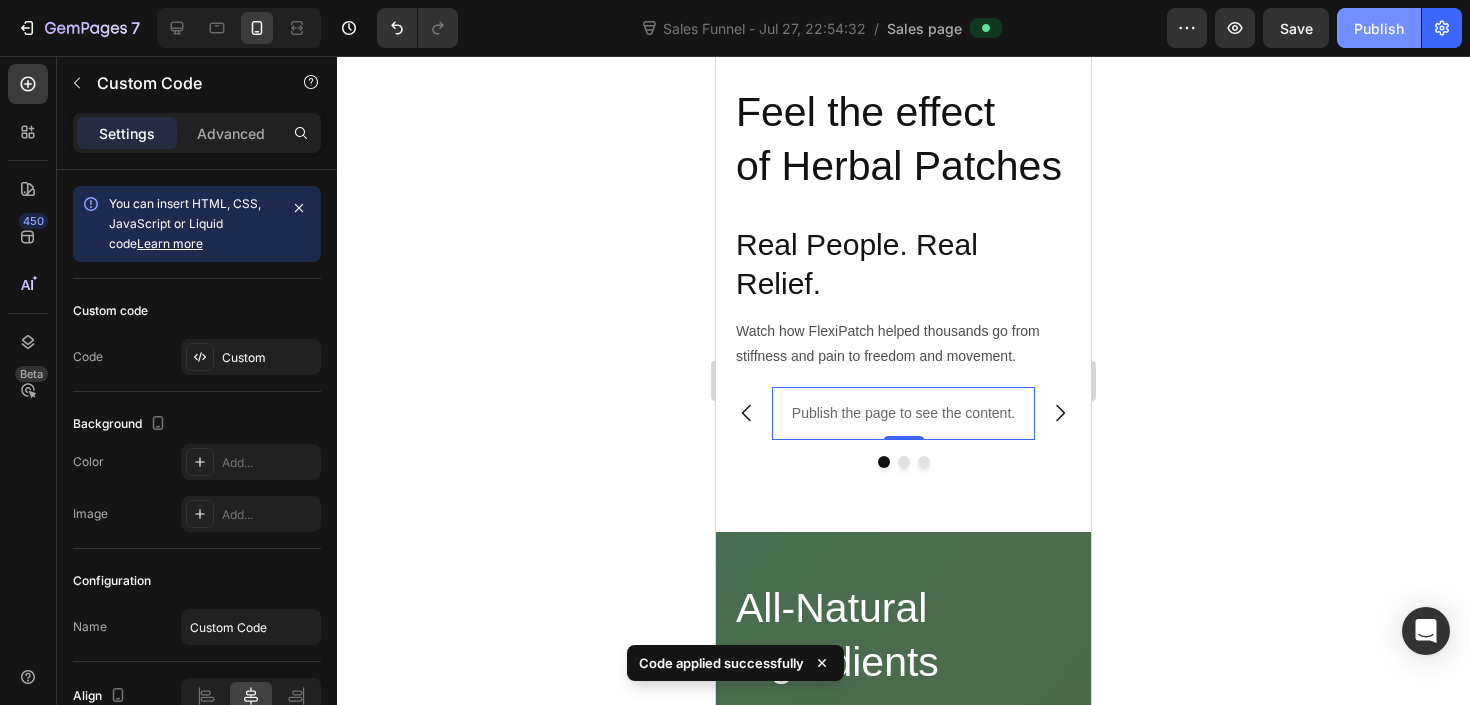 click on "Publish" at bounding box center [1379, 28] 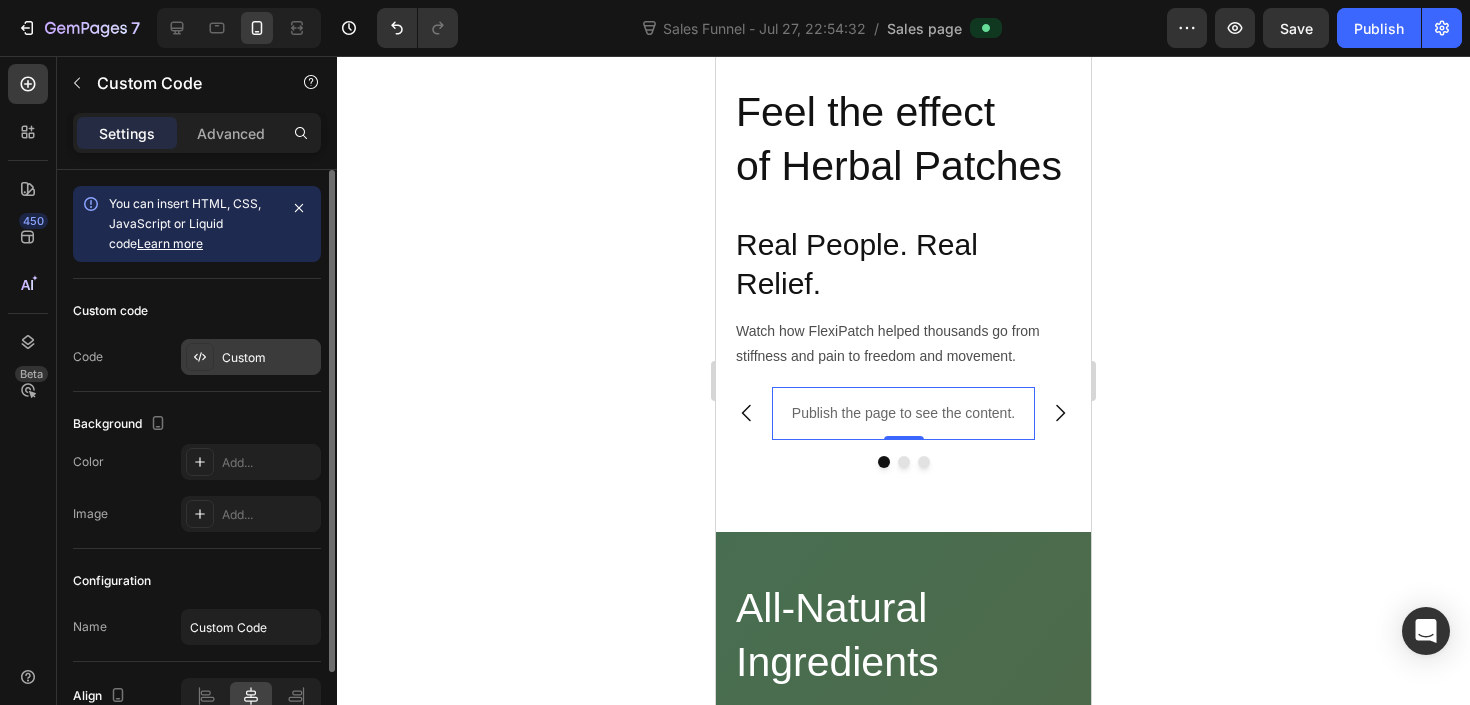 click on "Custom" at bounding box center (251, 357) 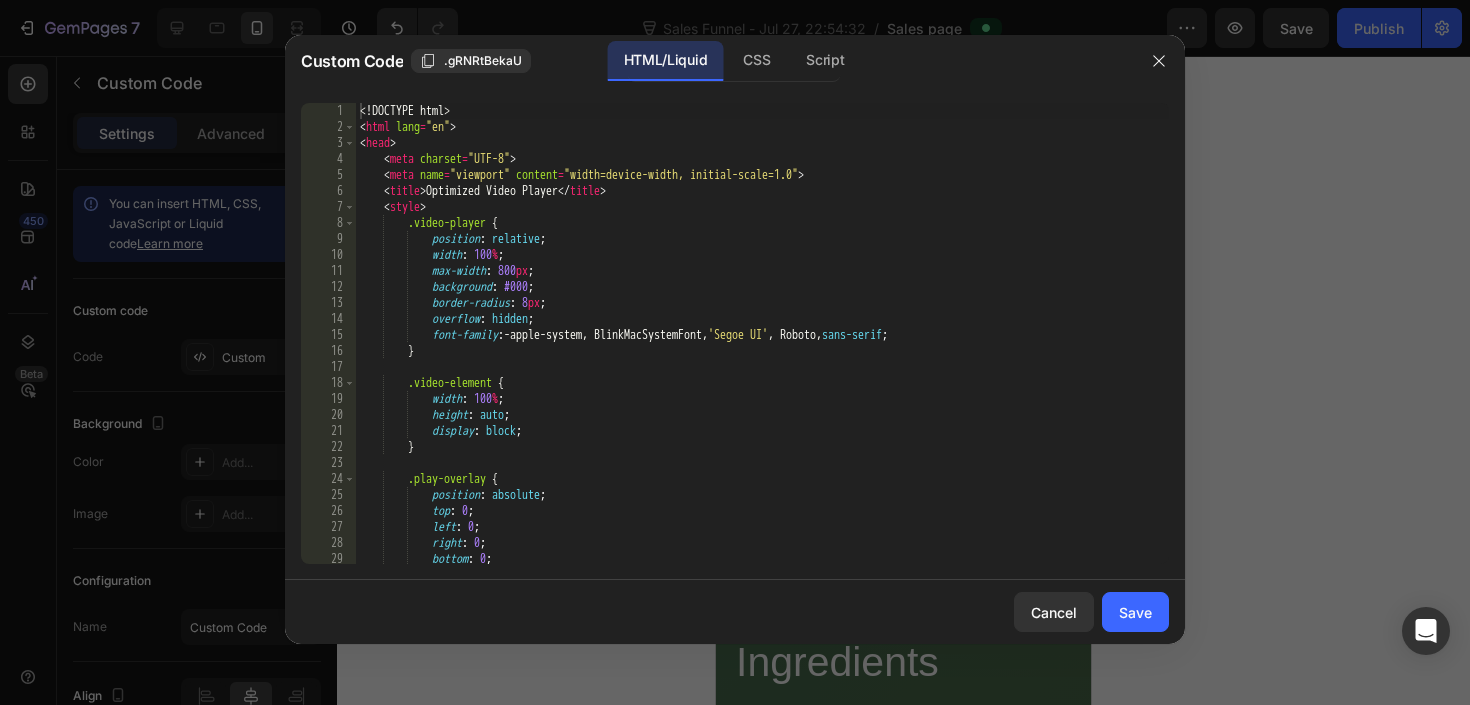 click on "<! DOCTYPE   html > < html   lang = "en" > < head >      < meta   charset = "UTF-8" >      < meta   name = "viewport"   content = "width=device-width, initial-scale=1.0" >      < title > Optimized Video Player </ title >      < style >           .video-player   {                position :   relative ;                width :   100 % ;                max-width :   800 px ;                background :   #000 ;                border-radius :   8 px ;                overflow :   hidden ;                font-family :  -apple-system, BlinkMacSystemFont,  ' Segoe UI ' , Roboto,  sans-serif ;           }           .video-element   {                width :   100 % ;                height :   auto ;                display :   block ;           }           .play-overlay   {                position :   absolute ;                top :   0 ;                left :   0 ;                right :   0 ;                bottom :   0 ;                display :   flex ;" at bounding box center (762, 349) 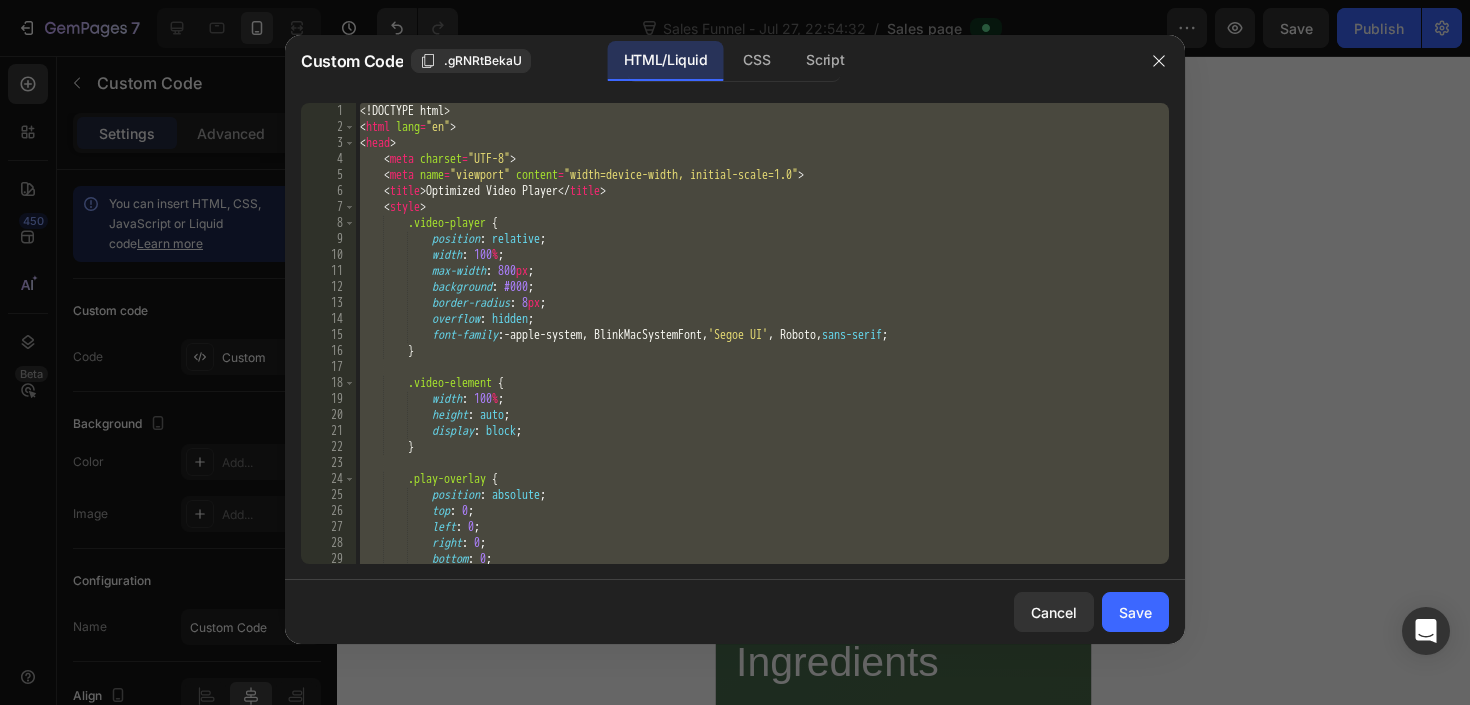paste 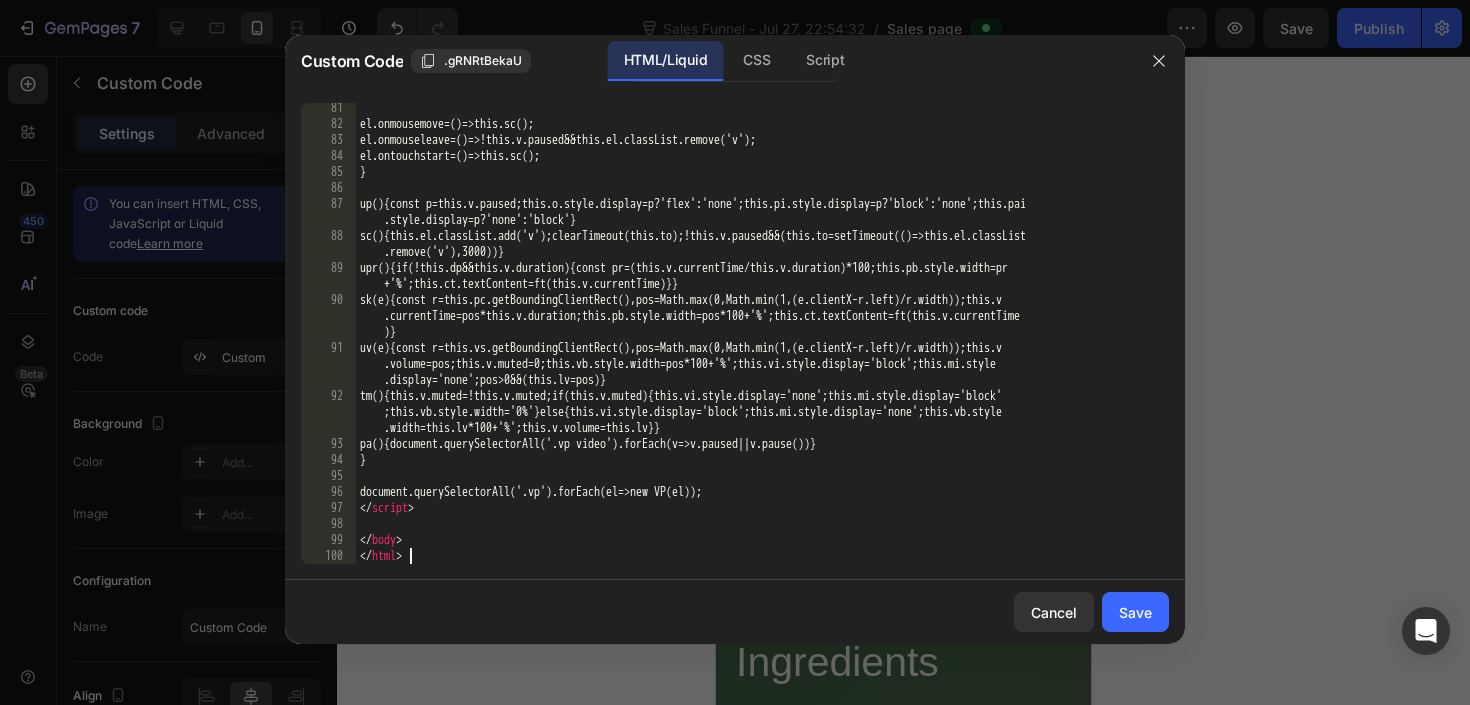 scroll, scrollTop: 1411, scrollLeft: 0, axis: vertical 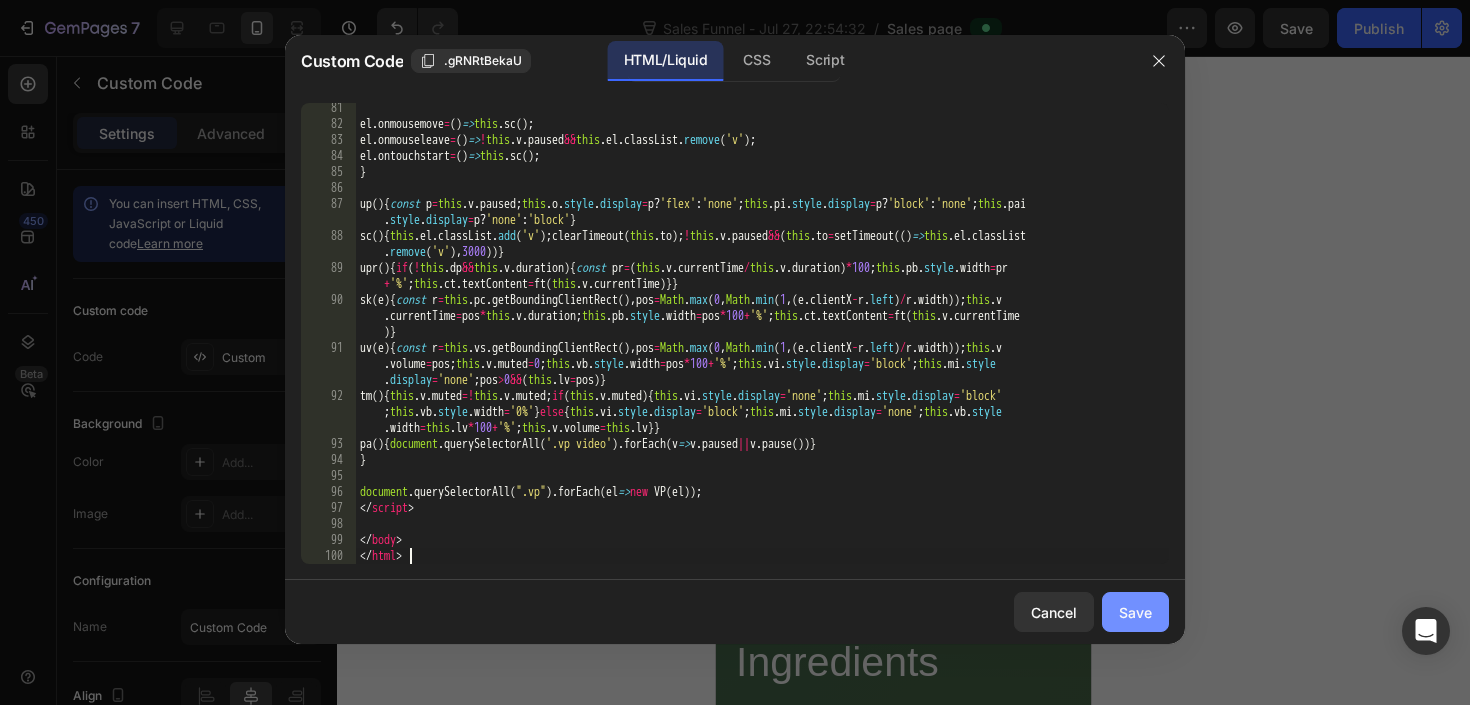 click on "Save" at bounding box center [1135, 612] 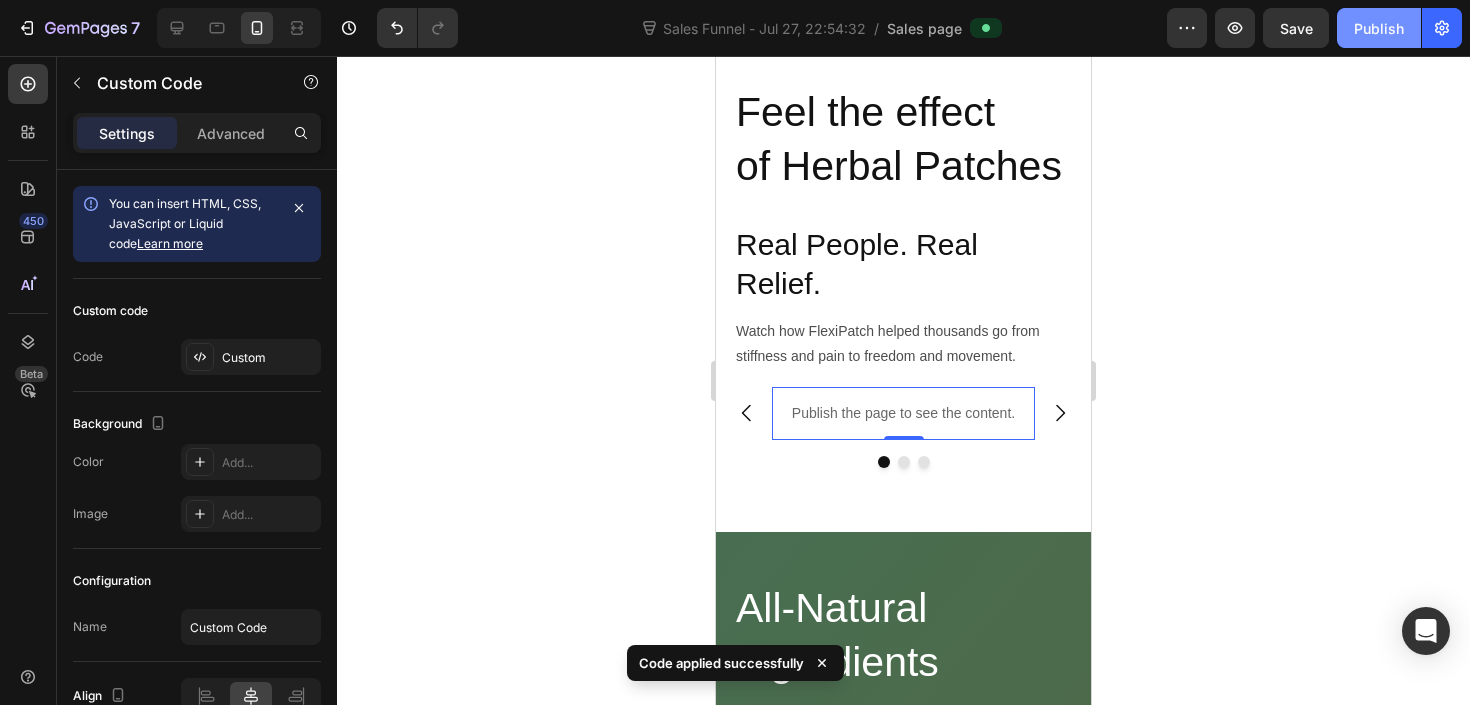 click on "Publish" 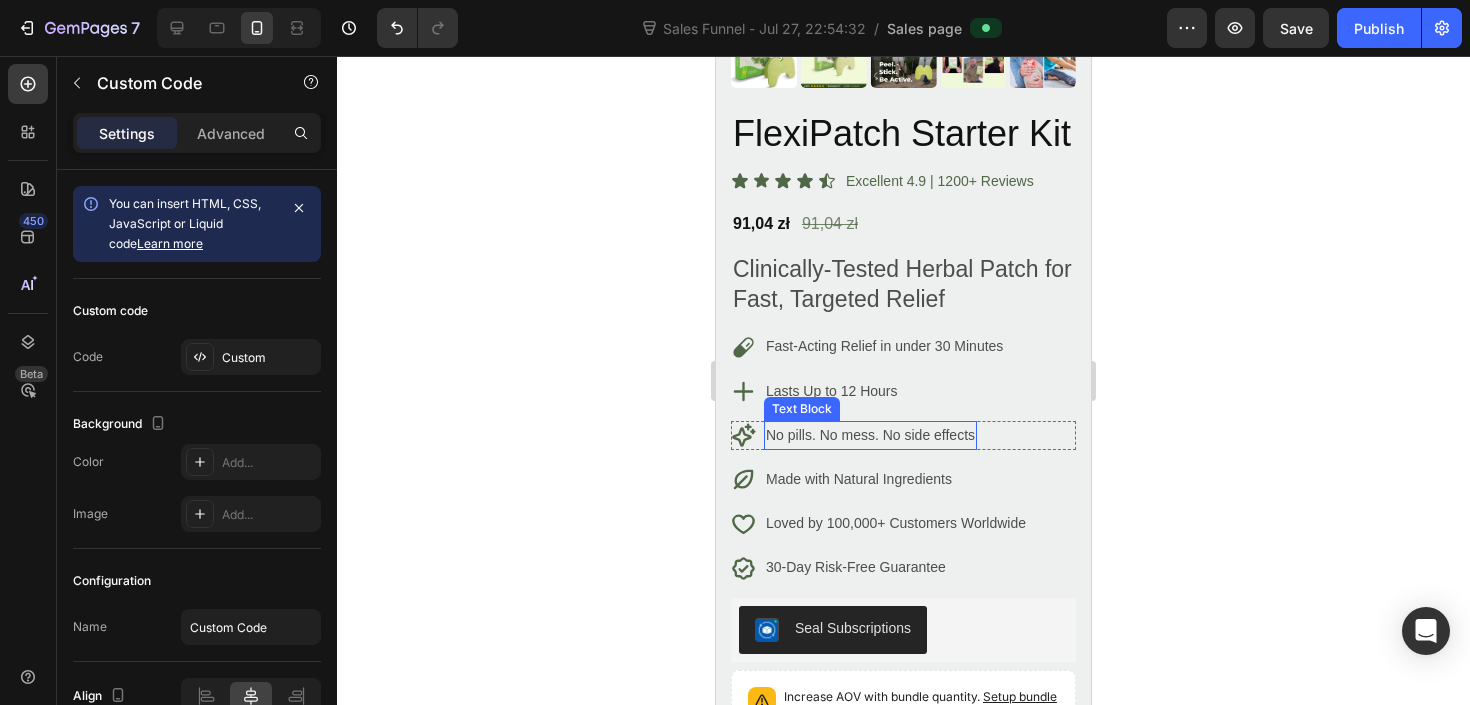 scroll, scrollTop: 438, scrollLeft: 0, axis: vertical 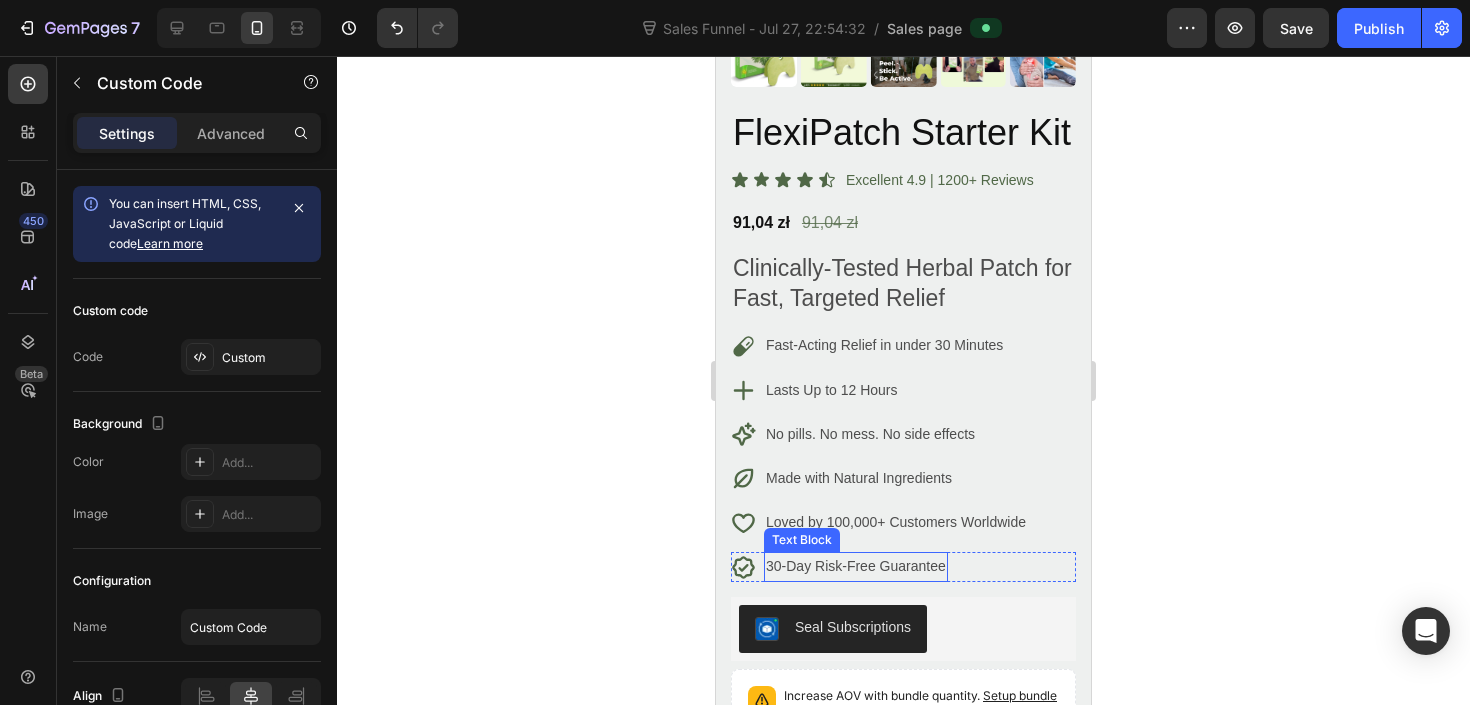 click on "Loved by 100,000+ Customers Worldwide" at bounding box center [896, 522] 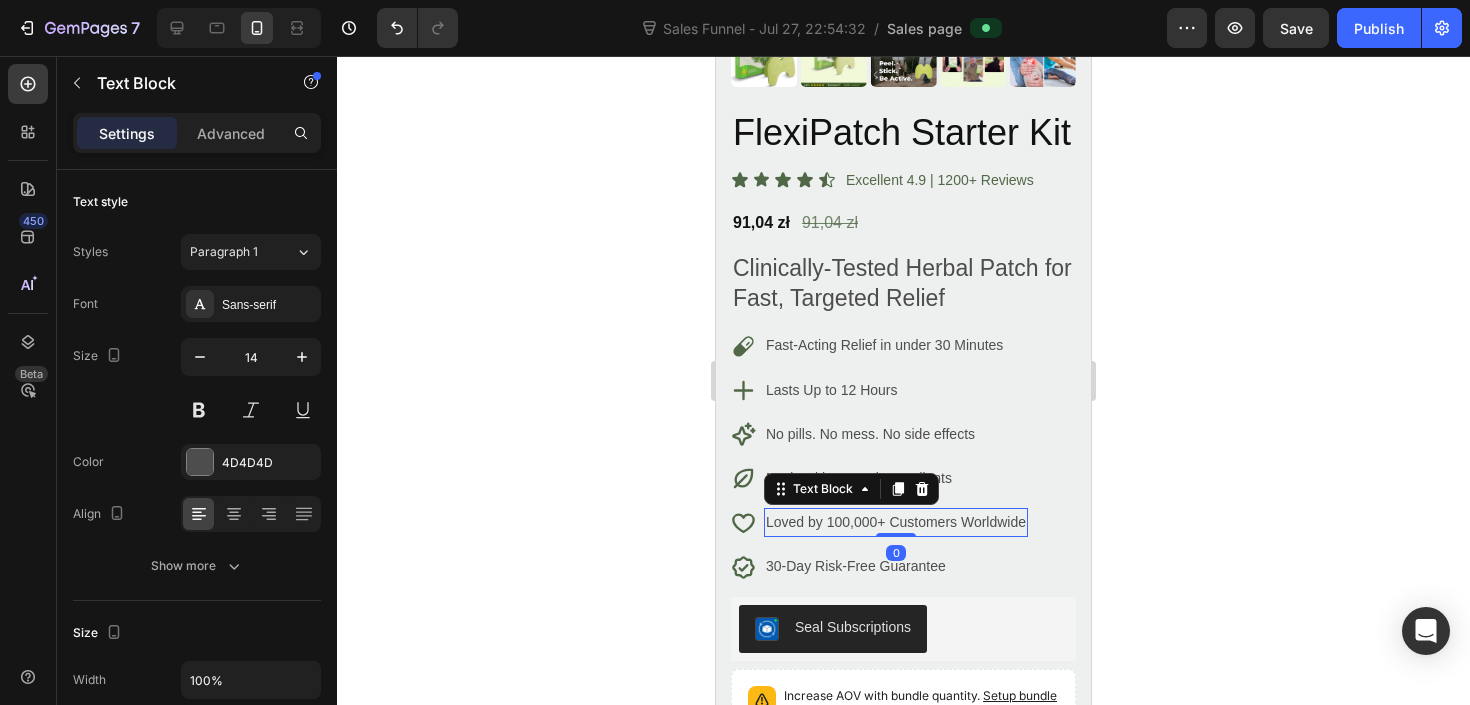 click on "Loved by 100,000+ Customers Worldwide" at bounding box center (896, 522) 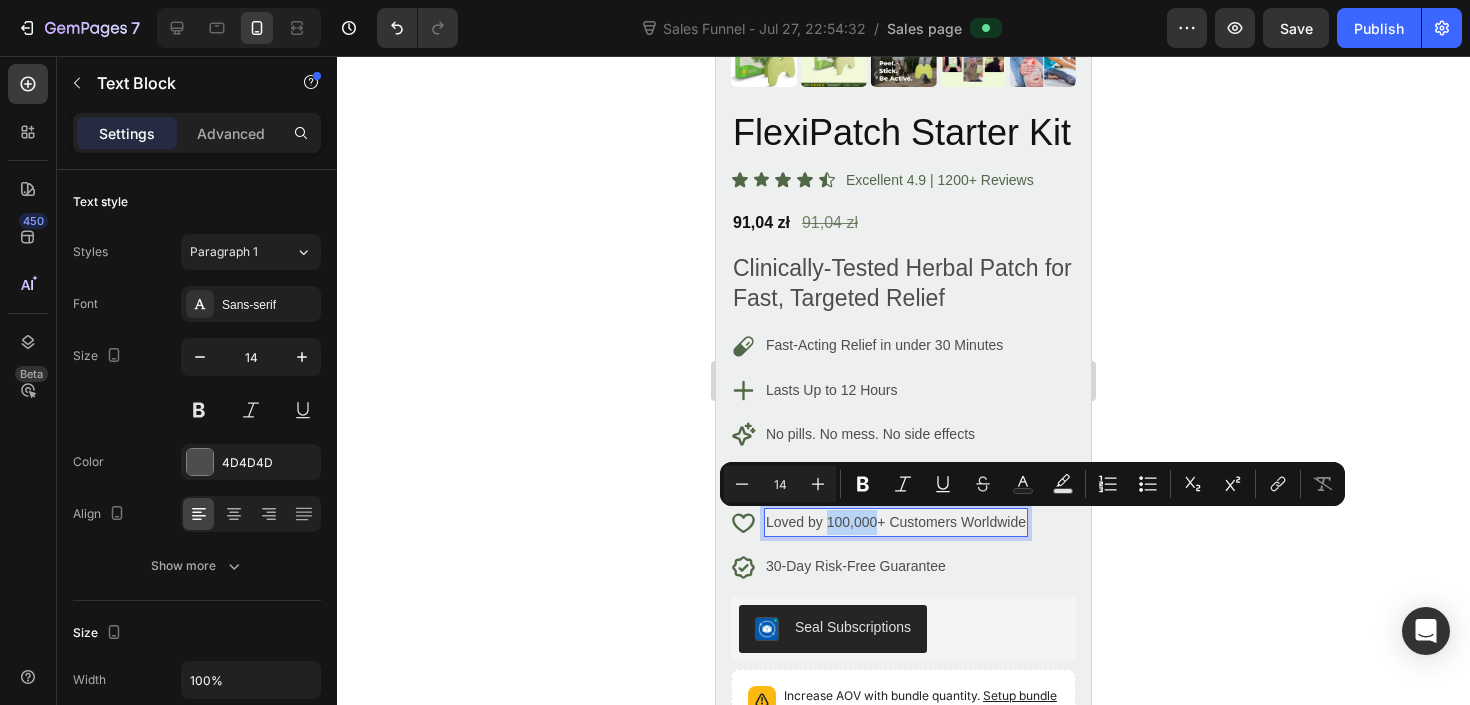 click on "Loved by 100,000+ Customers Worldwide" at bounding box center (896, 522) 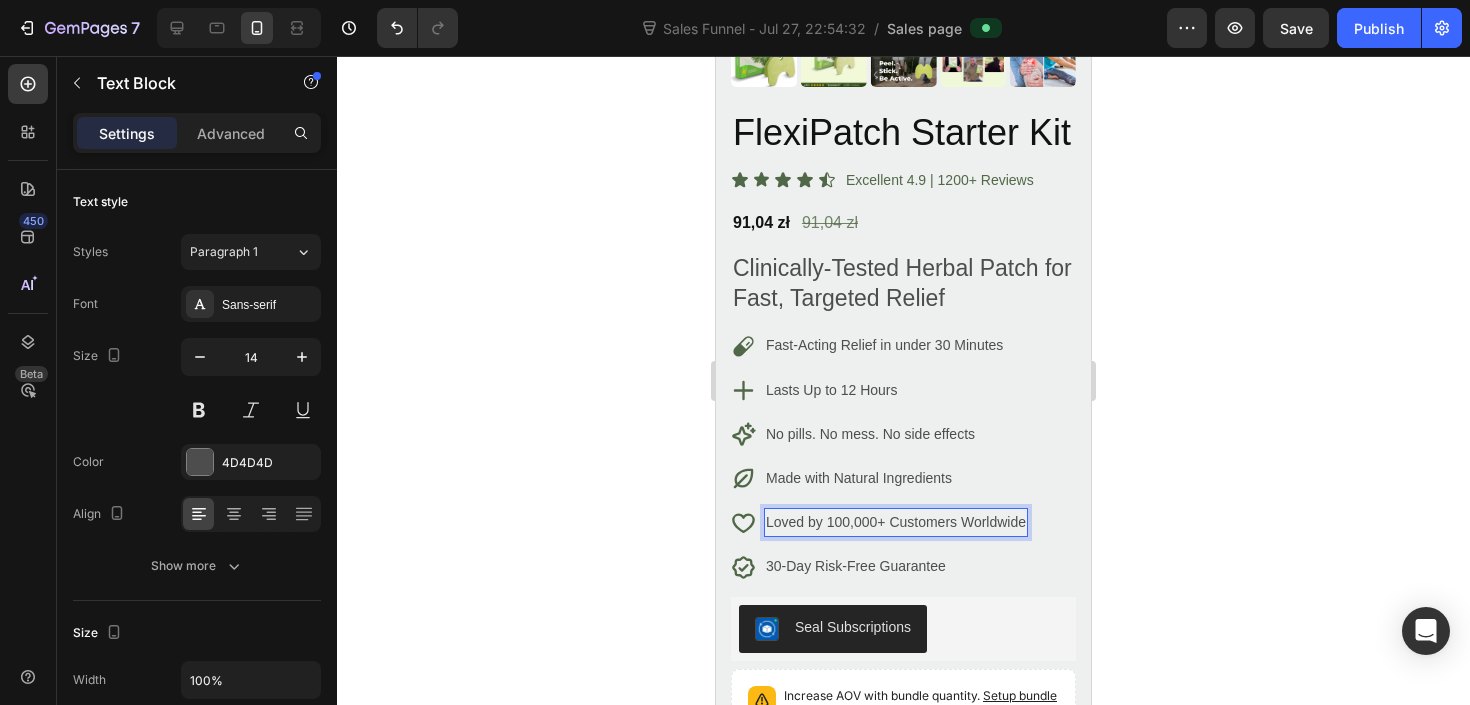 click on "Loved by 100,000+ Customers Worldwide" at bounding box center [896, 522] 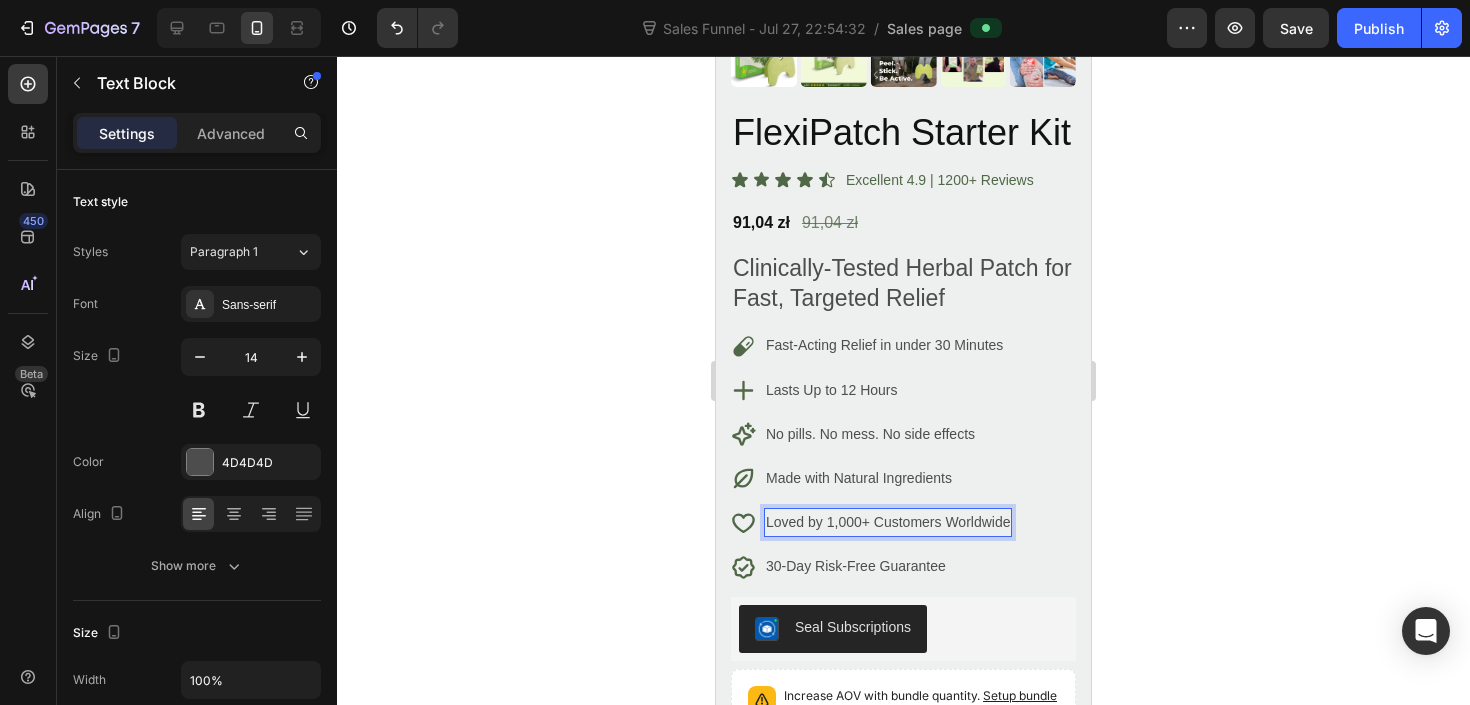 click on "Loved by 1,000+ Customers Worldwide" at bounding box center [888, 522] 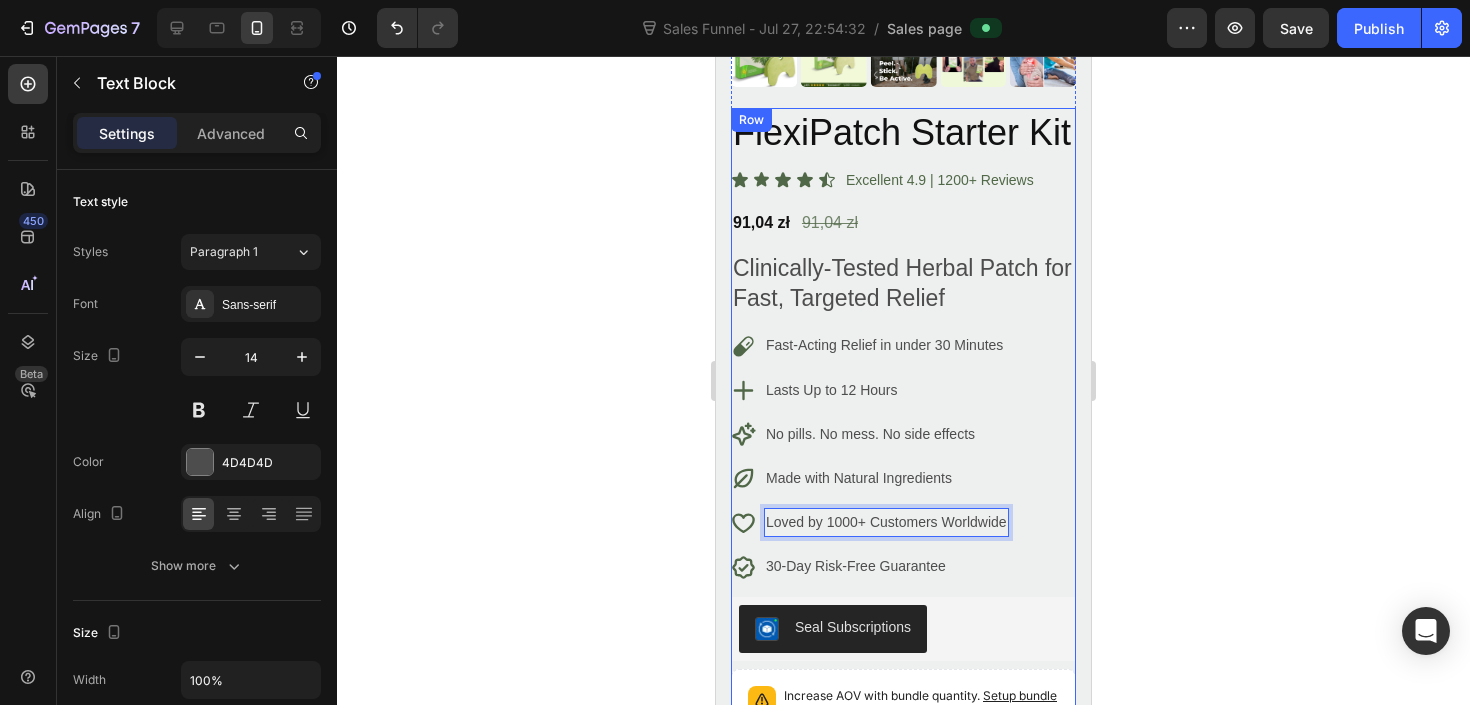click on "FlexiPatch Starter Kit Product Title Icon Icon Icon Icon Icon Icon List Excellent 4.9 | 1200+ Reviews Text Block Row 91,04 zł Product Price Product Price 91,04 zł Product Price Product Price Row Clinically-Tested Herbal Patch for Fast, Targeted Relief Heading Row
Icon Fast-Acting Relief in under 30 Minutes Text Block Row
Icon Lasts Up to 12 Hours Text Block Row
Icon No pills. No mess. No side effects Text Block Row
Icon Made with Natural Ingredients Text Block Row
Icon Loved by 1000+ Customers Worldwide Text Block   0 Row
Icon 30-Day Risk-Free Guarantee Text Block Row Seal Subscriptions Seal Subscriptions Increase AOV with bundle quantity.       Setup bundle discount   or   read guideline
1" at bounding box center [903, 865] 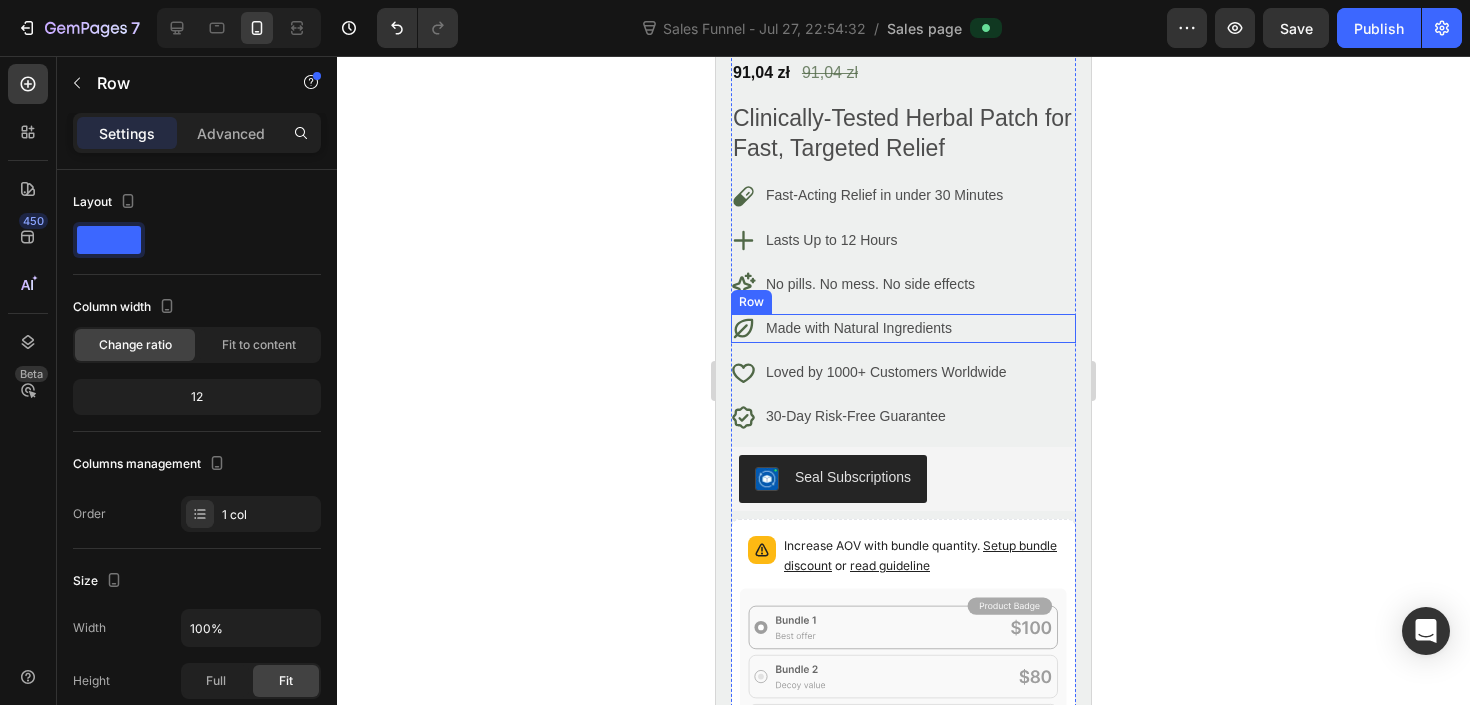 scroll, scrollTop: 597, scrollLeft: 0, axis: vertical 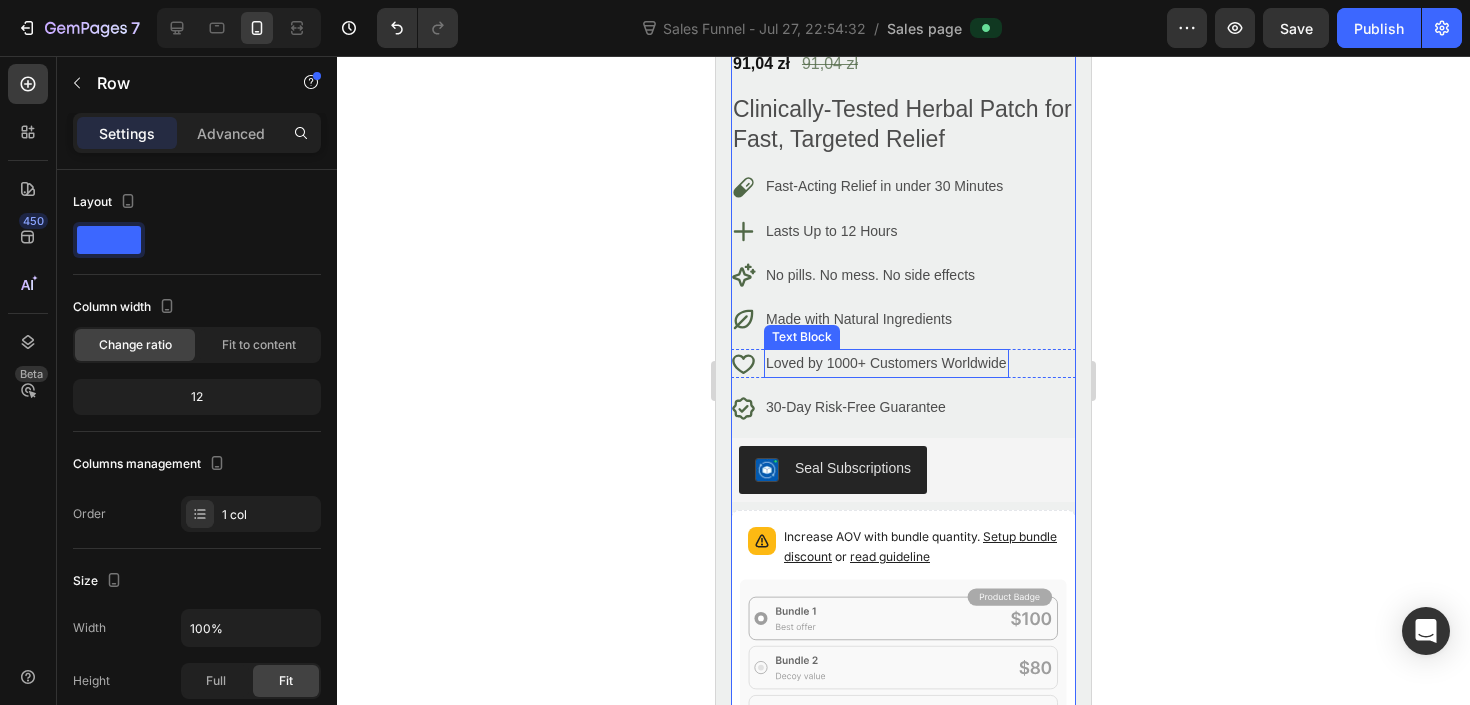 click on "Loved by 1000+ Customers Worldwide" at bounding box center (886, 363) 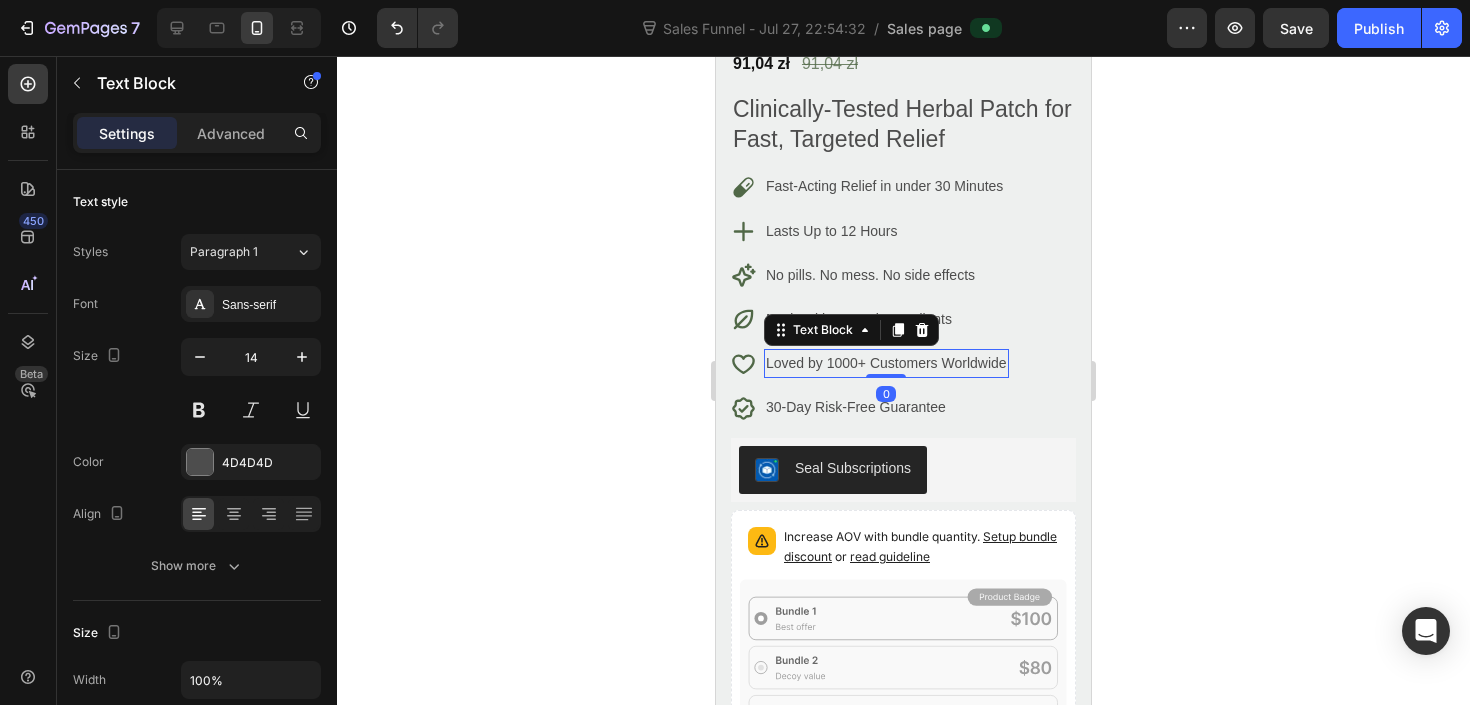 click on "Loved by 1000+ Customers Worldwide" at bounding box center (886, 363) 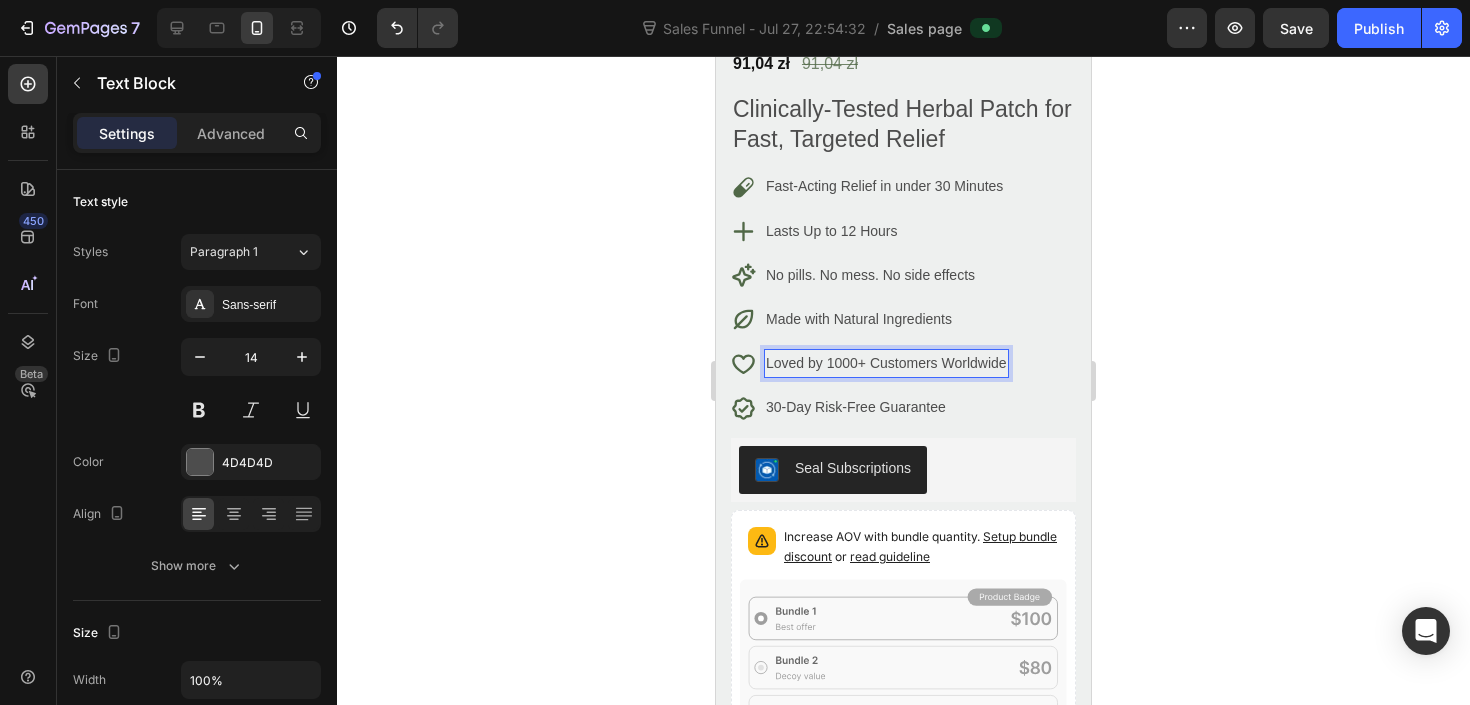 click on "Loved by 1000+ Customers Worldwide" at bounding box center (886, 363) 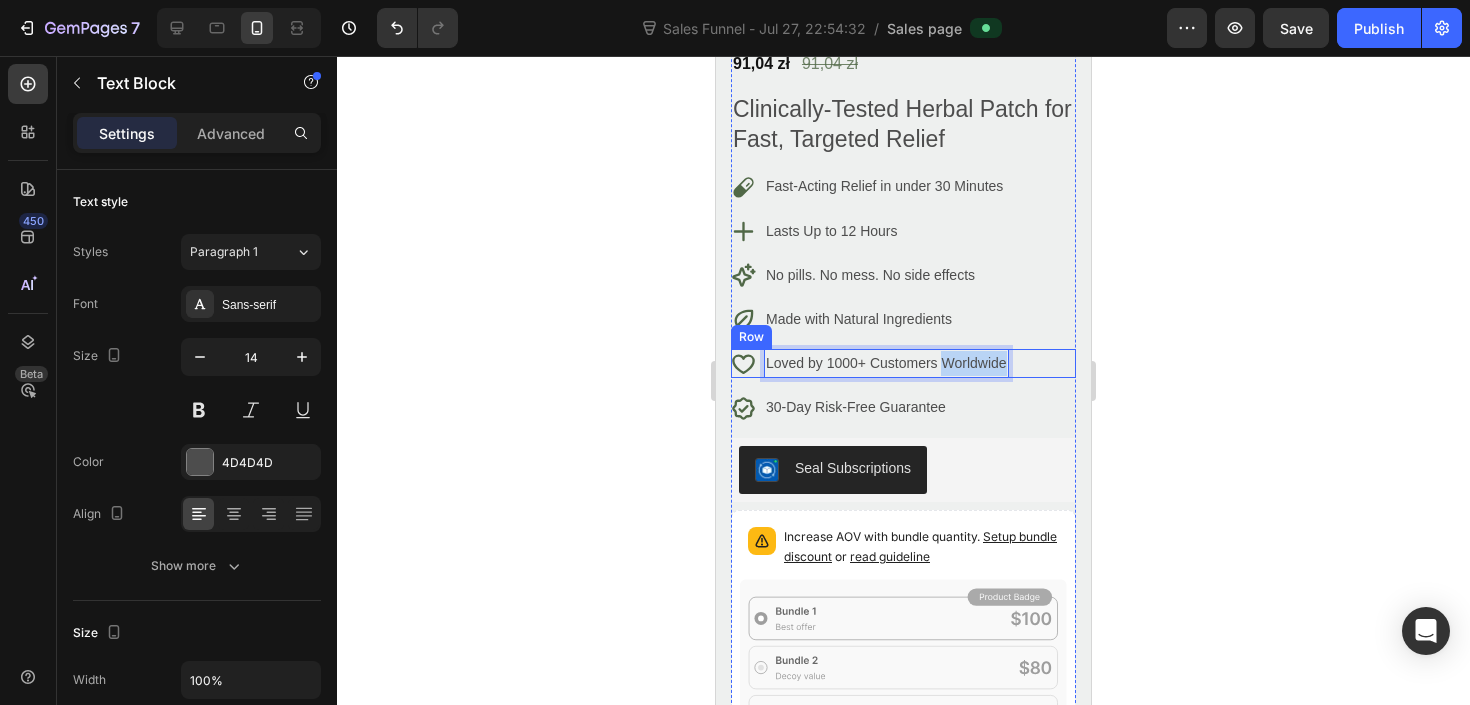 drag, startPoint x: 941, startPoint y: 363, endPoint x: 1023, endPoint y: 368, distance: 82.1523 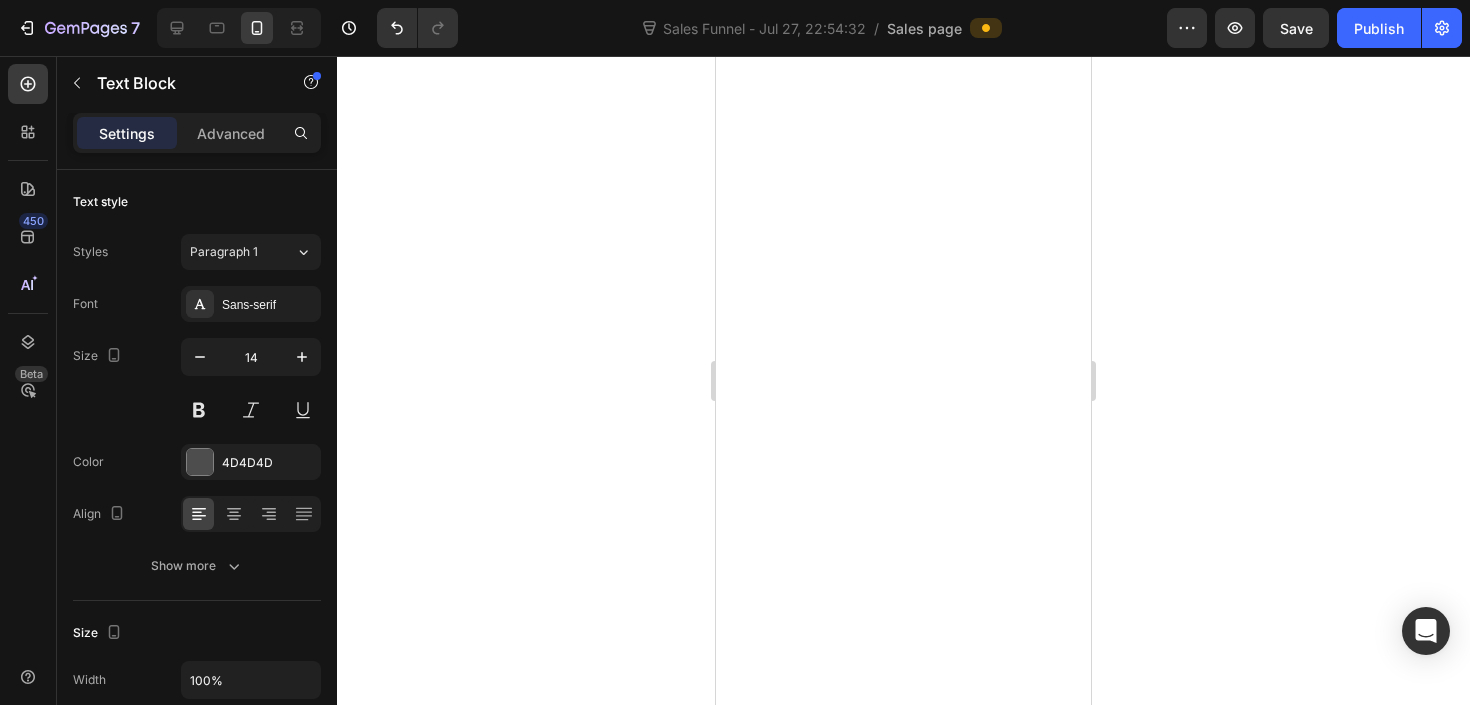 scroll, scrollTop: 1846, scrollLeft: 0, axis: vertical 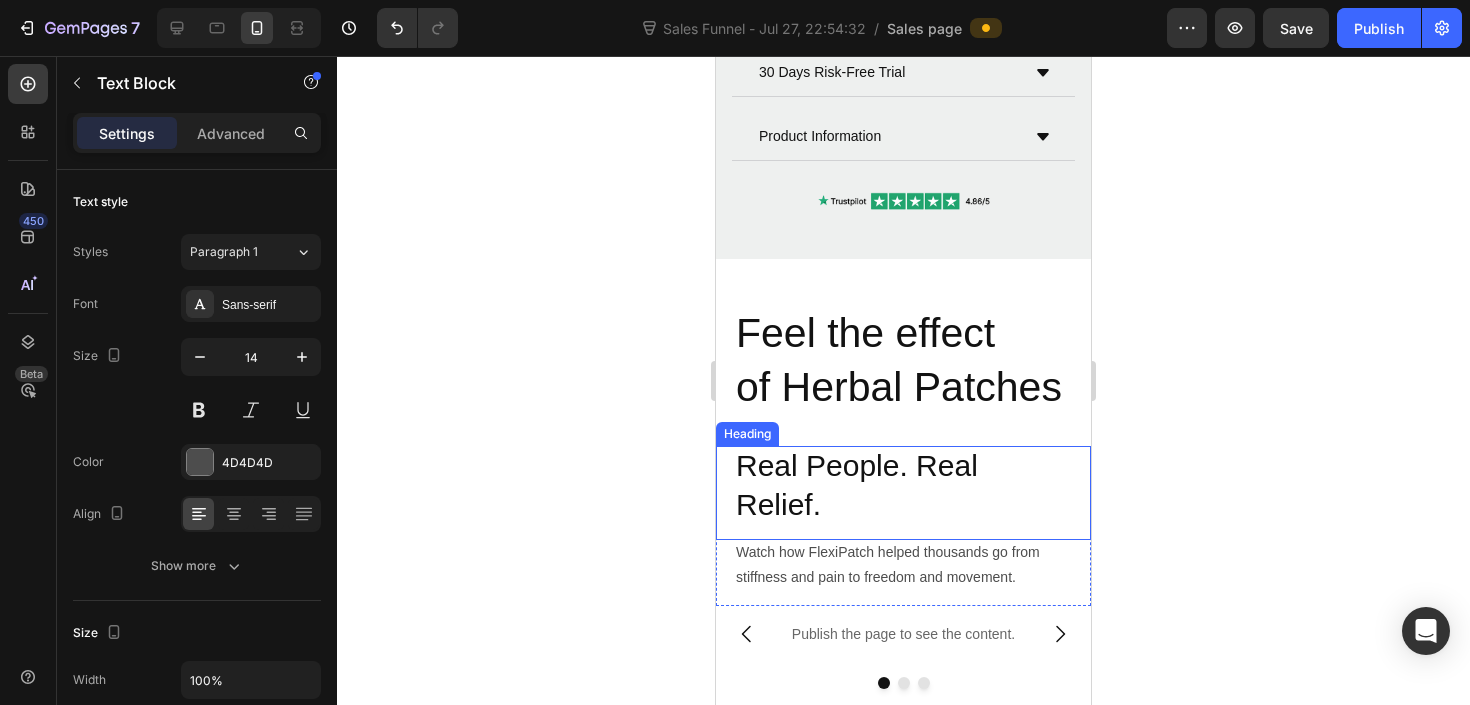 click on "Publish the page to see the content." at bounding box center (903, 634) 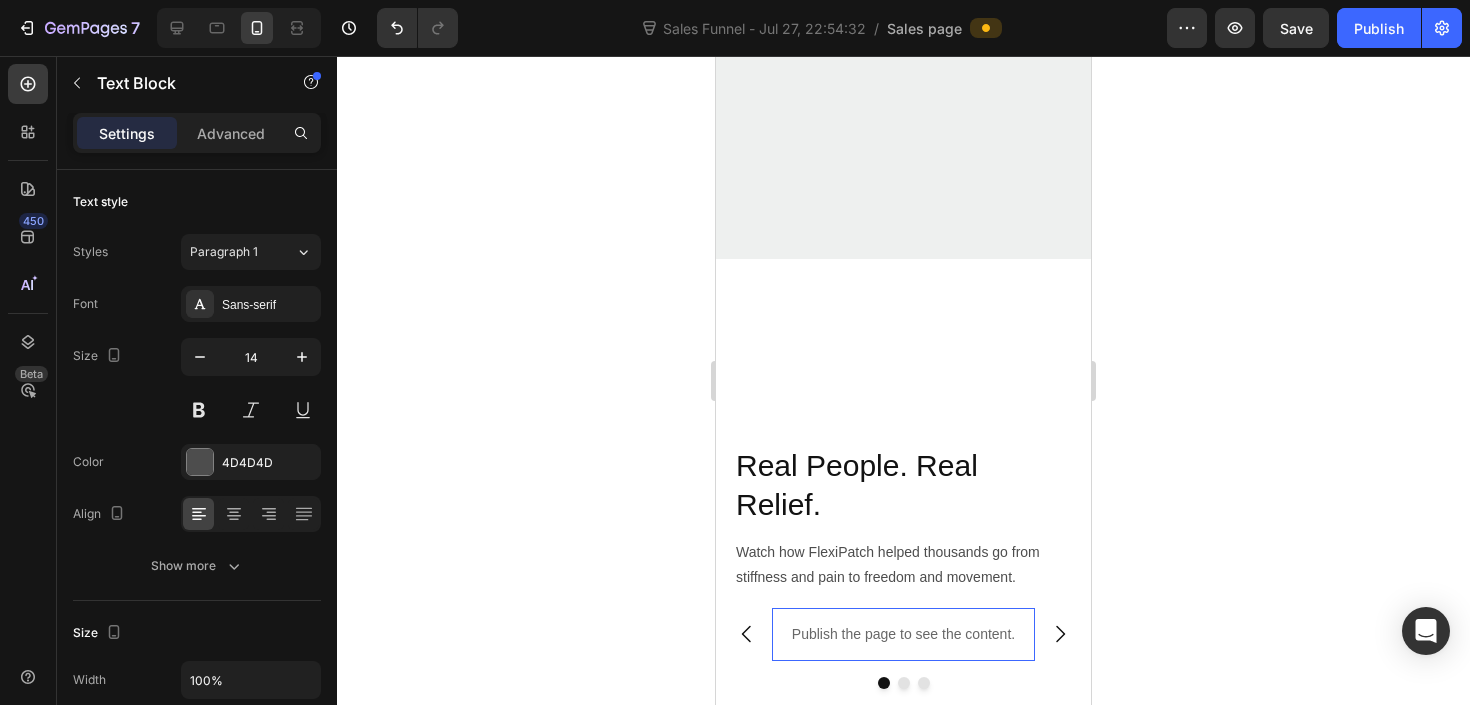 scroll, scrollTop: 2109, scrollLeft: 0, axis: vertical 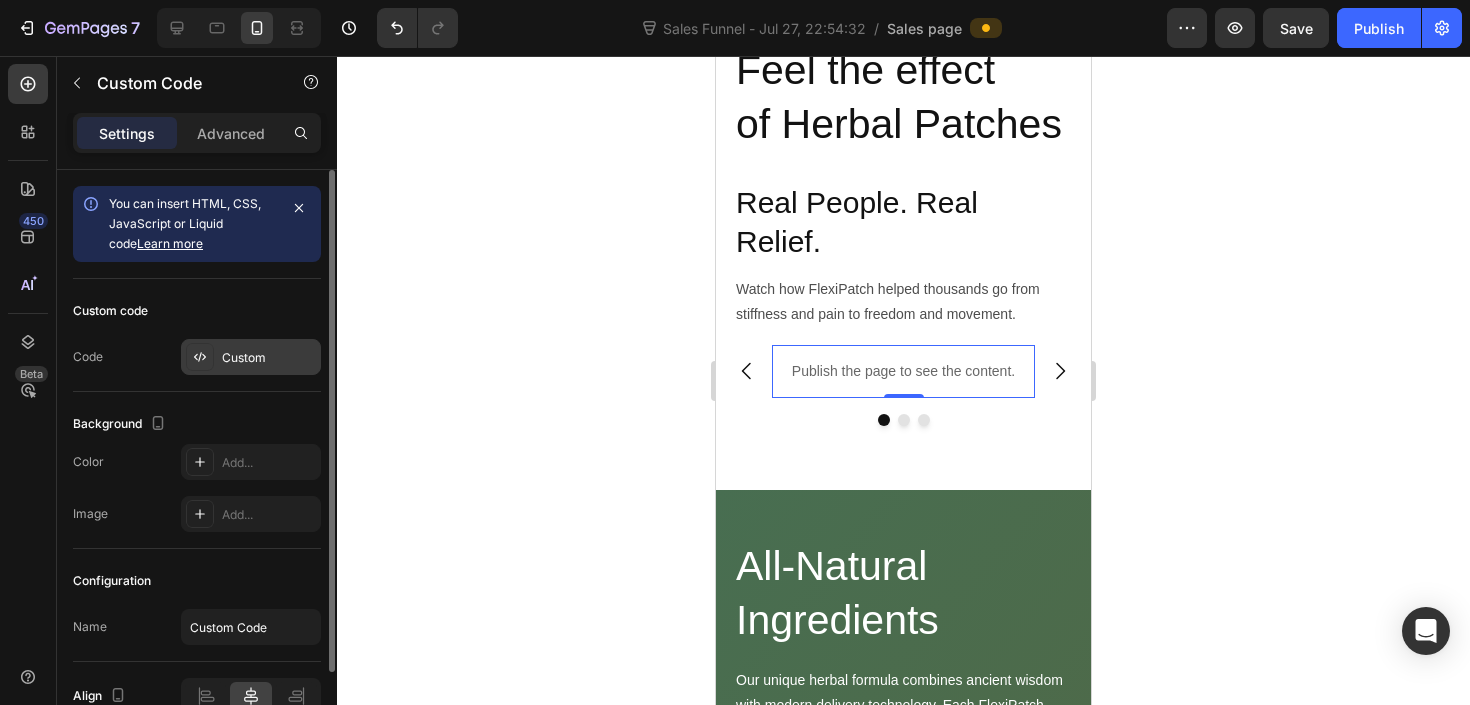 click on "Custom" at bounding box center (269, 358) 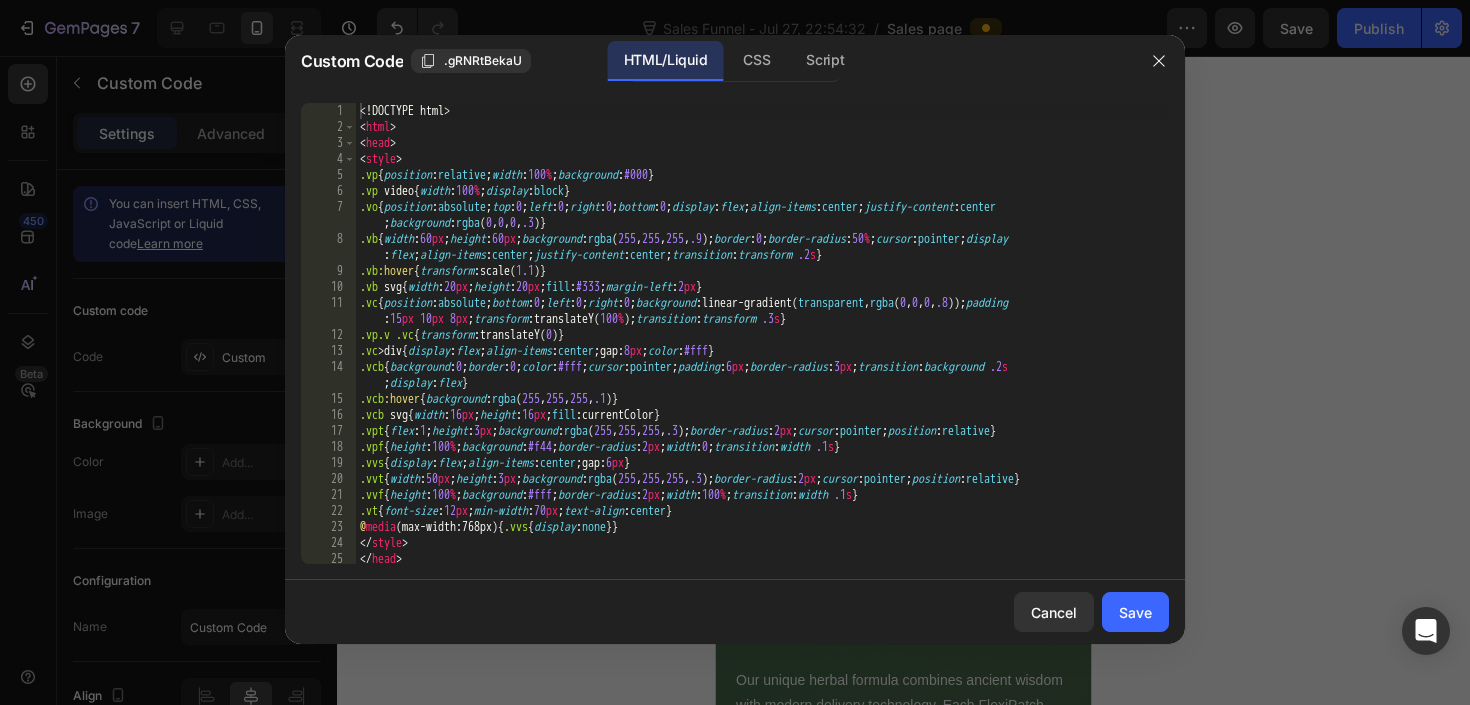 click on "<! DOCTYPE   html > < html > < head > < style > .vp { position : relative ; width : 100 % ; background : #000 } .vp   video { width : 100 % ; display : block } .vo { position : absolute ; top : 0 ; left : 0 ; right : 0 ; bottom : 0 ; display : flex ; align-items : center ; justify-content : center      ; background : rgba ( 0 , 0 , 0 , .3 ) } .vb { width : 60 px ; height : 60 px ; background : rgba ( 255 , 255 , 255 , .9 ) ; border : 0 ; border-radius : 50 % ; cursor : pointer ; display      : flex ; align-items : center ; justify-content : center ; transition : transform   .2 s } .vb :hover { transform : scale( 1.1 ) } .vb   svg { width : 20 px ; height : 20 px ; fill : #333 ; margin-left : 2 px } .vc { position : absolute ; bottom : 0 ; left : 0 ; right : 0 ; background : linear-gradient( transparent , rgba ( 0 , 0 , 0 , .8 )) ; padding      : 15 px   10 px   8 px ; transform : translateY( 100 % ) ; transition : transform   .3 s } .vp.v   .vc { transform : translateY( 0 ) } .vc > div { display :" at bounding box center (762, 349) 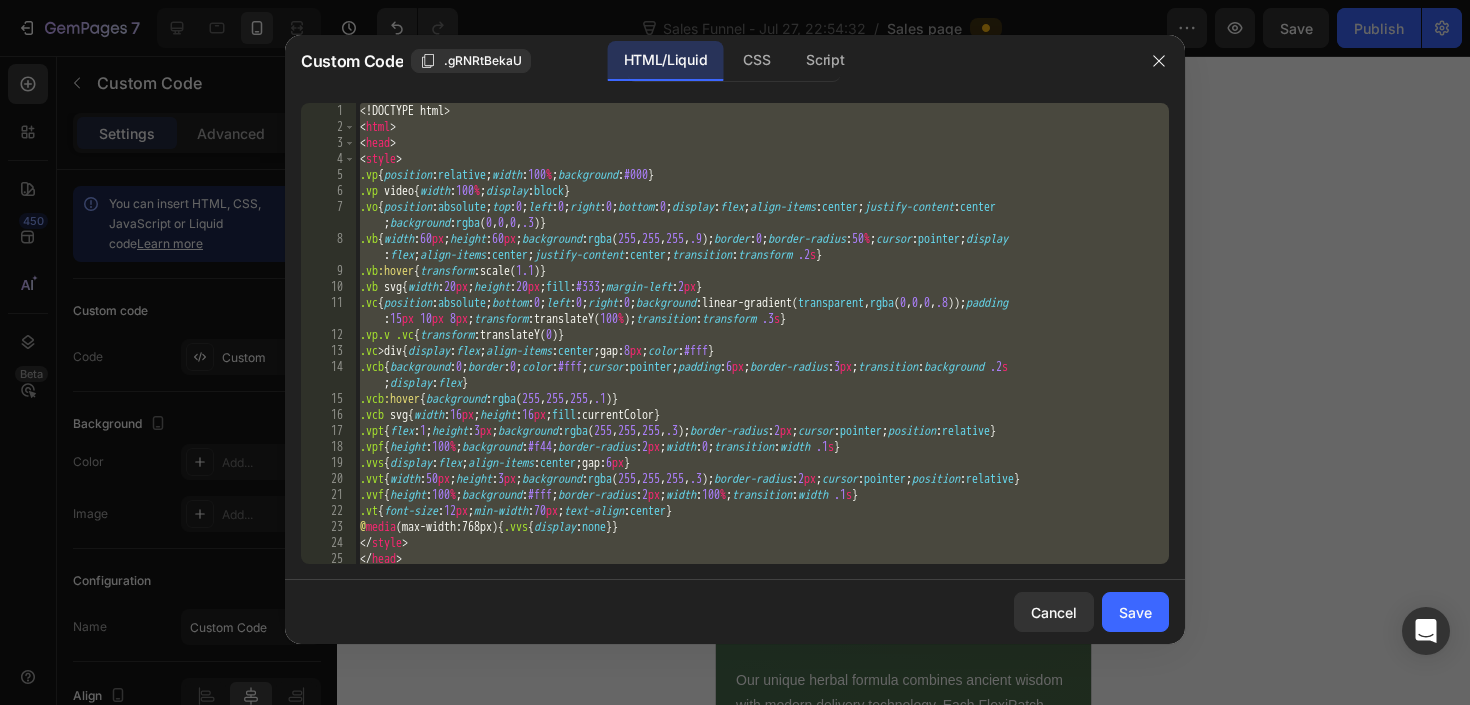 paste 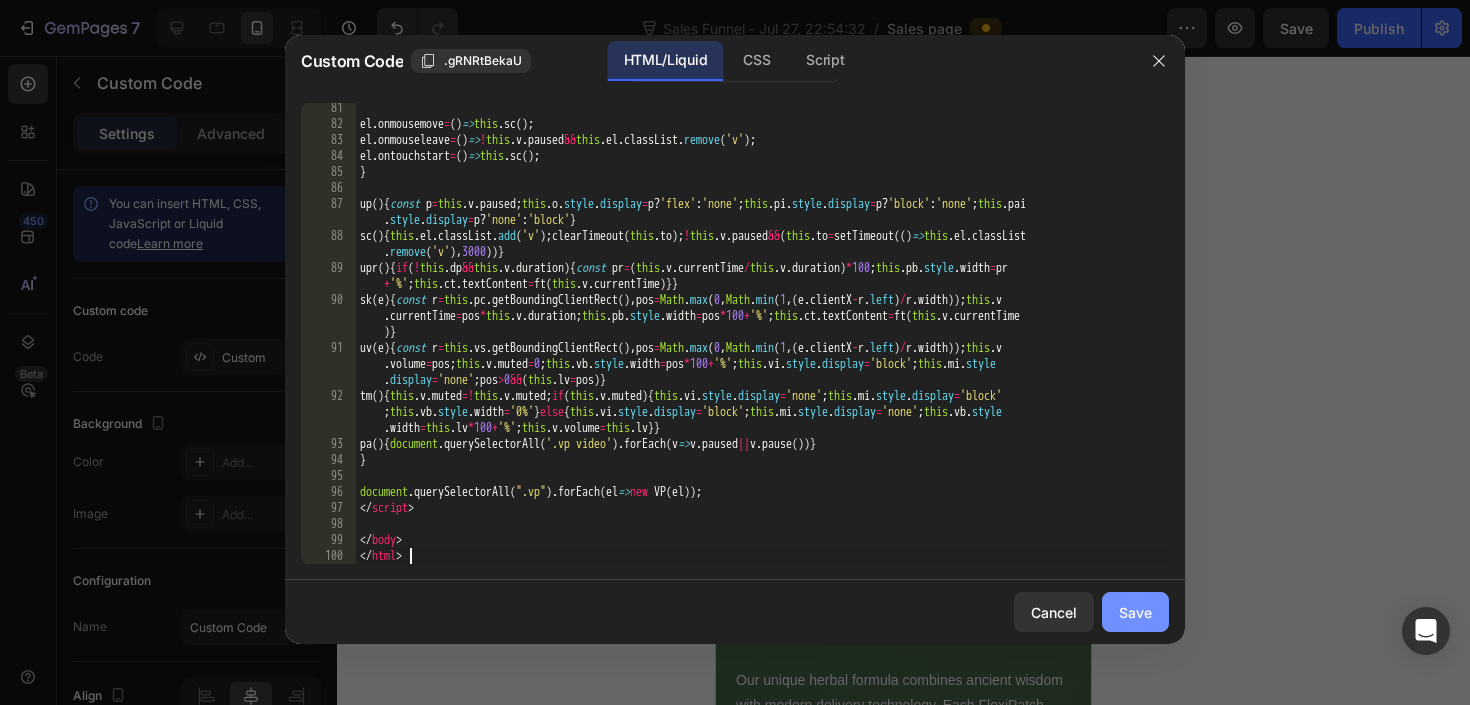 click on "Save" at bounding box center (1135, 612) 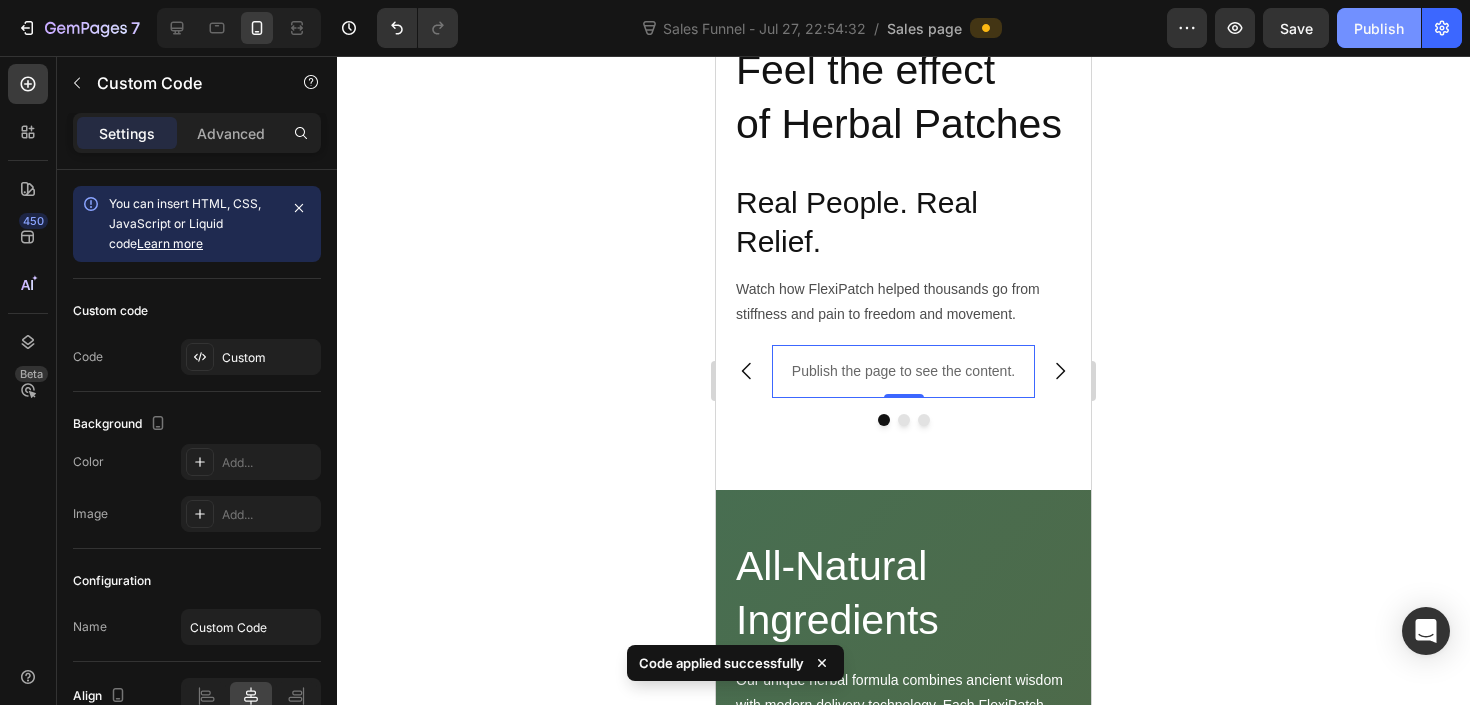 click on "Publish" 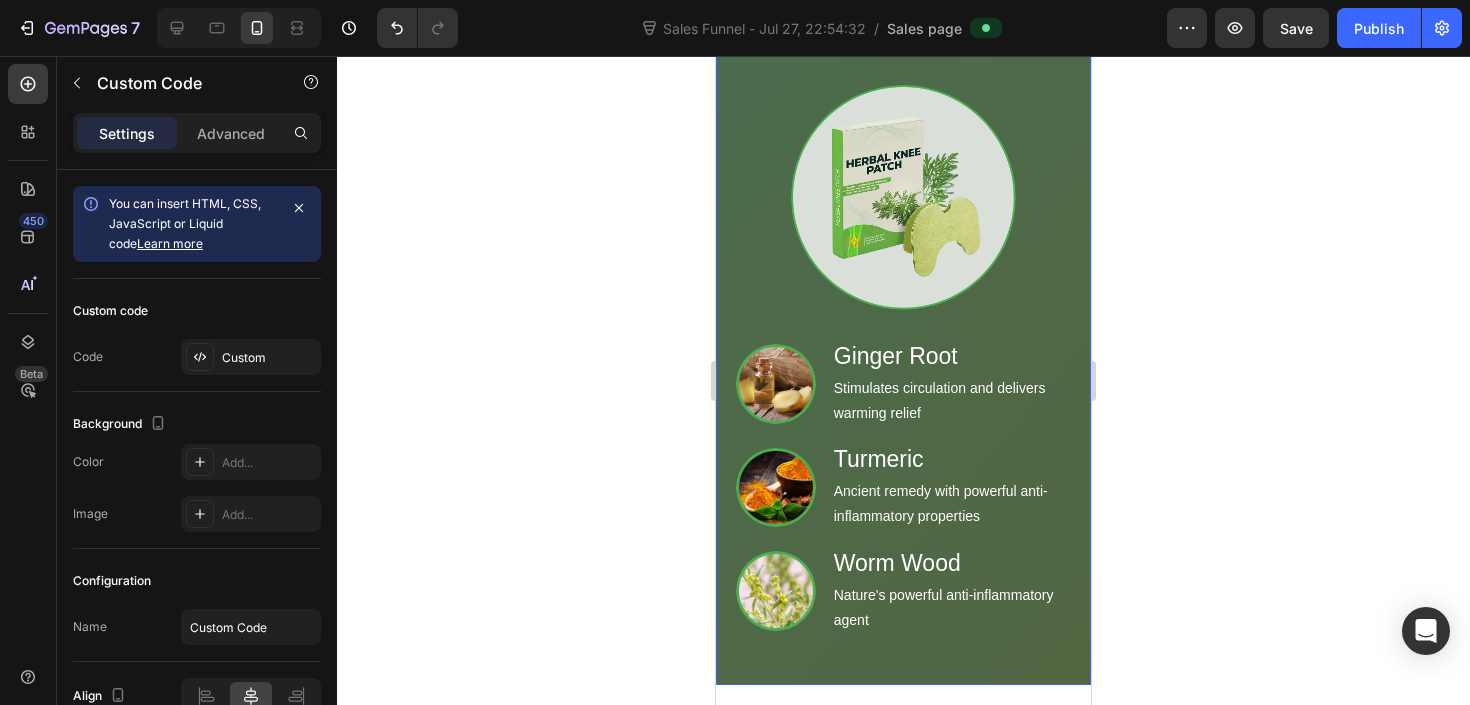 scroll, scrollTop: 3084, scrollLeft: 0, axis: vertical 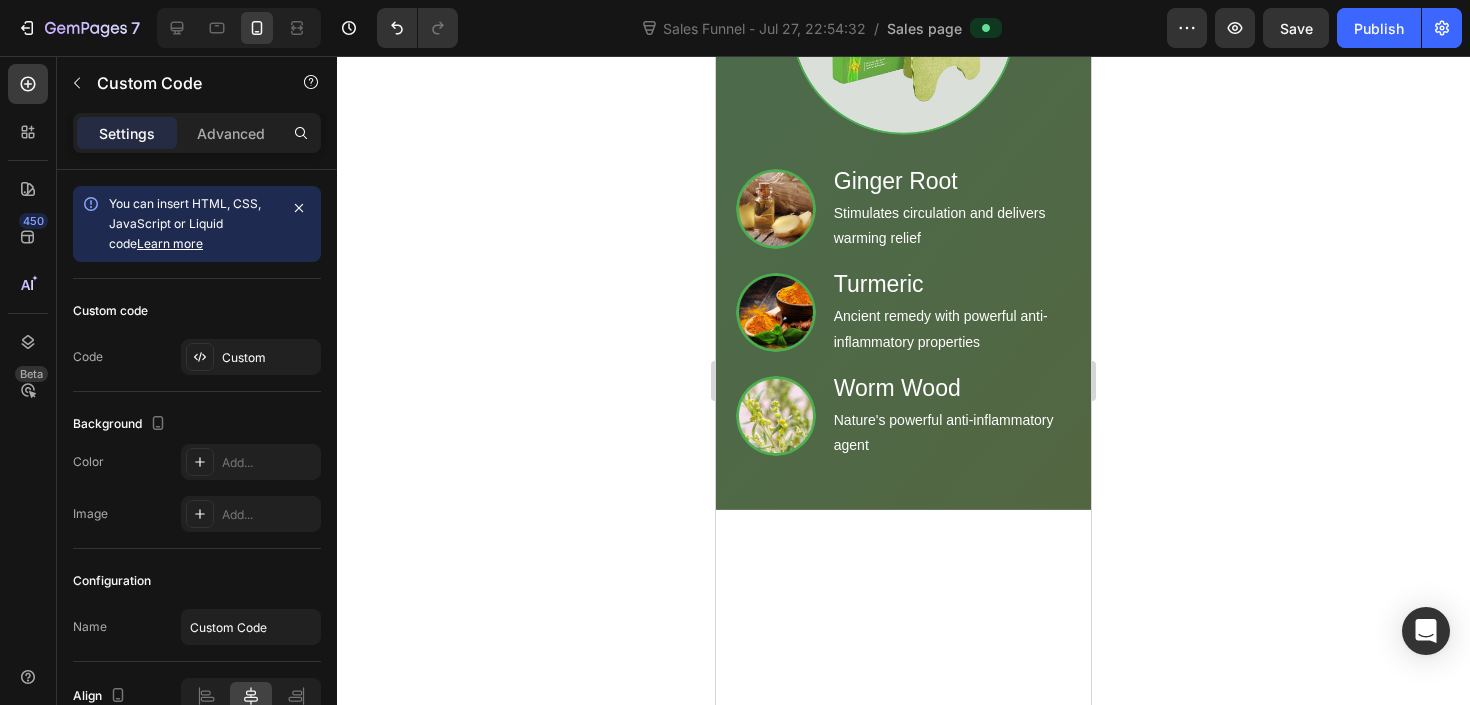 click on "Publish the page to see the content." at bounding box center (959, -604) 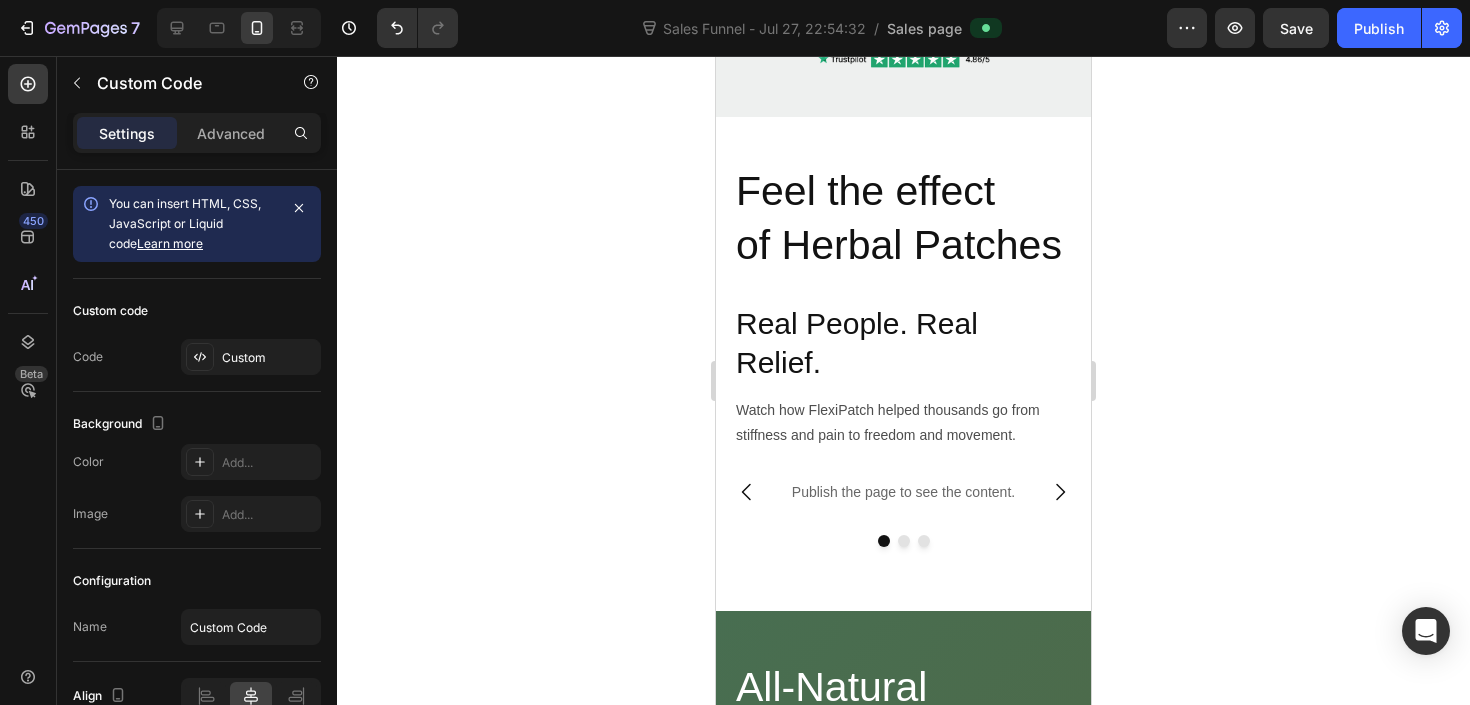 click on "Publish the page to see the content." at bounding box center [903, 492] 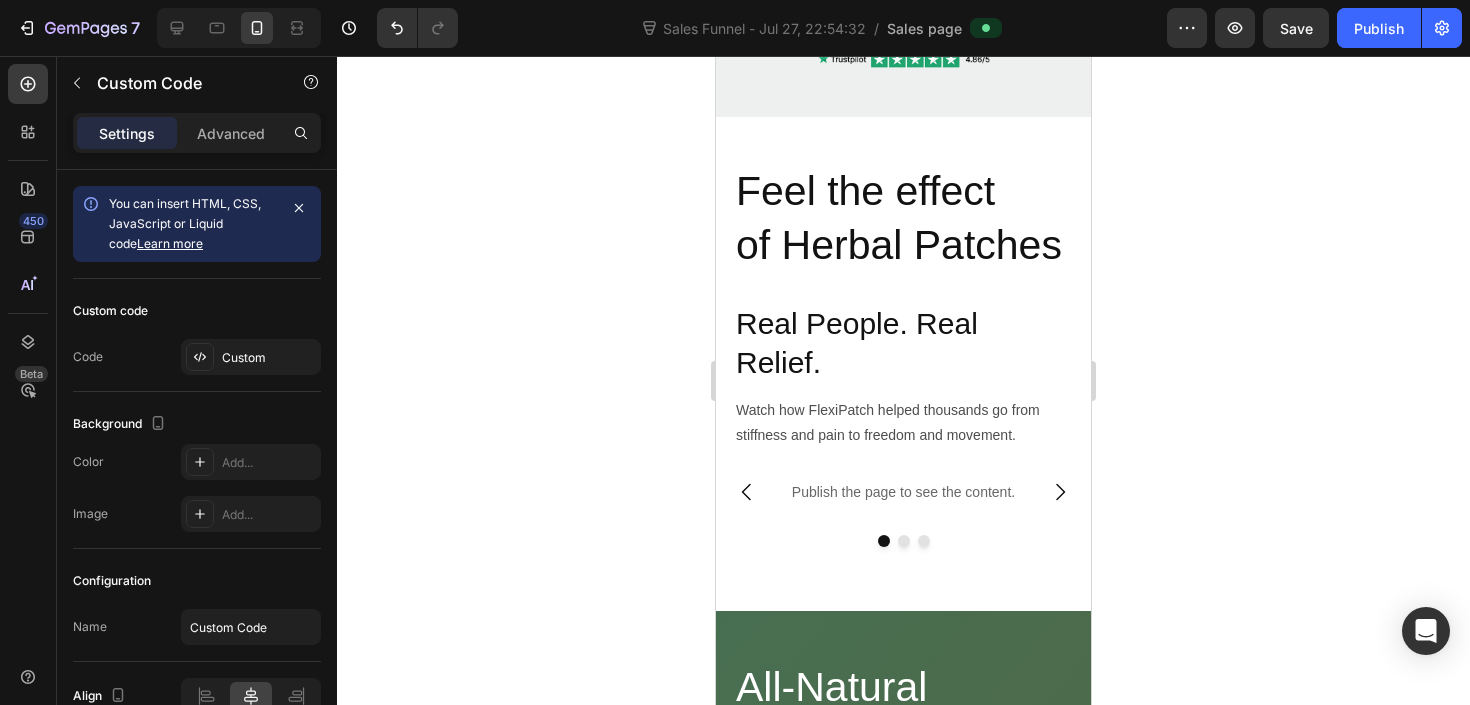 click on "Publish the page to see the content." at bounding box center [903, 492] 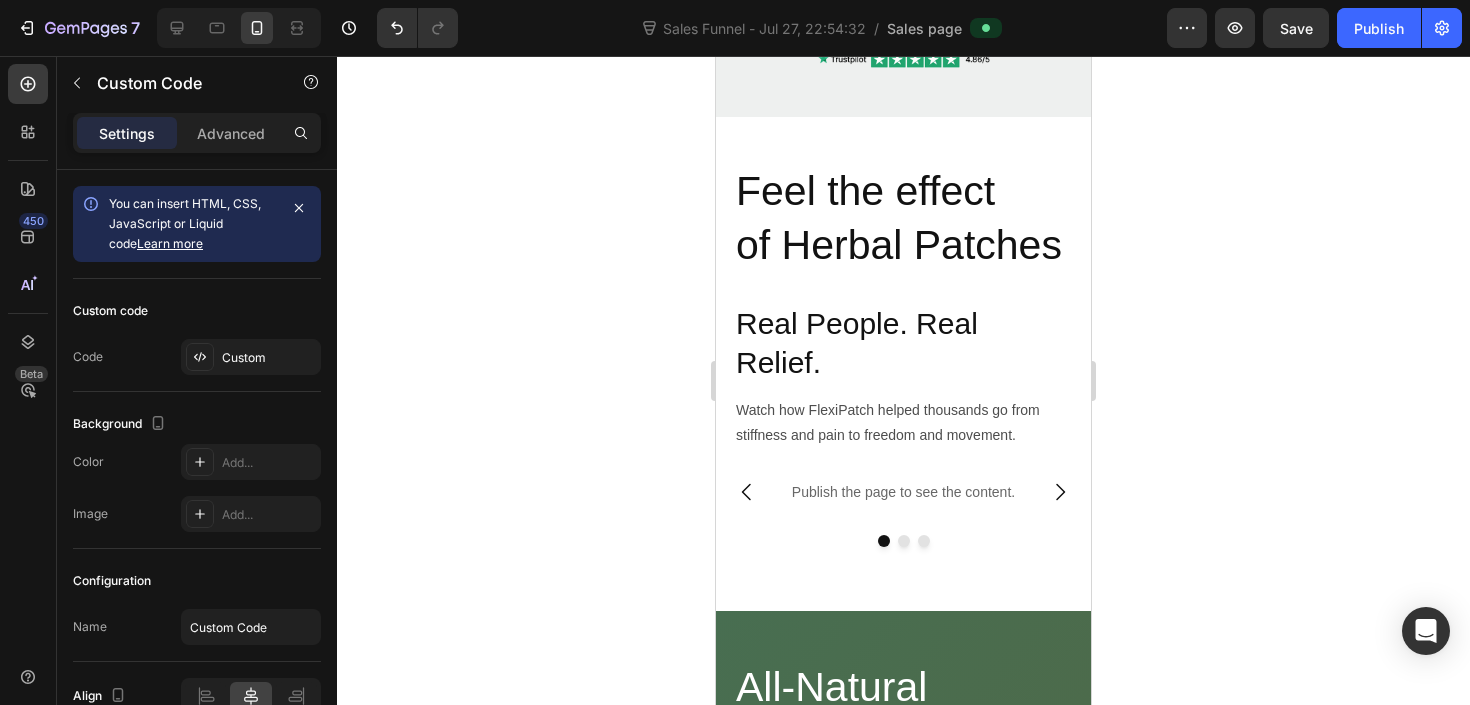 click on "Publish the page to see the content." at bounding box center (903, 492) 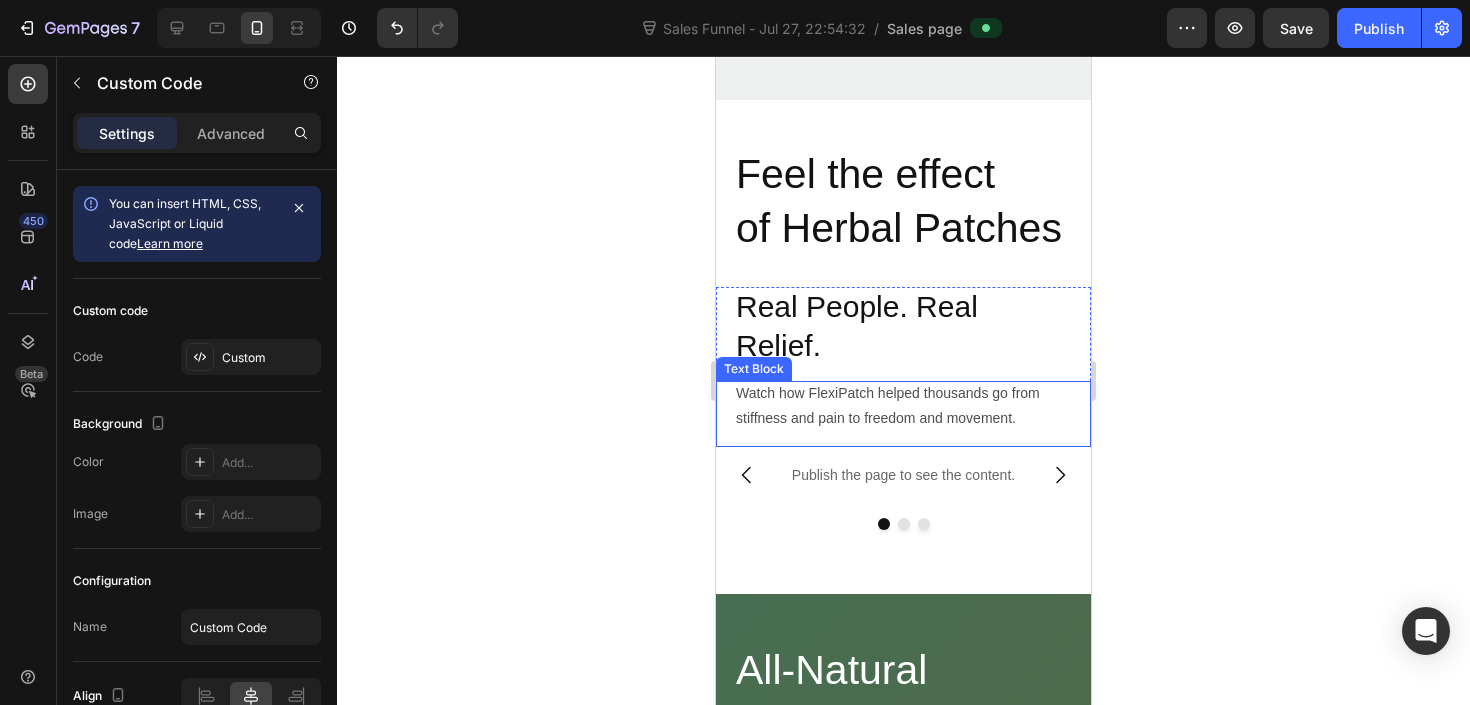 scroll, scrollTop: 2014, scrollLeft: 0, axis: vertical 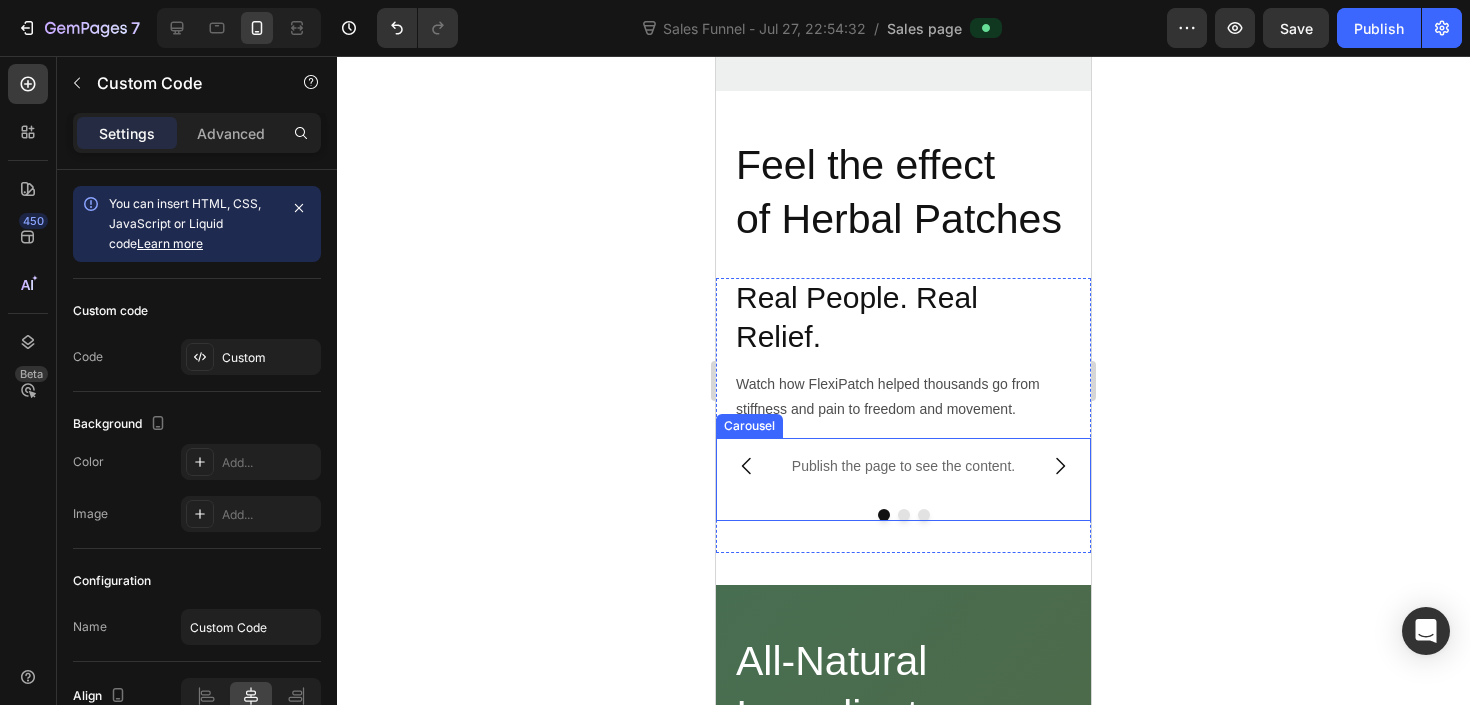 click 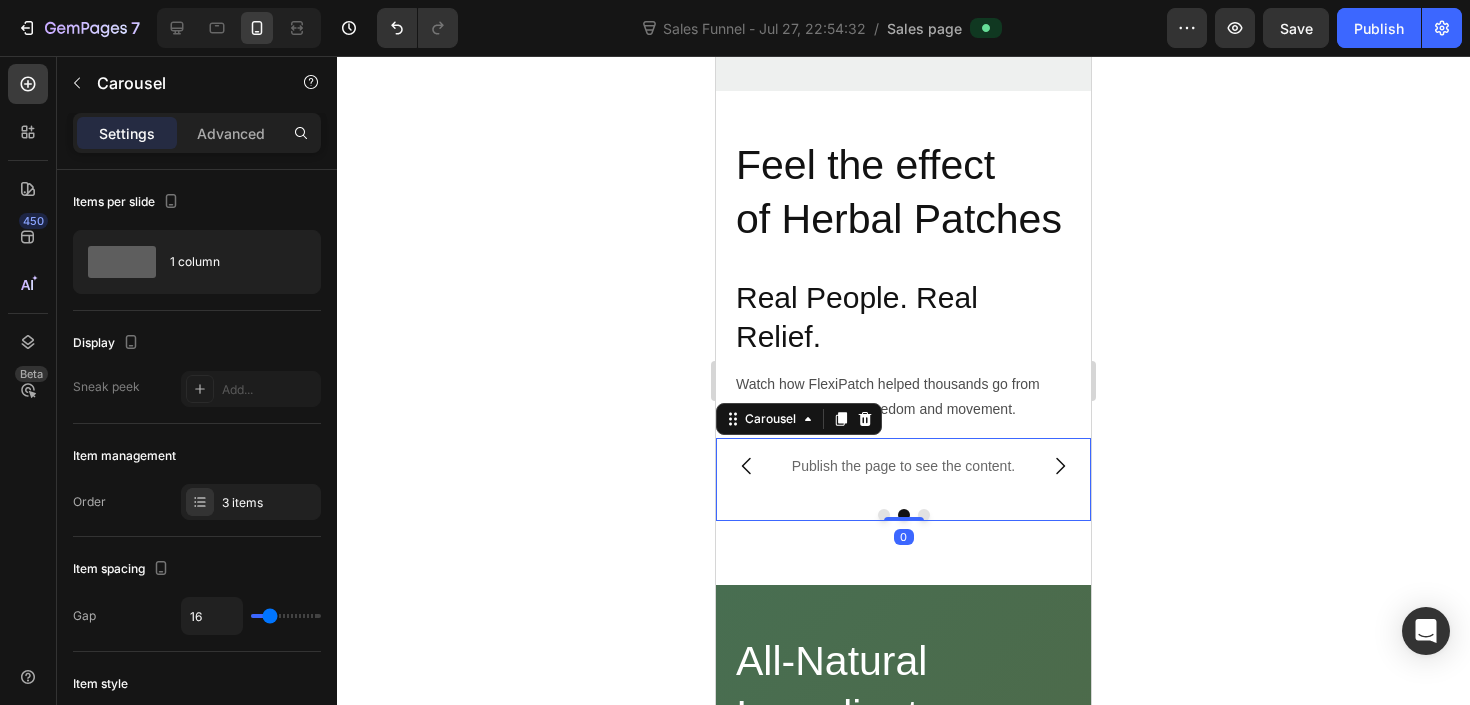 click 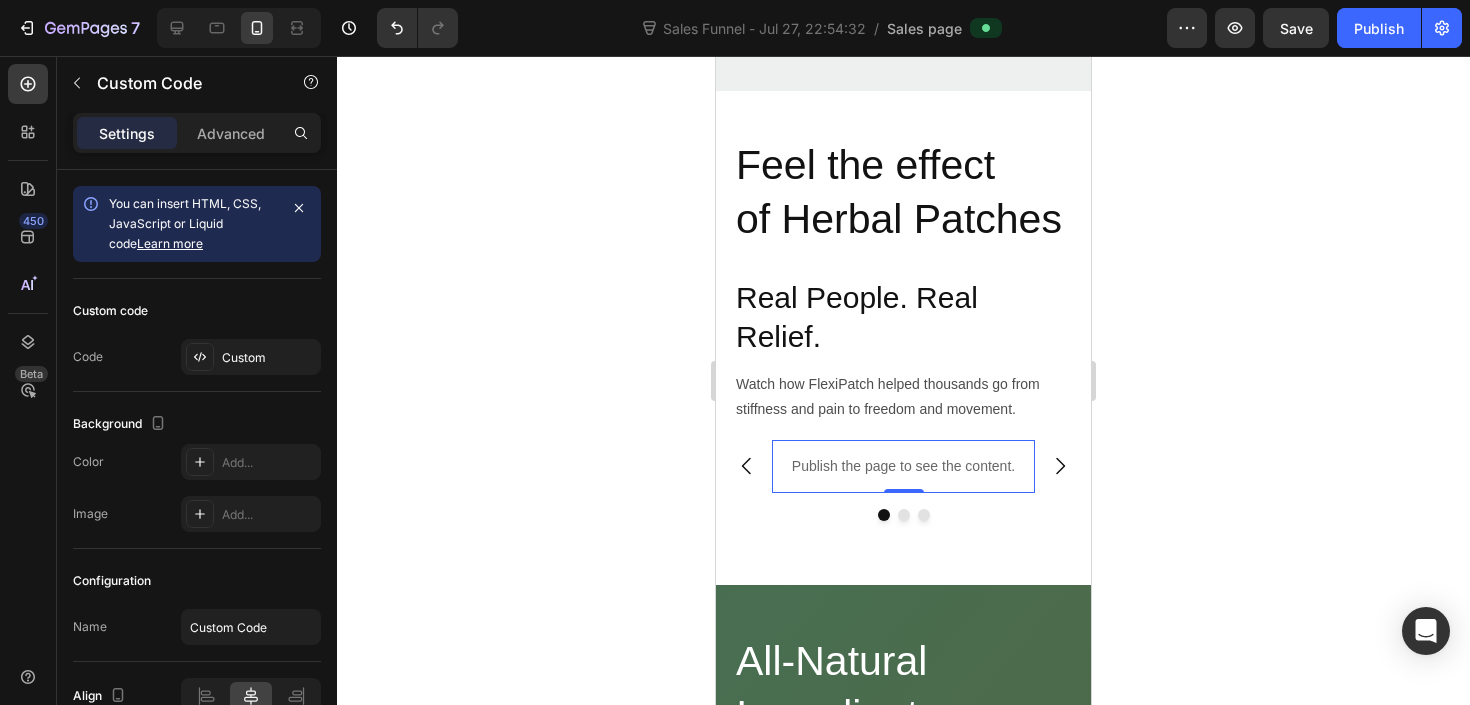 click on "Publish the page to see the content." at bounding box center (903, 466) 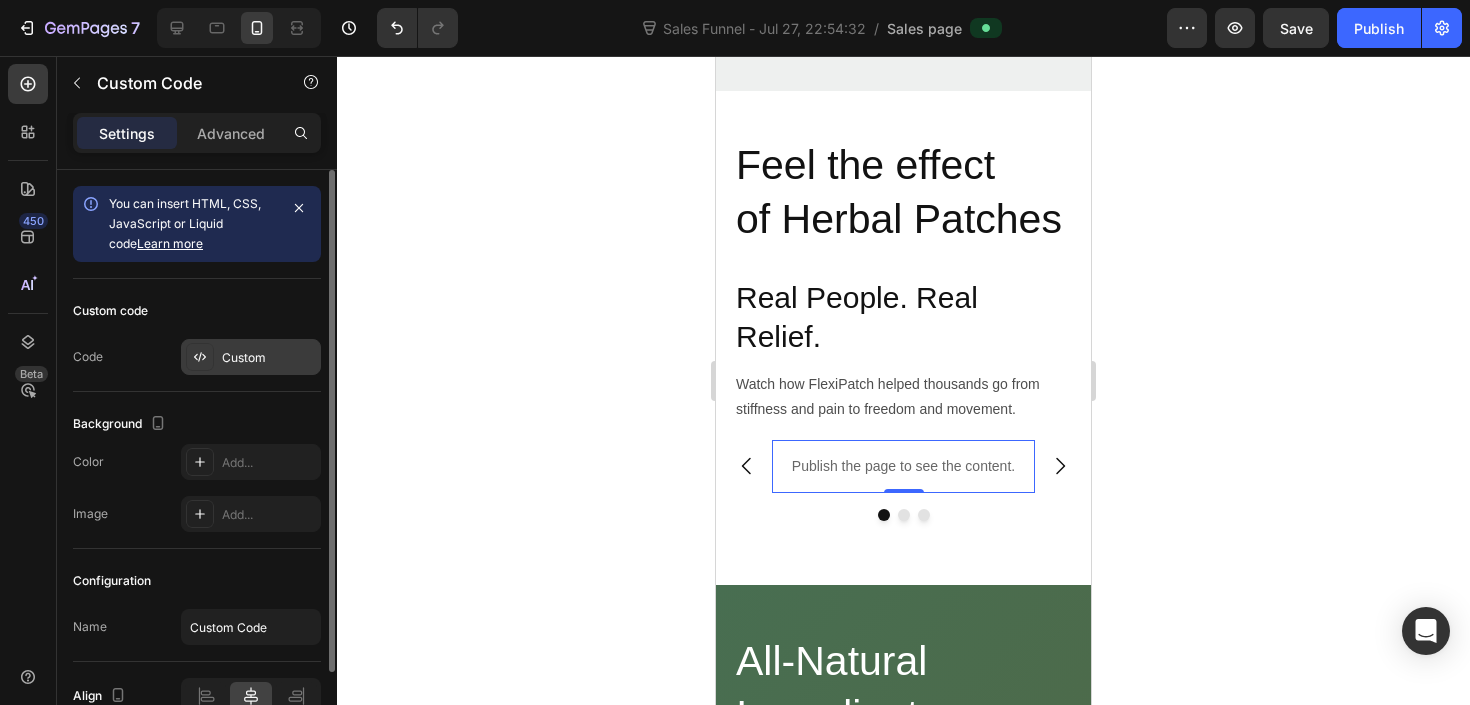 click on "Custom" at bounding box center (251, 357) 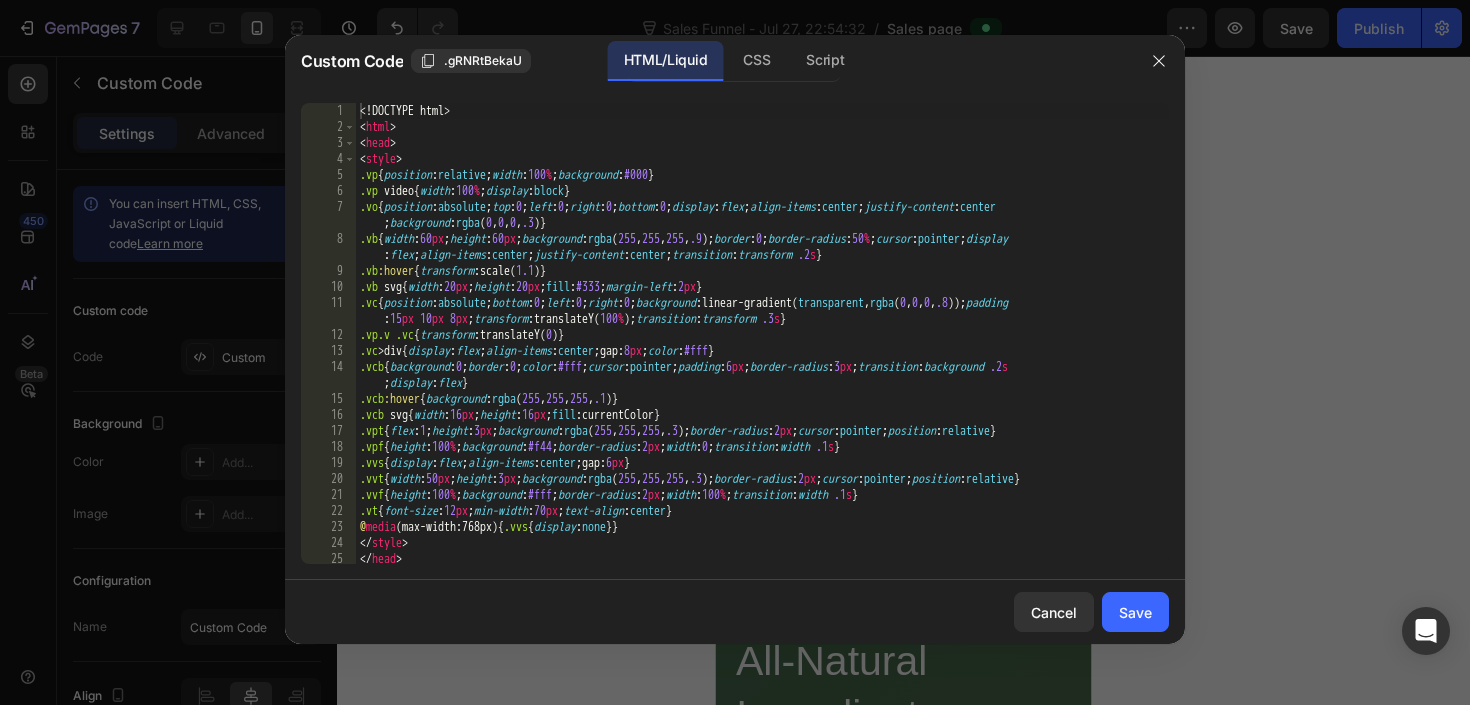 click on "<! DOCTYPE   html > < html > < head > < style > .vp { position : relative ; width : 100 % ; background : #000 } .vp   video { width : 100 % ; display : block } .vo { position : absolute ; top : 0 ; left : 0 ; right : 0 ; bottom : 0 ; display : flex ; align-items : center ; justify-content : center      ; background : rgba ( 0 , 0 , 0 , .3 ) } .vb { width : 60 px ; height : 60 px ; background : rgba ( 255 , 255 , 255 , .9 ) ; border : 0 ; border-radius : 50 % ; cursor : pointer ; display      : flex ; align-items : center ; justify-content : center ; transition : transform   .2 s } .vb :hover { transform : scale( 1.1 ) } .vb   svg { width : 20 px ; height : 20 px ; fill : #333 ; margin-left : 2 px } .vc { position : absolute ; bottom : 0 ; left : 0 ; right : 0 ; background : linear-gradient( transparent , rgba ( 0 , 0 , 0 , .8 )) ; padding      : 15 px   10 px   8 px ; transform : translateY( 100 % ) ; transition : transform   .3 s } .vp.v   .vc { transform : translateY( 0 ) } .vc > div { display :" at bounding box center [762, 349] 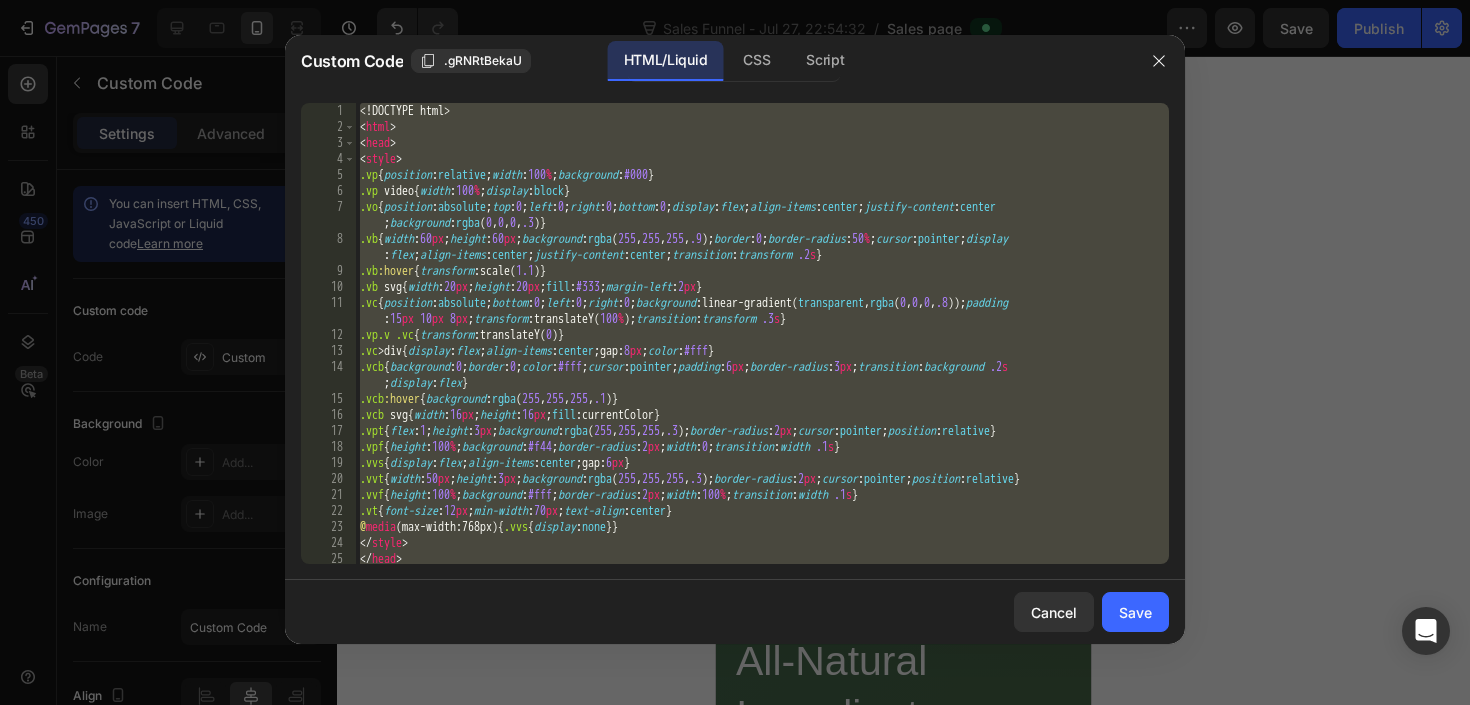 paste 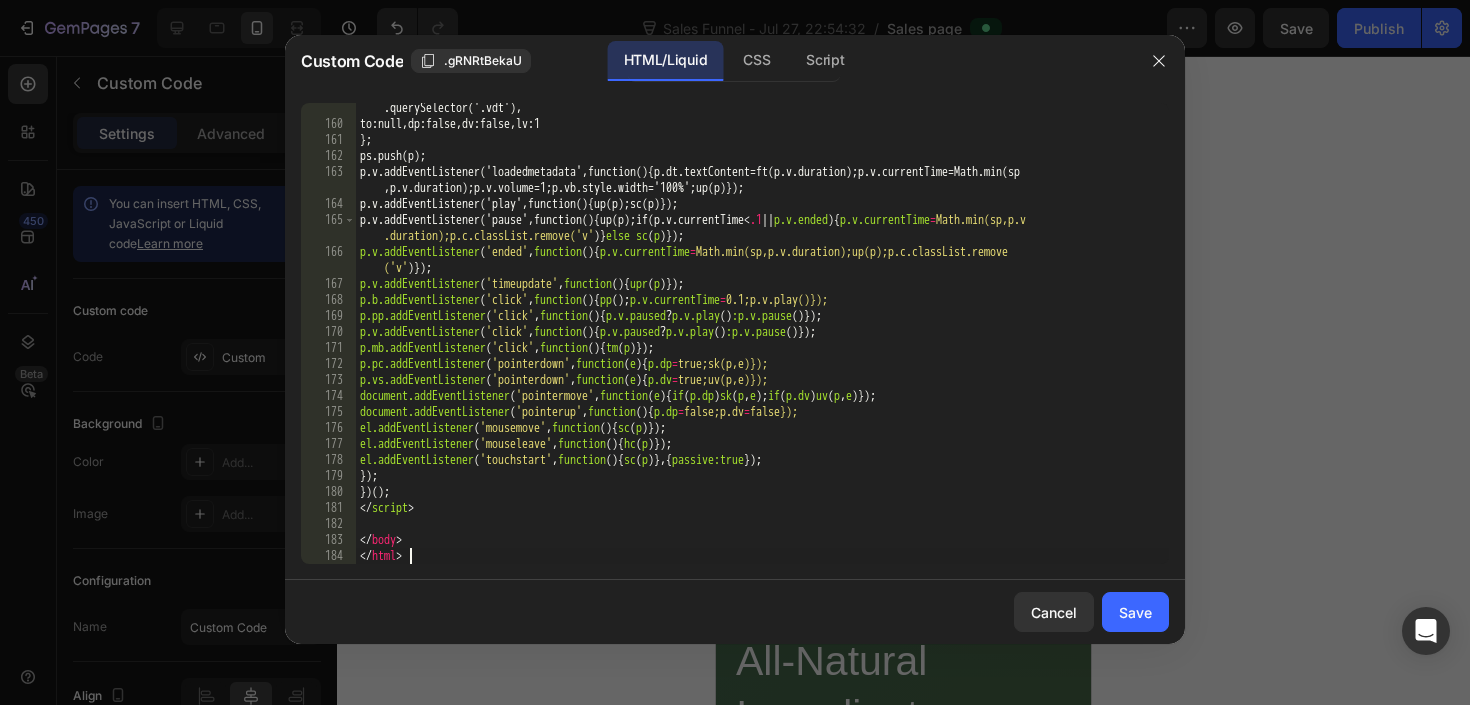 scroll, scrollTop: 2771, scrollLeft: 0, axis: vertical 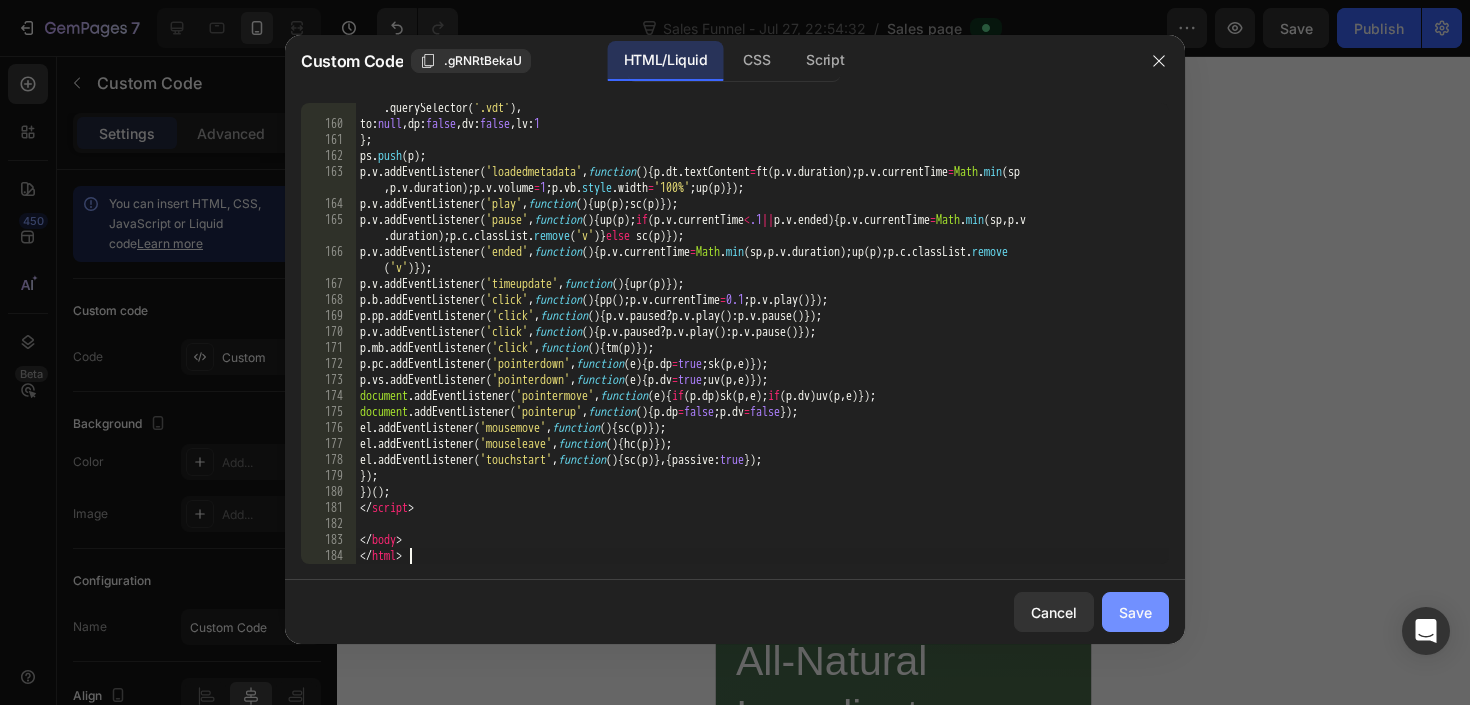 click on "Save" at bounding box center [1135, 612] 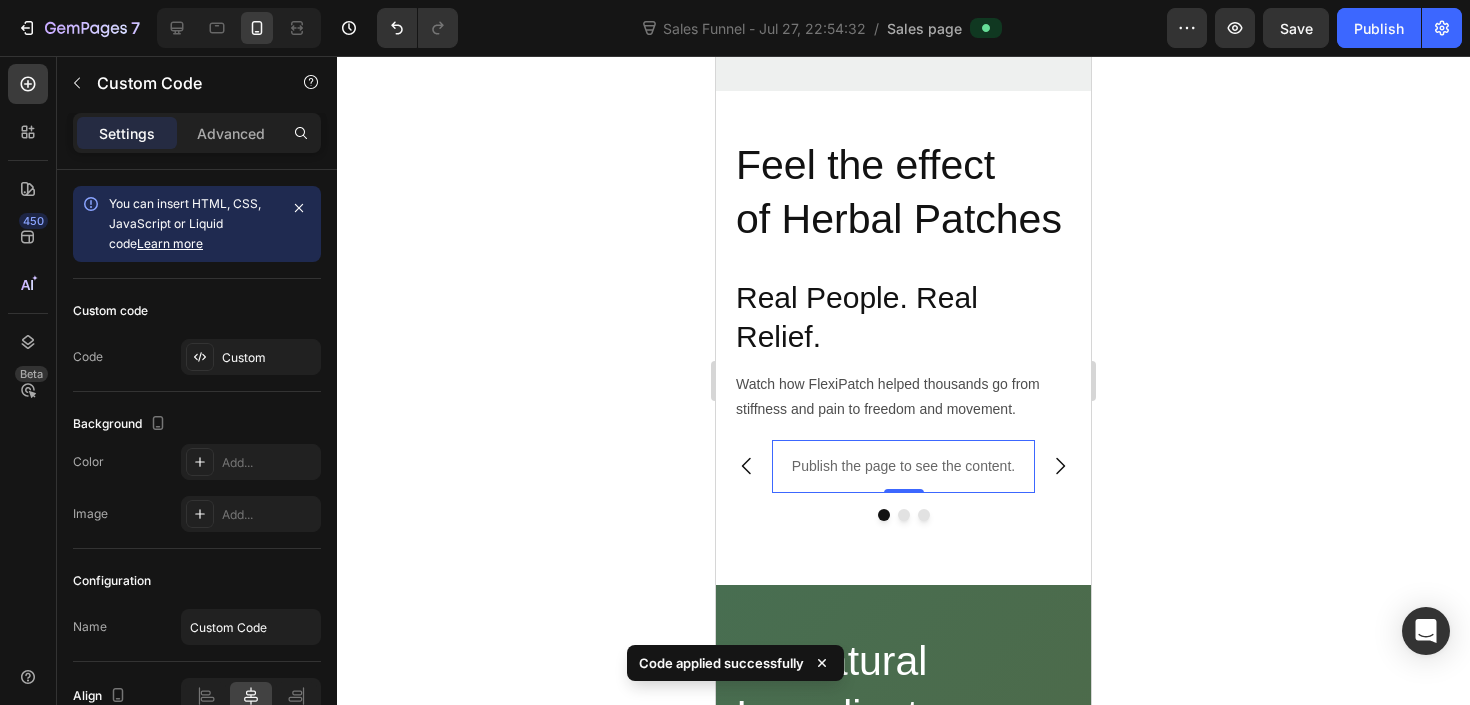 click on "Publish" at bounding box center [1379, 28] 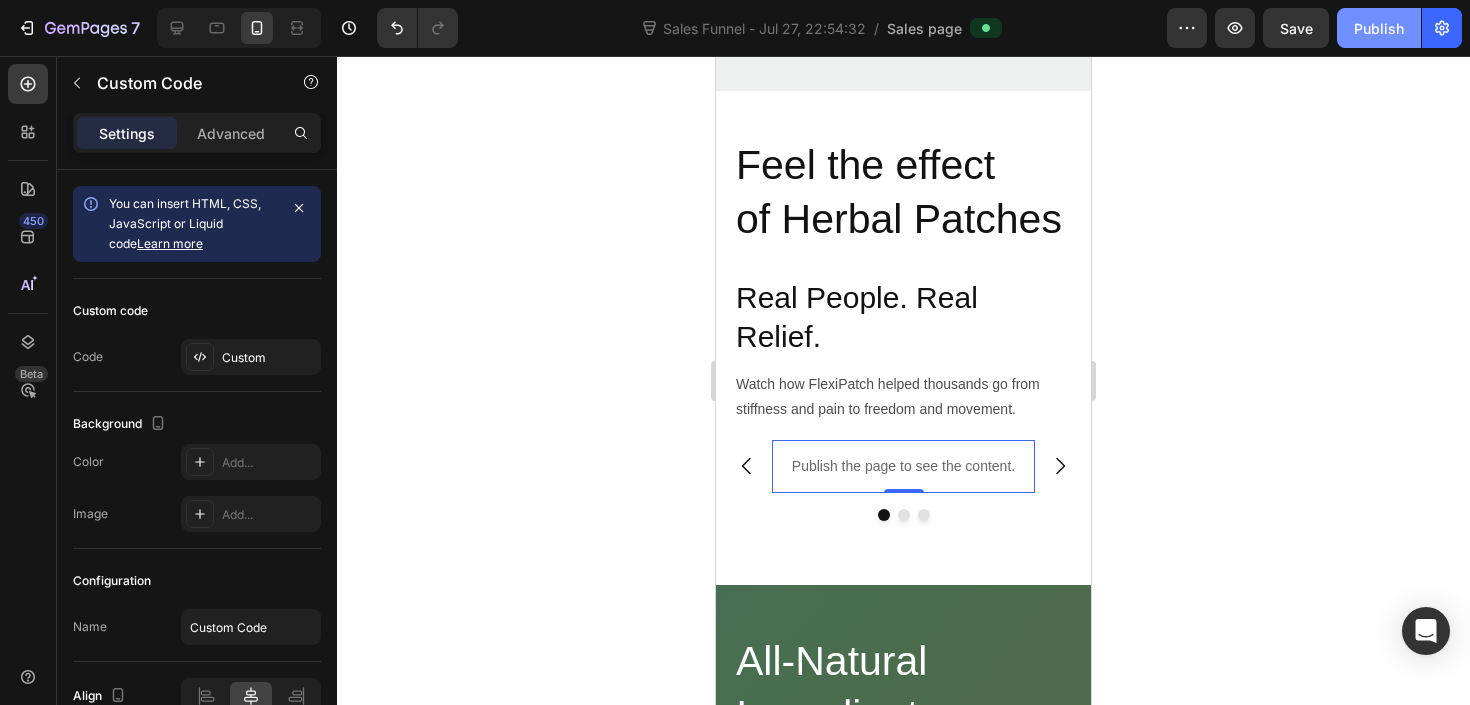 click on "Publish" at bounding box center [1379, 28] 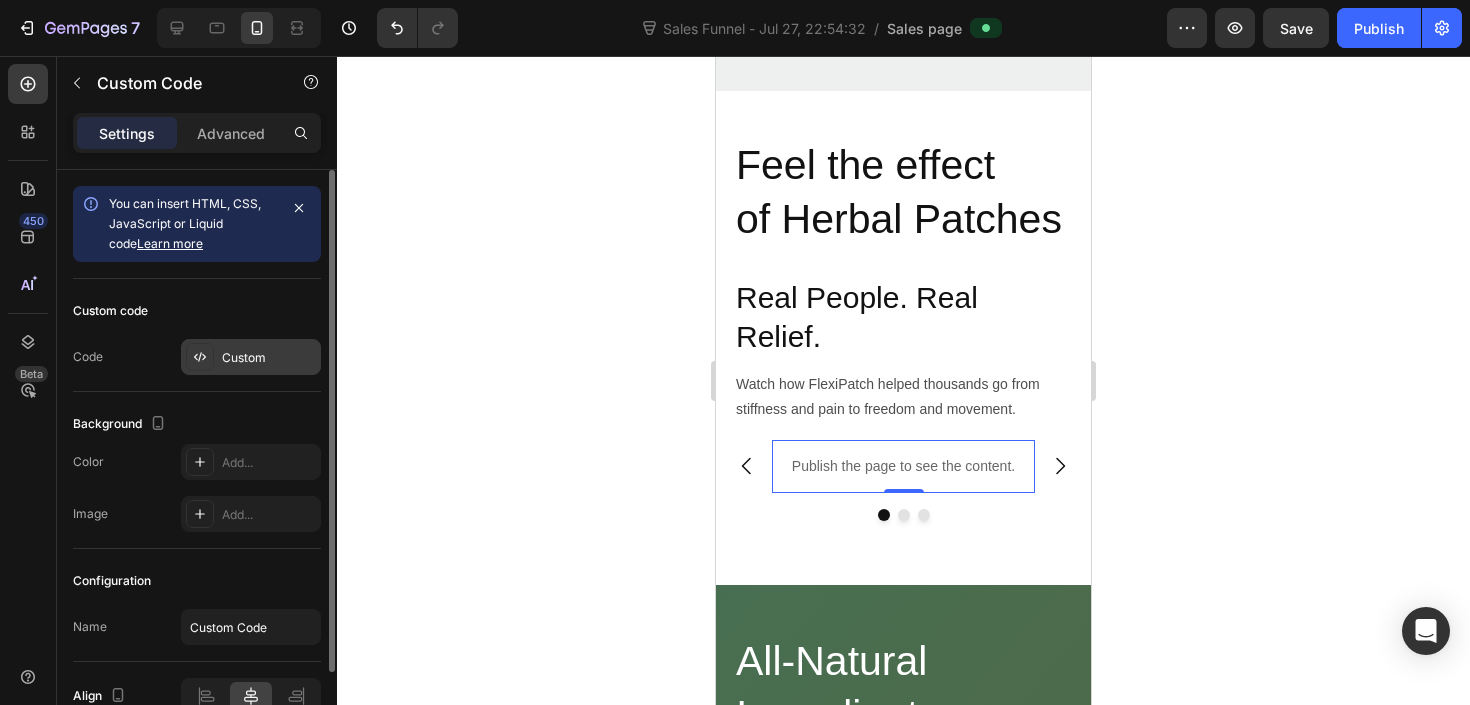 click 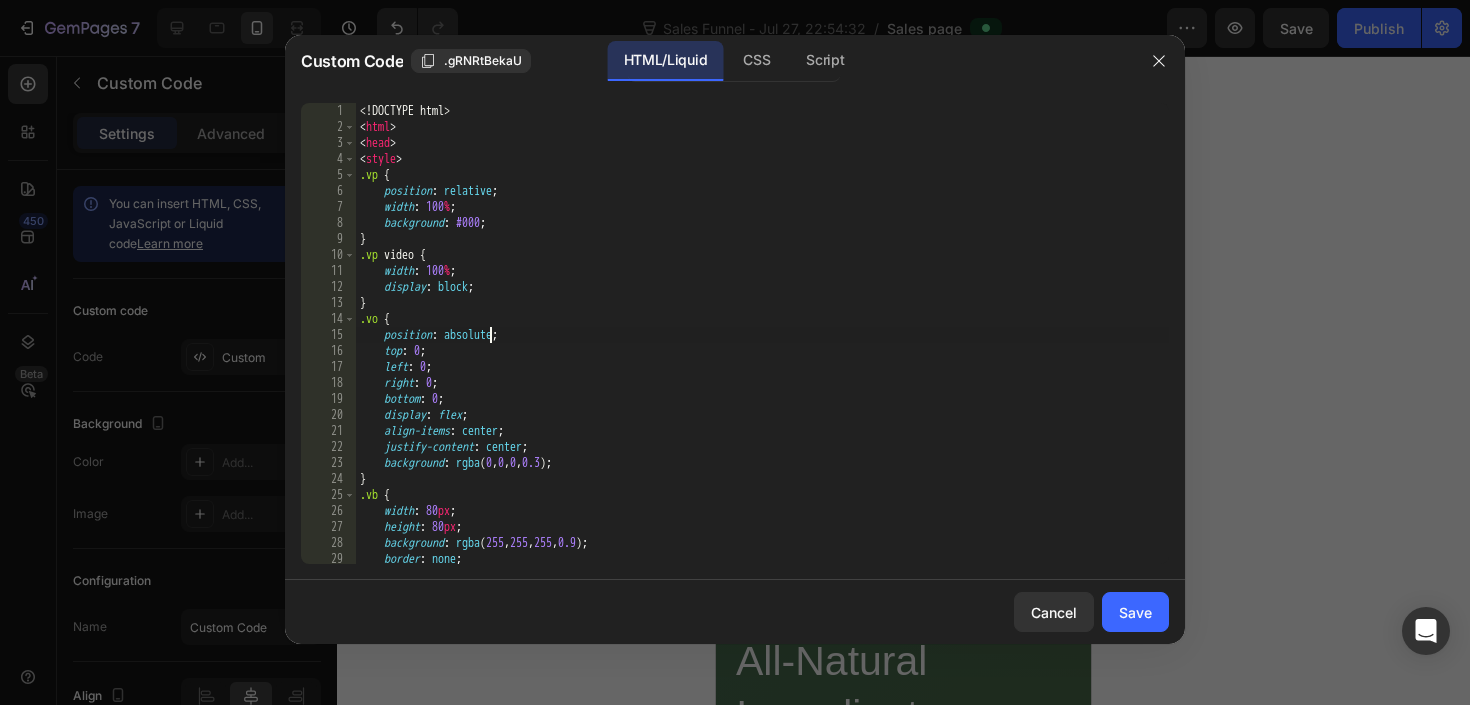 click on "<! DOCTYPE   html > < html > < head > < style > .vp   {      position :   relative ;      width :   100 % ;      background :   #000 ; } .vp   video   {      width :   100 % ;      display :   block ; } .vo   {      position :   absolute ;      top :   0 ;      left :   0 ;      right :   0 ;      bottom :   0 ;      display :   flex ;      align-items :   center ;      justify-content :   center ;      background :   rgba ( 0 , 0 , 0 , 0.3 ) ; } .vb   {      width :   80 px ;      height :   80 px ;      background :   rgba ( 255 , 255 , 255 , 0.9 ) ;      border :   none ;      border-radius :   50 % ;" at bounding box center [762, 349] 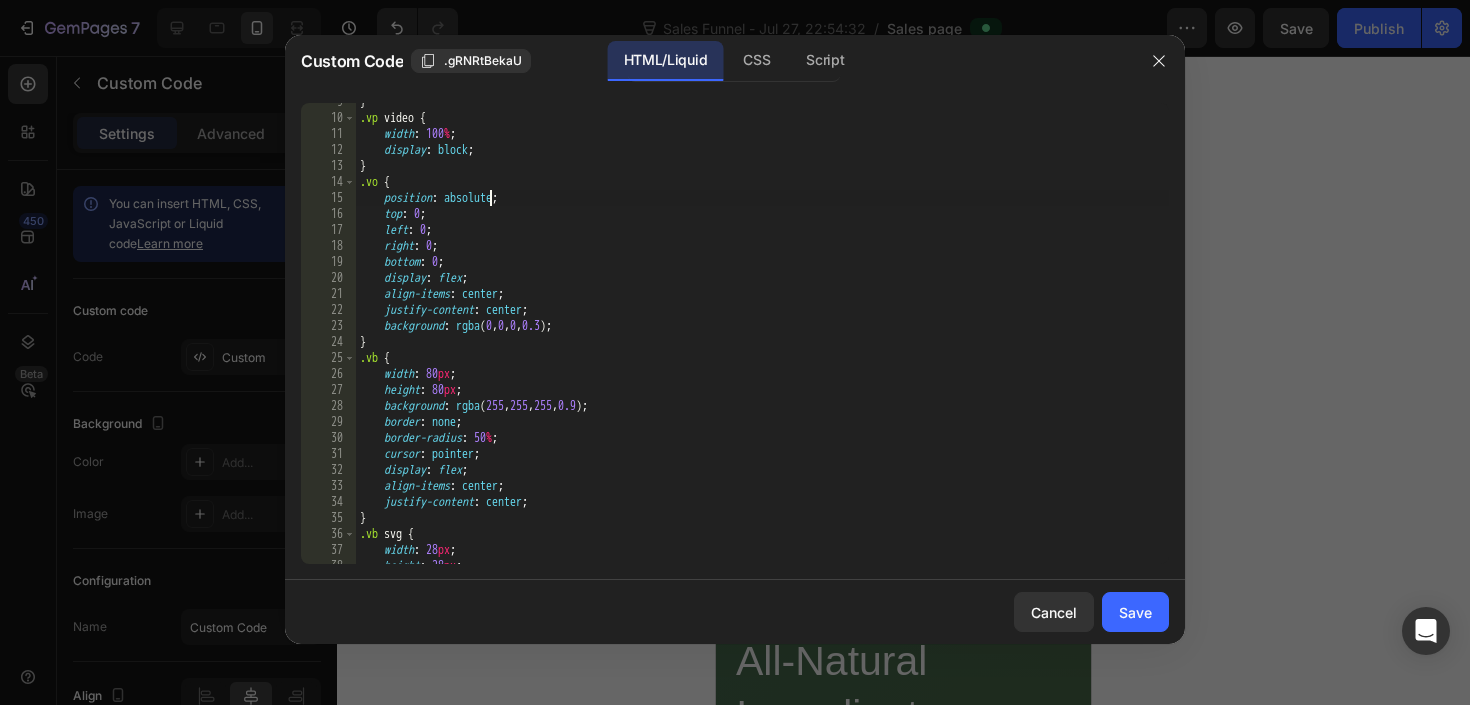 scroll, scrollTop: 138, scrollLeft: 0, axis: vertical 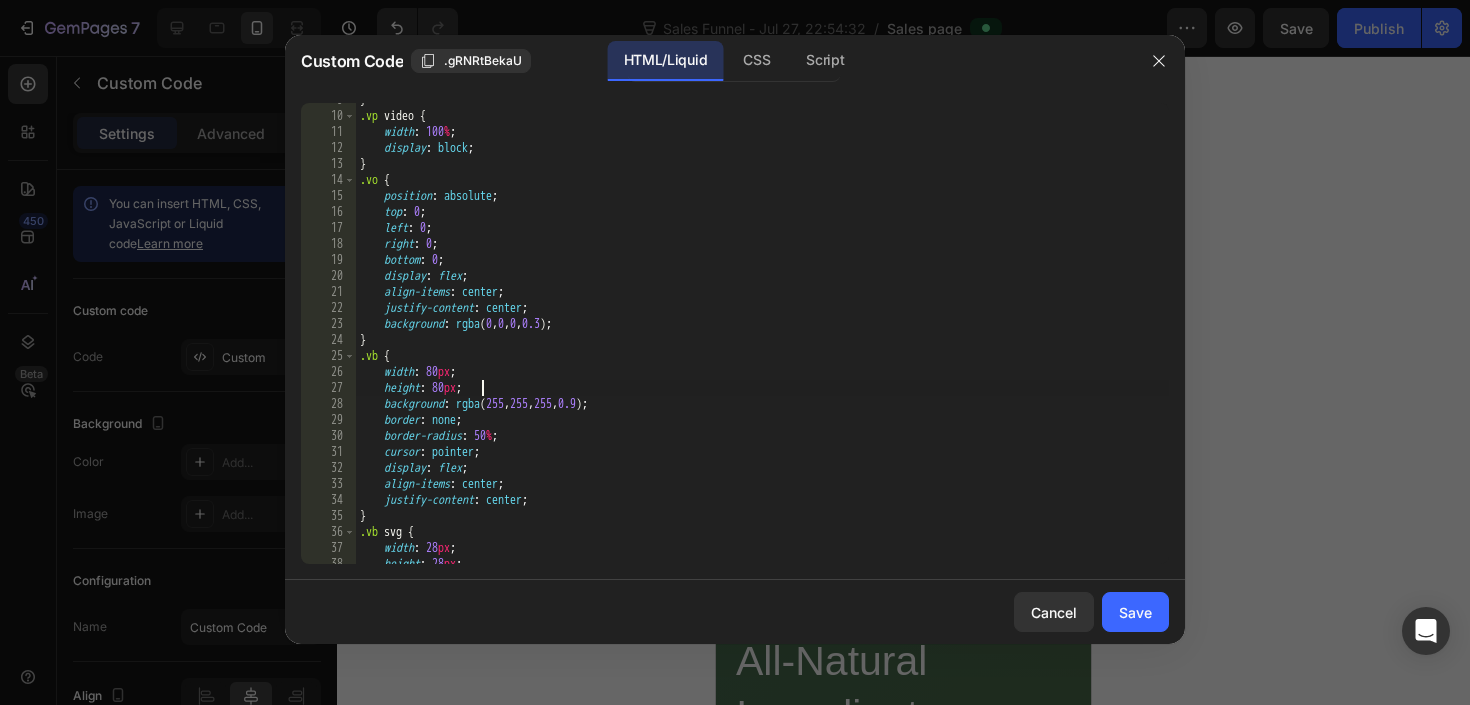 click on "} .vp   video   {      width :   100 % ;      display :   block ; } .vo   {      position :   absolute ;      top :   0 ;      left :   0 ;      right :   0 ;      bottom :   0 ;      display :   flex ;      align-items :   center ;      justify-content :   center ;      background :   rgba ( 0 , 0 , 0 , 0.3 ) ; } .vb   {      width :   80 px ;      height :   80 px ;      background :   rgba ( 255 , 255 , 255 , 0.9 ) ;      border :   none ;      border-radius :   50 % ;      cursor :   pointer ;      display :   flex ;      align-items :   center ;      justify-content :   center ; } .vb   svg   {      width :   28 px ;      height :   28 px ;" at bounding box center [762, 338] 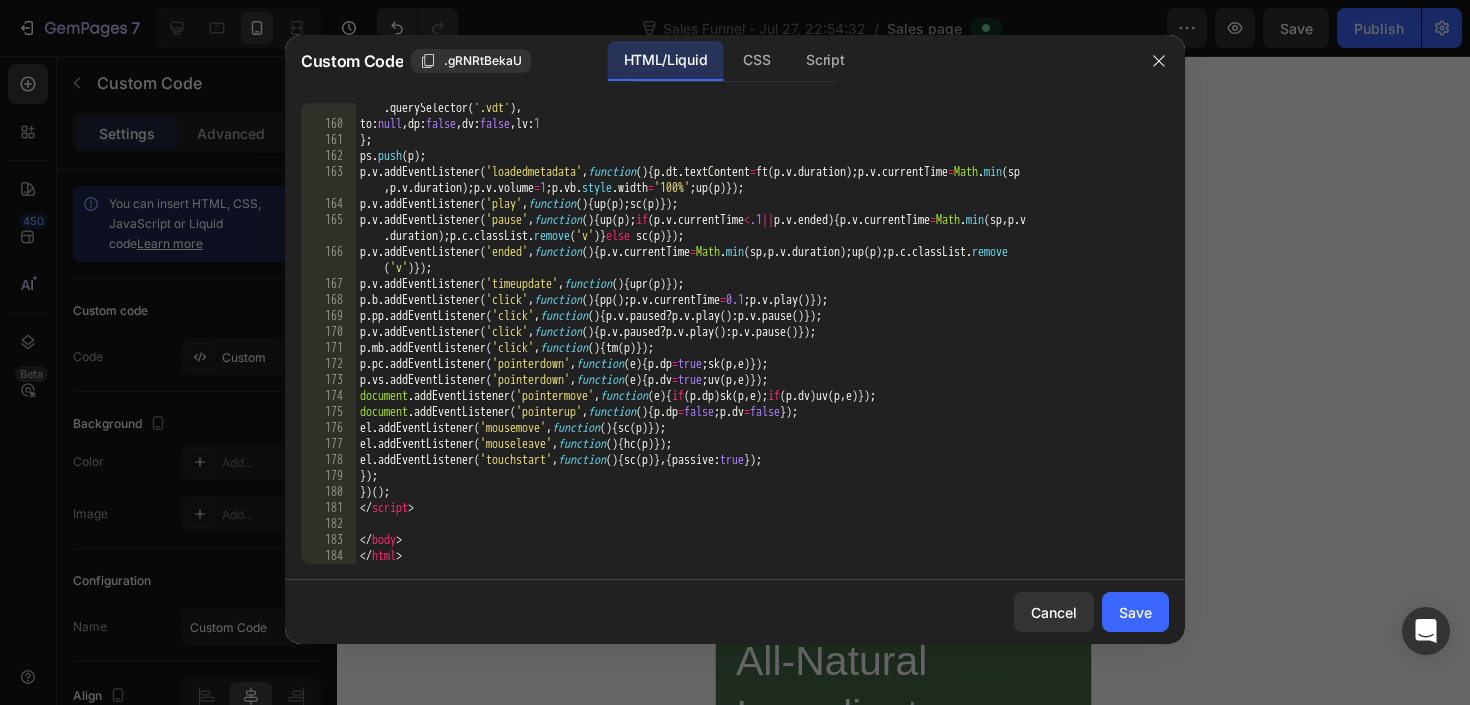 scroll, scrollTop: 2771, scrollLeft: 0, axis: vertical 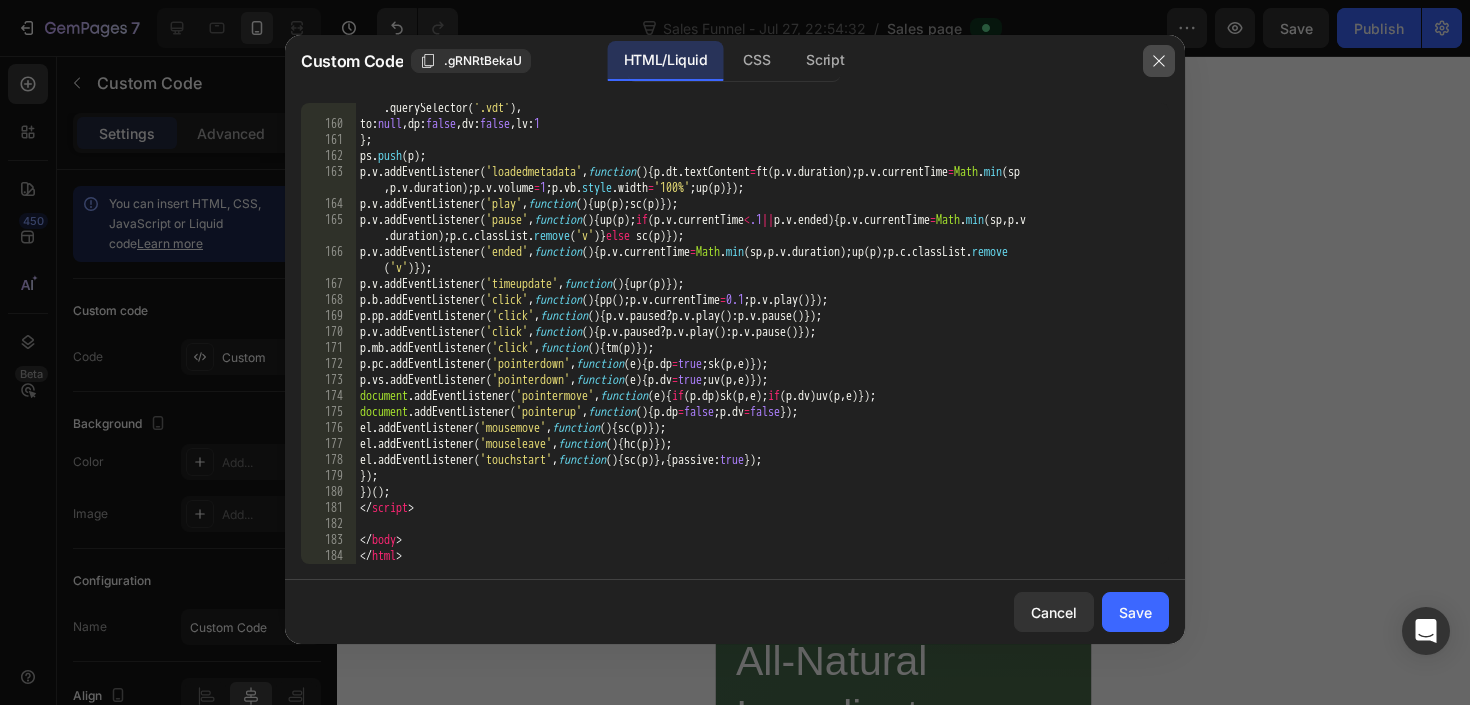 click at bounding box center (1159, 61) 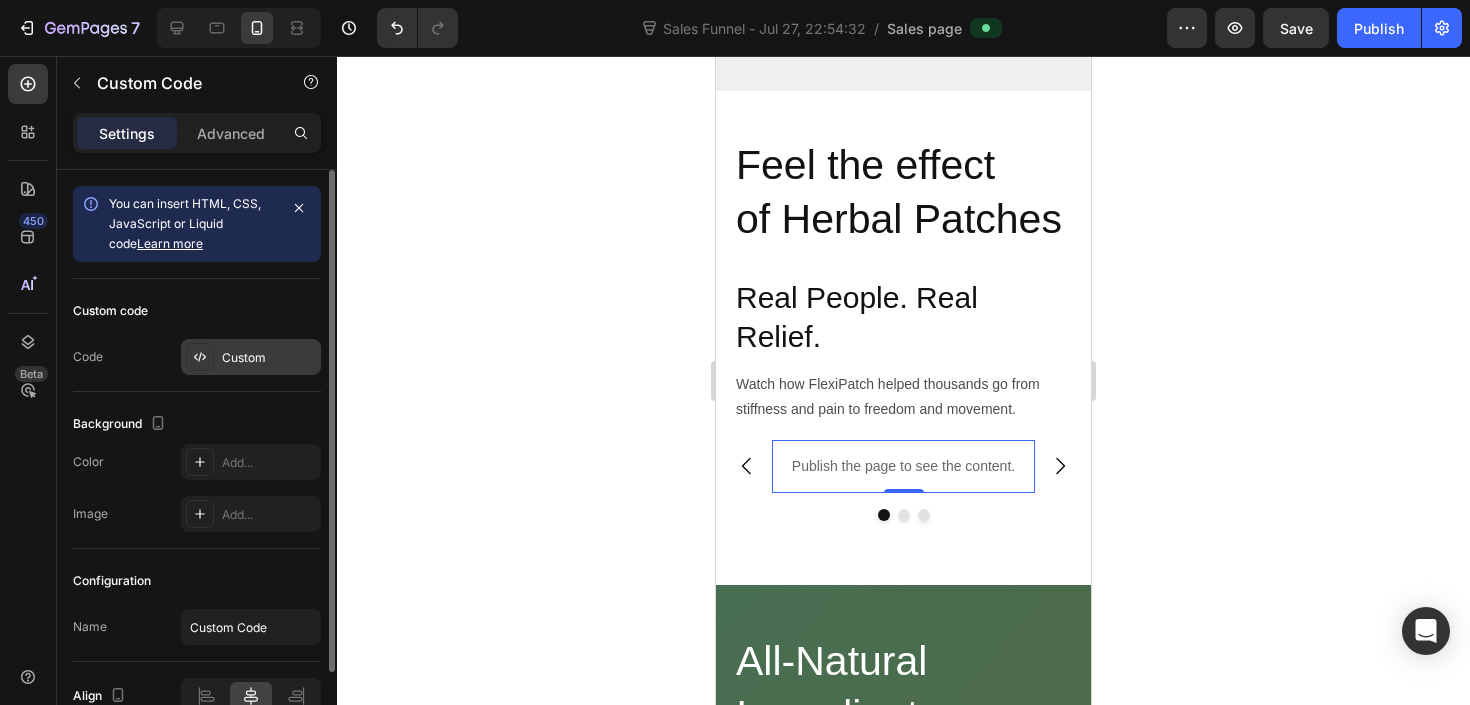 click on "Custom" at bounding box center (269, 358) 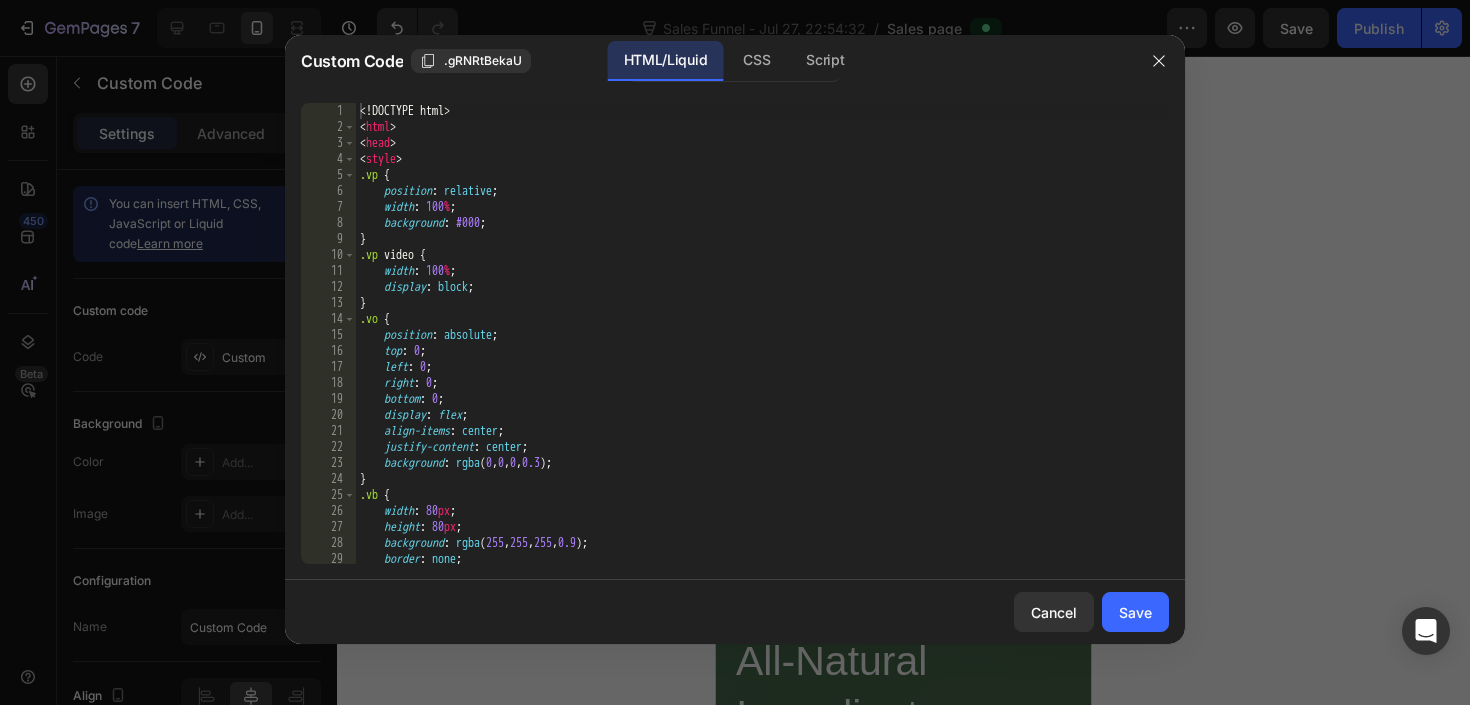 click on "<! DOCTYPE   html > < html > < head > < style > .vp   {      position :   relative ;      width :   100 % ;      background :   #000 ; } .vp   video   {      width :   100 % ;      display :   block ; } .vo   {      position :   absolute ;      top :   0 ;      left :   0 ;      right :   0 ;      bottom :   0 ;      display :   flex ;      align-items :   center ;      justify-content :   center ;      background :   rgba ( 0 , 0 , 0 , 0.3 ) ; } .vb   {      width :   80 px ;      height :   80 px ;      background :   rgba ( 255 , 255 , 255 , 0.9 ) ;      border :   none ;      border-radius :   50 % ;" at bounding box center [762, 349] 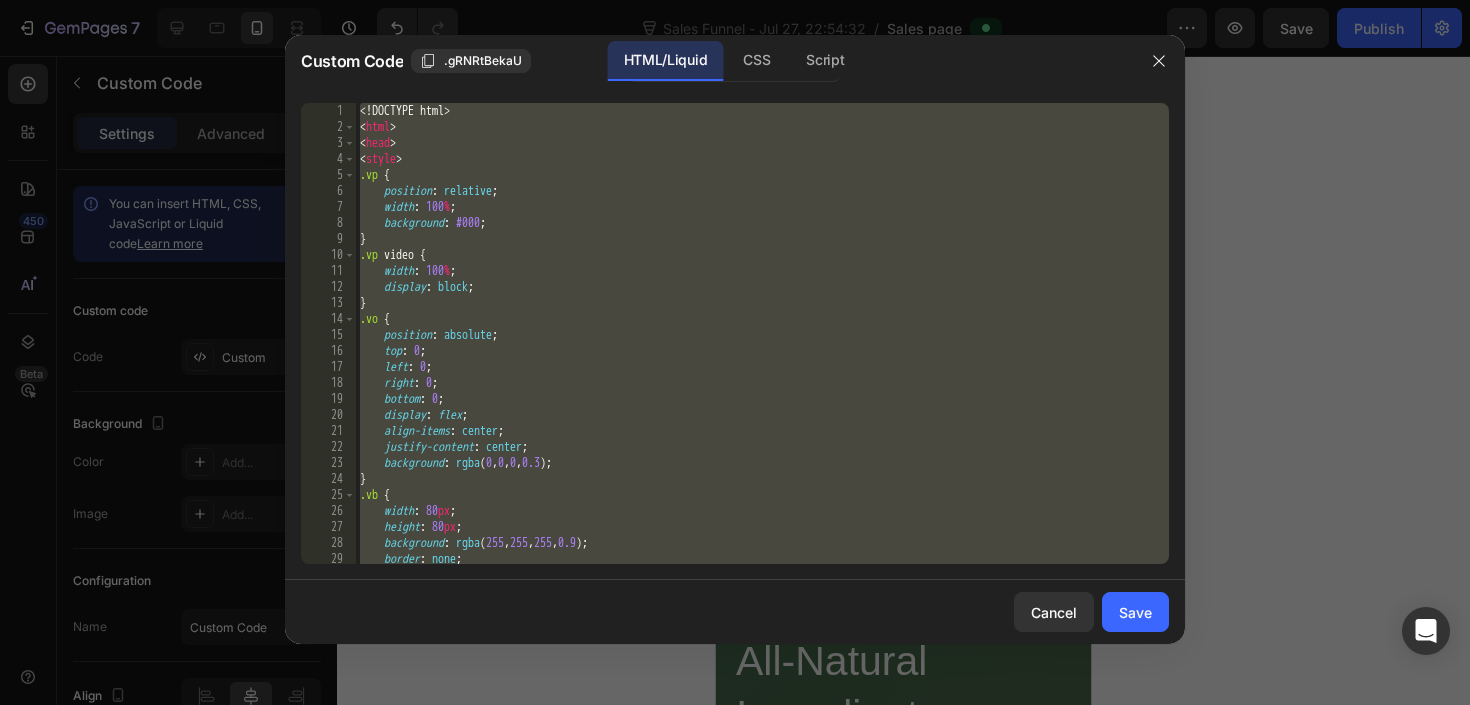paste 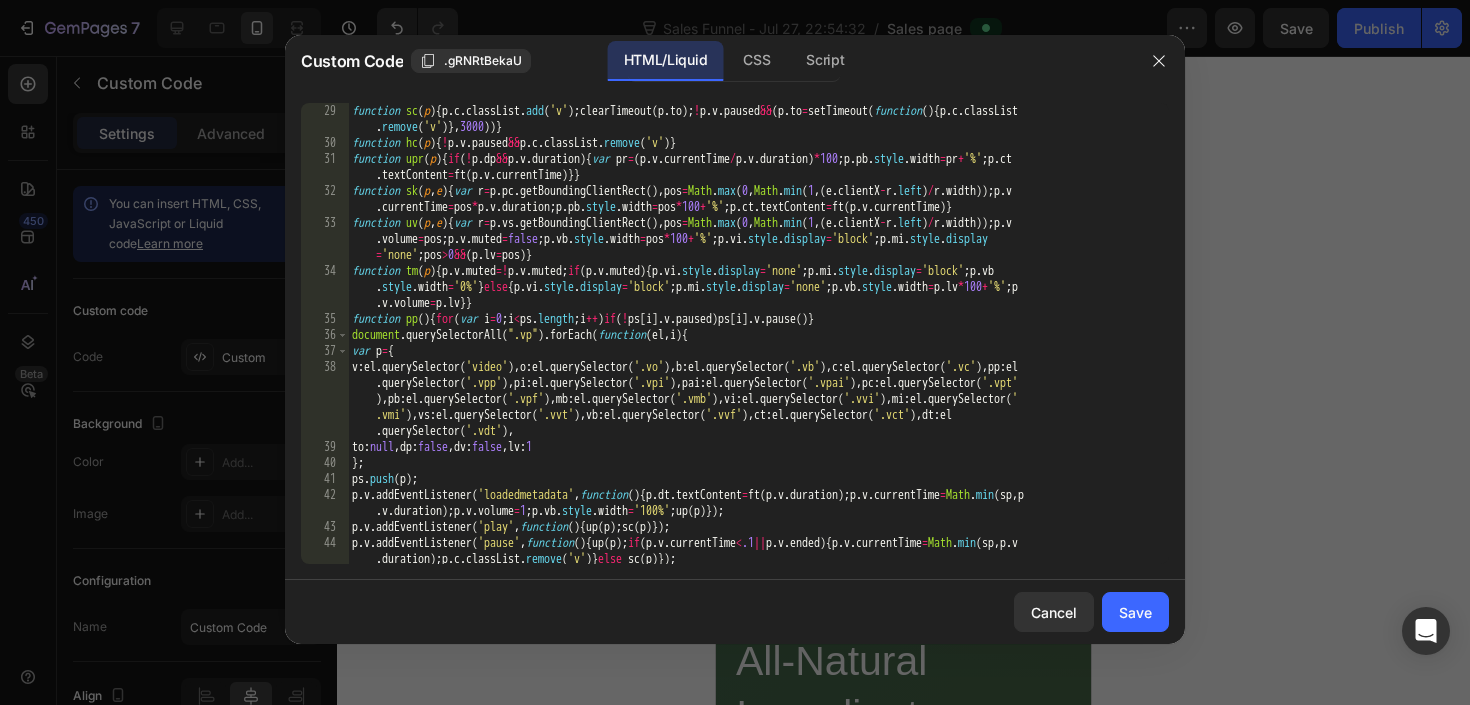 scroll, scrollTop: 512, scrollLeft: 0, axis: vertical 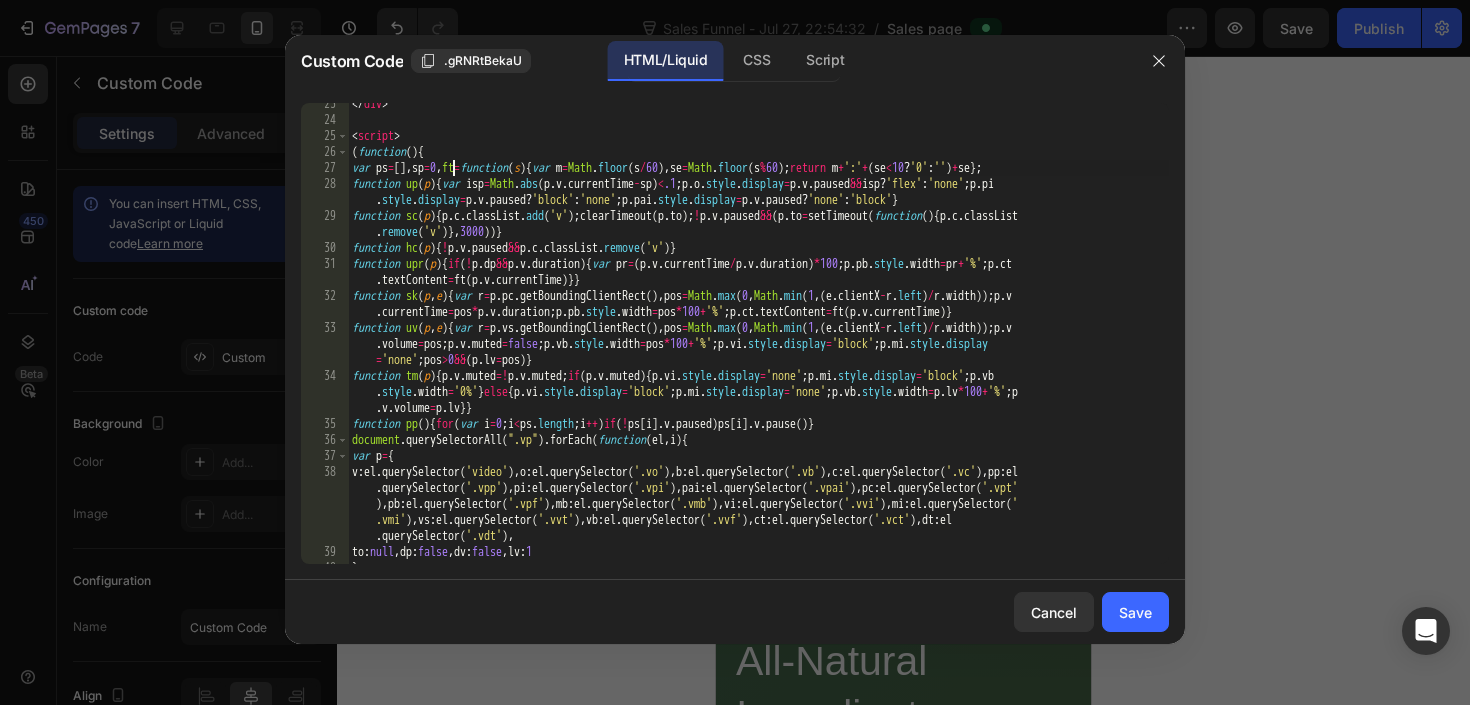 click on "</ div > < script > ( function ( ) { var   ps = [ ] , sp = 0 , ft = function ( s ) { var   m = Math . floor ( s / 60 ) , se = Math . floor ( s % 60 ) ; return   m + ':' + ( se < 10 ? '0' : '' ) + se } ; function   up ( p ) { var   isp = Math . abs ( p . v . currentTime - sp ) < .1 ; p . o . style . display = p . v . paused && isp ? 'flex' : 'none' ; p . pi      . style . display = p . v . paused ? 'block' : 'none' ; p . pai . style . display = p . v . paused ? 'none' : 'block' } function   sc ( p ) { p . c . classList . add ( 'v' ) ; clearTimeout ( p . to ) ; ! p . v . paused && ( p . to = setTimeout ( function ( ) { p . c . classList      . remove ( 'v' )} , 3000 ))} function   hc ( p ) { ! p . v . paused && p . c . classList . remove ( 'v' )} function   upr ( p ) { if ( ! p . dp && p . v . duration ) { var   pr = ( p . v . currentTime / p . v . duration ) * 100 ; p . pb . style . width = pr + '%' ; p . ct      . textContent = ft ( p . v . currentTime )}} function   sk ( p , e ) { var   r = p . ." at bounding box center (758, 342) 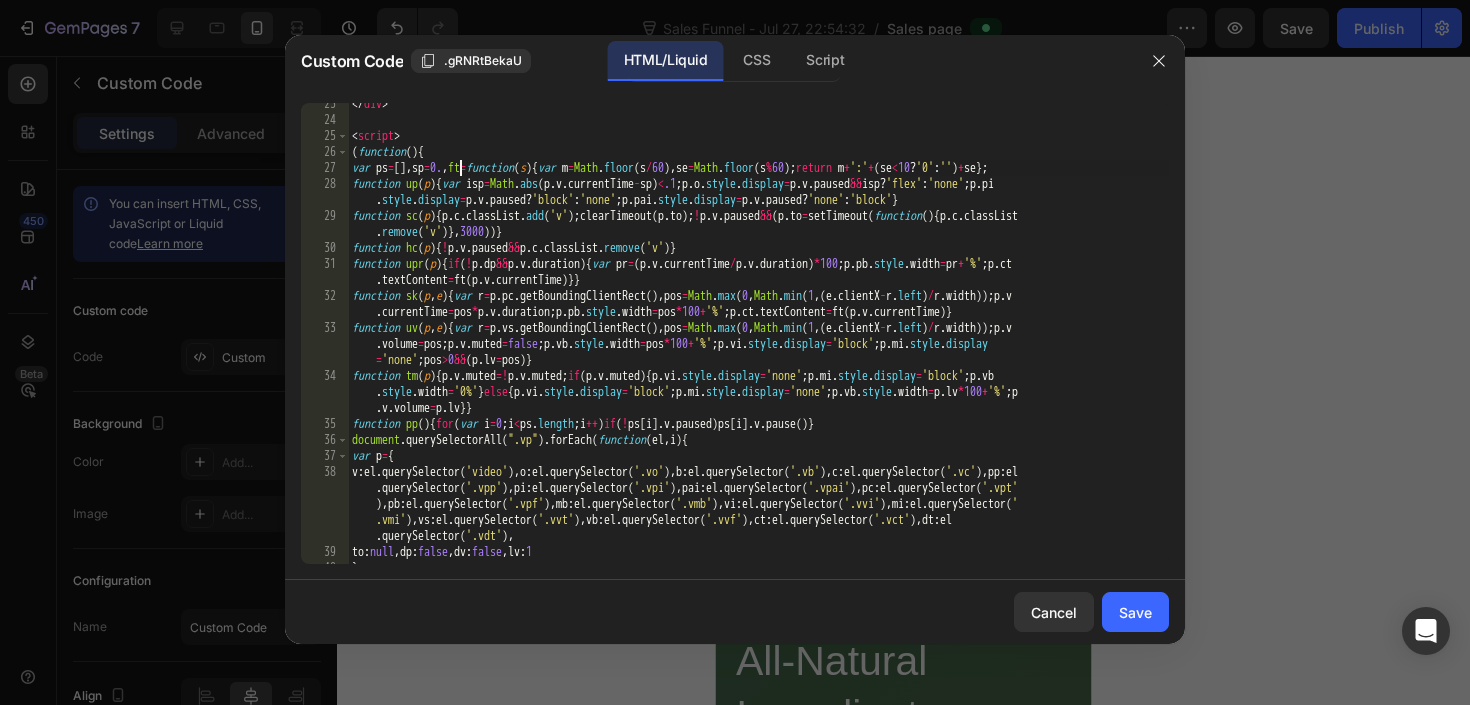 scroll, scrollTop: 0, scrollLeft: 9, axis: horizontal 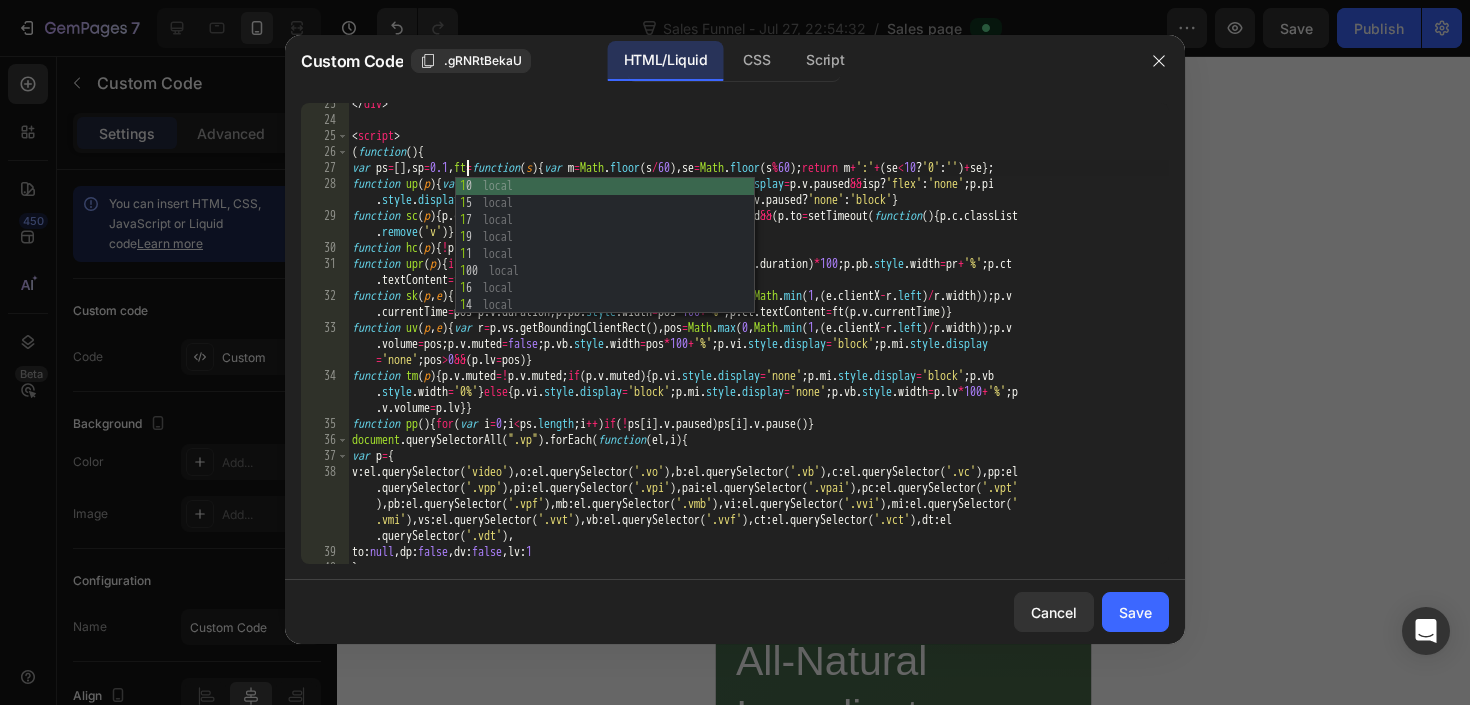 click on "</ div > < script > ( function ( ) { var   ps = [ ] , sp = 0.1 , ft = function ( s ) { var   m = Math . floor ( s / 60 ) , se = Math . floor ( s % 60 ) ; return   m + ':' + ( se < 10 ? '0' : '' ) + se } ; function   up ( p ) { var   isp = Math . abs ( p . v . currentTime - sp ) < .1 ; p . o . style . display = p . v . paused && isp ? 'flex' : 'none' ; p . pi      . style . display = p . v . paused ? 'block' : 'none' ; p . pai . style . display = p . v . paused ? 'none' : 'block' } function   sc ( p ) { p . c . classList . add ( 'v' ) ; clearTimeout ( p . to ) ; ! p . v . paused && ( p . to = setTimeout ( function ( ) { p . c . classList      . remove ( 'v' )} , 3000 ))} function   hc ( p ) { ! p . v . paused && p . c . classList . remove ( 'v' )} function   upr ( p ) { if ( ! p . dp && p . v . duration ) { var   pr = ( p . v . currentTime / p . v . duration ) * 100 ; p . pb . style . width = pr + '%' ; p . ct      . textContent = ft ( p . v . currentTime )}} function   sk ( p , e ) { var   r = p ." at bounding box center [758, 342] 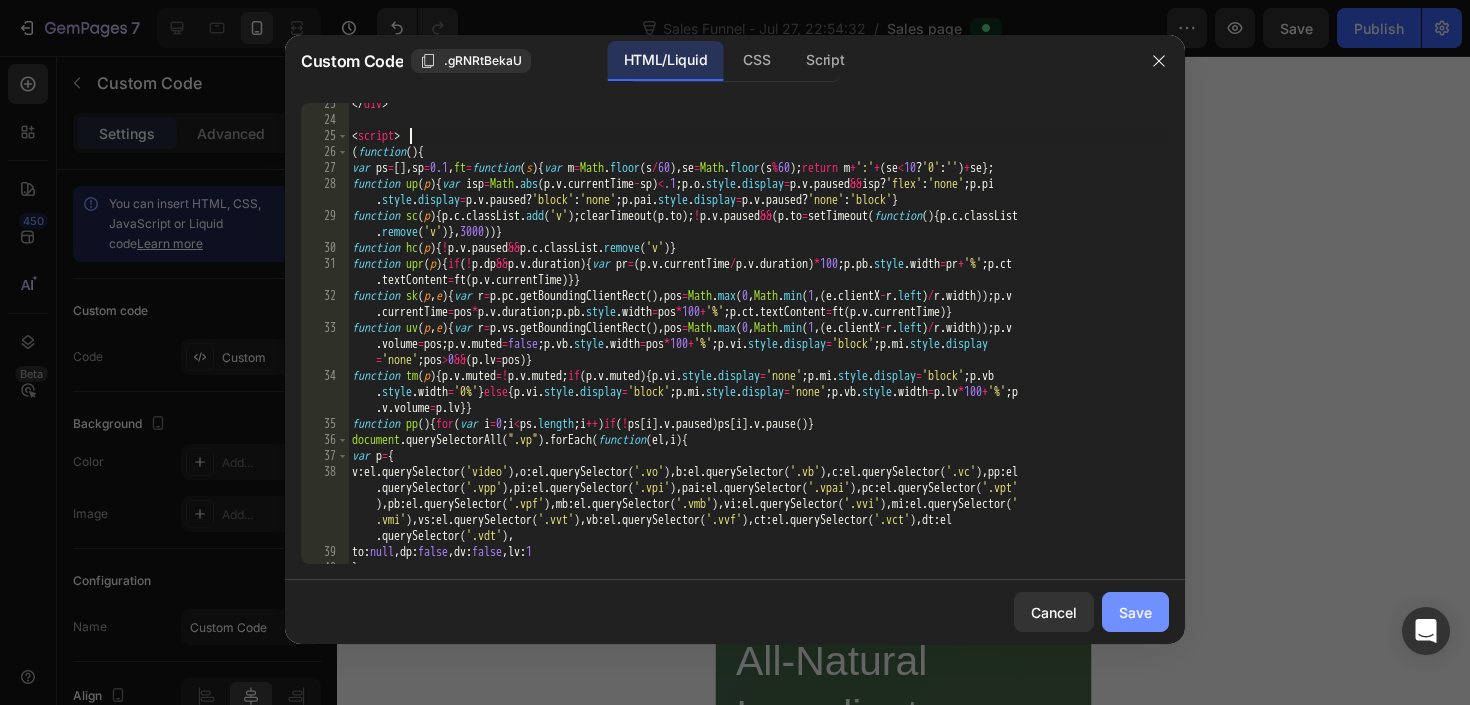 type on "<script>" 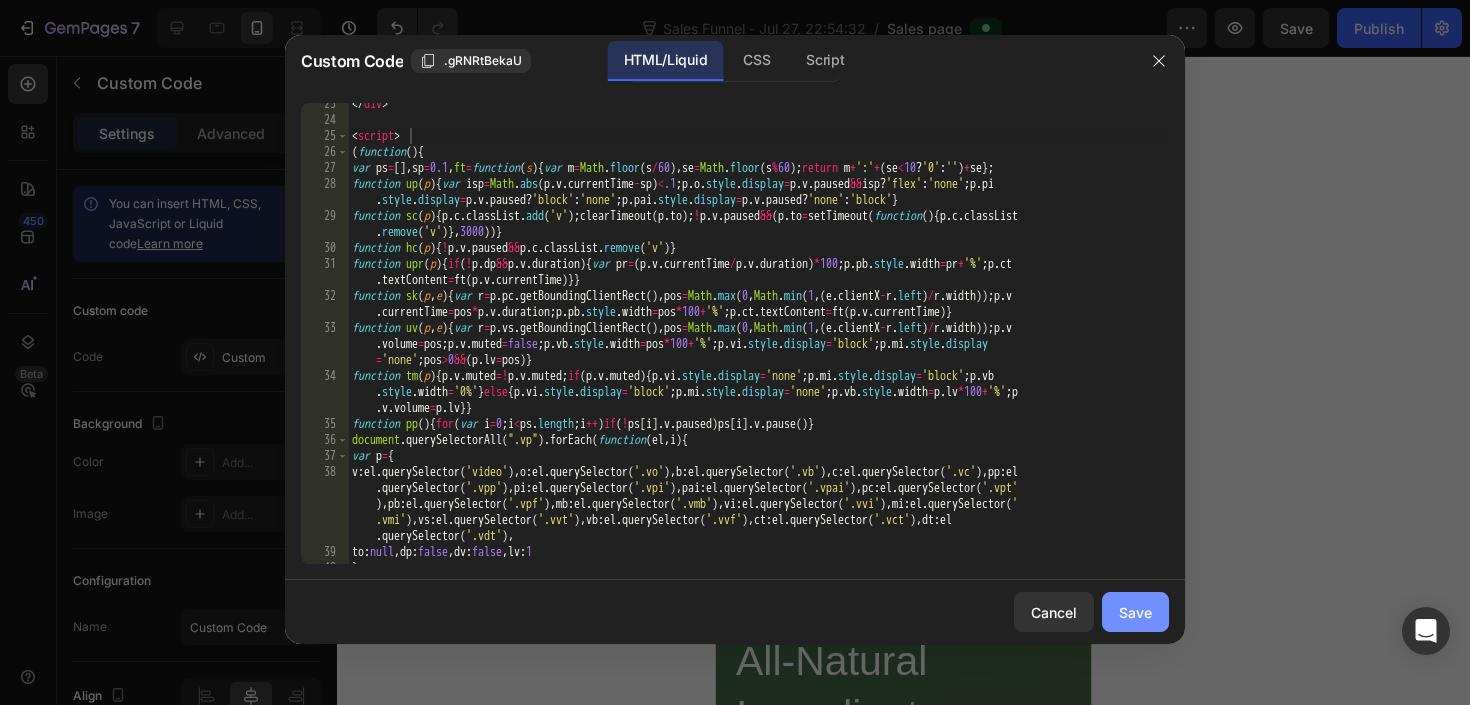 click on "Save" at bounding box center [1135, 612] 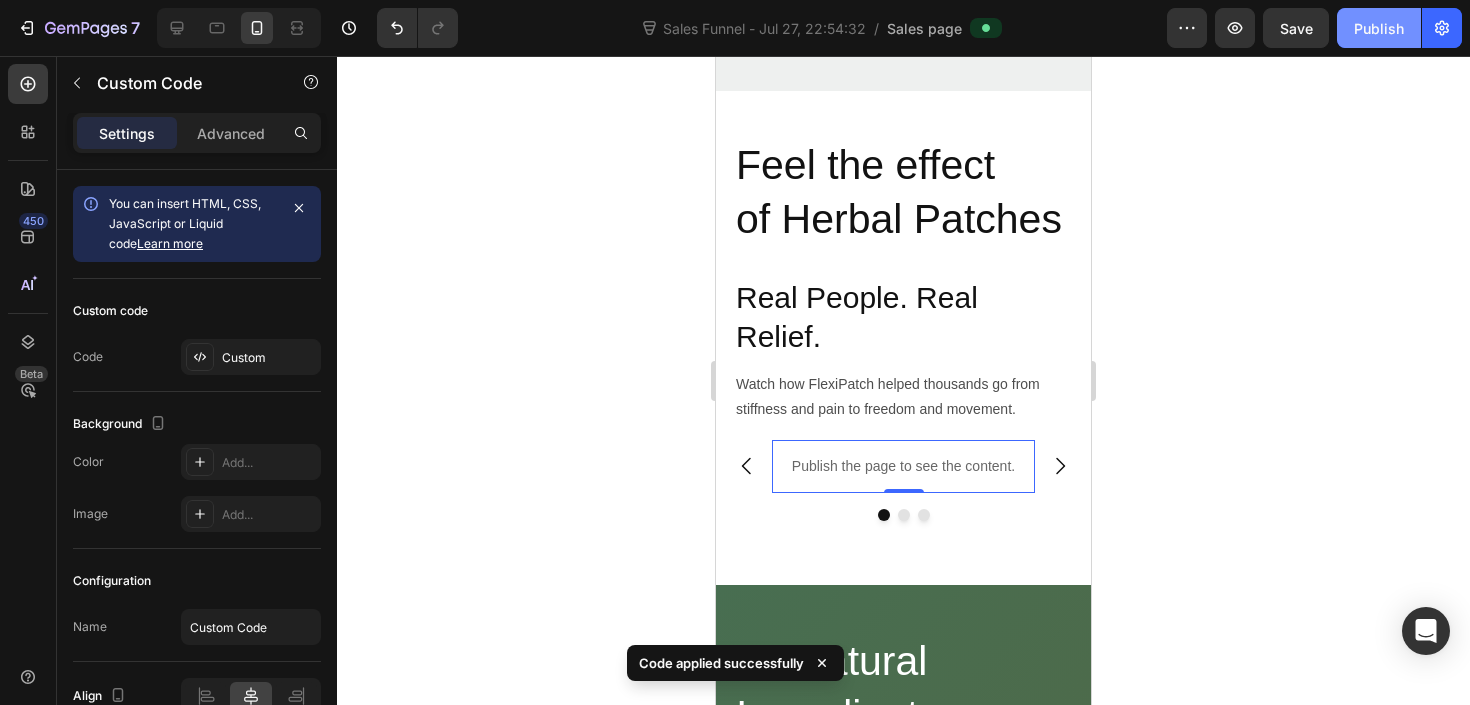 click on "Publish" at bounding box center [1379, 28] 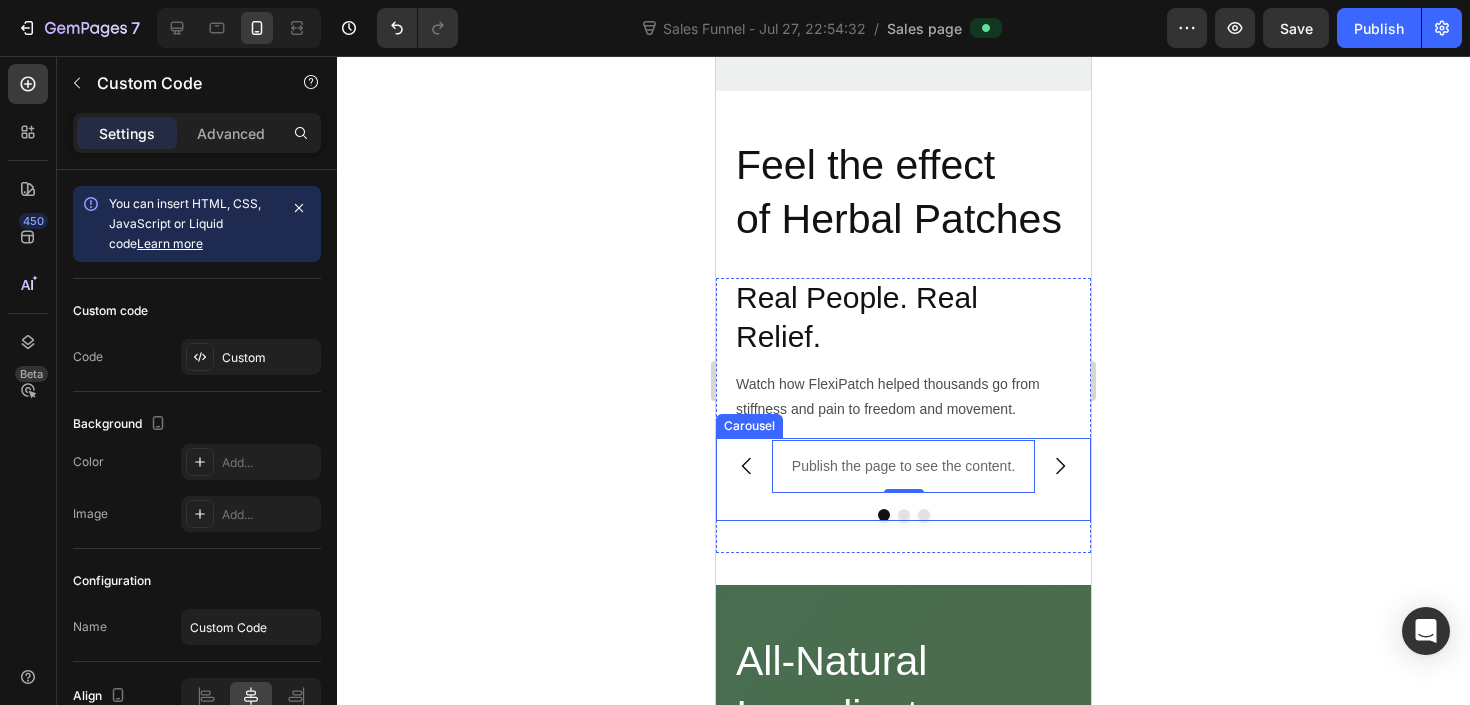 click at bounding box center (1060, 466) 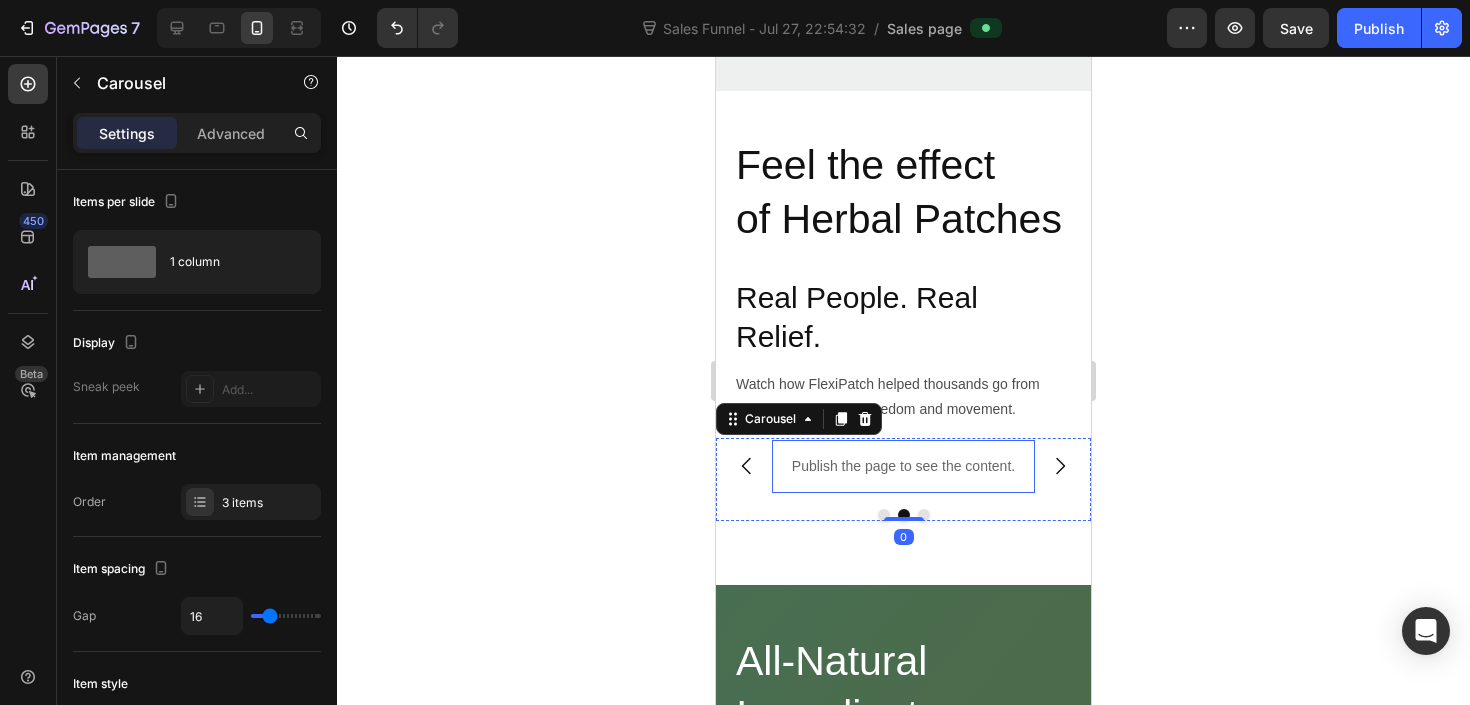 click on "Publish the page to see the content." at bounding box center [903, 466] 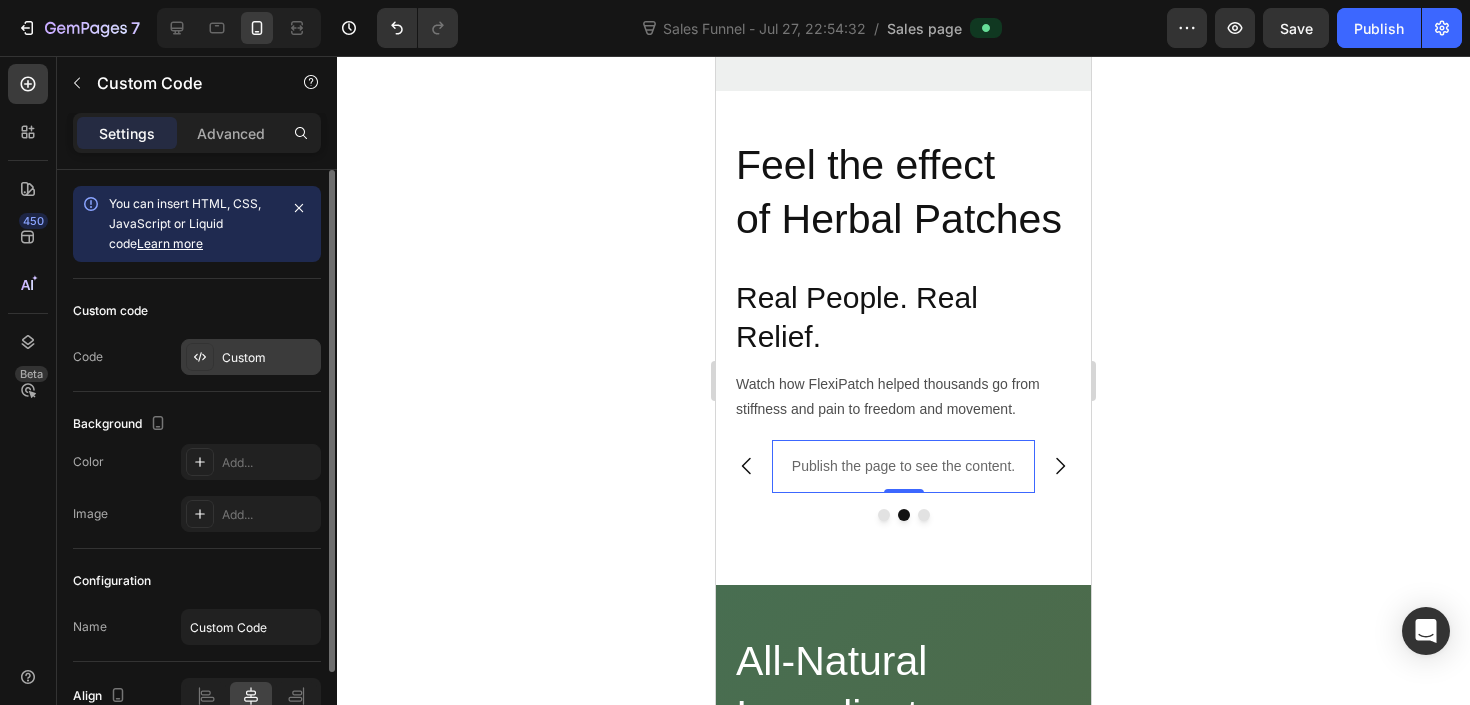 click on "Custom" at bounding box center [251, 357] 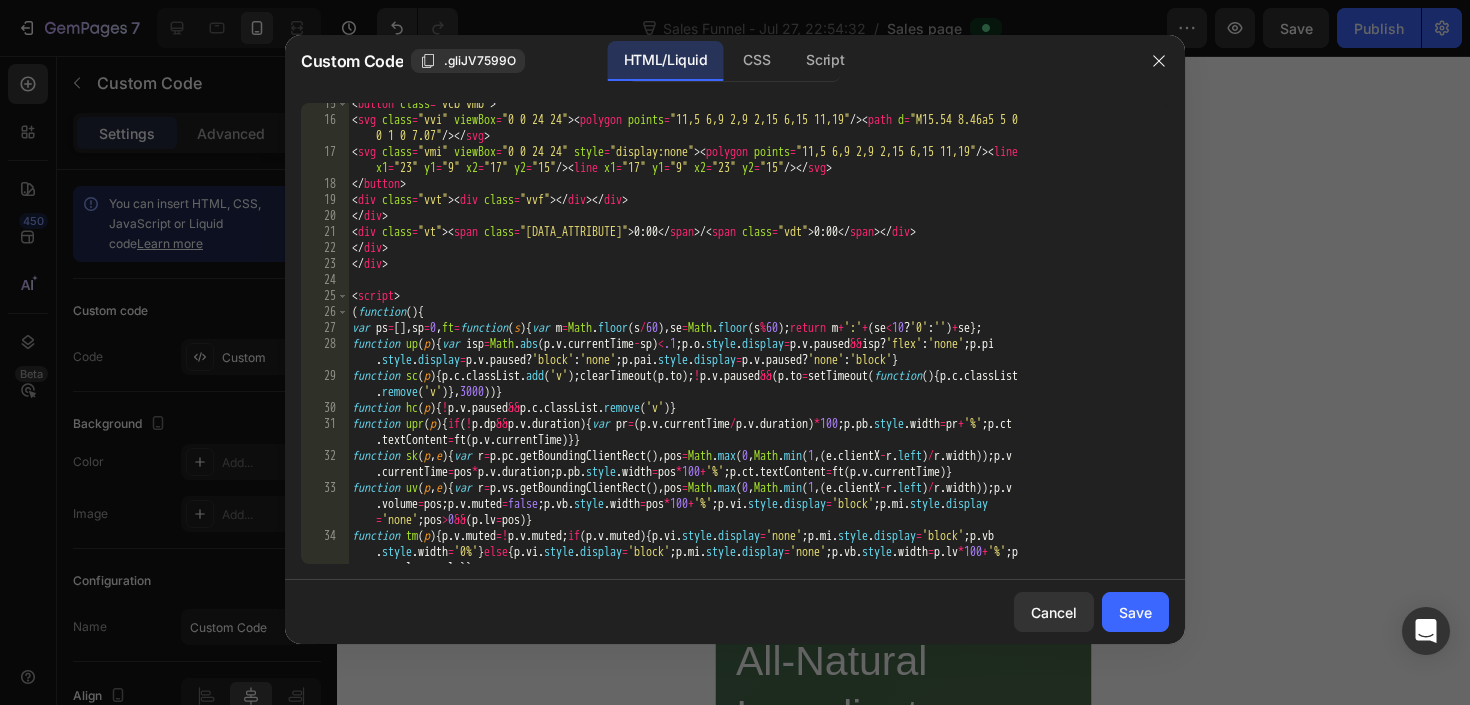 scroll, scrollTop: 247, scrollLeft: 0, axis: vertical 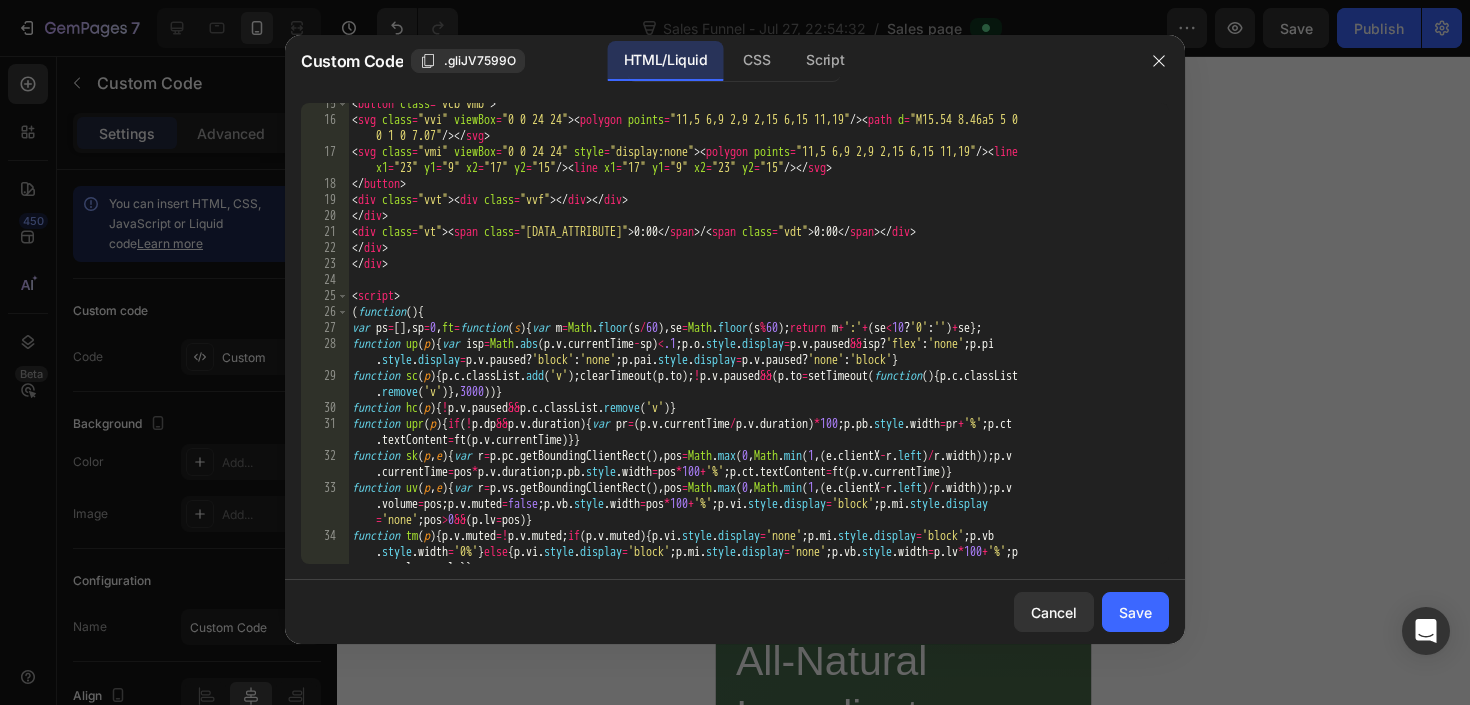 click on "< button   class = "vcb vmb" > < svg   class = "vvi"   viewBox = "0 0 24 24" > < polygon   points = "11,5 6,9 2,9 2,15 6,15 11,19" /> < path   d = "M15.54 8.46a5 5 0       0 1 0 7.07" /> </ svg > < svg   class = "vmi"   viewBox = "0 0 24 24"   style = "display:none" > < polygon   points = "11,5 6,9 2,9 2,15 6,15 11,19" /> < line        x1 = "23"   y1 = "9"   x2 = "17"   y2 = "15" /> < line   x1 = "17"   y1 = "9"   x2 = "23"   y2 = "15" /> </ svg > </ button > < div   class = "vvt" > < div   class = "vvf" > </ div > </ div > </ div > < div   class = "vt" > < span   class = "vct" > 0:00 </ span >  /  < span   class = "vdt" > 0:00 </ span > </ div > </ div > </ div > < script > ( function ( ) { var   ps = [ ] , sp = 0 , ft = function ( s ) { var   m = Math . floor ( s / 60 ) , se = Math . floor ( s % 60 ) ; return   m + ':' + ( se < 10 ? '0' : '' ) + se } ; function   up ( p ) { var   isp = Math . abs ( p . v . currentTime - sp ) < .1 ; p . o . style . display = p . v . paused && isp ? 'flex' : 'none' ;" at bounding box center (758, 358) 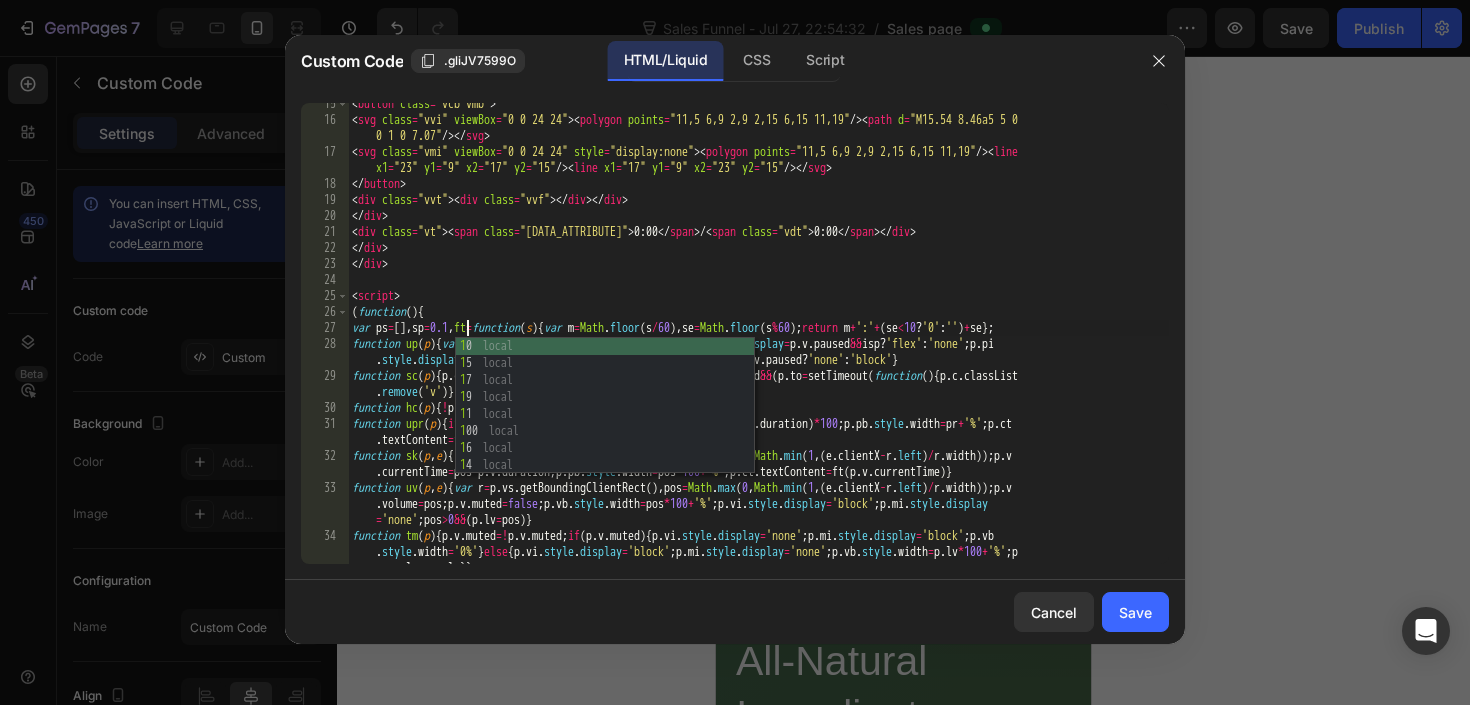 scroll, scrollTop: 0, scrollLeft: 9, axis: horizontal 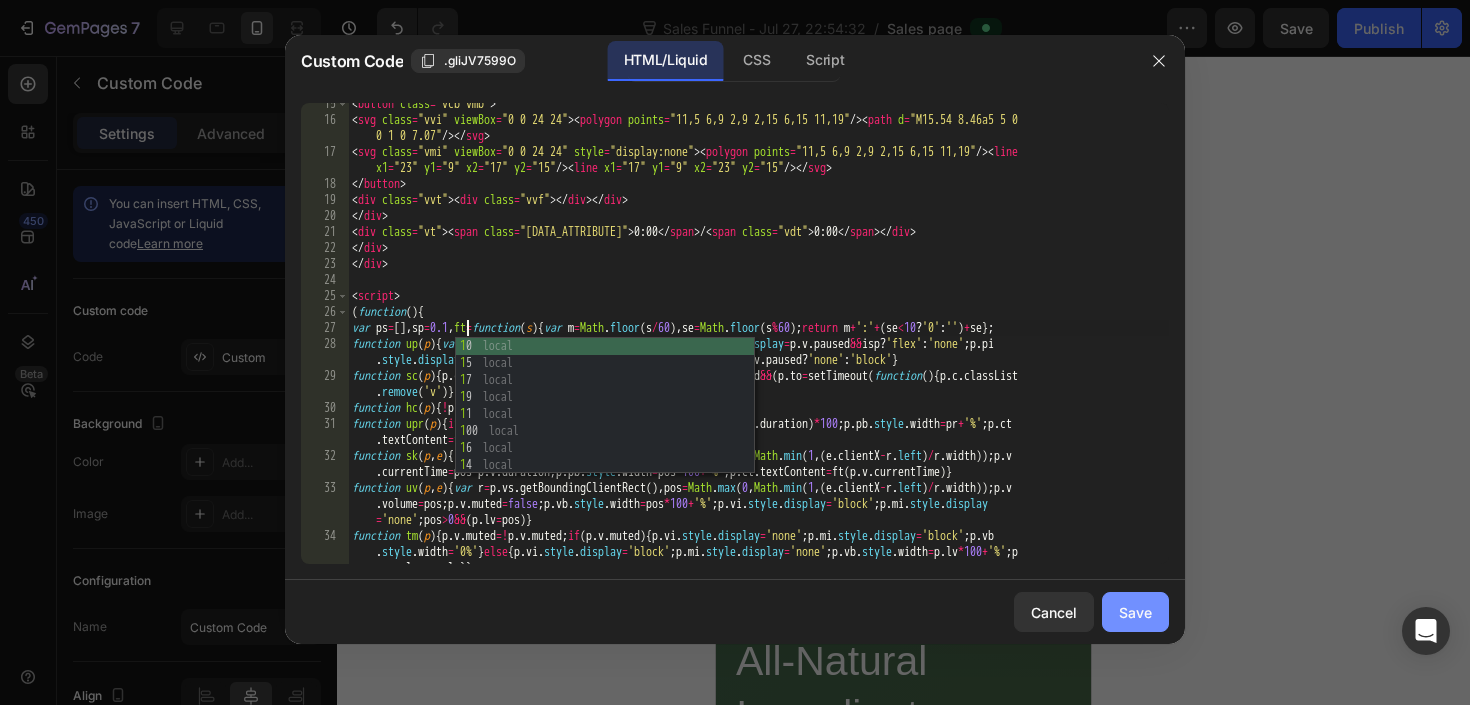 type on "var ps=[],sp=0.1,ft=function(s){var m=Math.floor(s/60),se=Math.floor(s%60);return m+':'+(se<10?'0':'')+se};" 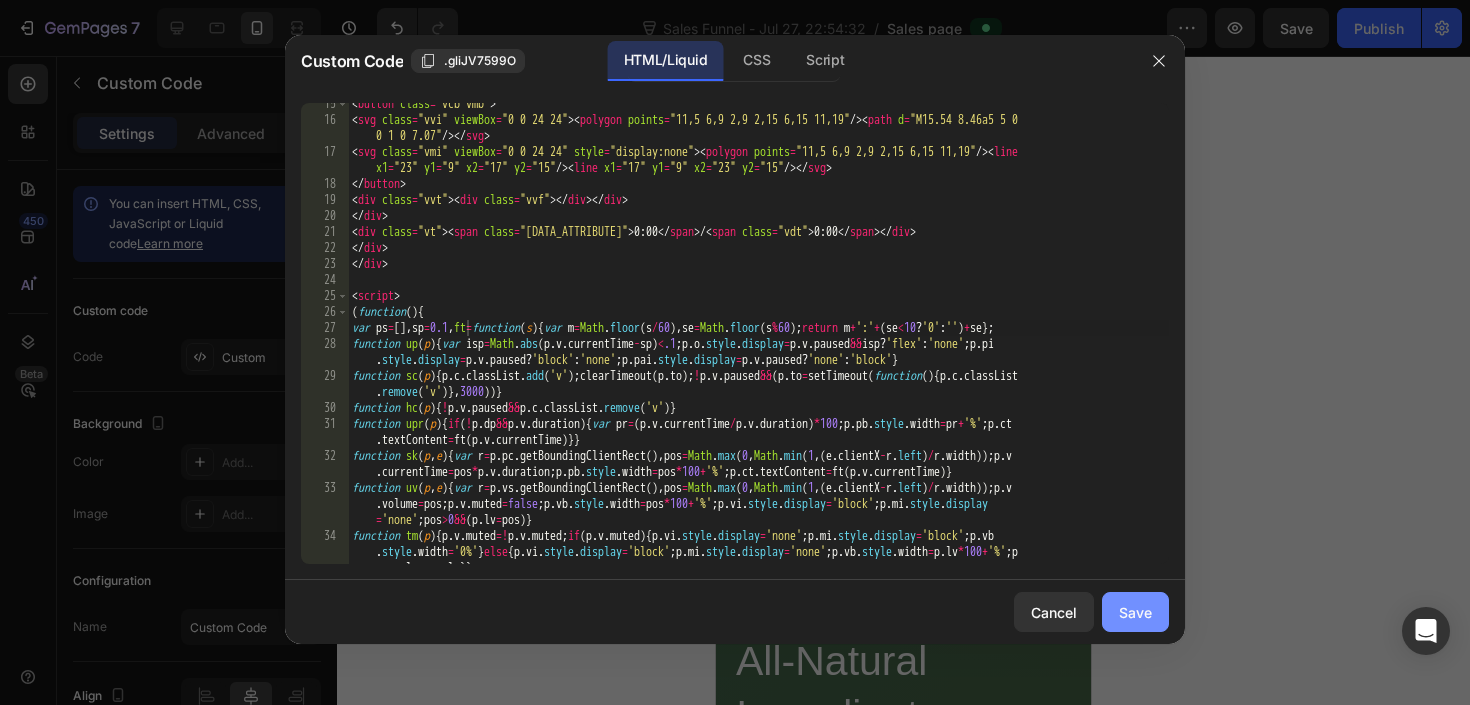 click on "Save" at bounding box center [1135, 612] 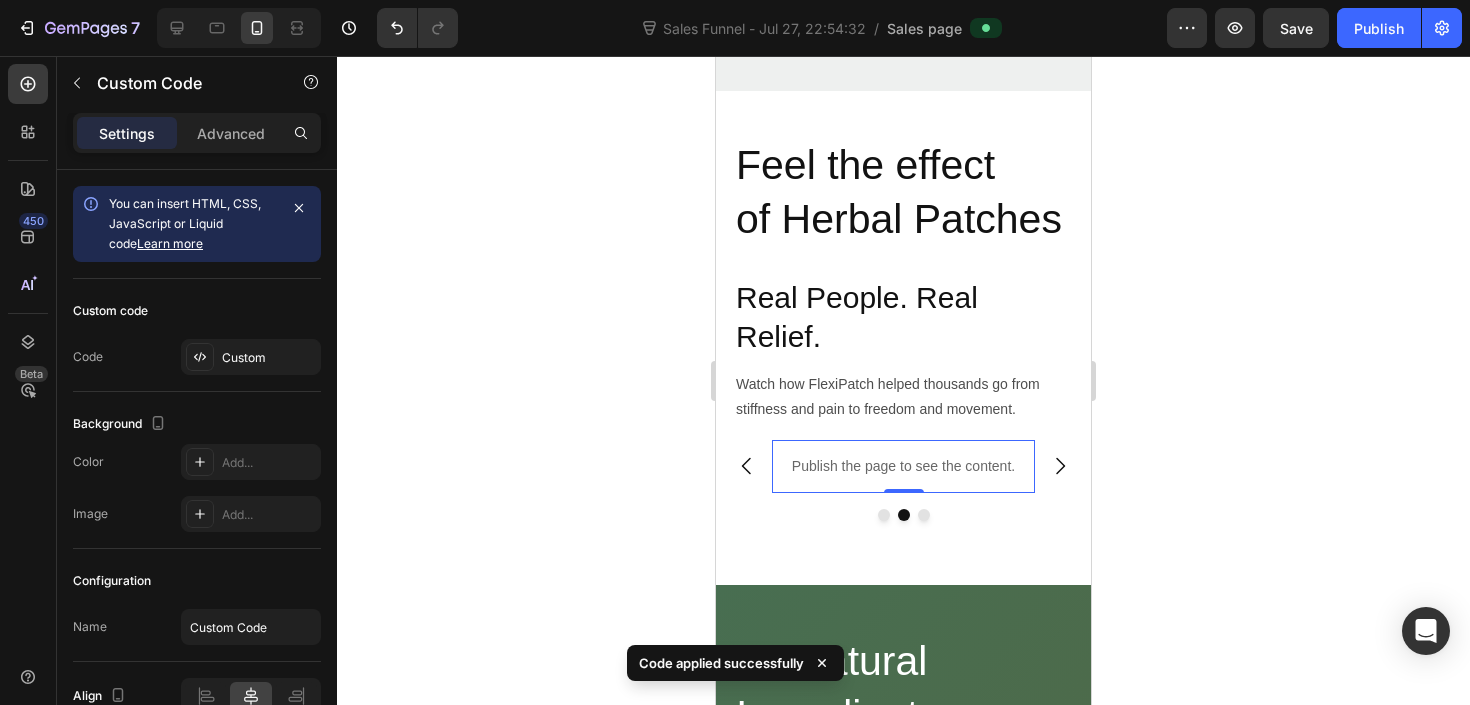 click at bounding box center (1060, 466) 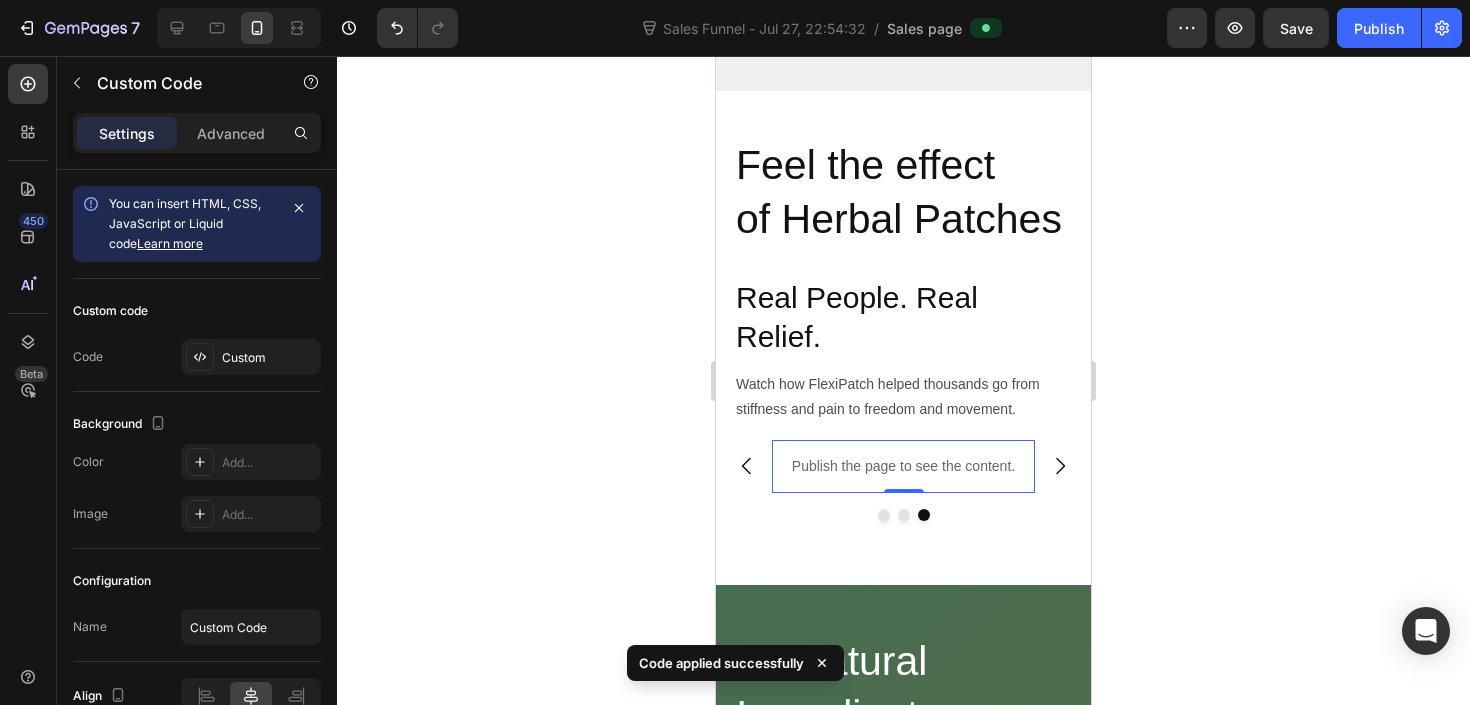 click on "Publish the page to see the content." at bounding box center [903, 466] 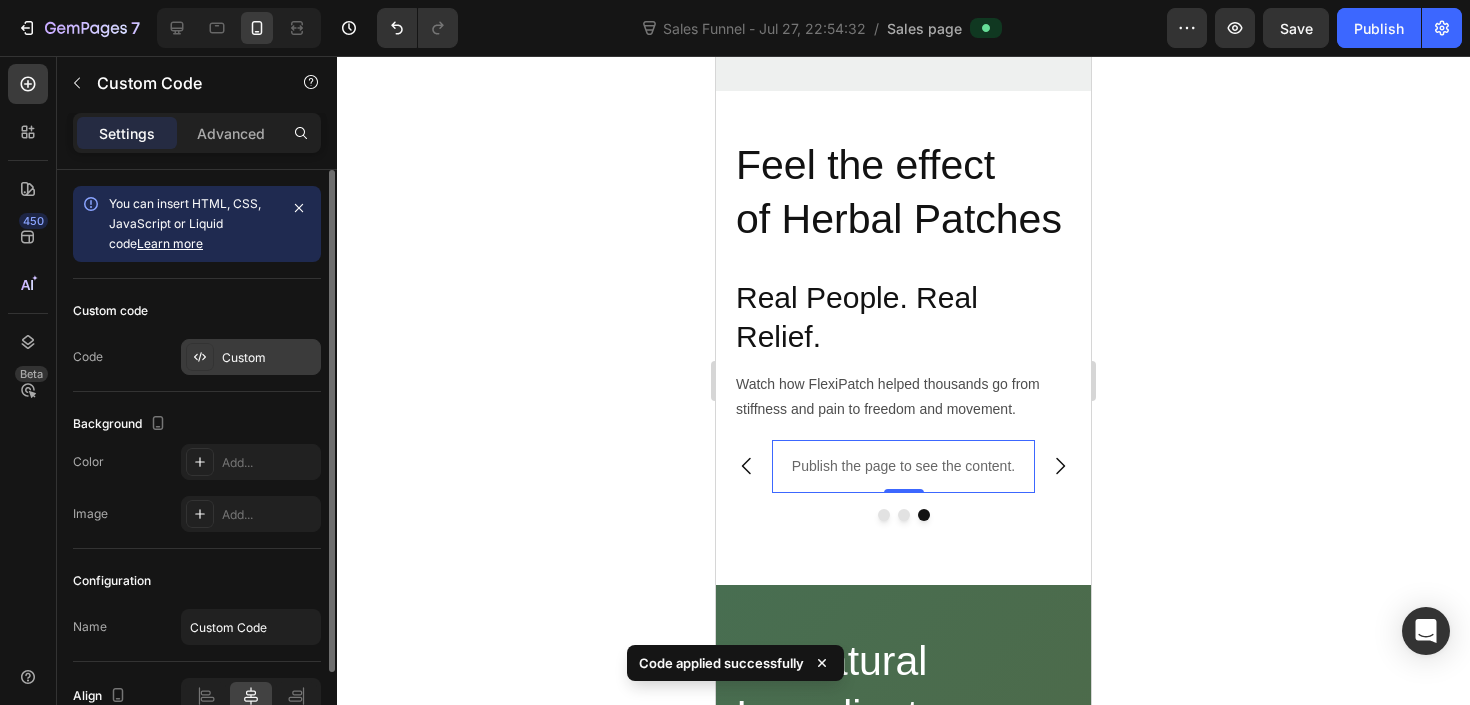 click on "Custom" at bounding box center [269, 358] 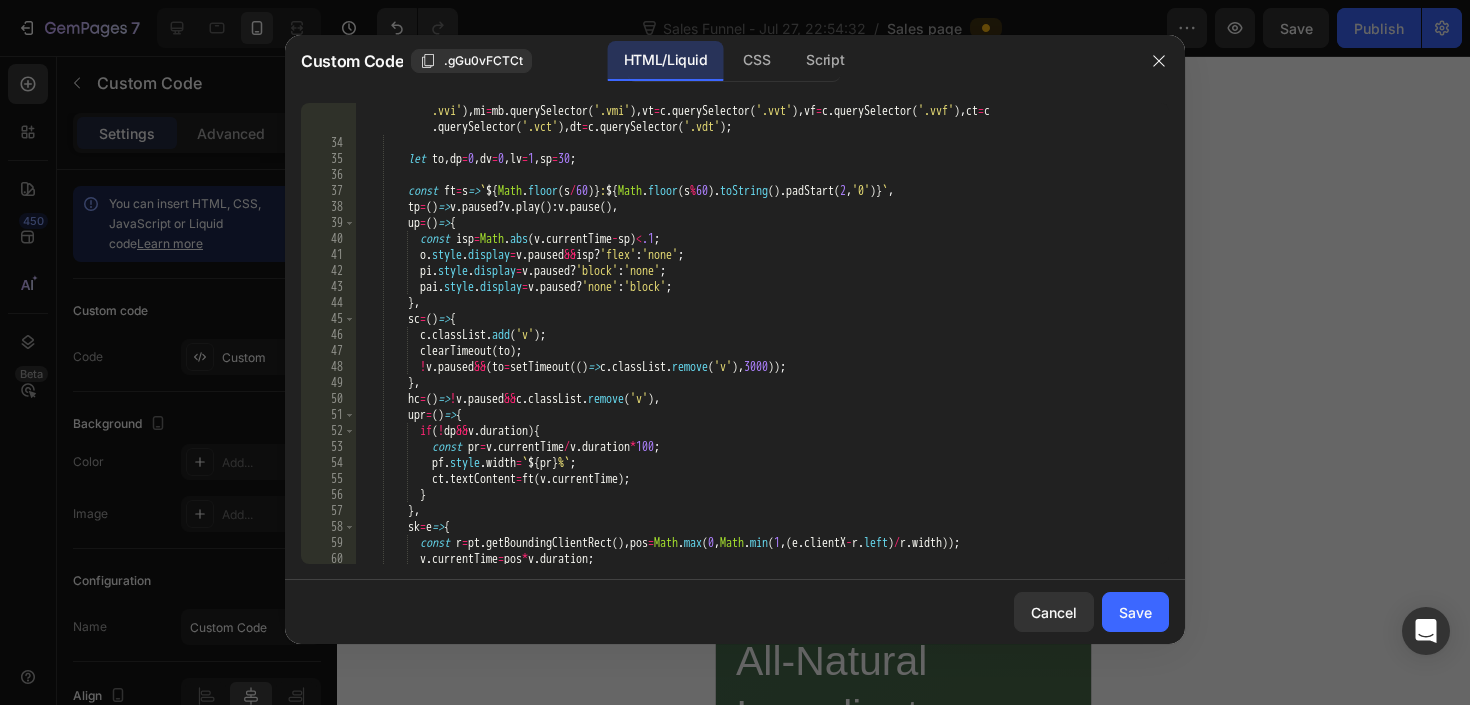 scroll, scrollTop: 603, scrollLeft: 0, axis: vertical 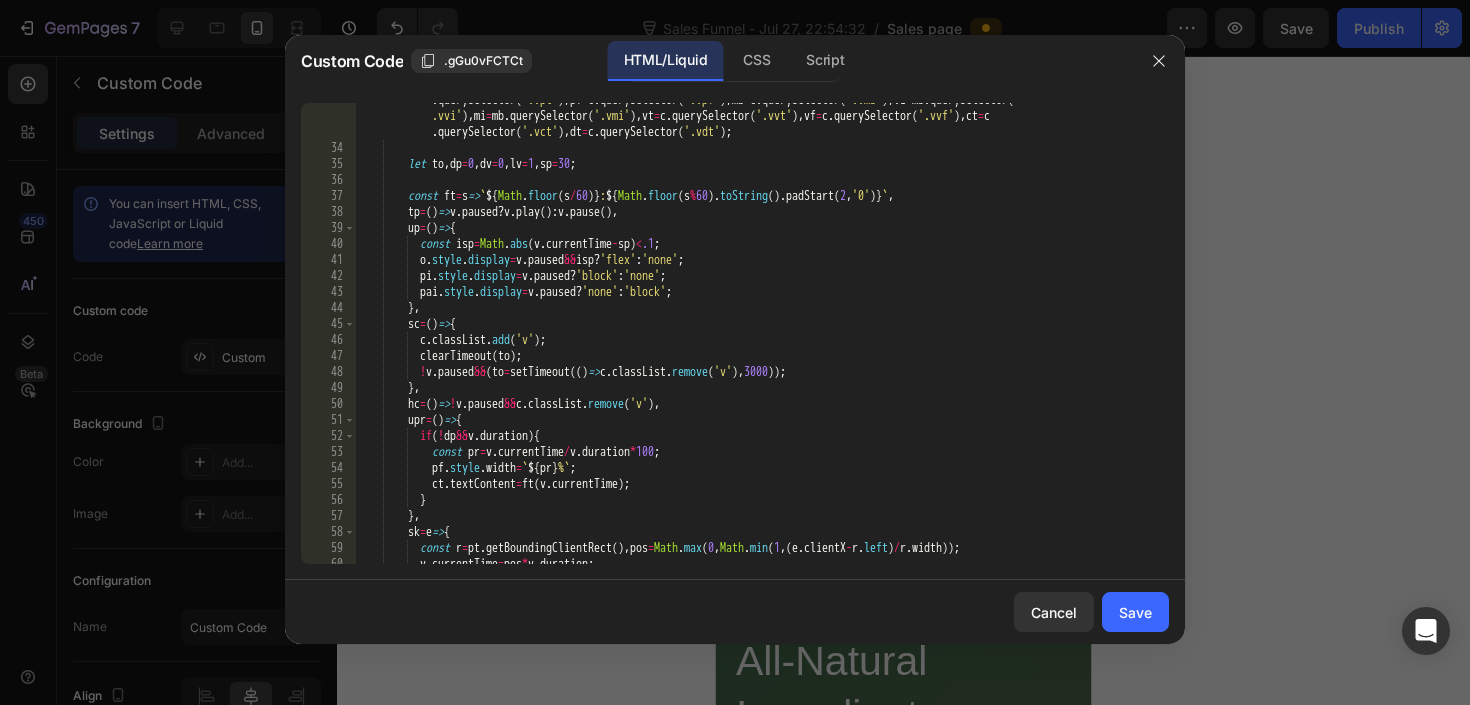 click on "const   v = p . querySelector ( 'video' ) , o = p . querySelector ( '.vo' ) , b = p . querySelector ( '.vb' ) , c = p . querySelector ( '              .vc' ) , pp = c . querySelector ( '.vpp' ) , pi = pp . querySelector ( '.vpi' ) , pai = pp . querySelector ( '.vpai' ) , pt = c              . querySelector ( '.vpt' ) , pf = c . querySelector ( '.vpf' ) , mb = c . querySelector ( '.vmb' ) , vi = mb . querySelector ( '              .vvi' ) , mi = mb . querySelector ( '.vmi' ) , vt = c . querySelector ( '.vvt' ) , vf = c . querySelector ( '.vvf' ) , ct = c              . querySelector ( '.vct' ) , dt = c . querySelector ( '.vdt' ) ;                     let   to , dp = 0 , dv = 0 , lv = 1 , sp = 30 ;                     const   ft = s => ` ${ Math . floor ( s / 60 ) } : ${ Math . floor ( s % 60 ) . toString ( ) . padStart ( 2 , '0' ) } ` ,           tp = ( ) => v . paused ? v . play ( ) : v . pause ( ) ,           up = ( ) => {              const   isp = ." at bounding box center [762, 338] 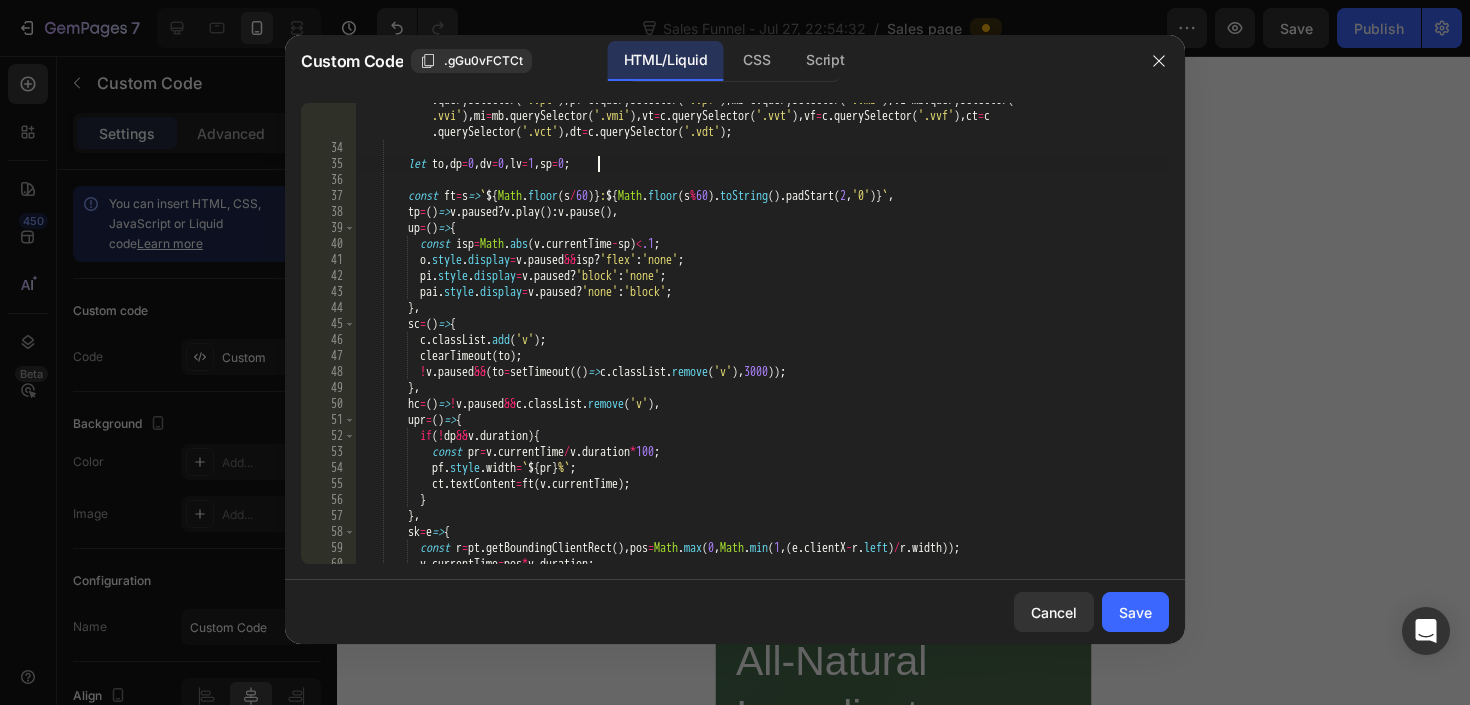 click on "const   v = p . querySelector ( 'video' ) , o = p . querySelector ( '.vo' ) , b = p . querySelector ( '.vb' ) , c = p . querySelector ( '              .vc' ) , pp = c . querySelector ( '.vpp' ) , pi = pp . querySelector ( '.vpi' ) , pai = pp . querySelector ( '.vpai' ) , pt = c              . querySelector ( '.vpt' ) , pf = c . querySelector ( '.vpf' ) , mb = c . querySelector ( '.vmb' ) , vi = mb . querySelector ( '              .vvi' ) , mi = mb . querySelector ( '.vmi' ) , vt = c . querySelector ( '.vvt' ) , vf = c . querySelector ( '.vvf' ) , ct = c              . querySelector ( '.vct' ) , dt = c . querySelector ( '.vdt' ) ;                     let   to , dp = 0 , dv = 0 , lv = 1 , sp = 0 ;                     const   ft = s => ` ${ Math . floor ( s / 60 ) } : ${ Math . floor ( s % 60 ) . toString ( ) . padStart ( 2 , '0' ) } ` ,           tp = ( ) => v . paused ? v . play ( ) : v . pause ( ) ,           up = ( ) => {              const   isp = ." at bounding box center [762, 338] 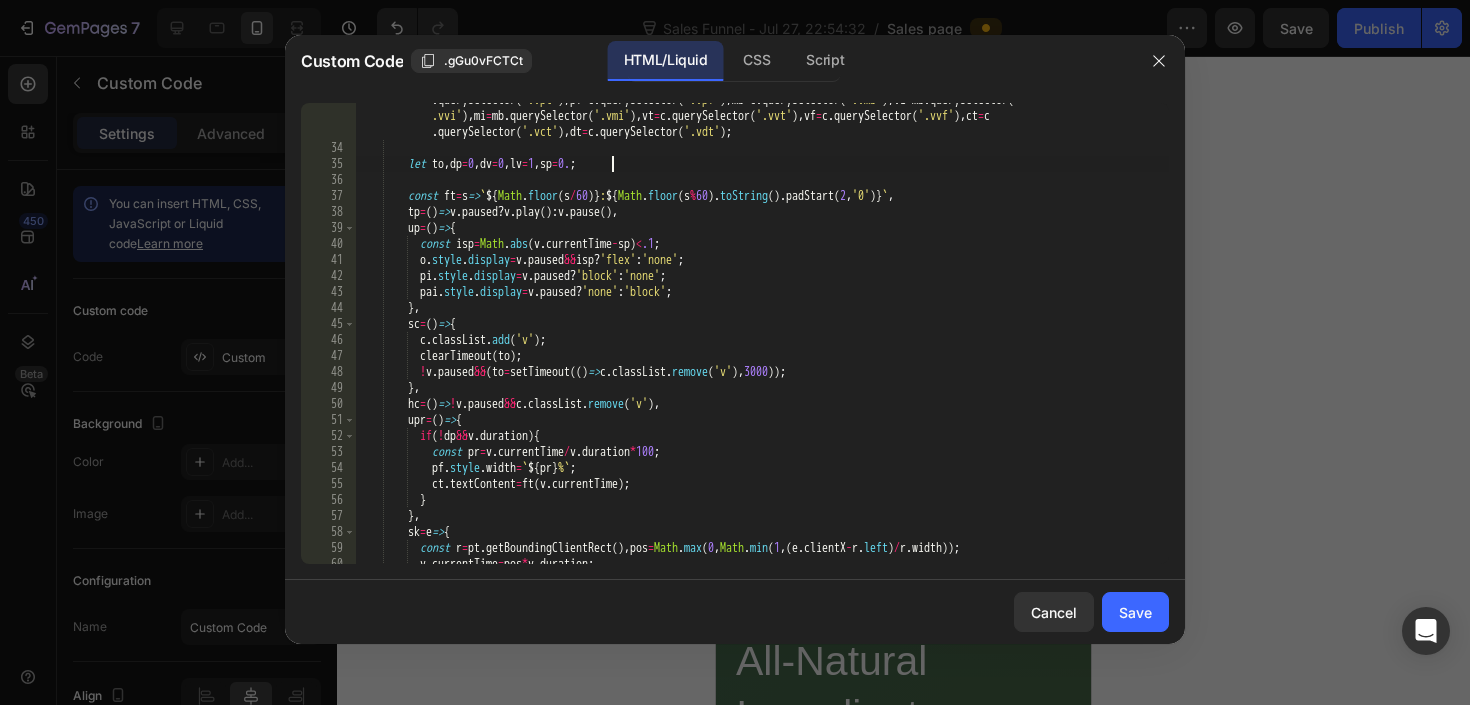 scroll, scrollTop: 0, scrollLeft: 21, axis: horizontal 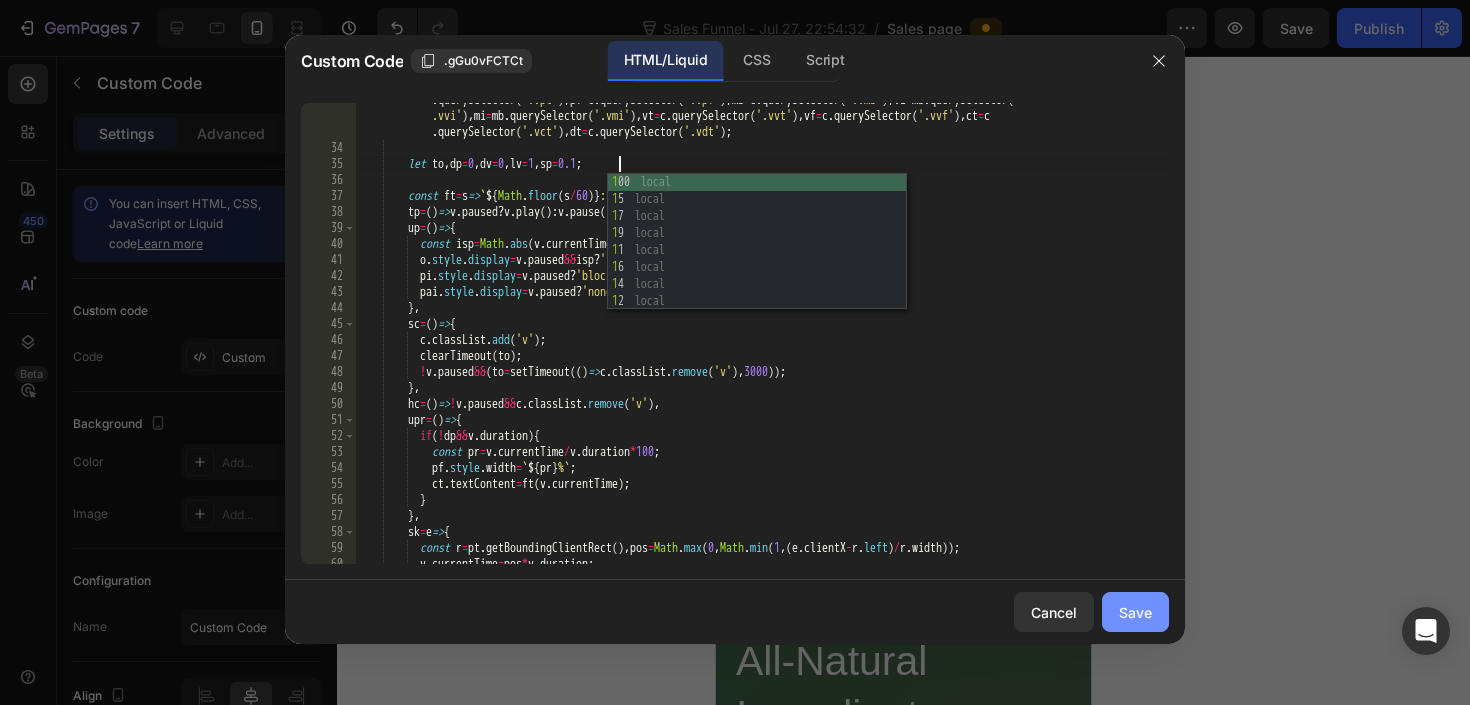 type on "let to,dp=0,dv=0,lv=1,sp=0.1;" 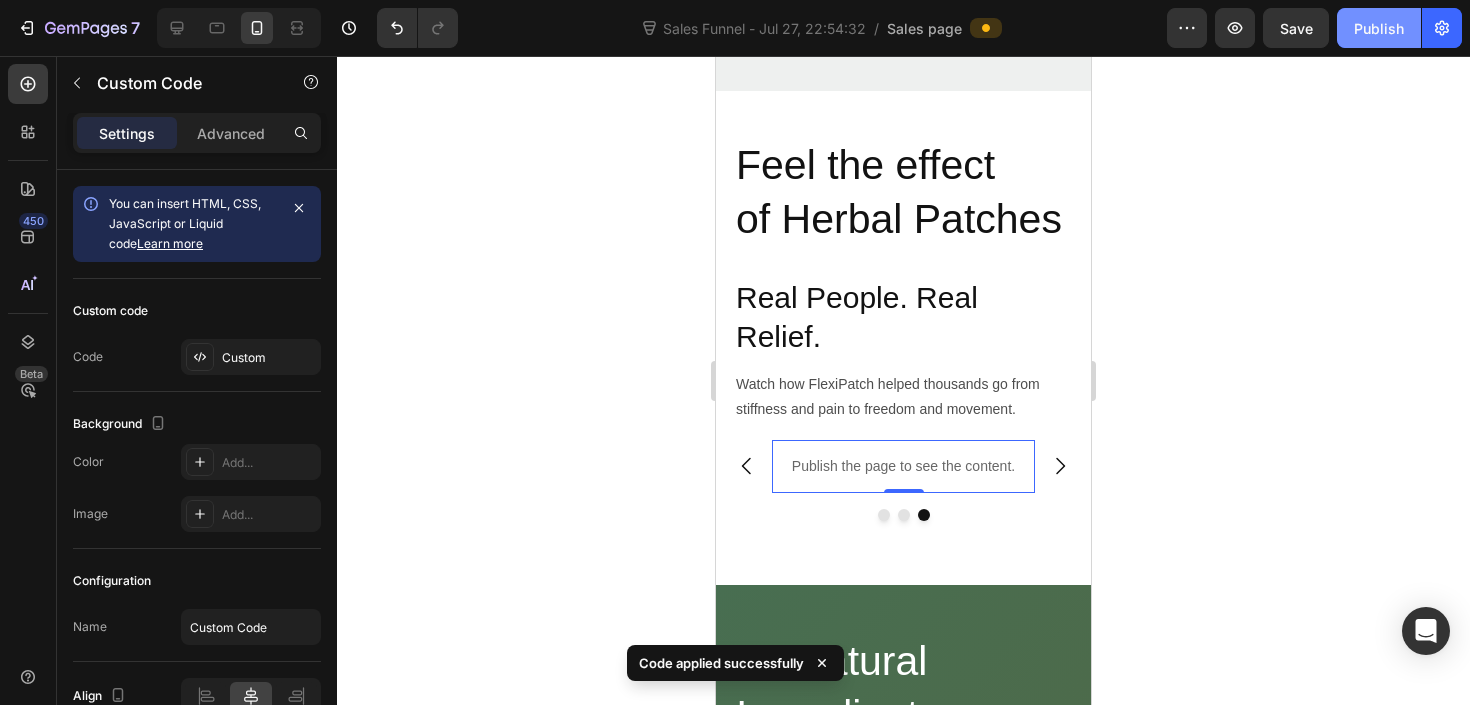 click on "Publish" 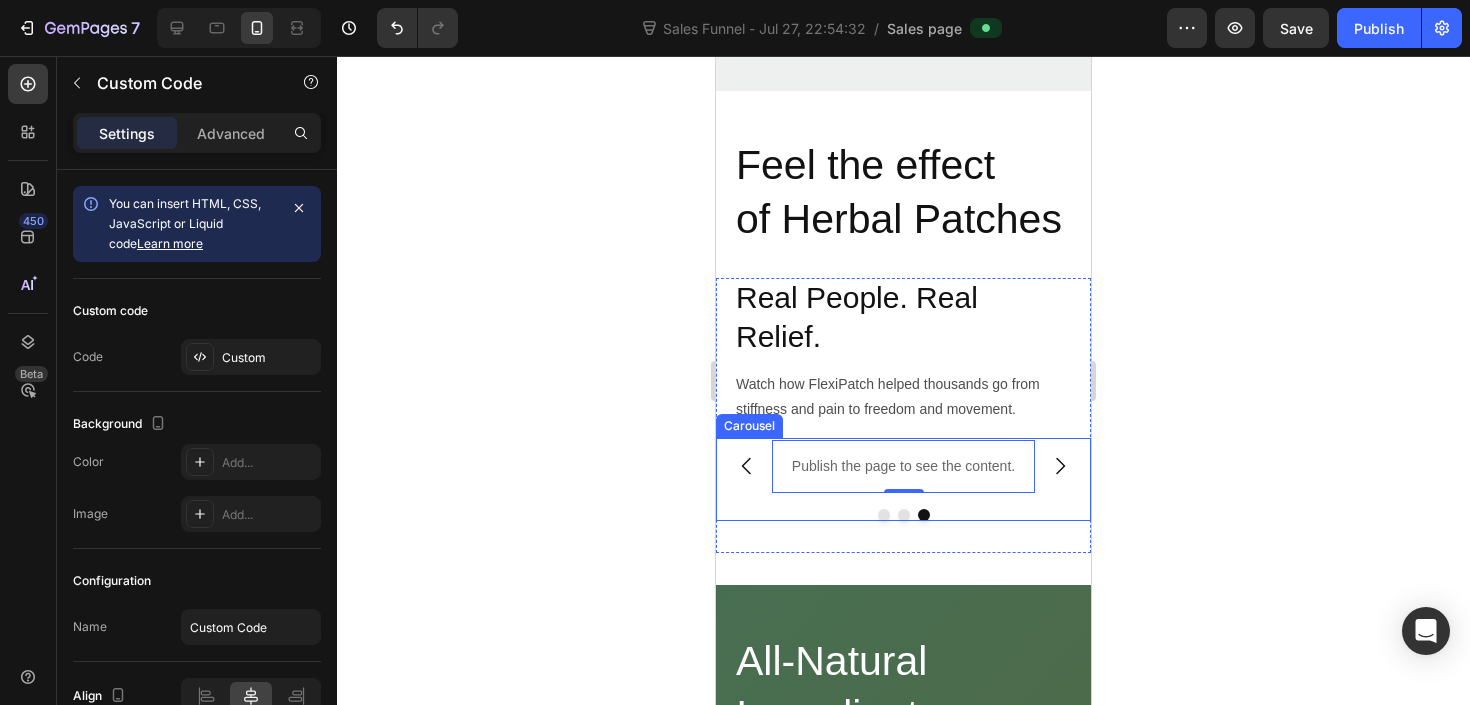 click 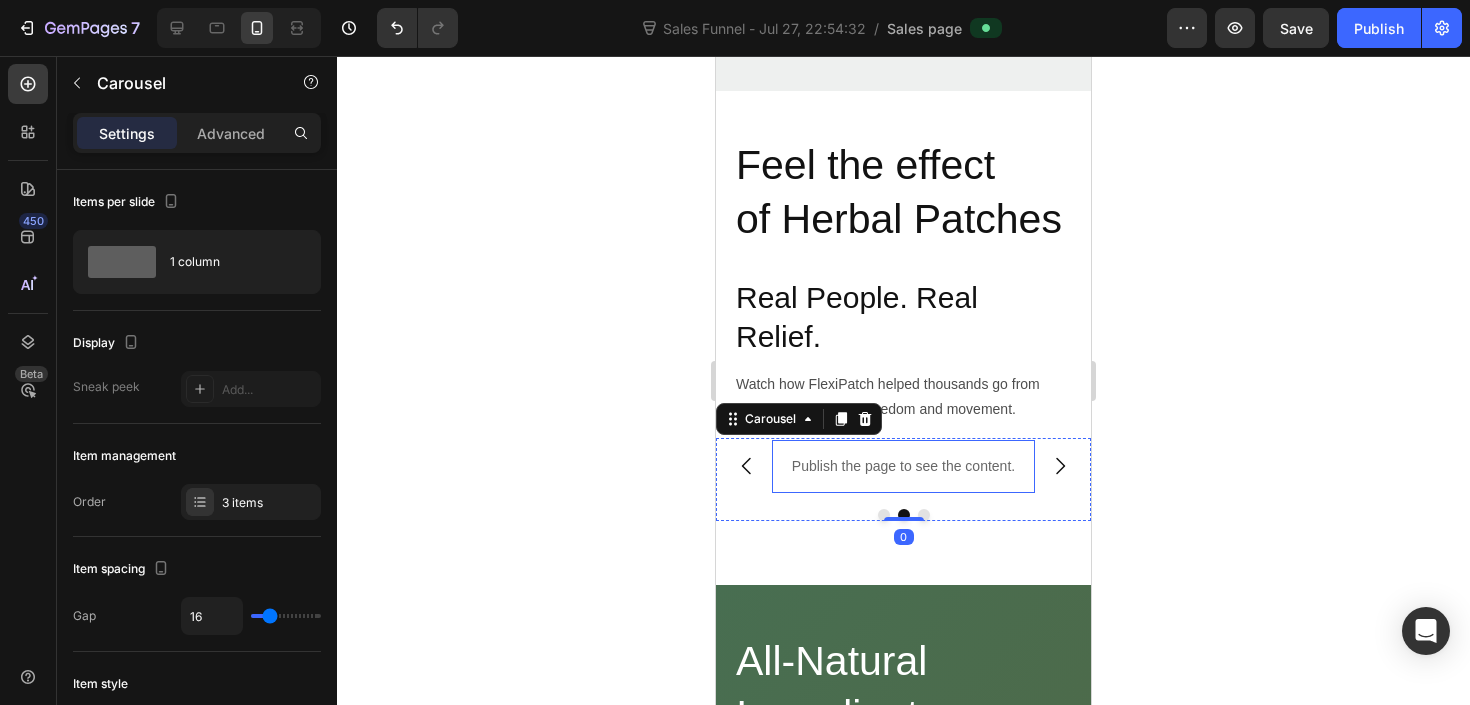 click on "Publish the page to see the content." at bounding box center [903, 466] 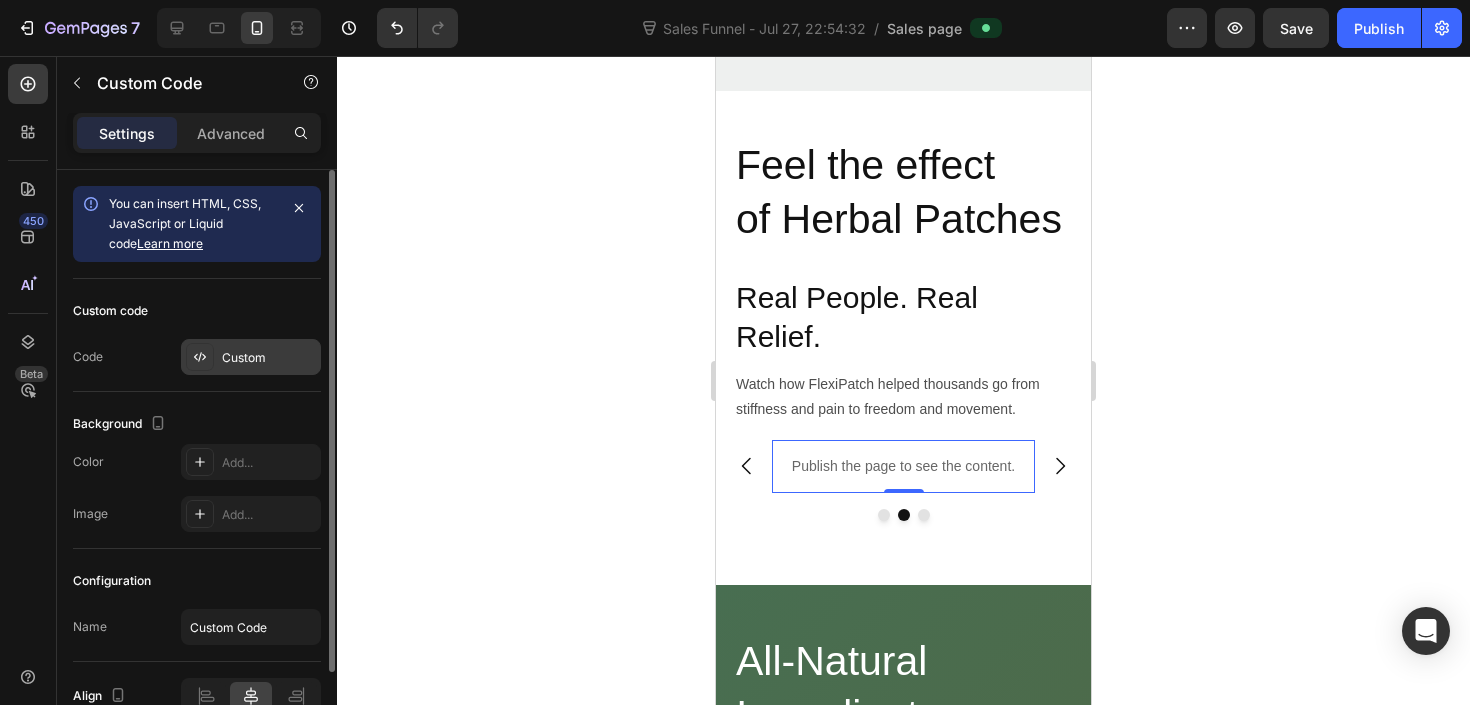click on "Custom" at bounding box center (251, 357) 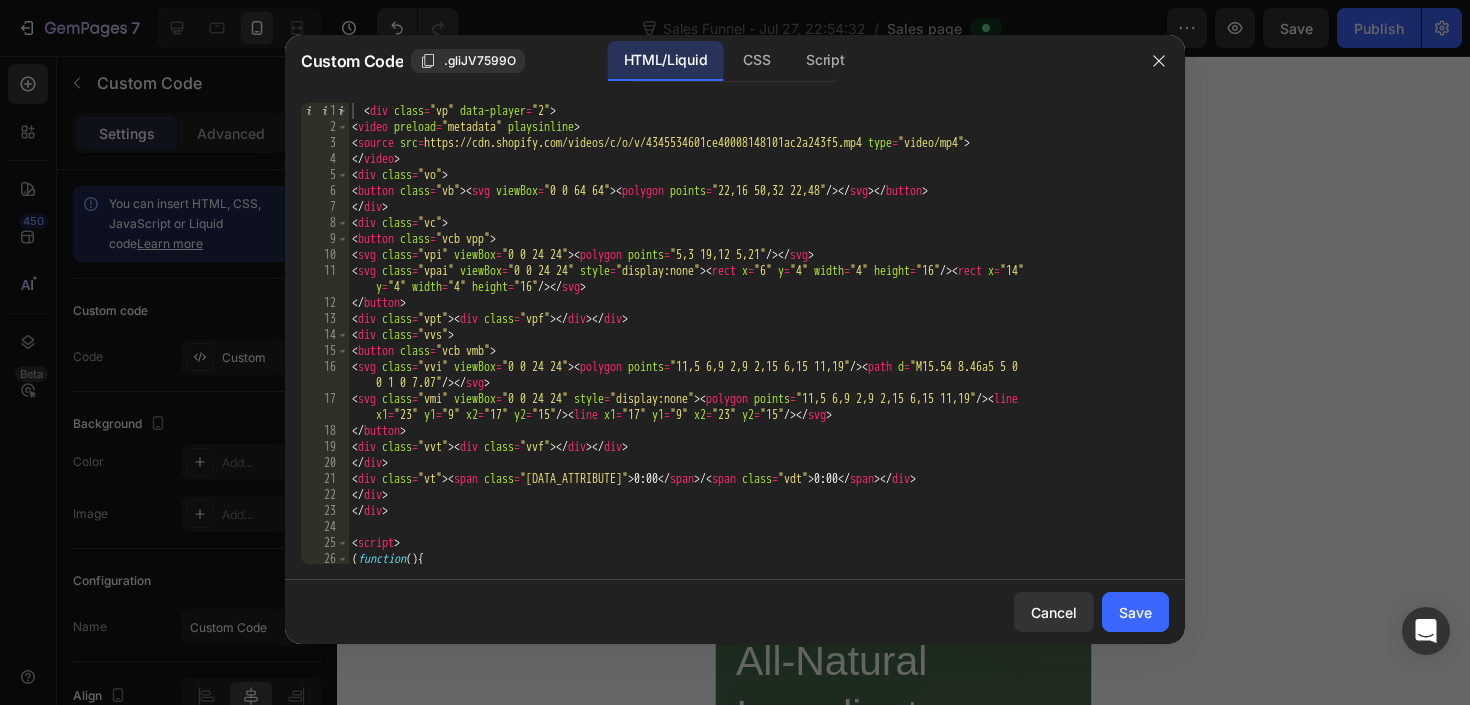 click on "< div   class = "vp"   data-player = "2" > < video   preload = "metadata"   playsinline > < source   src = "https://cdn.shopify.com/videos/c/o/v/4345534601ce40008148101ac2a243f5.mp4"   type = "video/mp4" > </ video > < div   class = "vo" > < button   class = "vb" > < svg   viewBox = "0 0 64 64" > < polygon   points = "22,16 50,32 22,48" /> </ svg > </ button > </ div > < div   class = "vc" > < button   class = "vcb vpp" > < svg   class = "vpi"   viewBox = "0 0 24 24" > < polygon   points = "5,3 19,12 5,21" /> </ svg > < svg   class = "vpai"   viewBox = "0 0 24 24"   style = "display:none" > < rect   x = "6"   y = "4"   width = "4"   height = "16" /> < rect   x = "14"    y = "4"   width = "4"   height = "16" /> </ svg > </ button > < div   class = "vpt" > < div   class = "vpf" > </ div > </ div > < div   class = "vvs" > < button   class = "vcb vmb" > < svg   class = "vvi"   viewBox = "0 0 24 24" > < polygon   points = "11,5 6,9 2,9 2,15 6,15 11,19" /> < path   d = "M15.54 8.46a5 5 0     " /> </ svg > </ div > < div   class = "vvt" > < div   class = "vvf" > </ div > </ div > </ div > < div   =" at bounding box center (758, 349) 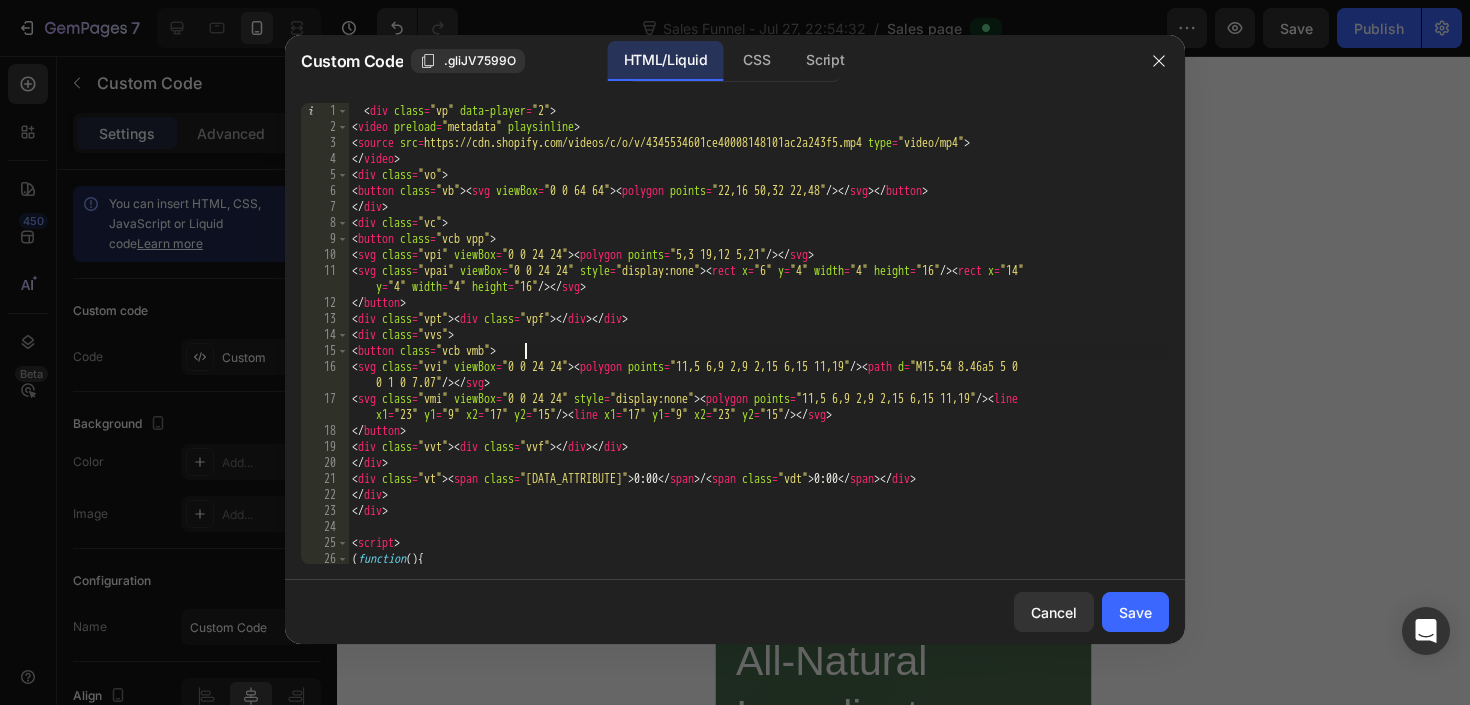 type on "</body>
</html>" 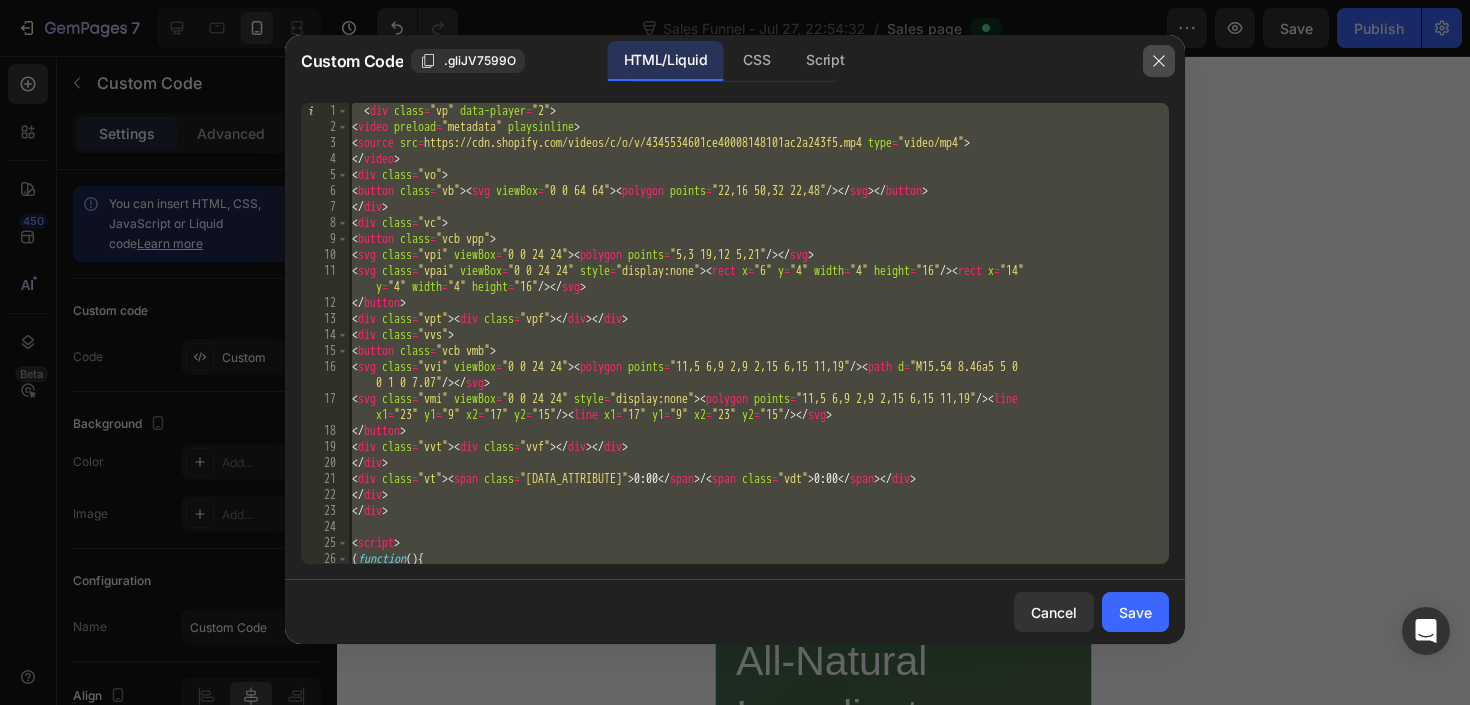 click 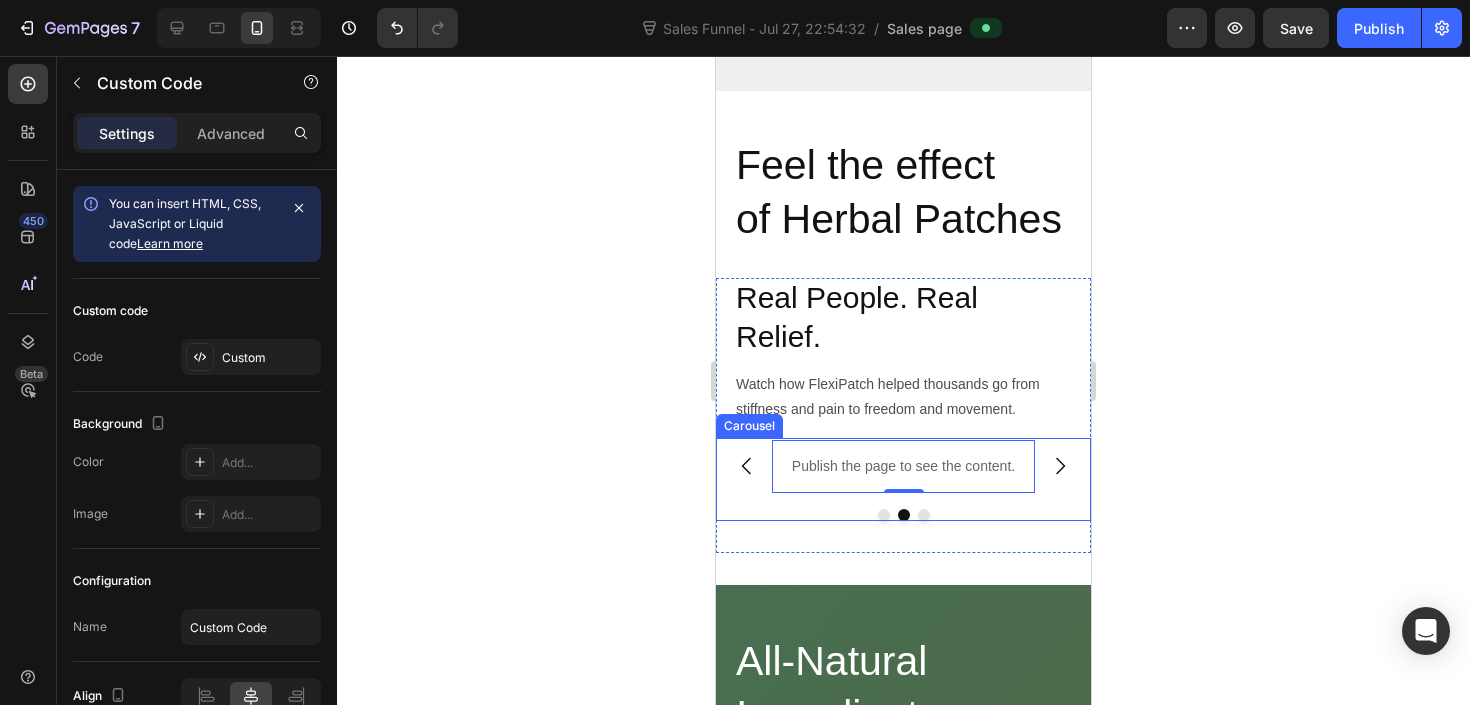 click 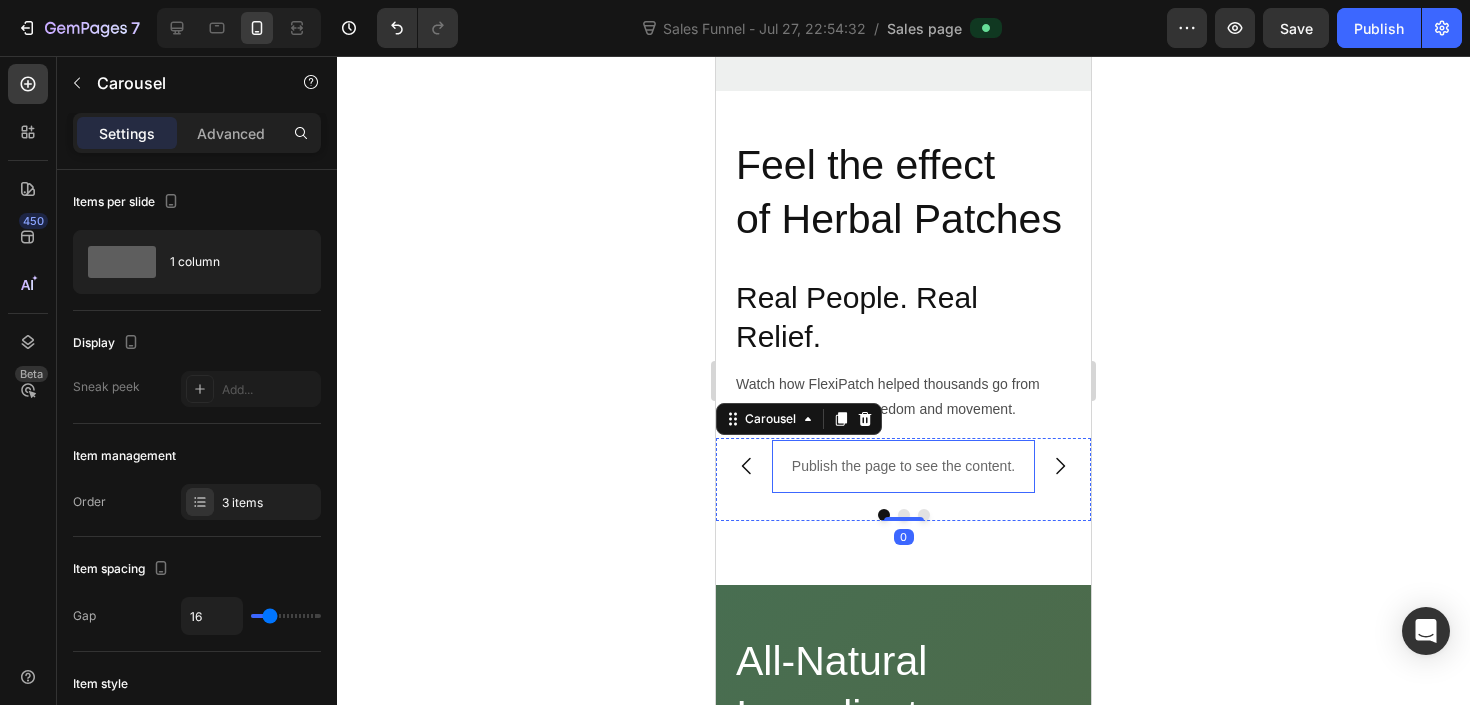 click on "Publish the page to see the content." at bounding box center [903, 466] 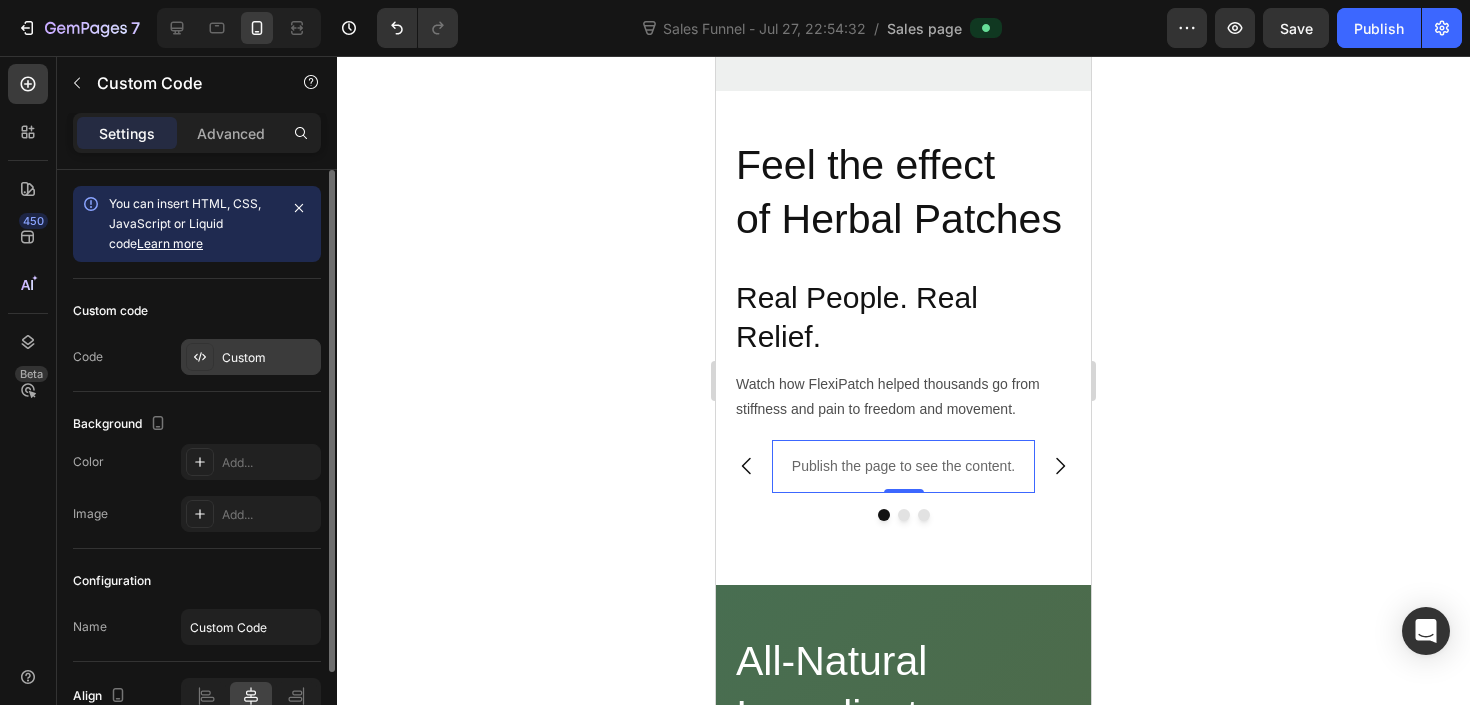 click 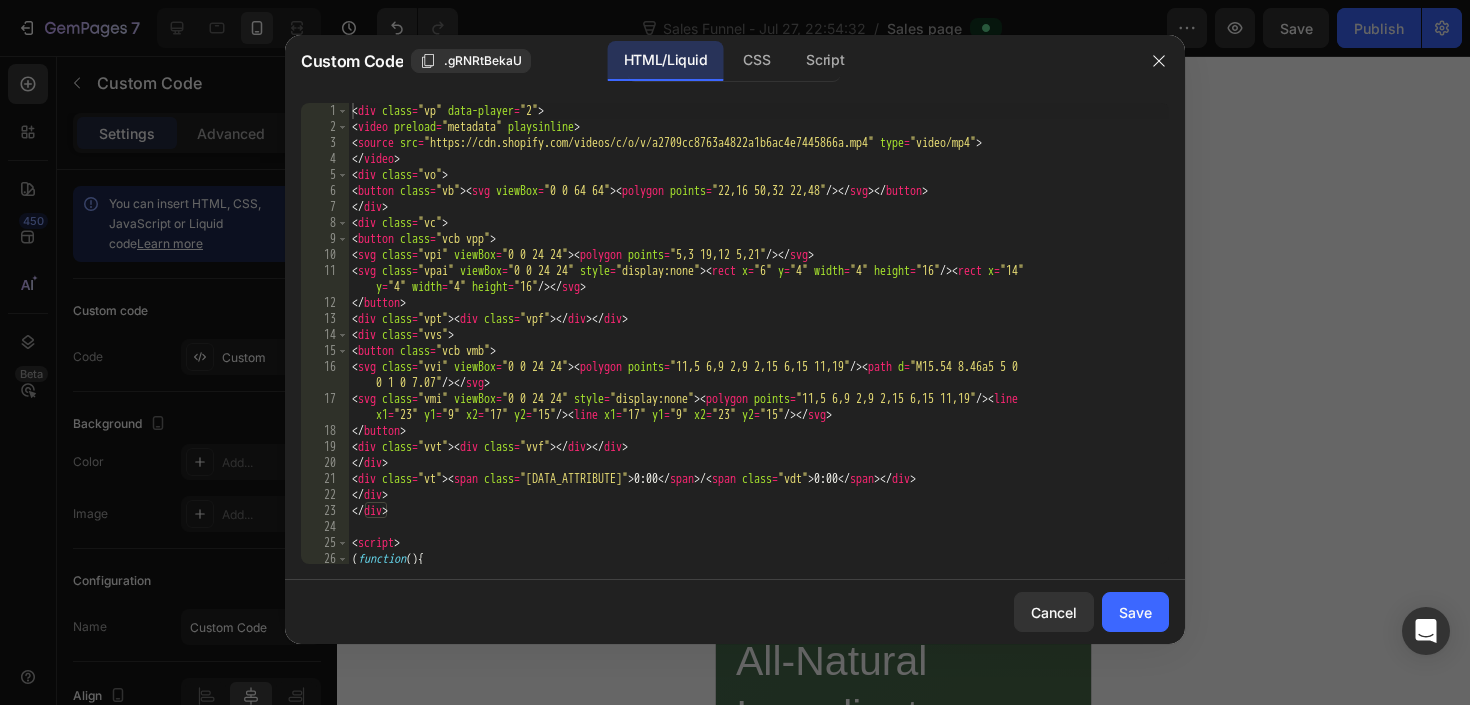 click on "< div   class = "vp"   data-player = "2" > < video   preload = "metadata"   playsinline > < source   src = "https://cdn.shopify.com/videos/c/o/v/a2709cc8763a4822a1b6ac4e7445866a.mp4"   type = "video/mp4" > </ video > < div   class = "vo" > < button   class = "vb" > < svg   viewBox = "0 0 64 64" > < polygon   points = "22,16 50,32 22,48" /> </ svg > </ button > </ div > < div   class = "vc" > < button   class = "vcb vpp" > < svg   class = "vpi"   viewBox = "0 0 24 24" > < polygon   points = "5,3 19,12 5,21" /> </ svg > < svg   class = "vpai"   viewBox = "0 0 24 24"   style = "display:none" > < rect   x = "6"   y = "4"   width = "4"   height = "16" /> < rect   x = "14"    y = "4"   width = "4"   height = "16" /> </ svg > </ button > < div   class = "vpt" > < div   class = "vpf" > </ div > </ div > < div   class = "vvs" > < button   class = "vcb vmb" > < svg   class = "vvi"   viewBox = "0 0 24 24" > < polygon   points = "11,5 6,9 2,9 2,15 6,15 11,19" /> < path   d = "M15.54 8.46a5 5 0     " /> </ svg >" at bounding box center [758, 349] 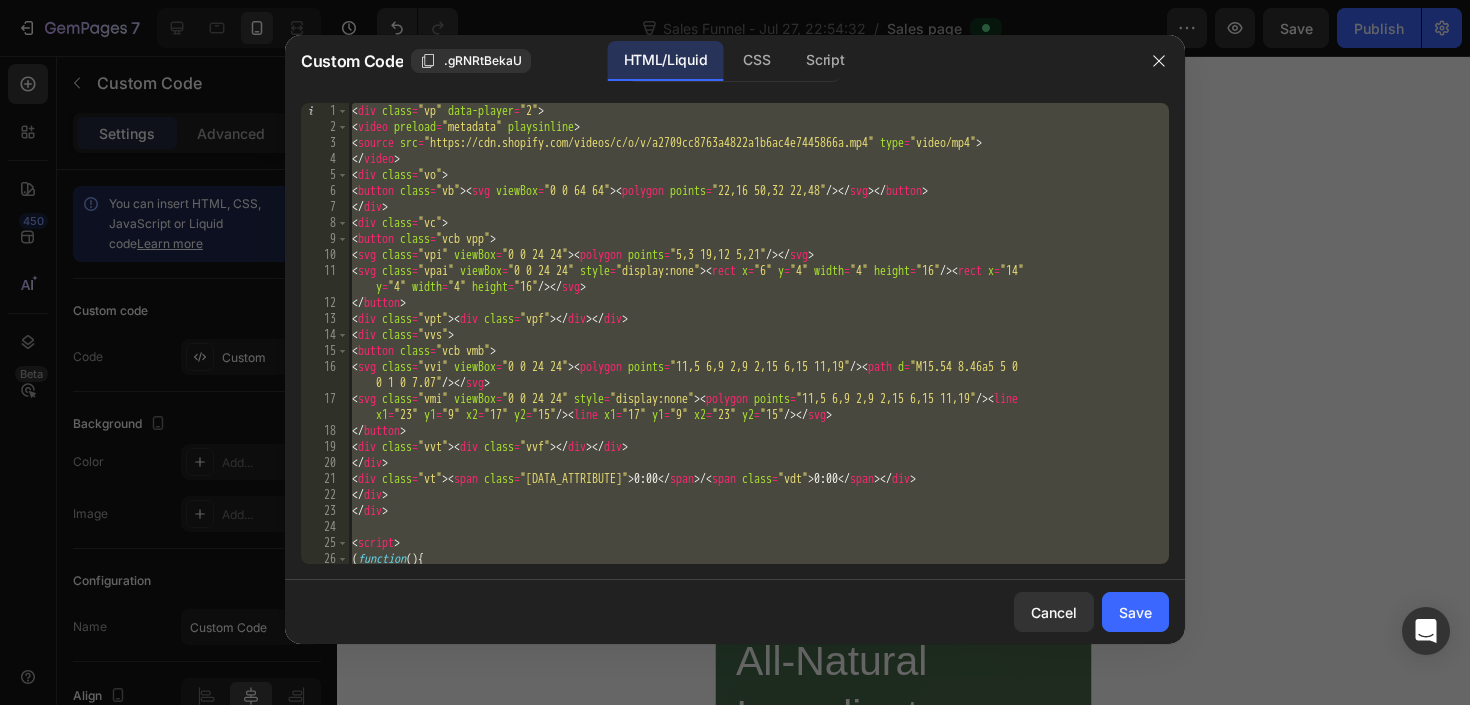 paste 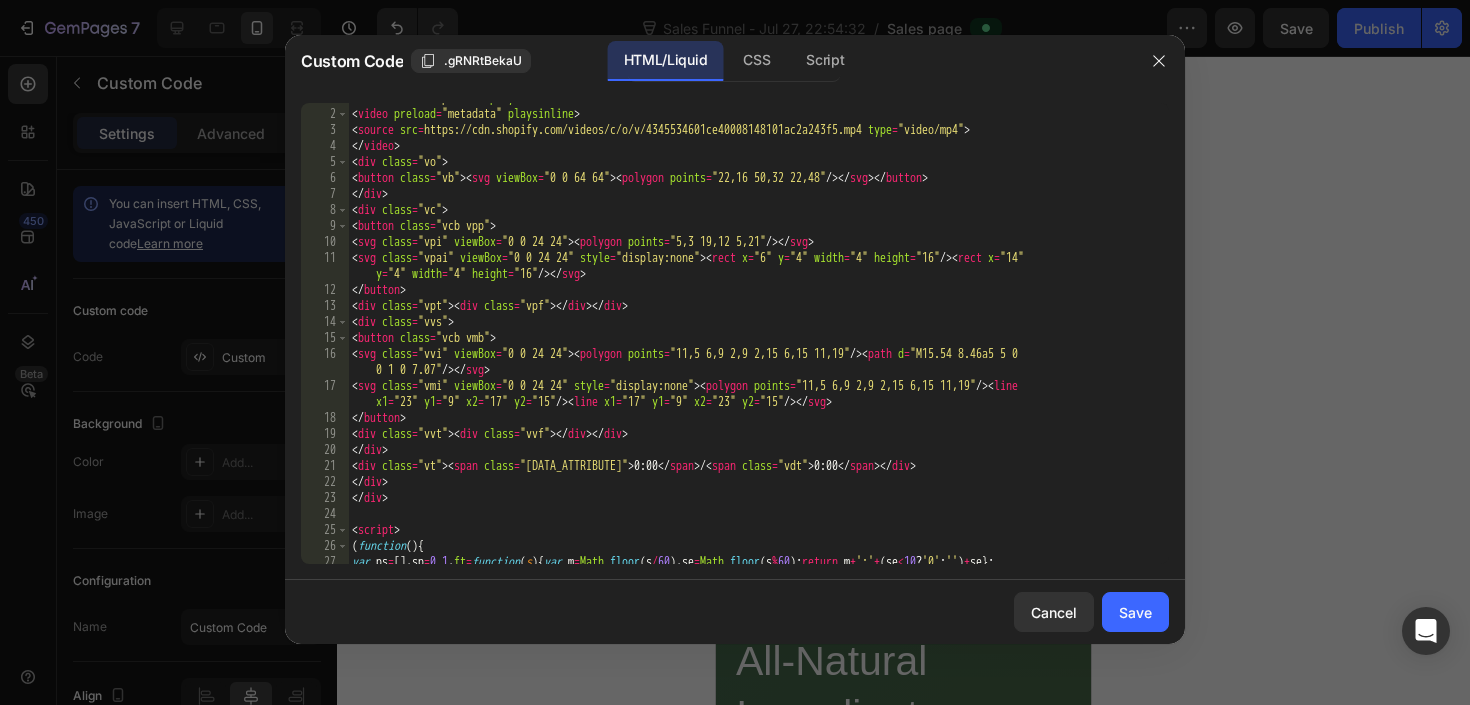 scroll, scrollTop: 0, scrollLeft: 0, axis: both 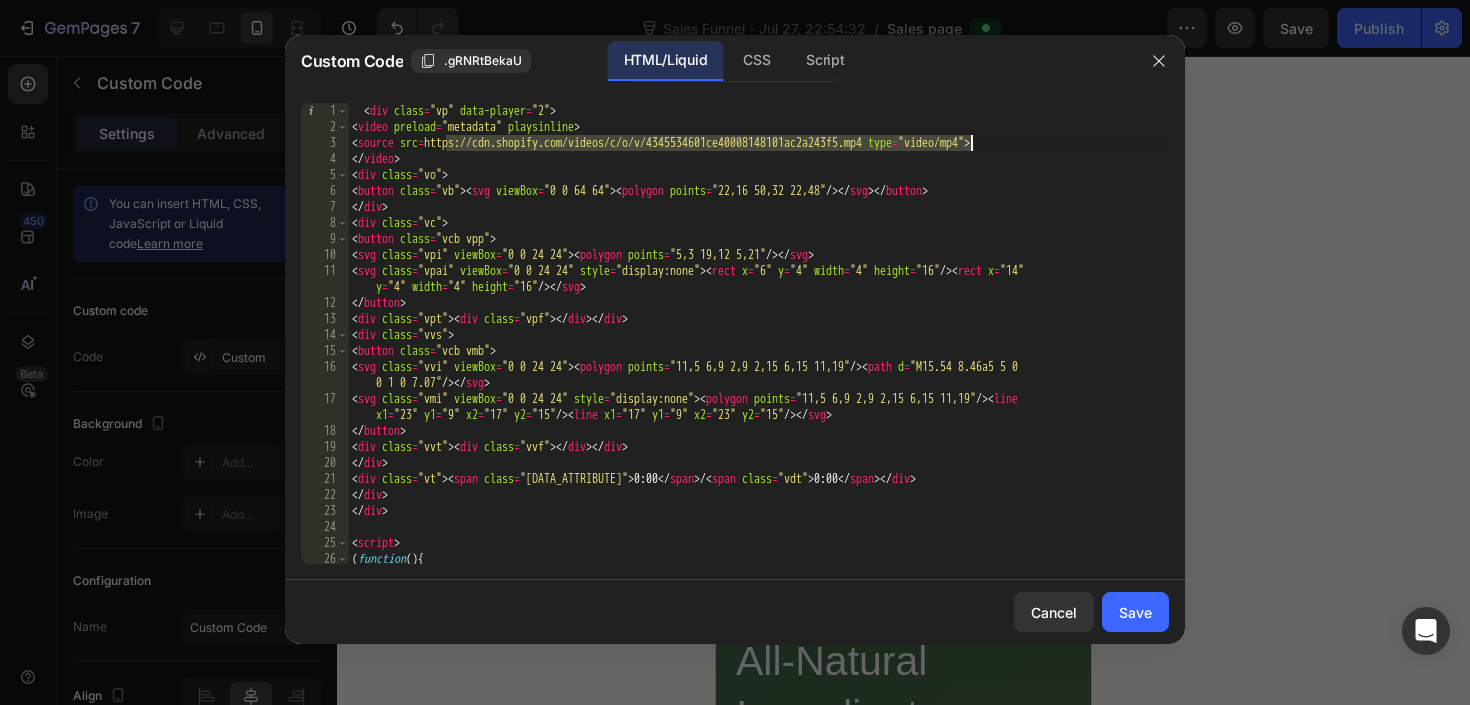 drag, startPoint x: 446, startPoint y: 149, endPoint x: 969, endPoint y: 145, distance: 523.0153 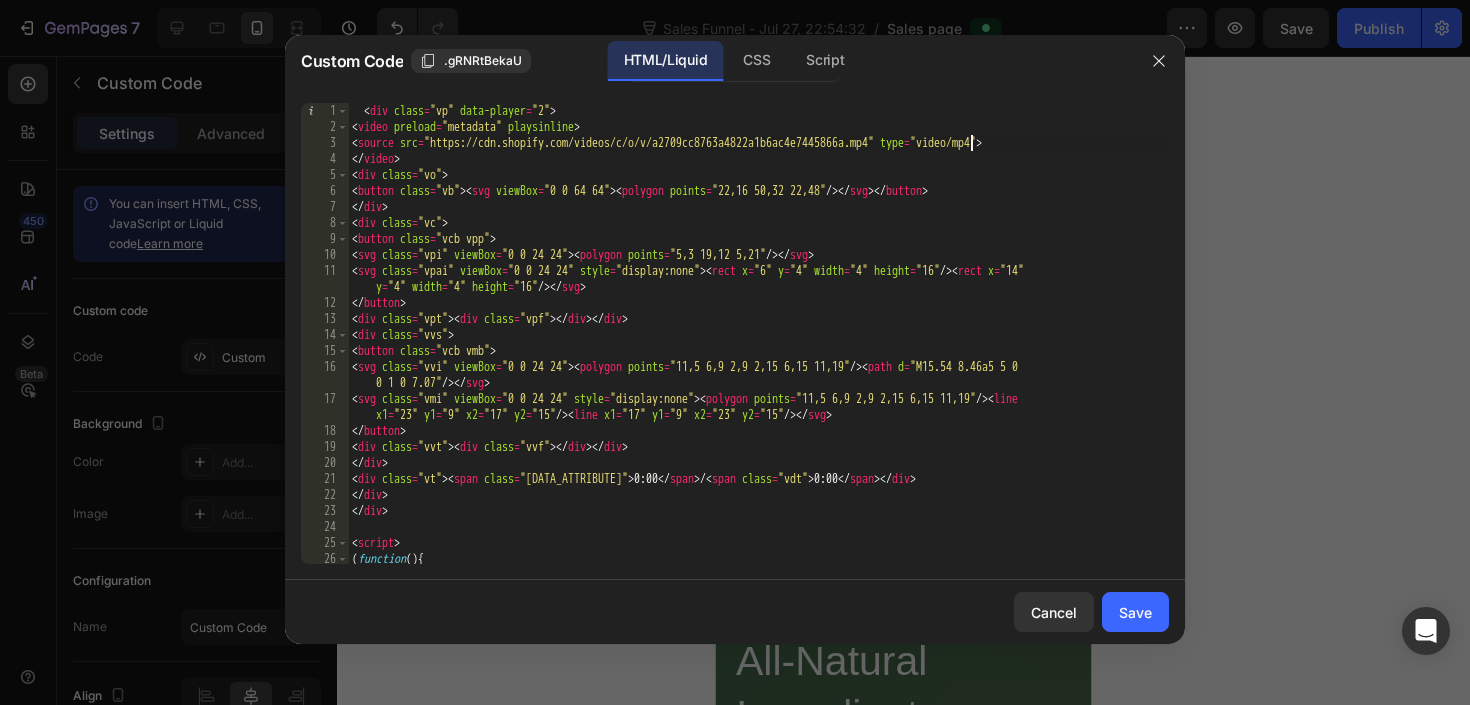 scroll, scrollTop: 0, scrollLeft: 0, axis: both 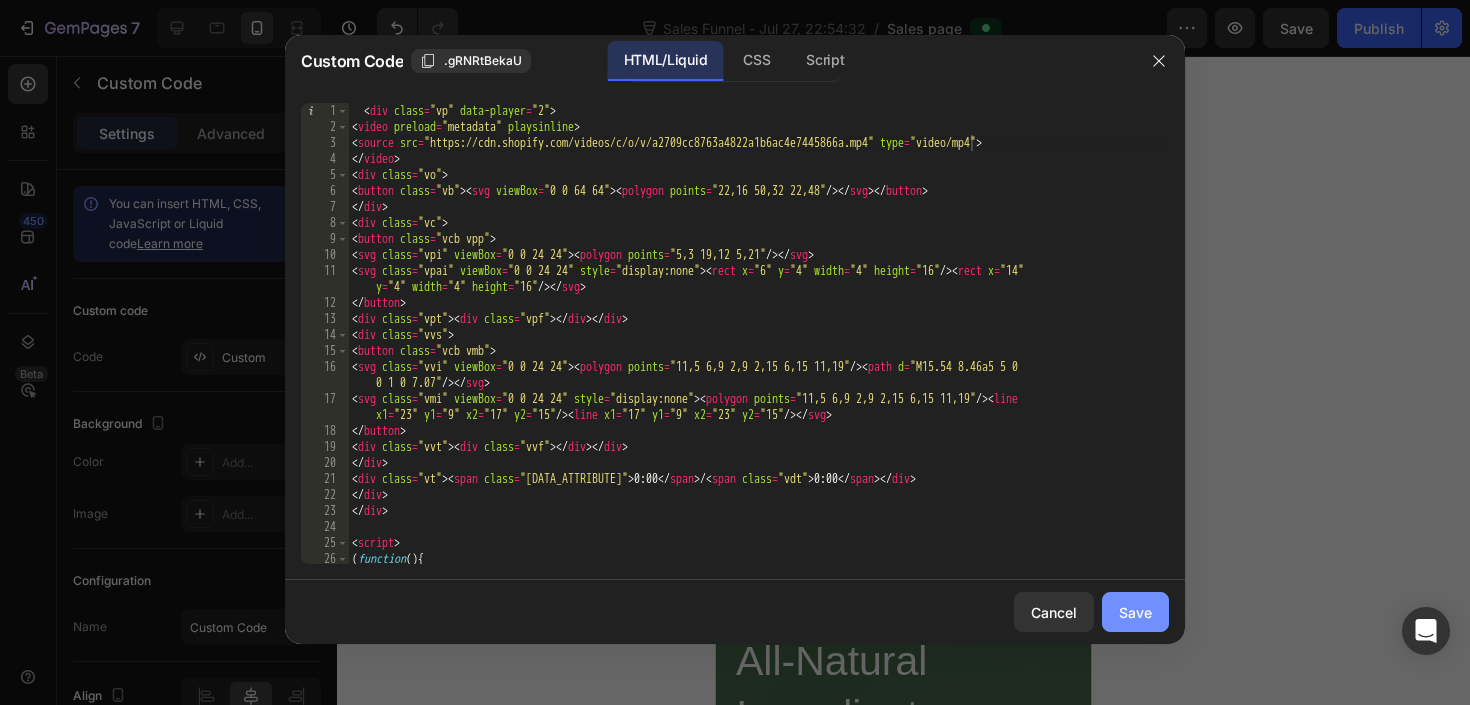 click on "Save" at bounding box center (1135, 612) 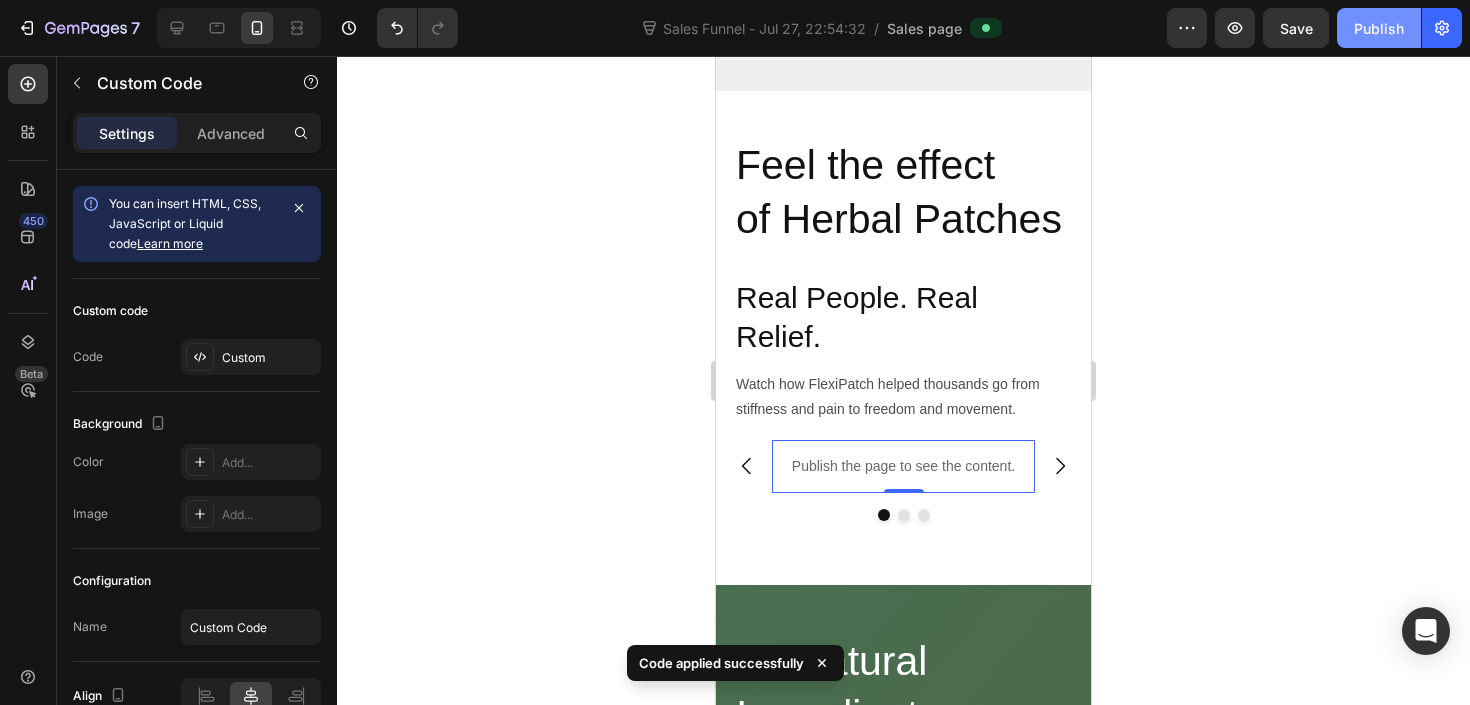 click on "Publish" at bounding box center [1379, 28] 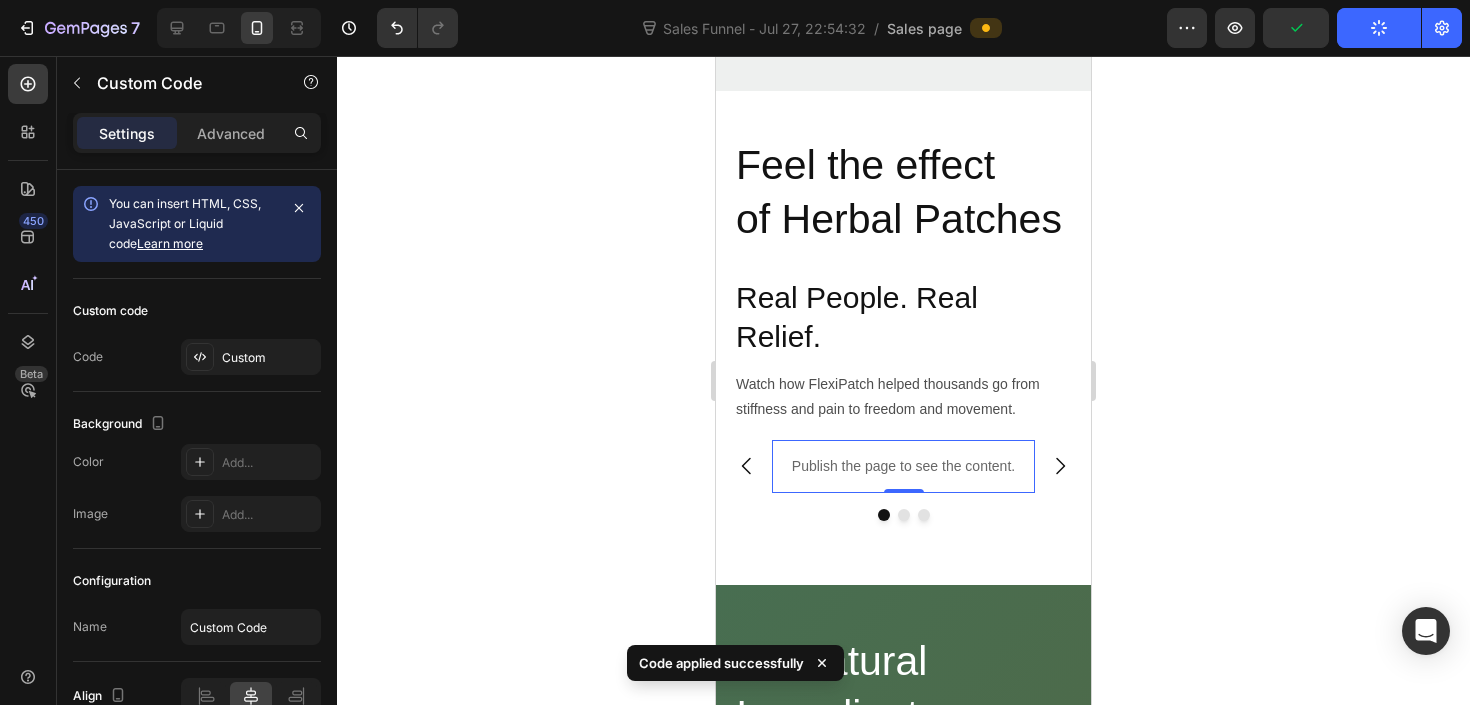 click on "Publish the page to see the content." at bounding box center [903, 466] 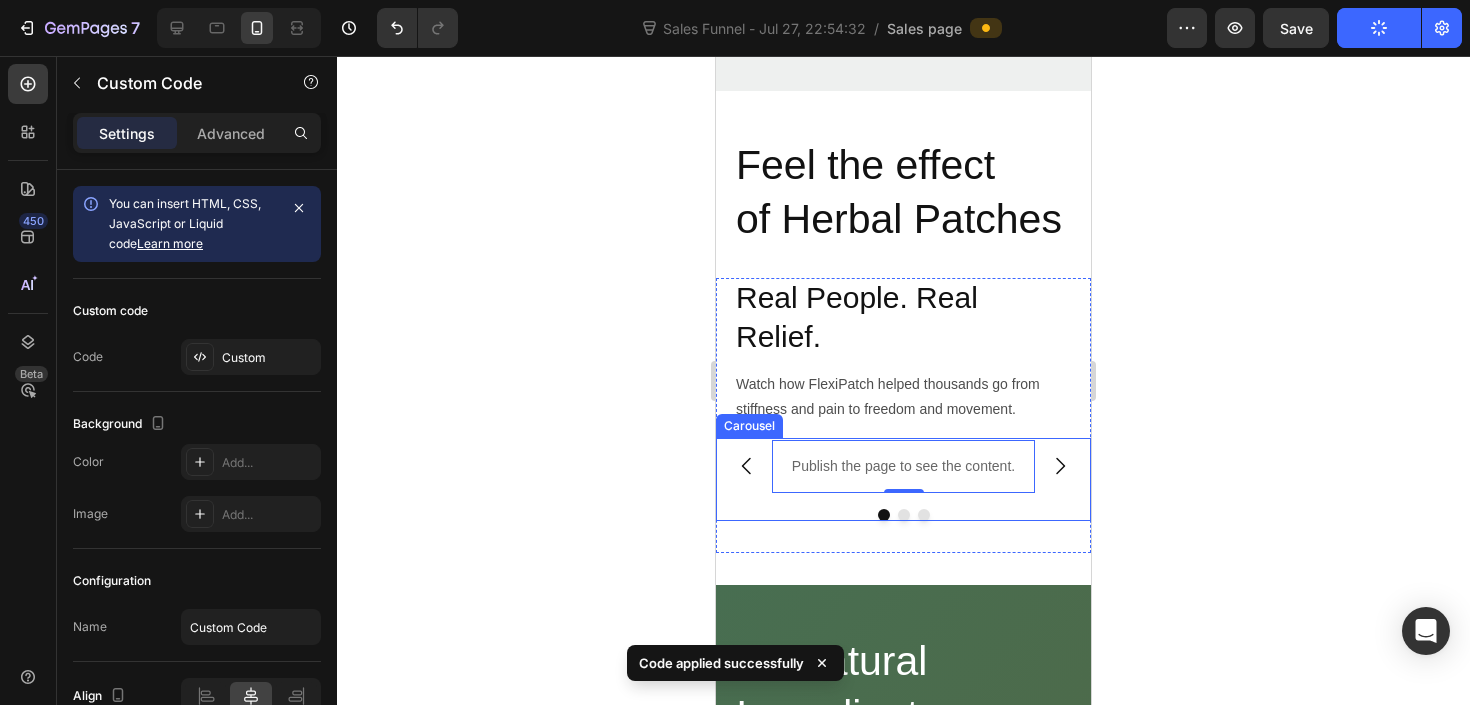 click 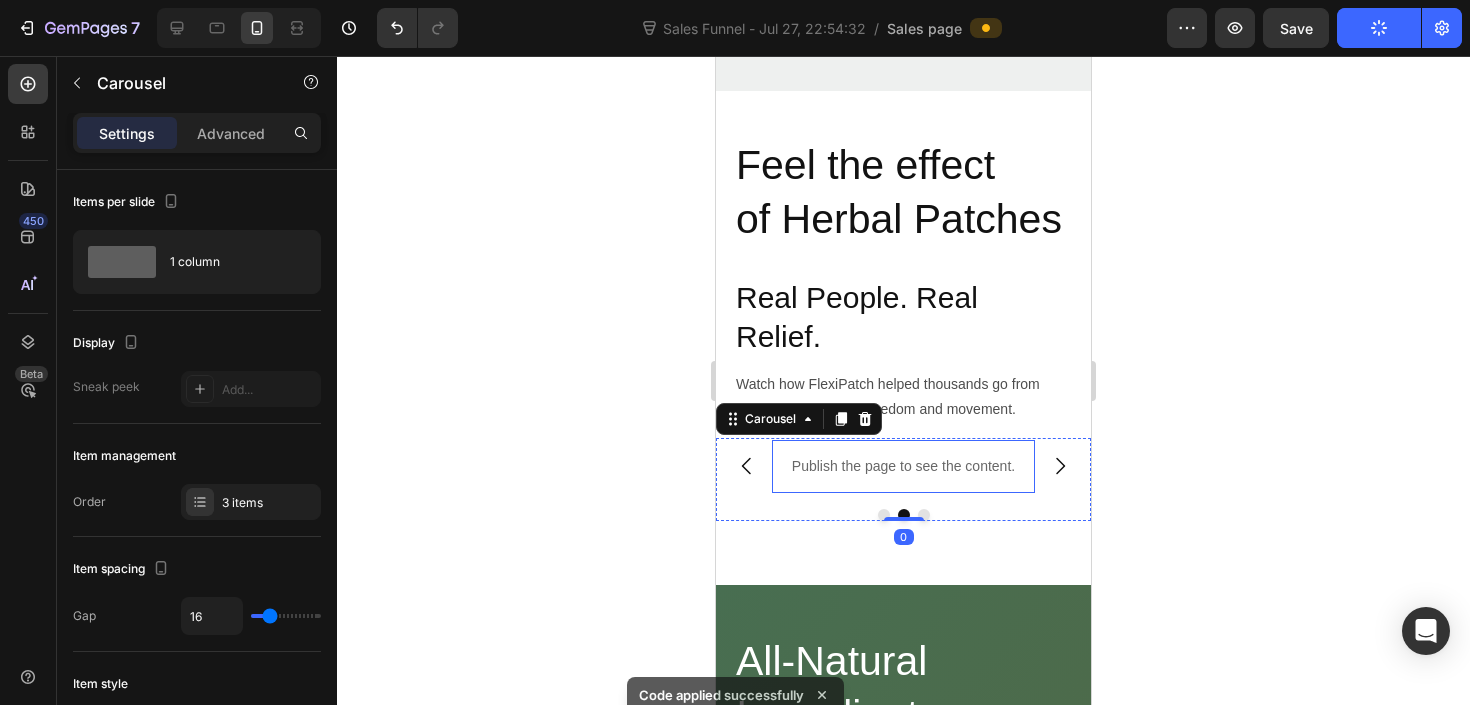 click on "Publish the page to see the content." at bounding box center [903, 466] 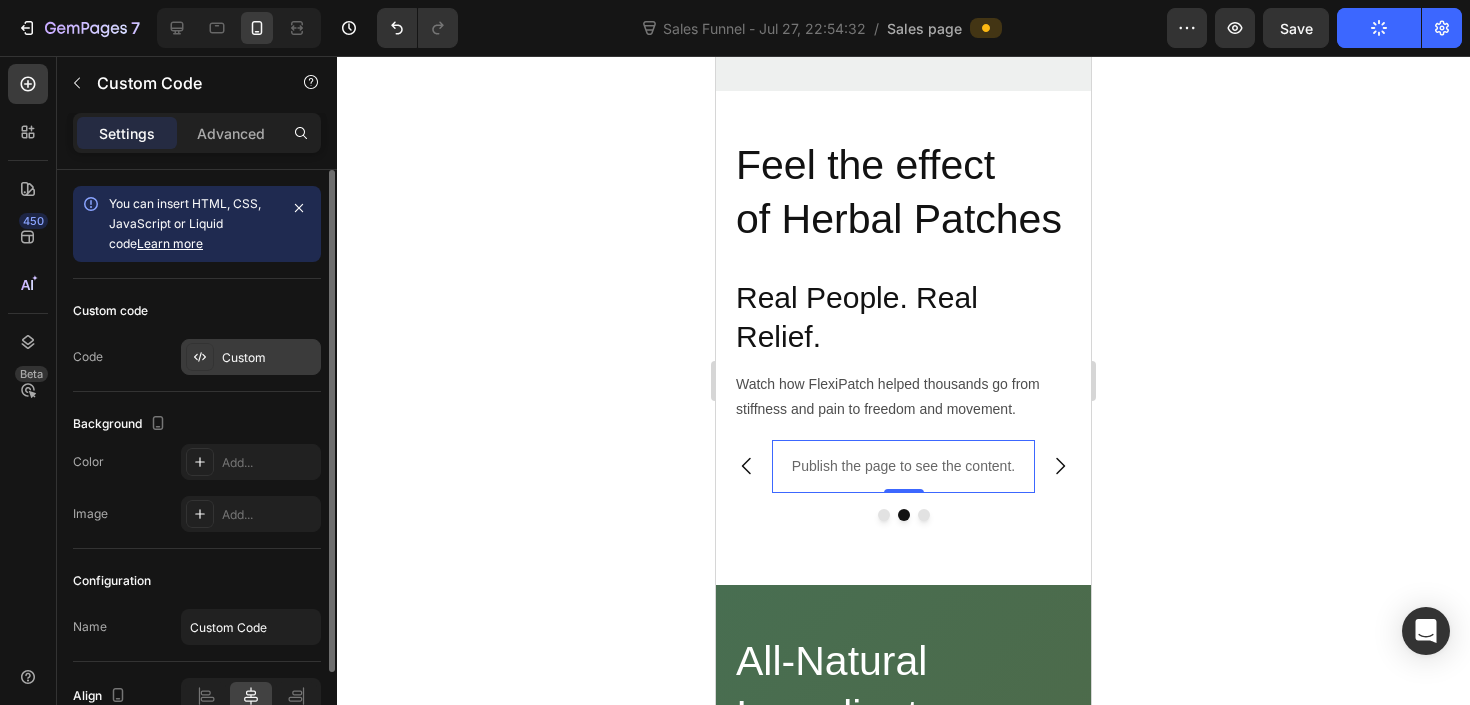 click on "Custom" at bounding box center (269, 358) 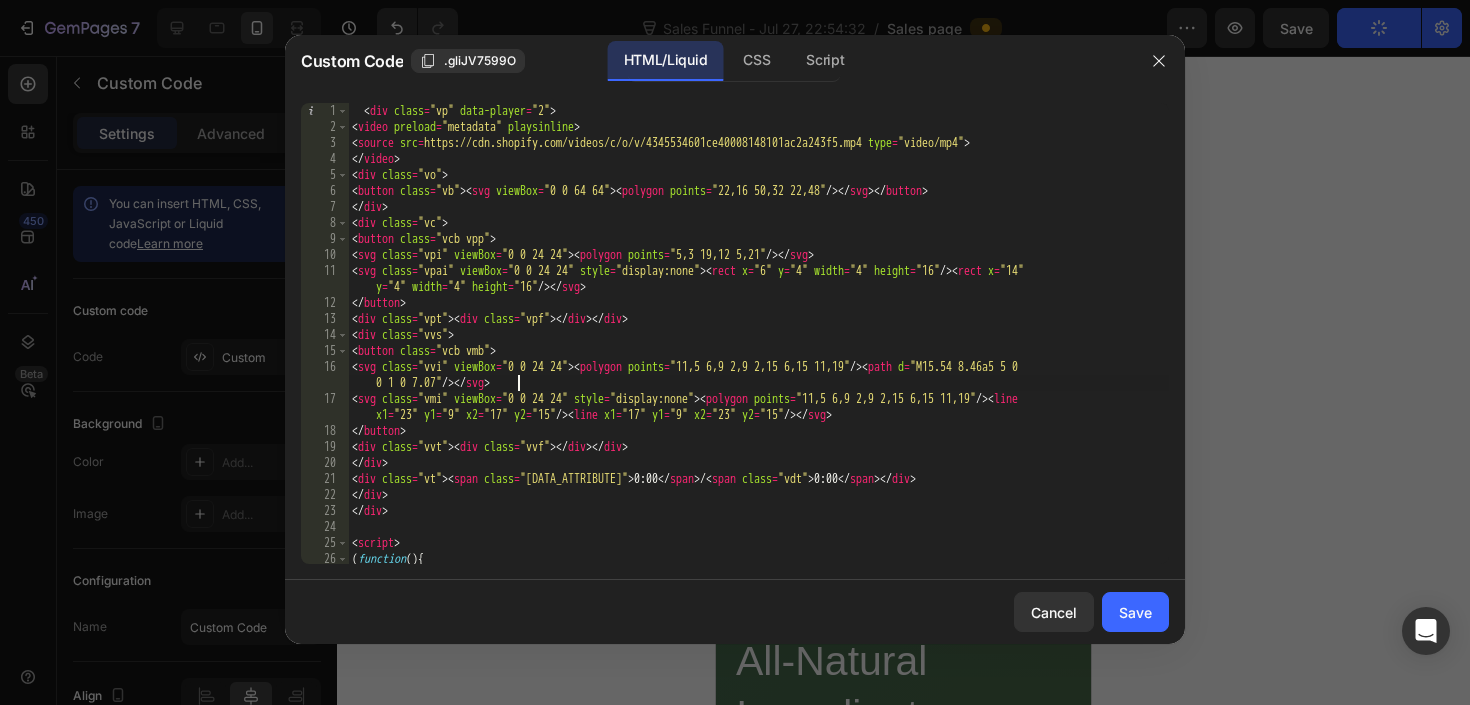 click on "< div   class = "vp"   data-player = "2" > < video   preload = "metadata"   playsinline > < source   src = "https://cdn.shopify.com/videos/c/o/v/4345534601ce40008148101ac2a243f5.mp4"   type = "video/mp4" > </ video > < div   class = "vo" > < button   class = "vb" > < svg   viewBox = "0 0 64 64" > < polygon   points = "22,16 50,32 22,48" /> </ svg > </ button > </ div > < div   class = "vc" > < button   class = "vcb vpp" > < svg   class = "vpi"   viewBox = "0 0 24 24" > < polygon   points = "5,3 19,12 5,21" /> </ svg > < svg   class = "vpai"   viewBox = "0 0 24 24"   style = "display:none" > < rect   x = "6"   y = "4"   width = "4"   height = "16" /> < rect   x = "14"    y = "4"   width = "4"   height = "16" /> </ svg > </ button > < div   class = "vpt" > < div   class = "vpf" > </ div > </ div > < div   class = "vvs" > < button   class = "vcb vmb" > < svg   class = "vvi"   viewBox = "0 0 24 24" > < polygon   points = "11,5 6,9 2,9 2,15 6,15 11,19" /> < path   d = "M15.54 8.46a5 5 0     " /> </ svg > </ div > < div   class = "vvt" > < div   class = "vvf" > </ div > </ div > </ div > < div   =" at bounding box center (758, 349) 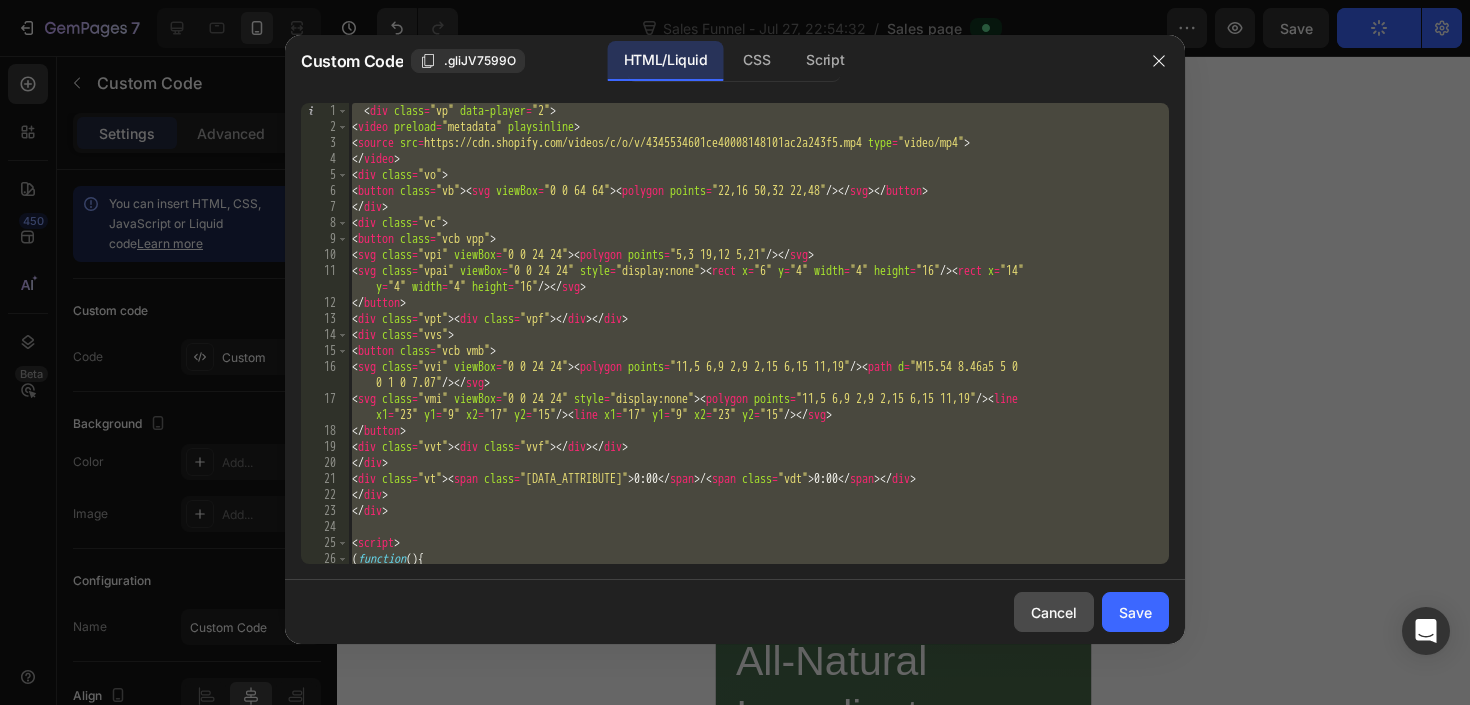 click on "Cancel" at bounding box center [1054, 612] 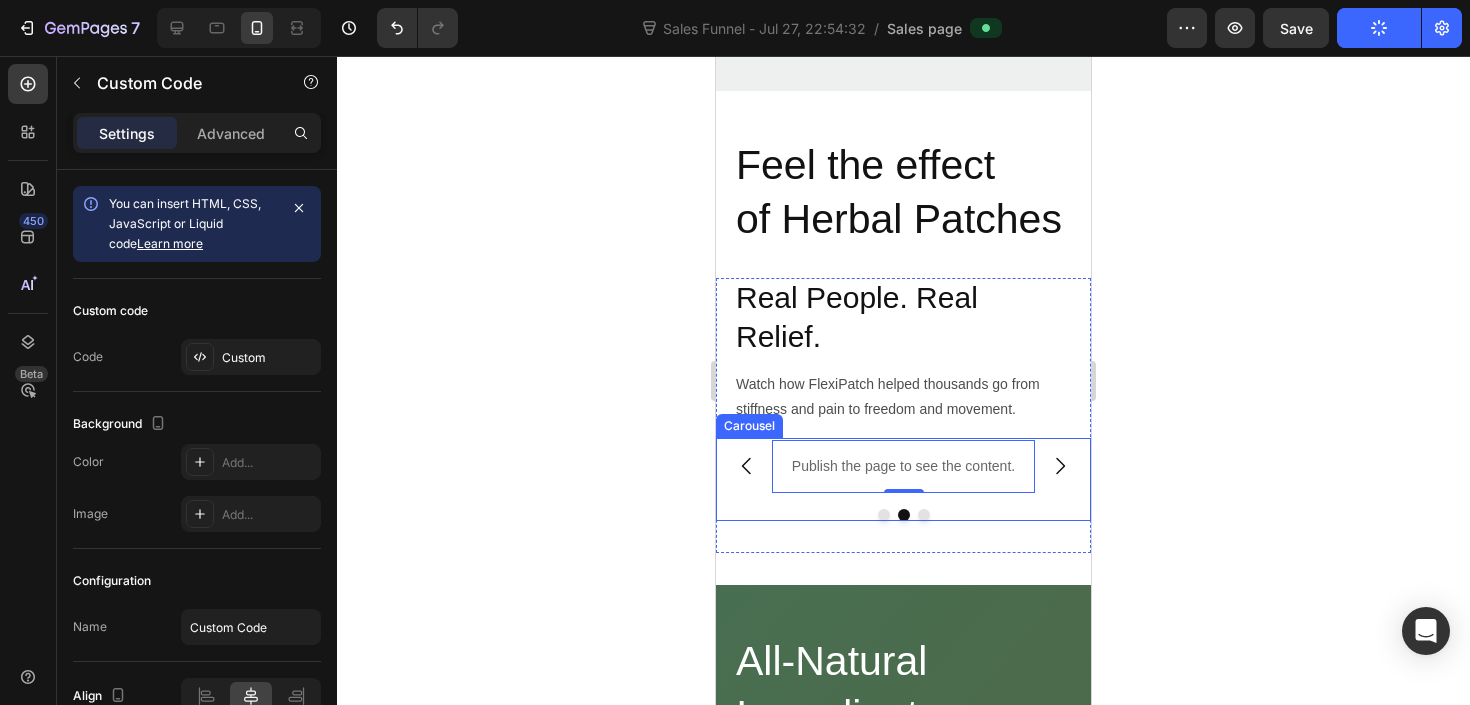 click at bounding box center (1060, 466) 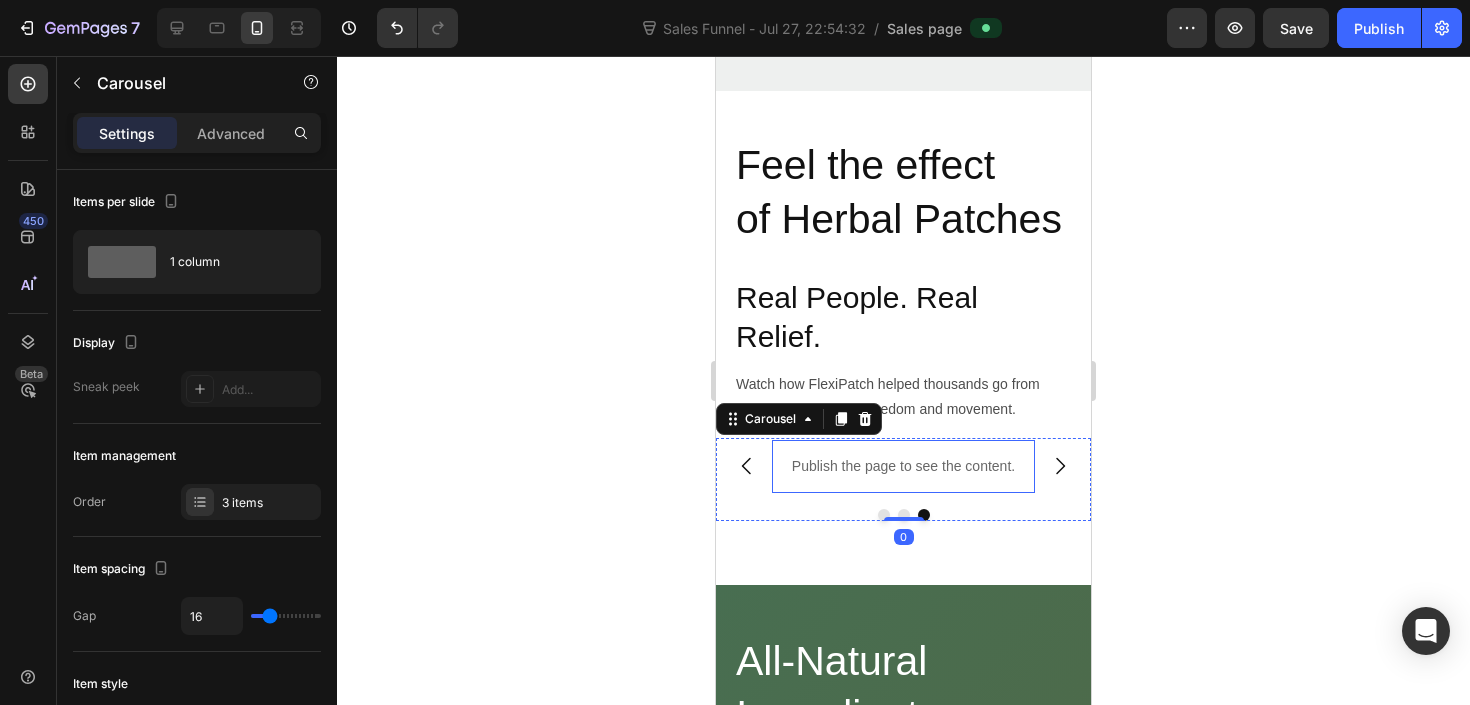 click on "Publish the page to see the content." at bounding box center [903, 466] 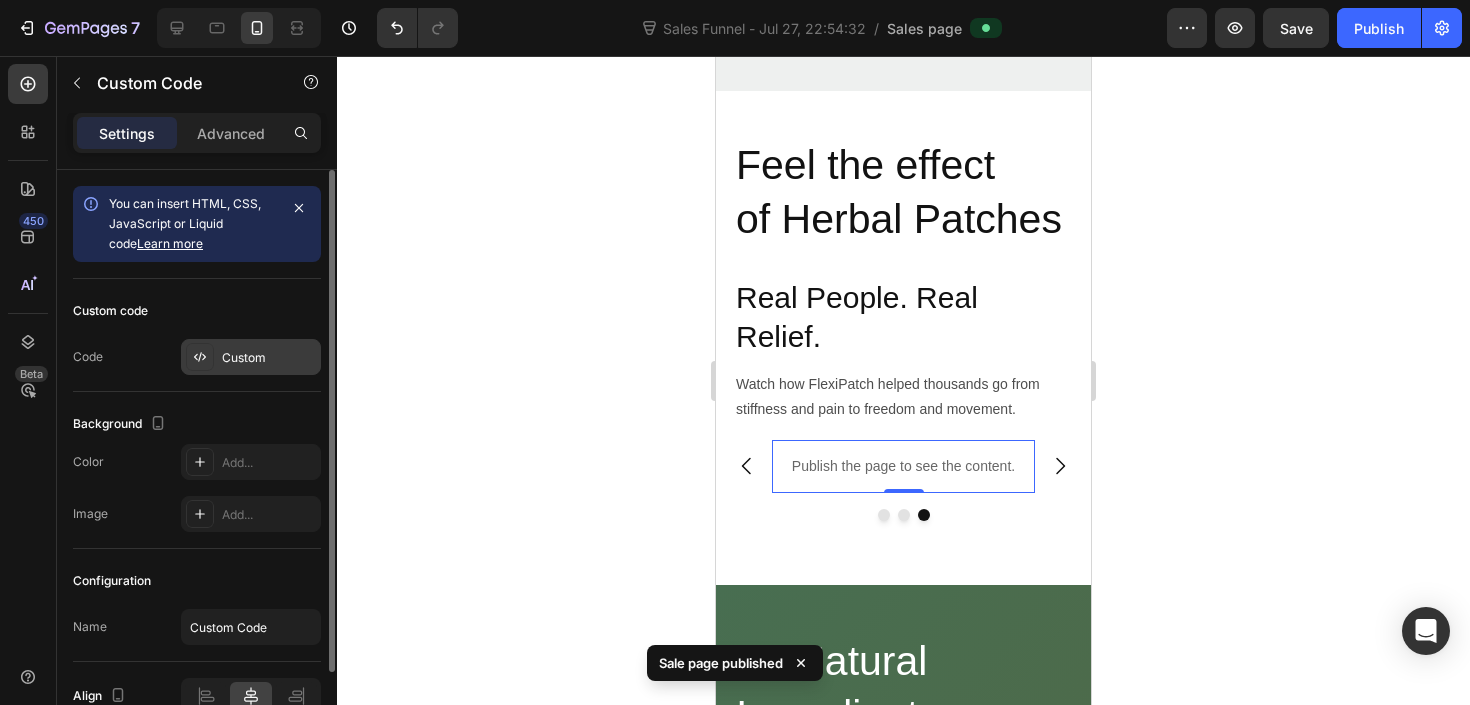 click on "Custom" at bounding box center [269, 358] 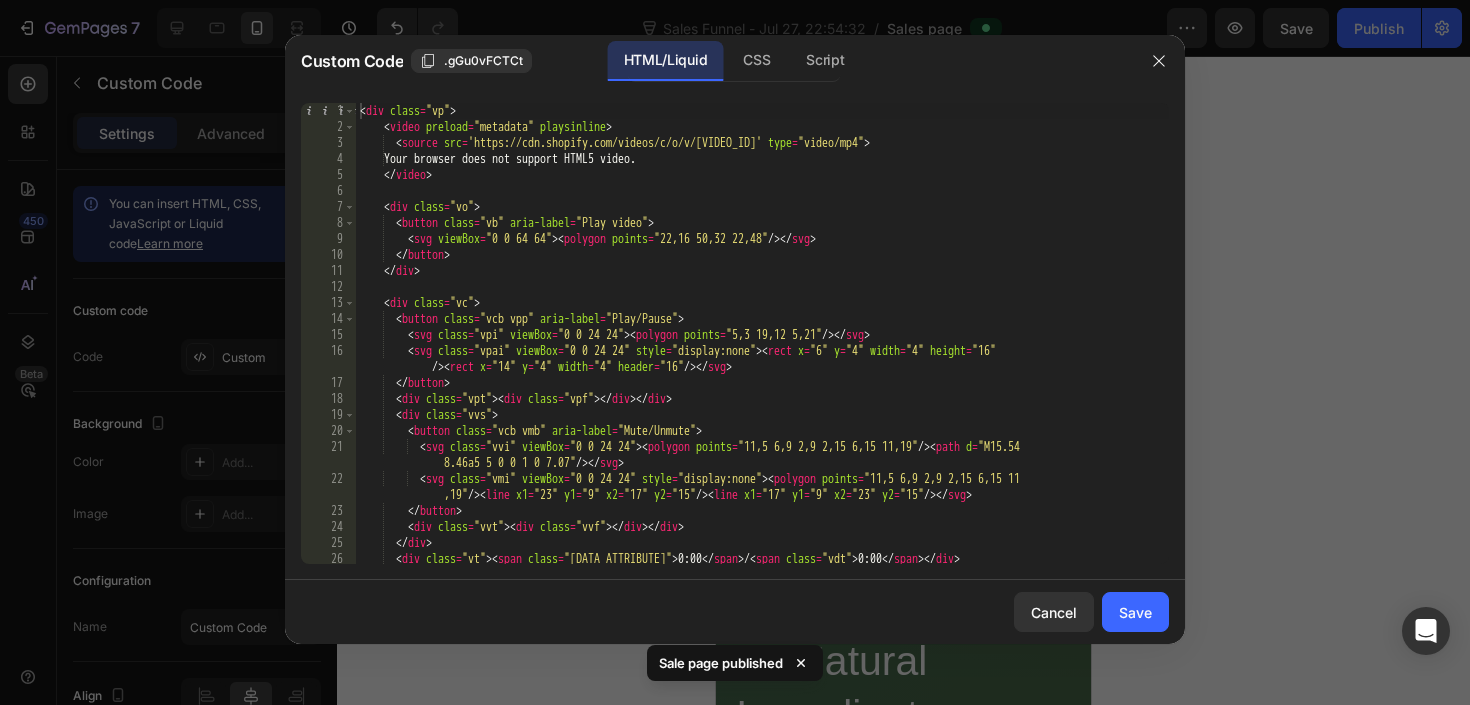 scroll, scrollTop: 0, scrollLeft: 0, axis: both 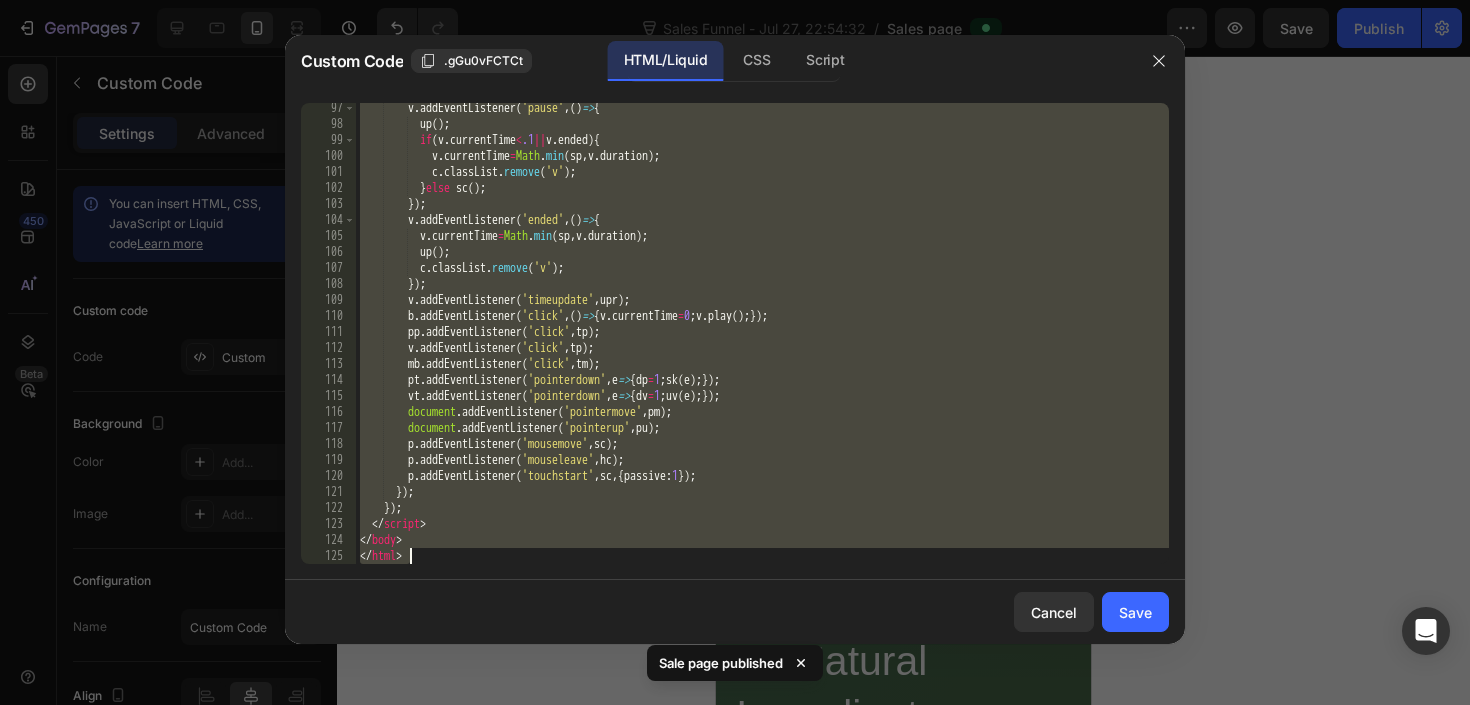 drag, startPoint x: 389, startPoint y: 163, endPoint x: 965, endPoint y: 797, distance: 856.5816 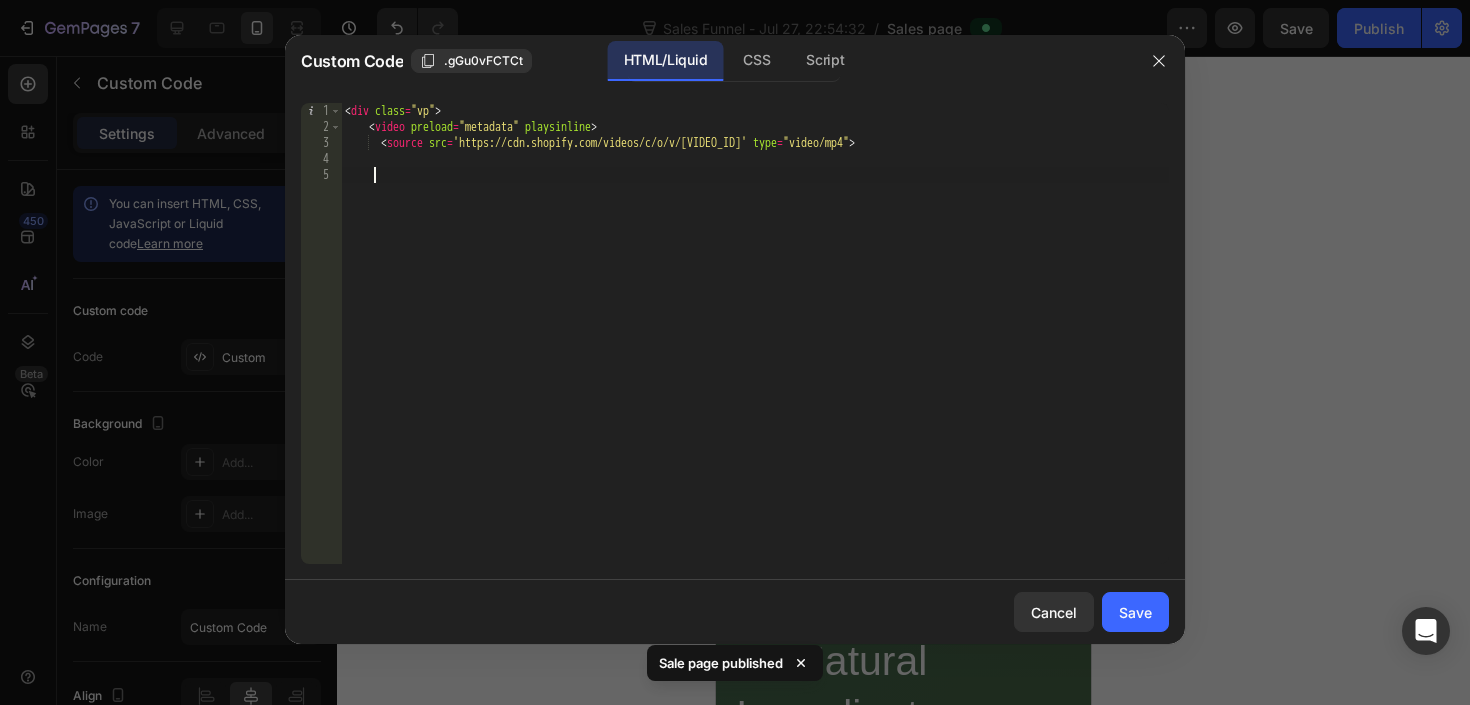 scroll, scrollTop: 0, scrollLeft: 1, axis: horizontal 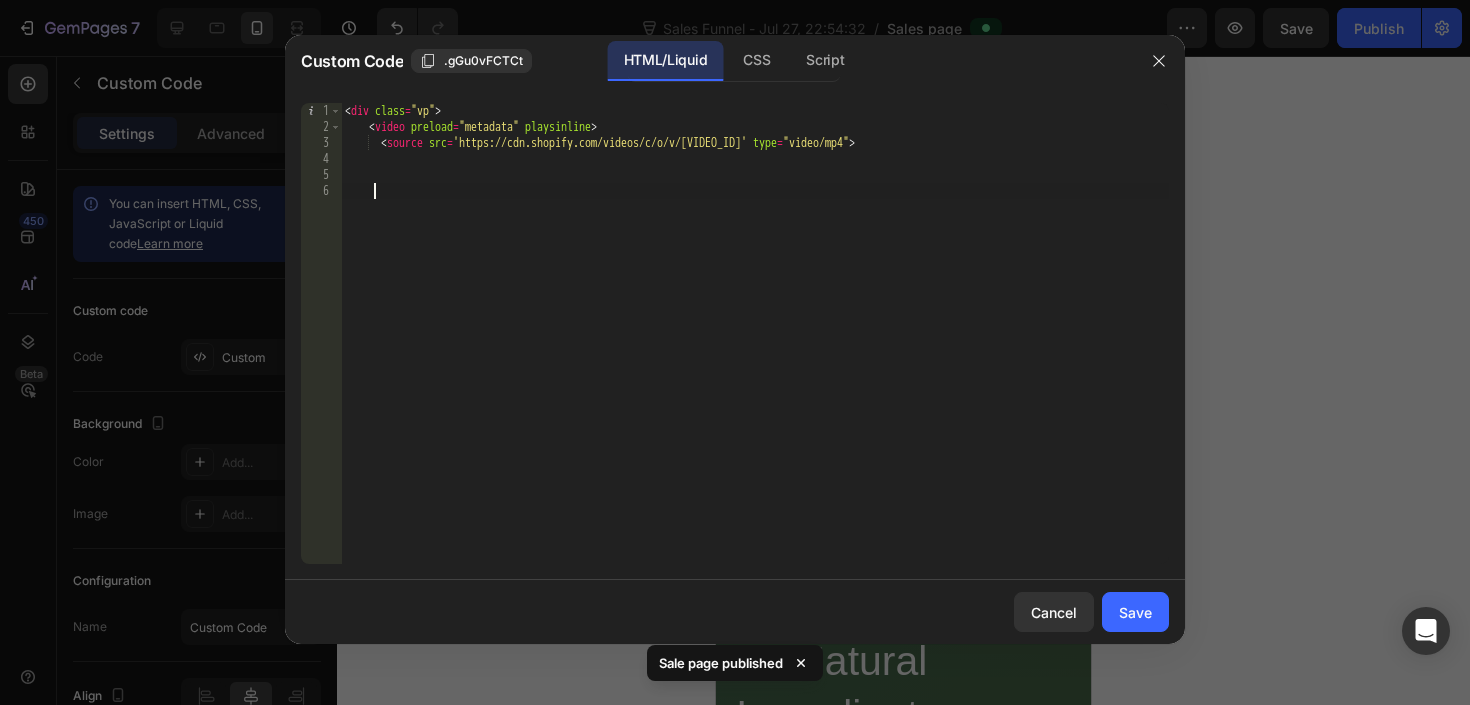 paste on "</html>" 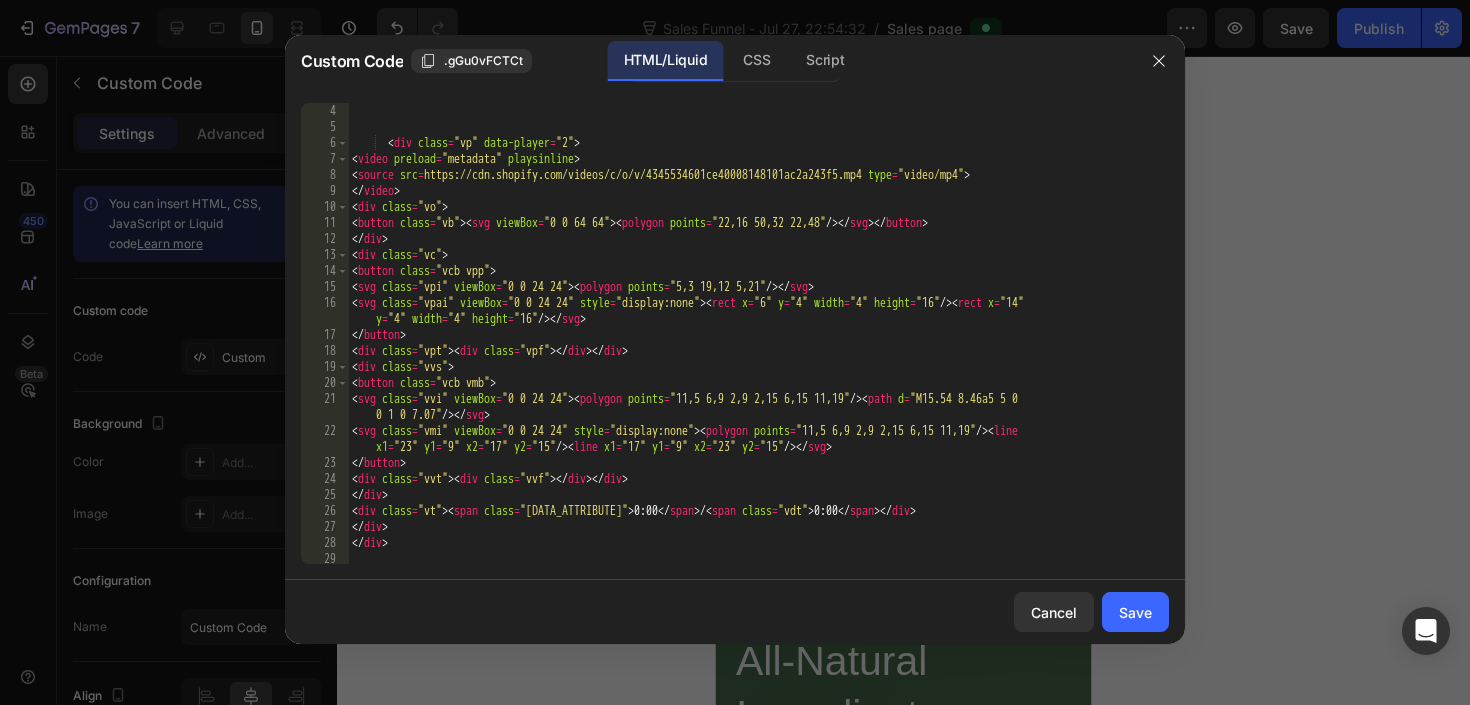 scroll, scrollTop: 0, scrollLeft: 0, axis: both 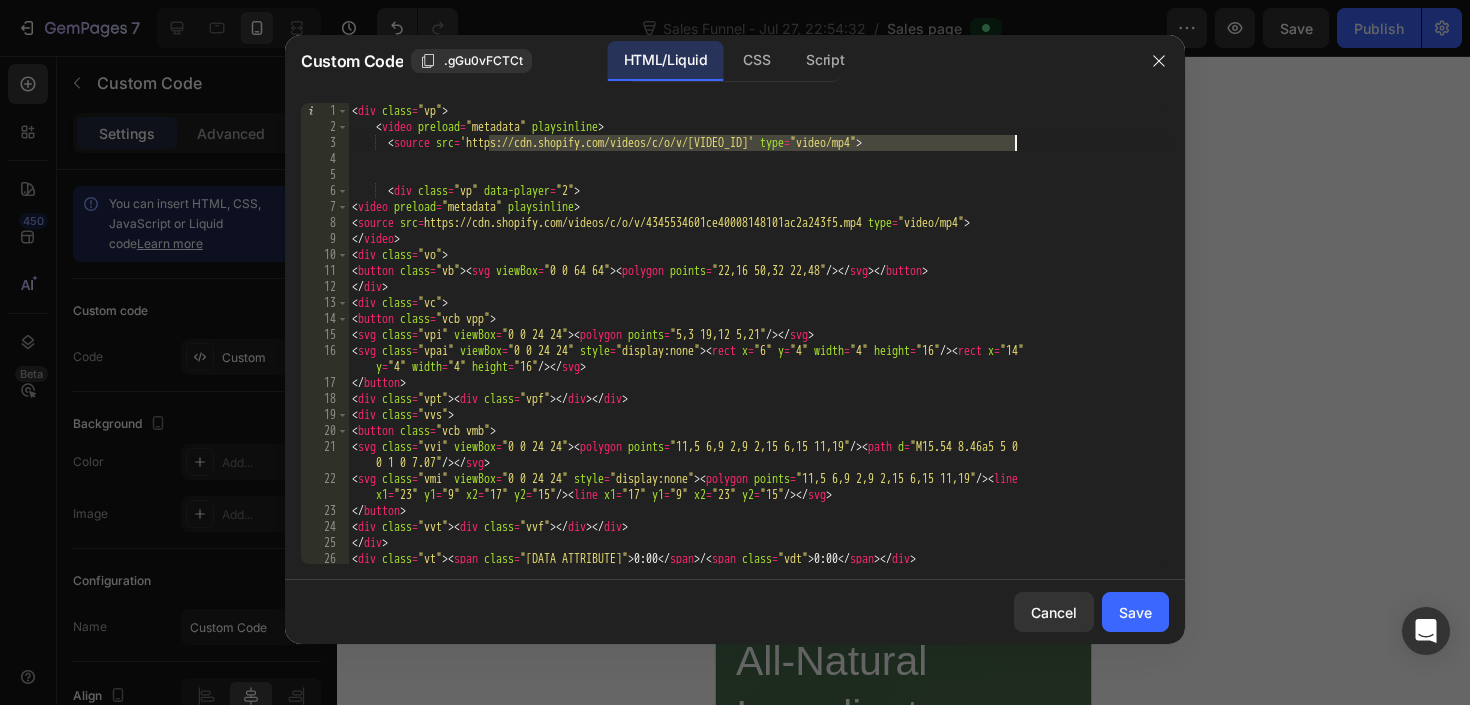drag, startPoint x: 583, startPoint y: 145, endPoint x: 1017, endPoint y: 147, distance: 434.0046 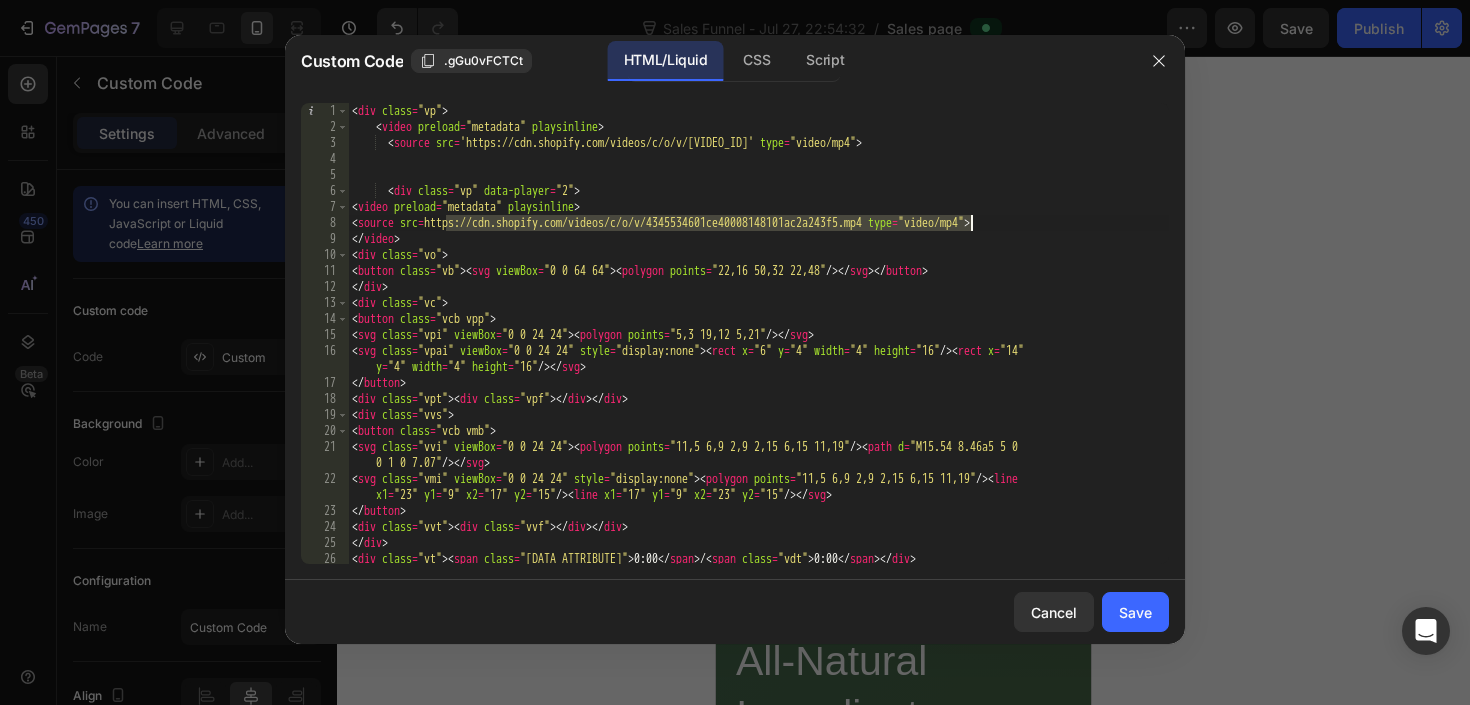 drag, startPoint x: 445, startPoint y: 228, endPoint x: 971, endPoint y: 230, distance: 526.0038 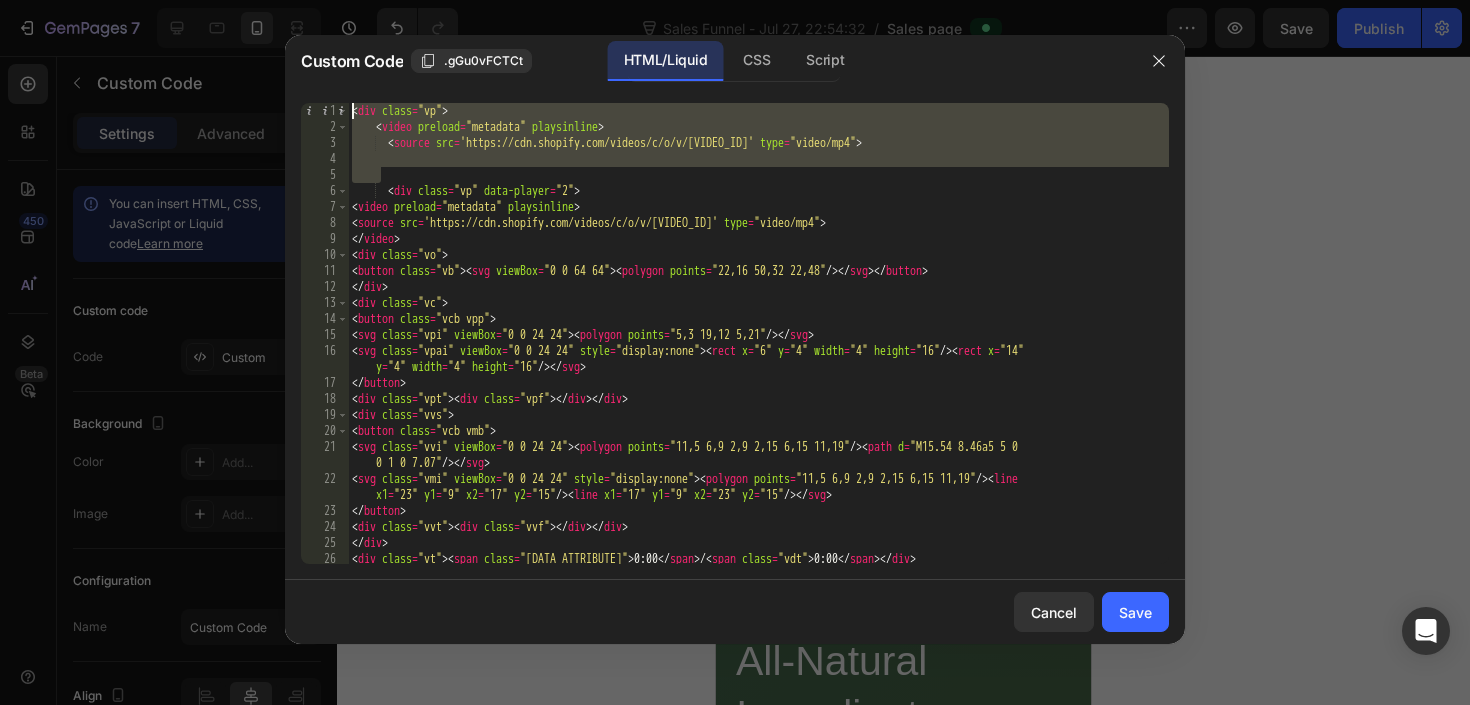 drag, startPoint x: 616, startPoint y: 172, endPoint x: 242, endPoint y: 37, distance: 397.61917 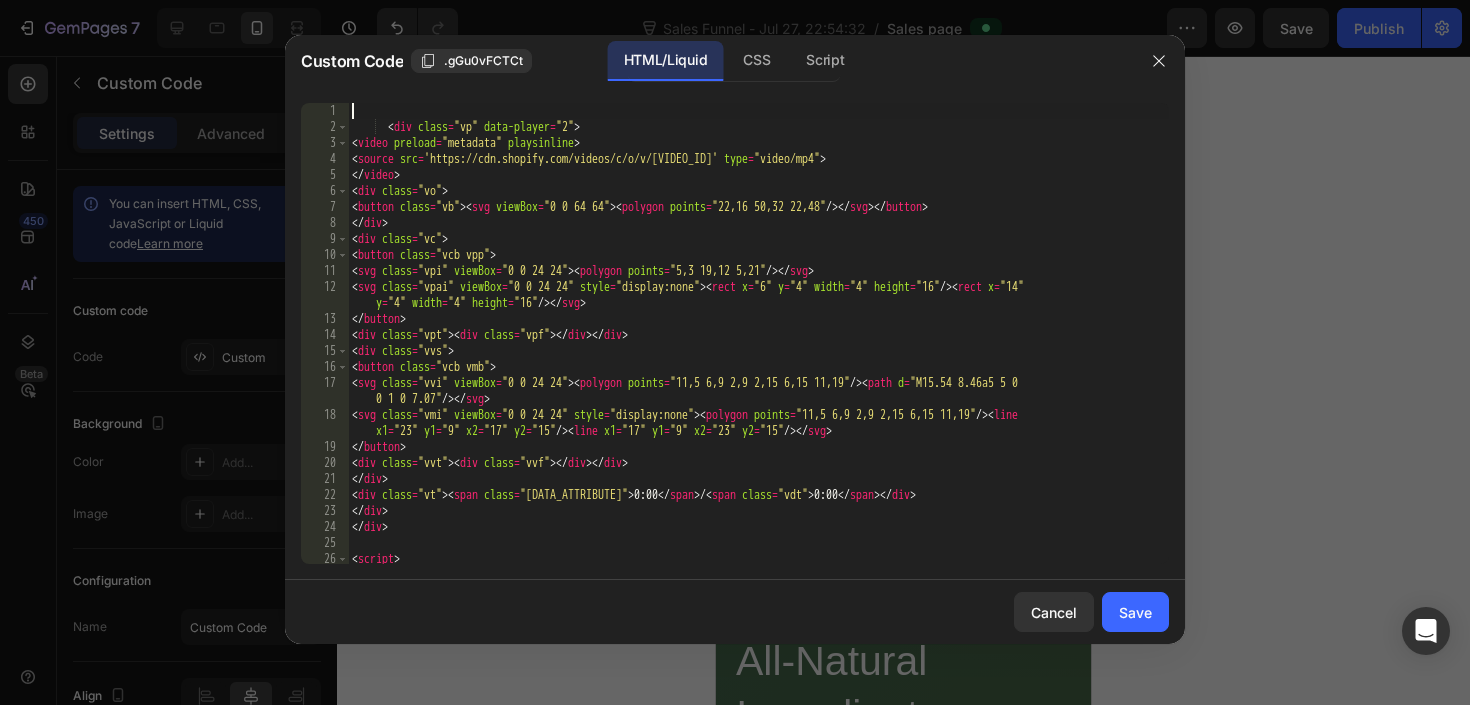 scroll, scrollTop: 0, scrollLeft: 0, axis: both 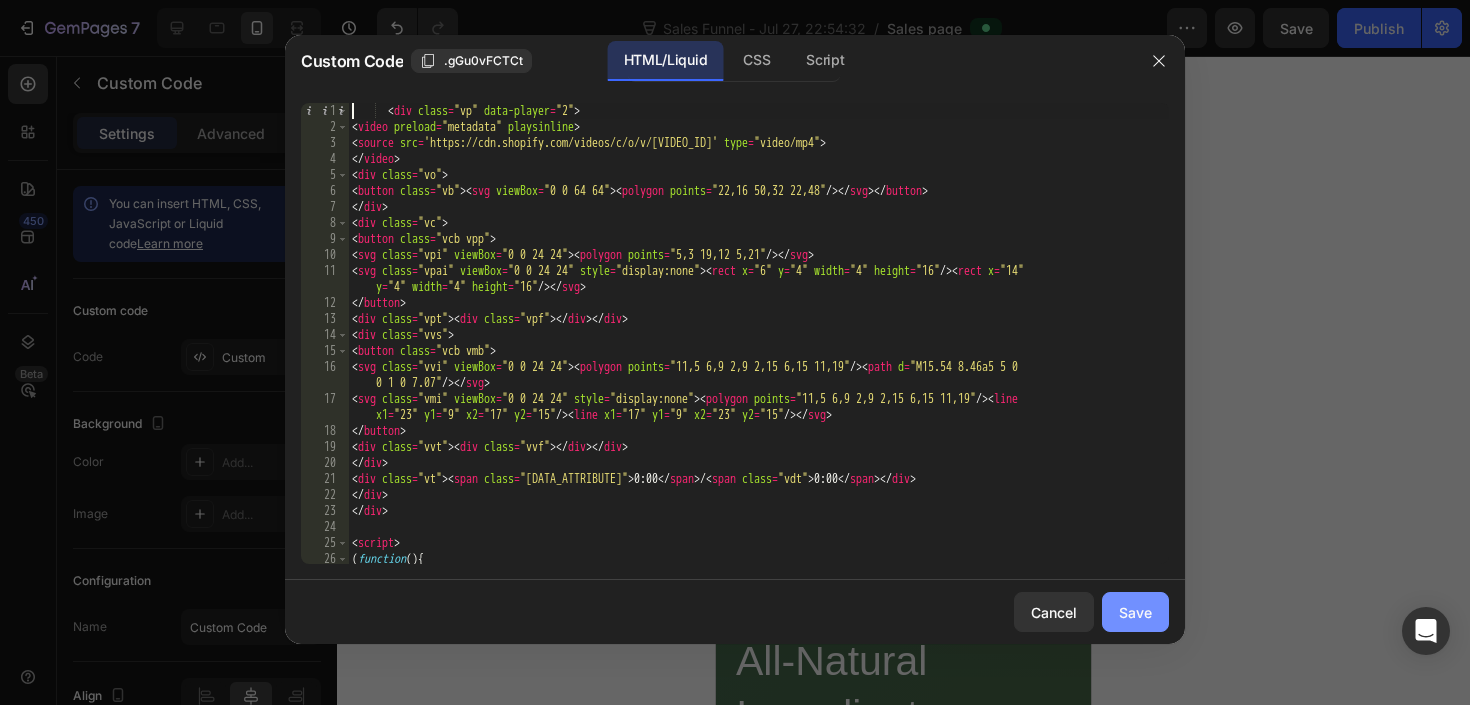 type on "<div class="vp" data-player="2">" 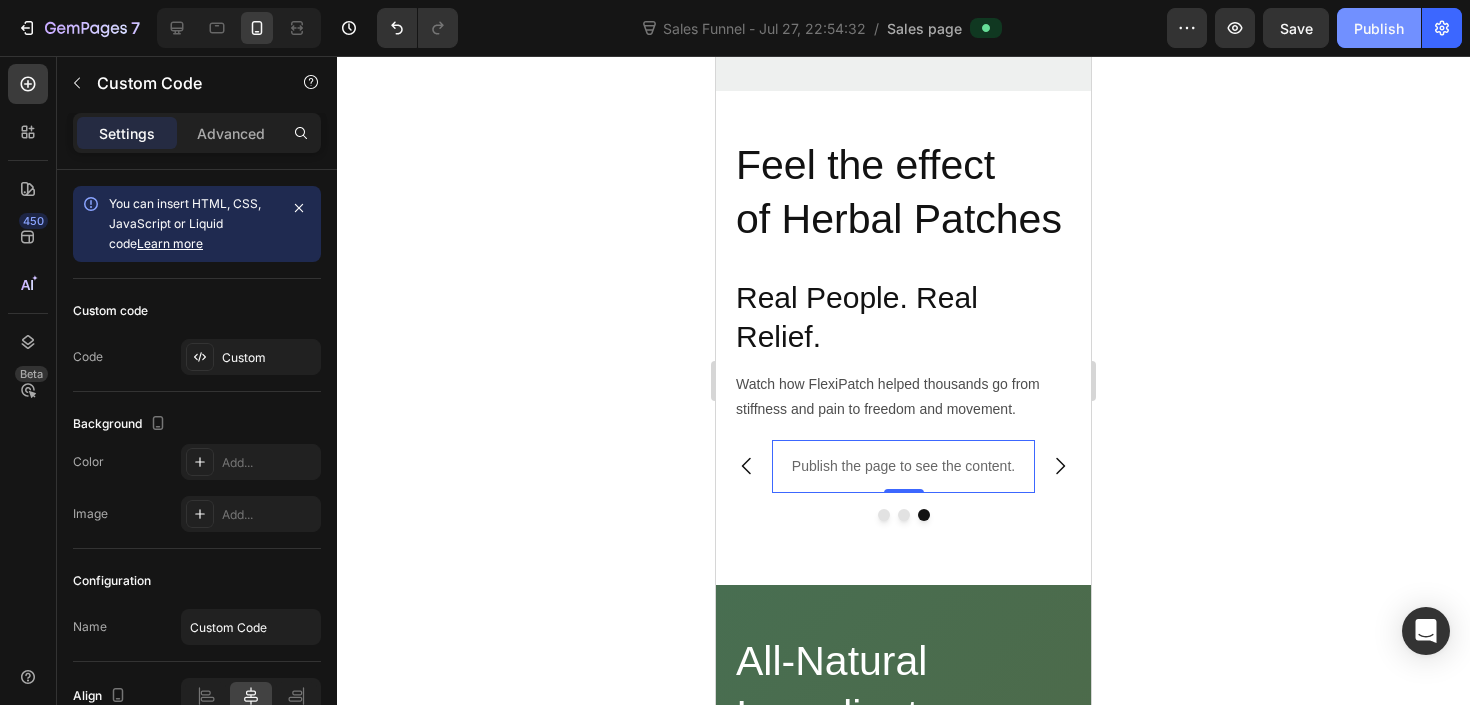 click on "Publish" at bounding box center [1379, 28] 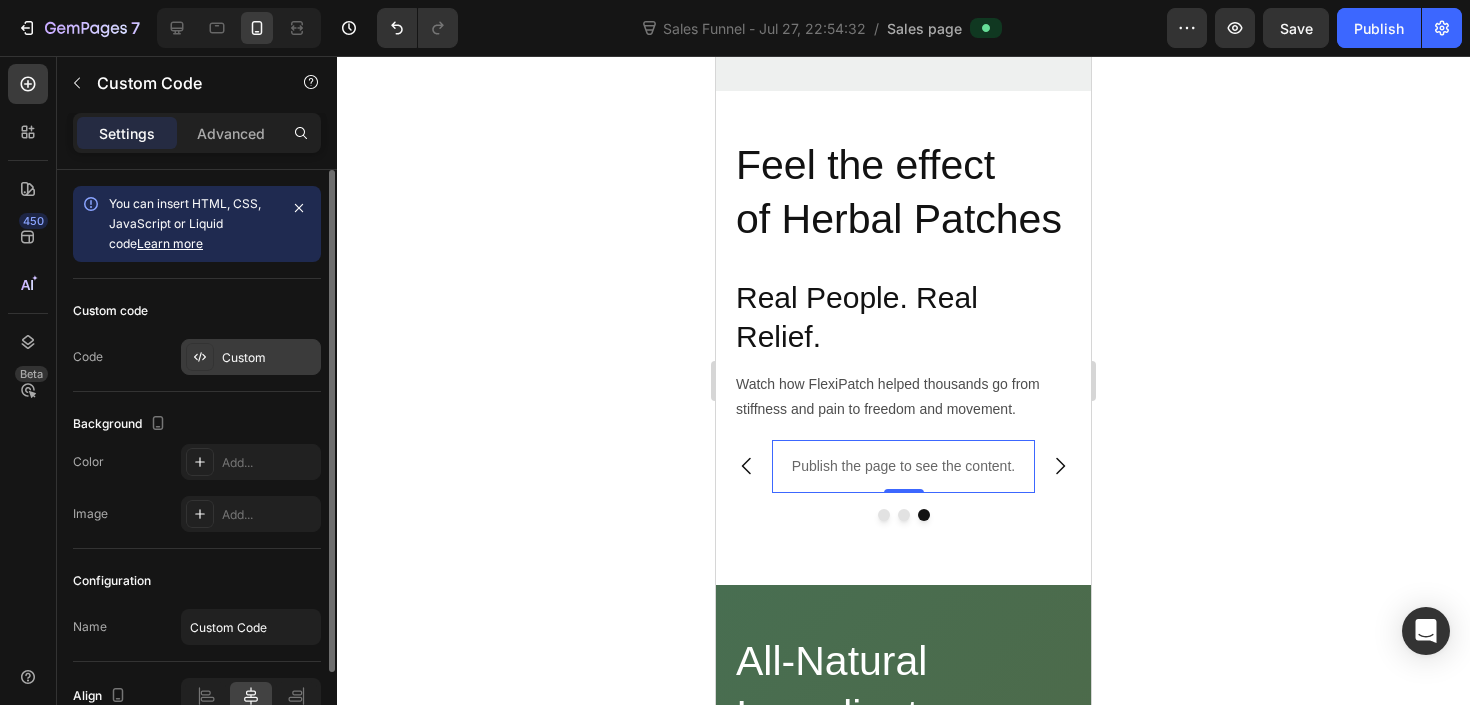 click on "Custom code Code Custom" 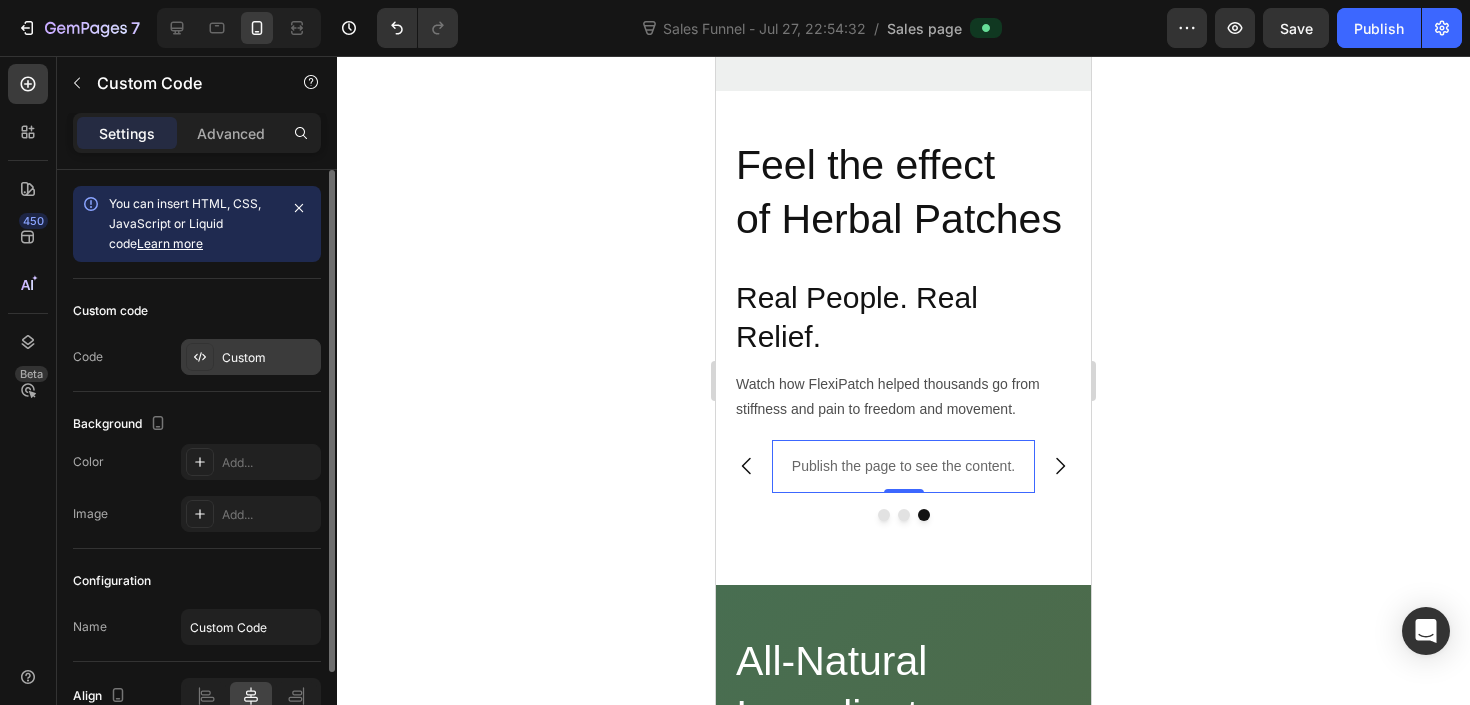 click on "Custom" at bounding box center (251, 357) 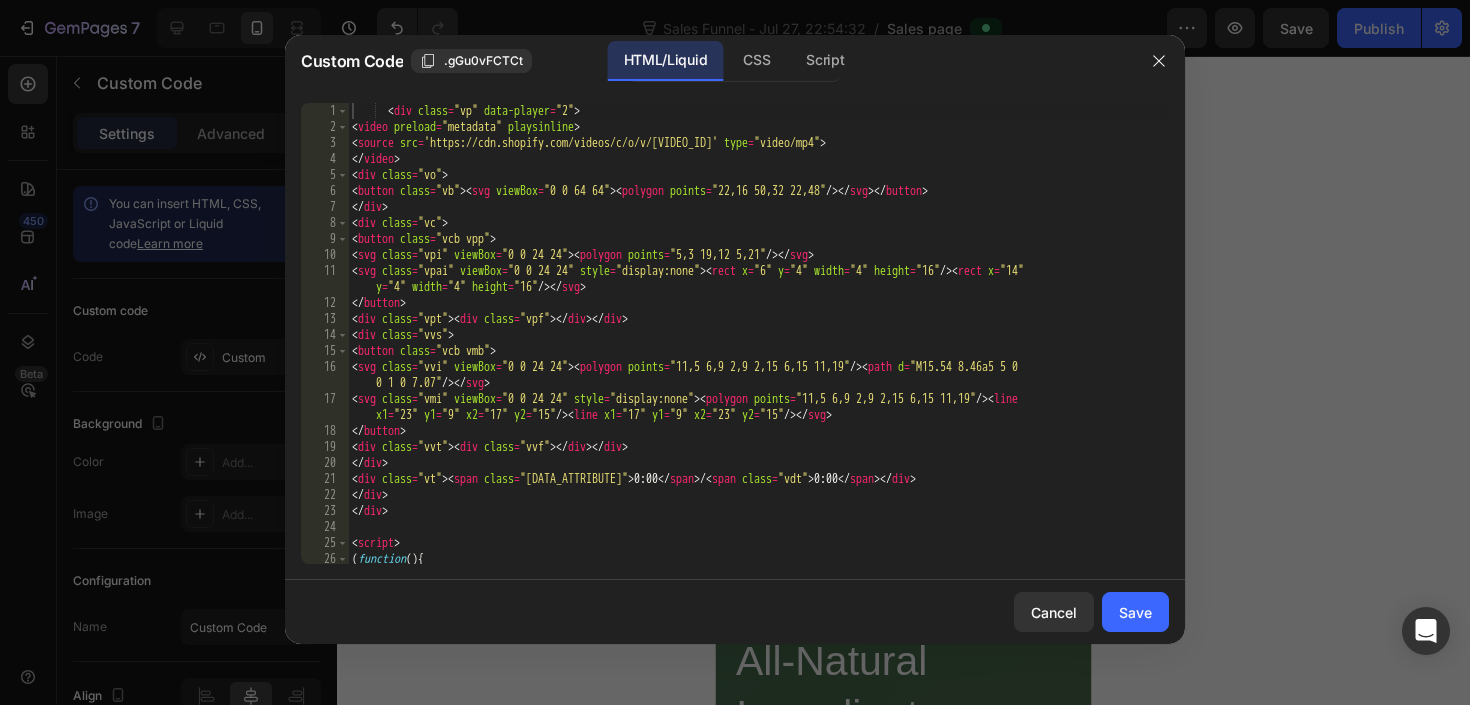 click on "< div   class = "vp"   data-player = "2" > < video   preload = "metadata"   playsinline > < source   src = "https://cdn.shopify.com/videos/c/o/v/87188420b48747b98dfc8d21d3b4f719.mp4"   type = "video/mp4" > </ video > < div   class = "vo" > < button   class = "vb" > < svg   viewBox = "0 0 64 64" > < polygon   points = "22,16 50,32 22,48" /> </ svg > </ button > </ div > < div   class = "vc" > < button   class = "vcb vpp" > < svg   class = "vpi"   viewBox = "0 0 24 24" > < polygon   points = "5,3 19,12 5,21" /> </ svg > < svg   class = "vpai"   viewBox = "0 0 24 24"   style = "display:none" > < rect   x = "6"   y = "4"   width = "4"   height = "16" /> < rect   x = "14"    y = "4"   width = "4"   height = "16" /> </ svg > </ button > < div   class = "vpt" > < div   class = "vpf" > </ div > </ div > < div   class = "vvs" > < button   class = "vcb vmb" > < svg   class = "vvi"   viewBox = "0 0 24 24" > < polygon   points = "11,5 6,9 2,9 2,15 6,15 11,19" /> < path   d = "M15.54 8.46a5 5 0     " /> </ svg > </ div > < div   class = "vvt" > < div   class = "vvf" > </ div > </ div > </ div > < div   =" at bounding box center [758, 349] 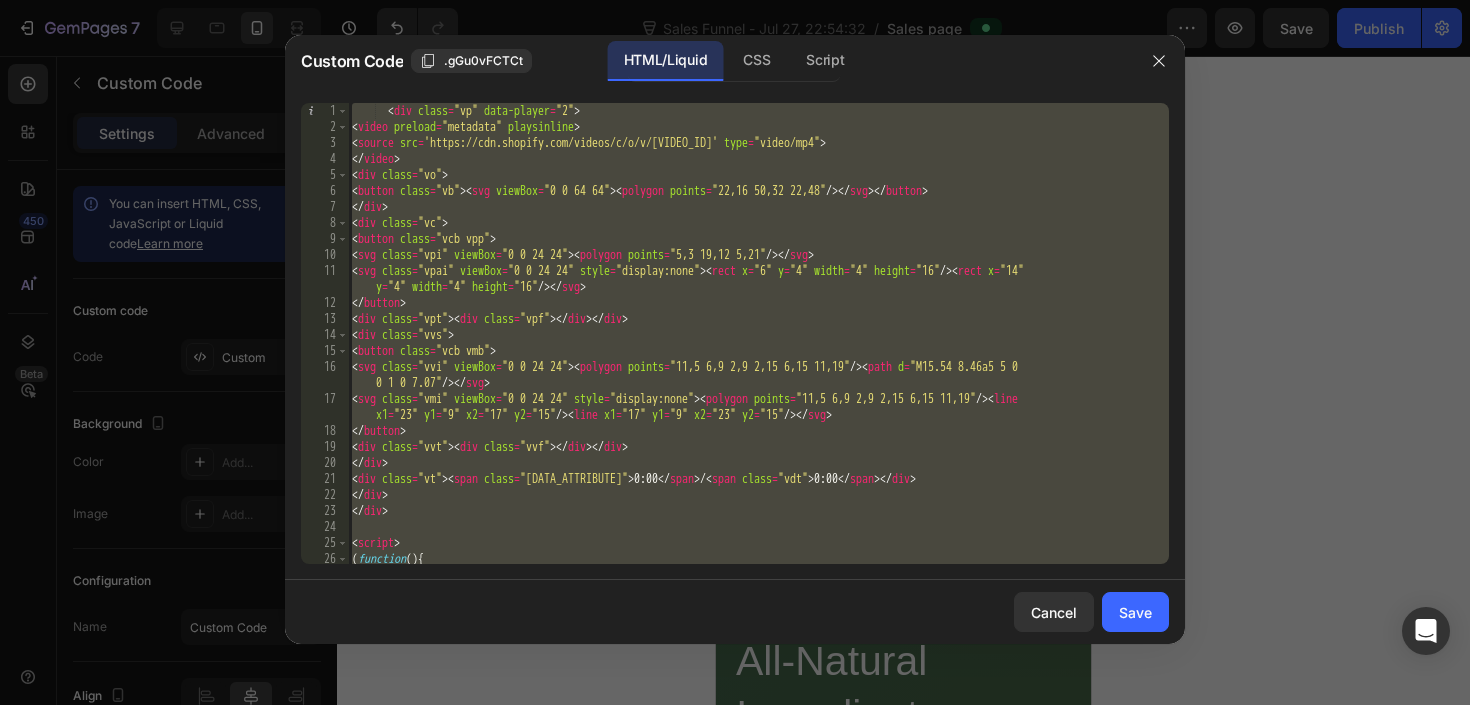 click on "< div   class = "vp"   data-player = "2" > < video   preload = "metadata"   playsinline > < source   src = "https://cdn.shopify.com/videos/c/o/v/87188420b48747b98dfc8d21d3b4f719.mp4"   type = "video/mp4" > </ video > < div   class = "vo" > < button   class = "vb" > < svg   viewBox = "0 0 64 64" > < polygon   points = "22,16 50,32 22,48" /> </ svg > </ button > </ div > < div   class = "vc" > < button   class = "vcb vpp" > < svg   class = "vpi"   viewBox = "0 0 24 24" > < polygon   points = "5,3 19,12 5,21" /> </ svg > < svg   class = "vpai"   viewBox = "0 0 24 24"   style = "display:none" > < rect   x = "6"   y = "4"   width = "4"   height = "16" /> < rect   x = "14"    y = "4"   width = "4"   height = "16" /> </ svg > </ button > < div   class = "vpt" > < div   class = "vpf" > </ div > </ div > < div   class = "vvs" > < button   class = "vcb vmb" > < svg   class = "vvi"   viewBox = "0 0 24 24" > < polygon   points = "11,5 6,9 2,9 2,15 6,15 11,19" /> < path   d = "M15.54 8.46a5 5 0     " /> </ svg > </ div > < div   class = "vvt" > < div   class = "vvf" > </ div > </ div > </ div > < div   =" at bounding box center (758, 349) 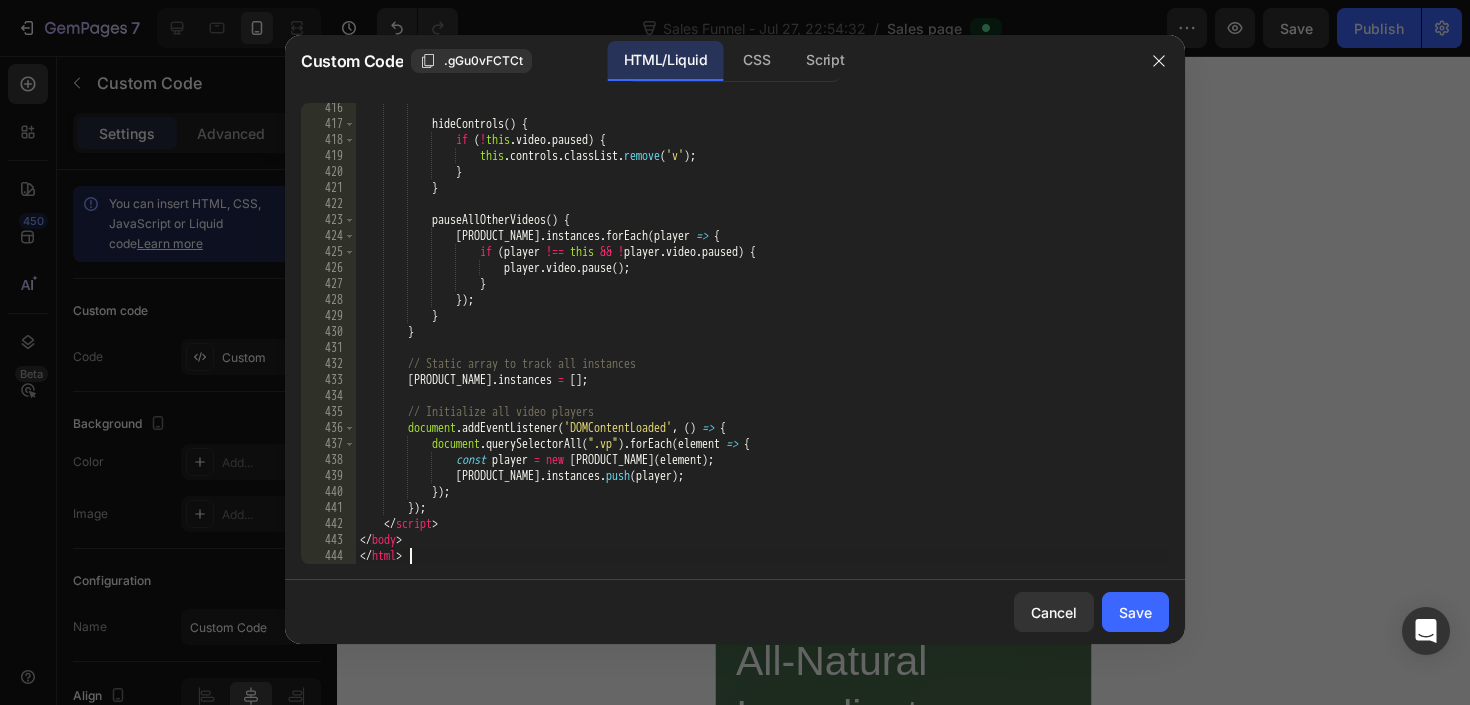 scroll, scrollTop: 6659, scrollLeft: 0, axis: vertical 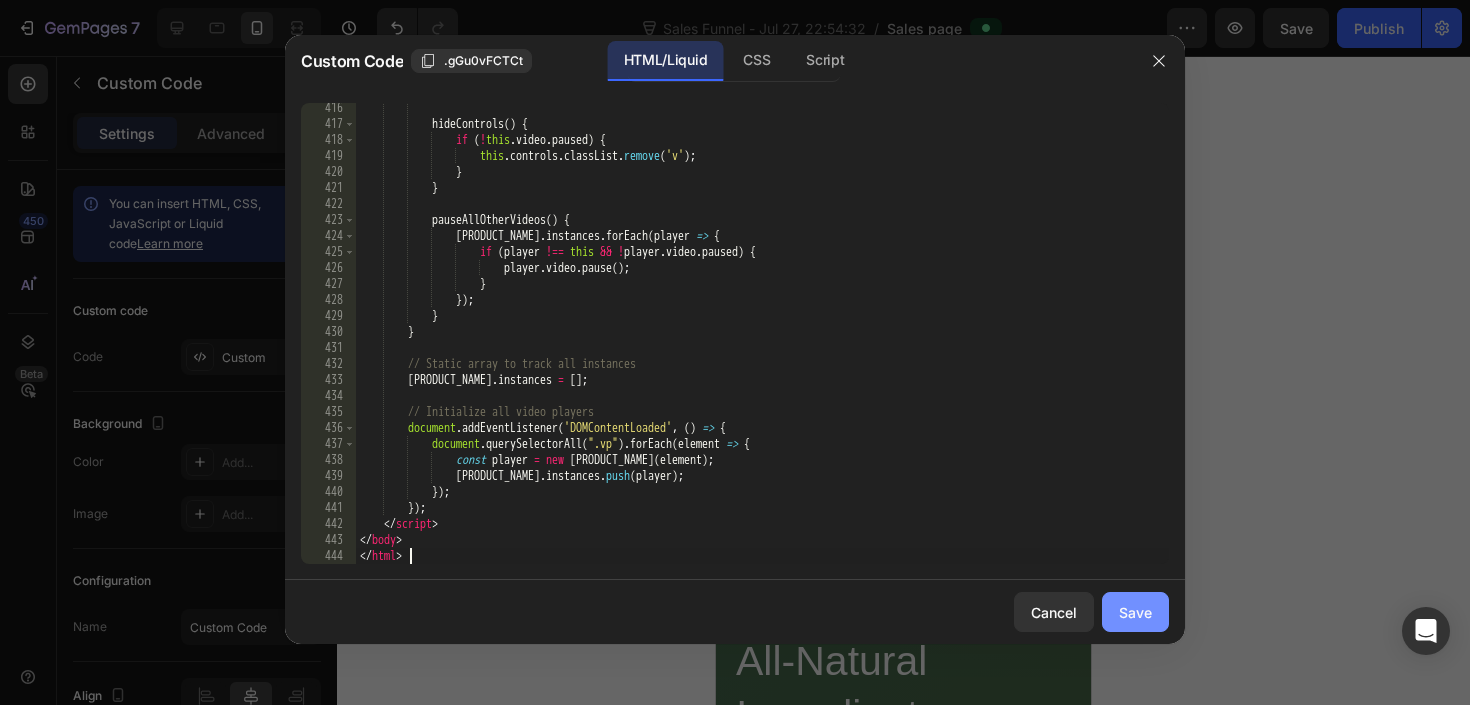 click on "Save" at bounding box center [1135, 612] 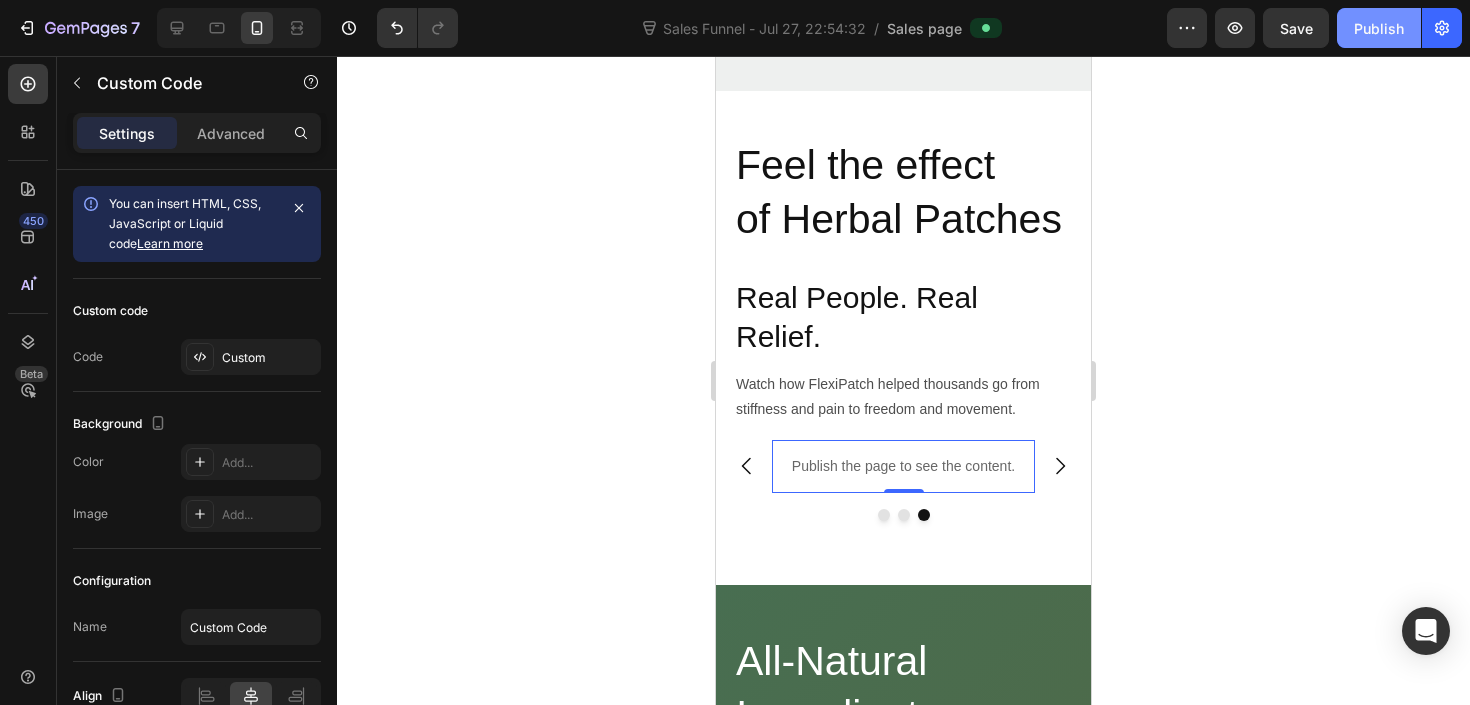 click on "Publish" 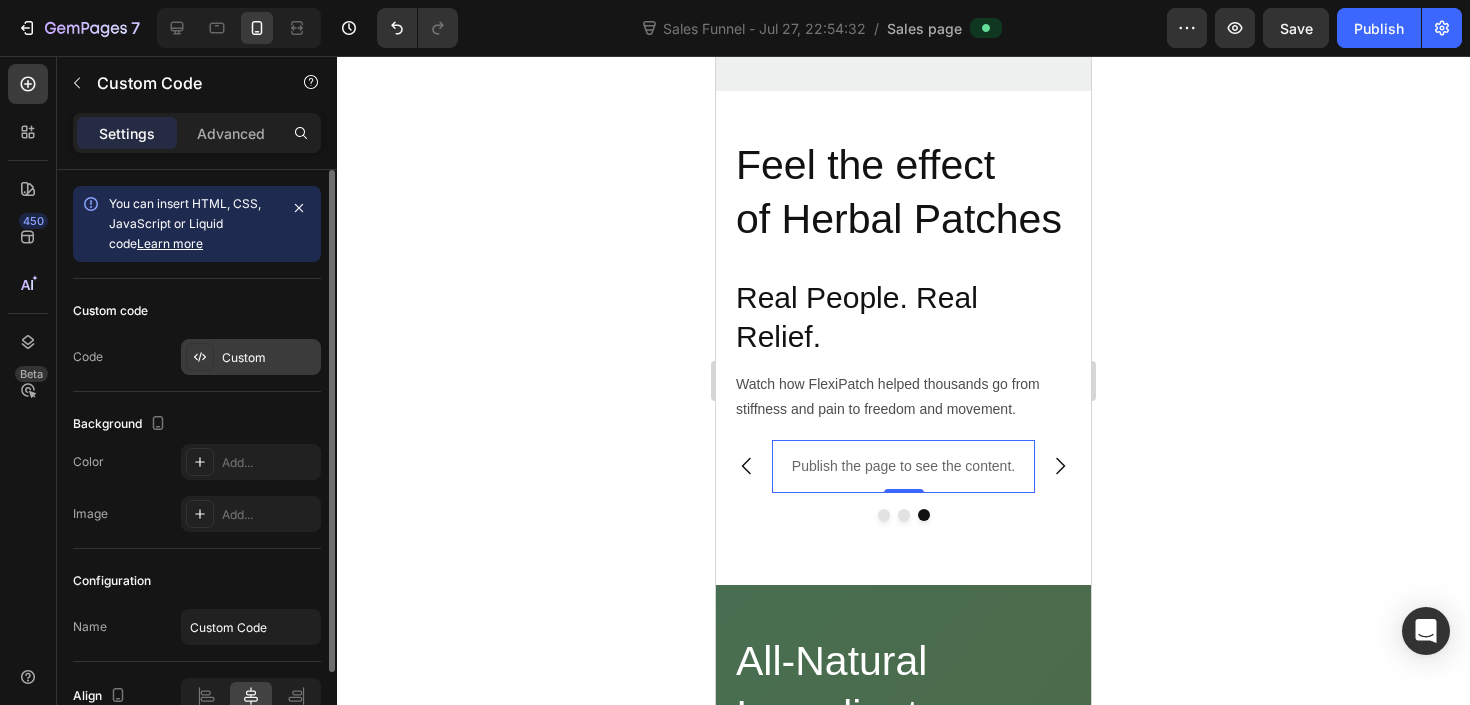 click on "Custom" at bounding box center [269, 358] 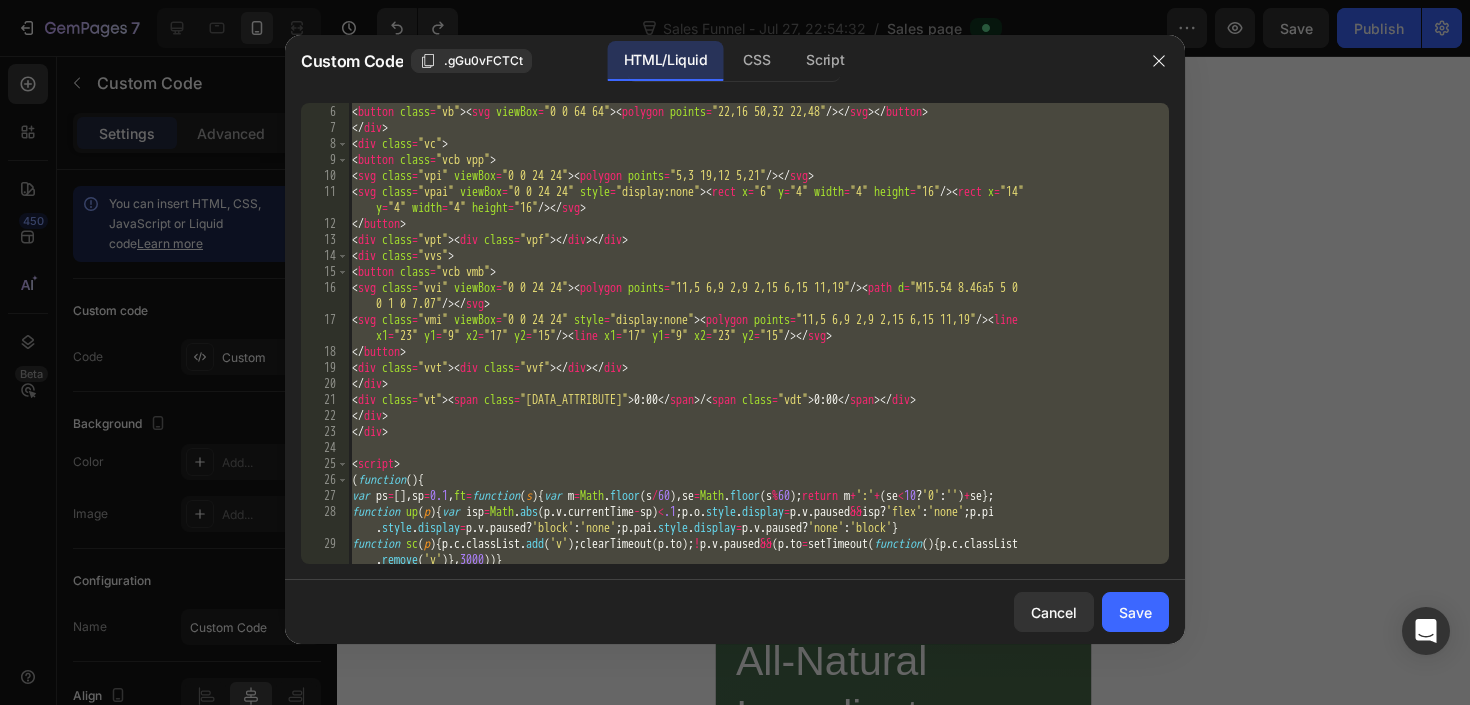 scroll, scrollTop: 80, scrollLeft: 0, axis: vertical 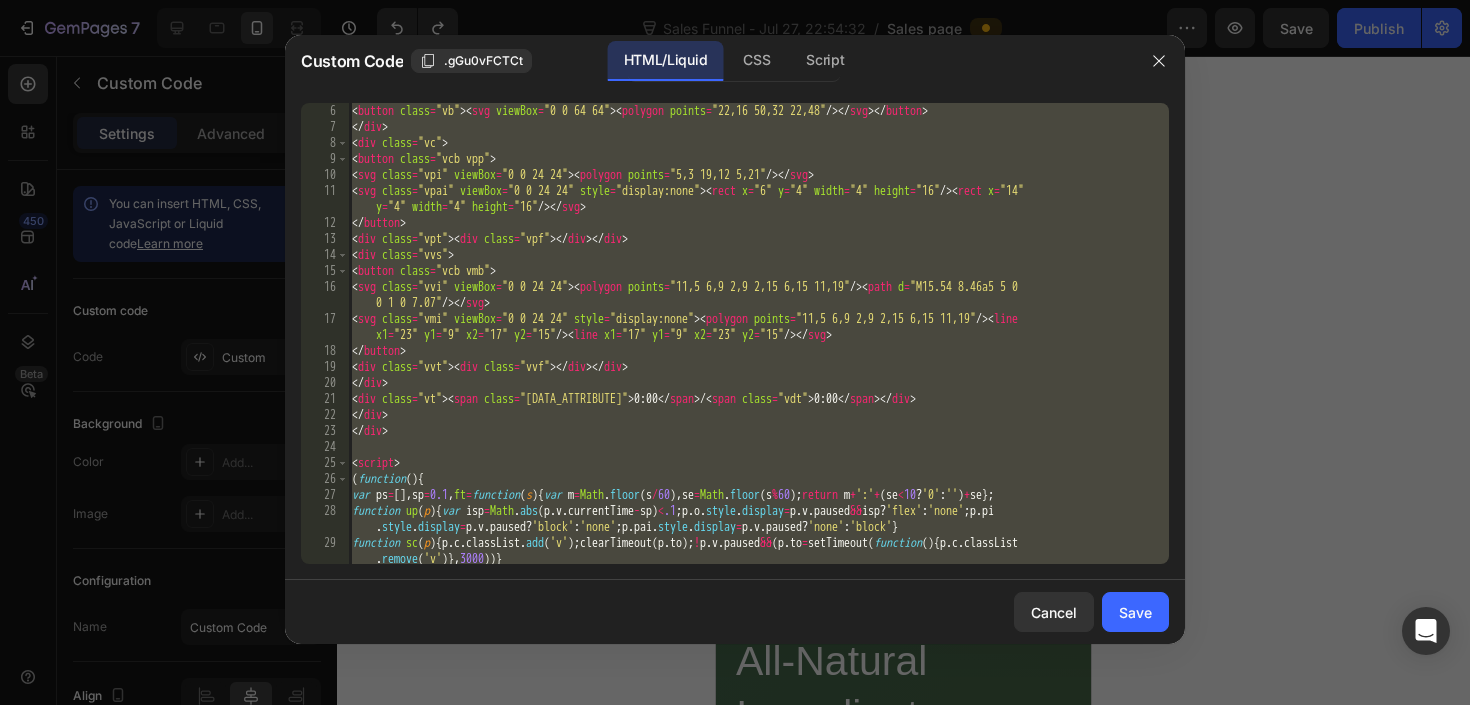 click on "< div   class = "vpt" > < div   class = "vpf" > </ div > </ div > < div   class = "vvs" > < button   class = "vcb vmb" > < svg   class = "vvi"   viewBox = "0 0 24 24" > < polygon   points = "11,5 6,9 2,9 2,15 6,15 11,19" /> < path   d = "M15.54 8.46a5 5 0       0 1 0 7.07" /> </ svg > < svg   class = "vmi"   viewBox = "0 0 24 24"   style = "display:none" > < polygon   points = "11,5 6,9 2,9 2,15 6,15 11,19" /> < line        x1 = "23"   y1 = "9"   x2 = "17"   y2 = "15" /> < line" at bounding box center [758, 341] 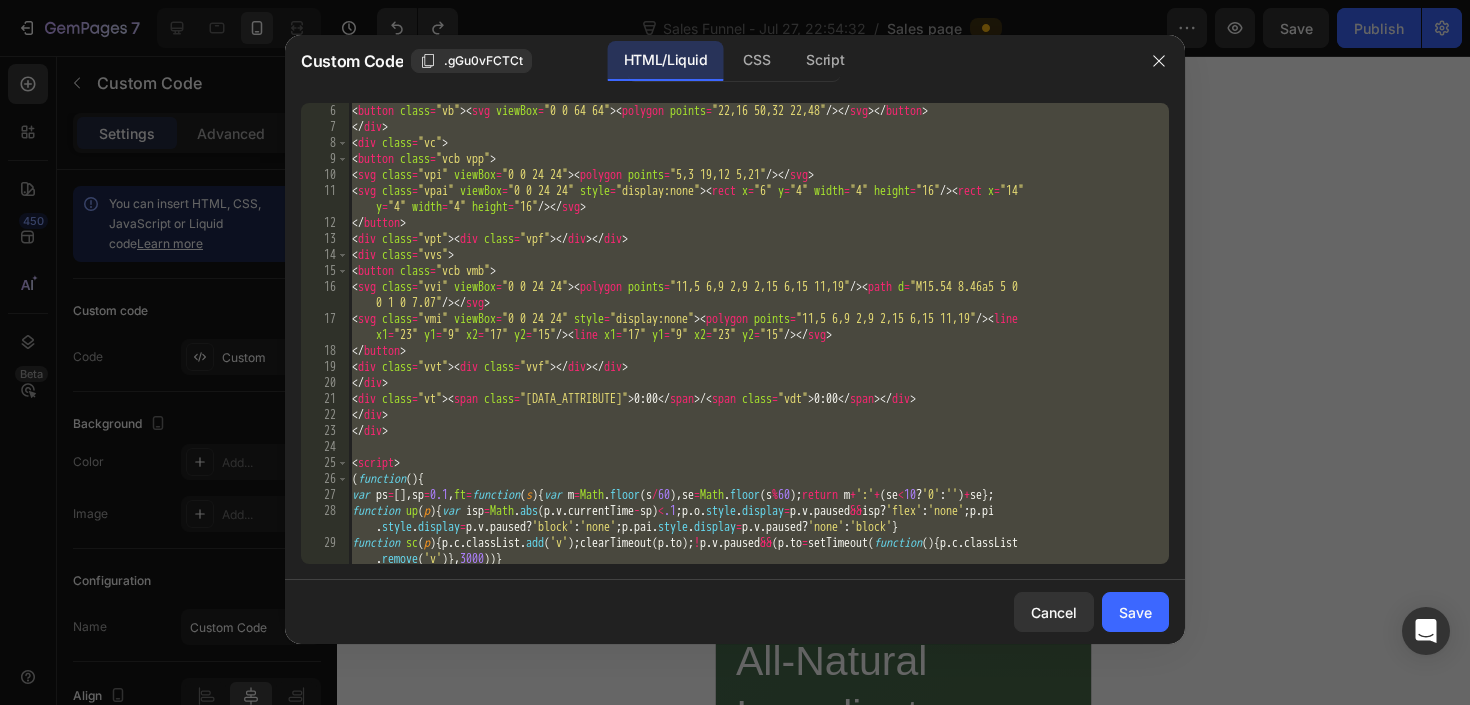 paste 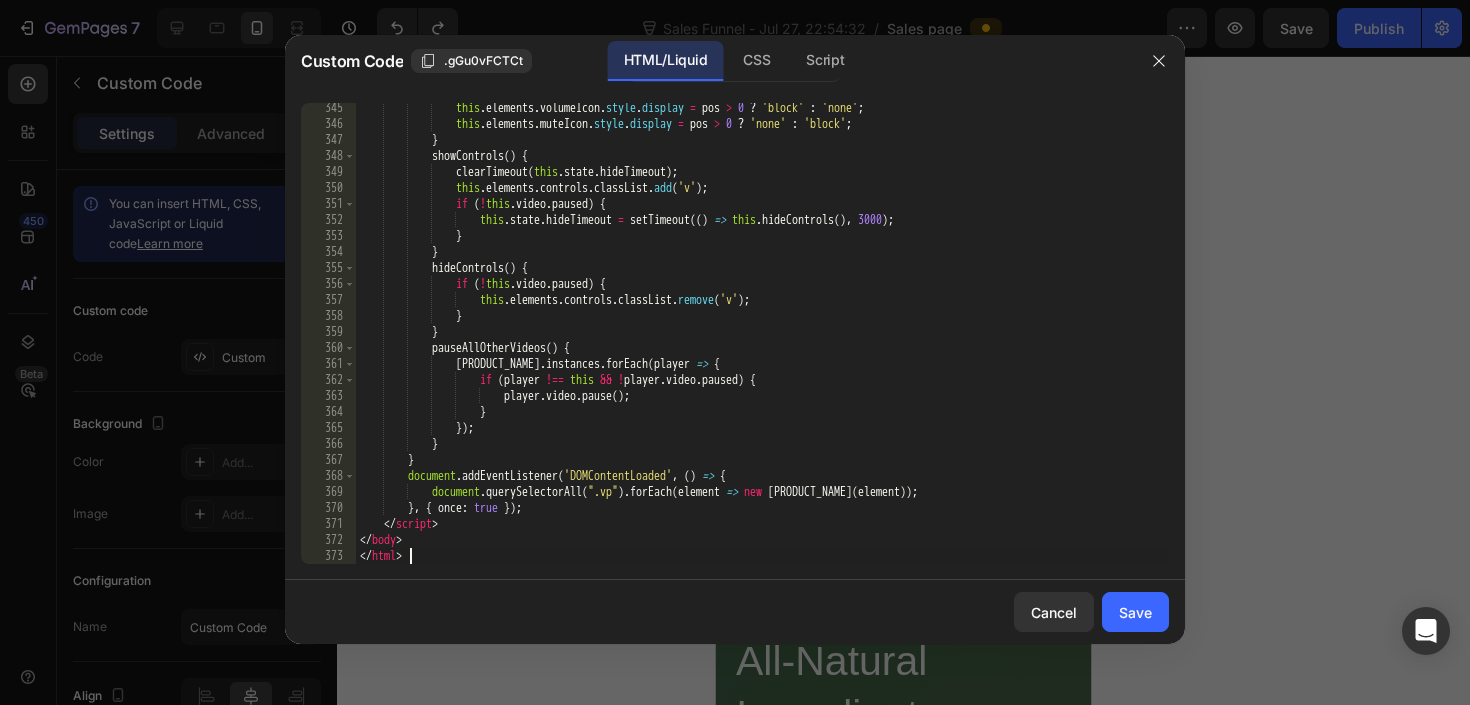 scroll, scrollTop: 5555, scrollLeft: 0, axis: vertical 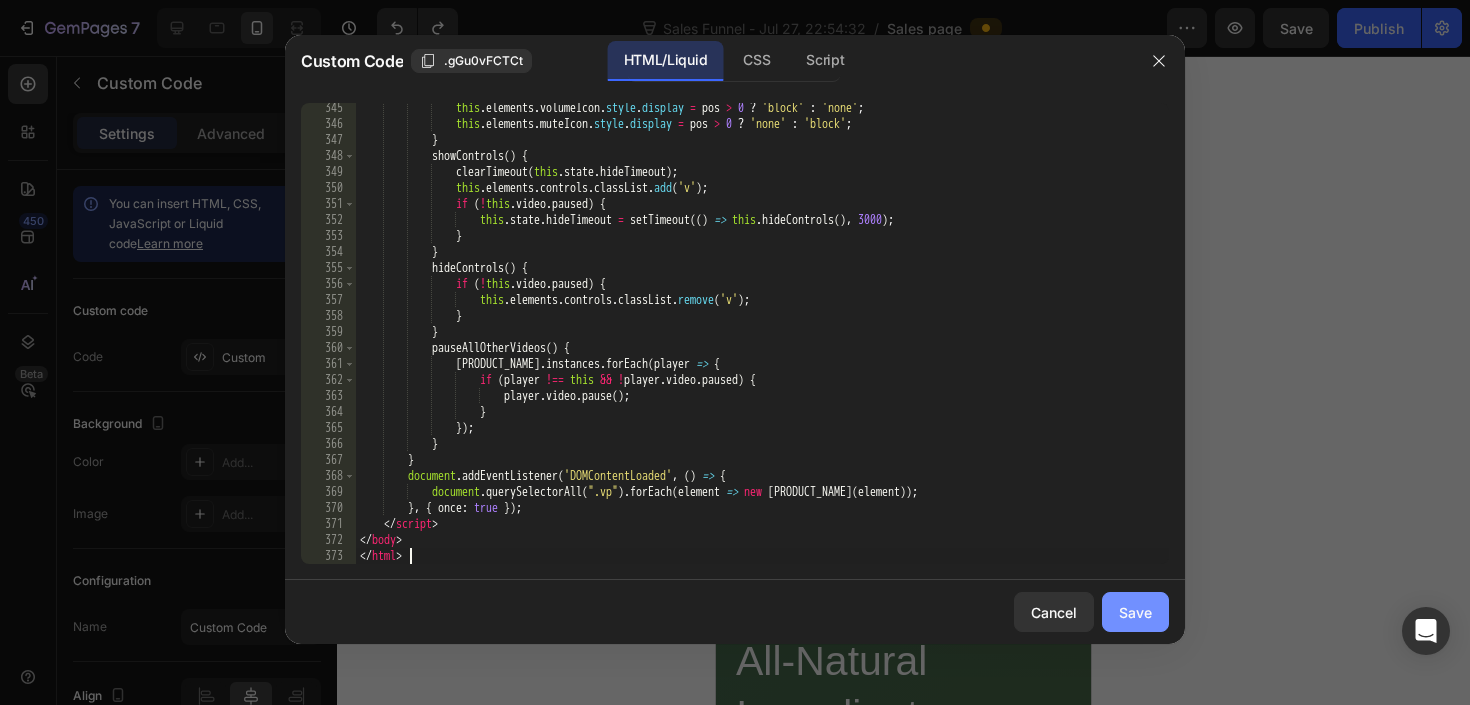 click on "Save" at bounding box center (1135, 612) 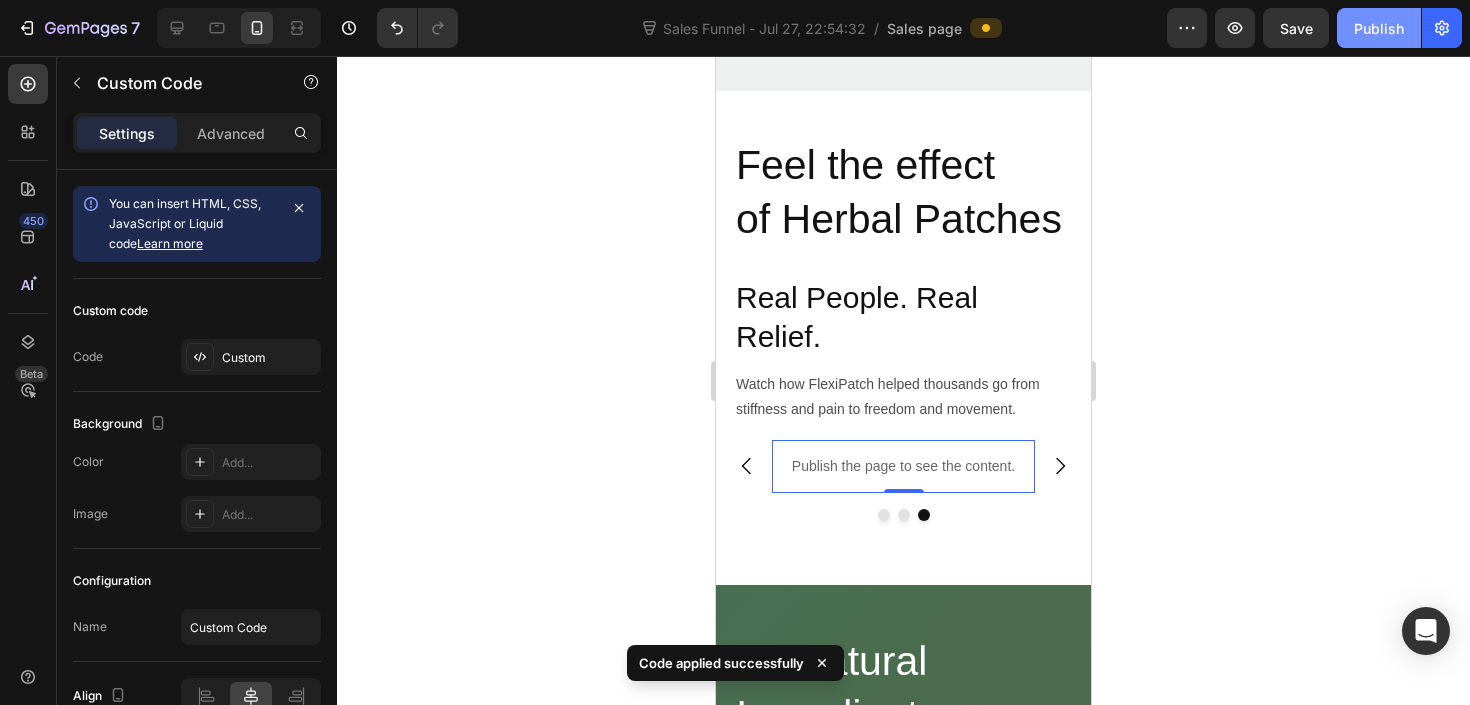 click on "Publish" at bounding box center [1379, 28] 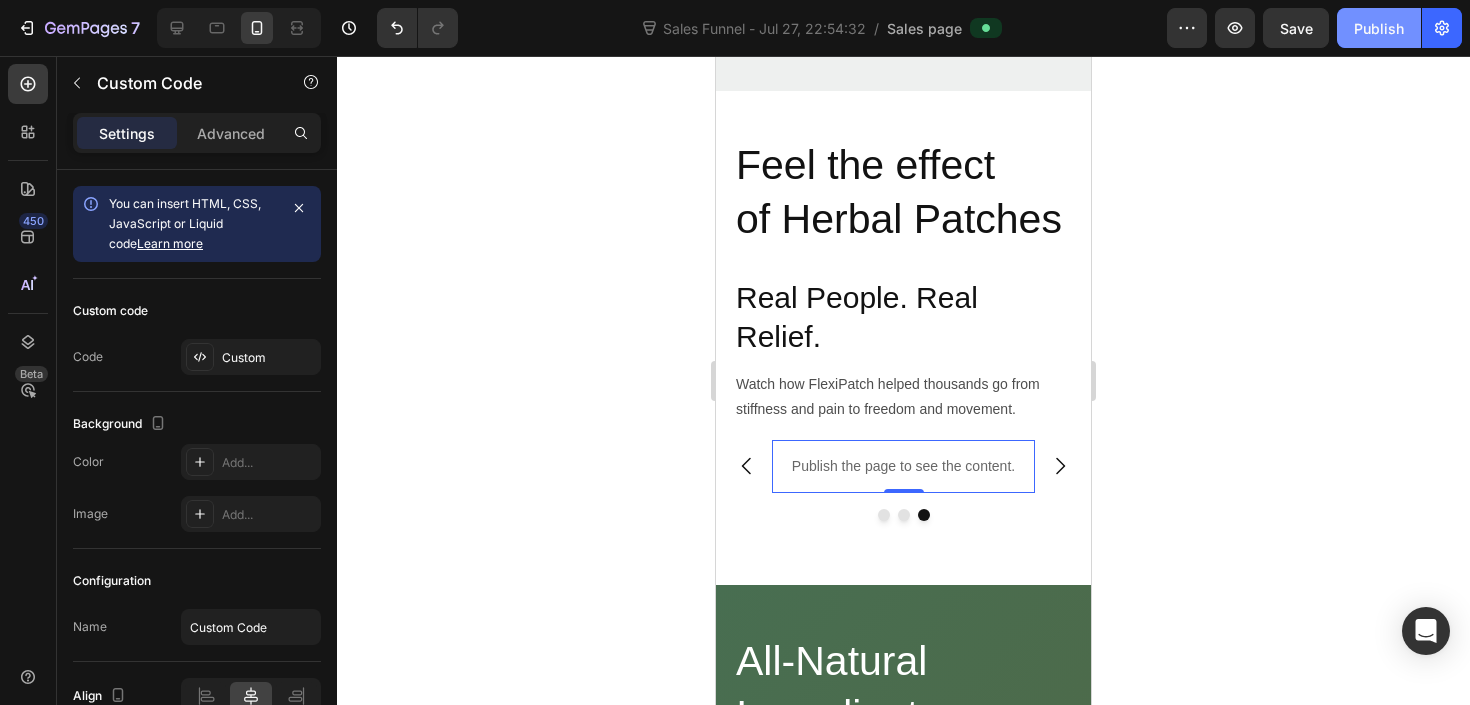click on "Publish" at bounding box center (1379, 28) 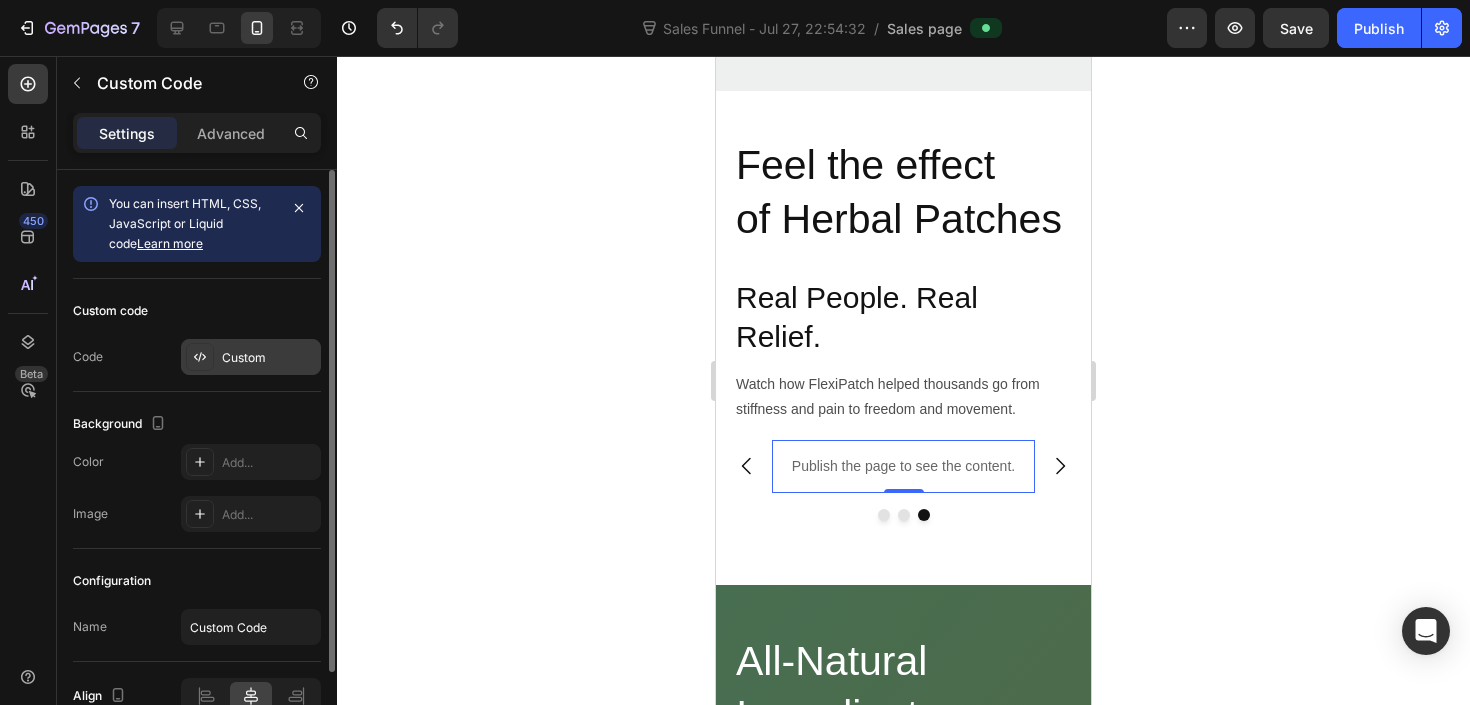 click on "Custom" at bounding box center (269, 358) 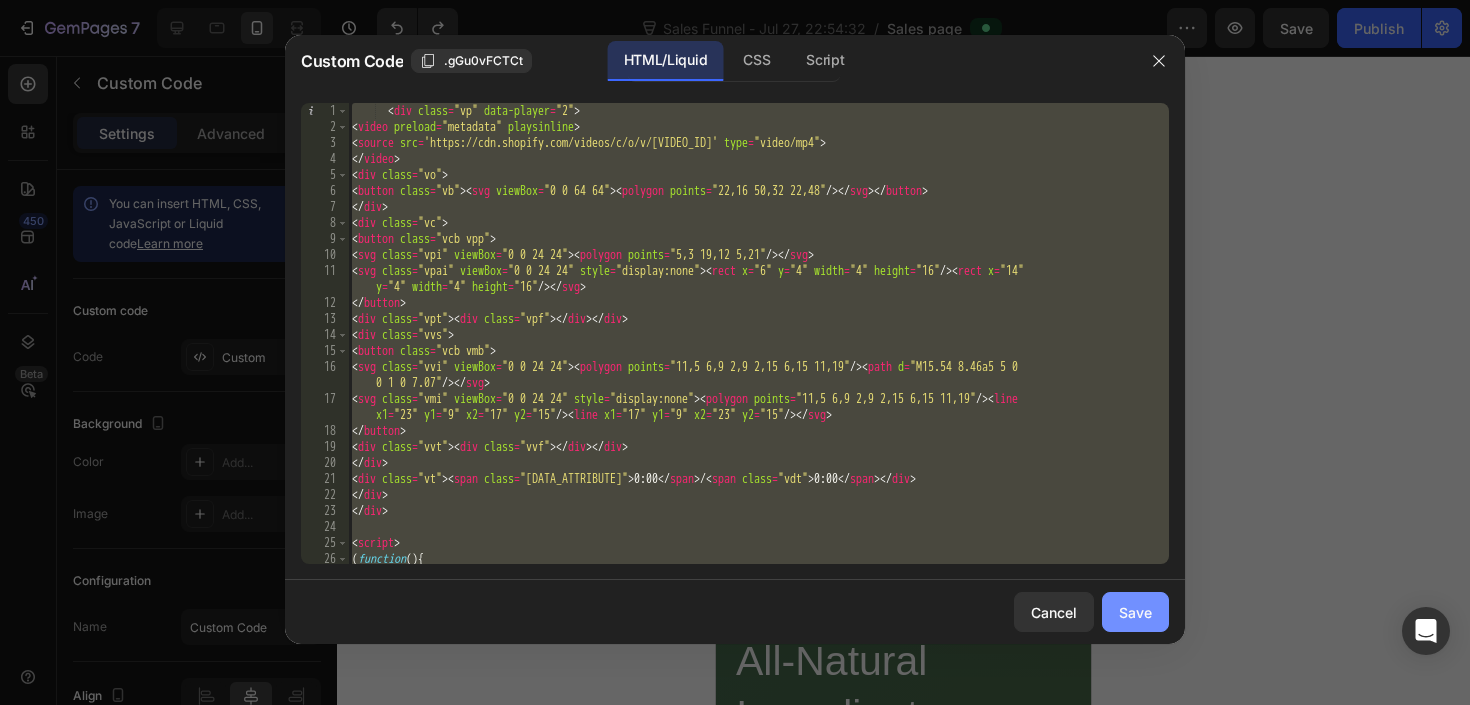 click on "Save" at bounding box center (1135, 612) 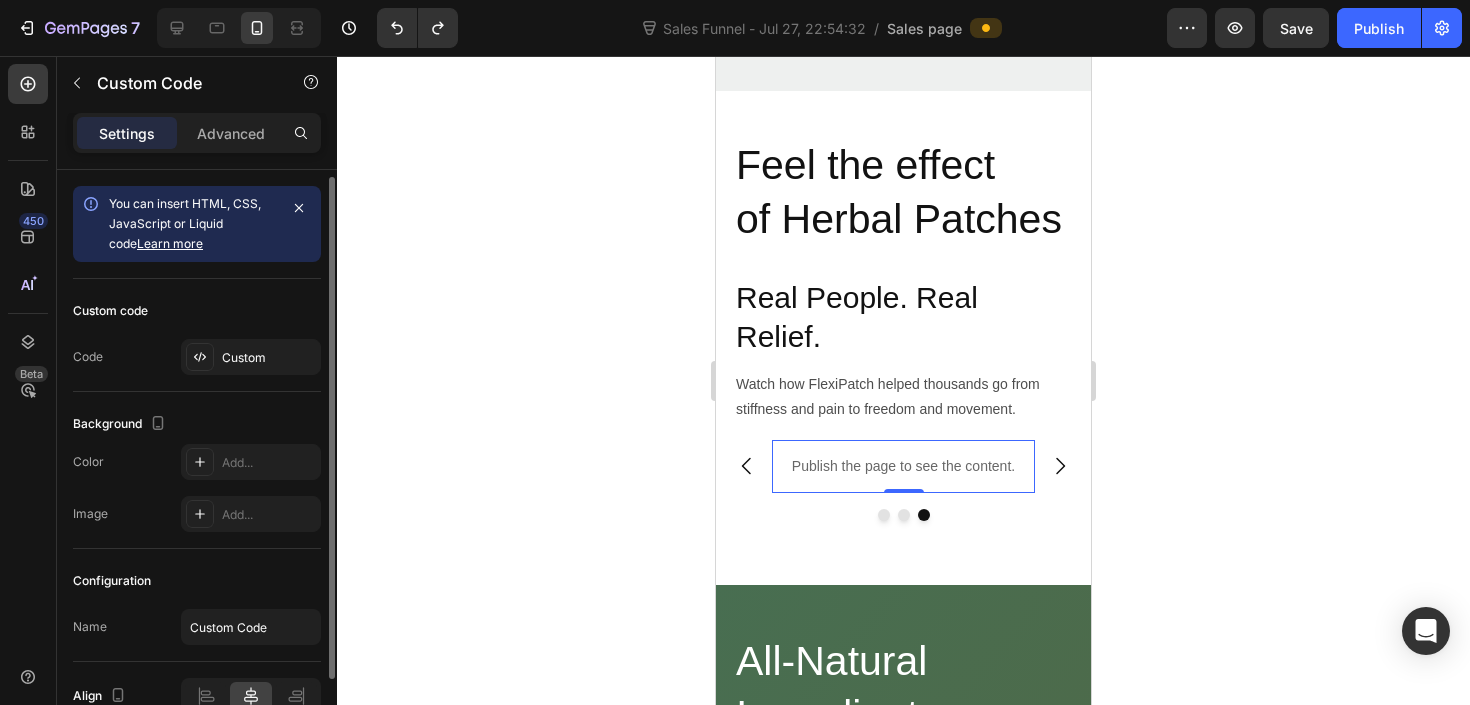 scroll, scrollTop: 2069, scrollLeft: 0, axis: vertical 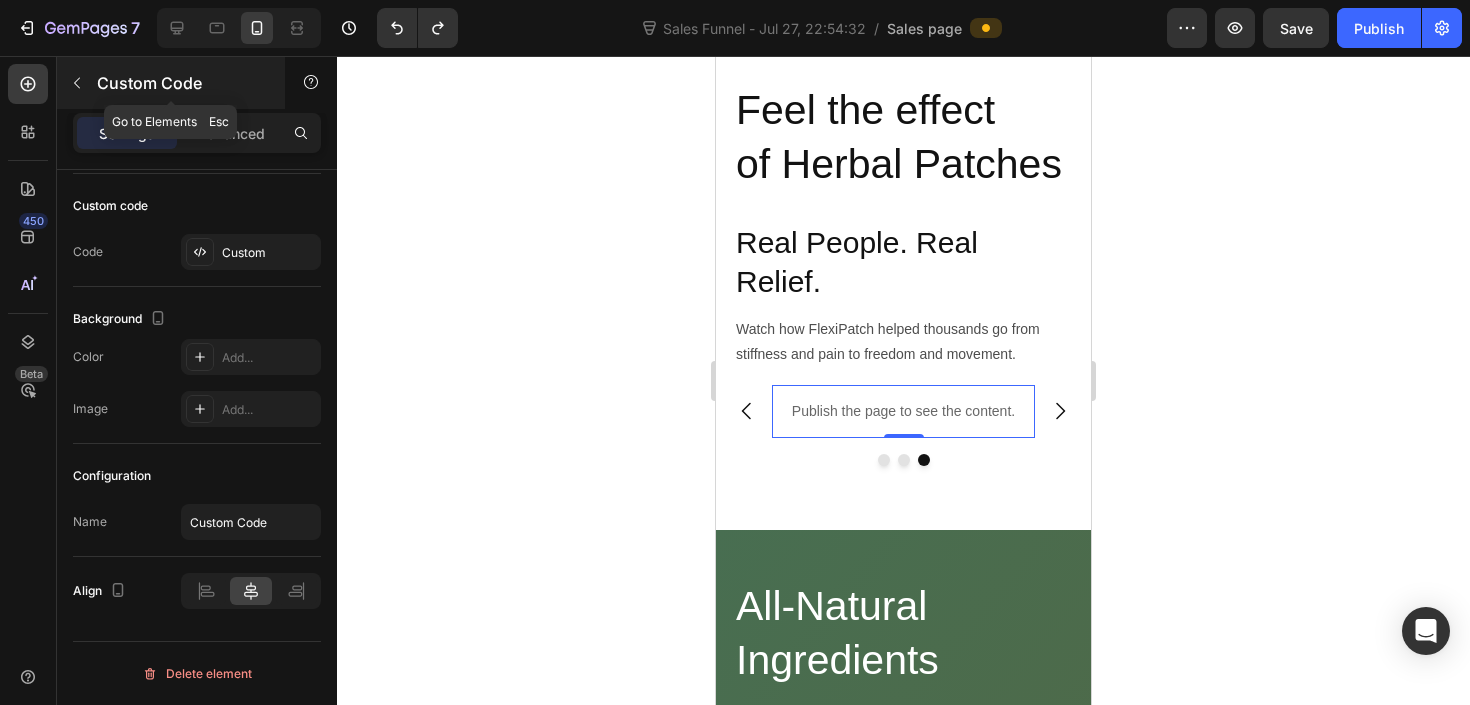 click at bounding box center [77, 83] 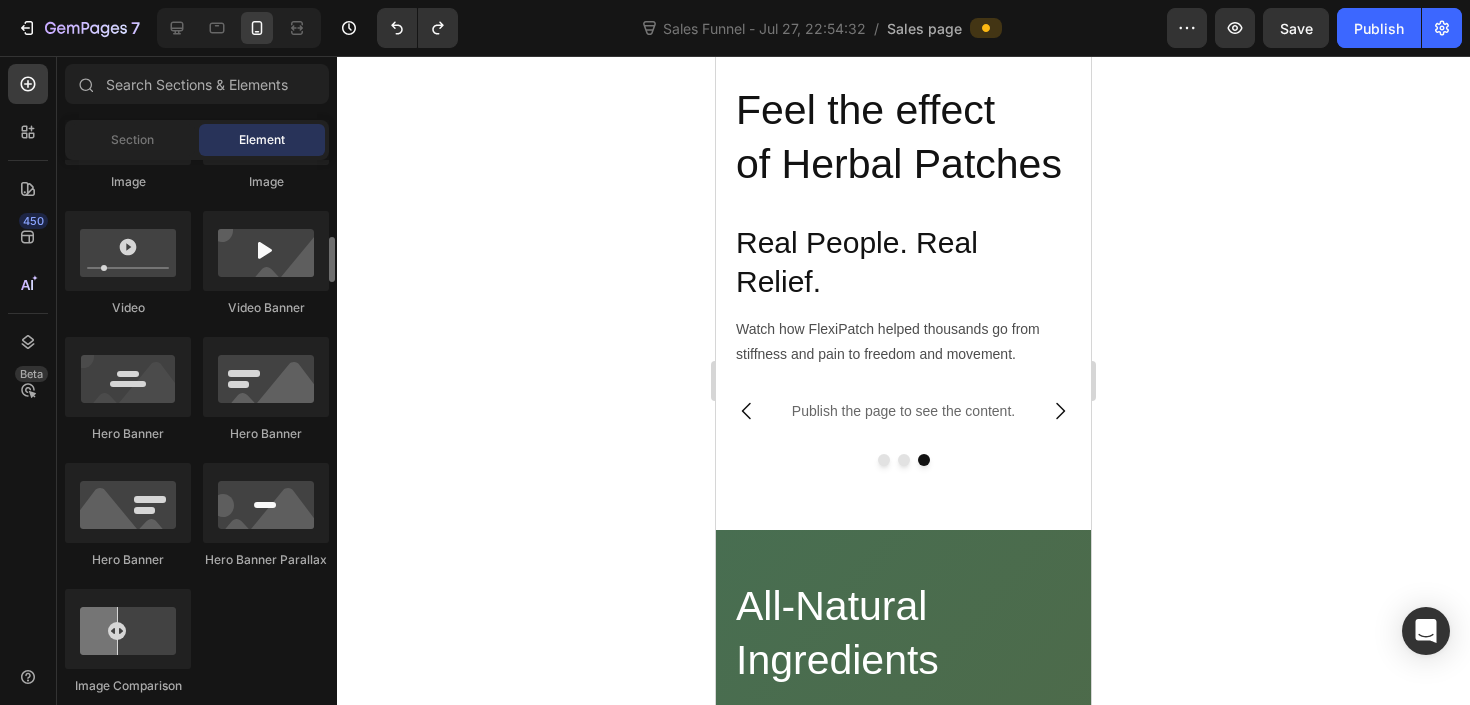 scroll, scrollTop: 751, scrollLeft: 0, axis: vertical 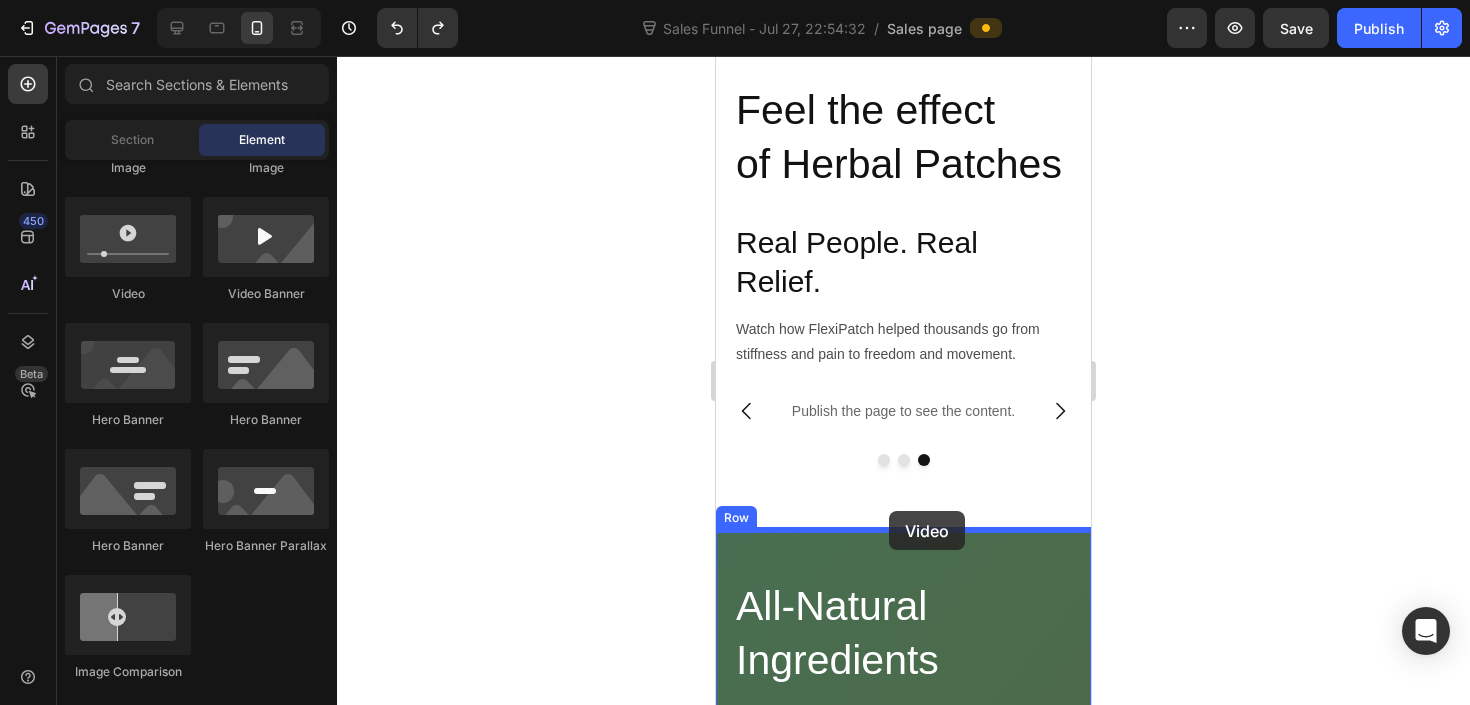 drag, startPoint x: 1020, startPoint y: 345, endPoint x: 888, endPoint y: 513, distance: 213.65393 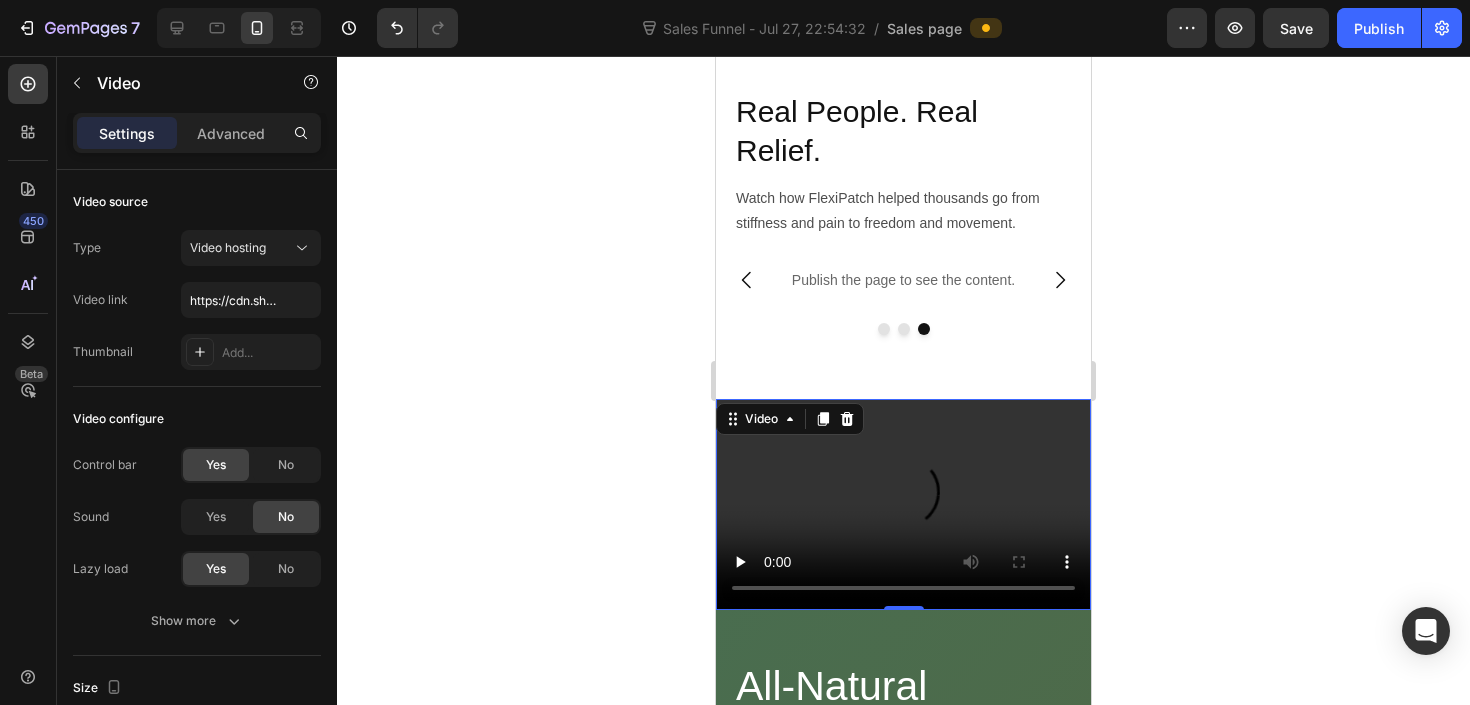 scroll, scrollTop: 2241, scrollLeft: 0, axis: vertical 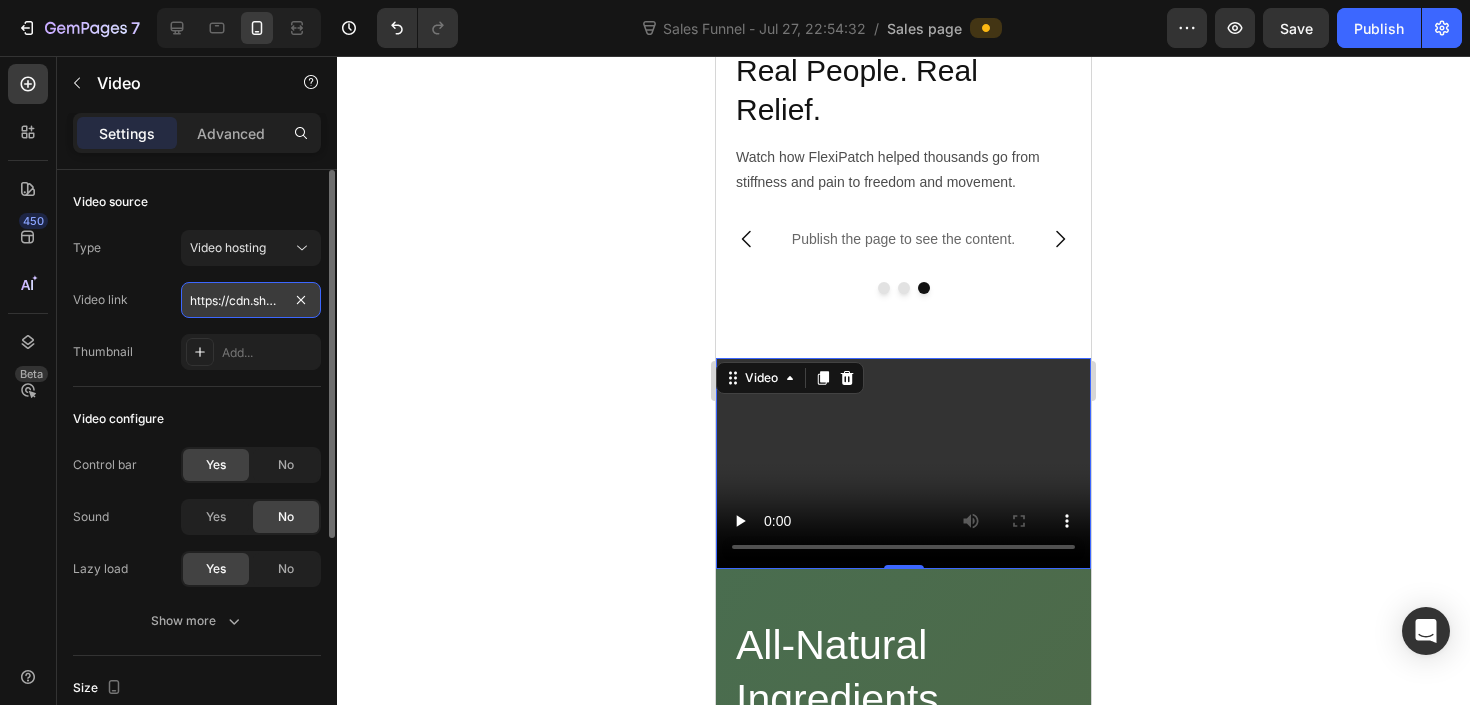 click on "https://cdn.shopify.com/videos/c/o/v/2cd3deb506b54b009063f7270ab5cf2e.mp4" at bounding box center [251, 300] 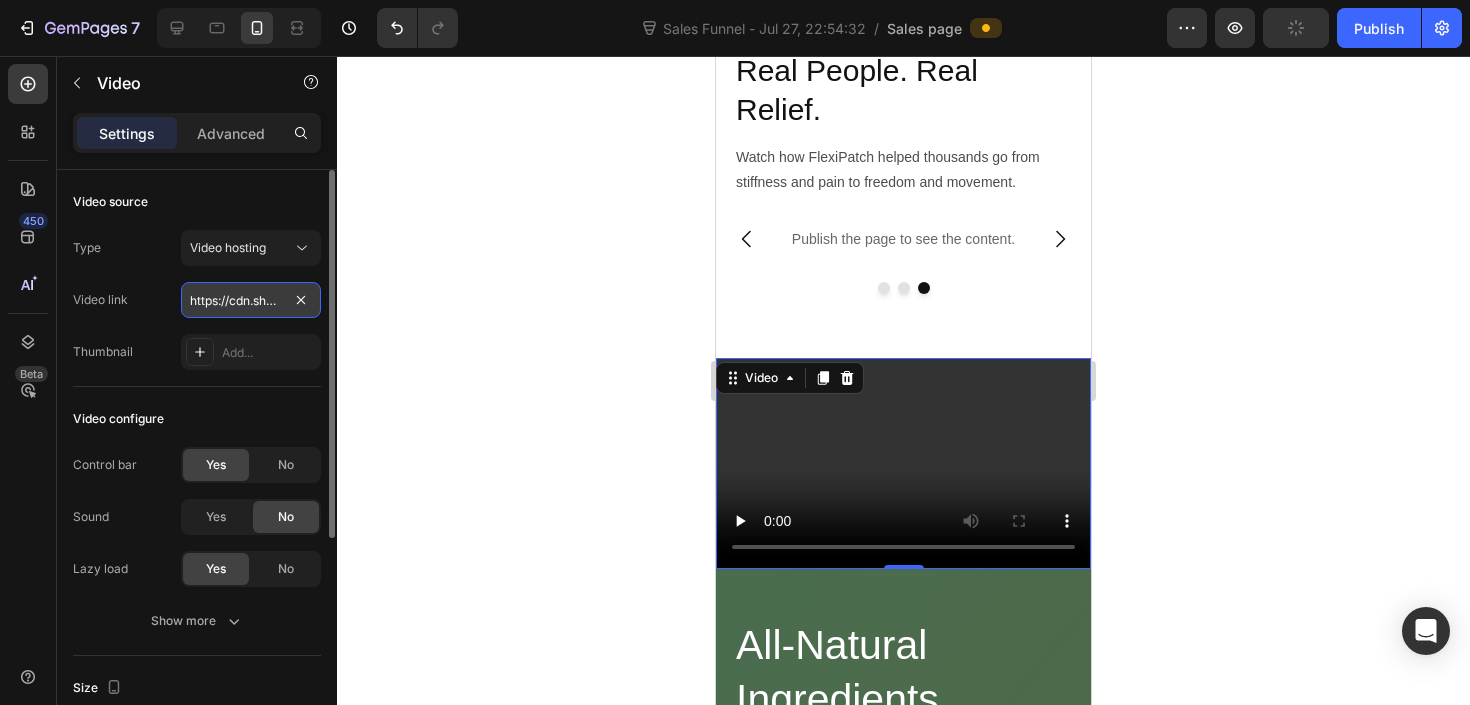 click on "https://cdn.shopify.com/videos/c/o/v/2cd3deb506b54b009063f7270ab5cf2e.mp4" at bounding box center [251, 300] 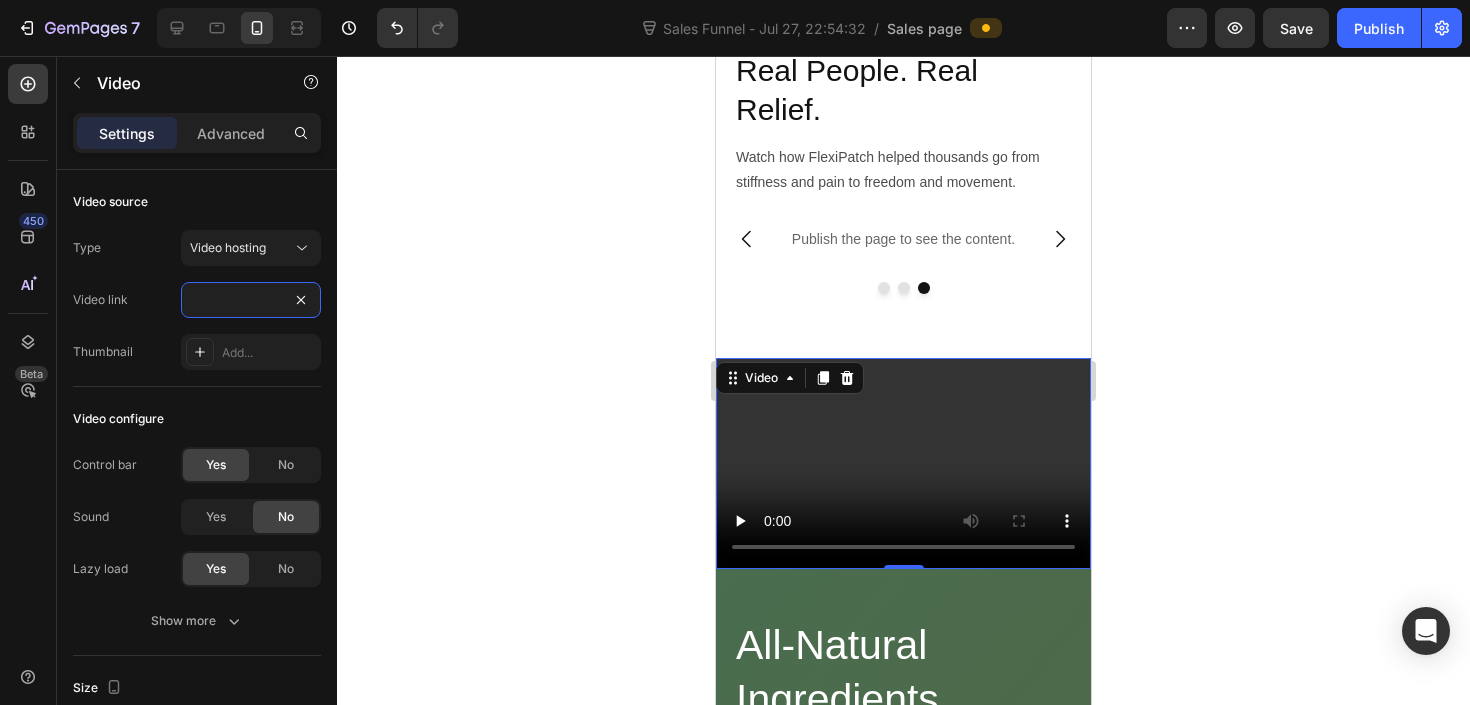 type on "https://cdn.shopify.com/videos/c/o/v/a2709cc8763a4822a1b6ac4e7445866a.mp4" 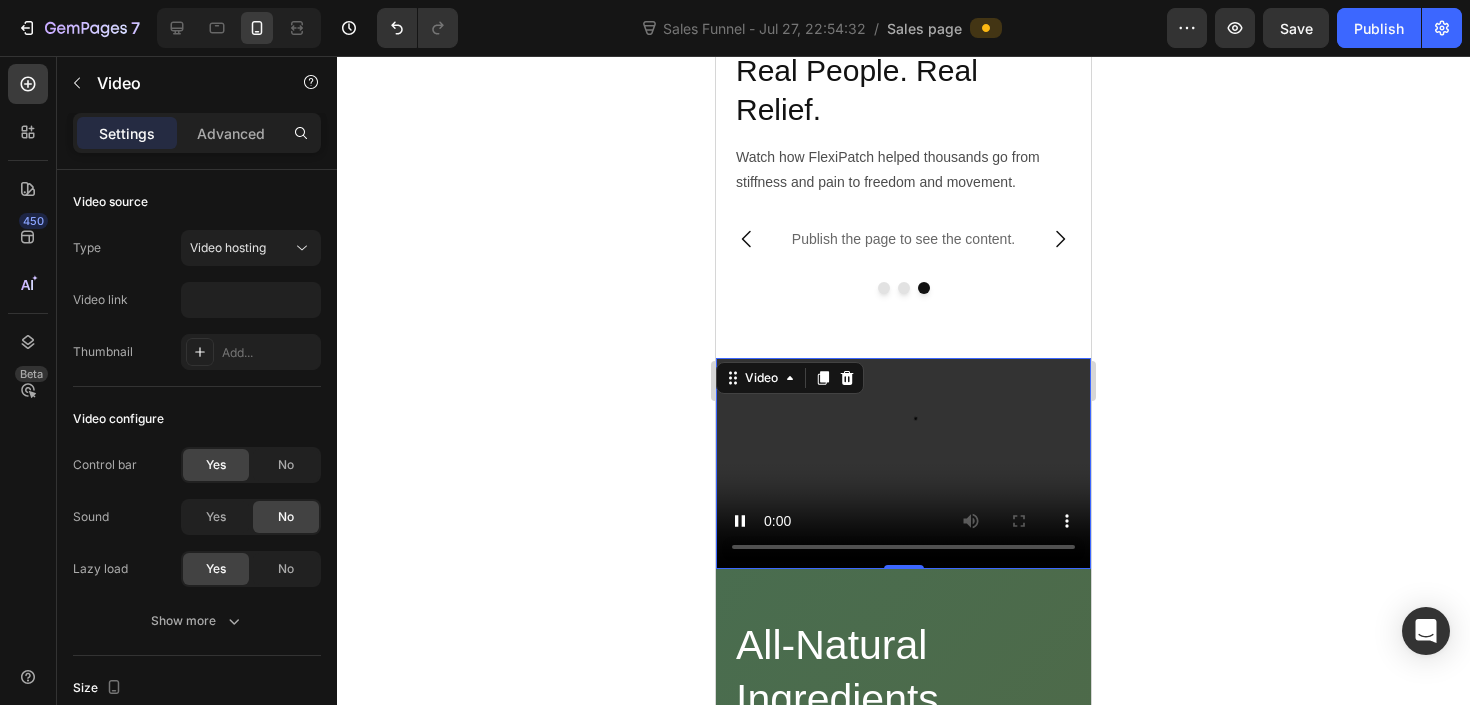 scroll, scrollTop: 0, scrollLeft: 0, axis: both 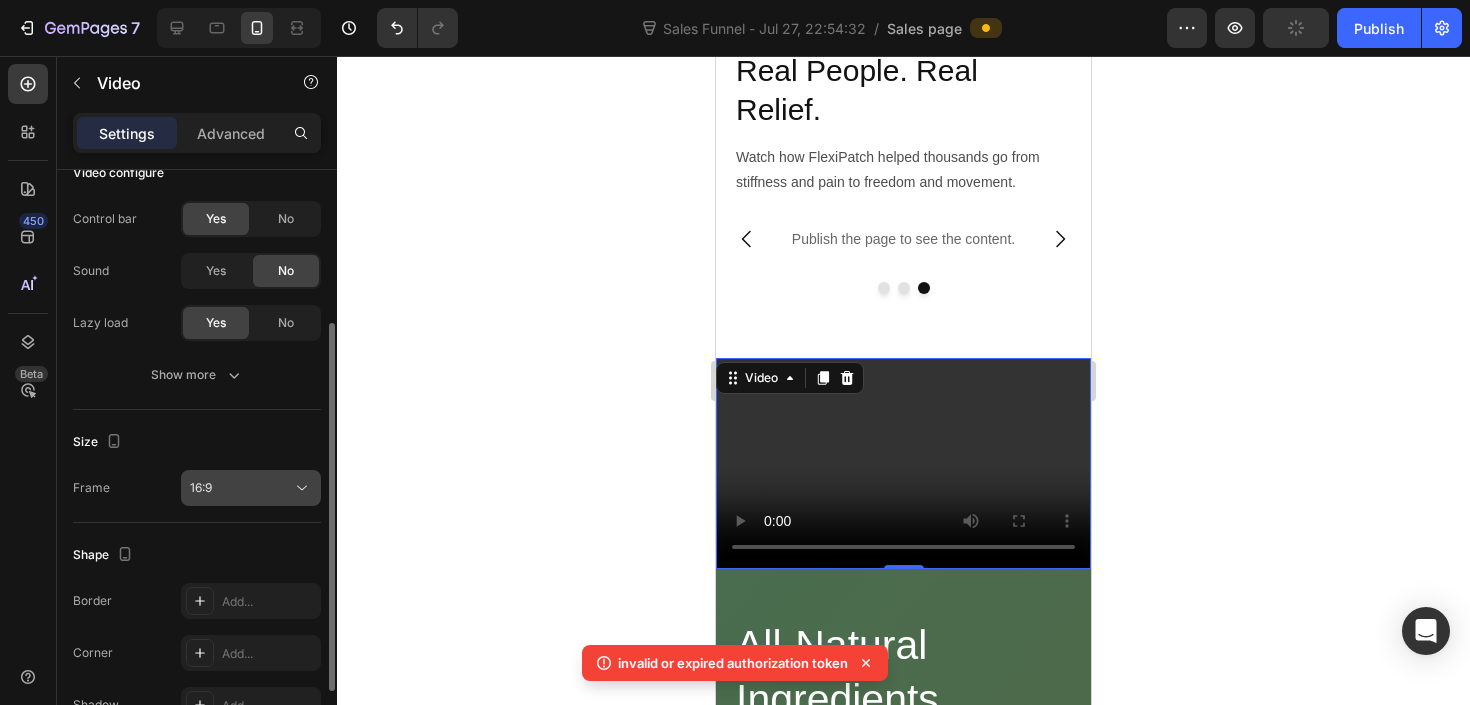click on "16:9" at bounding box center [241, 488] 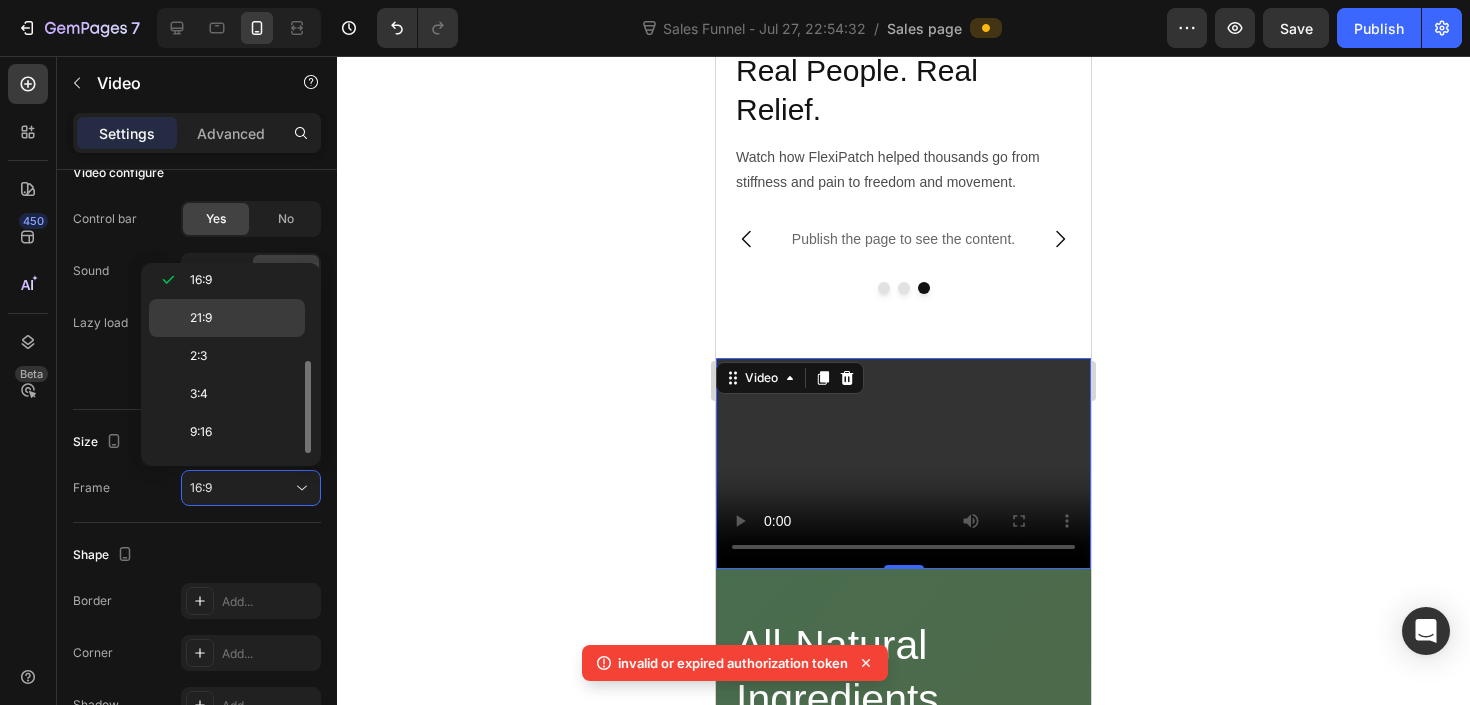 scroll, scrollTop: 193, scrollLeft: 0, axis: vertical 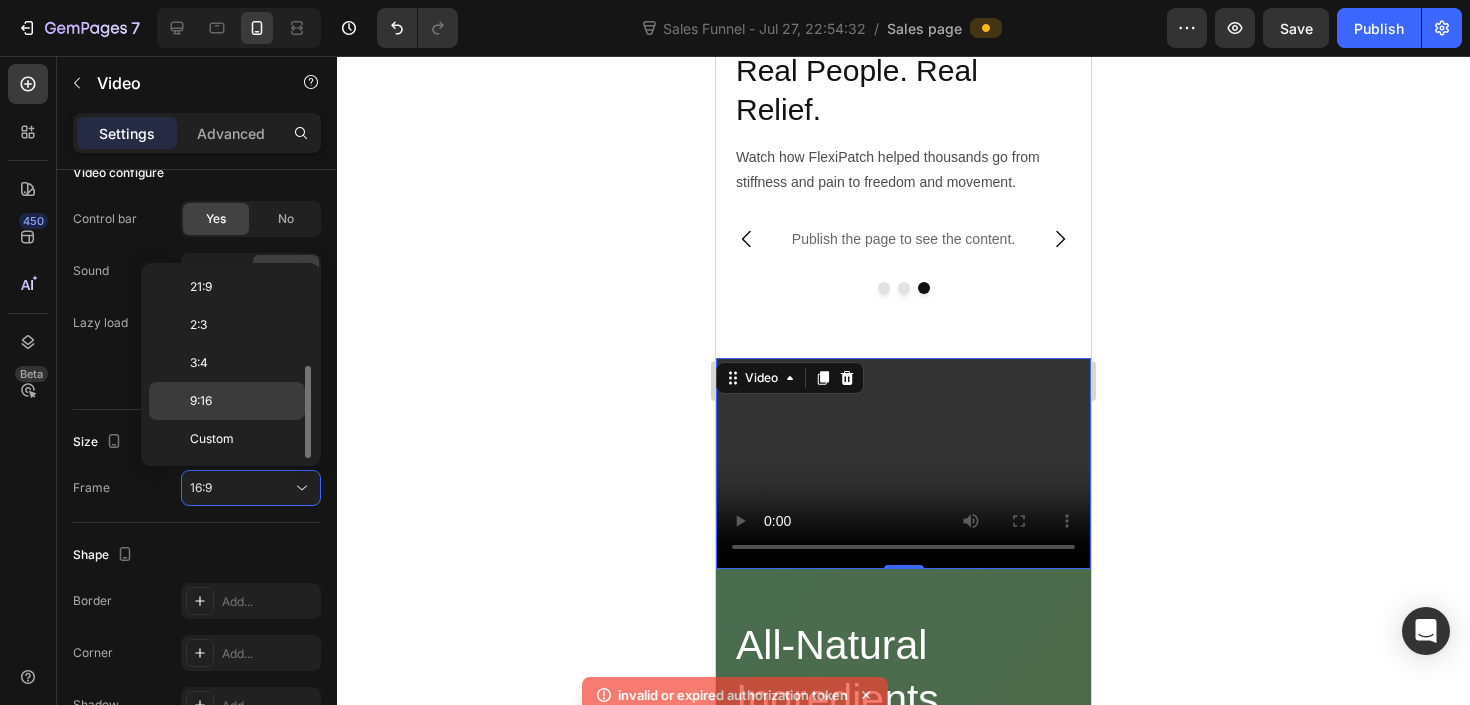click on "9:16" at bounding box center (243, 401) 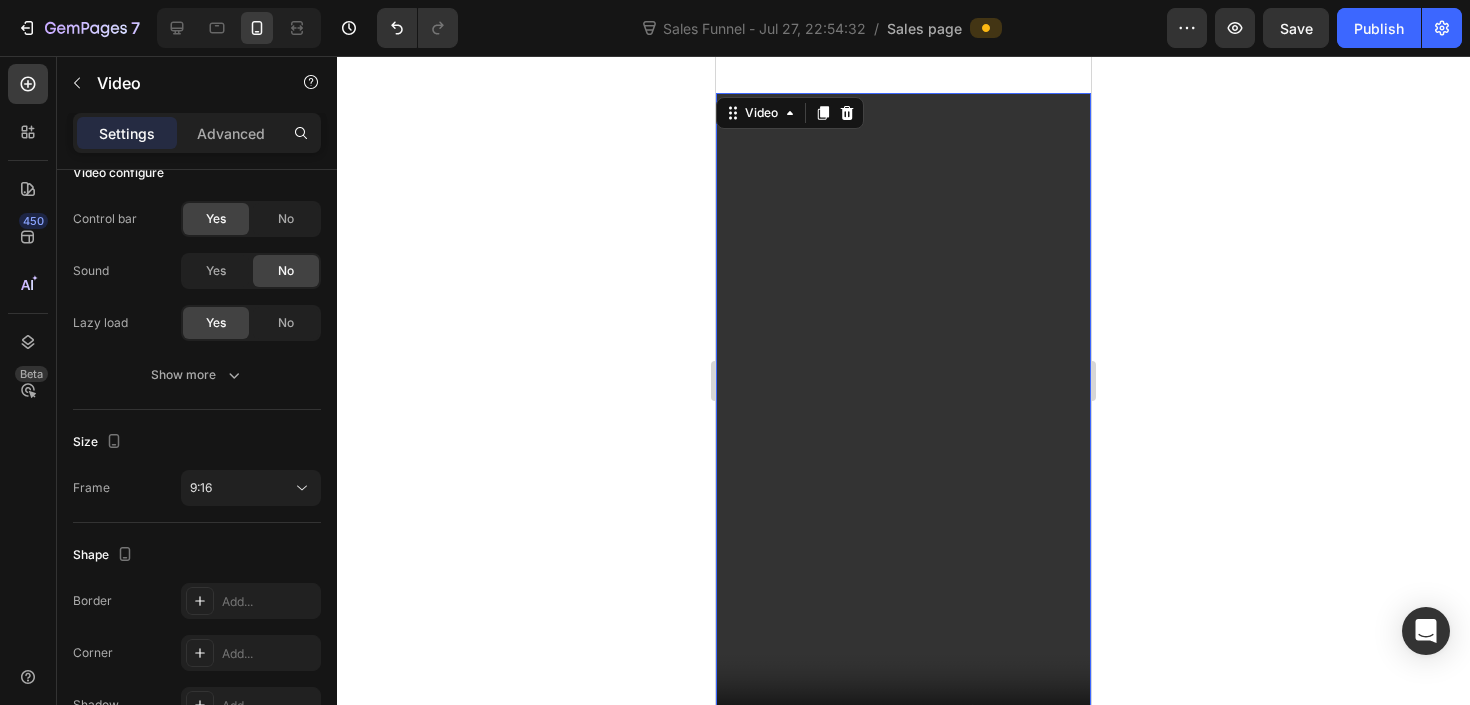scroll, scrollTop: 2100, scrollLeft: 0, axis: vertical 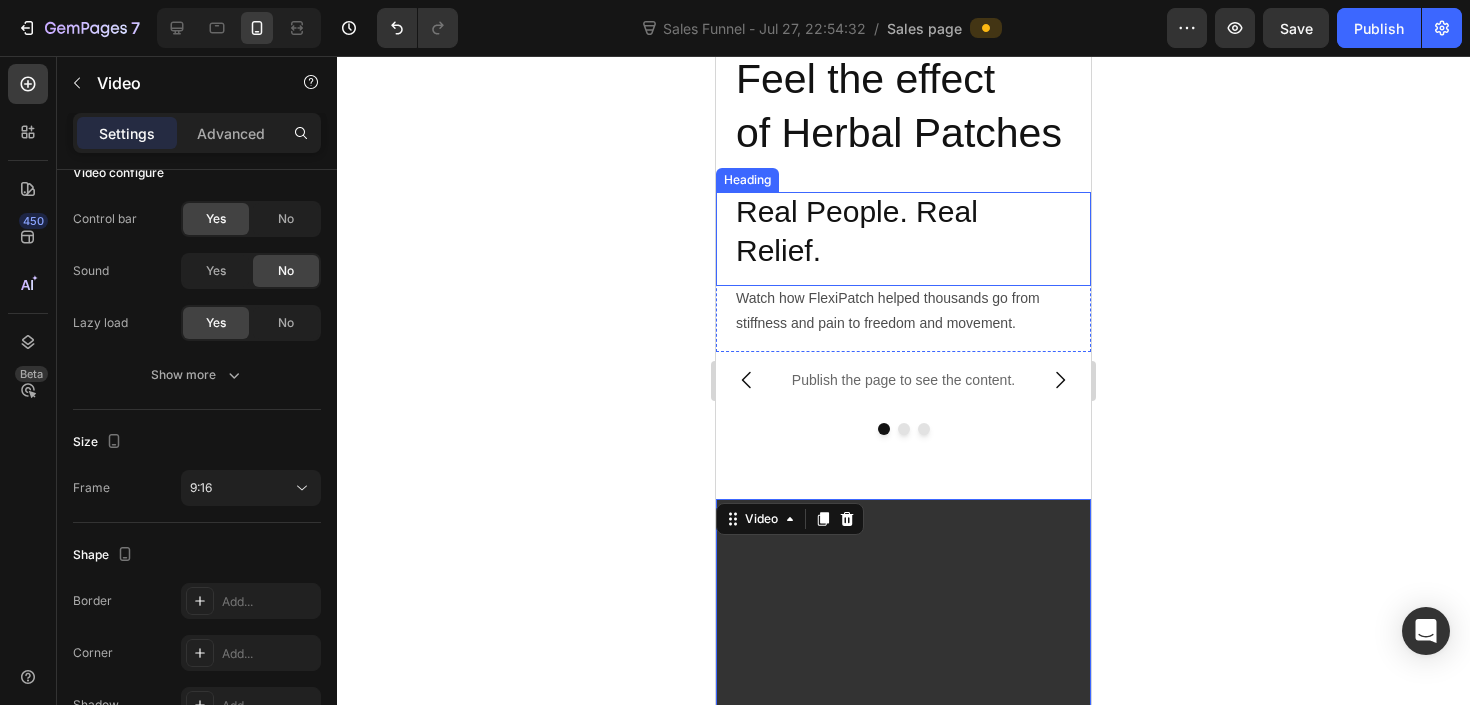 click at bounding box center (747, 380) 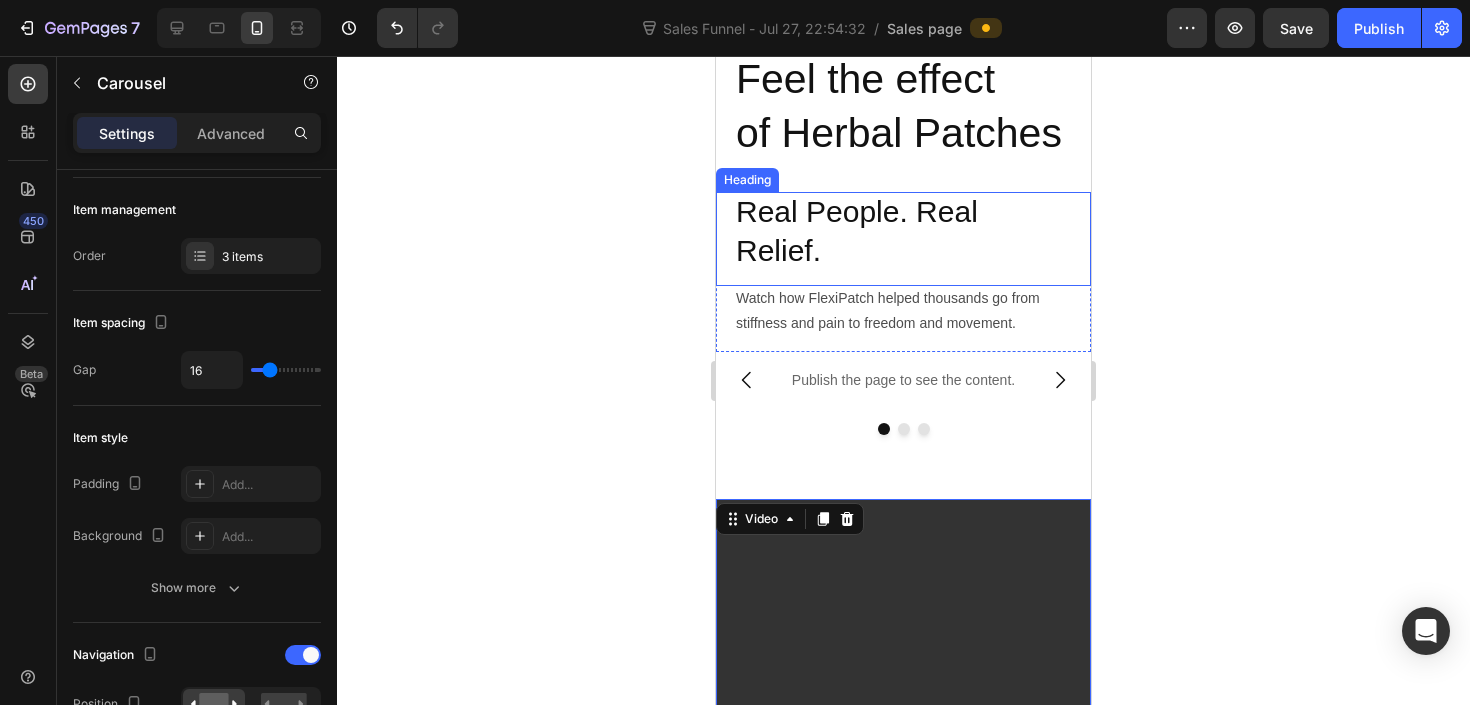 click on "Publish the page to see the content.
Custom Code
Publish the page to see the content.
Custom Code
Publish the page to see the content.
Custom Code
Carousel" at bounding box center [903, 393] 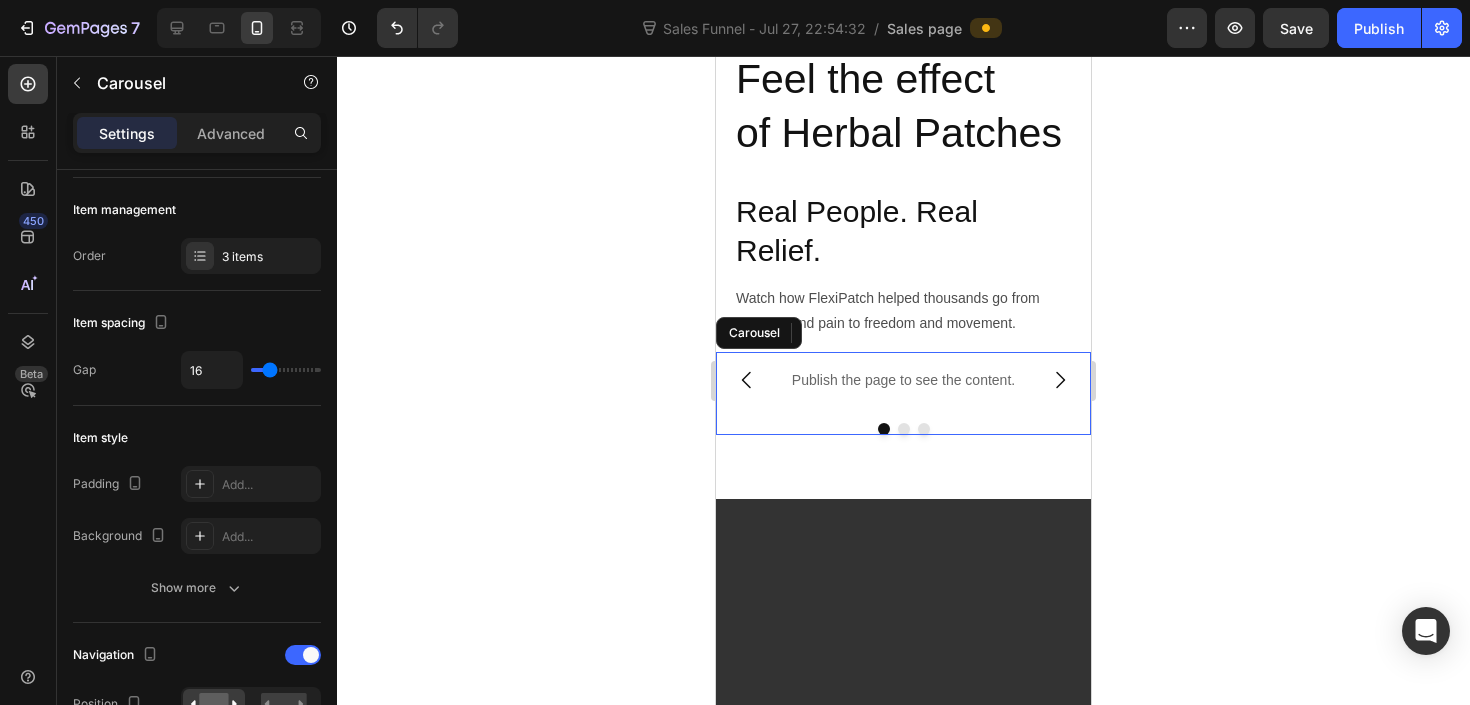 scroll, scrollTop: 2118, scrollLeft: 0, axis: vertical 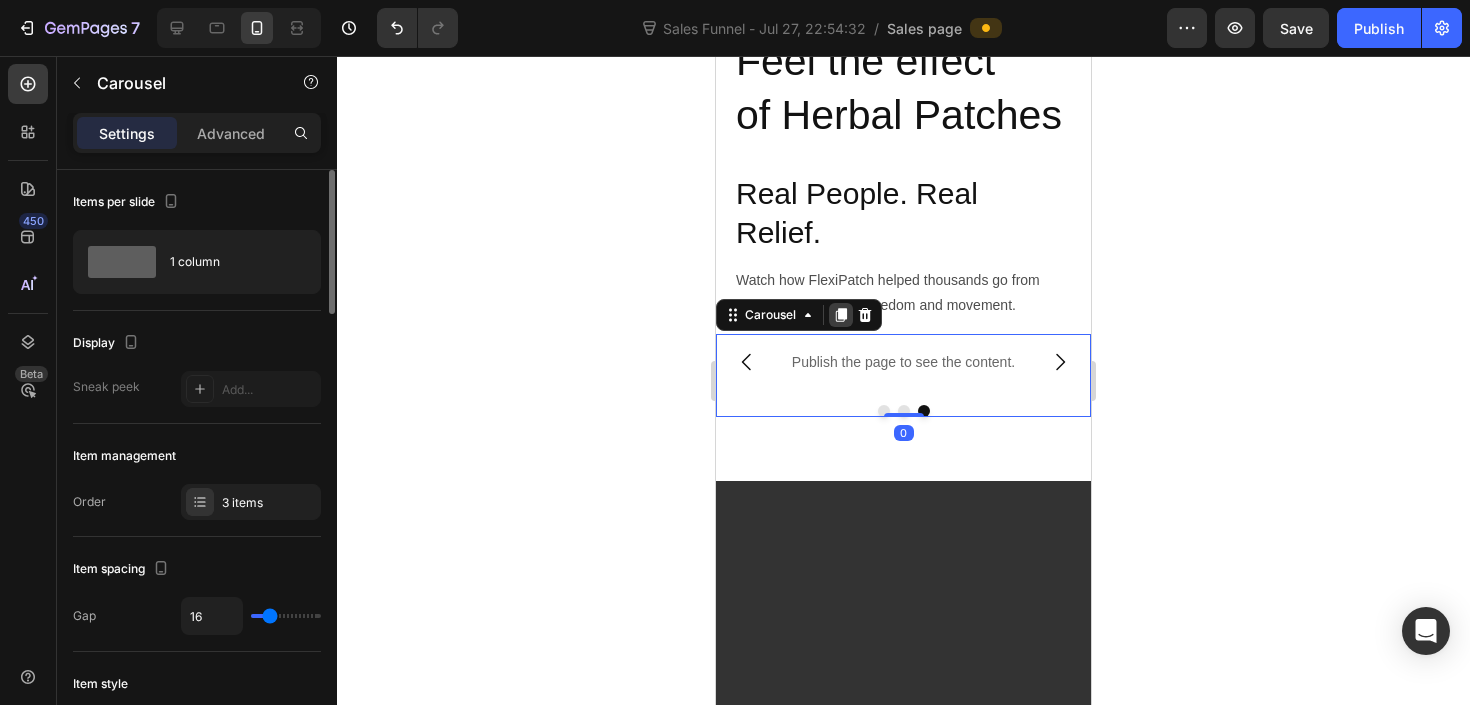 click 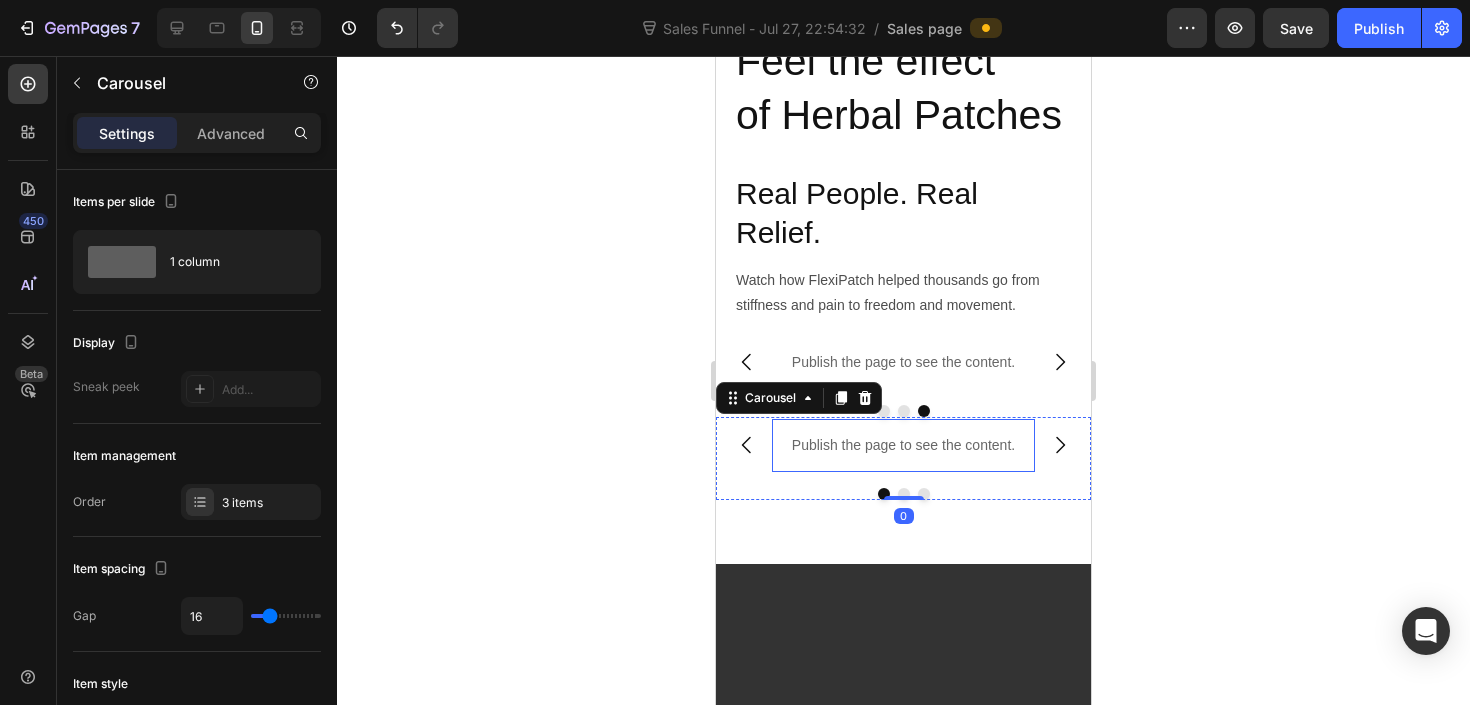 click on "Publish the page to see the content." at bounding box center (903, 445) 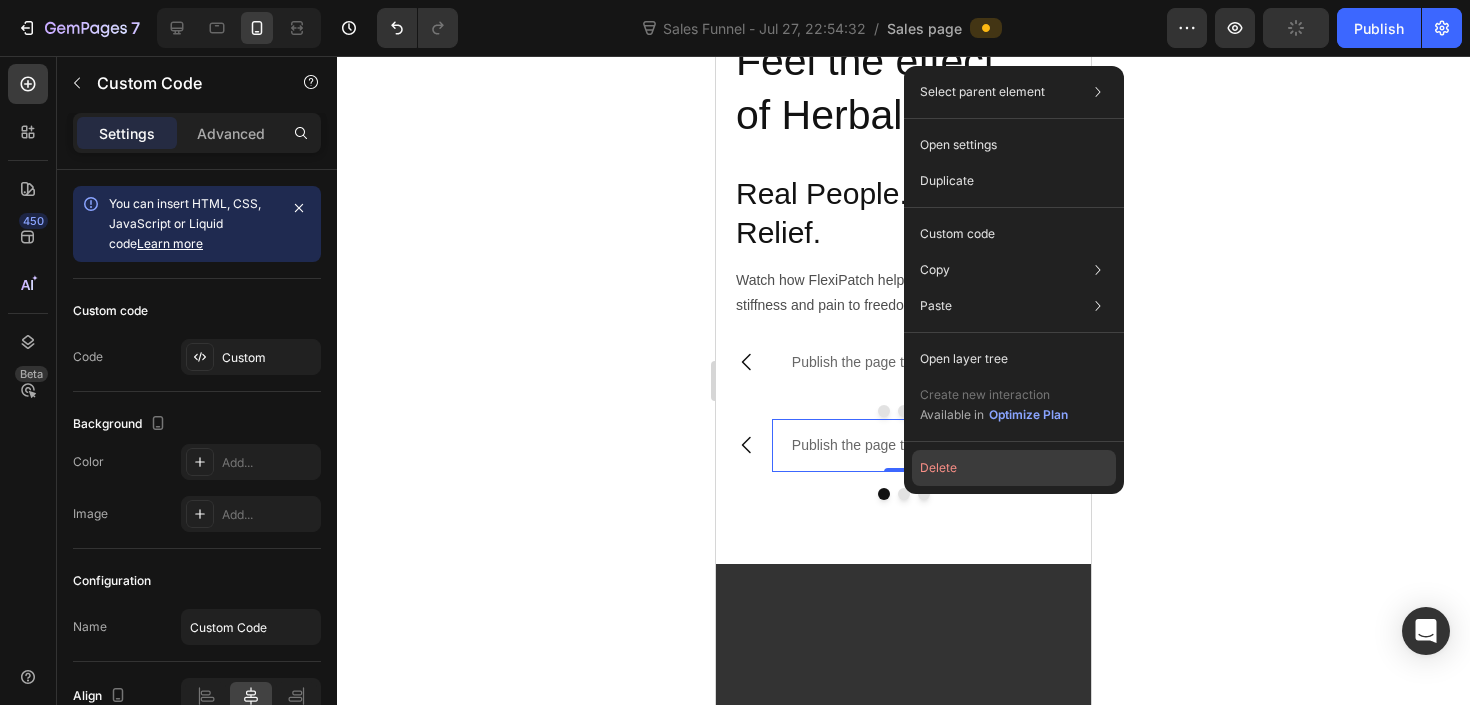 click on "Delete" 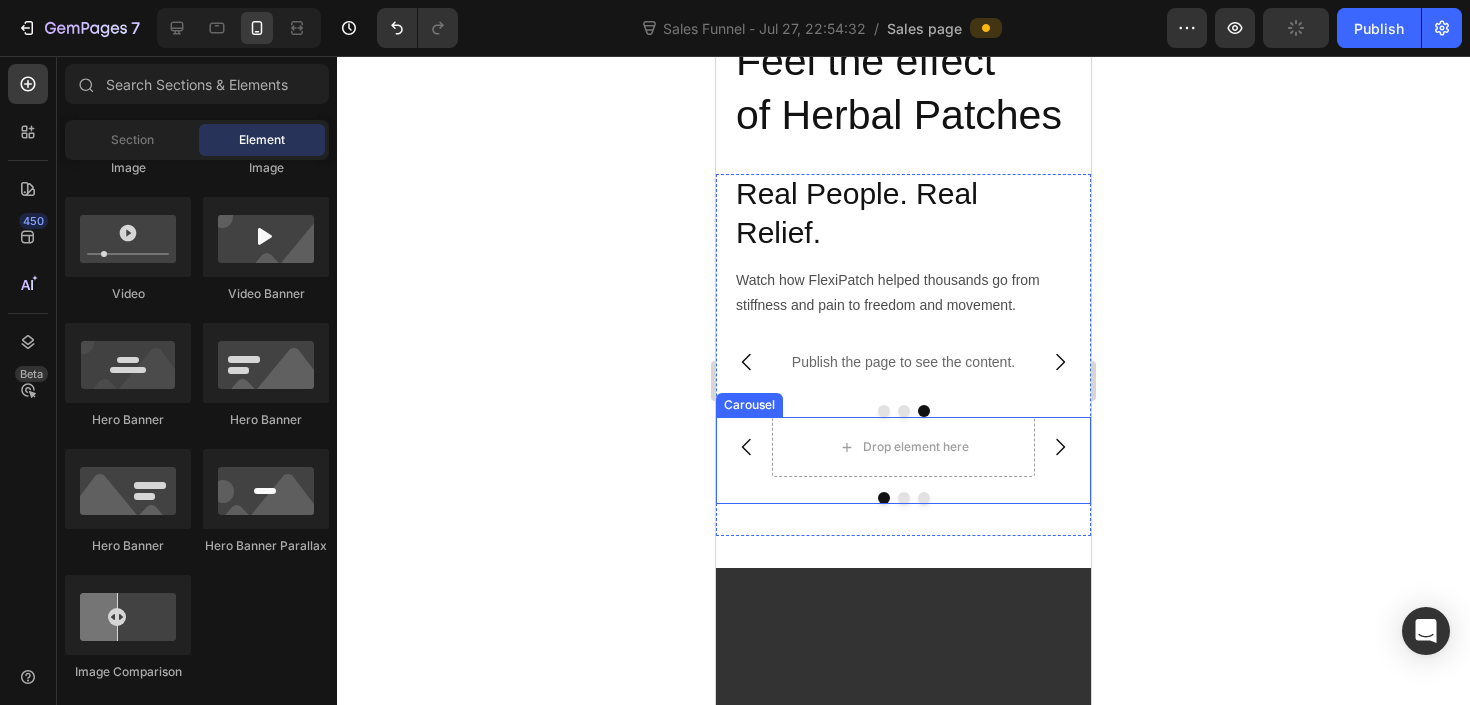 click 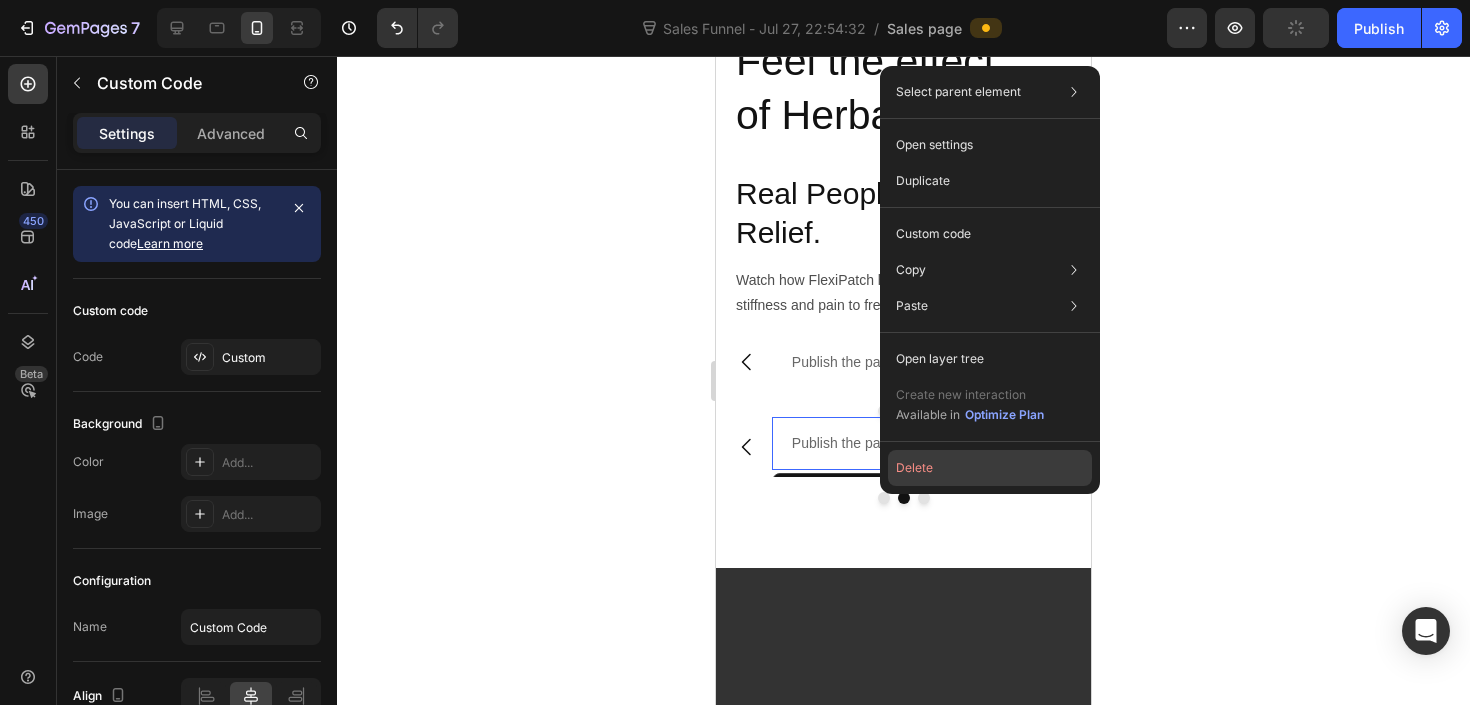 click on "Delete" 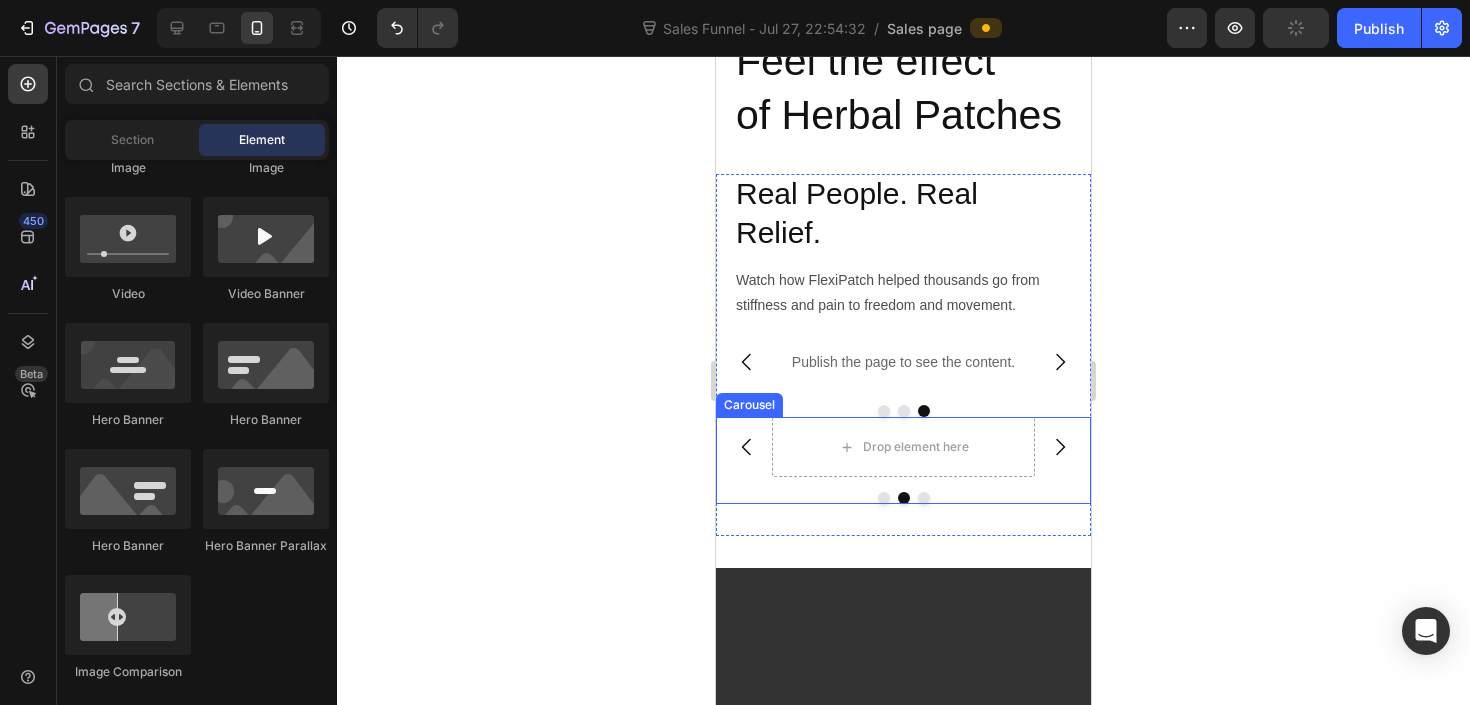 click 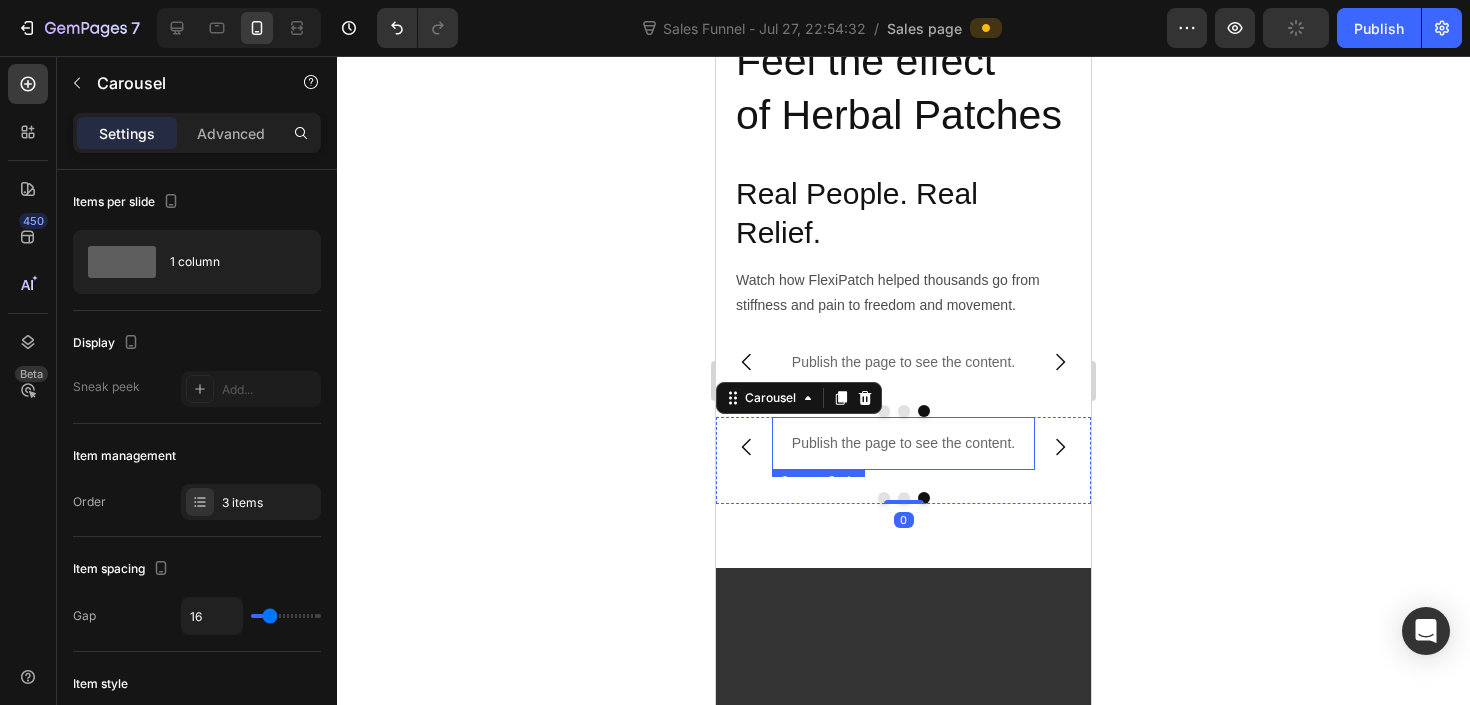 click on "Publish the page to see the content." at bounding box center [903, 443] 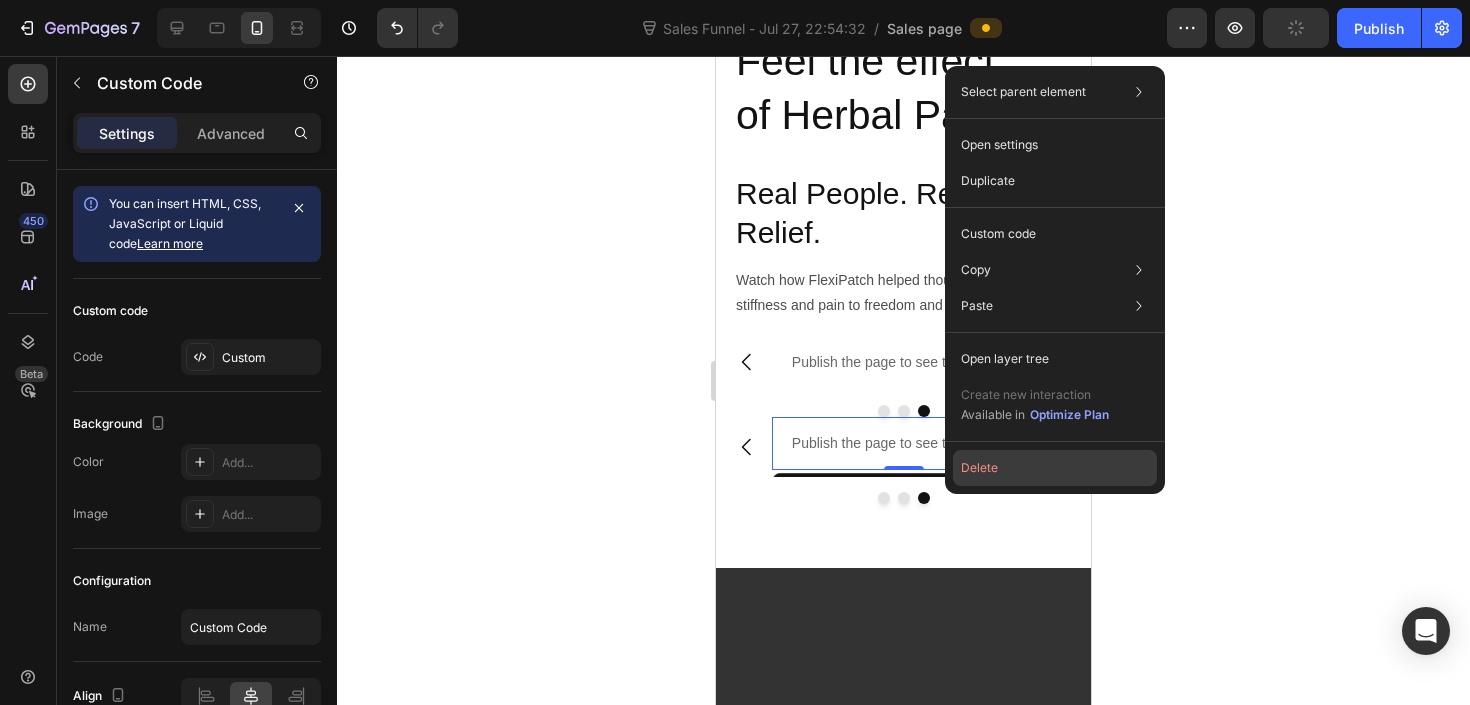 click on "Delete" 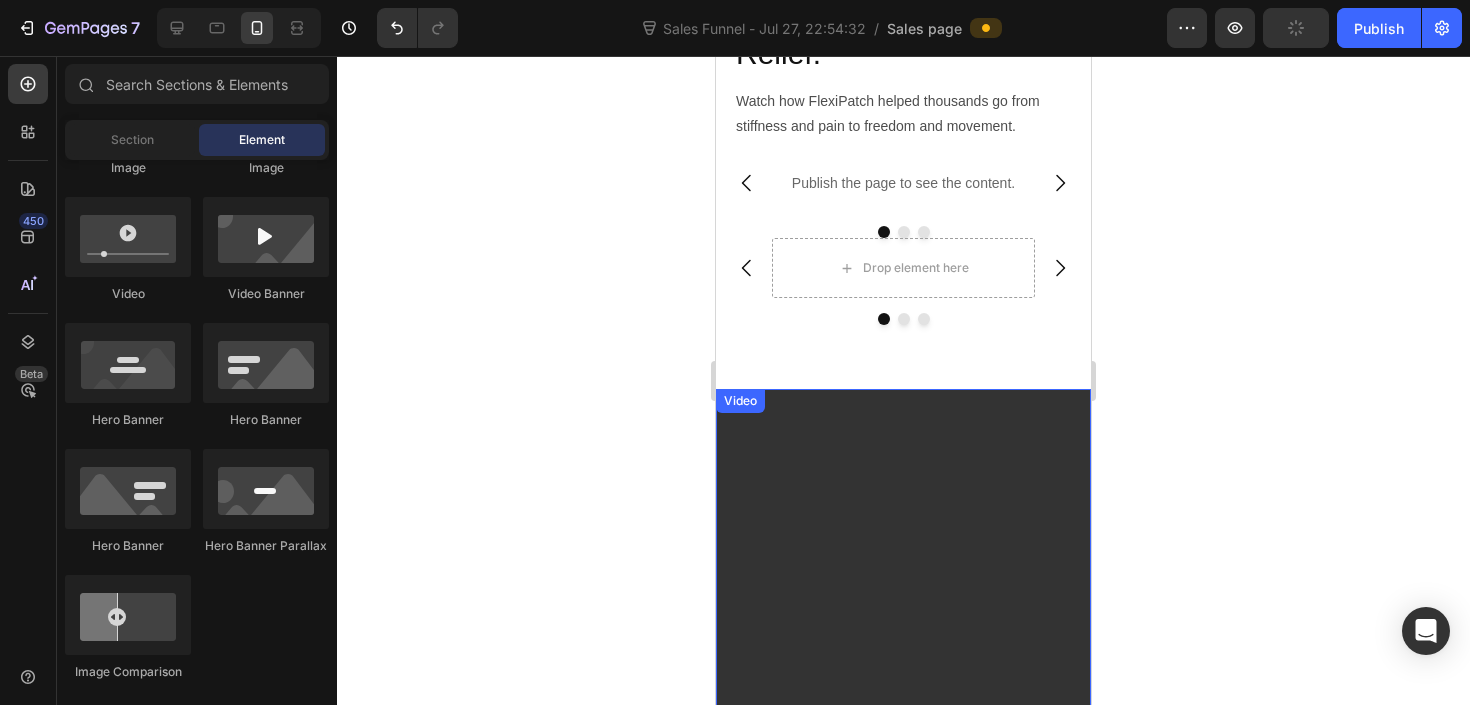 scroll, scrollTop: 2223, scrollLeft: 0, axis: vertical 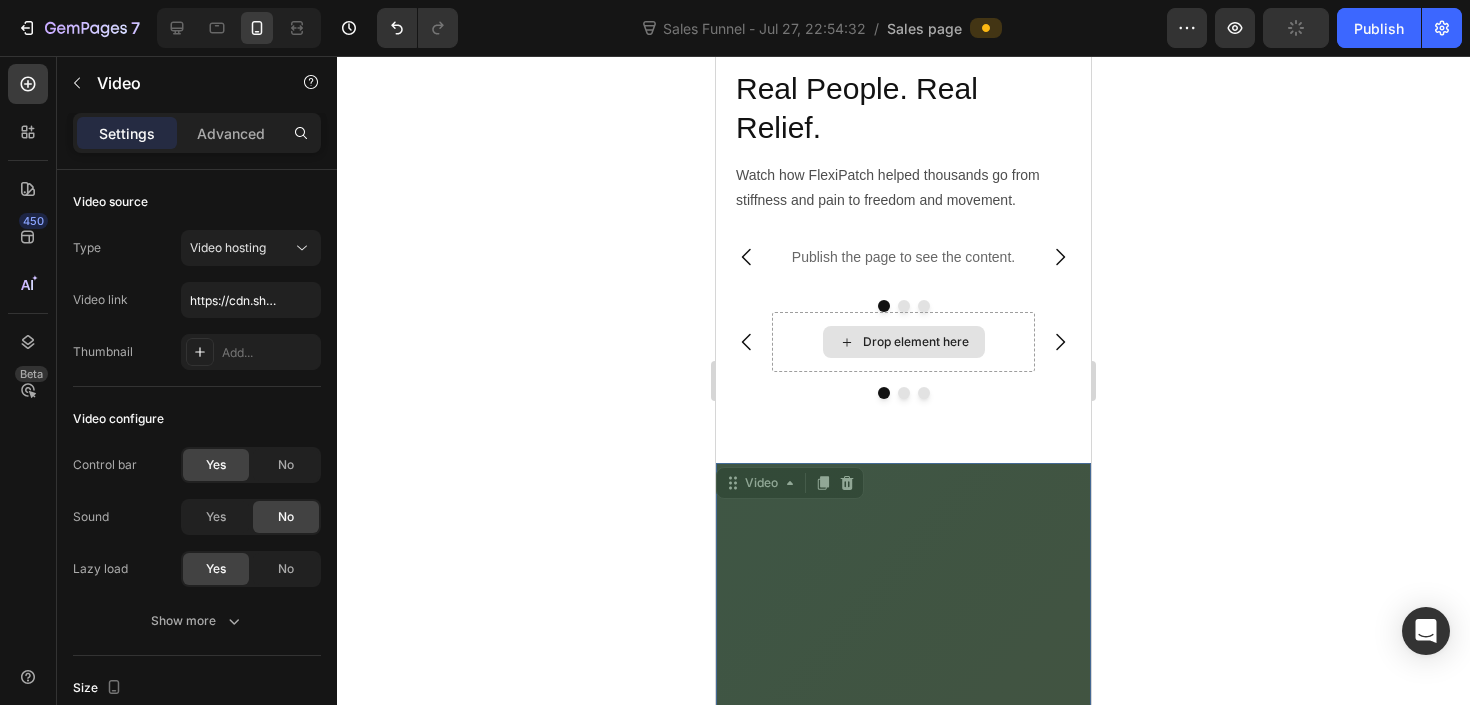 click on "Feel the effect of Herbal Patches Heading Row Row Section 2 Real People. Real Relief. Heading Watch how FlexiPatch helped thousands go from stiffness and pain to freedom and movement. Text Block
Publish the page to see the content.
Custom Code
Publish the page to see the content.
Custom Code
Publish the page to see the content.
Custom Code Row Row
Publish the page to see the content.
Custom Code
Publish the page to see the content.
Custom Code
Publish the page to see the content.
Custom Code
Carousel
Drop element here
Drop element here" at bounding box center [903, 2889] 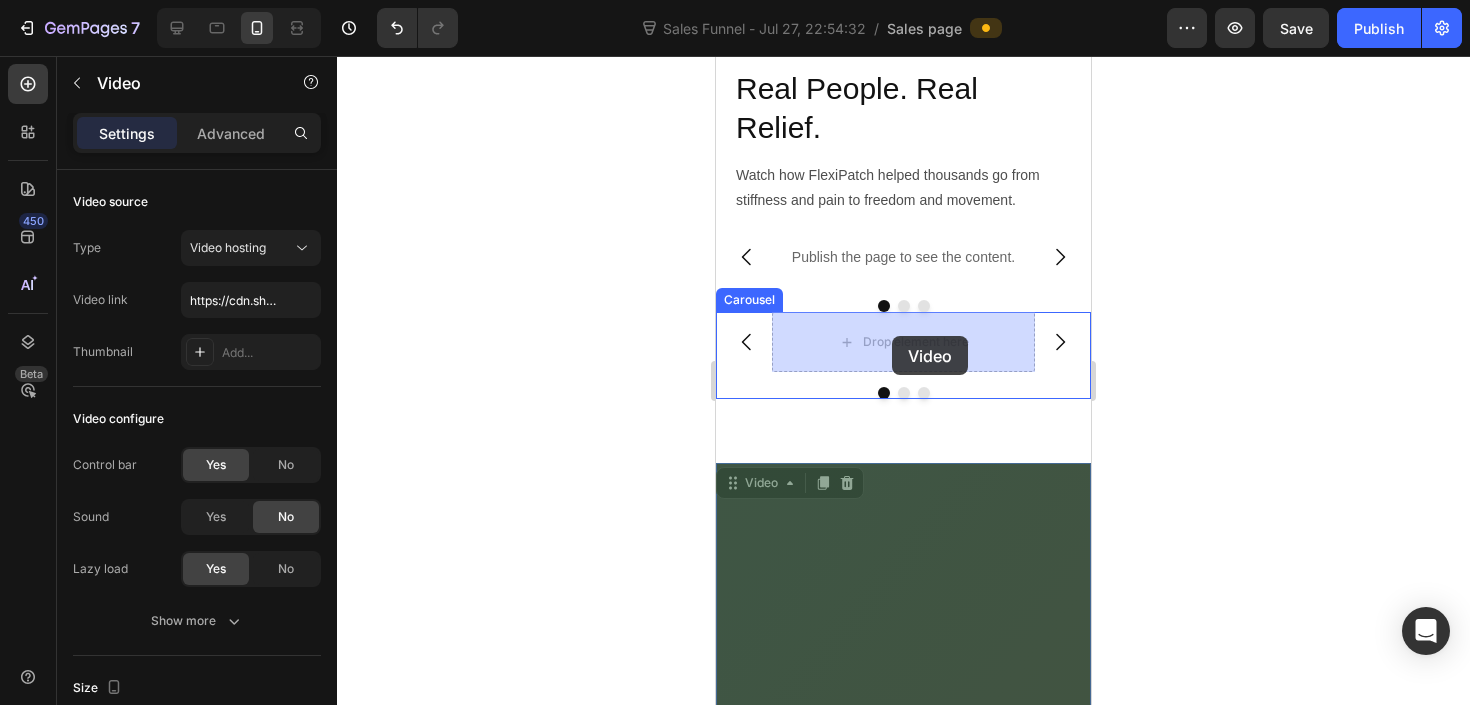 drag, startPoint x: 761, startPoint y: 493, endPoint x: 892, endPoint y: 336, distance: 204.47493 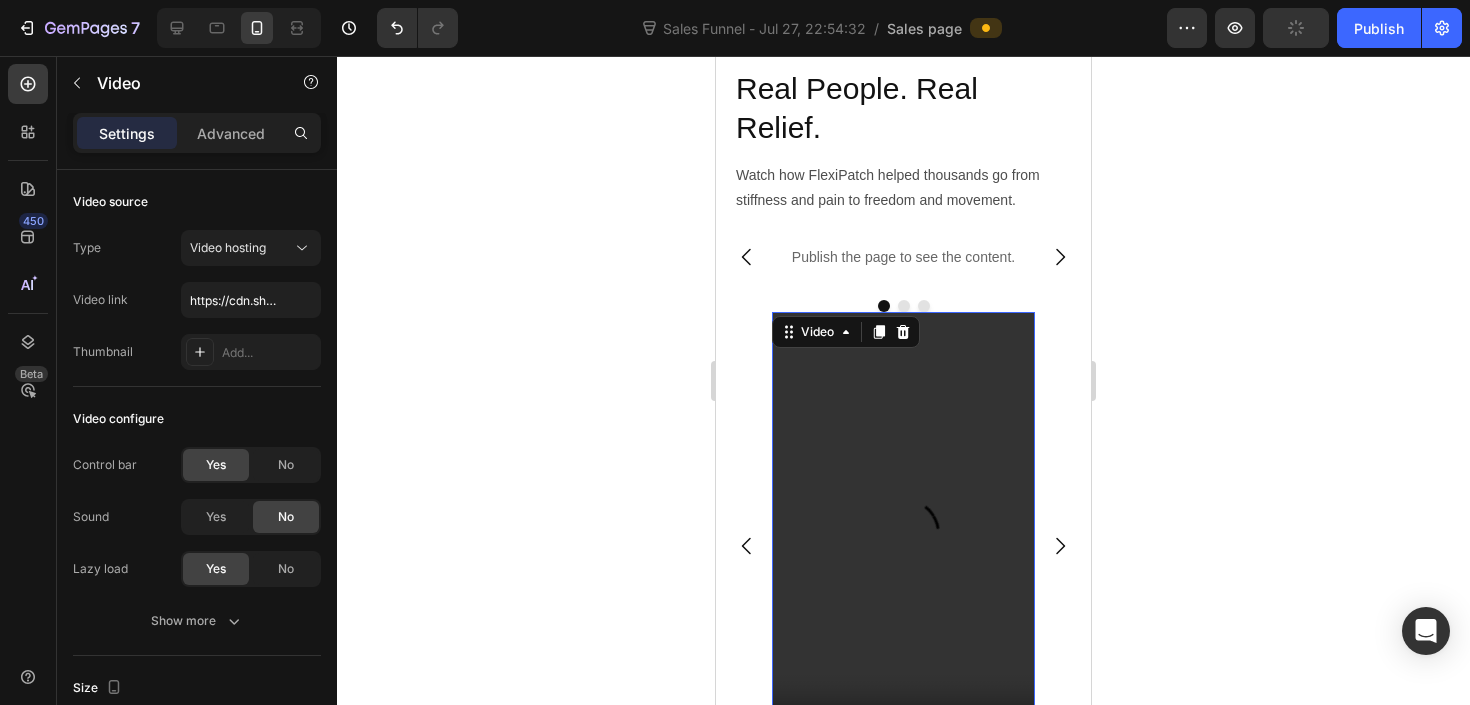 scroll, scrollTop: 2412, scrollLeft: 0, axis: vertical 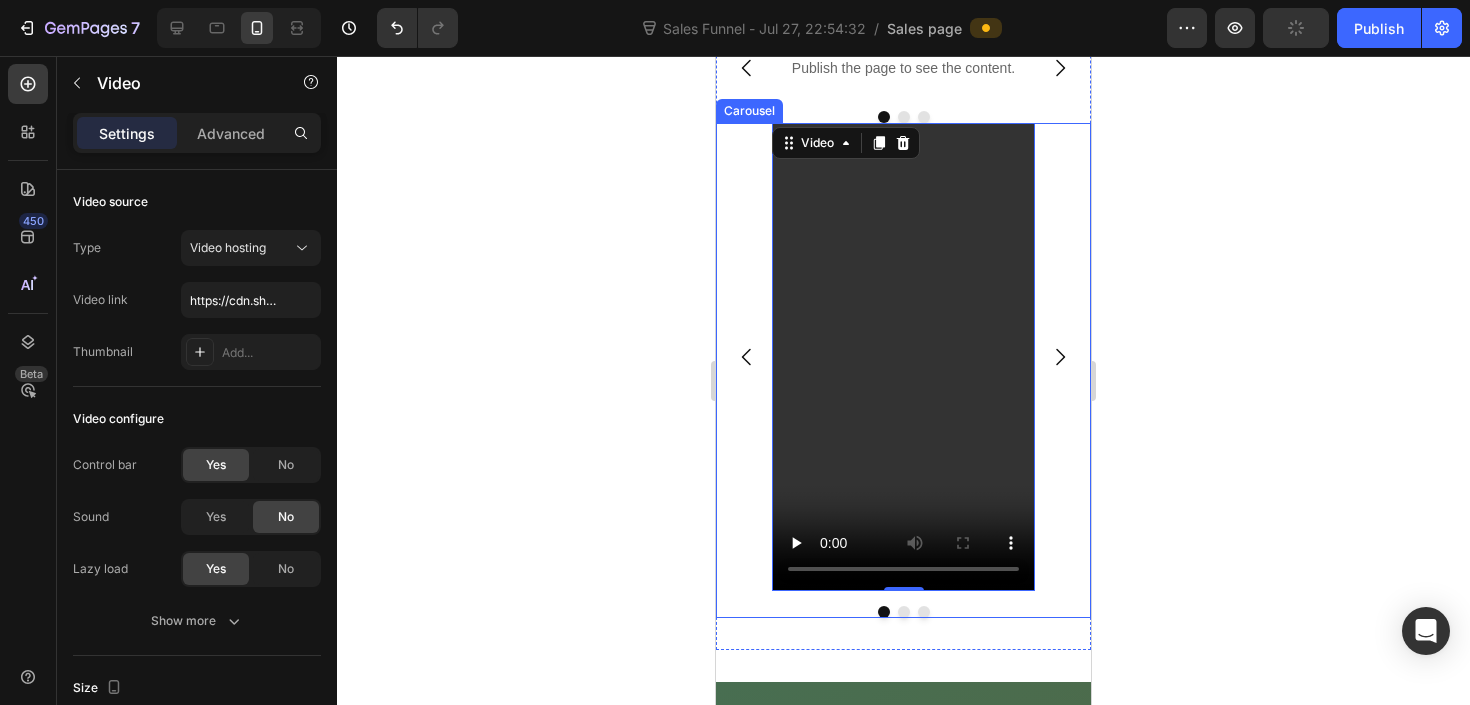 click 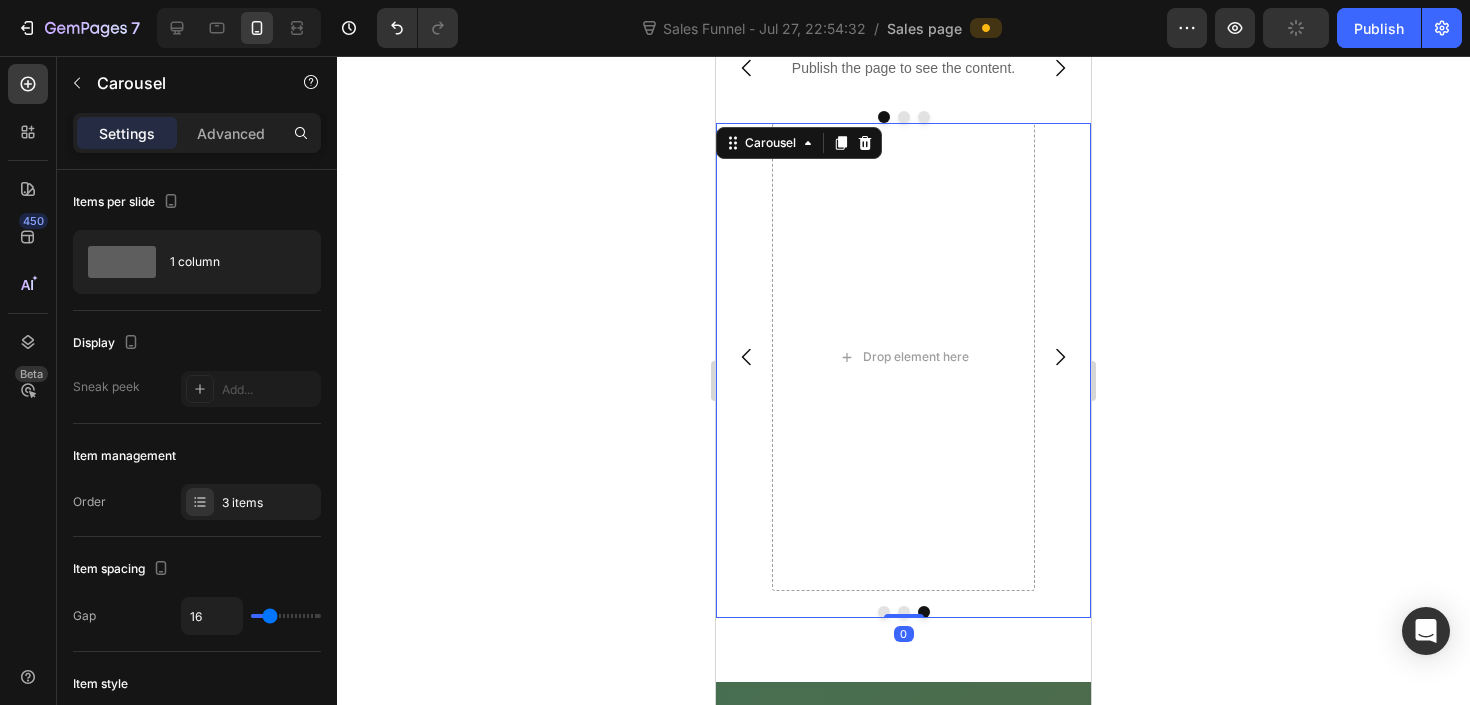 click 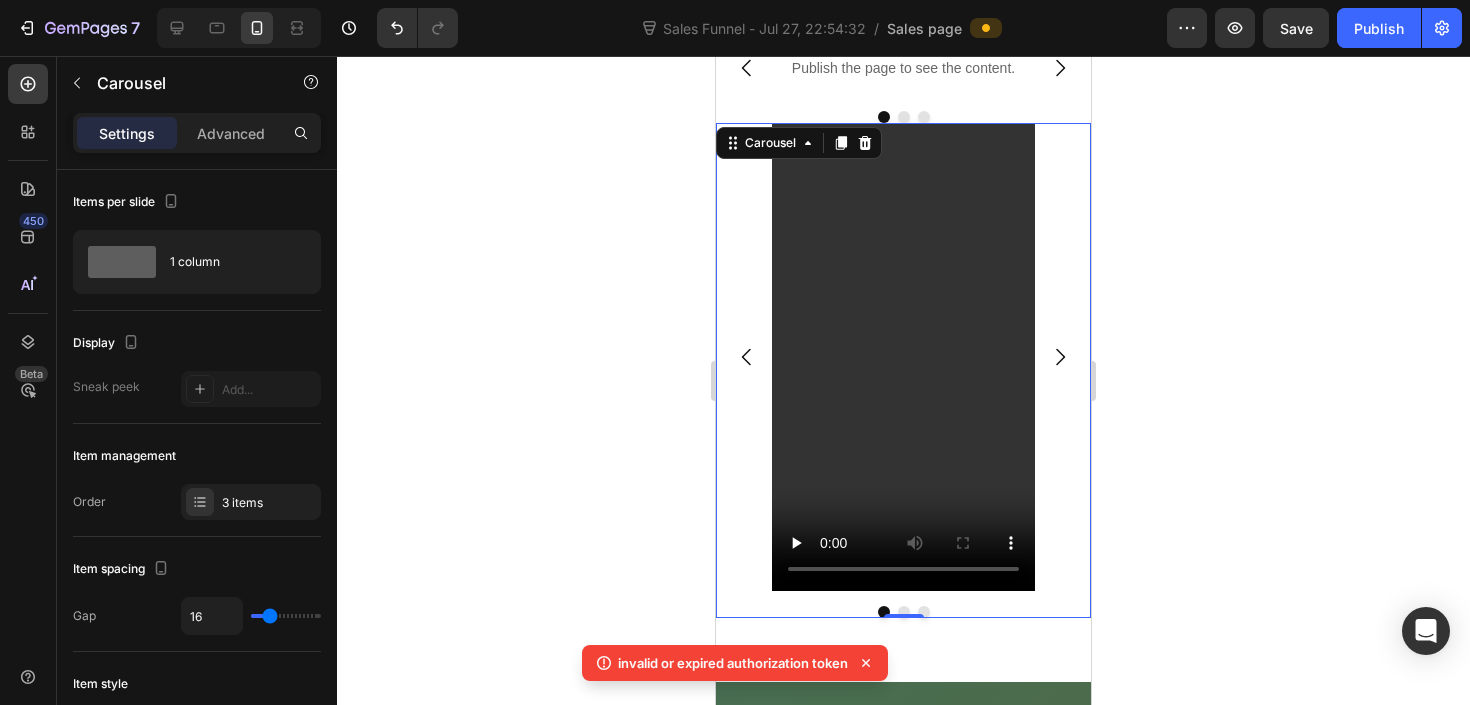 click at bounding box center (747, 357) 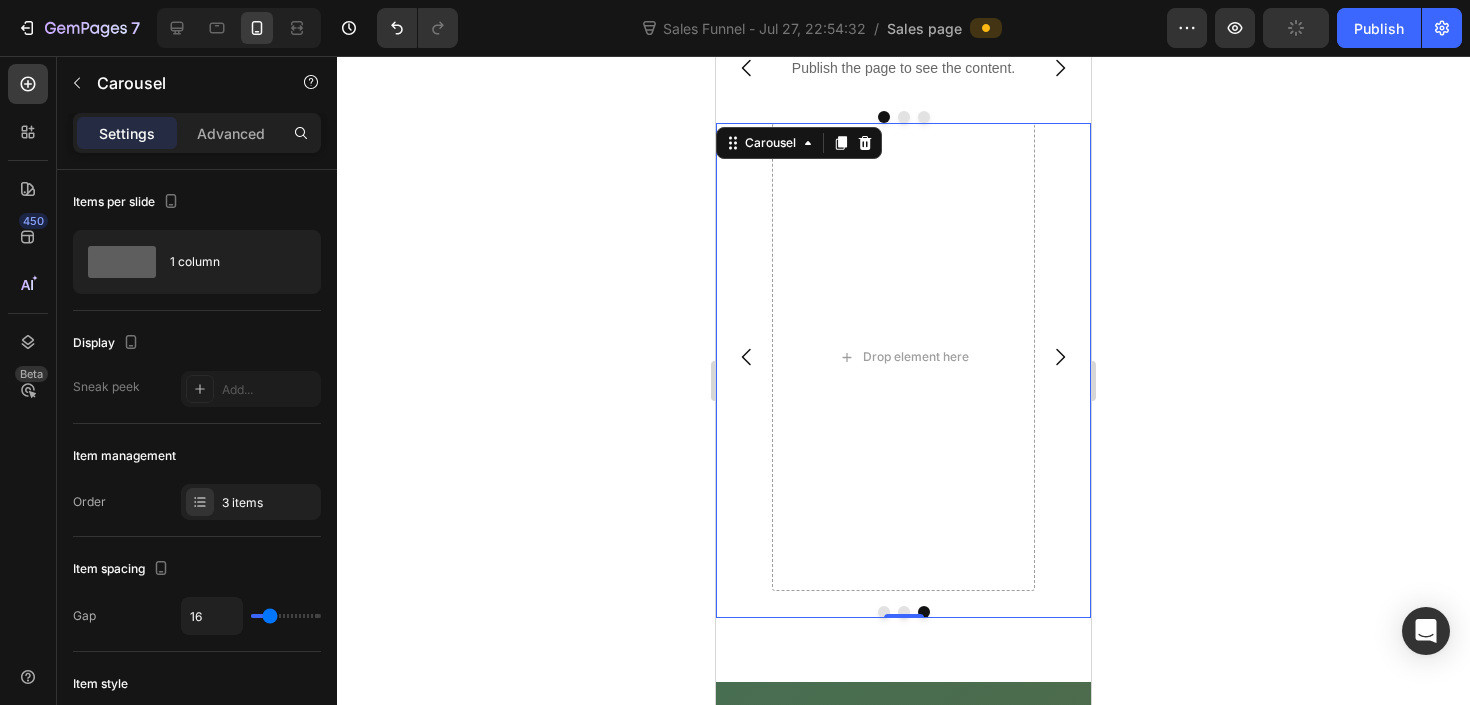 click at bounding box center (1060, 357) 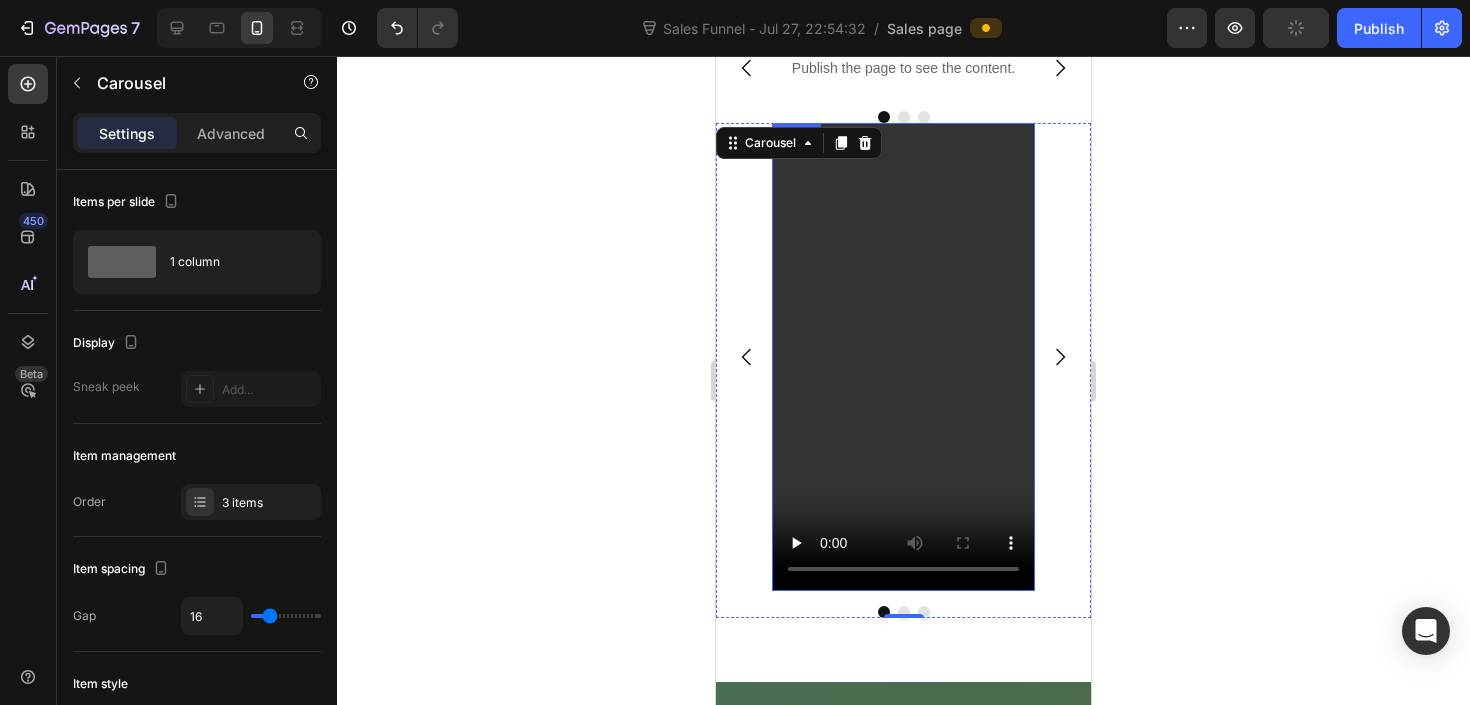 click at bounding box center [903, 357] 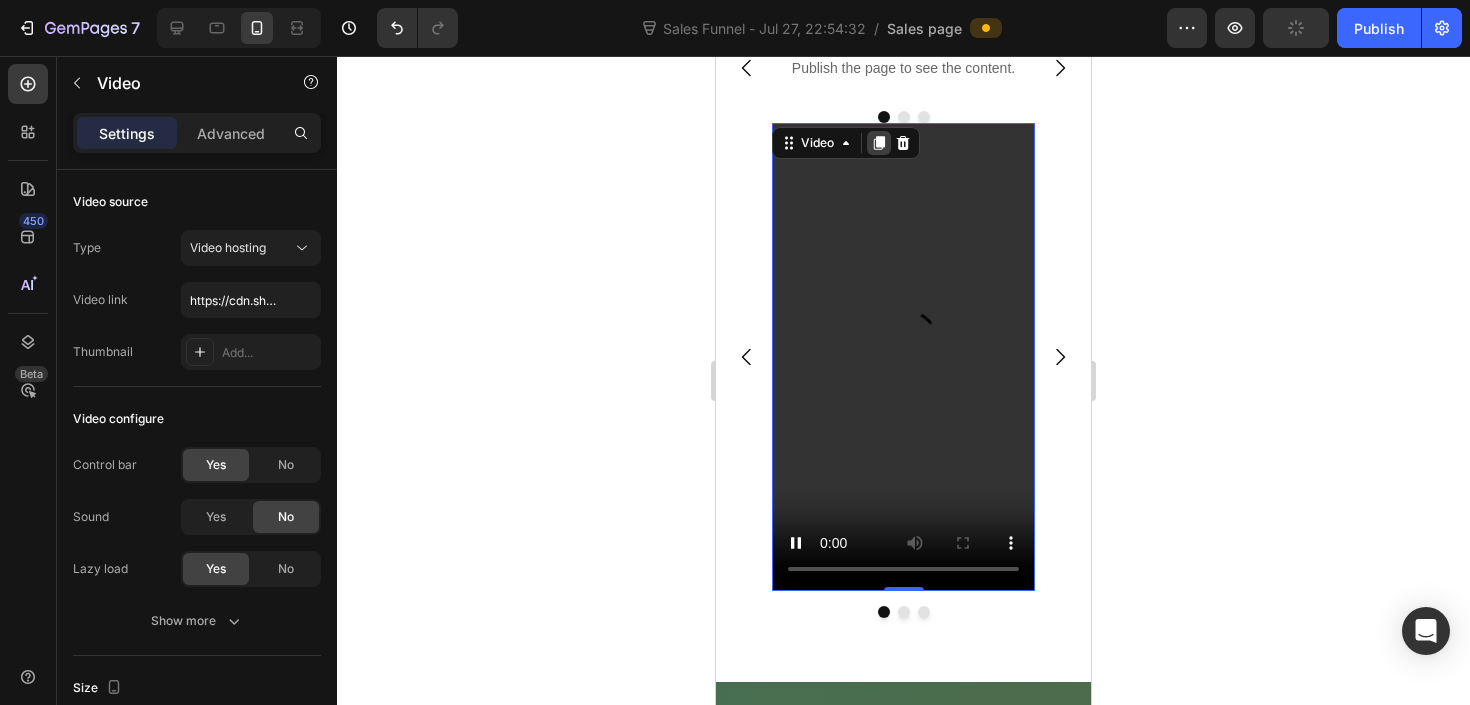 click 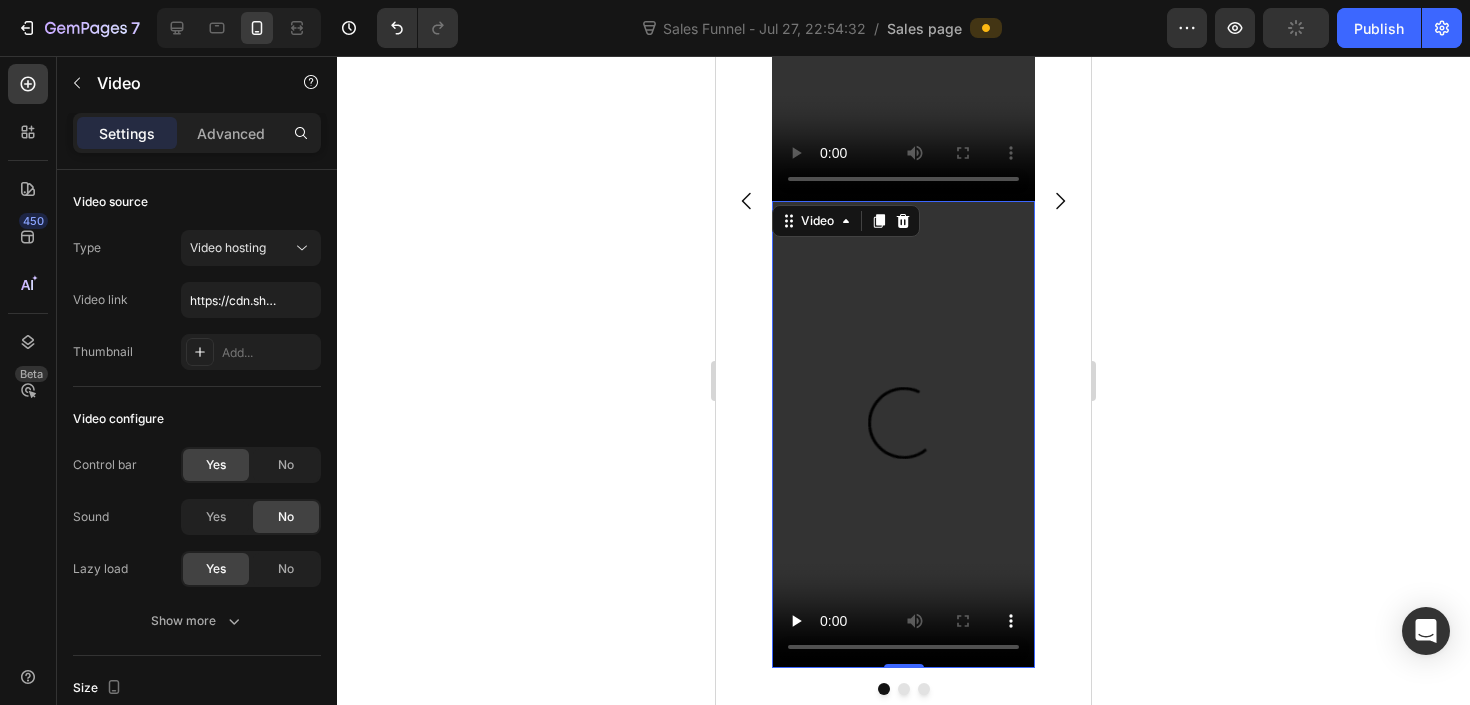 scroll, scrollTop: 2877, scrollLeft: 0, axis: vertical 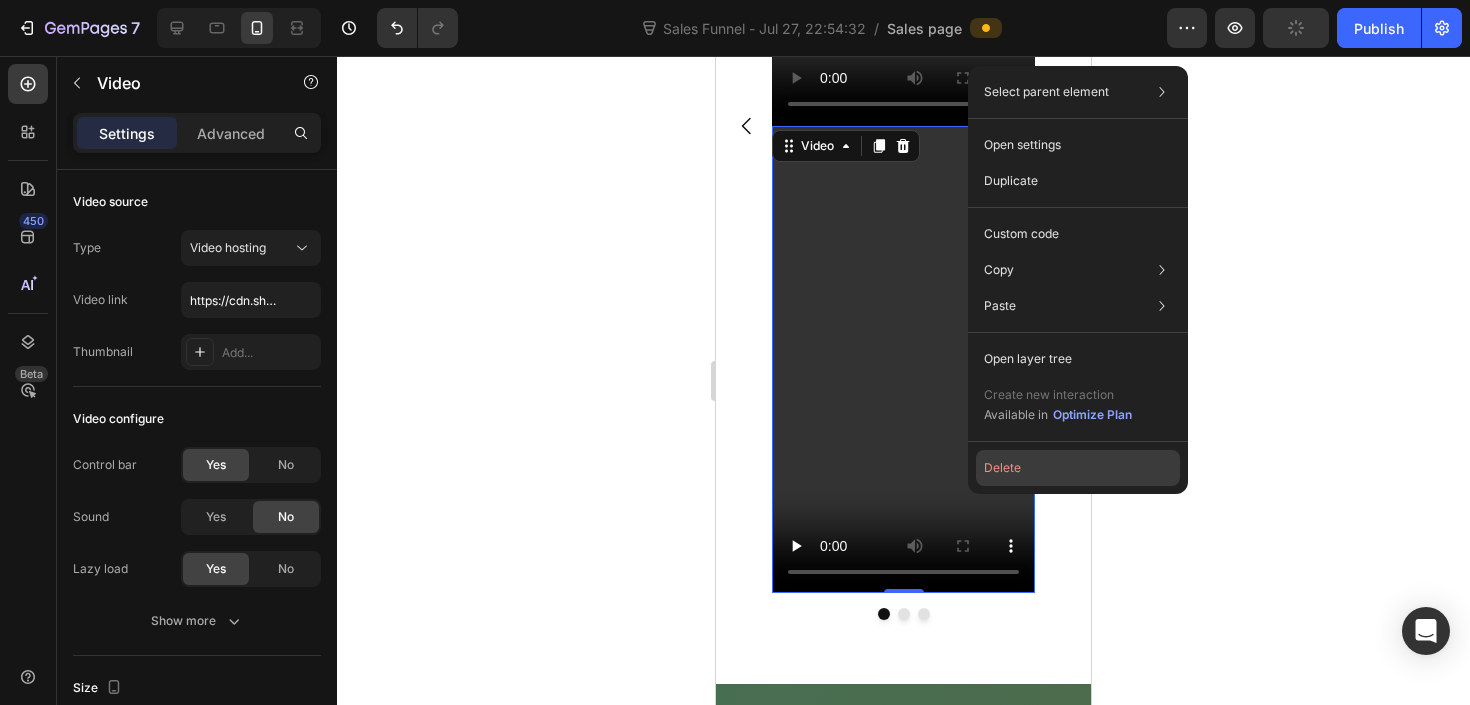 click on "Delete" 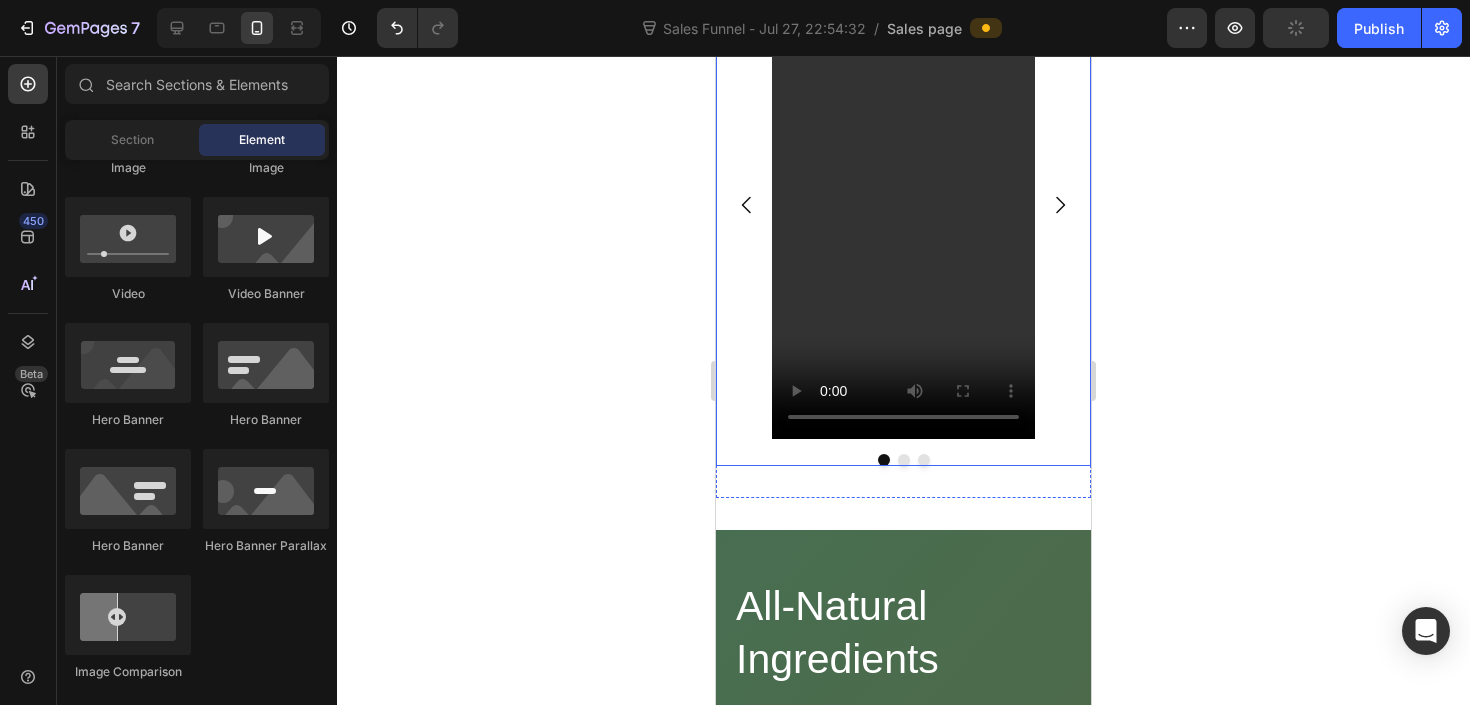 scroll, scrollTop: 2488, scrollLeft: 0, axis: vertical 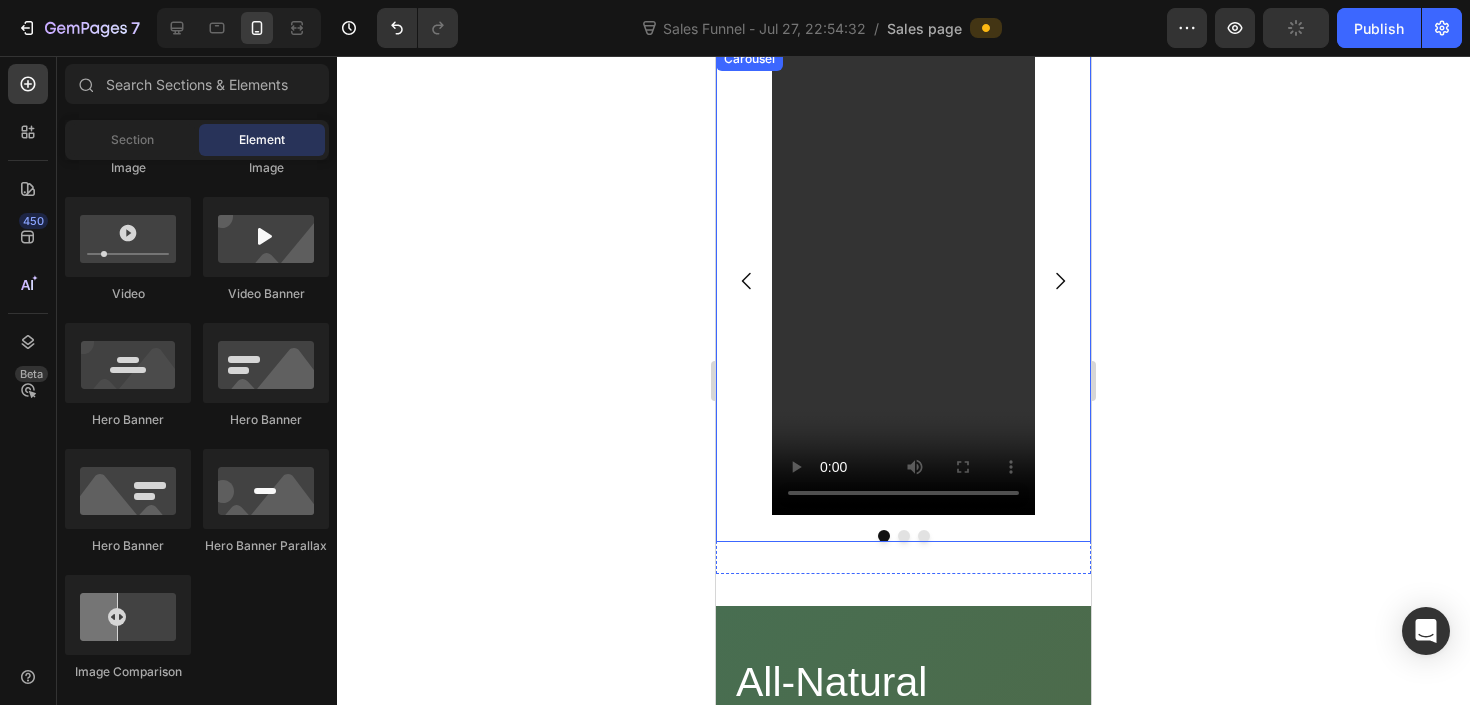 click at bounding box center [747, 281] 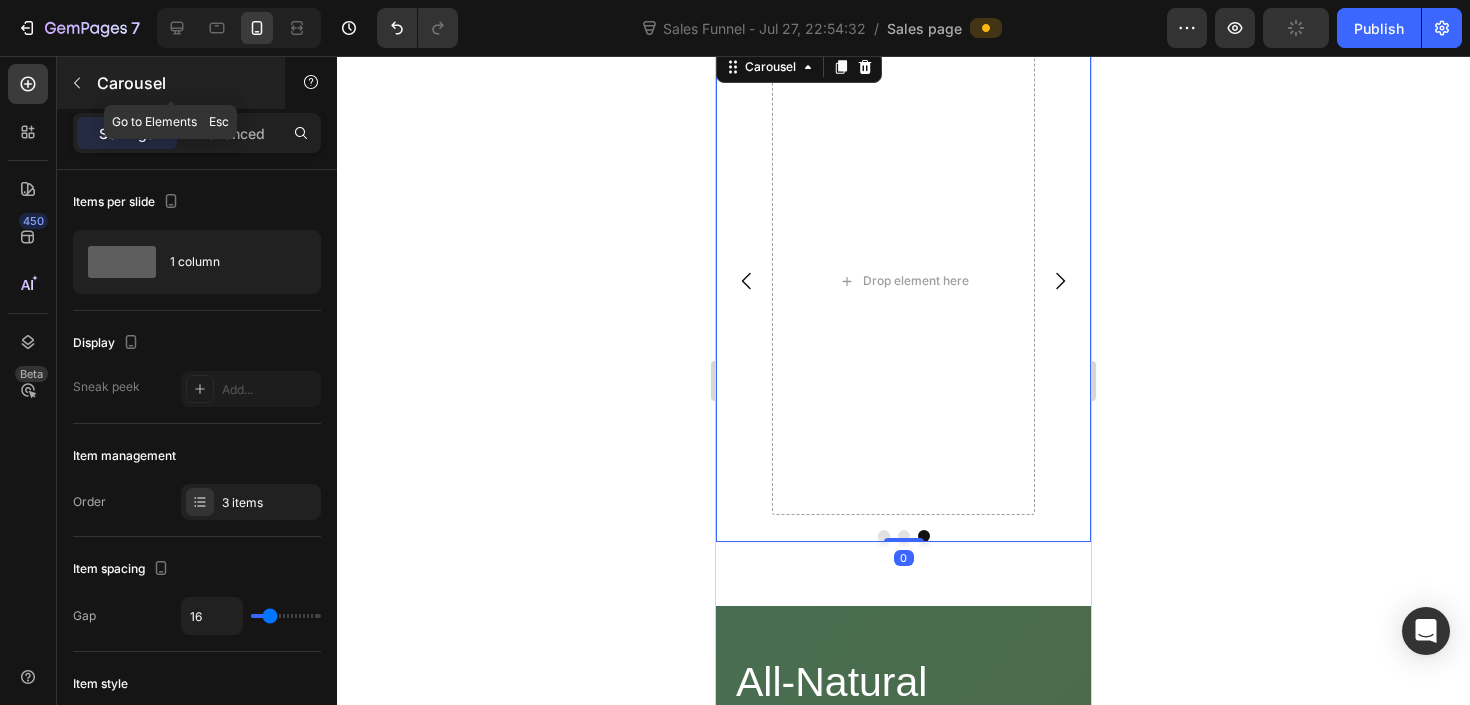 click at bounding box center [77, 83] 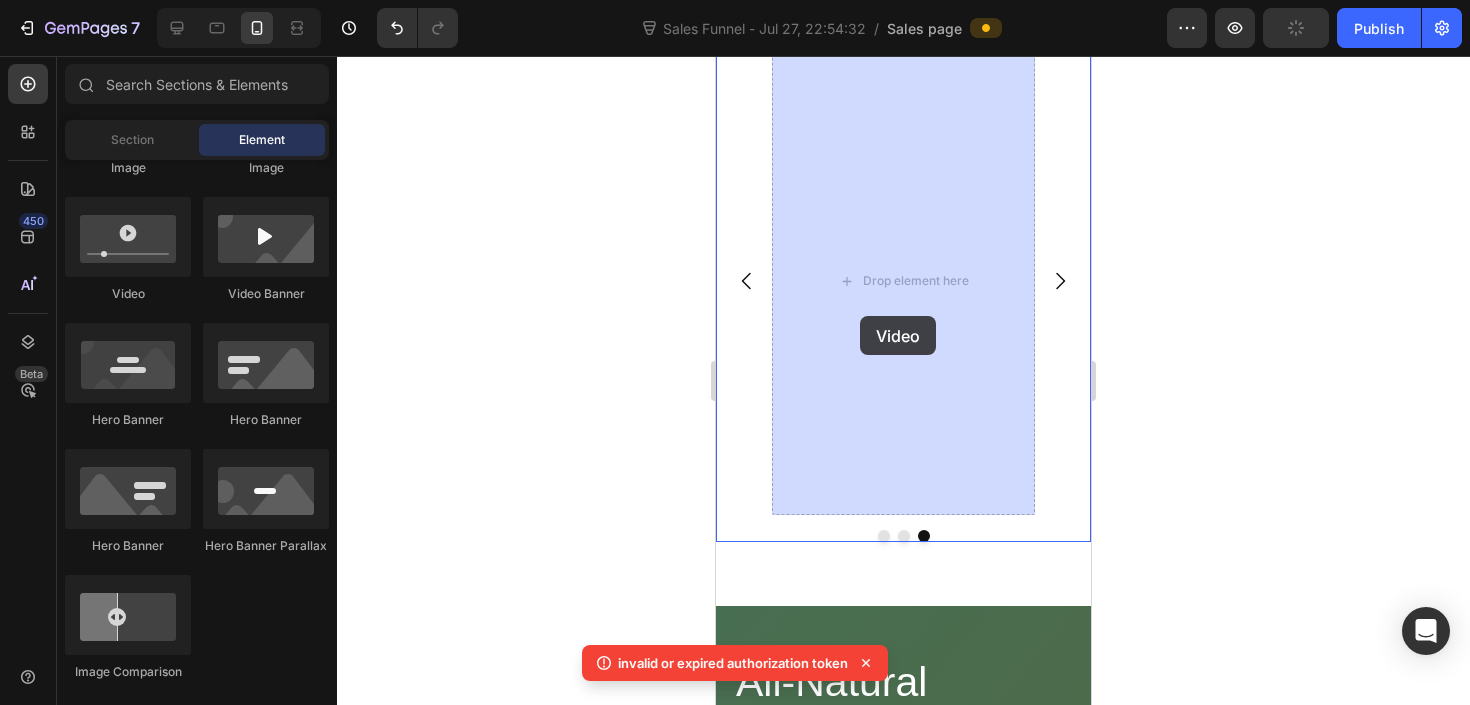 drag, startPoint x: 1258, startPoint y: 298, endPoint x: 860, endPoint y: 316, distance: 398.40683 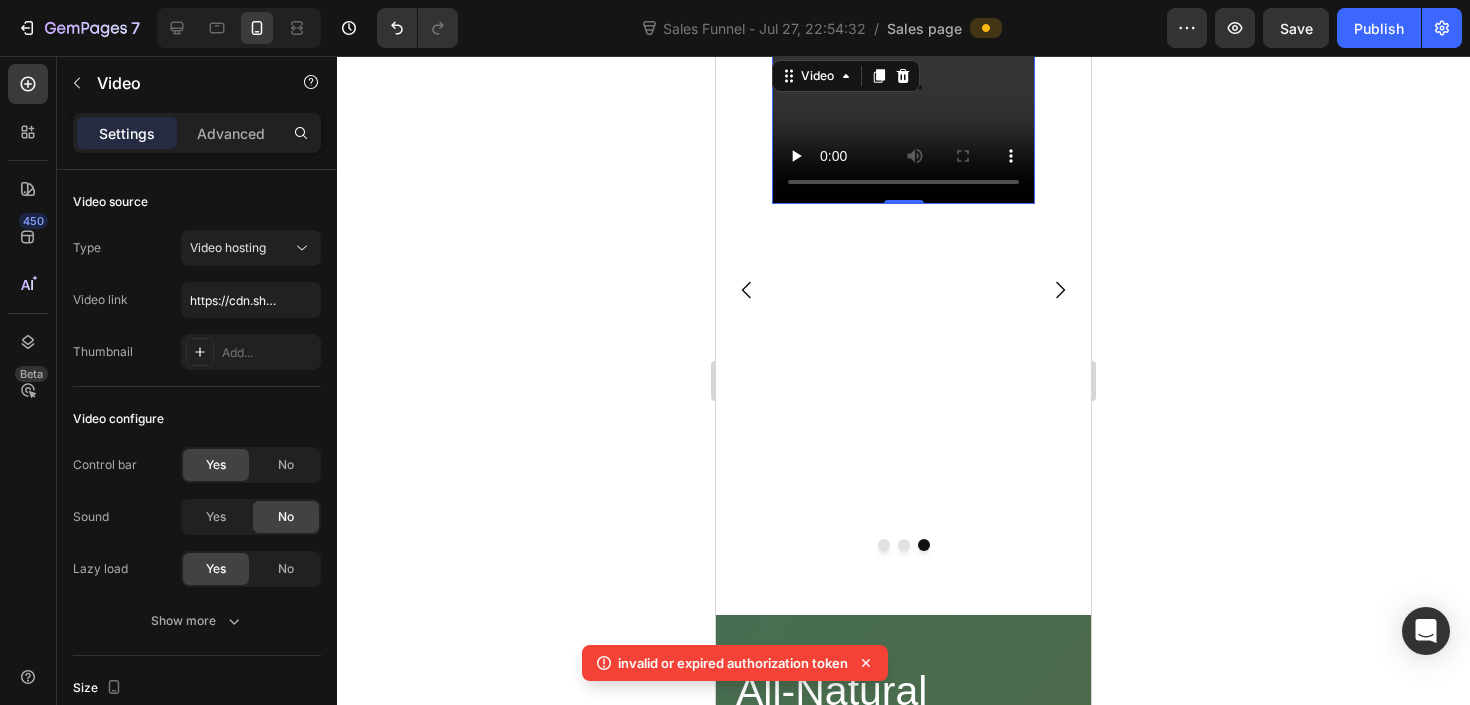 scroll, scrollTop: 2478, scrollLeft: 0, axis: vertical 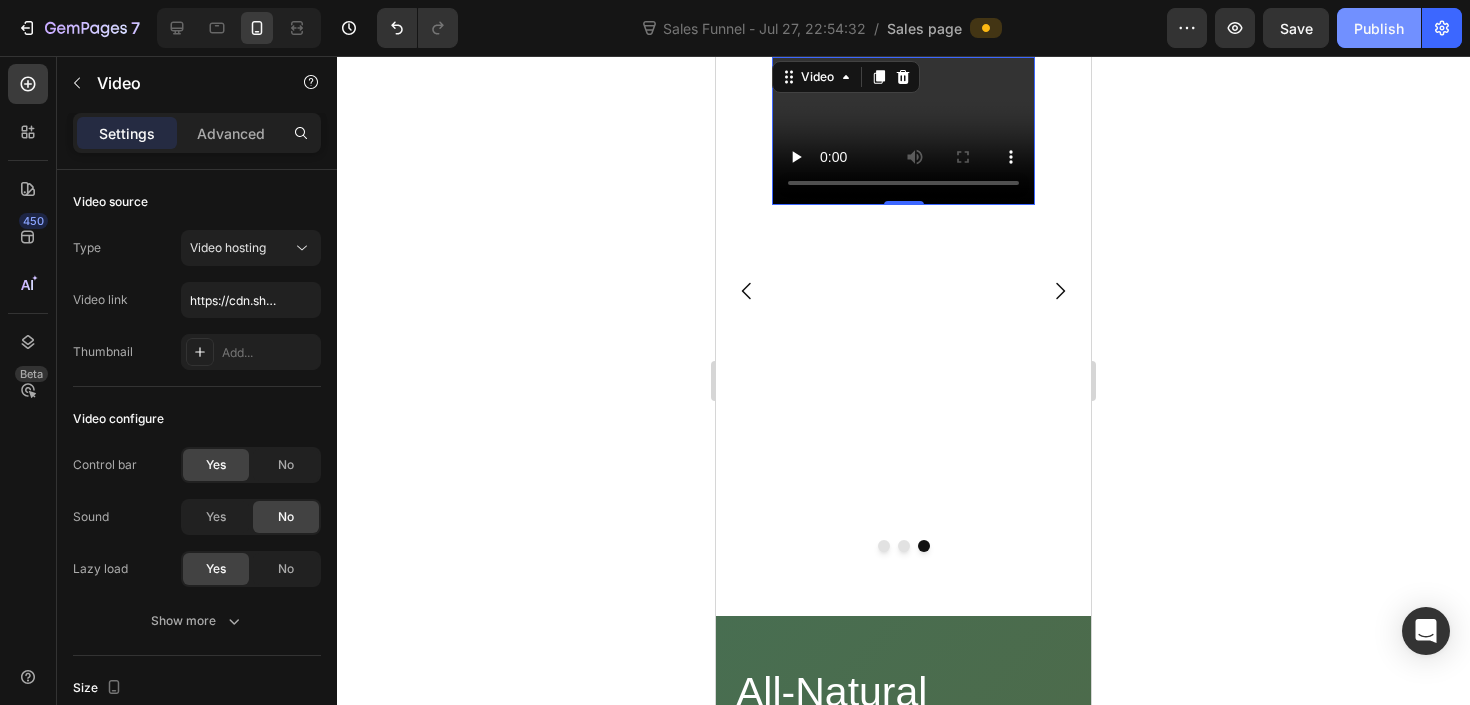 click on "Publish" at bounding box center (1379, 28) 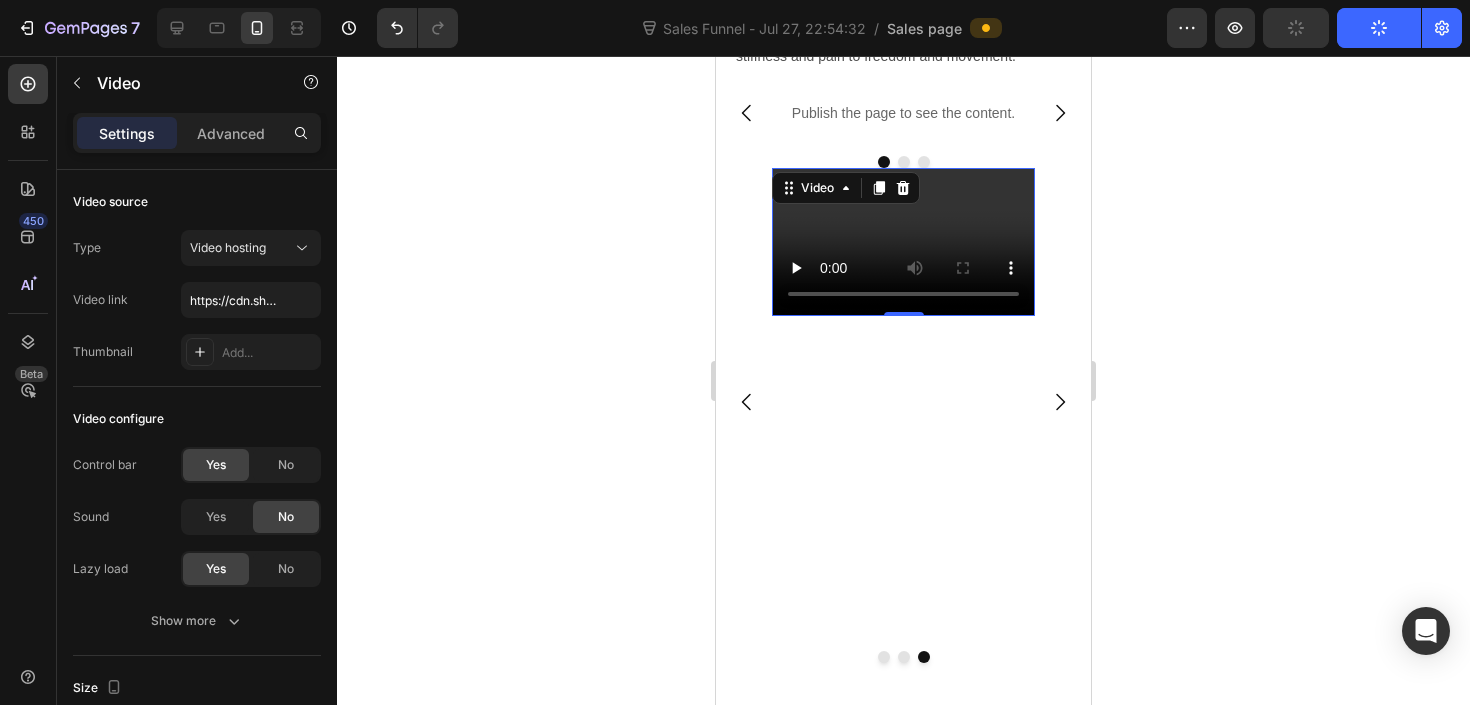 scroll, scrollTop: 2382, scrollLeft: 0, axis: vertical 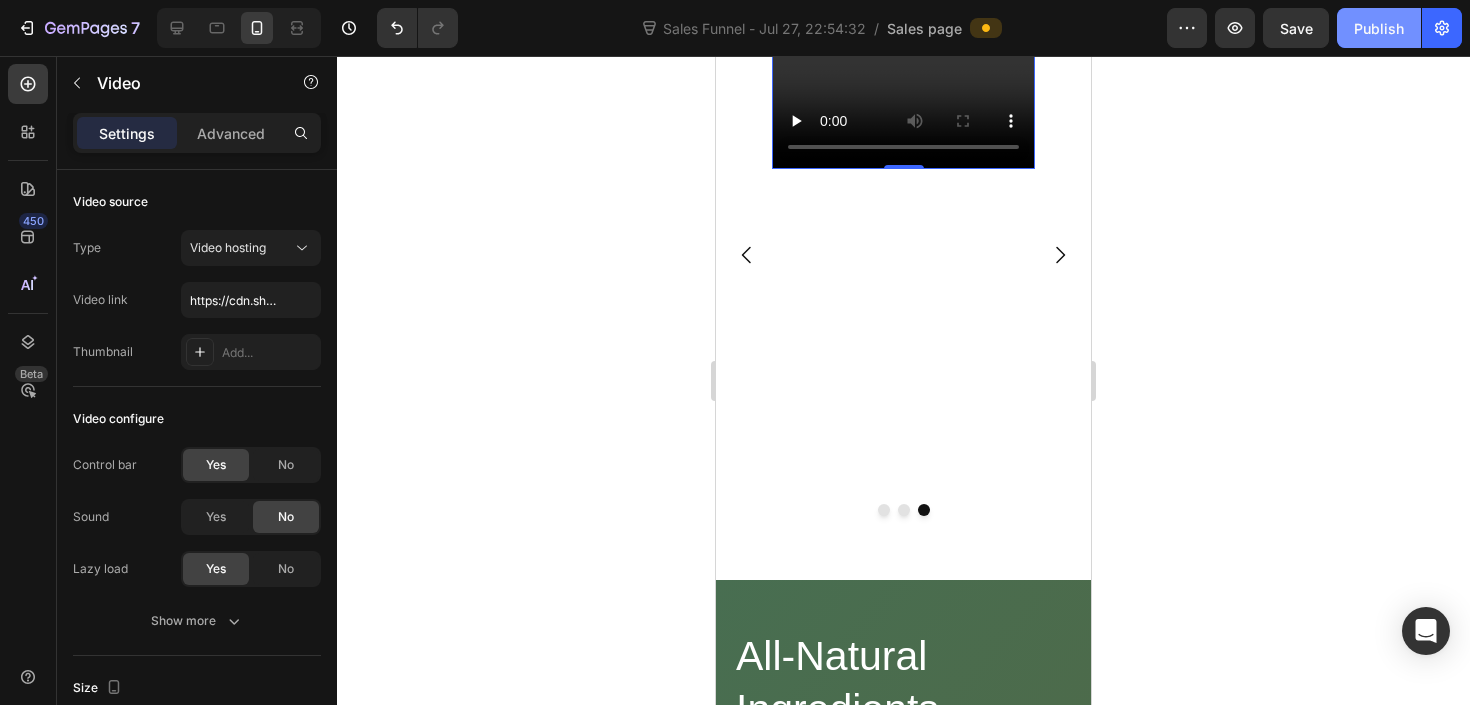 click on "Publish" at bounding box center [1379, 28] 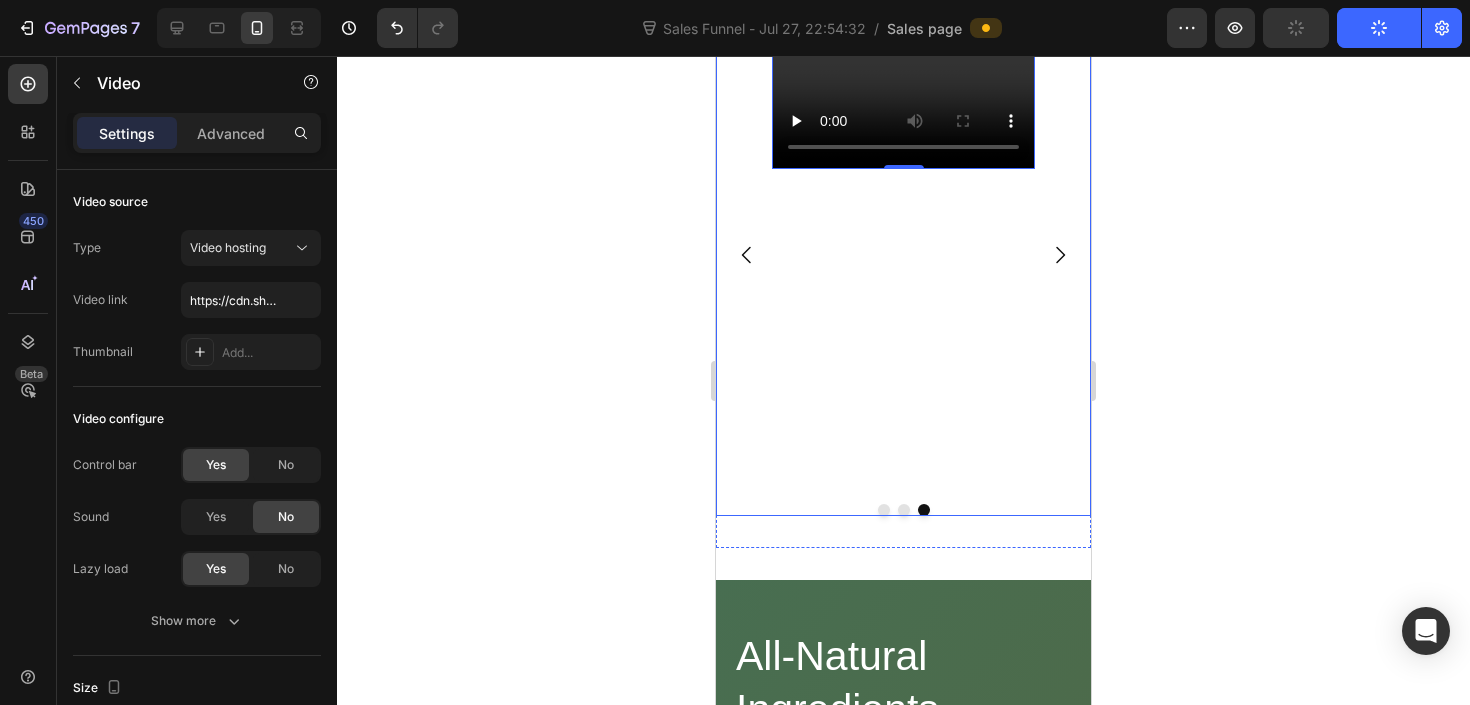 click 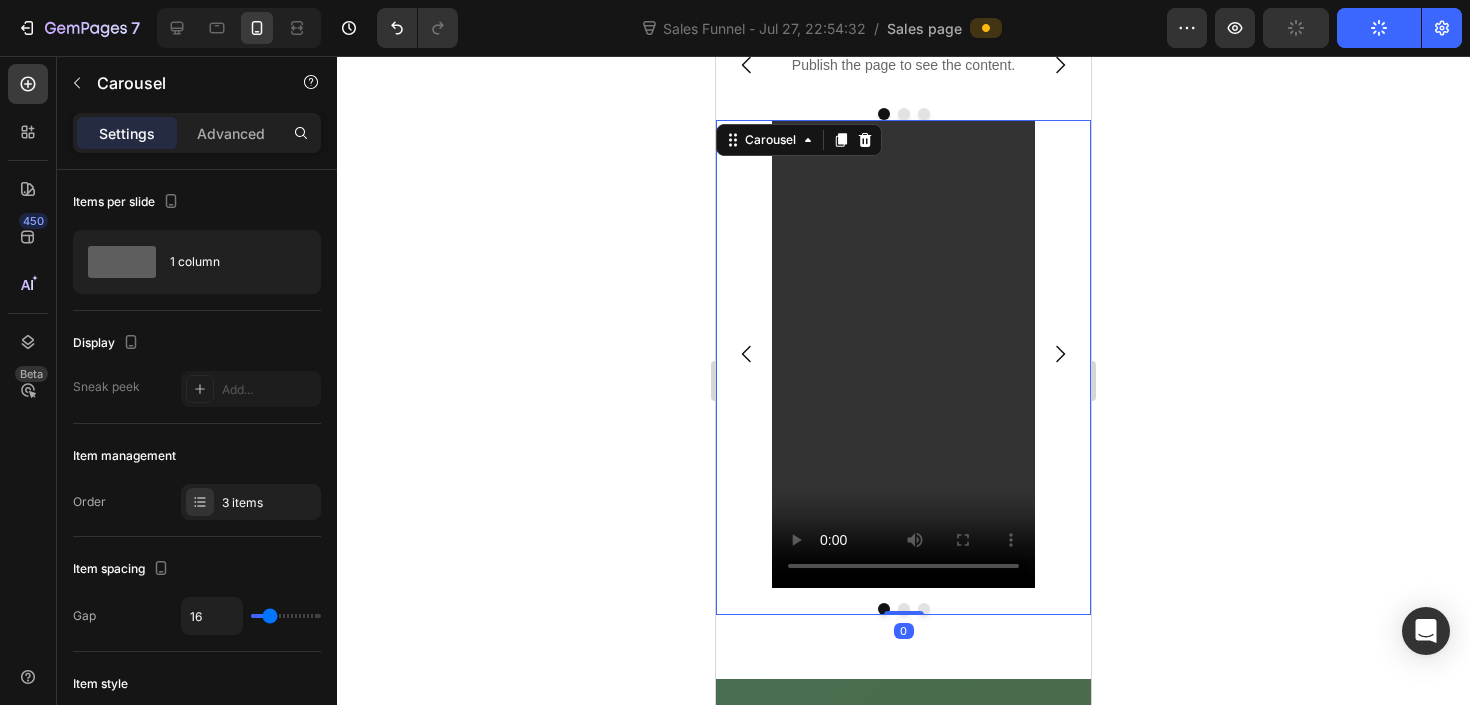 scroll, scrollTop: 2363, scrollLeft: 0, axis: vertical 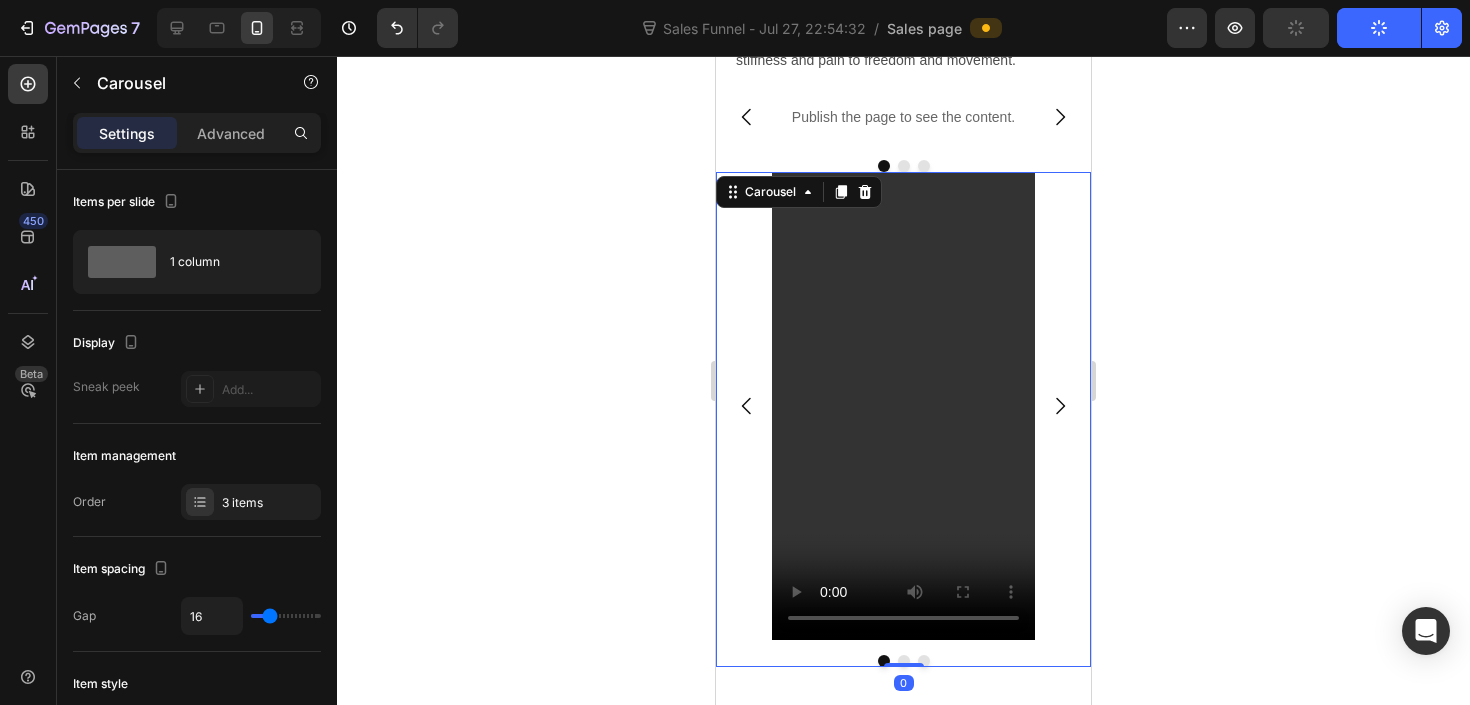 click 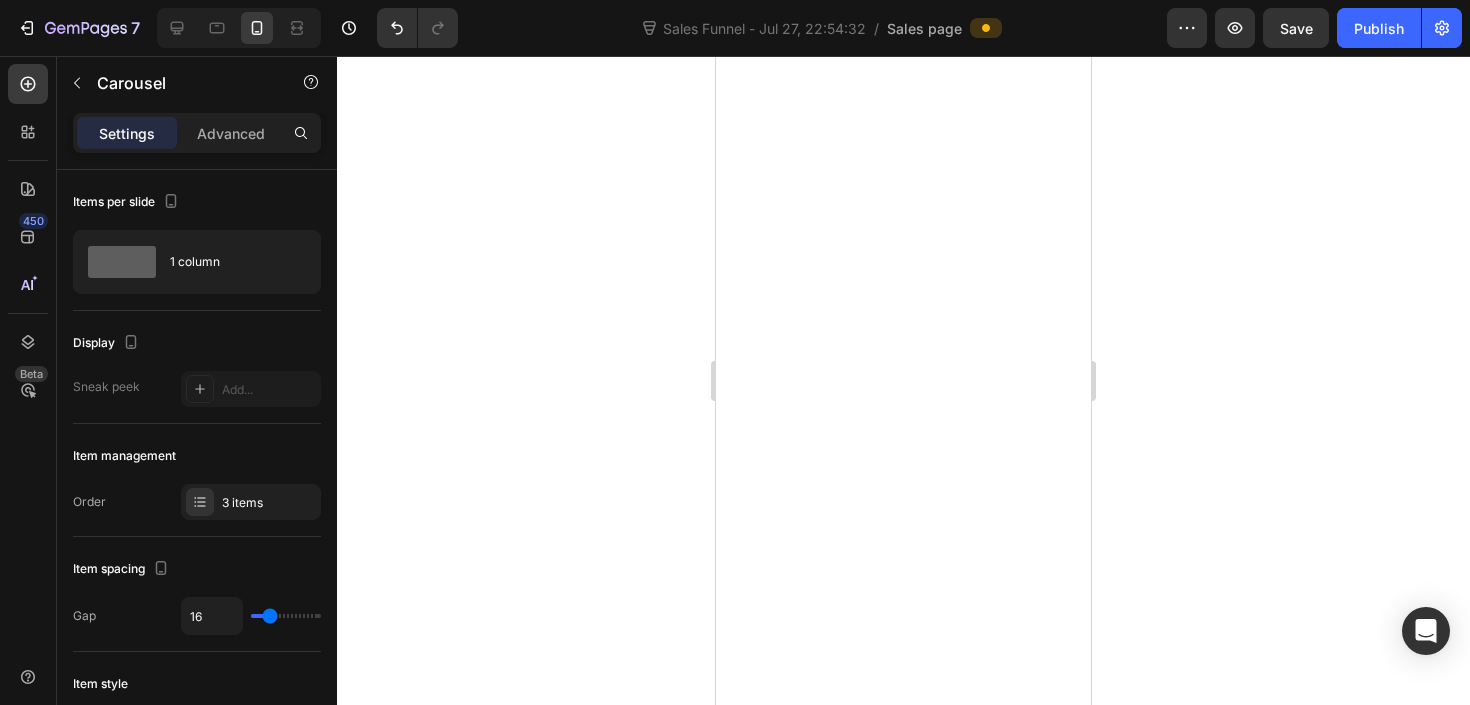 scroll, scrollTop: 0, scrollLeft: 0, axis: both 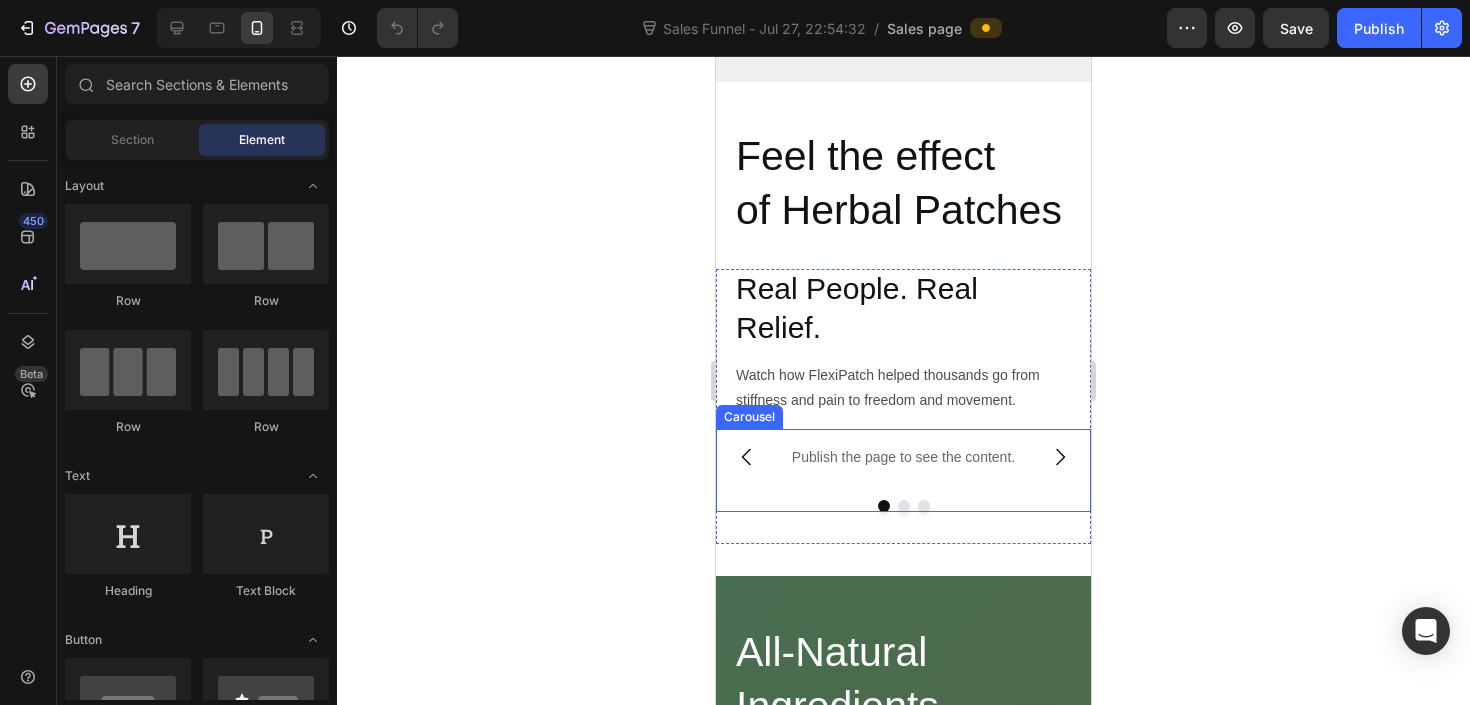 click at bounding box center (903, 506) 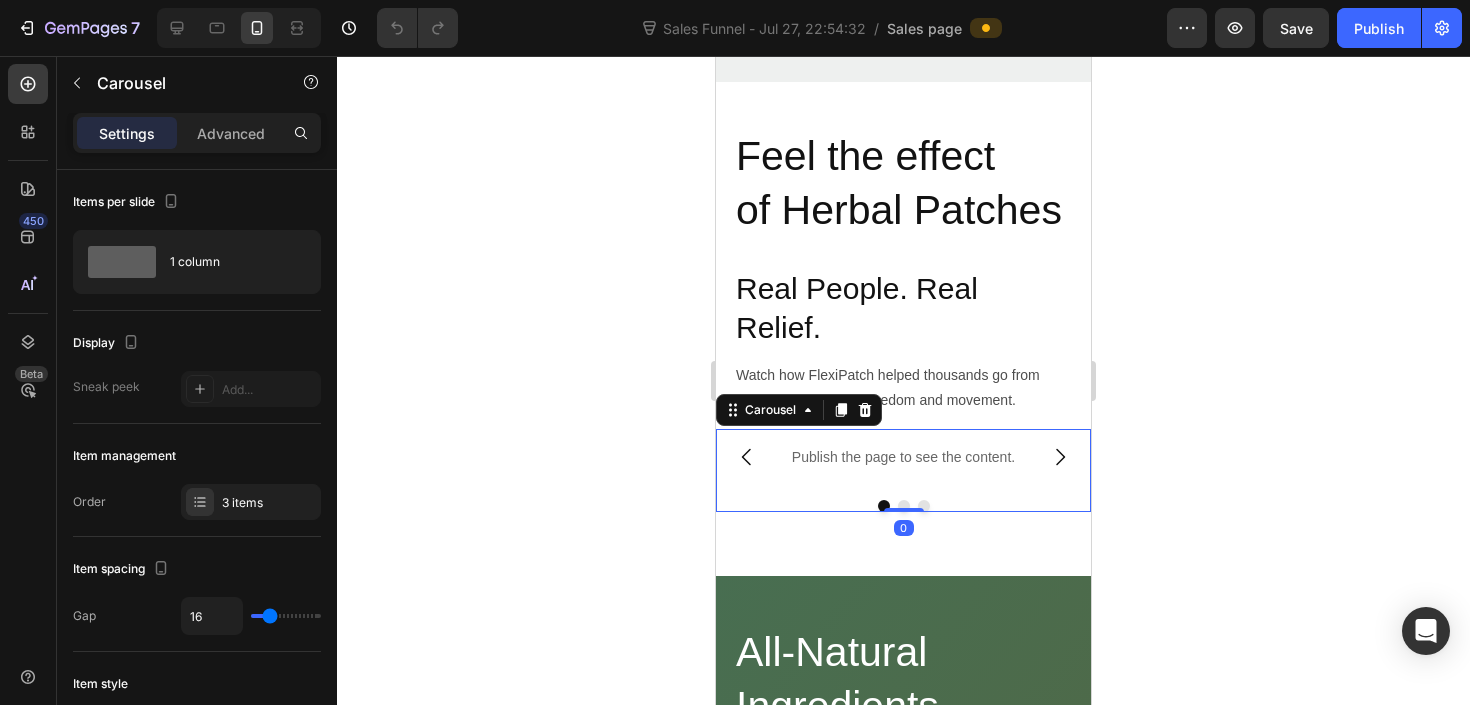 scroll, scrollTop: 1960, scrollLeft: 0, axis: vertical 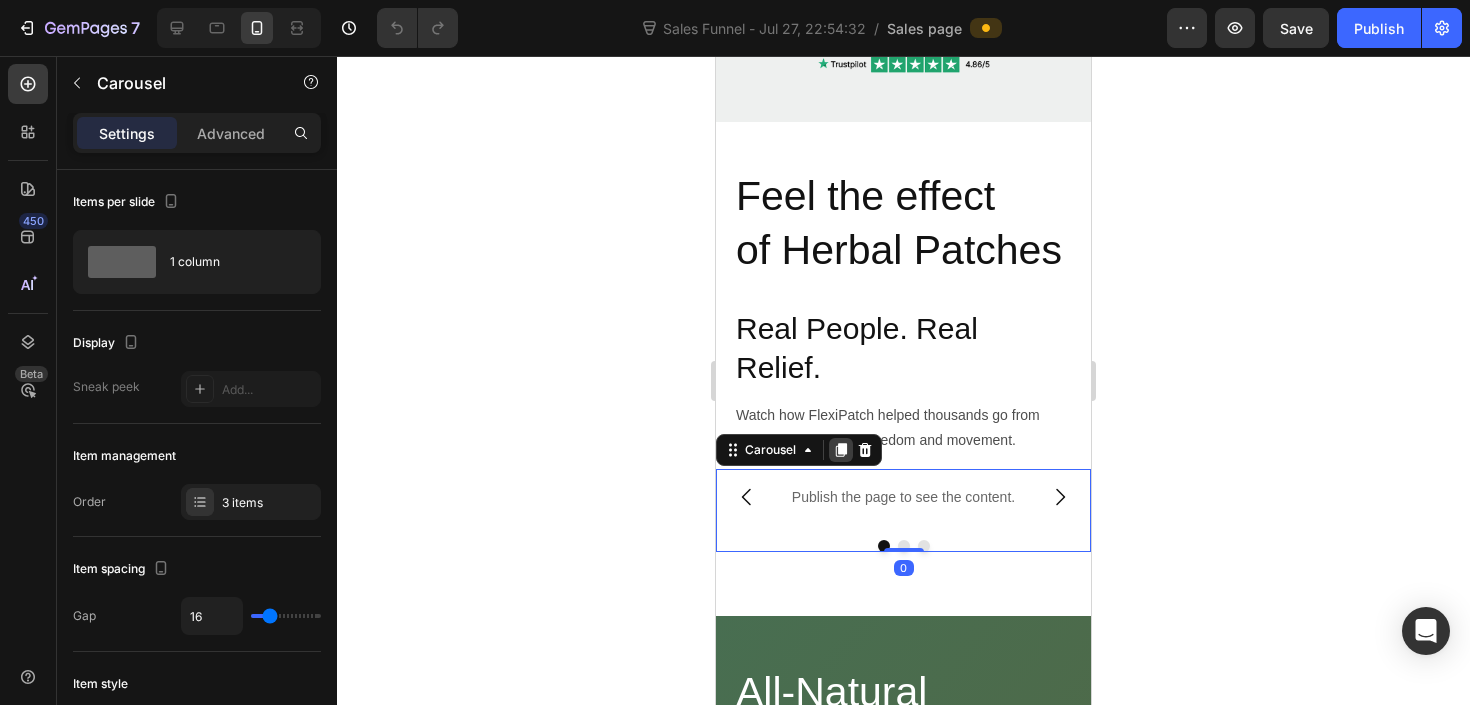 click 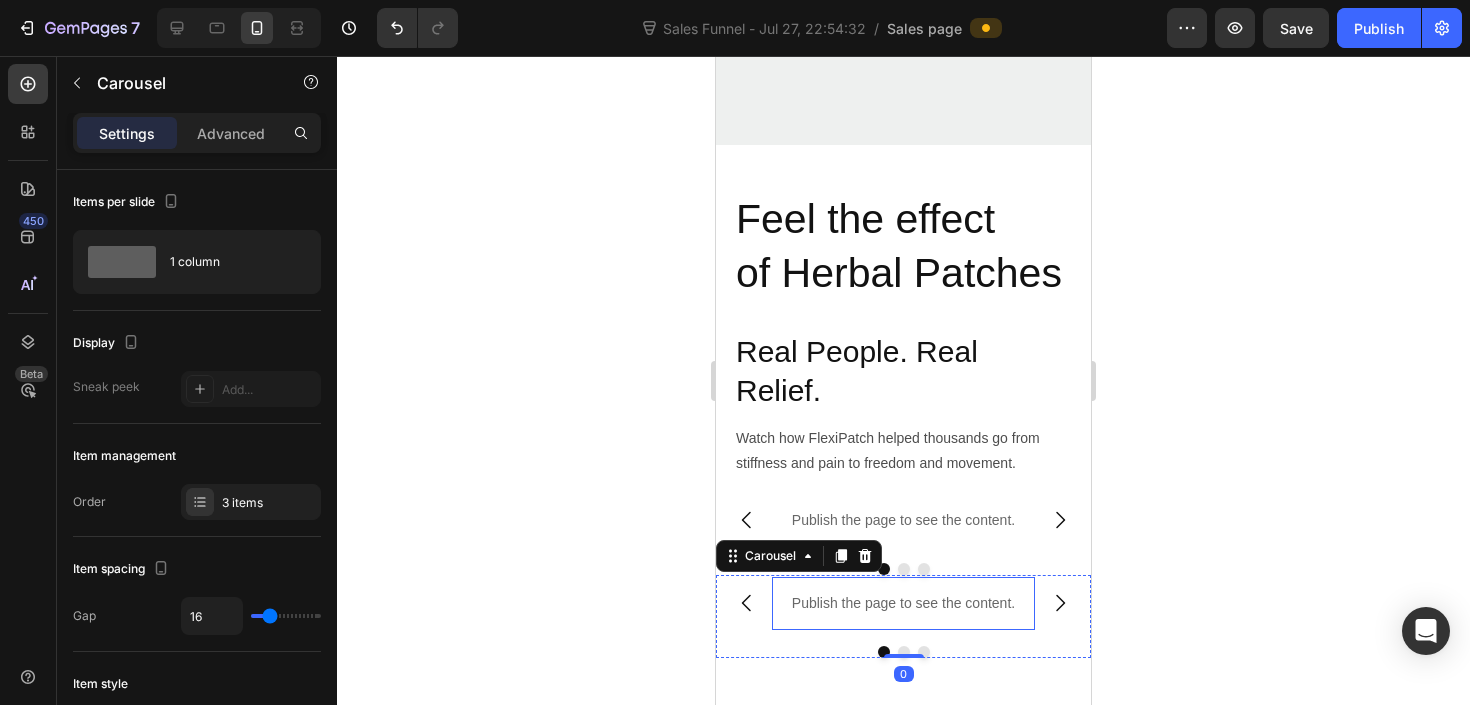 scroll, scrollTop: 2078, scrollLeft: 0, axis: vertical 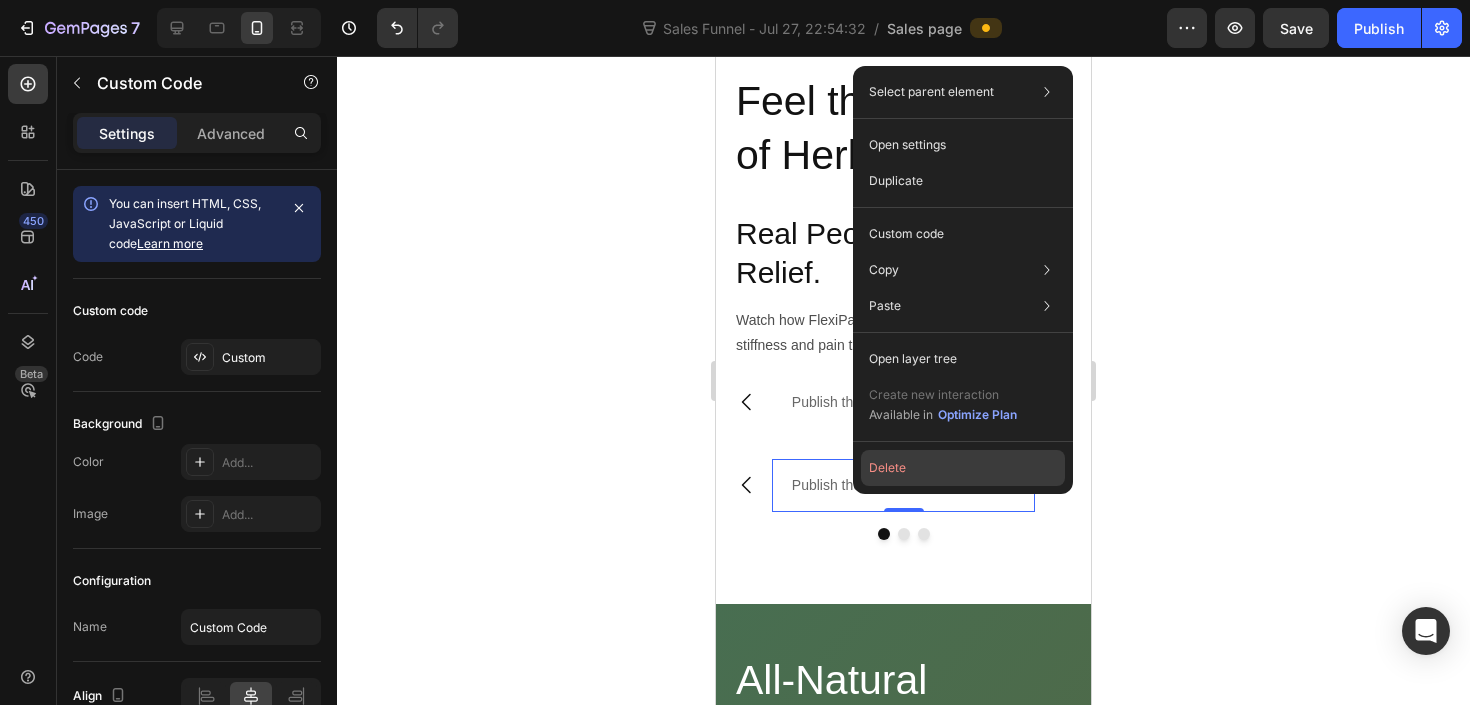 click on "Delete" 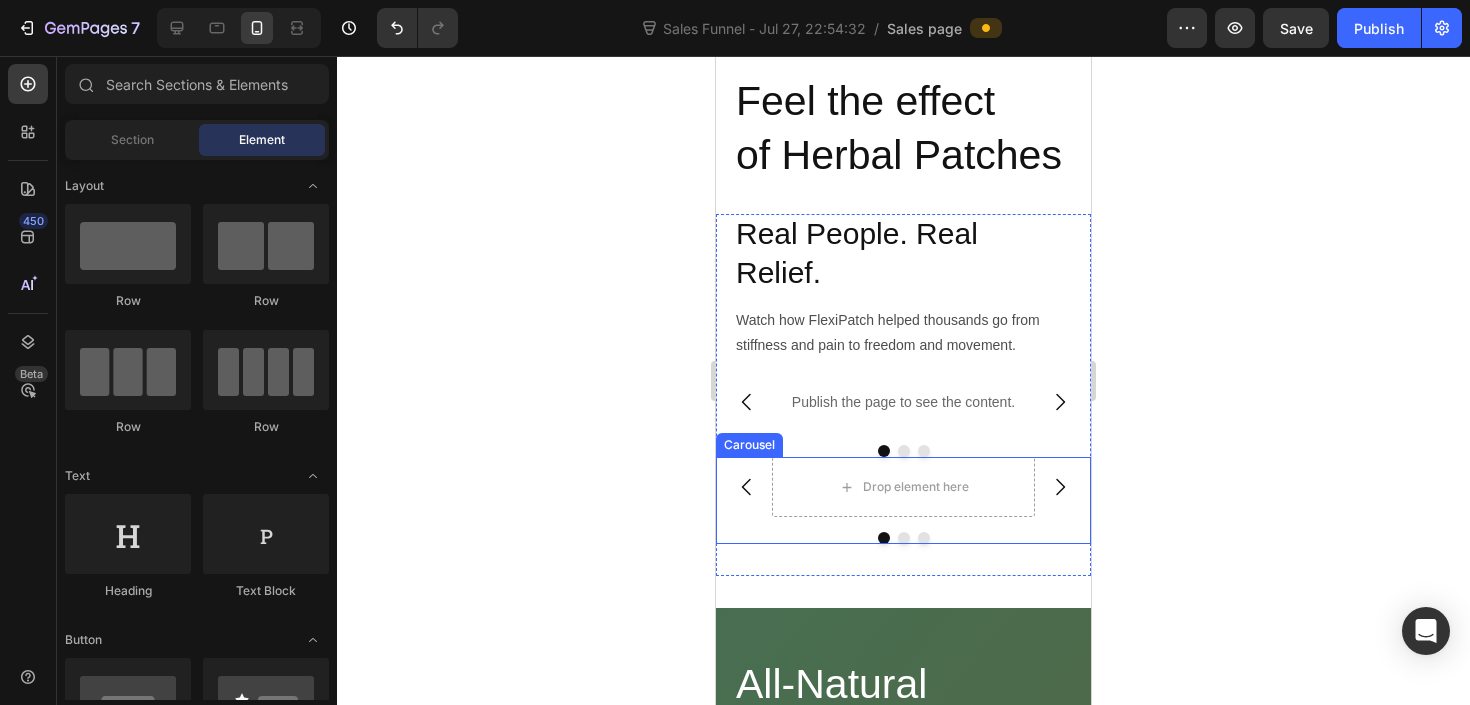 click 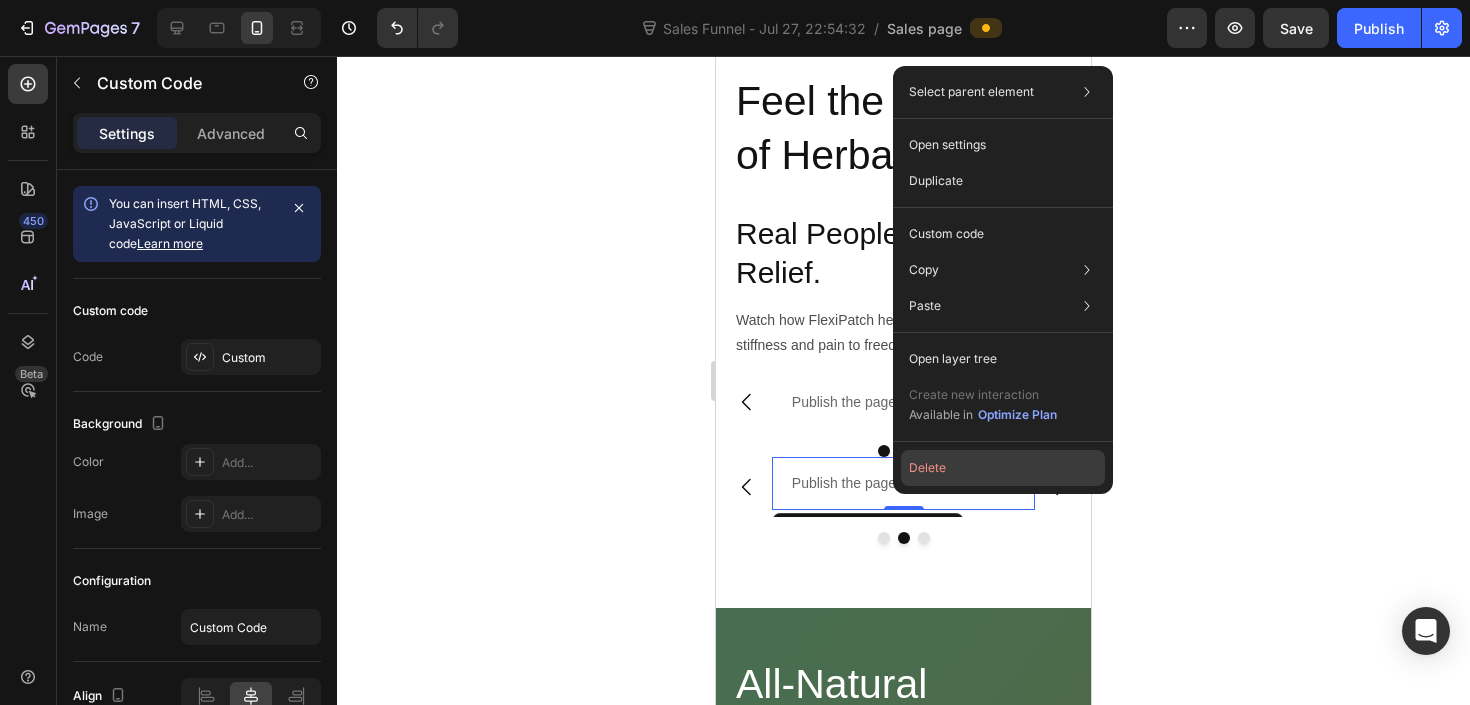 drag, startPoint x: 930, startPoint y: 475, endPoint x: 316, endPoint y: 413, distance: 617.1224 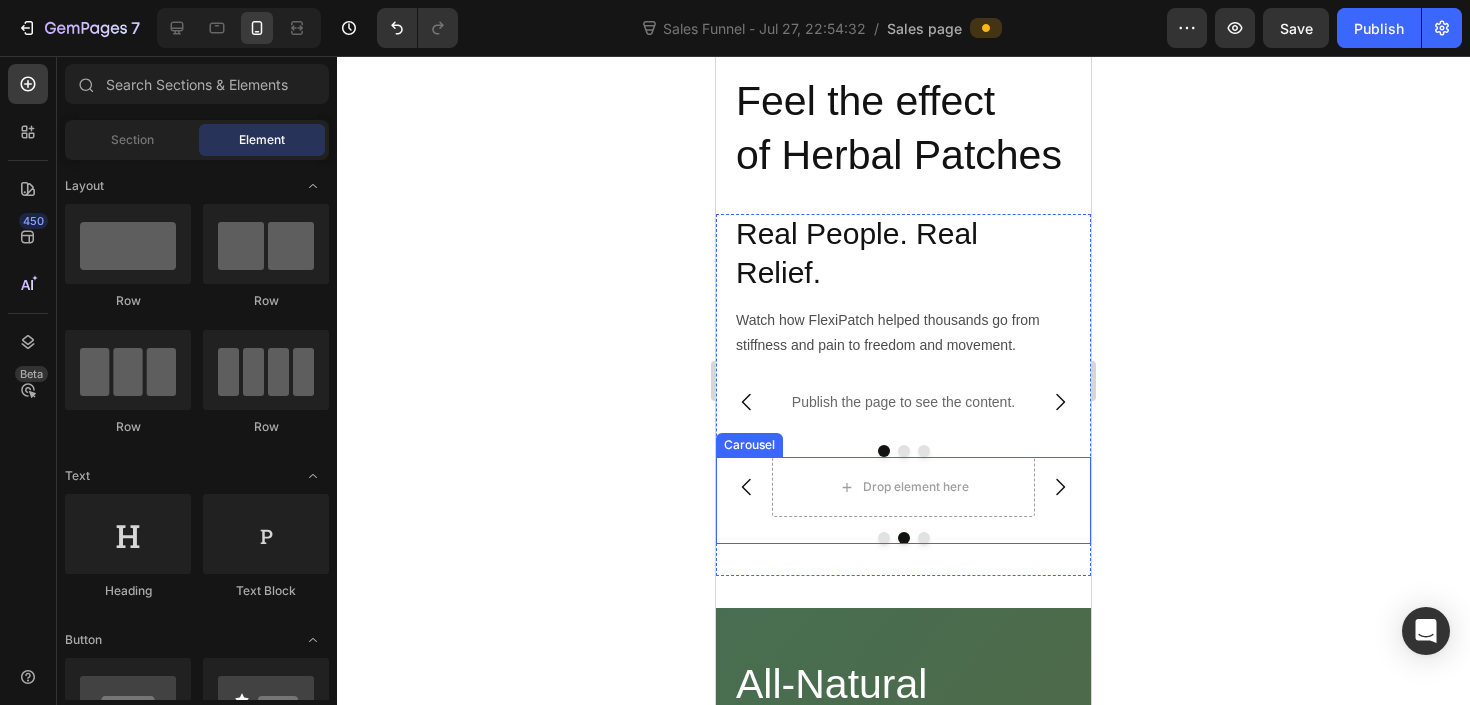 click 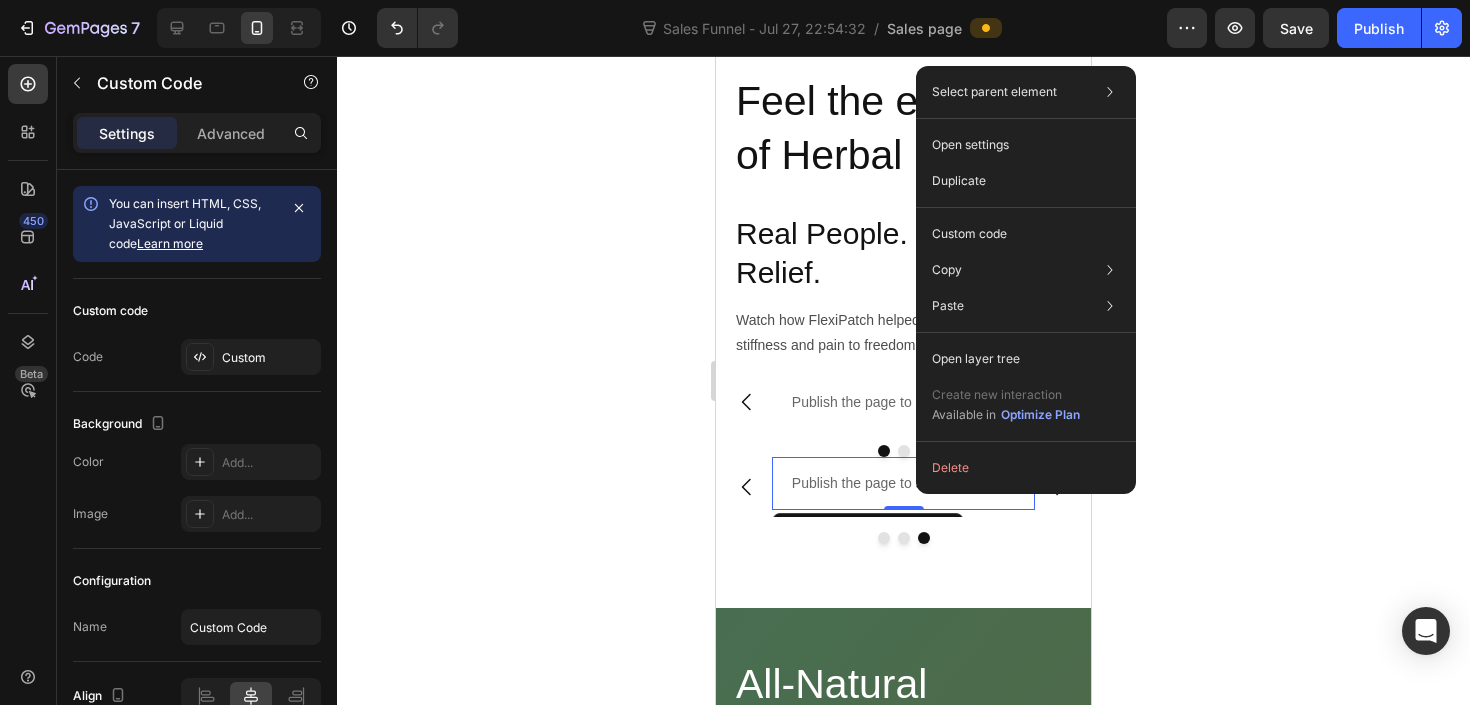 click on "Delete" 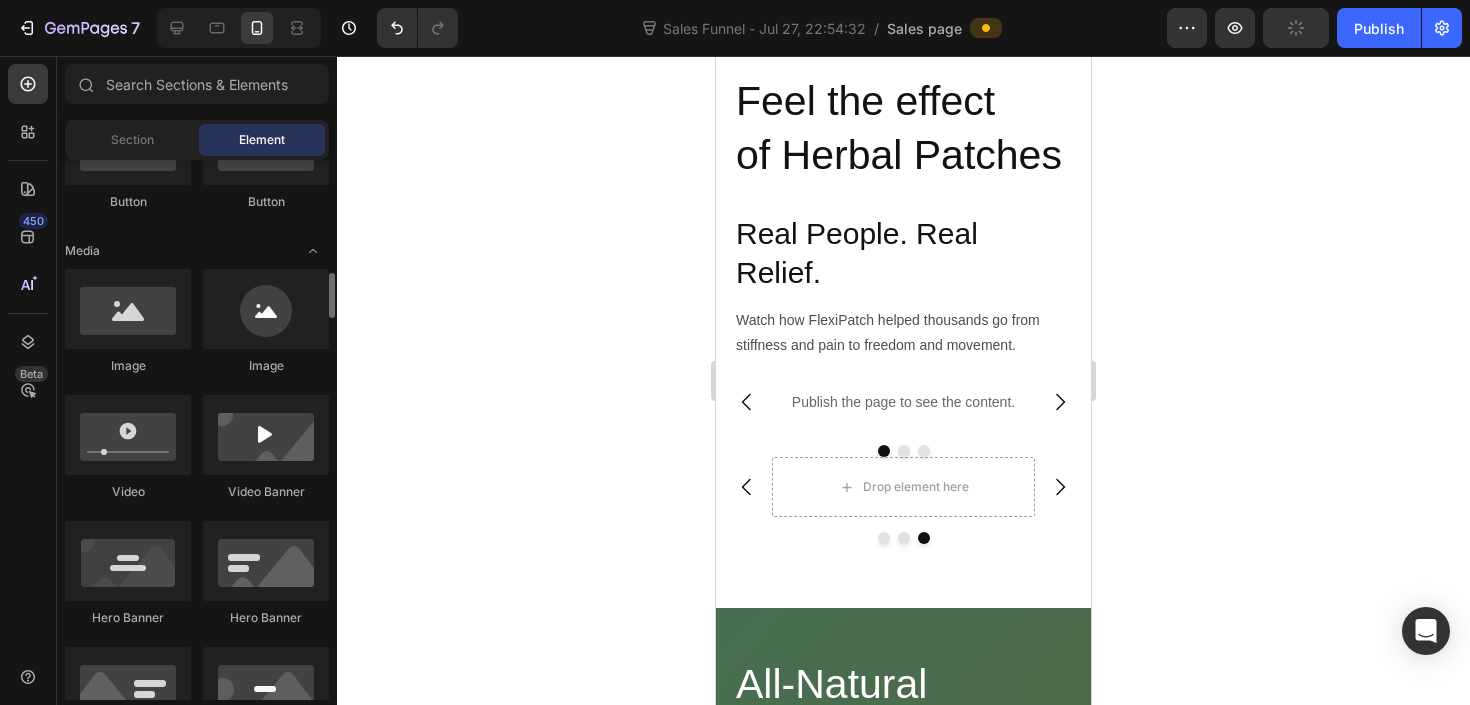 scroll, scrollTop: 614, scrollLeft: 0, axis: vertical 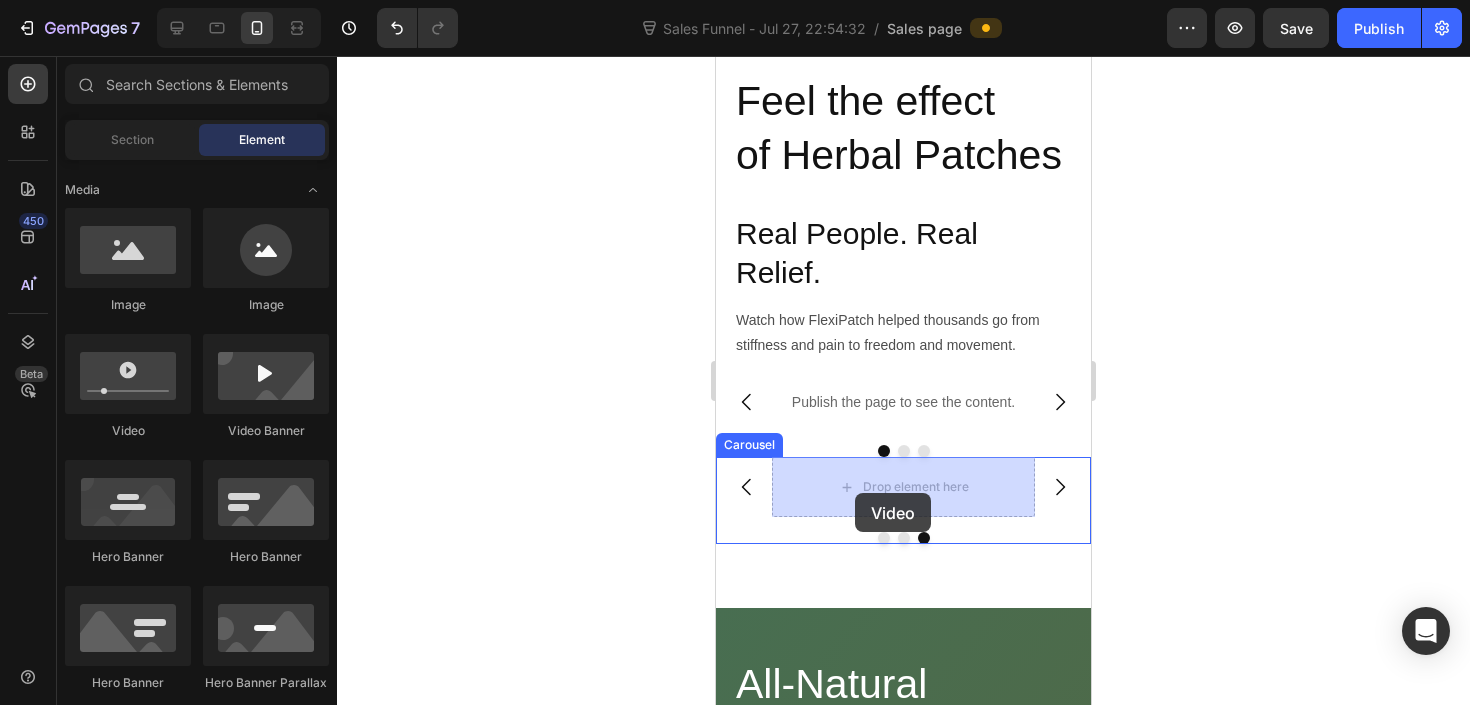 drag, startPoint x: 994, startPoint y: 438, endPoint x: 855, endPoint y: 493, distance: 149.48578 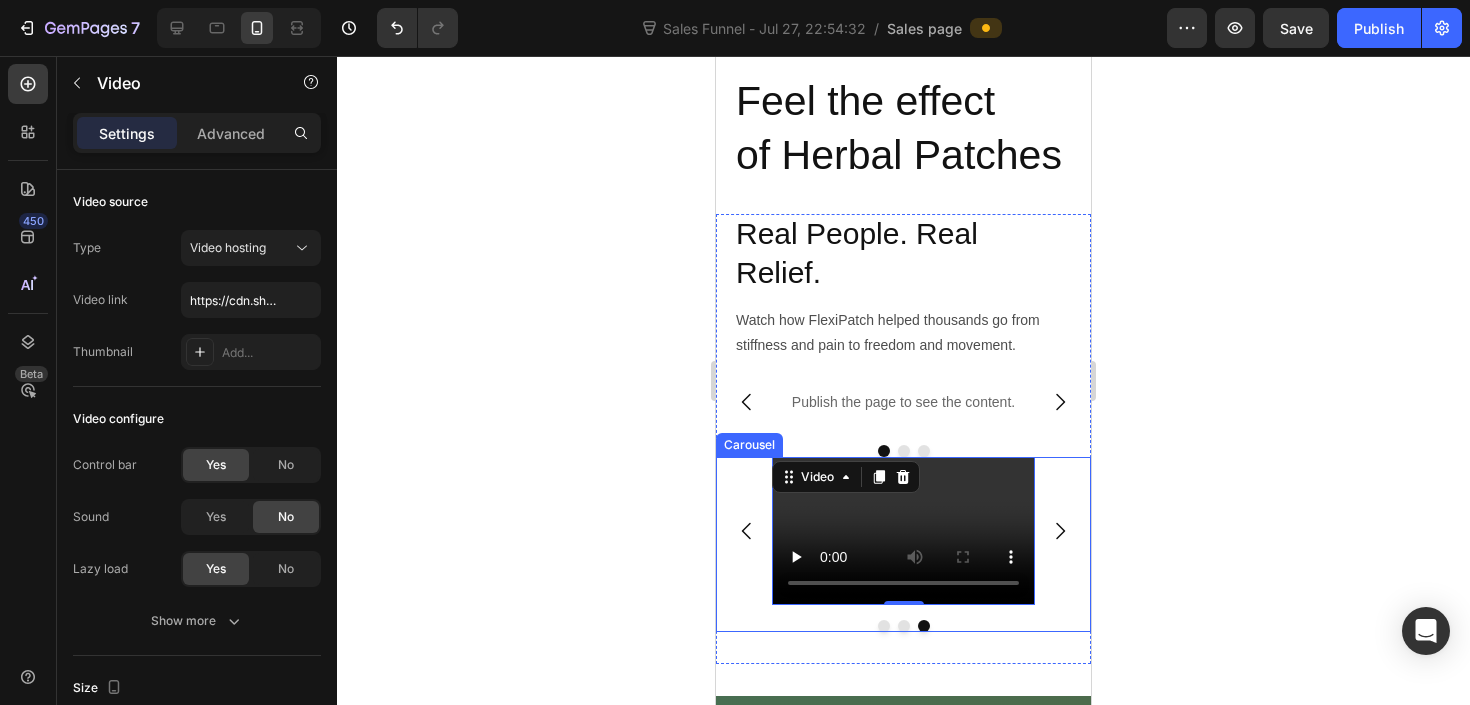click 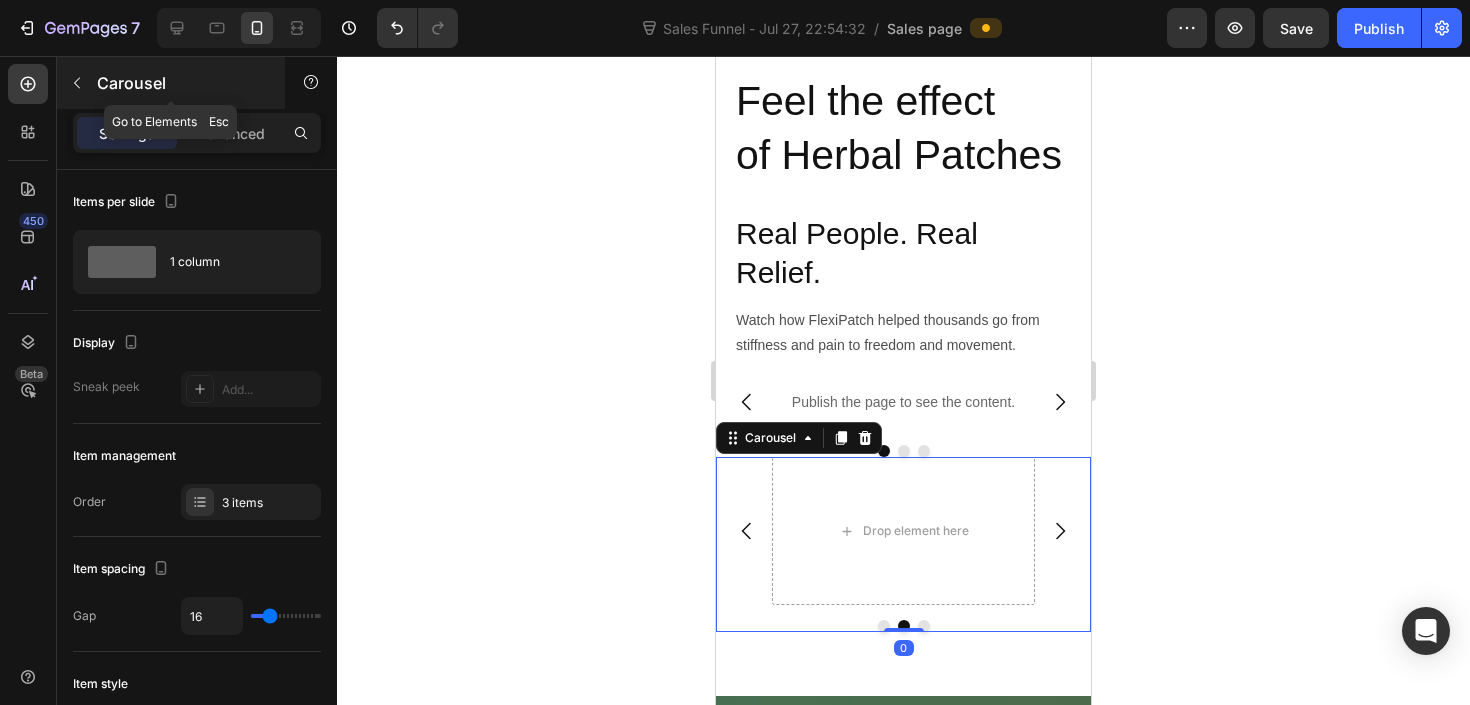 click at bounding box center (77, 83) 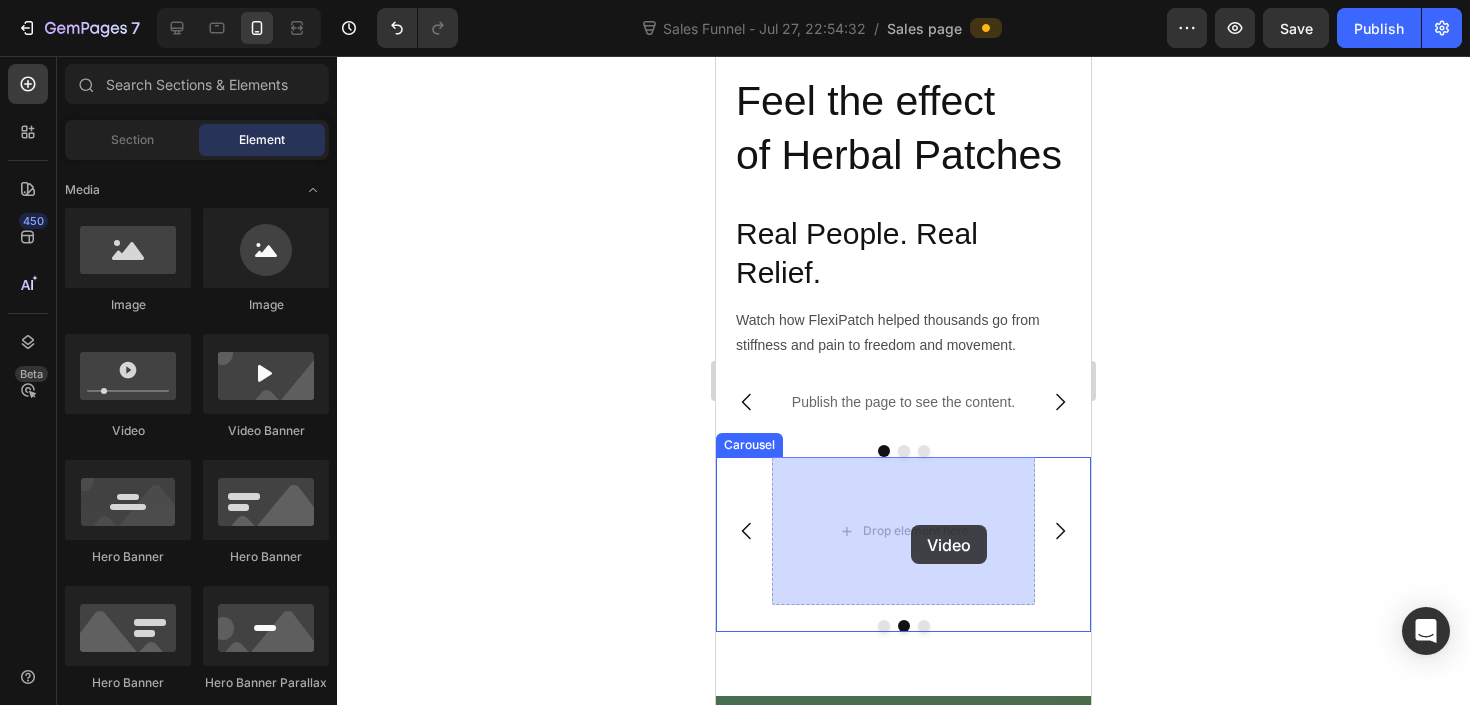 drag, startPoint x: 1196, startPoint y: 439, endPoint x: 911, endPoint y: 526, distance: 297.98322 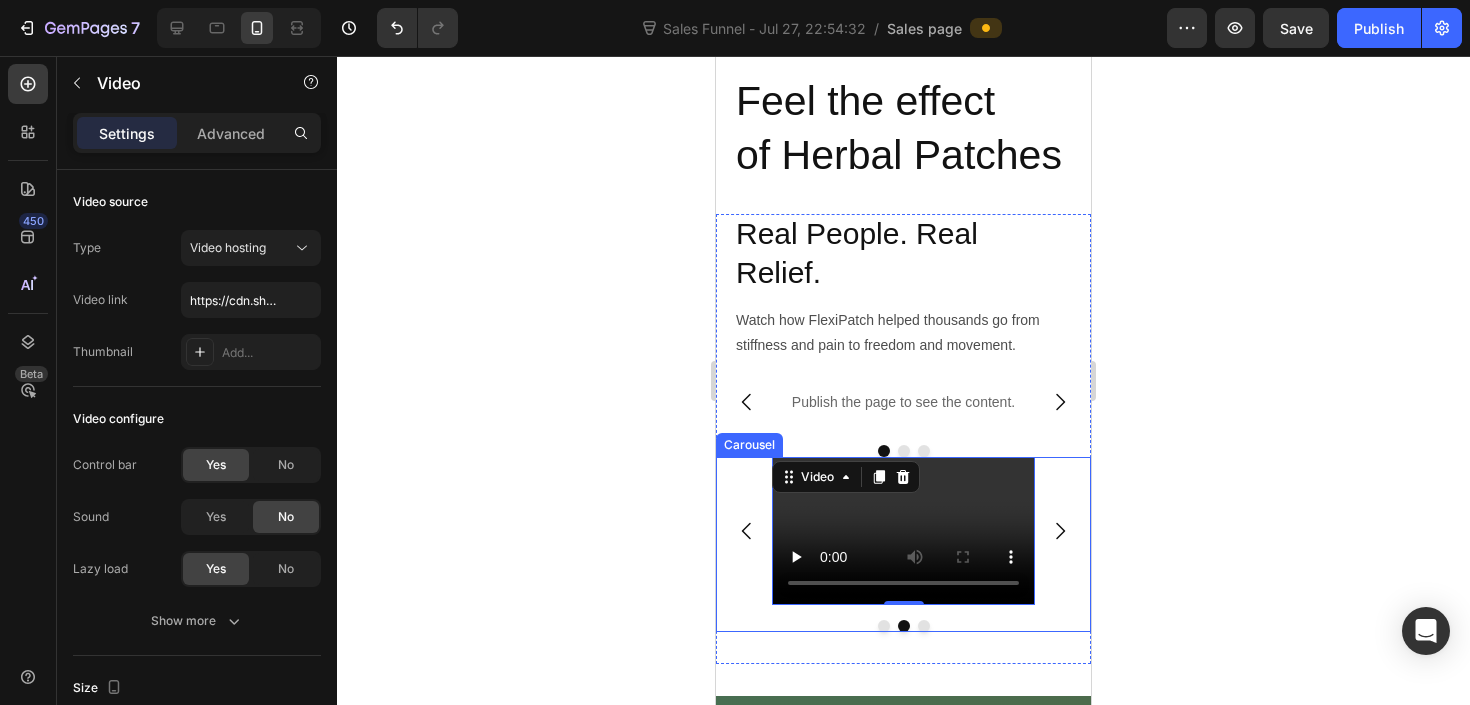 click 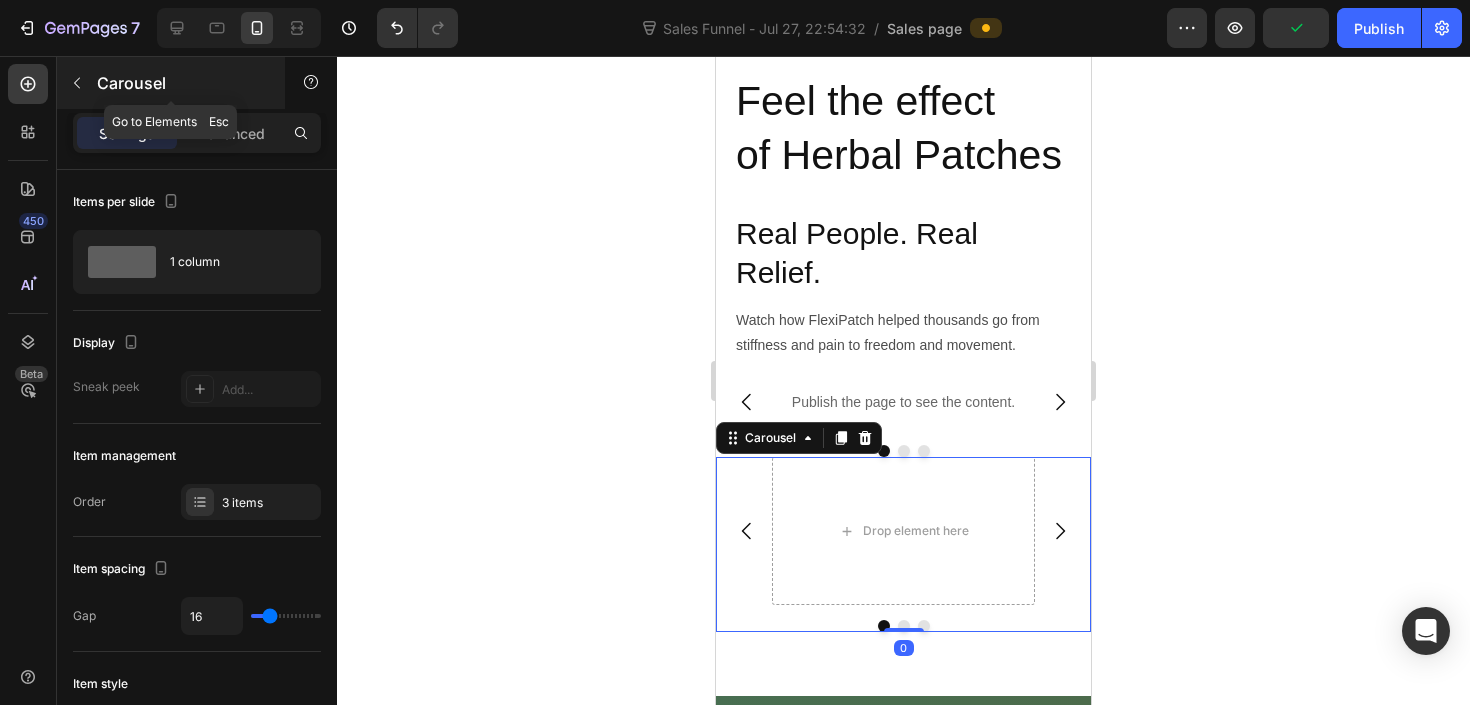 click at bounding box center [77, 83] 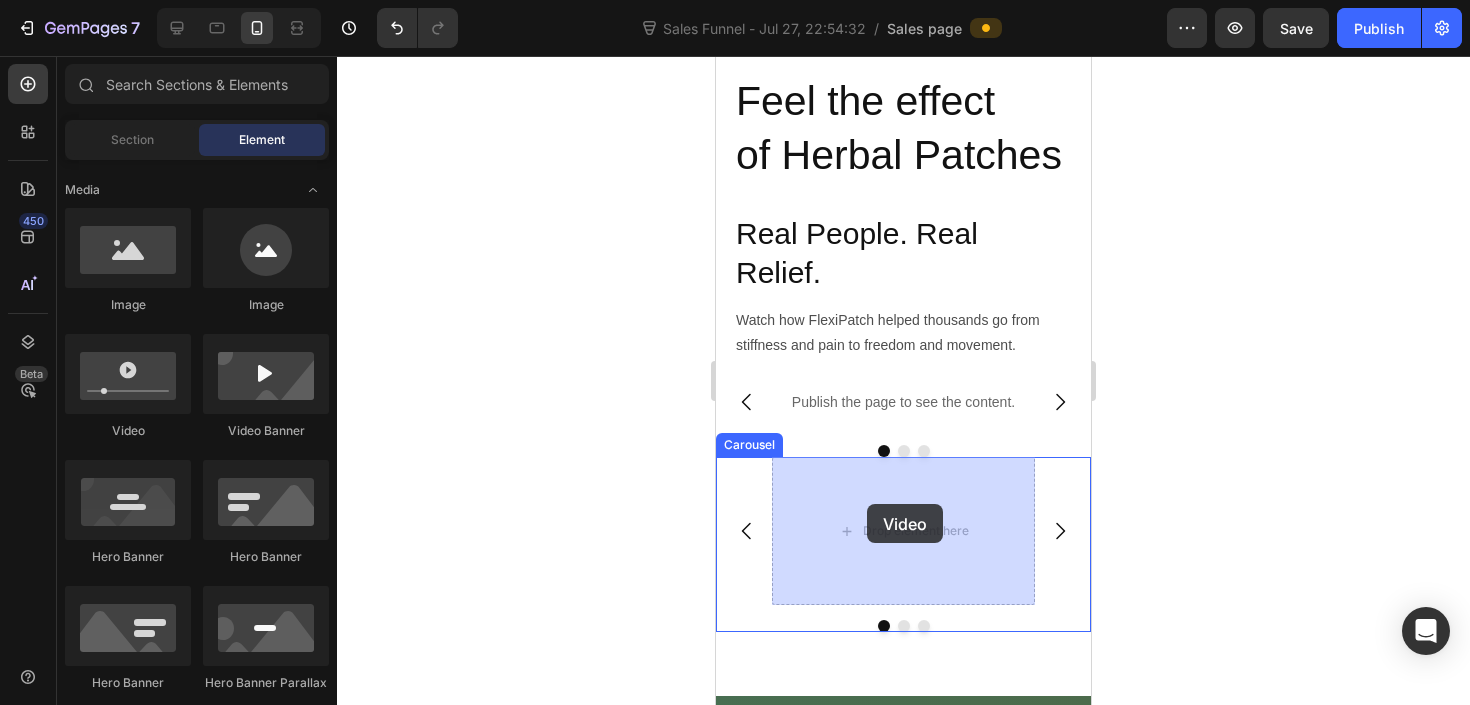 drag, startPoint x: 862, startPoint y: 420, endPoint x: 867, endPoint y: 502, distance: 82.1523 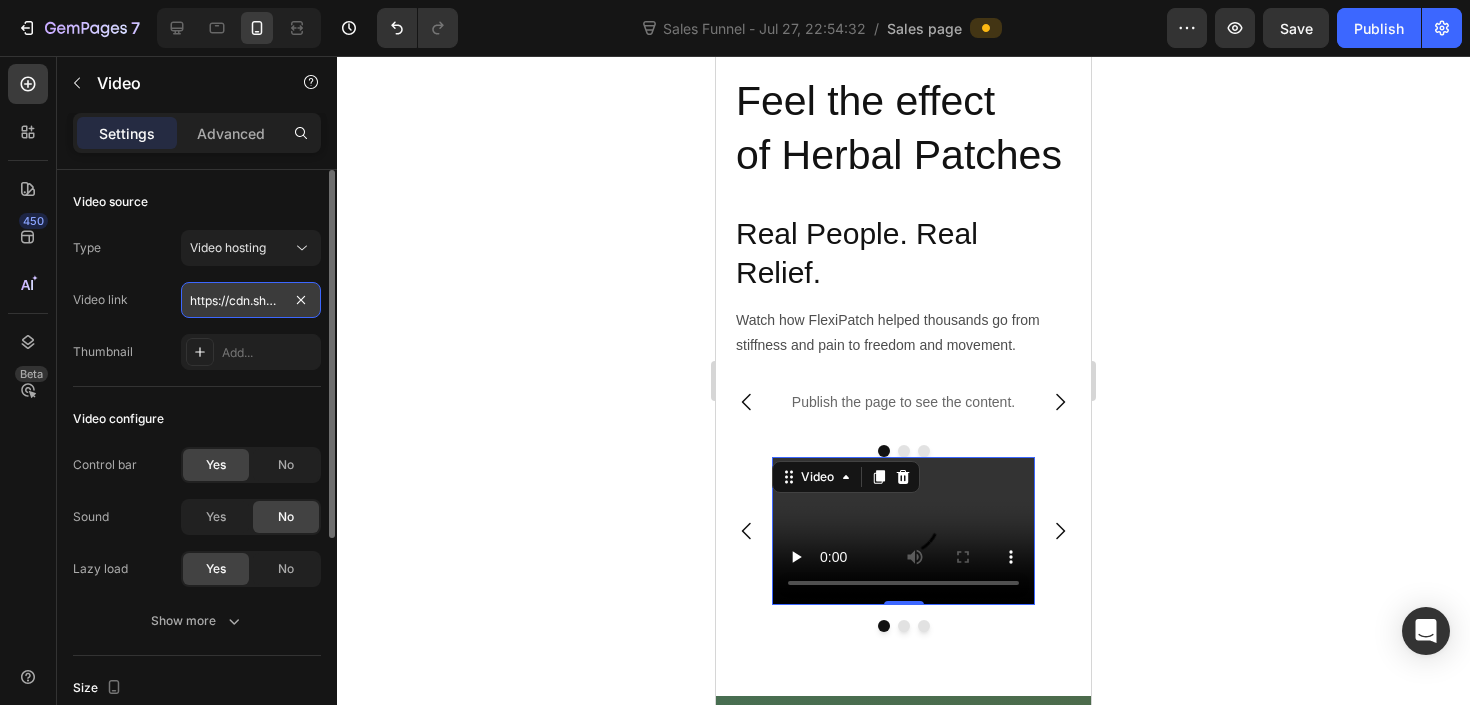 click on "https://cdn.shopify.com/videos/c/o/v/2cd3deb506b54b009063f7270ab5cf2e.mp4" at bounding box center [251, 300] 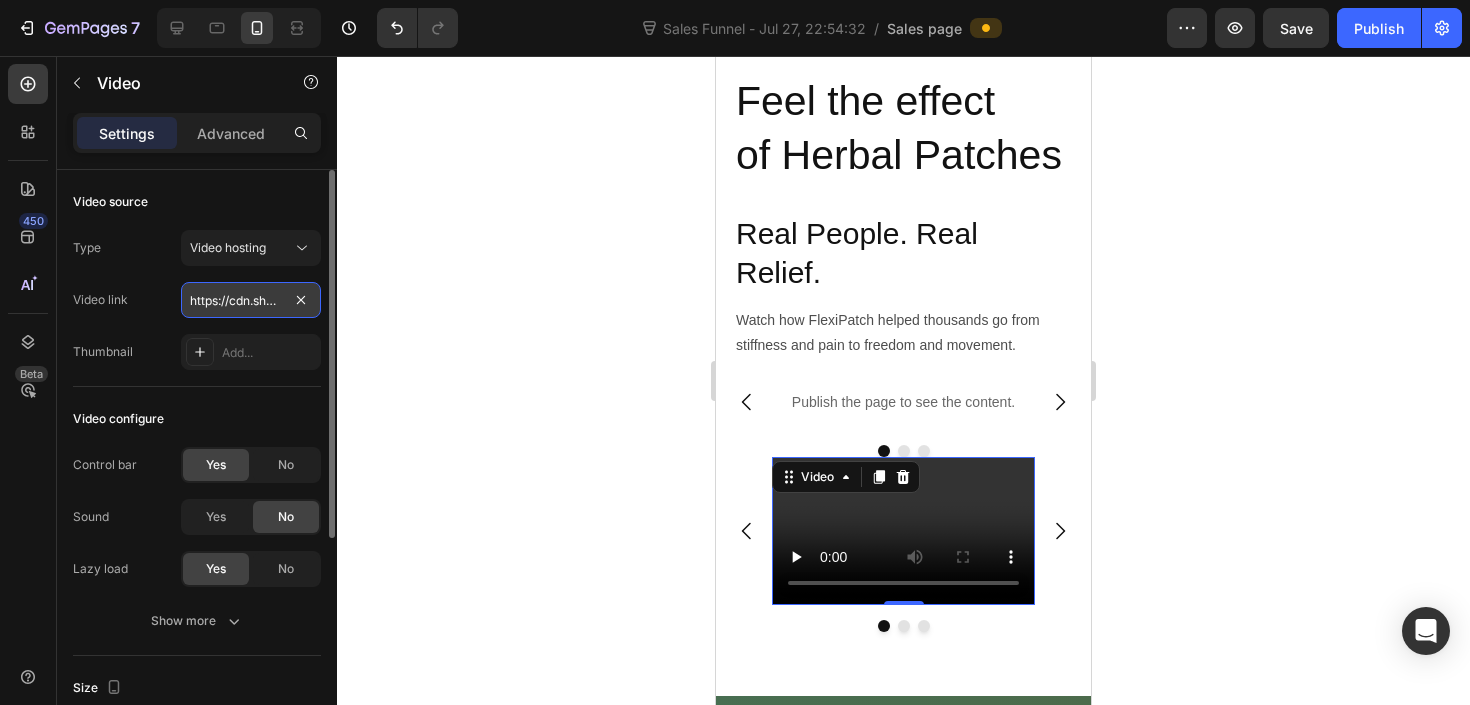 click on "https://cdn.shopify.com/videos/c/o/v/2cd3deb506b54b009063f7270ab5cf2e.mp4" at bounding box center (251, 300) 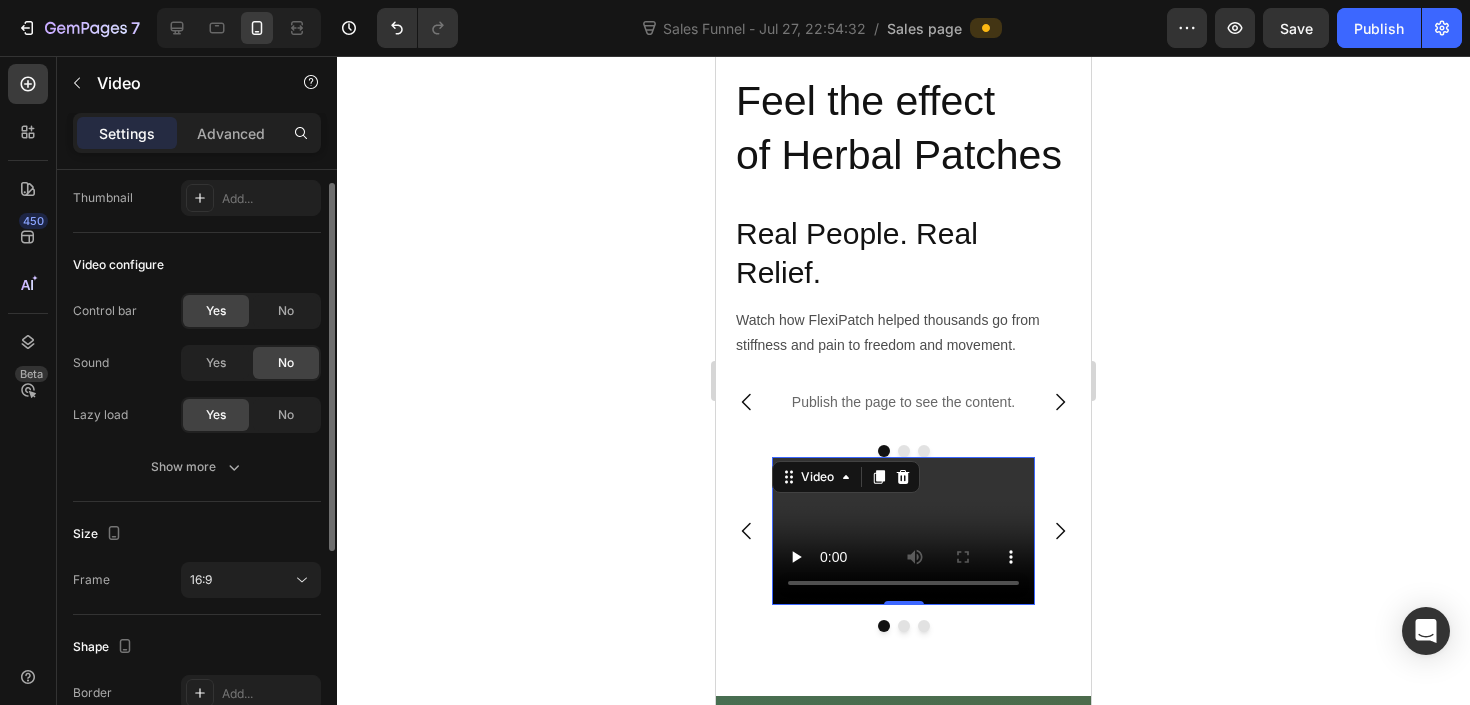 scroll, scrollTop: 223, scrollLeft: 0, axis: vertical 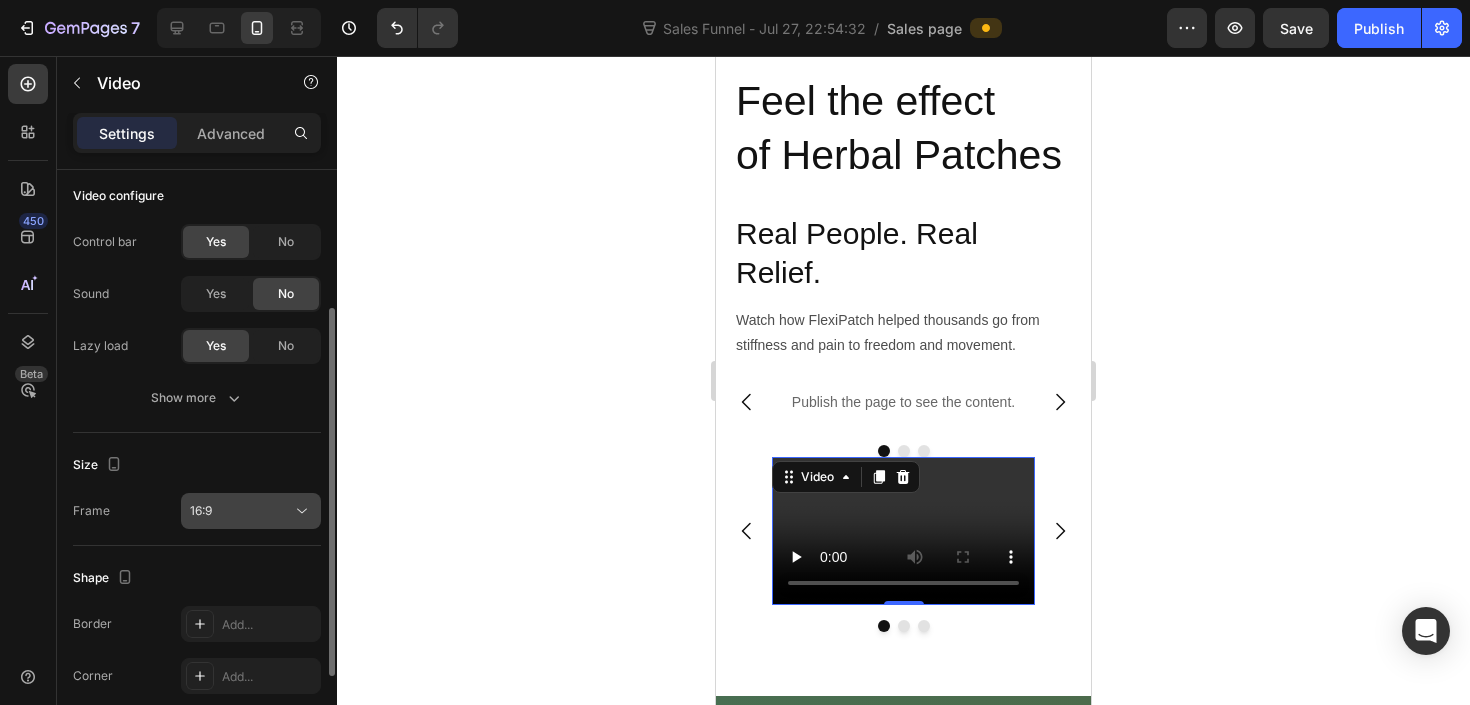 type on "https://cdn.shopify.com/videos/c/o/v/a2709cc8763a4822a1b6ac4e7445866a.mp4" 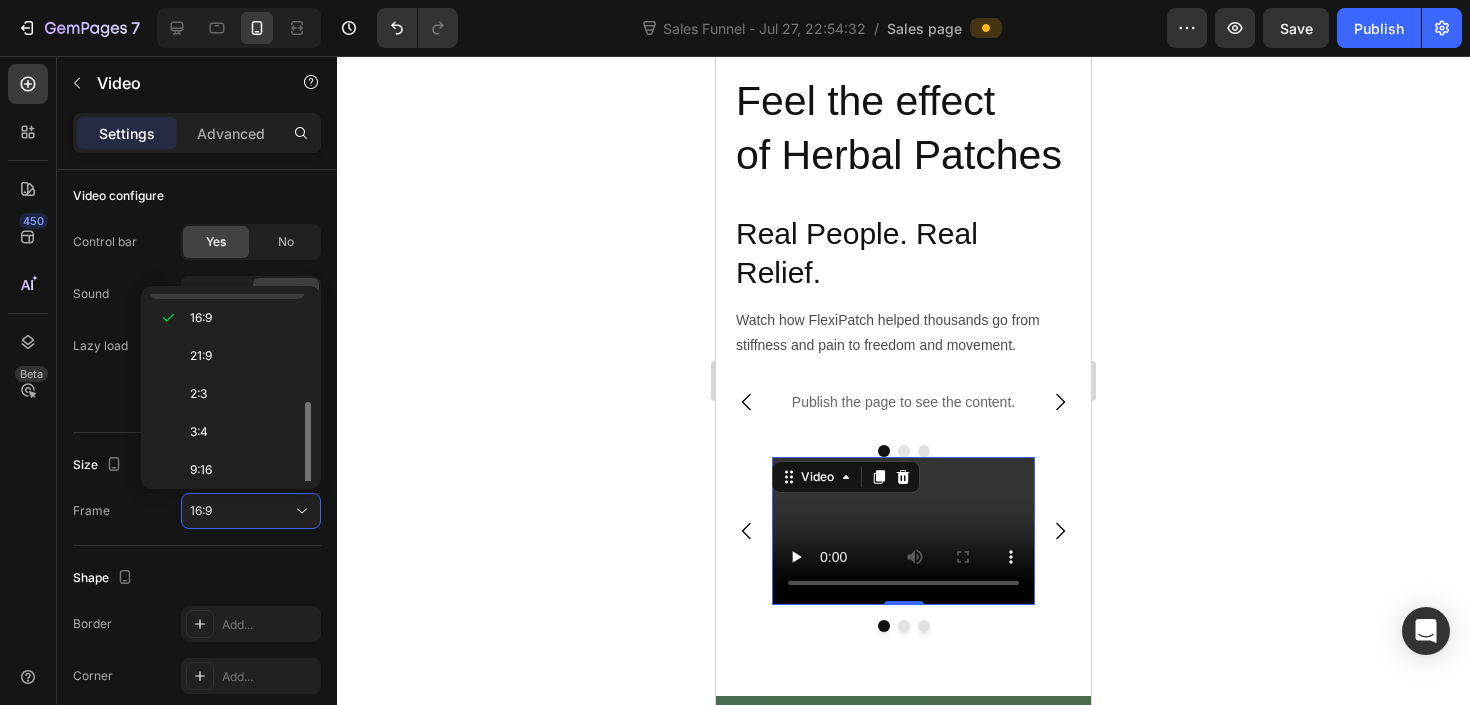 scroll, scrollTop: 193, scrollLeft: 0, axis: vertical 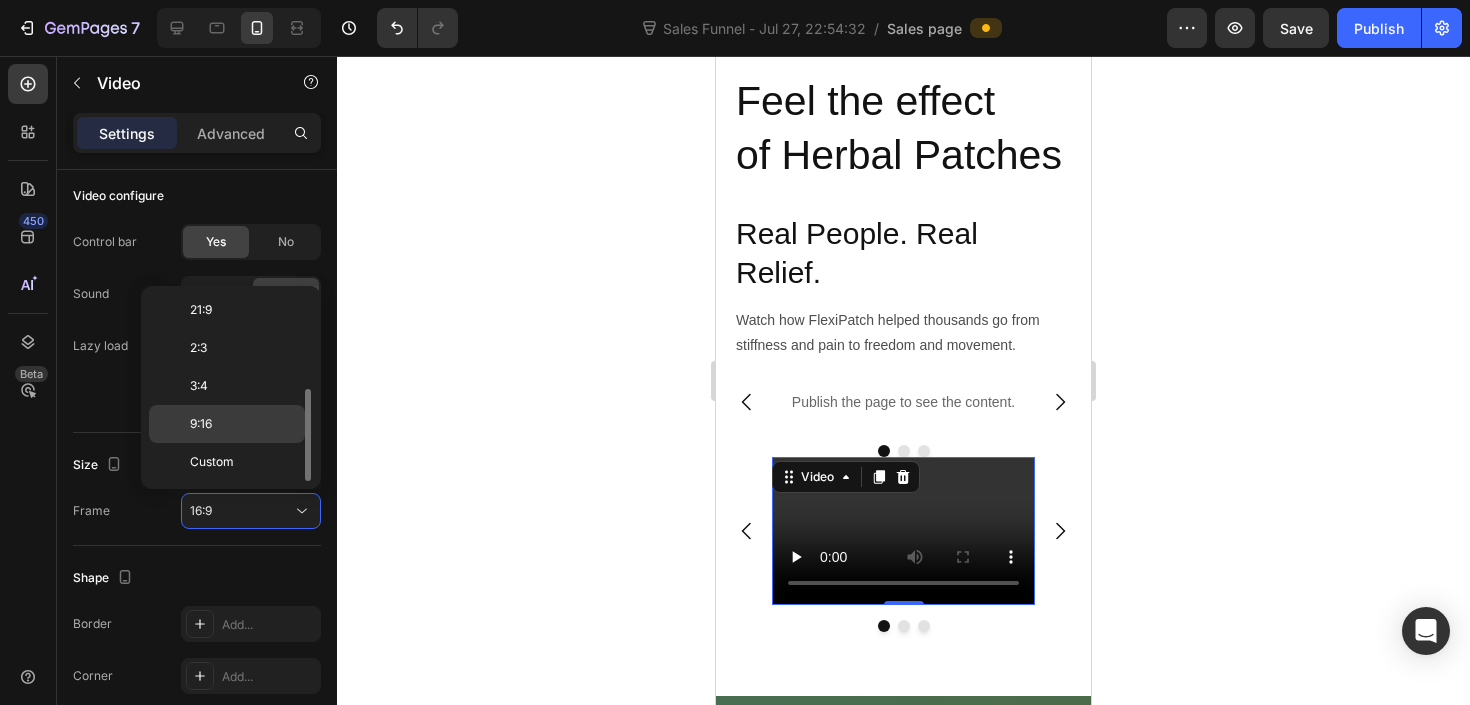 click on "9:16" at bounding box center [243, 424] 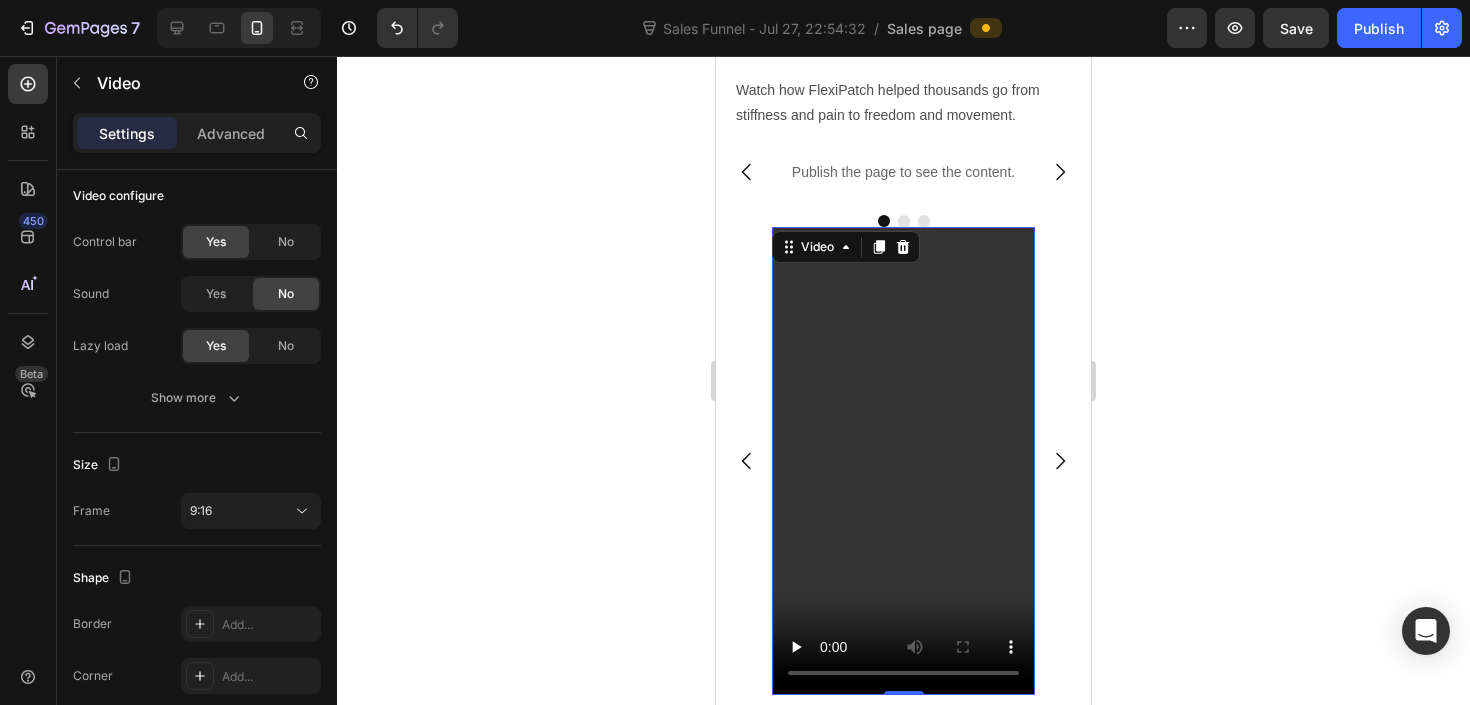 scroll, scrollTop: 2390, scrollLeft: 0, axis: vertical 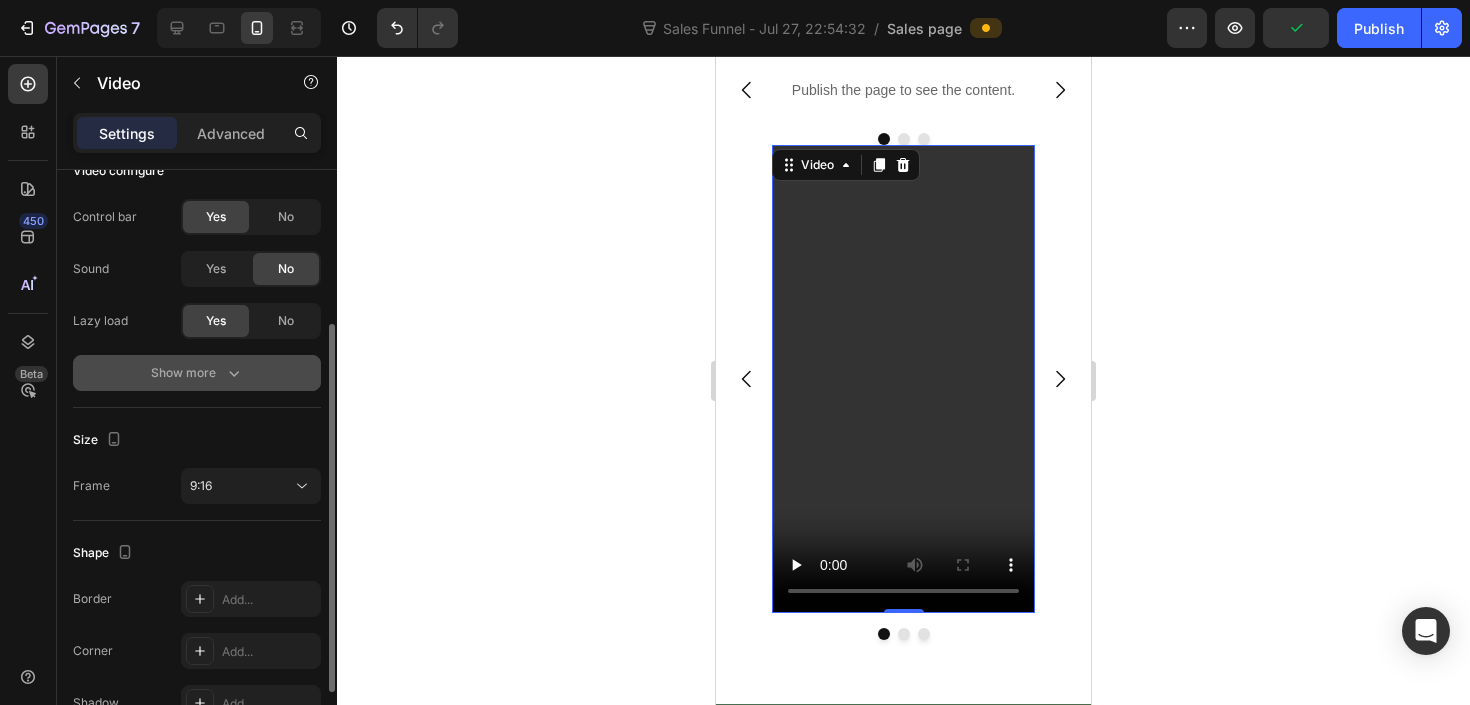 click on "Show more" at bounding box center [197, 373] 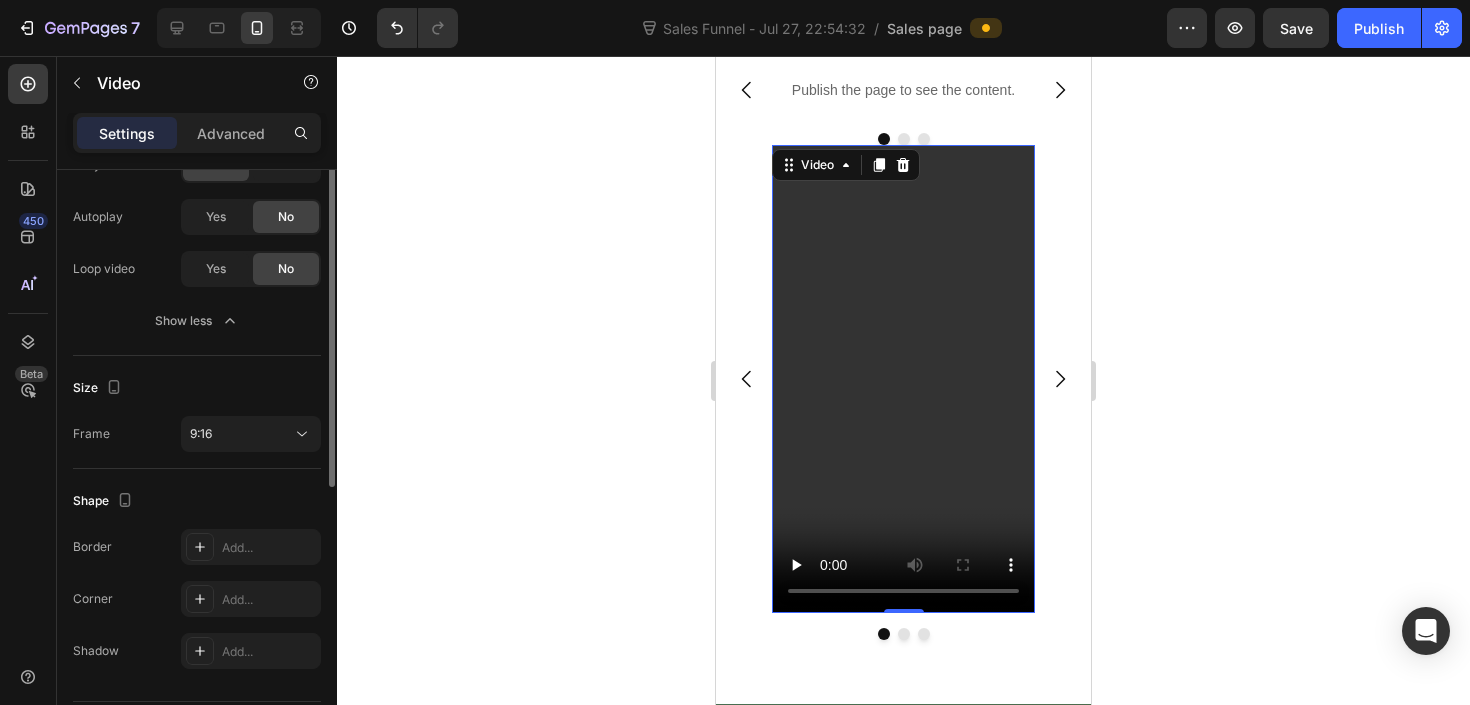scroll, scrollTop: 464, scrollLeft: 0, axis: vertical 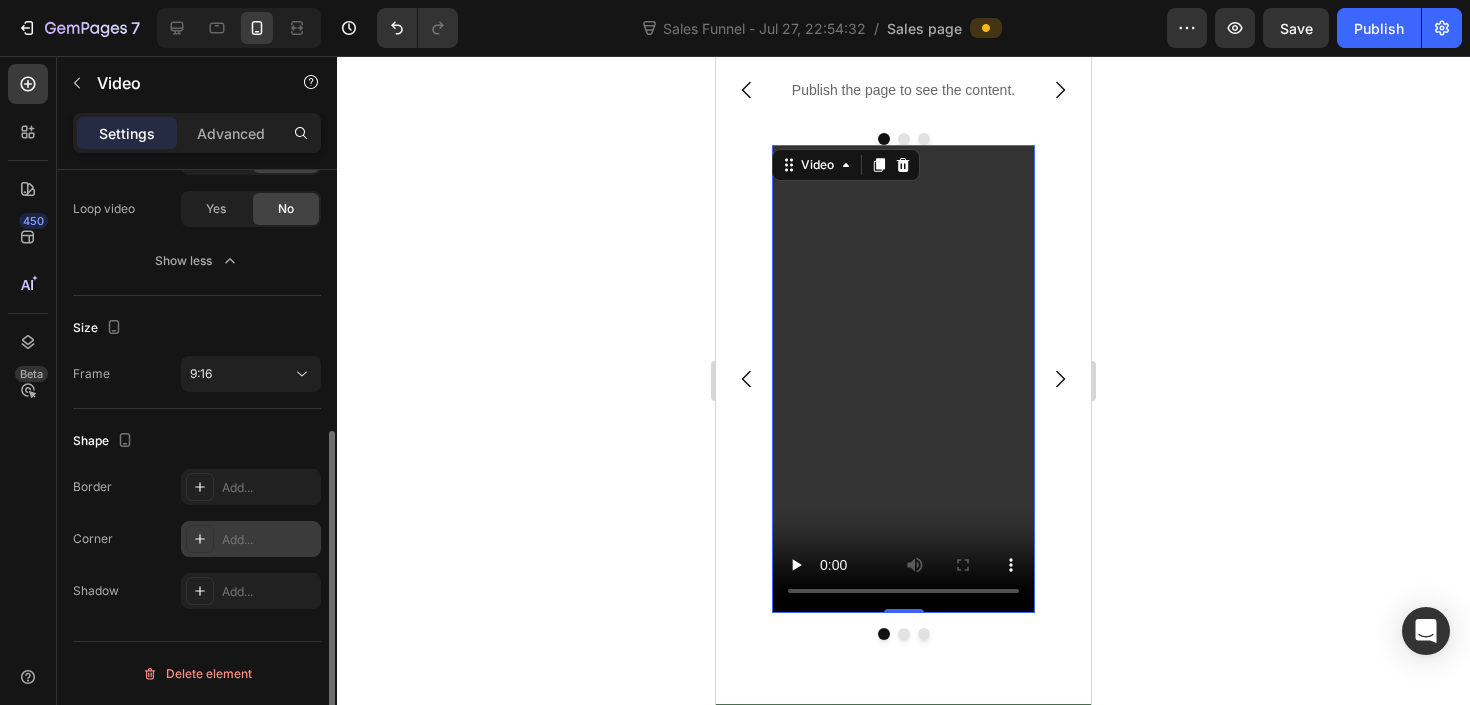 click on "Add..." at bounding box center [269, 540] 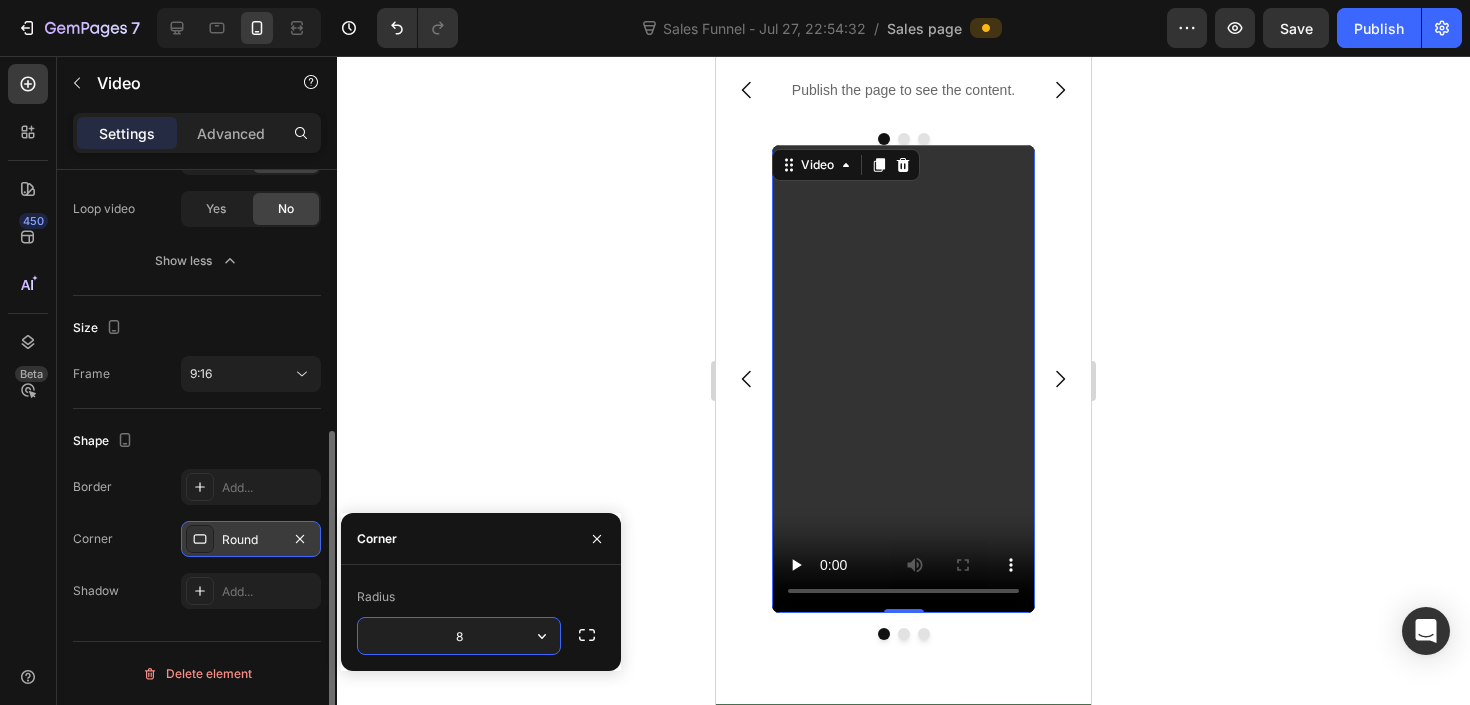 type on "5" 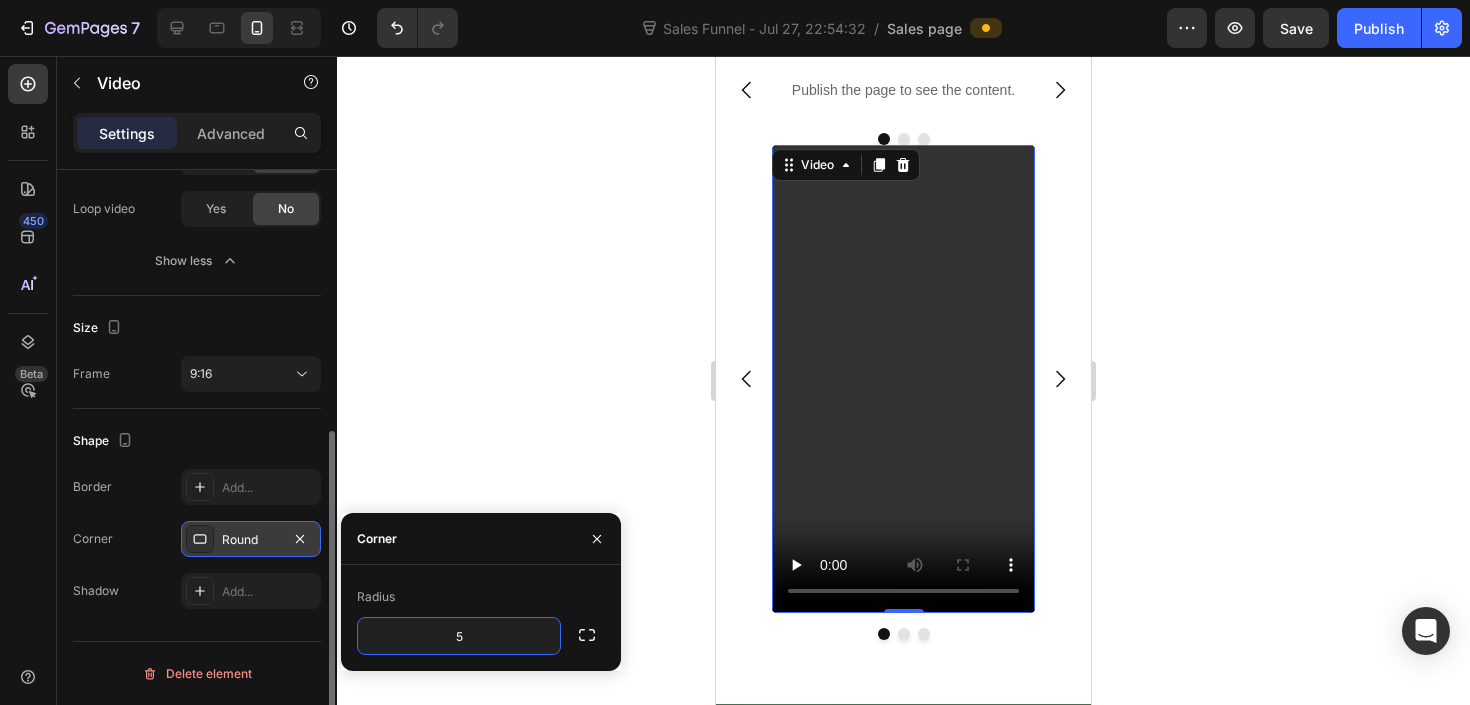 click on "Shape" at bounding box center [197, 441] 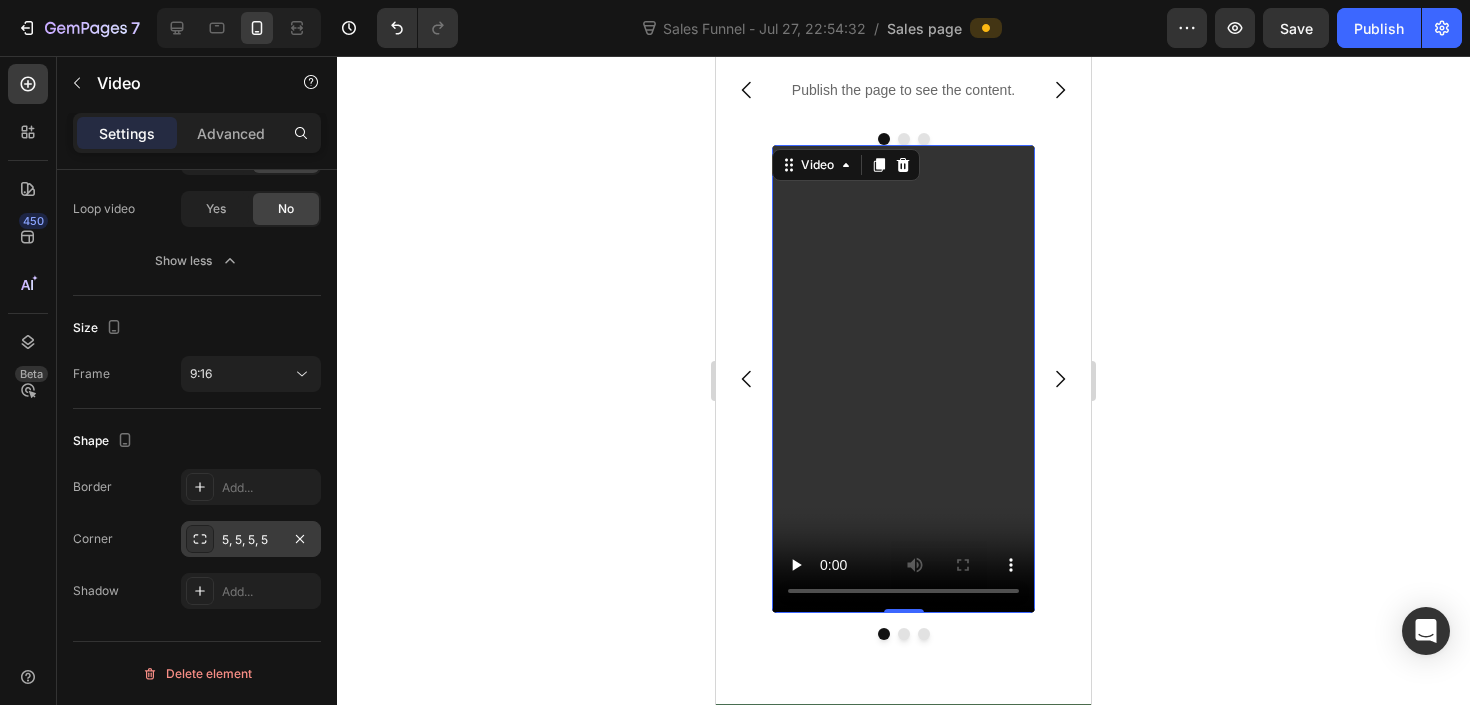 click 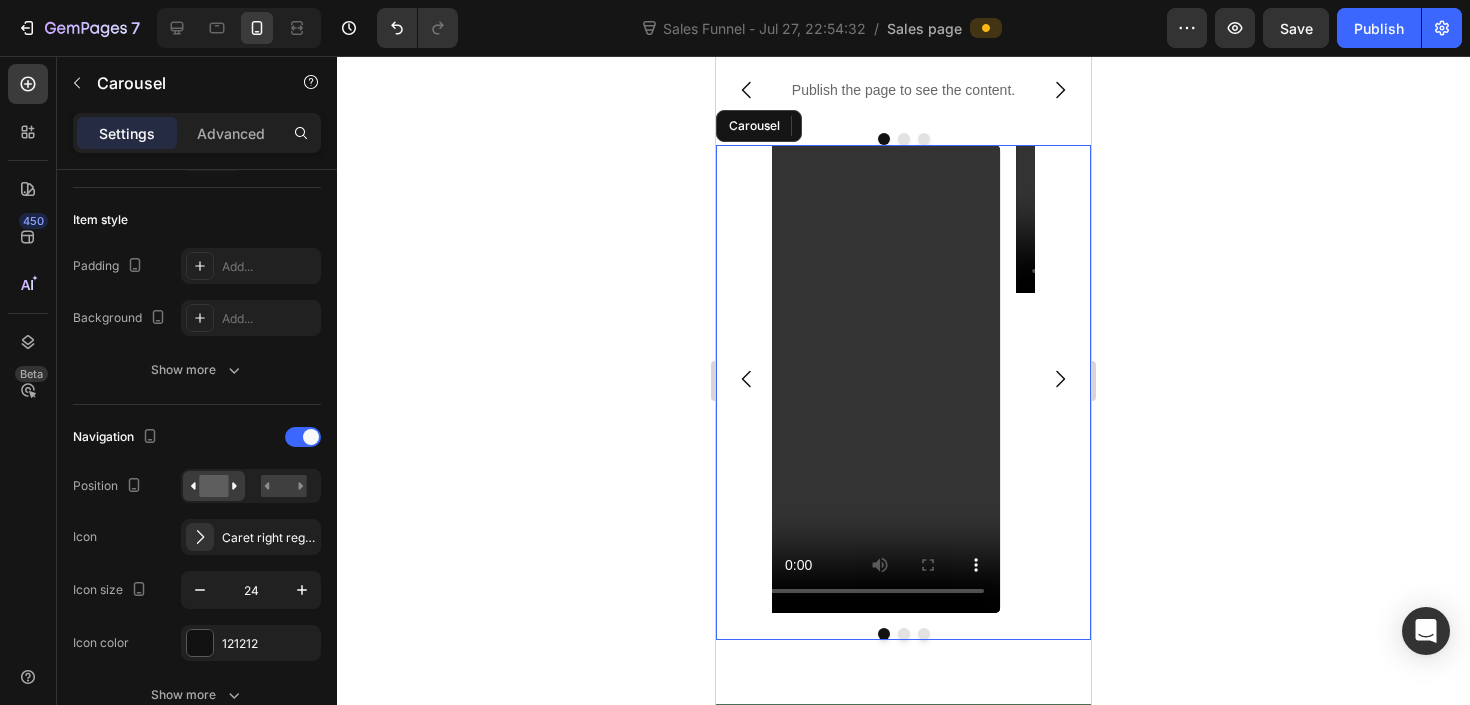scroll, scrollTop: 0, scrollLeft: 0, axis: both 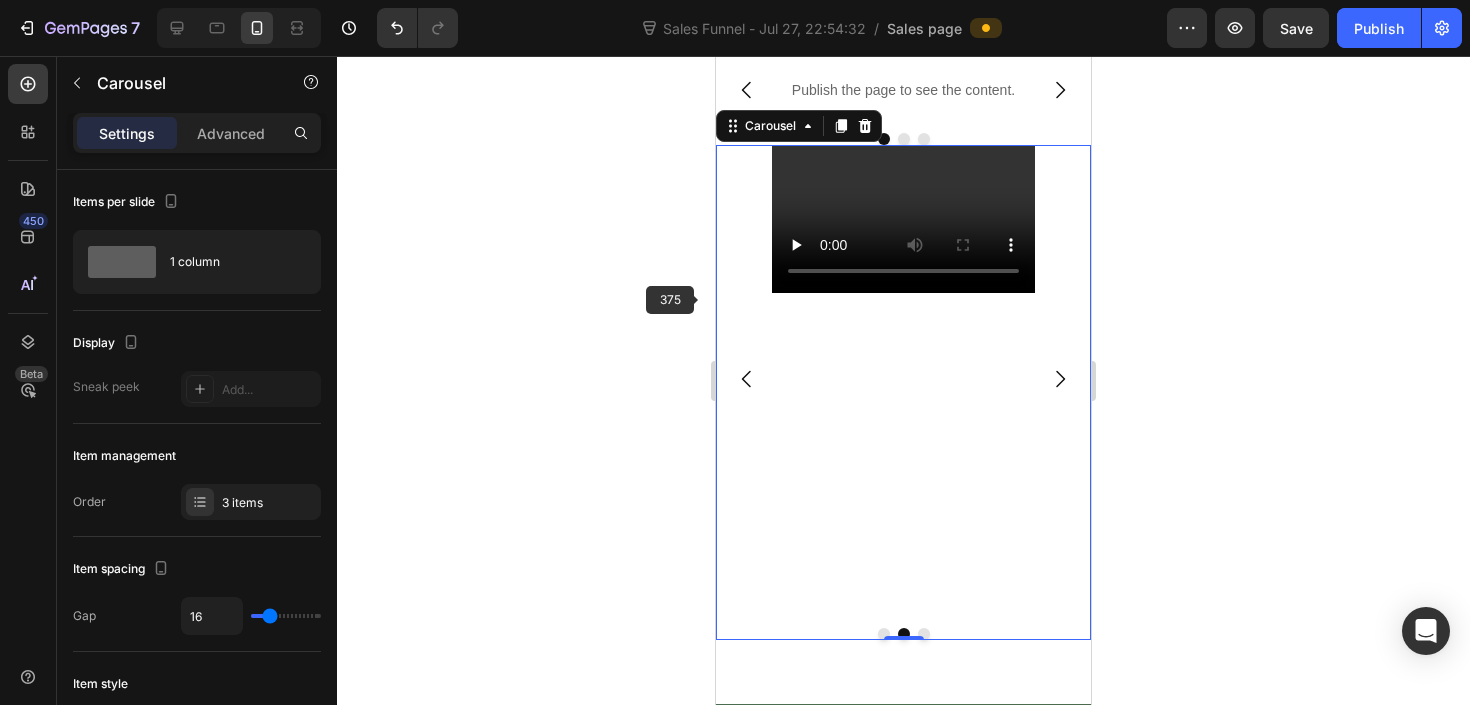 click at bounding box center [903, 219] 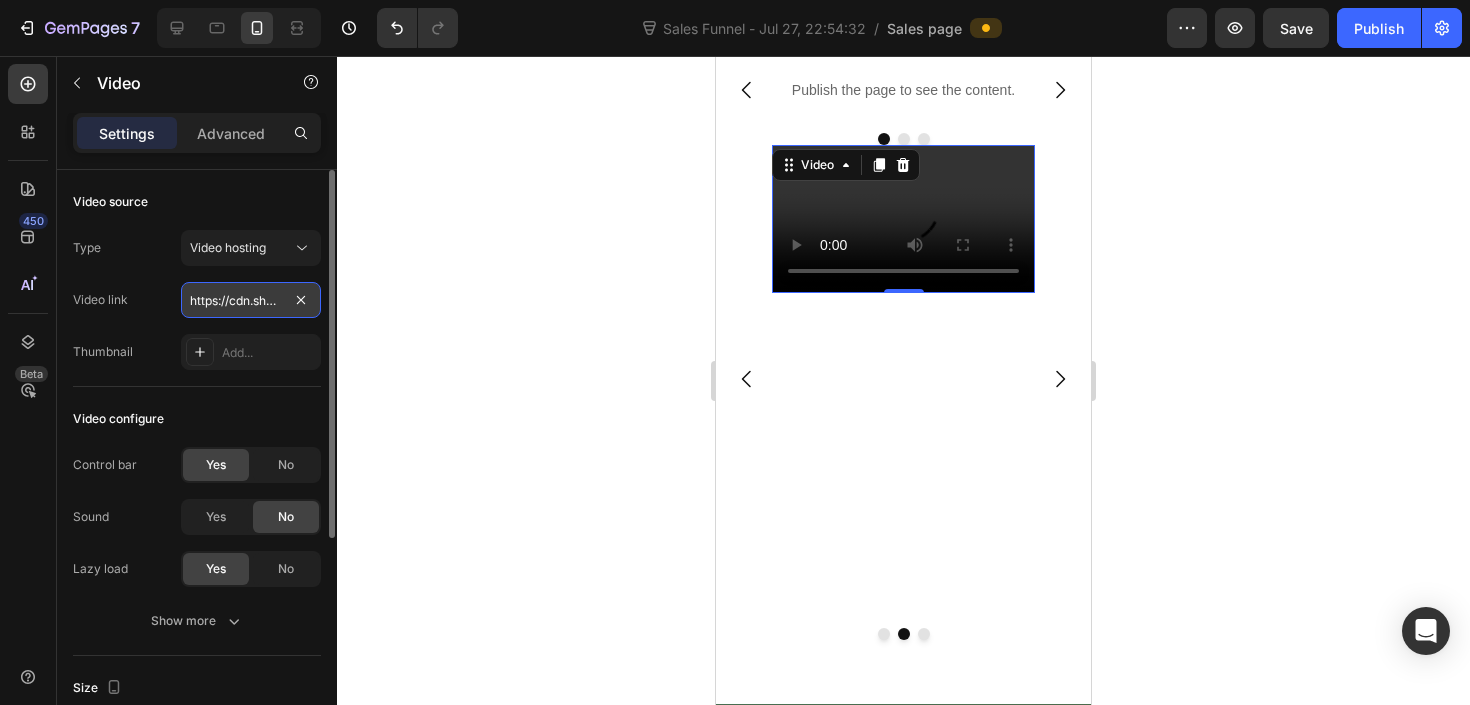 click on "https://cdn.shopify.com/videos/c/o/v/2cd3deb506b54b009063f7270ab5cf2e.mp4" at bounding box center [251, 300] 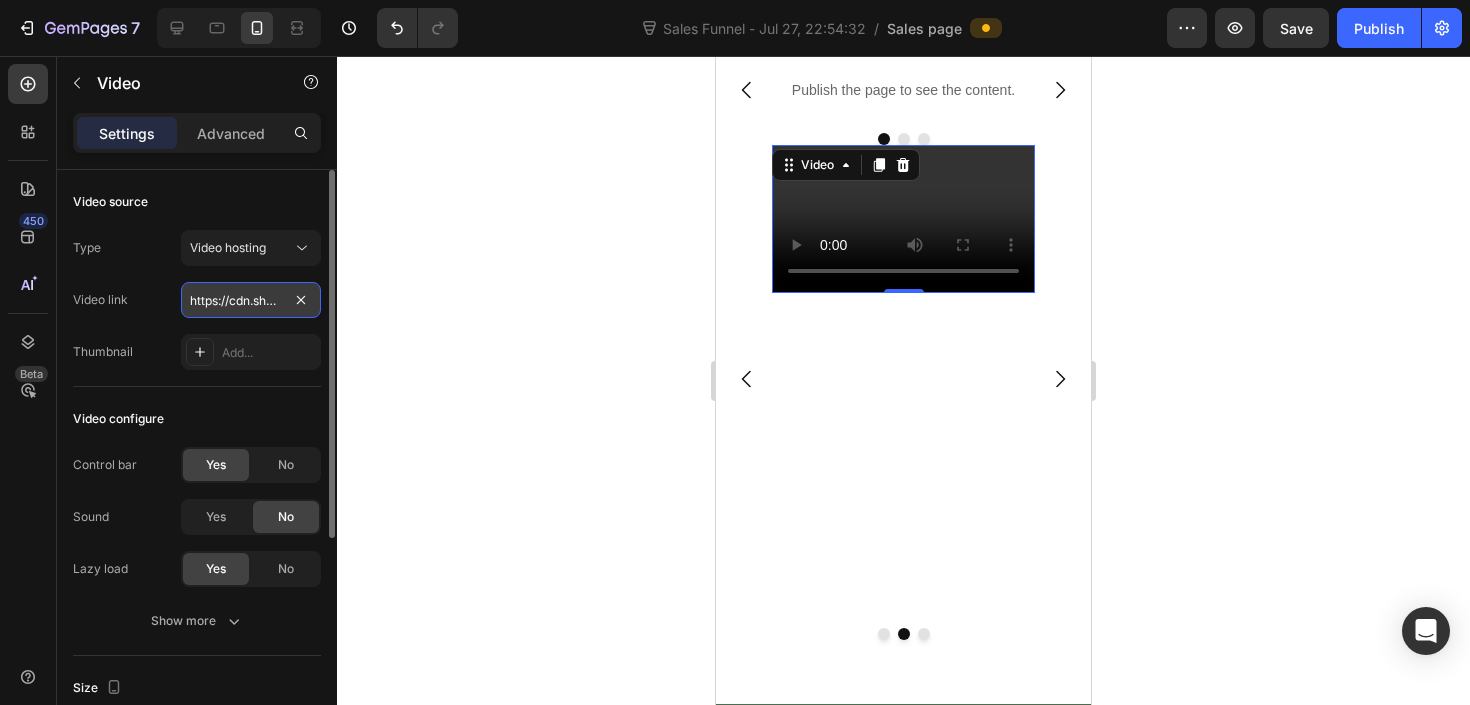 paste on "4345534601ce40008148101ac2a243f5" 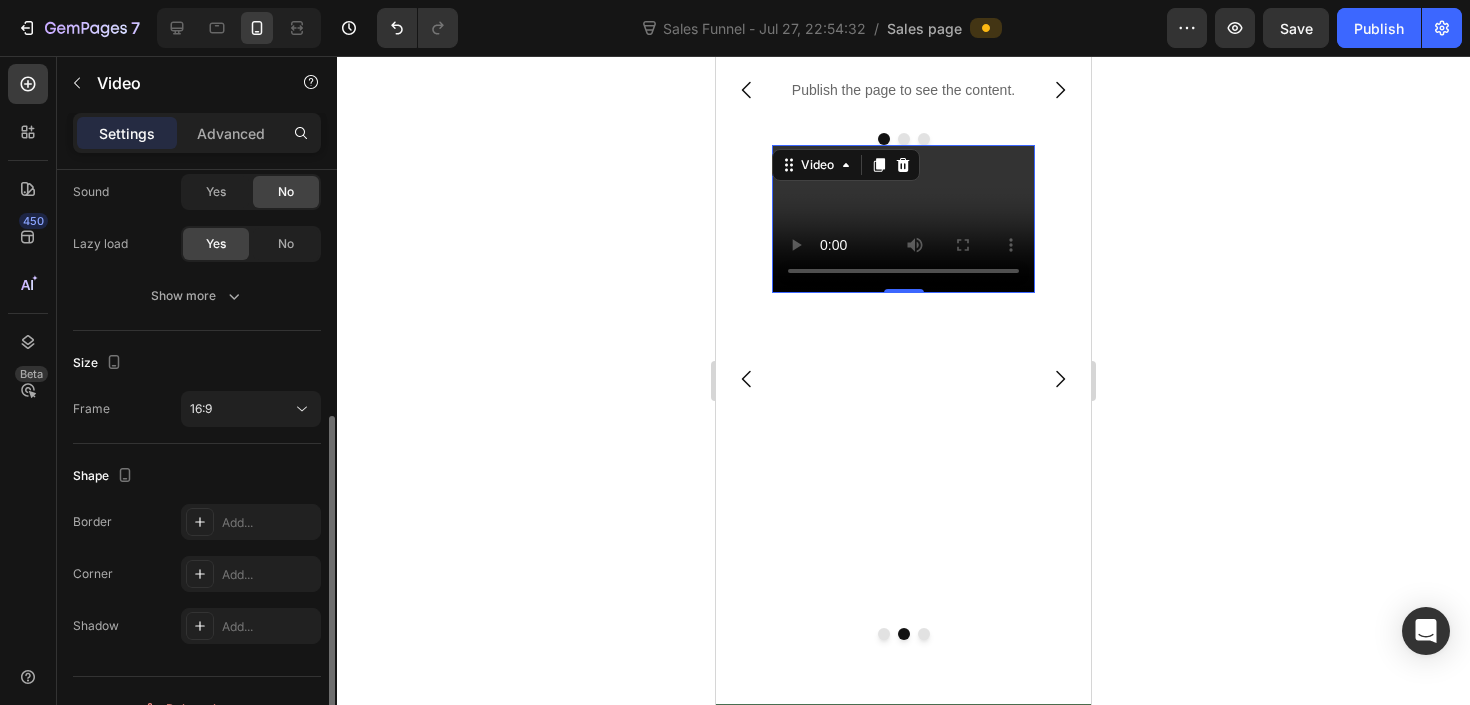 scroll, scrollTop: 360, scrollLeft: 0, axis: vertical 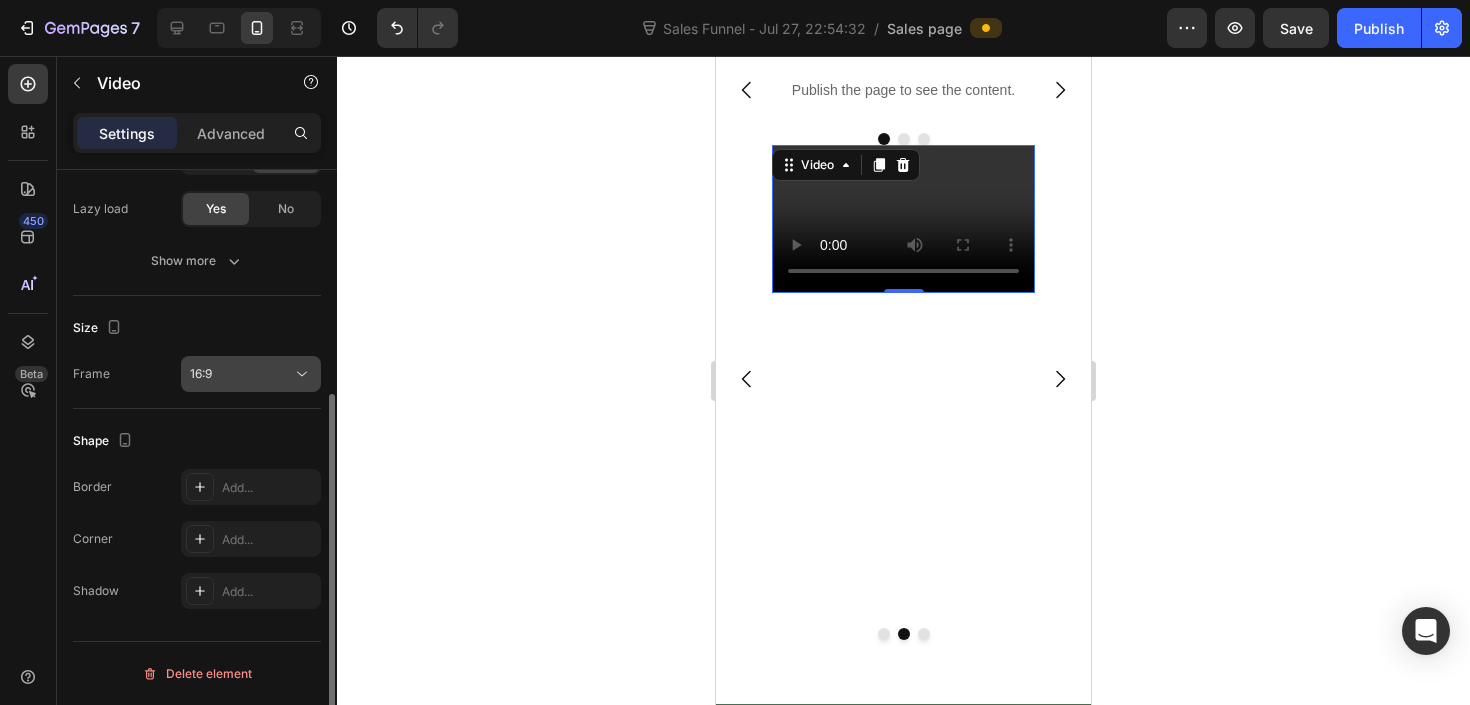 type on "https://cdn.shopify.com/videos/c/o/v/4345534601ce40008148101ac2a243f5.mp4" 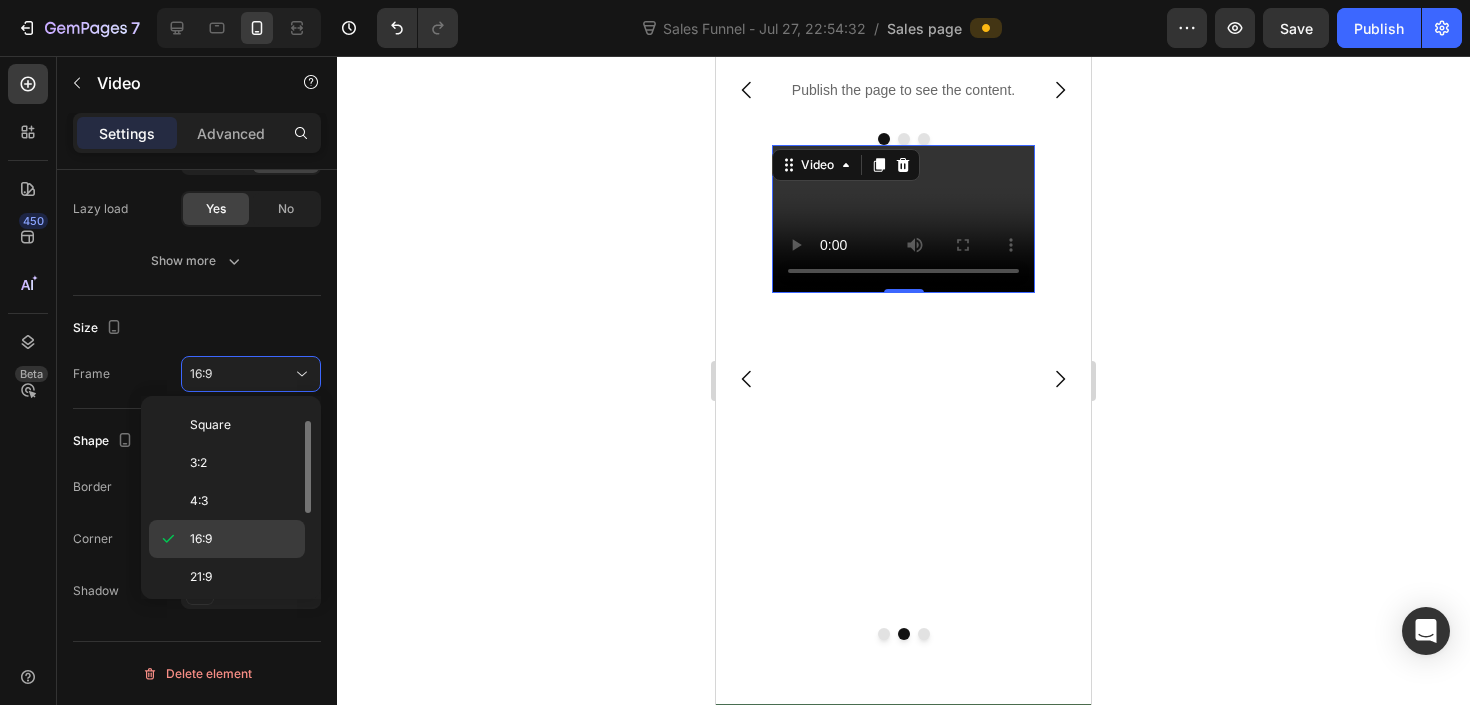 scroll, scrollTop: 193, scrollLeft: 0, axis: vertical 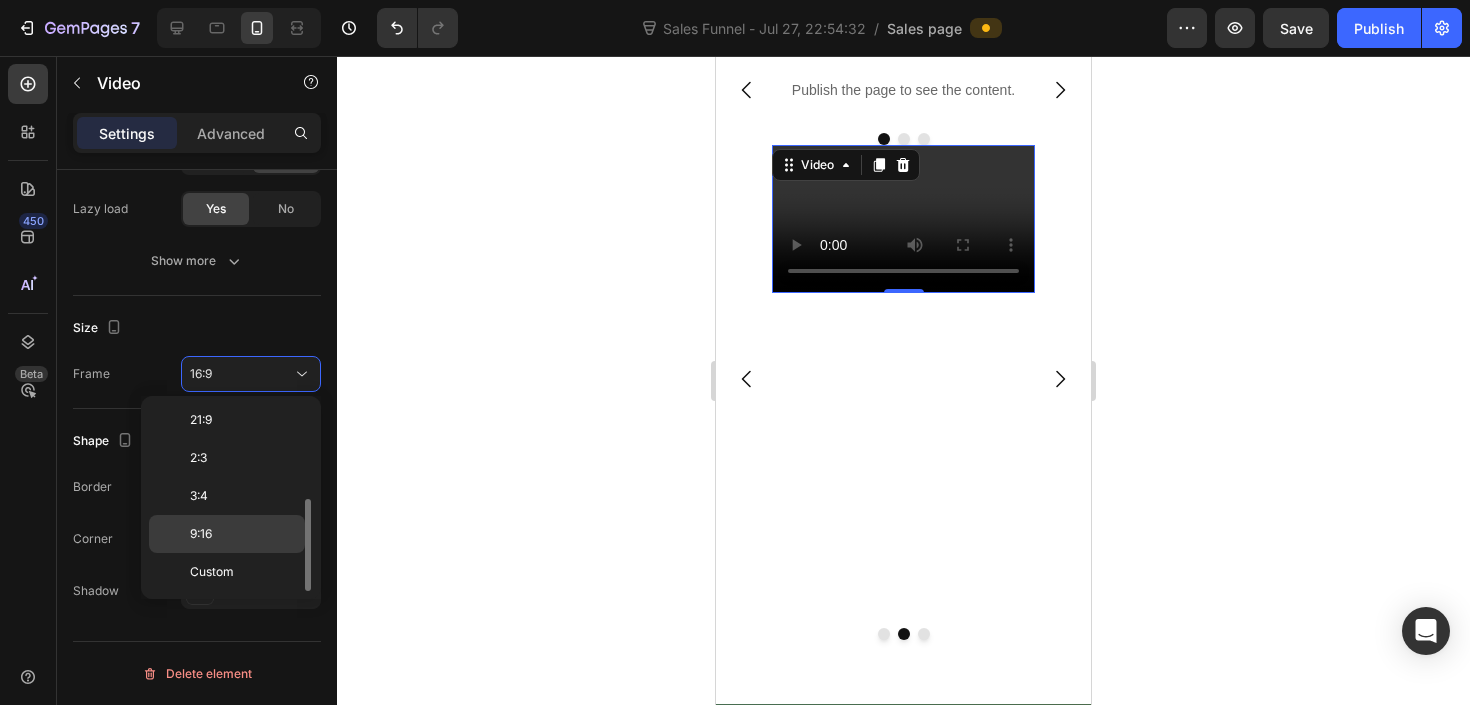 click on "9:16" at bounding box center (243, 534) 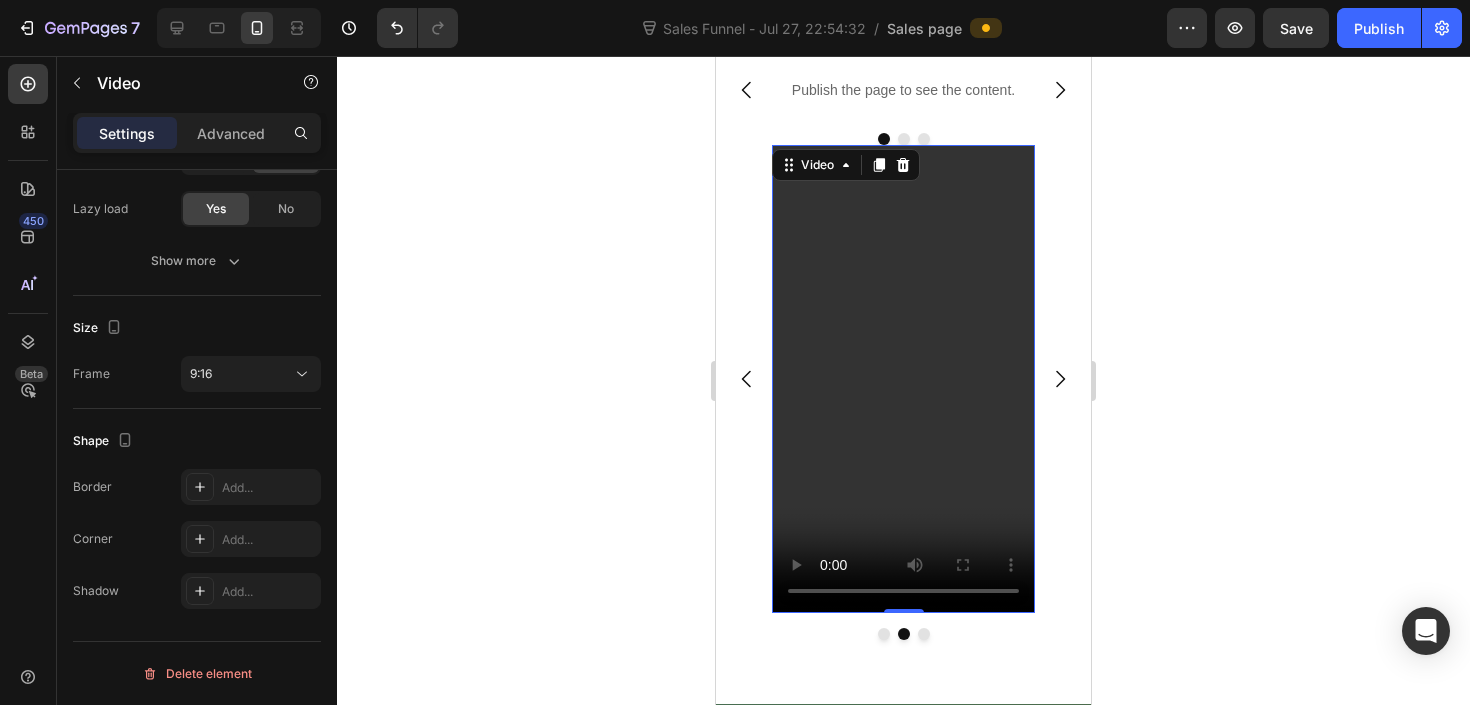 click on "Border Add... Corner Add... Shadow Add..." at bounding box center (197, 539) 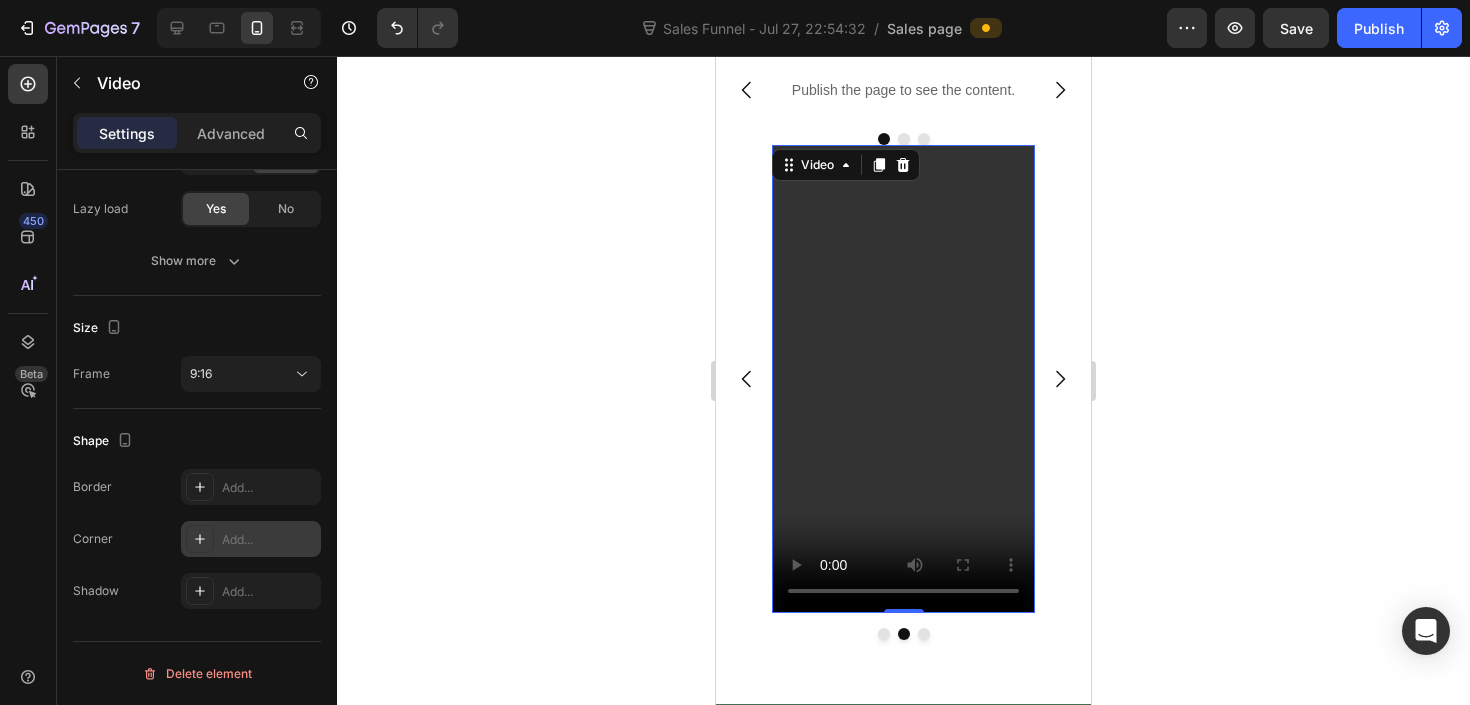 click on "Add..." at bounding box center [269, 540] 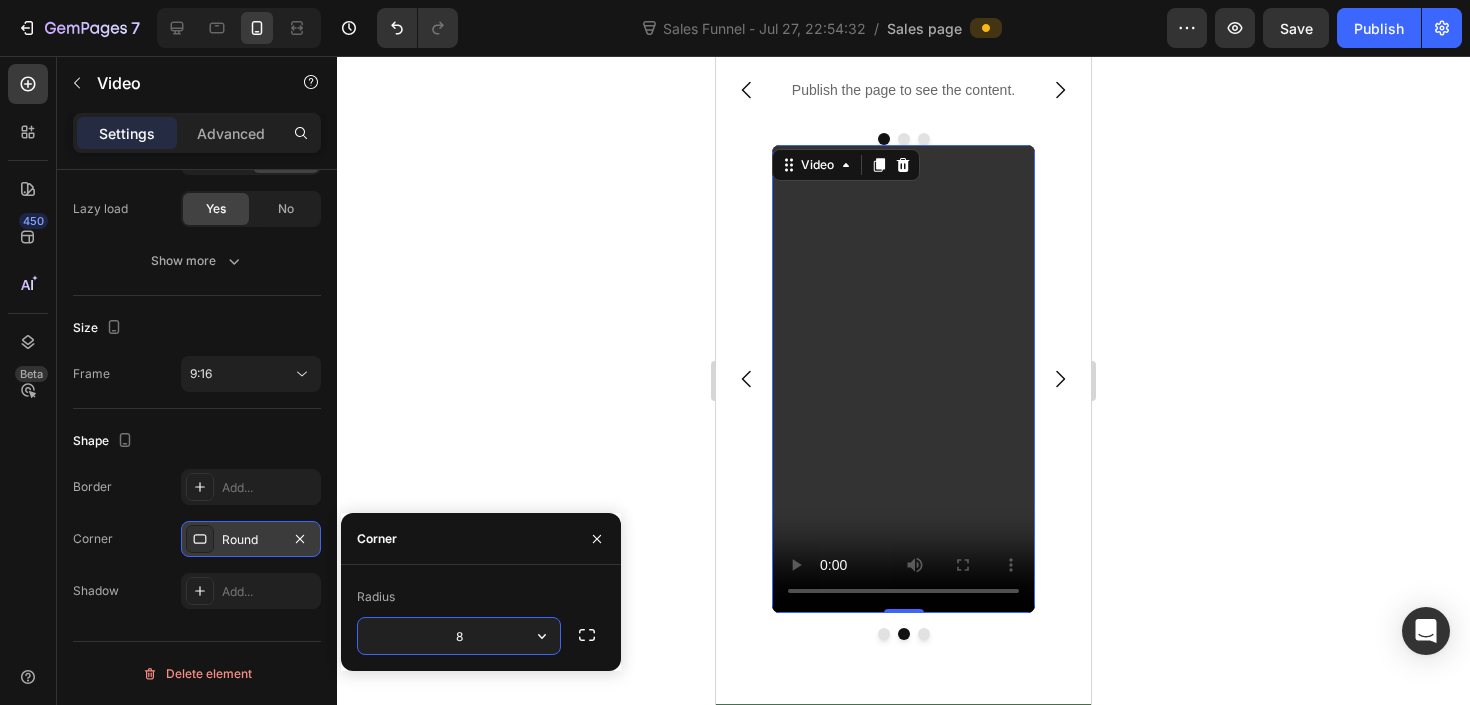 type on "5" 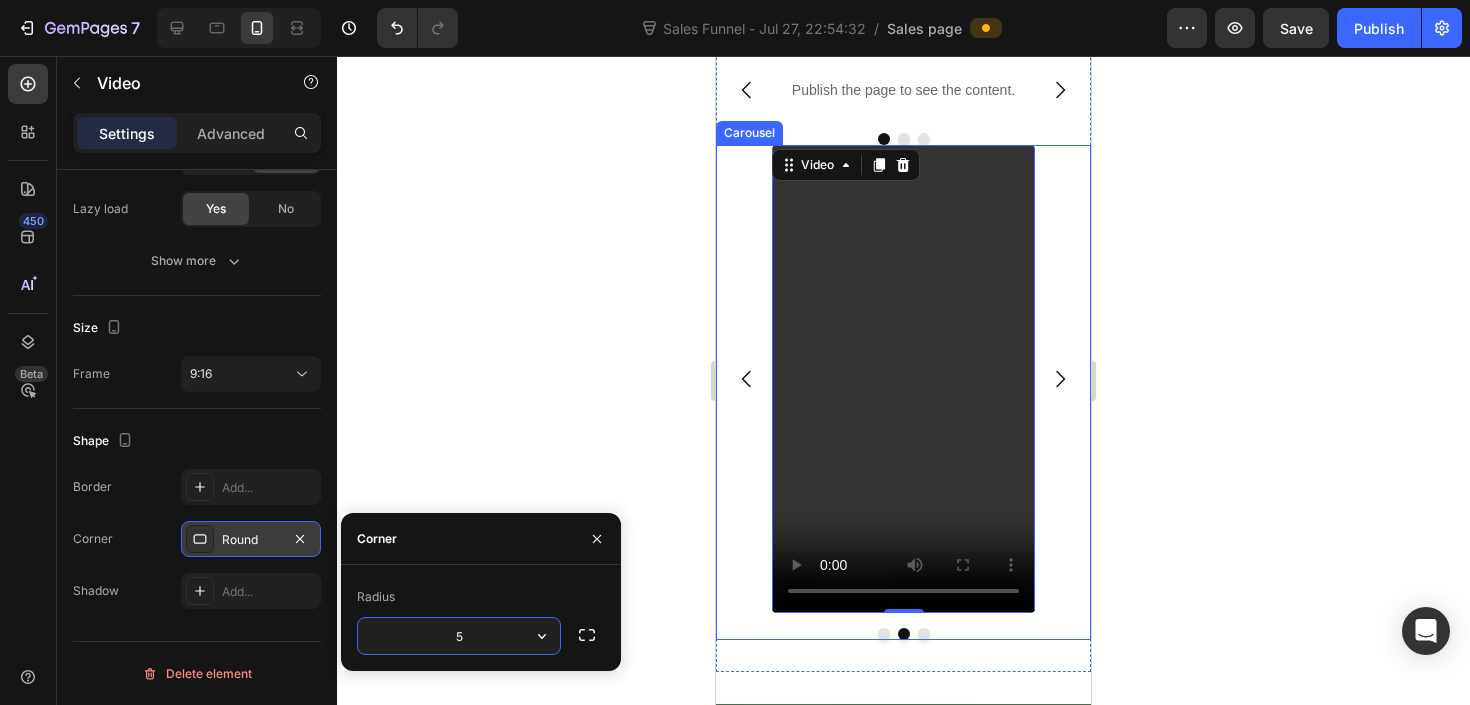 click 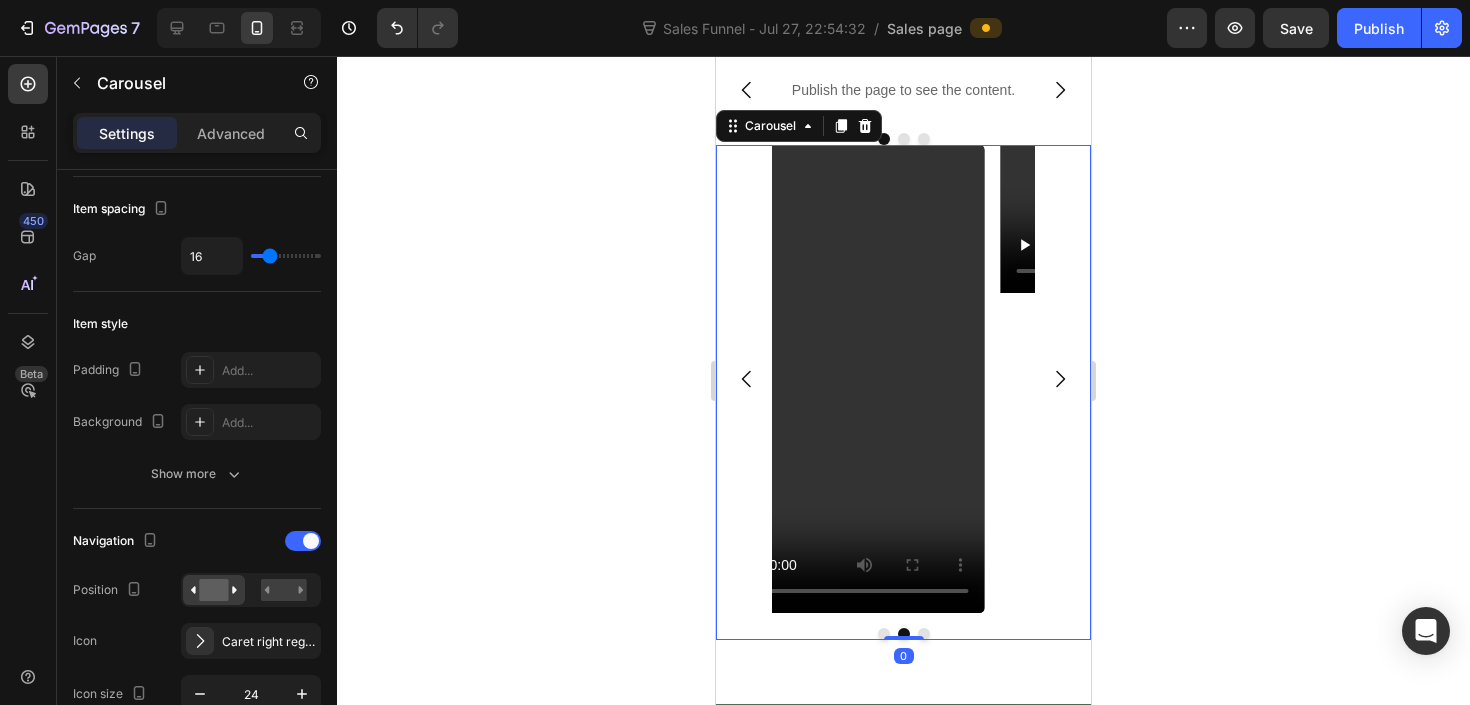 scroll, scrollTop: 0, scrollLeft: 0, axis: both 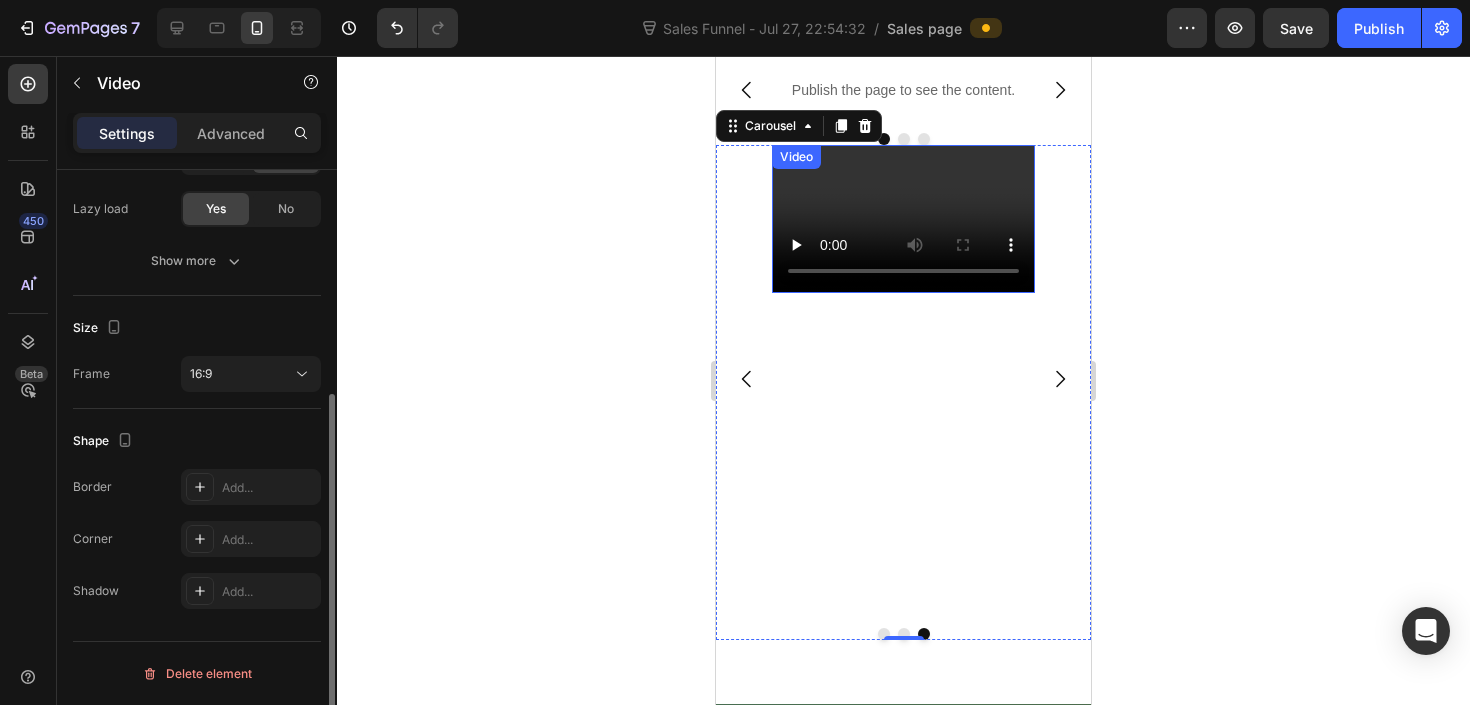 click at bounding box center (903, 219) 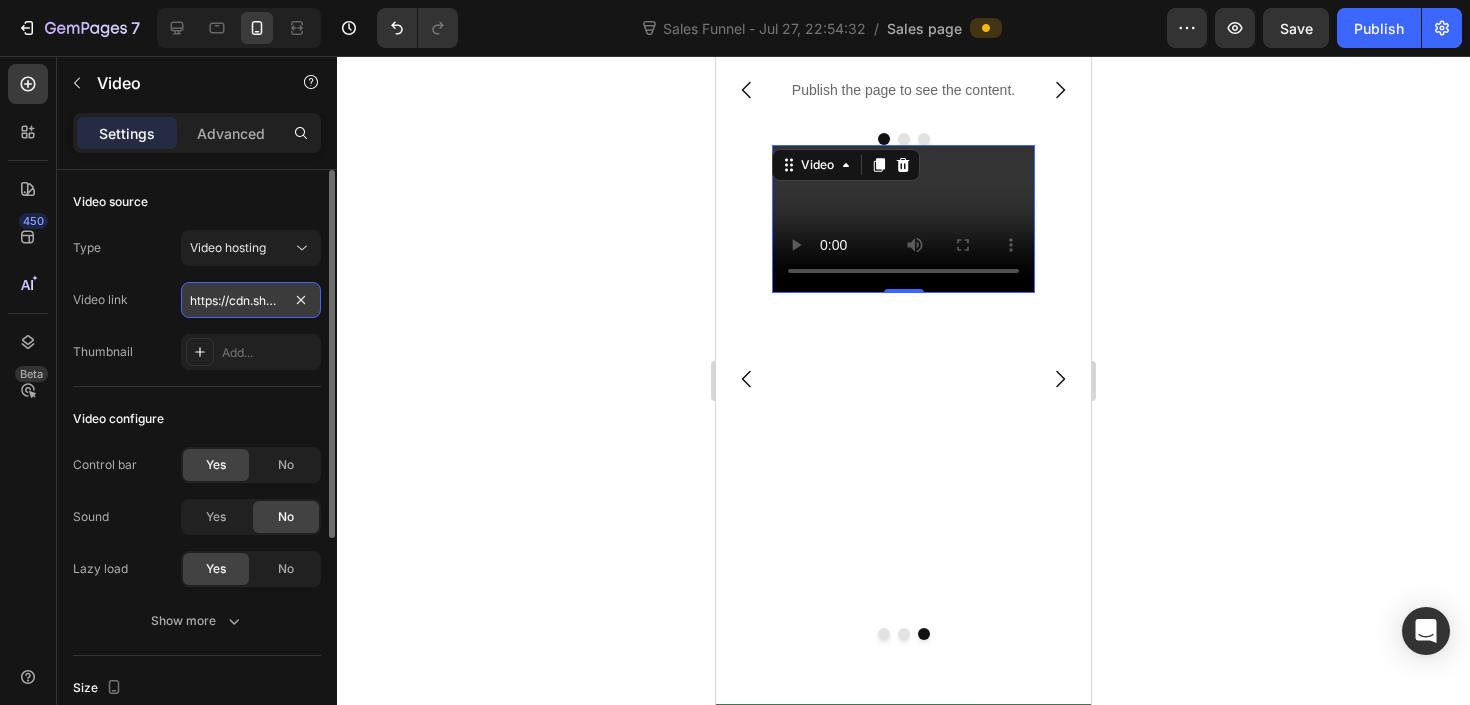 click on "https://cdn.shopify.com/videos/c/o/v/2cd3deb506b54b009063f7270ab5cf2e.mp4" at bounding box center [251, 300] 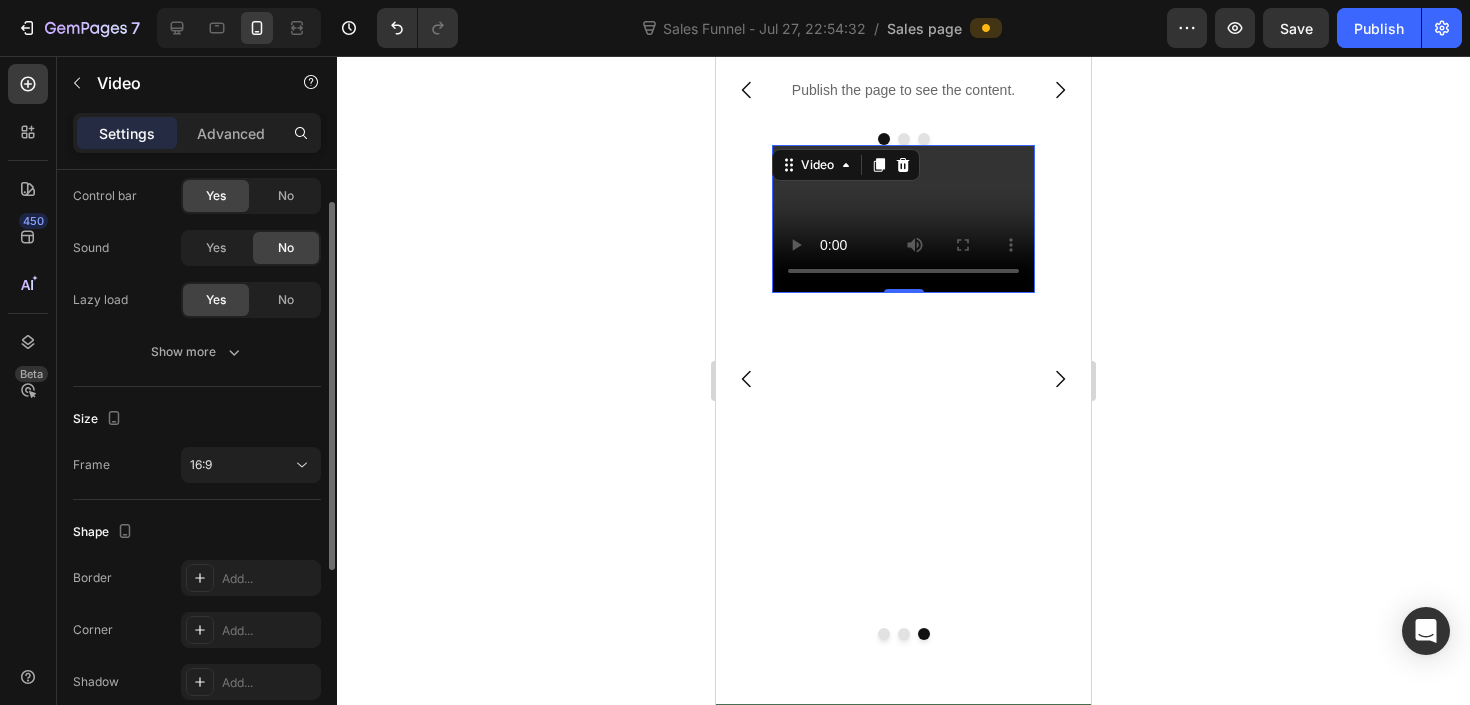 scroll, scrollTop: 353, scrollLeft: 0, axis: vertical 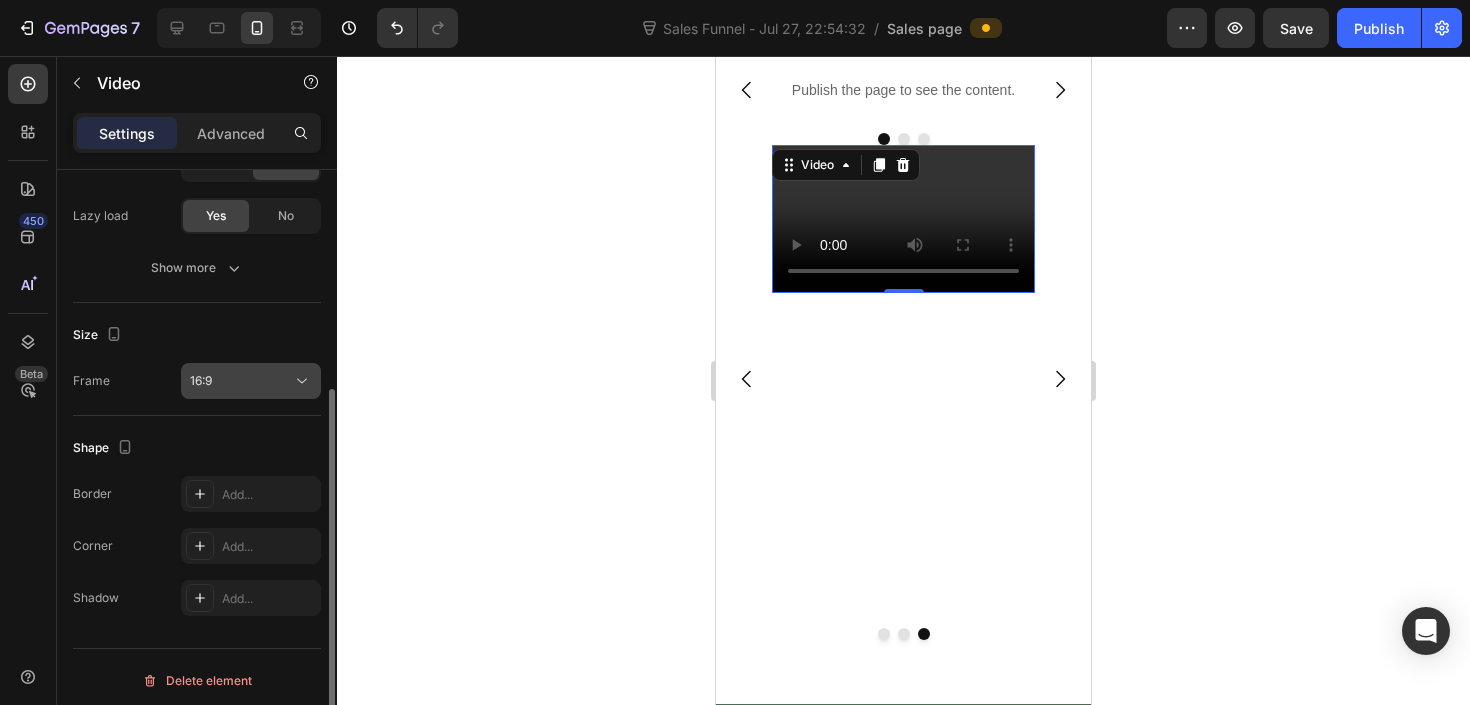 type on "https://cdn.shopify.com/videos/c/o/v/87188420b48747b98dfc8d21d3b4f719.mp4" 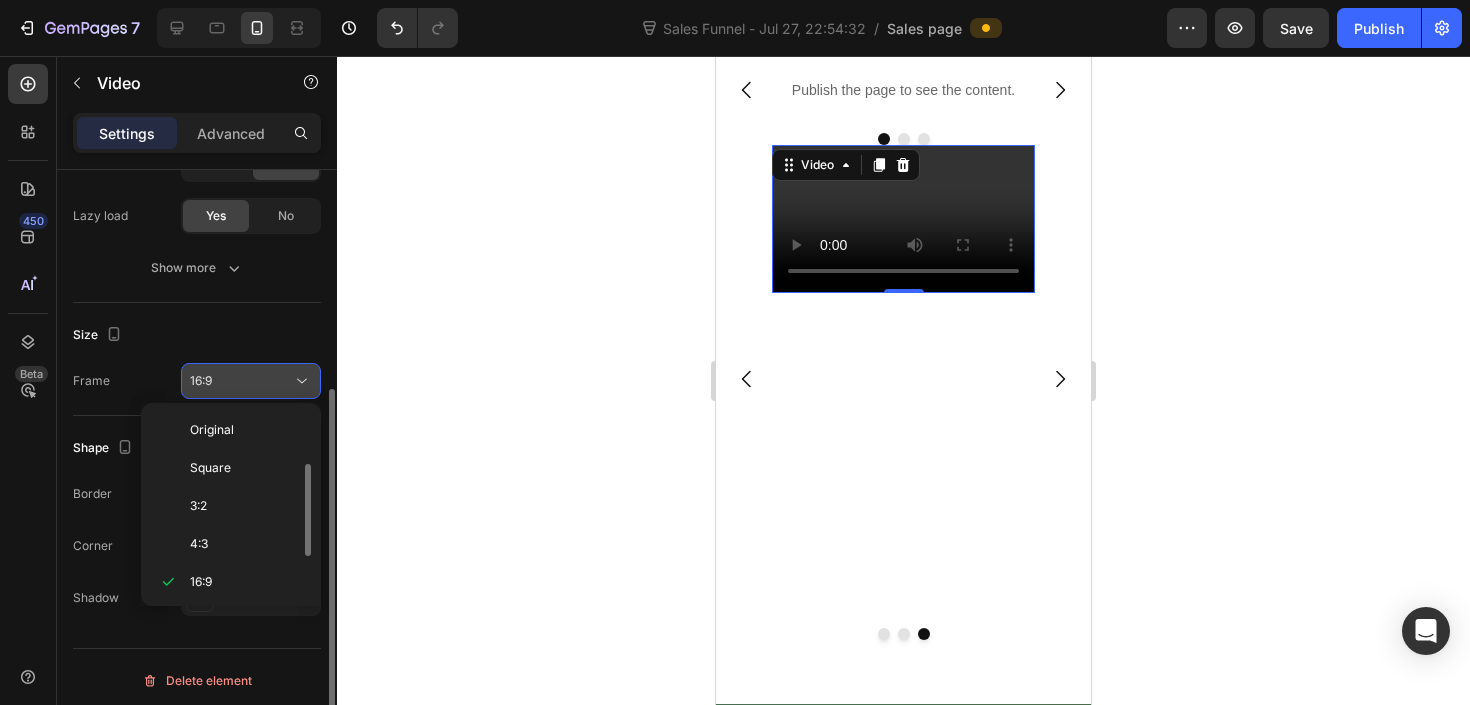 scroll, scrollTop: 36, scrollLeft: 0, axis: vertical 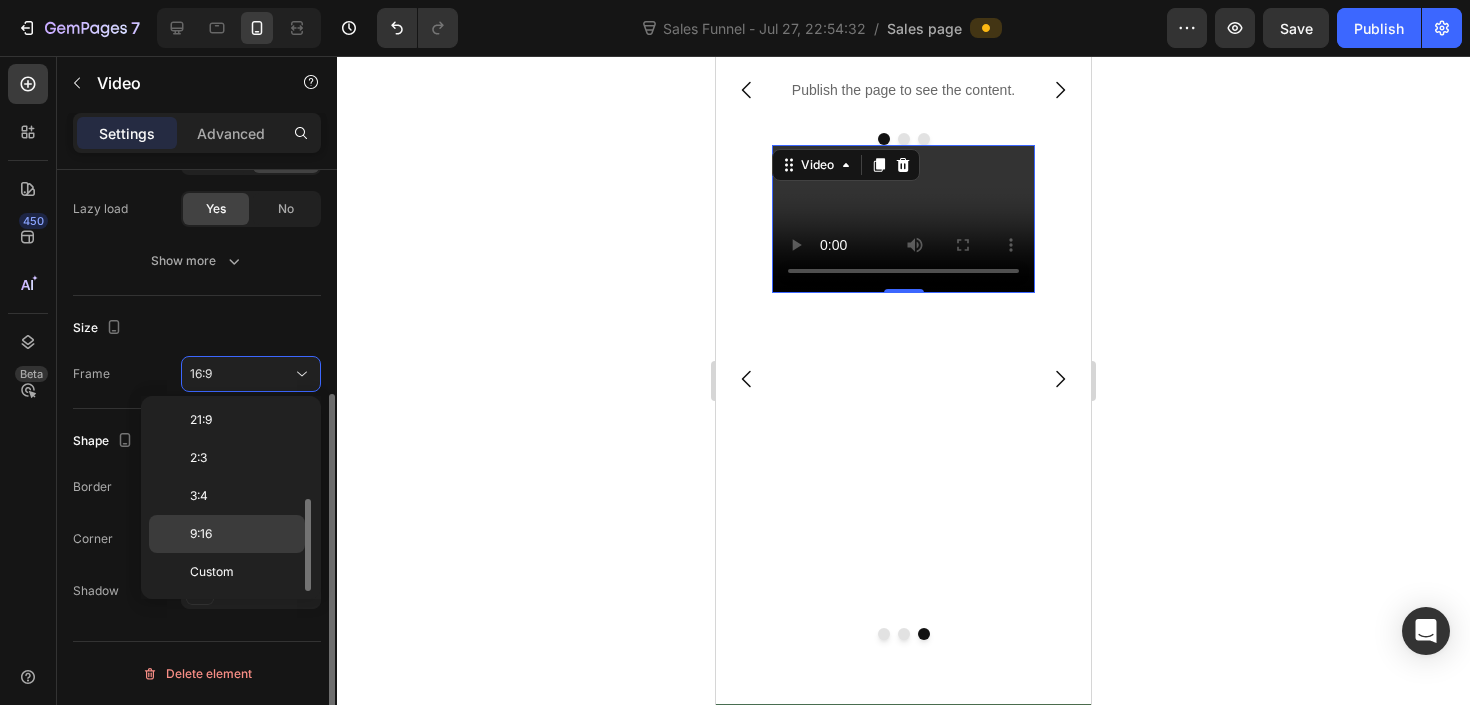 click on "9:16" at bounding box center (243, 534) 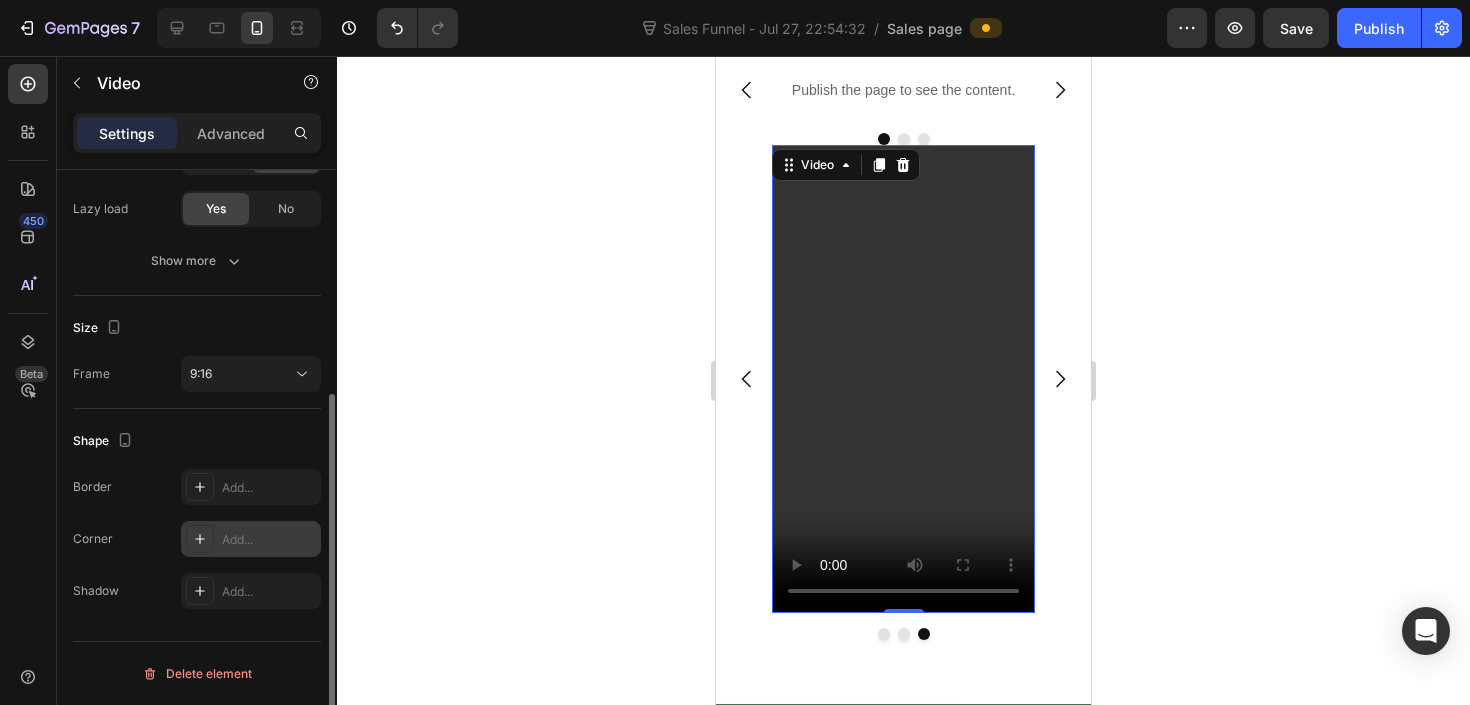 click on "Add..." at bounding box center (269, 540) 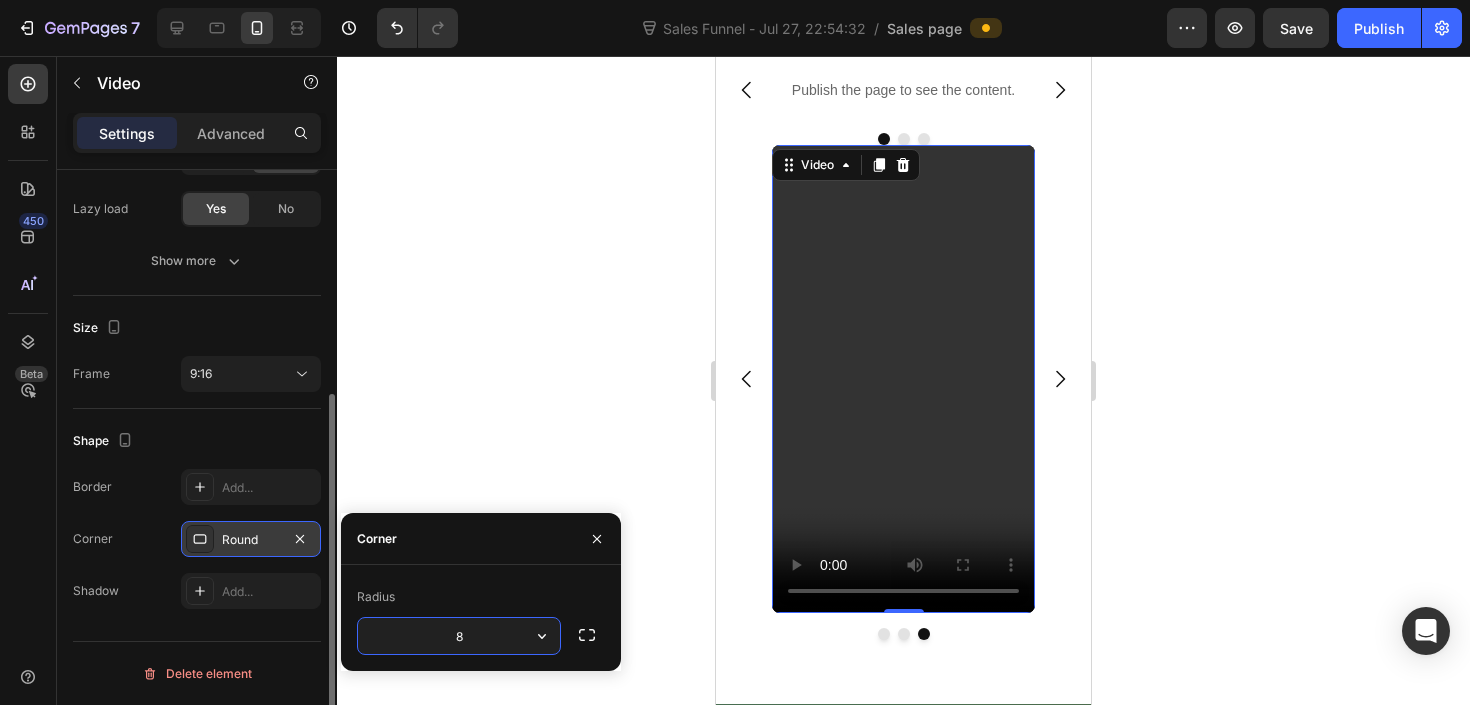 type on "5" 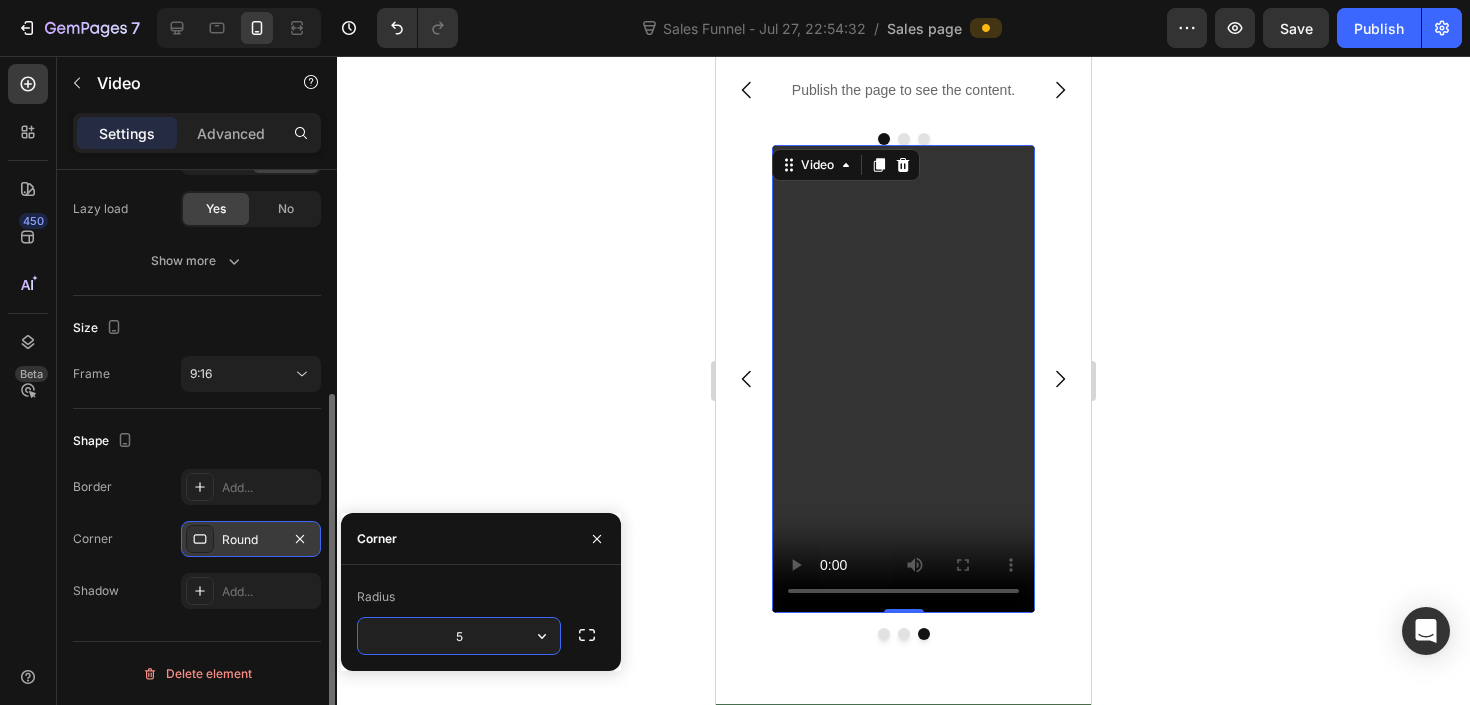 click on "Publish the page to see the content.
Custom Code
Publish the page to see the content.
Custom Code
Publish the page to see the content.
Custom Code
Carousel" at bounding box center [903, 103] 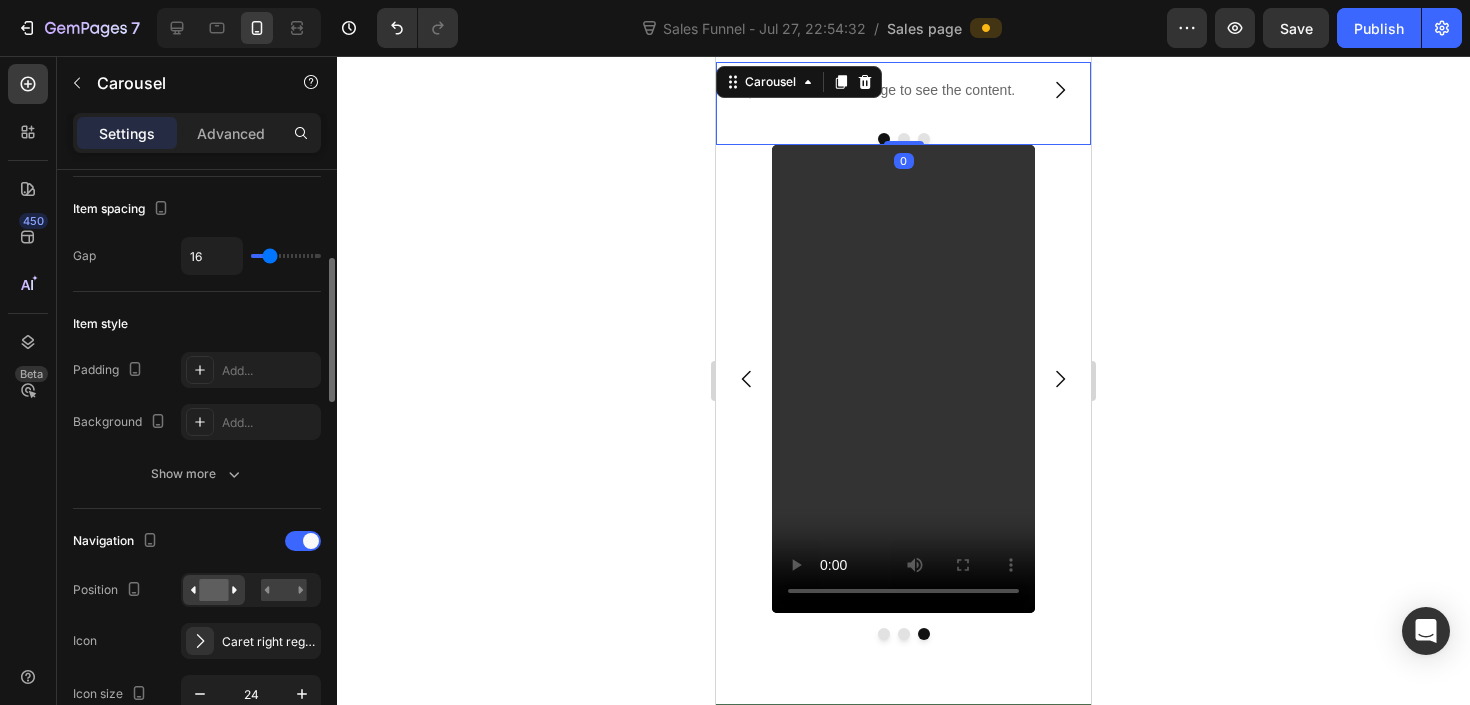 scroll, scrollTop: 0, scrollLeft: 0, axis: both 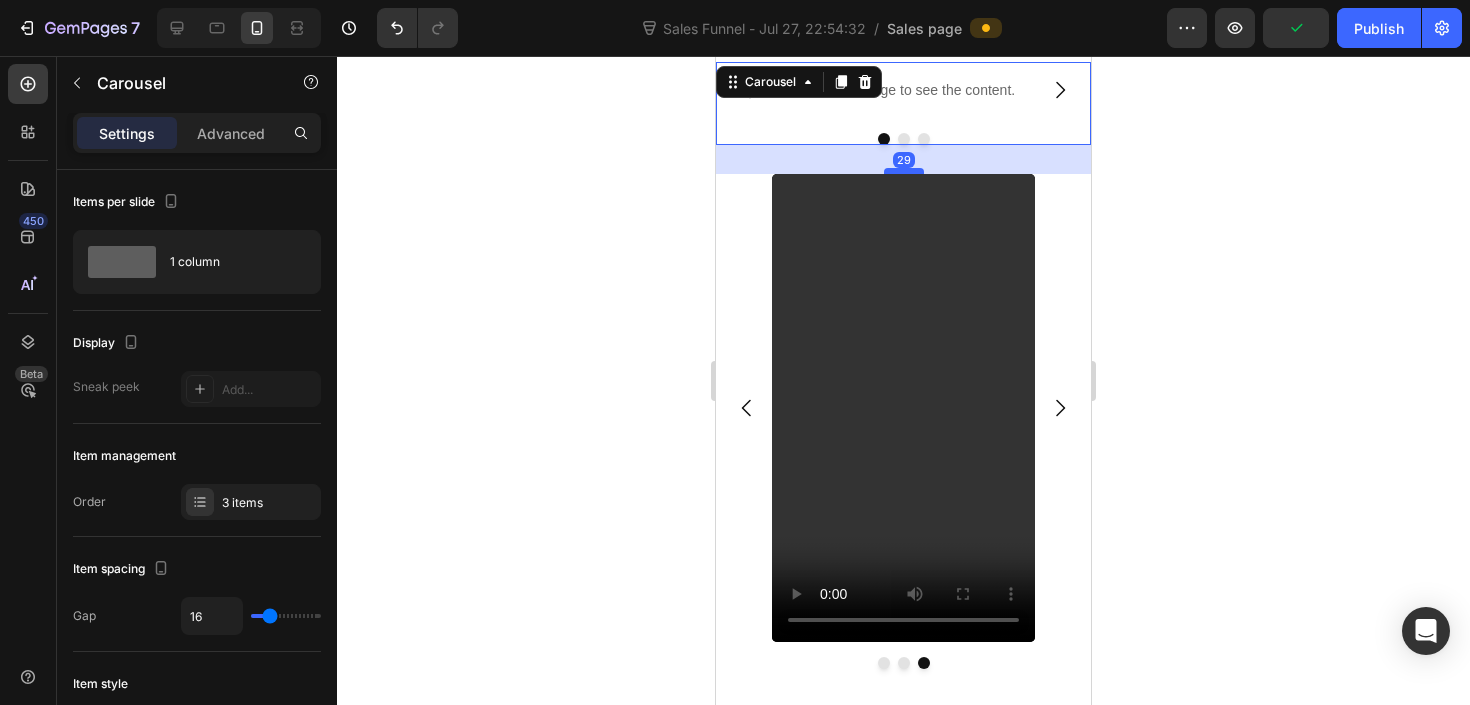 drag, startPoint x: 907, startPoint y: 143, endPoint x: 920, endPoint y: 172, distance: 31.780497 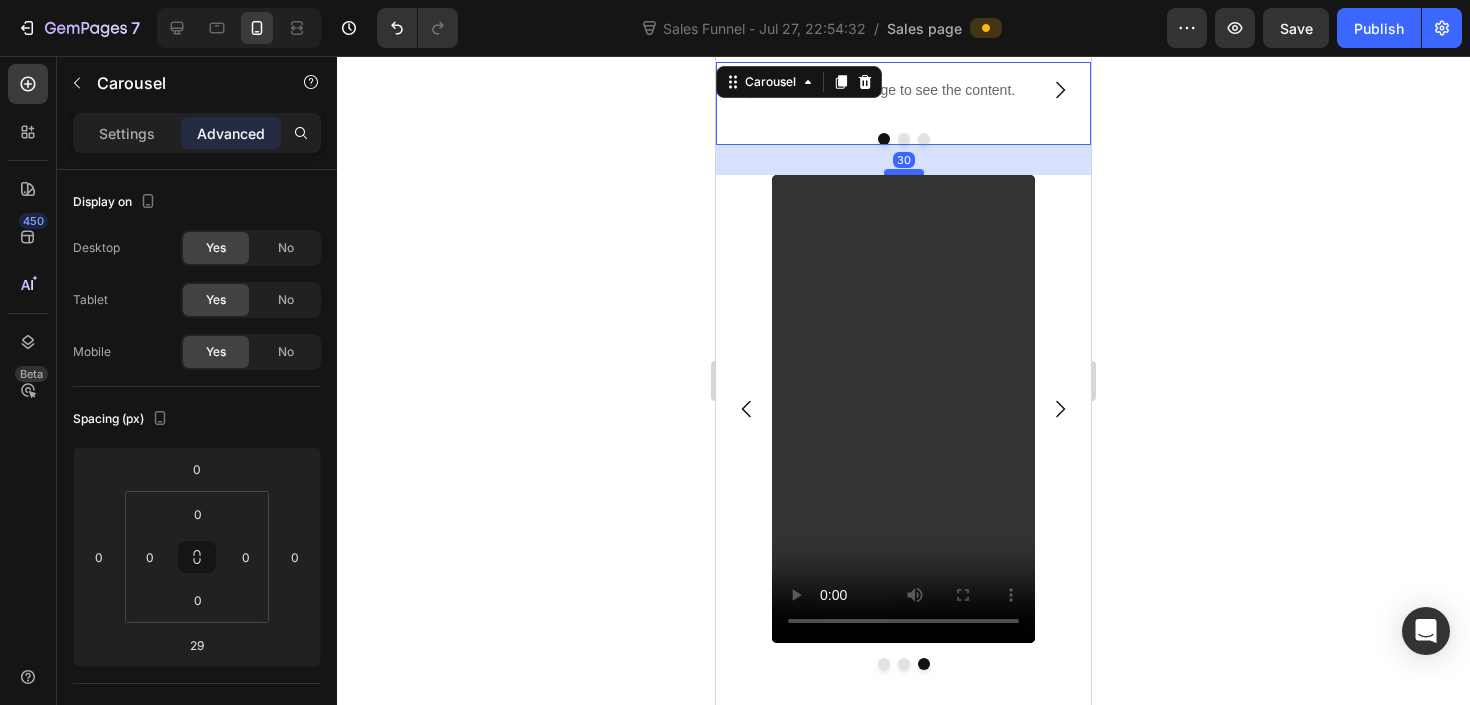 drag, startPoint x: 920, startPoint y: 172, endPoint x: 1903, endPoint y: 104, distance: 985.3492 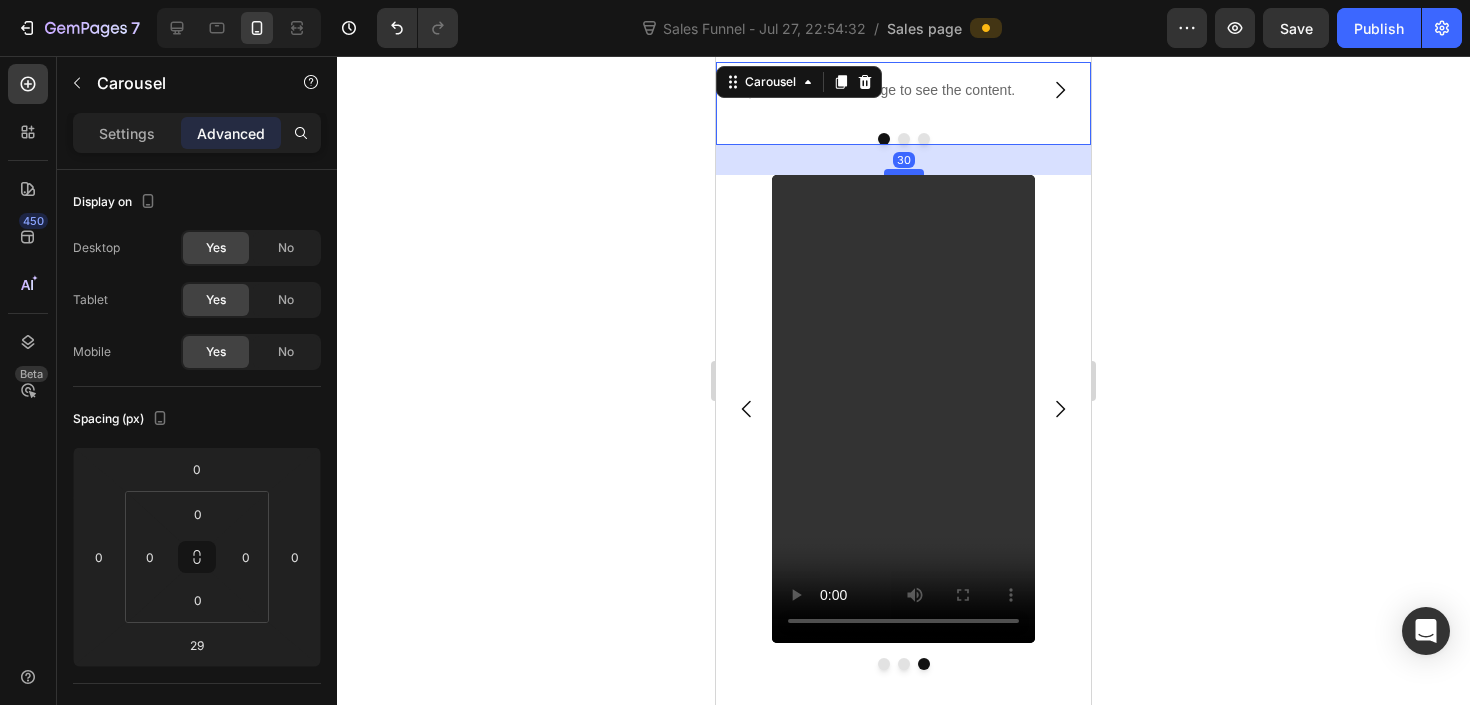 click at bounding box center (904, 172) 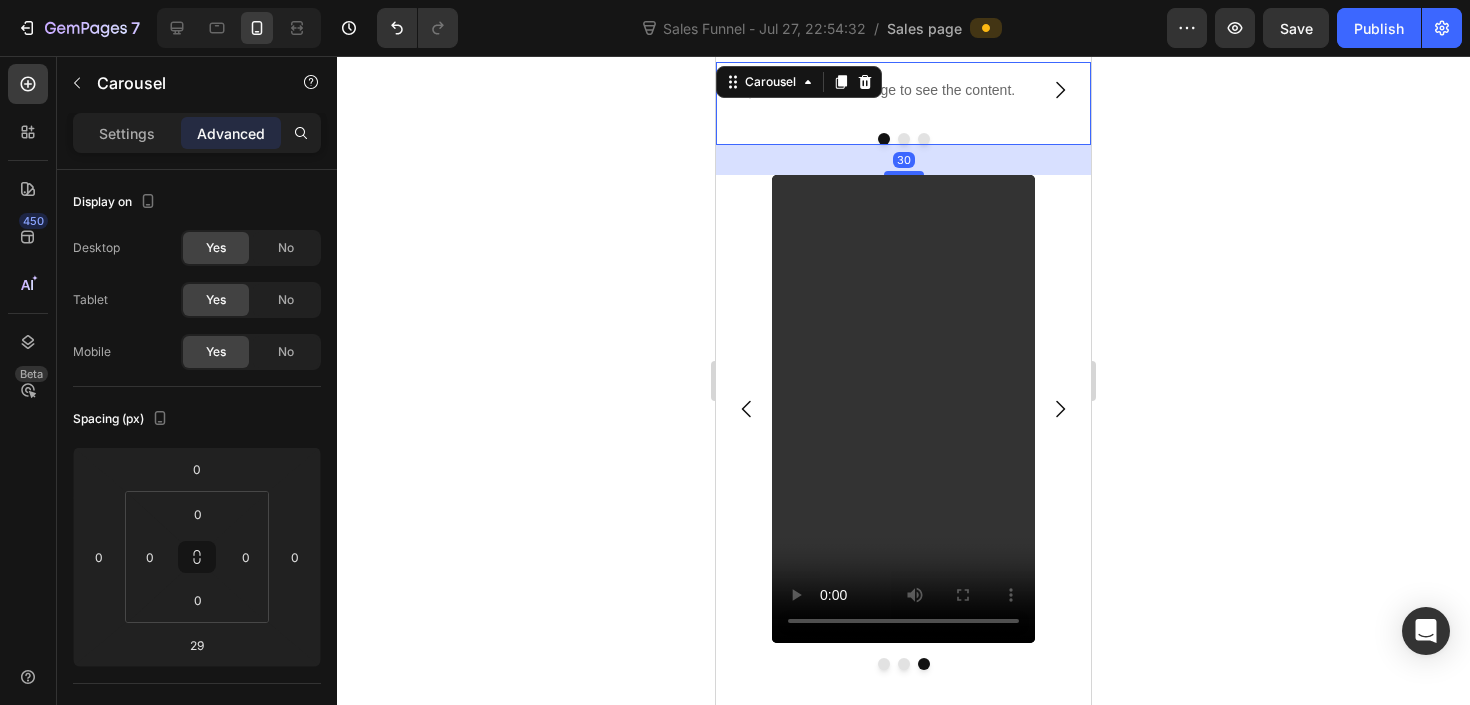 type on "30" 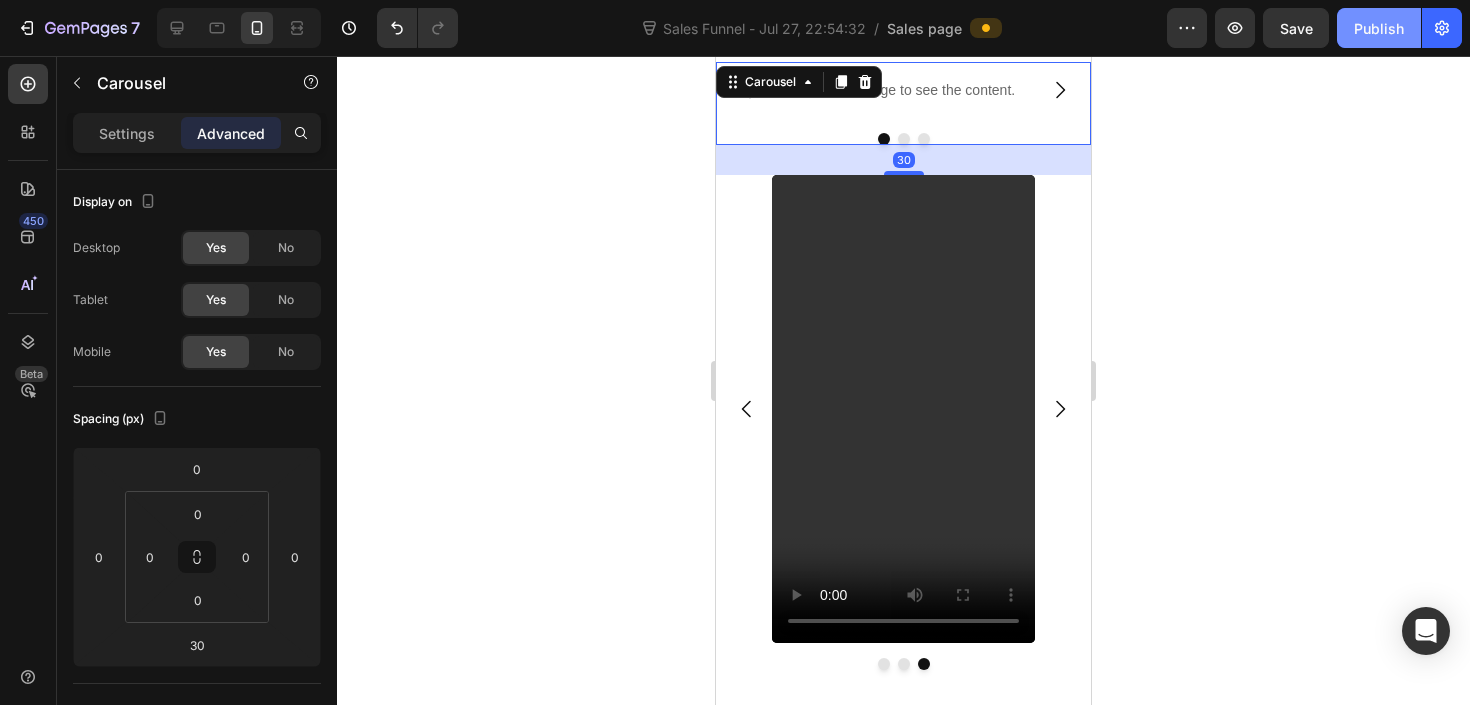 click on "Publish" at bounding box center [1379, 28] 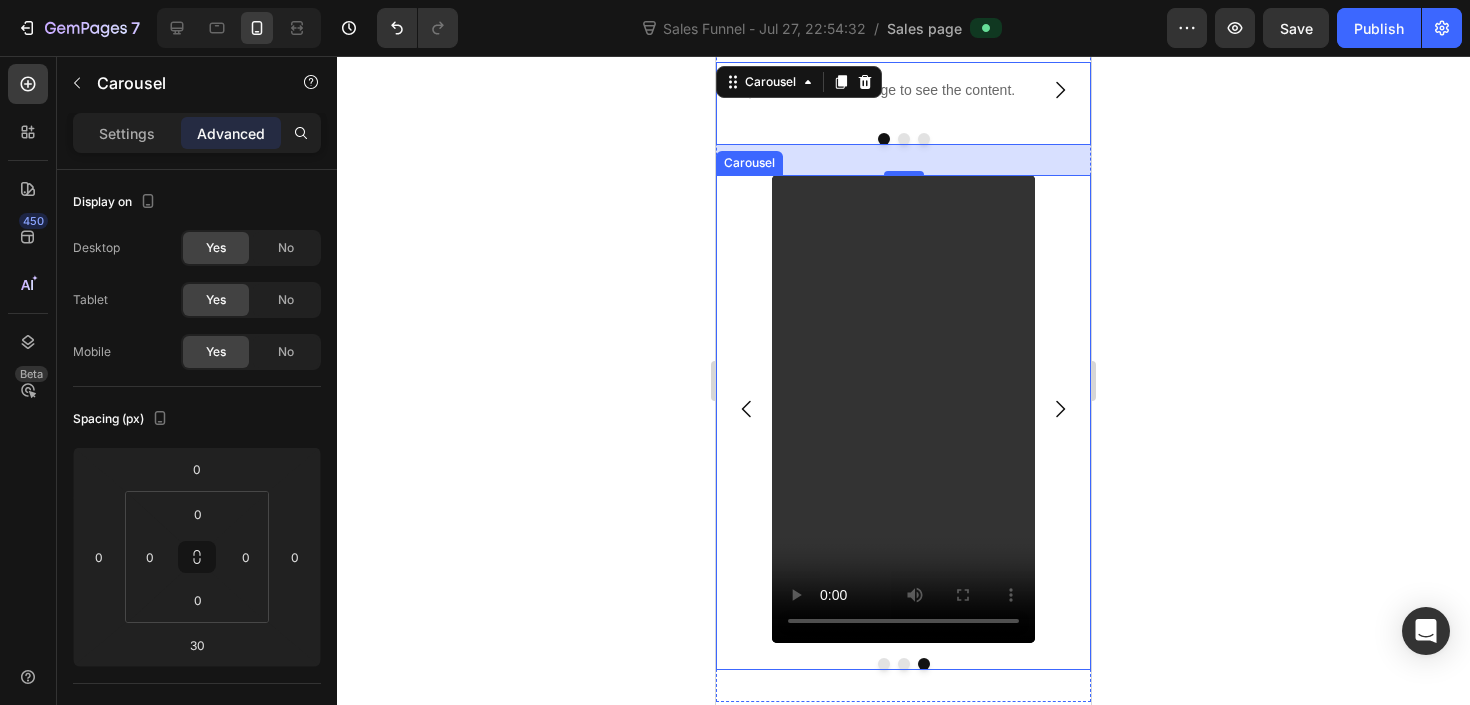 click 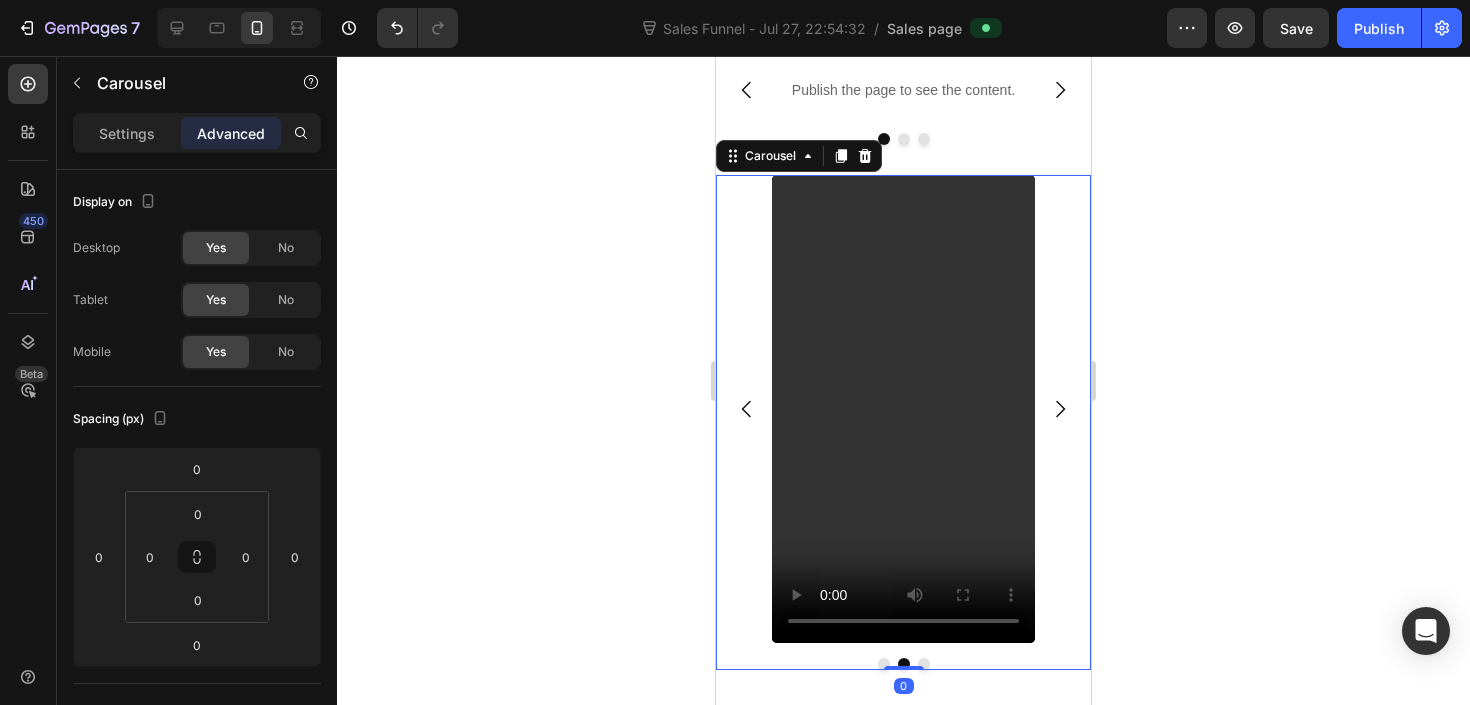 click 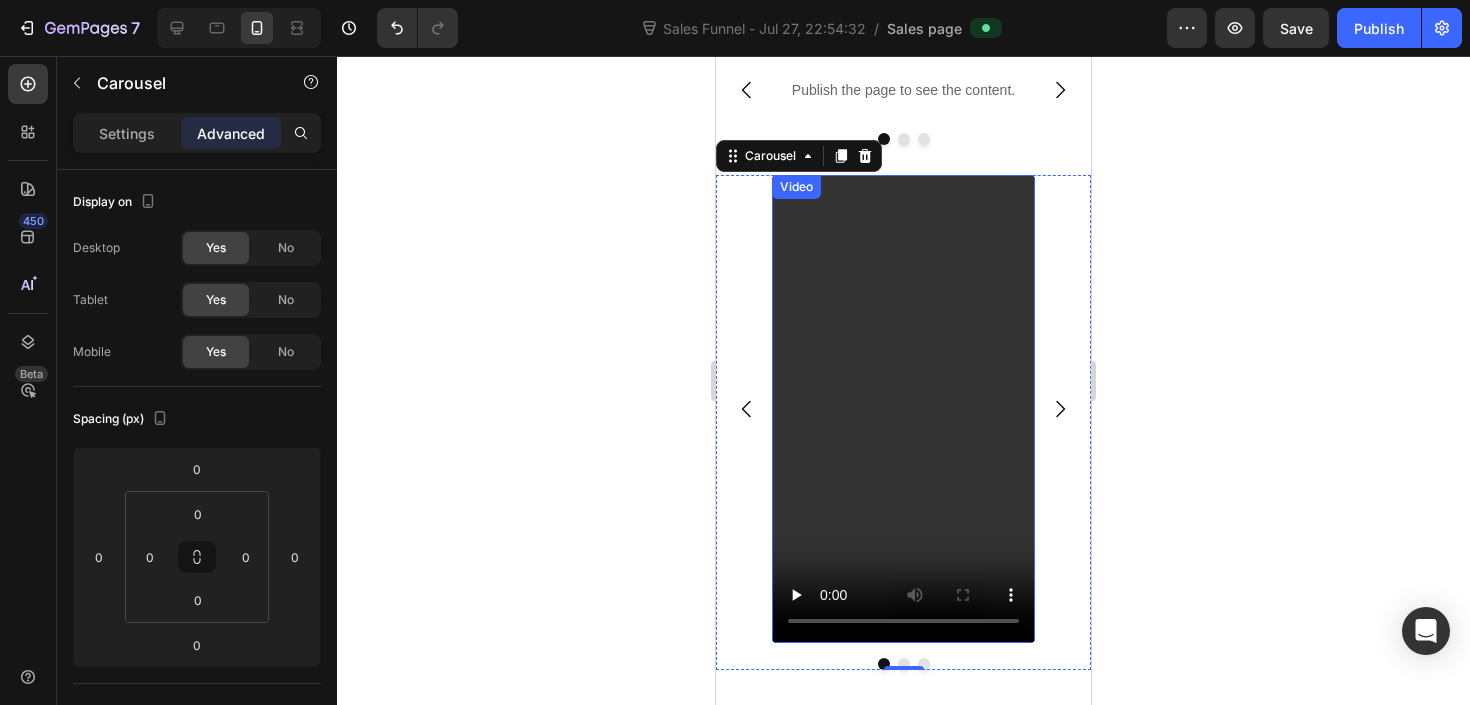 click at bounding box center [903, 409] 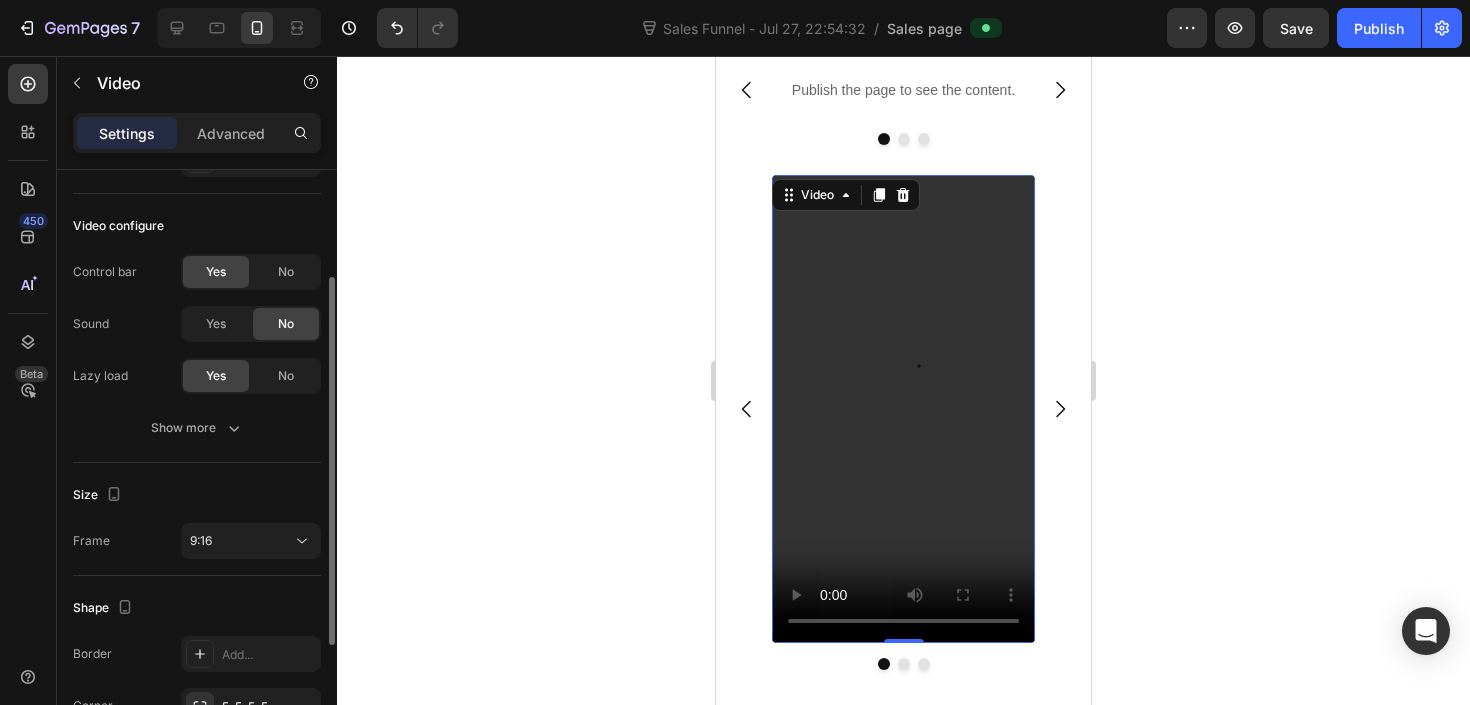 scroll, scrollTop: 195, scrollLeft: 0, axis: vertical 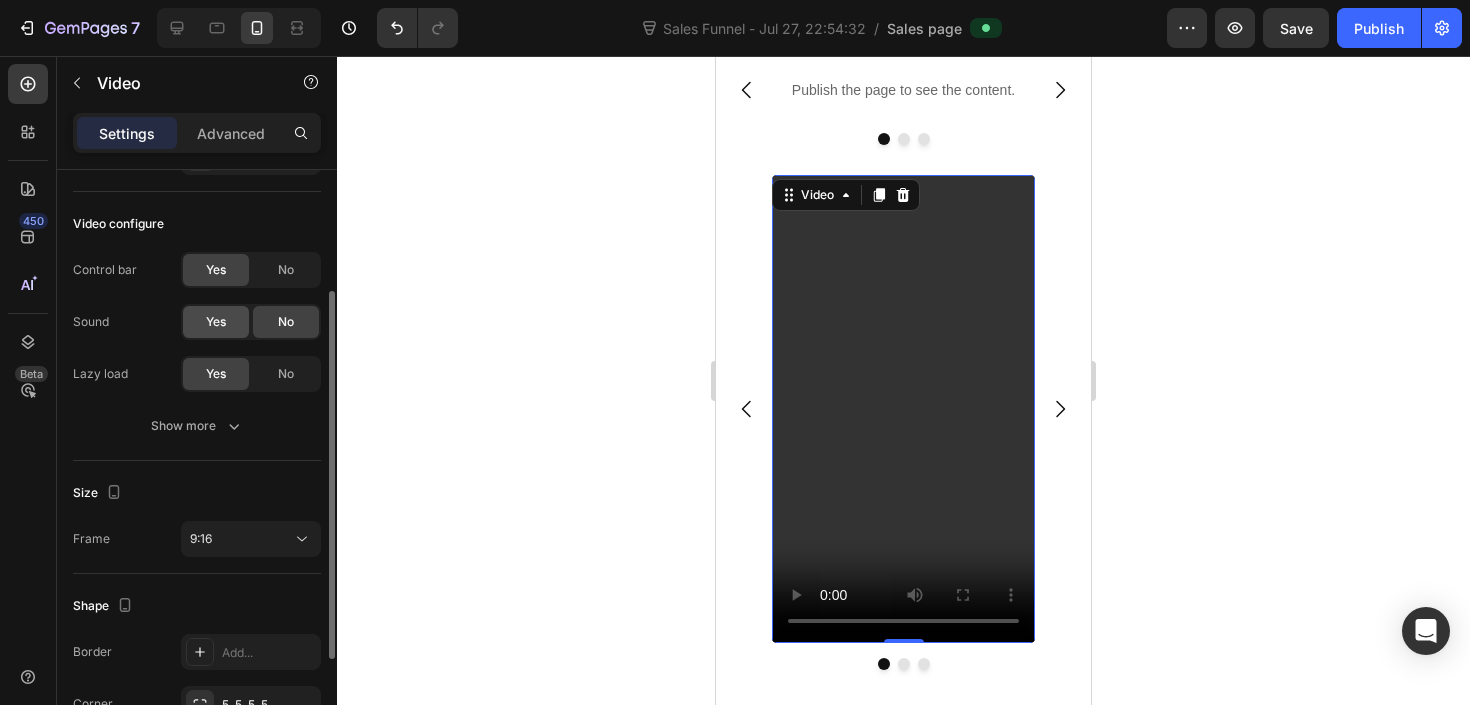 click on "Yes" 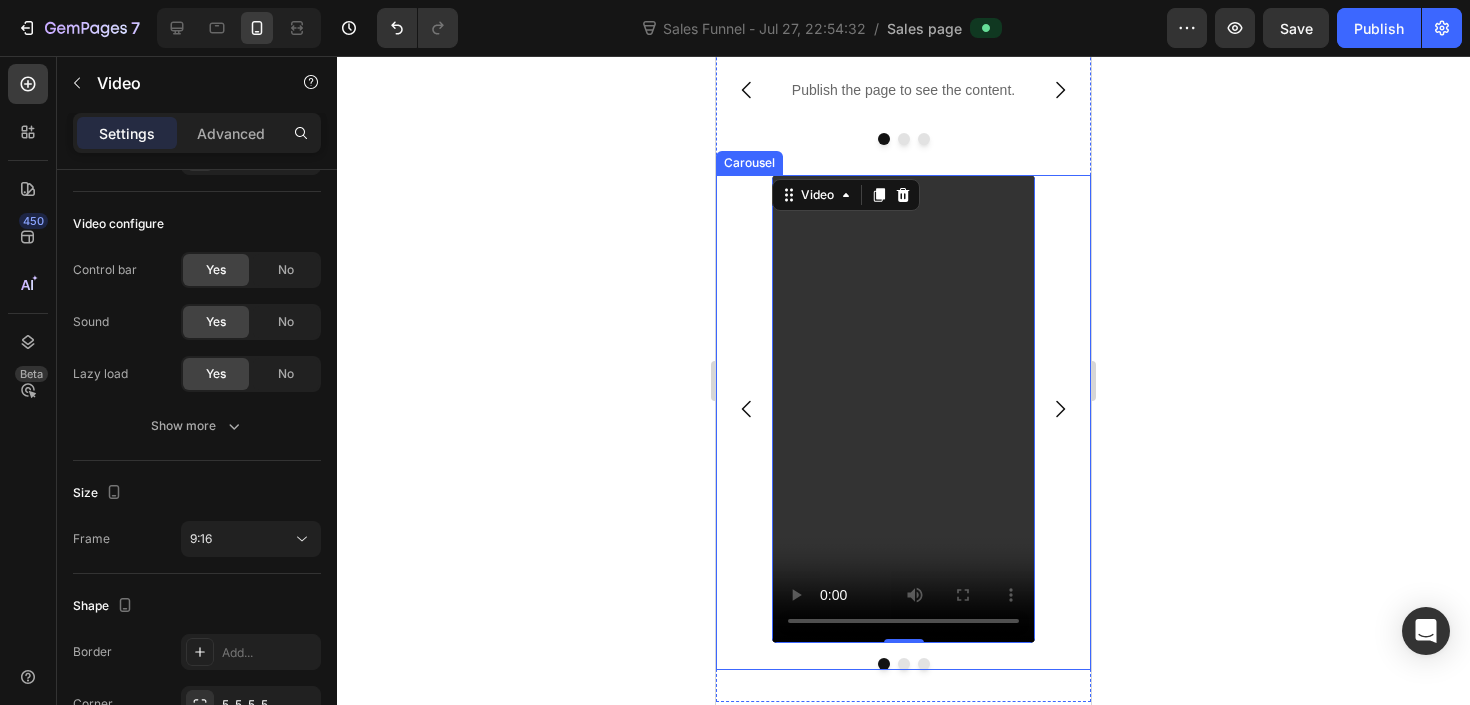 click 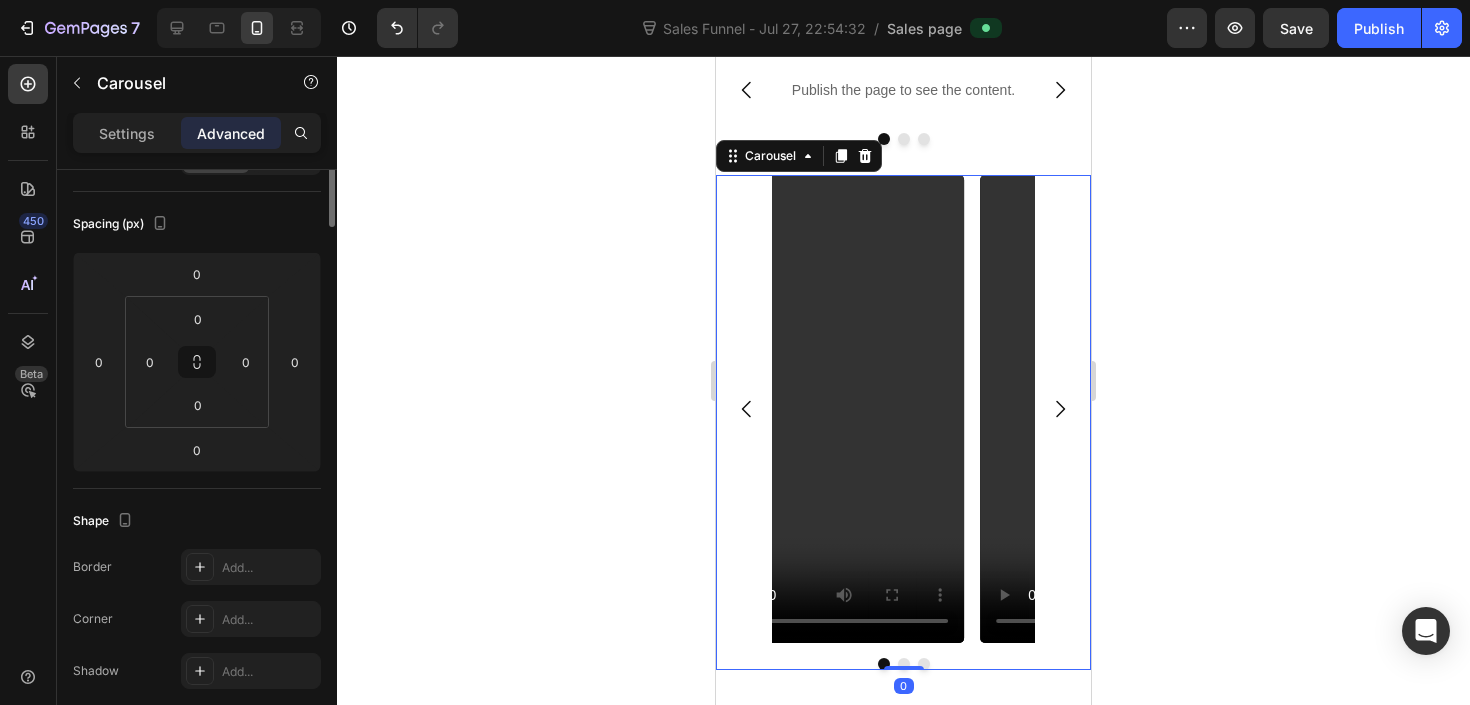 scroll, scrollTop: 0, scrollLeft: 0, axis: both 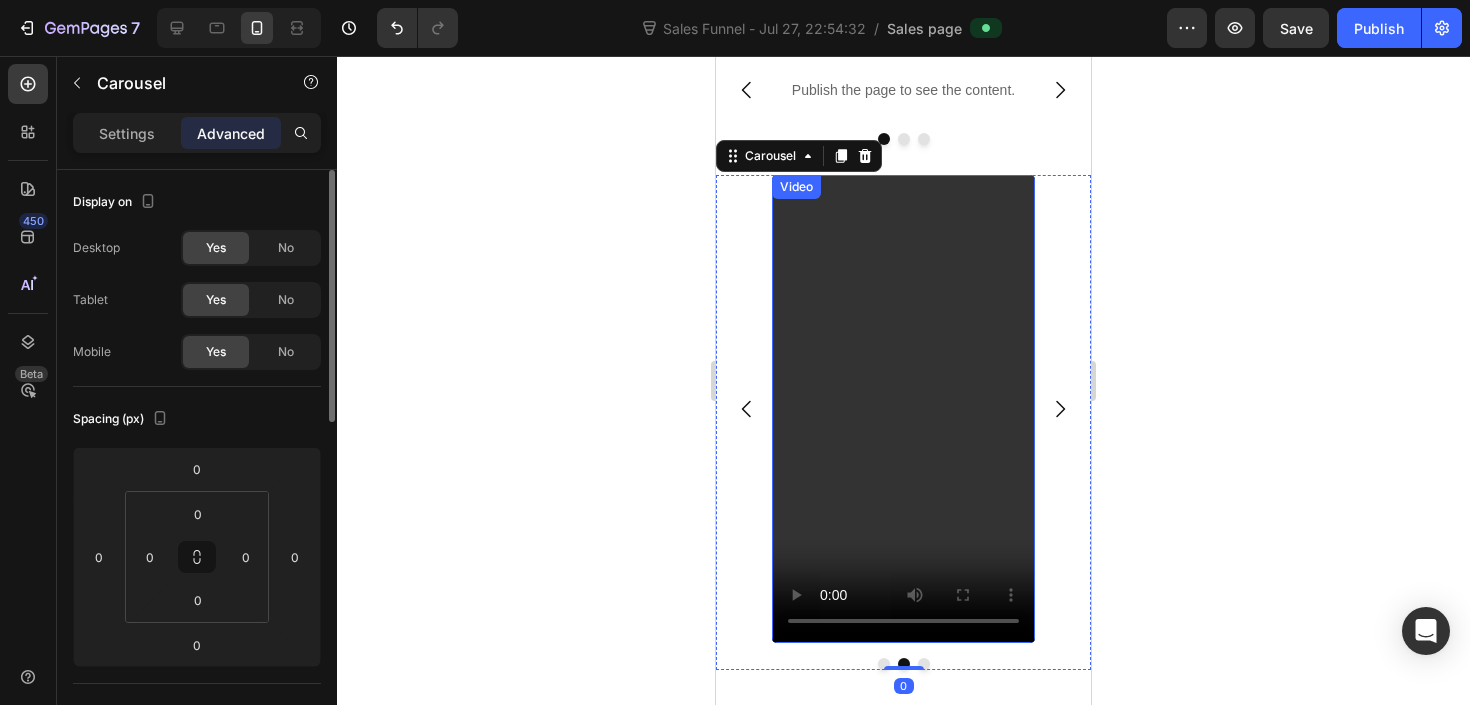 click at bounding box center [903, 409] 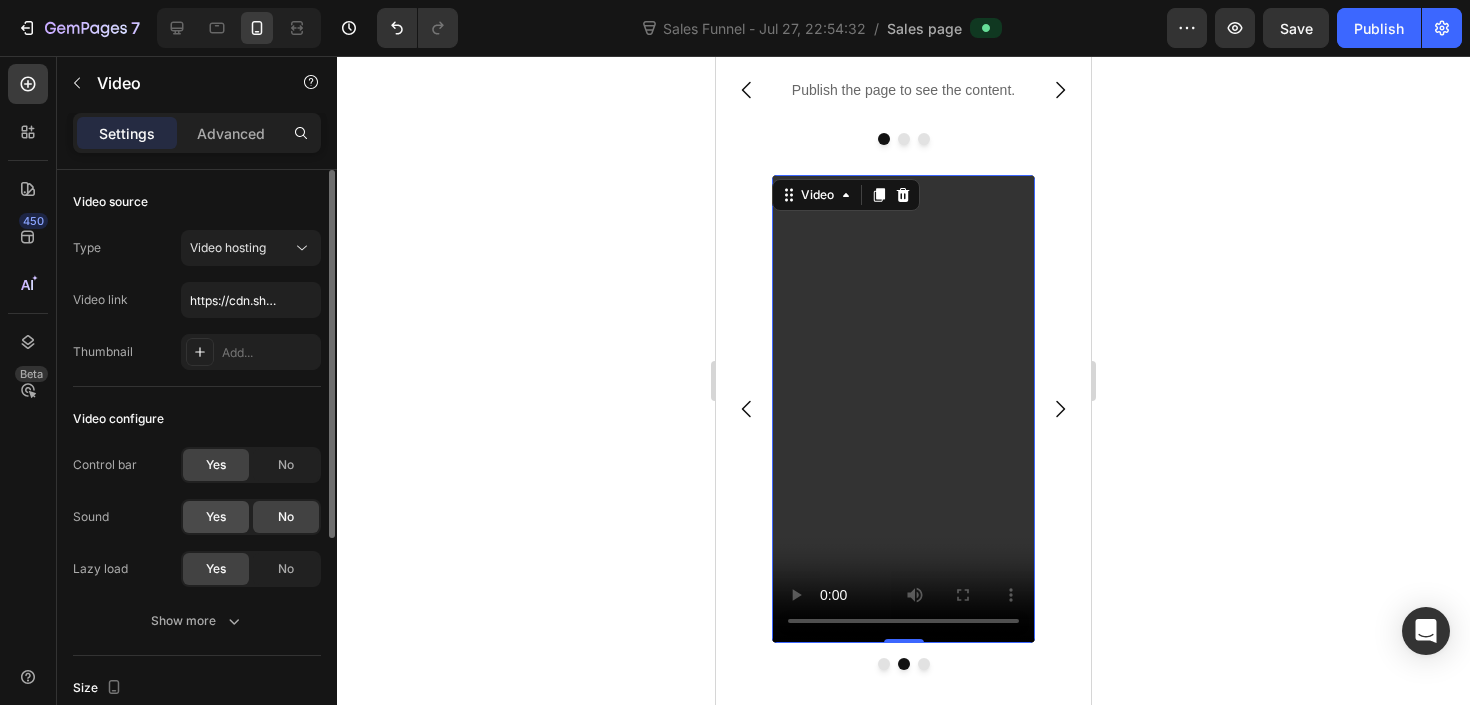 click on "Yes" 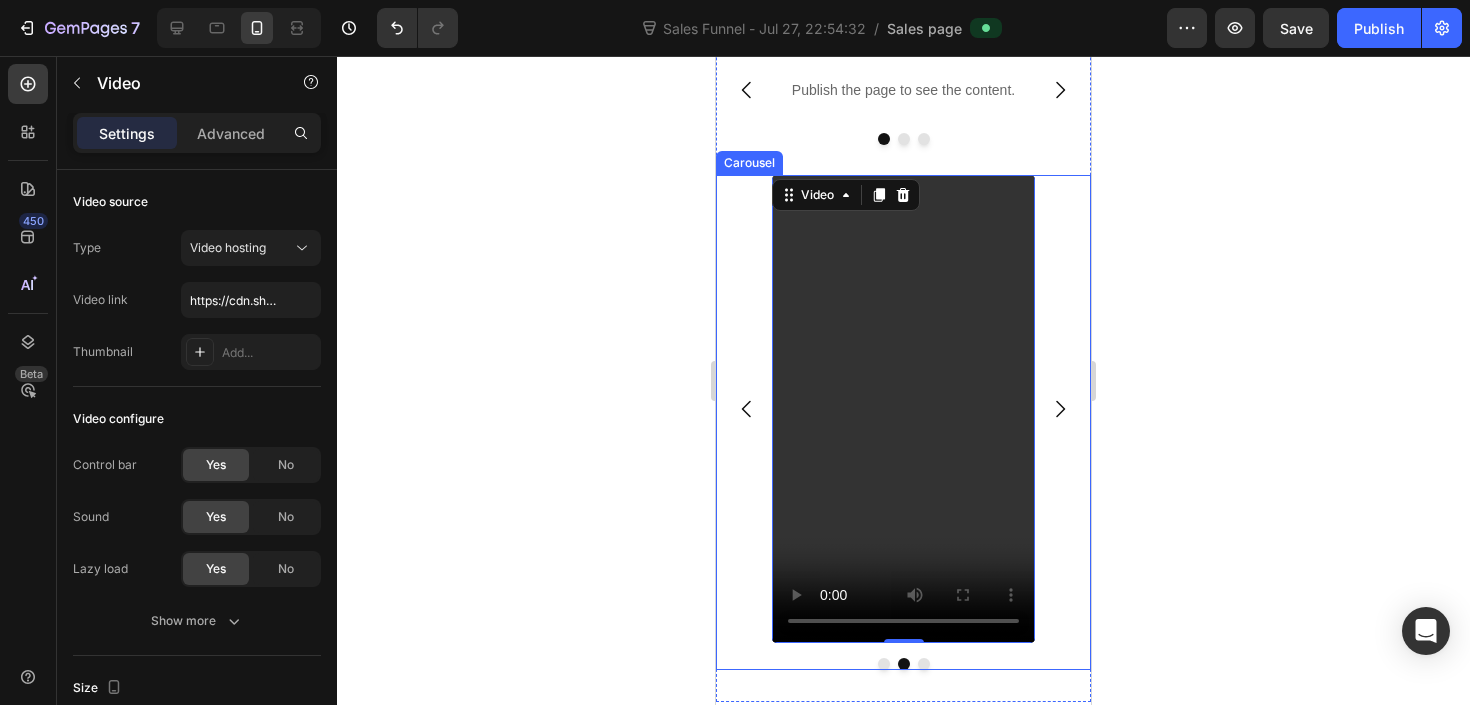 click 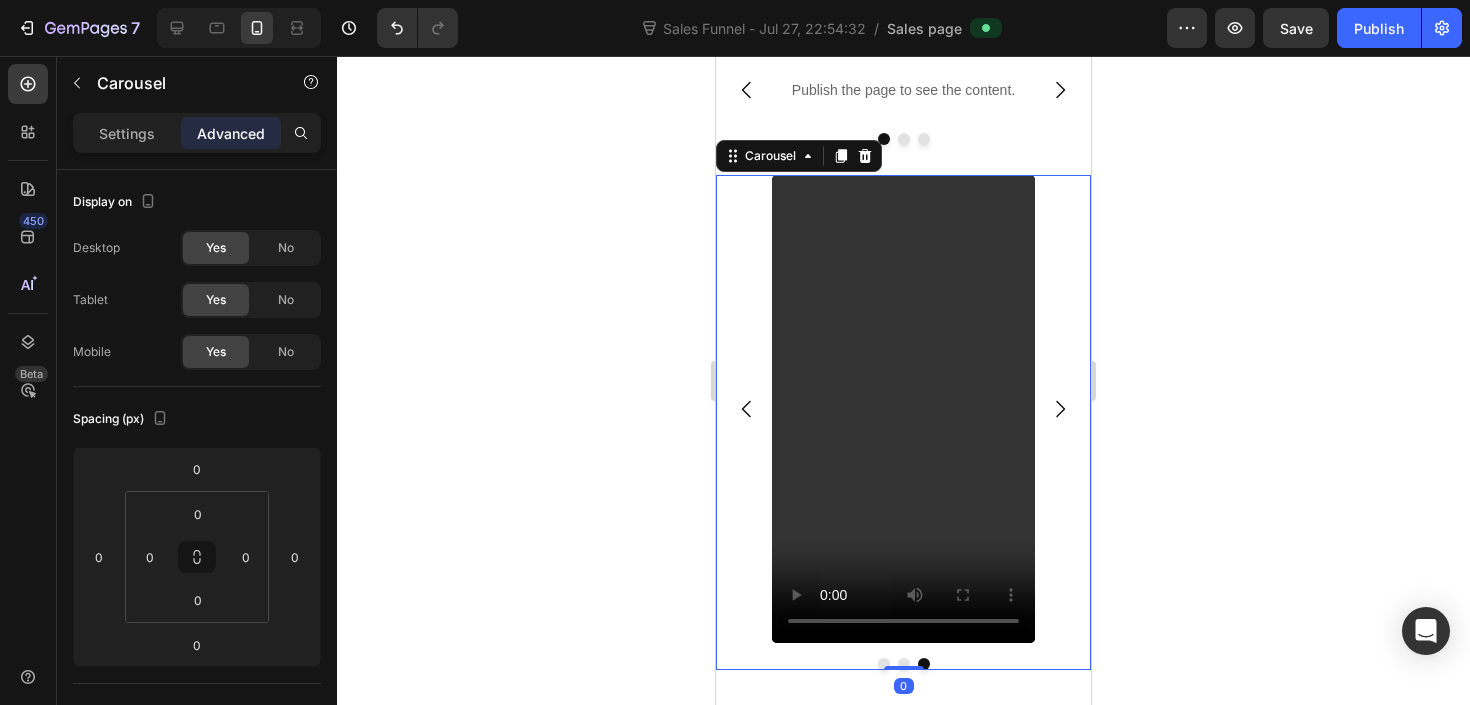 click at bounding box center [903, 409] 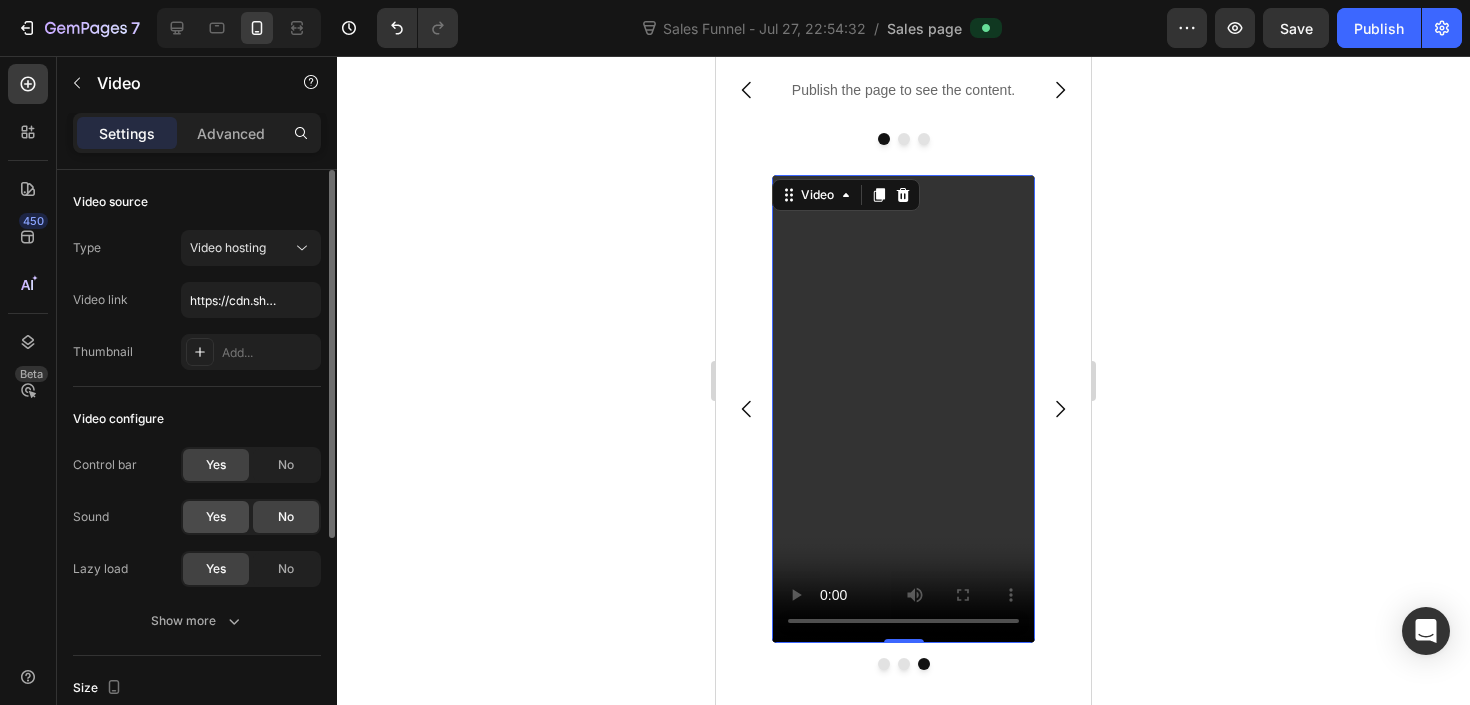 click on "Yes" 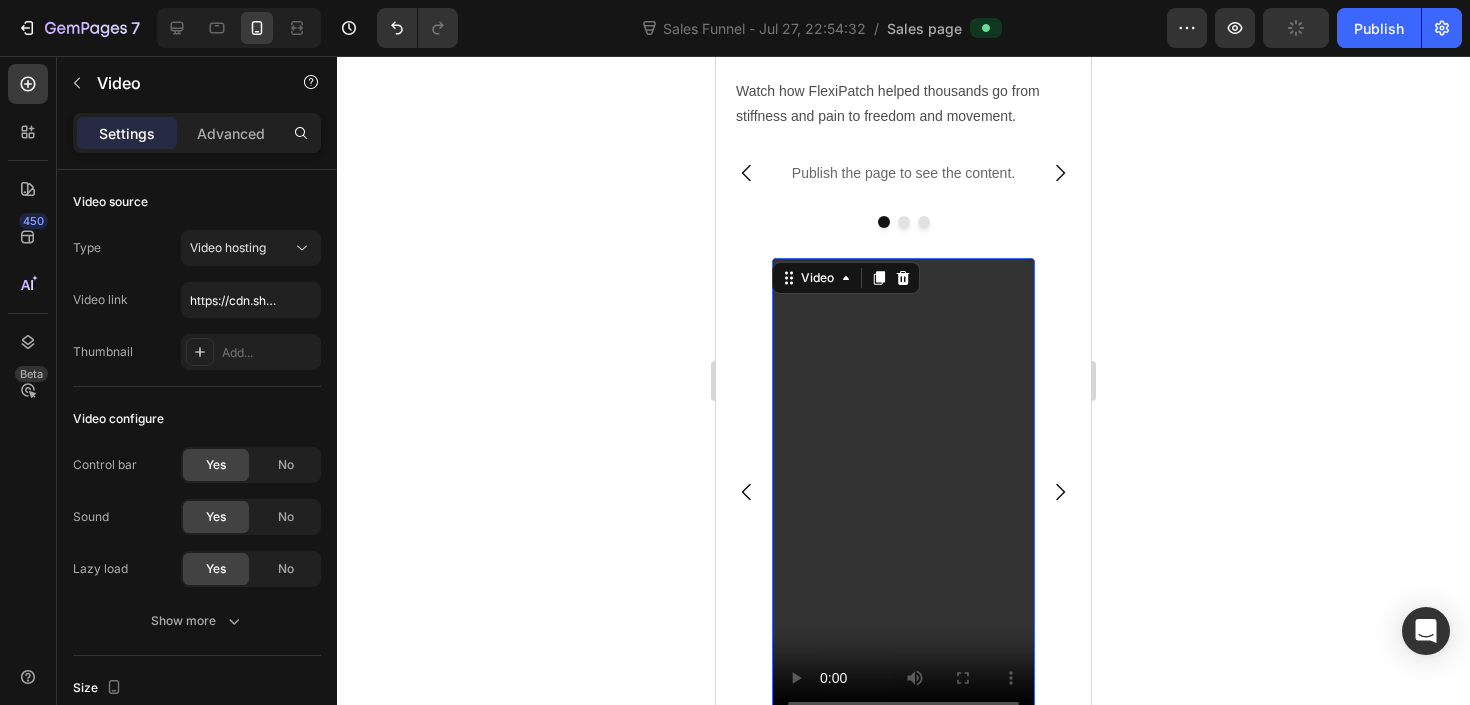 scroll, scrollTop: 2279, scrollLeft: 0, axis: vertical 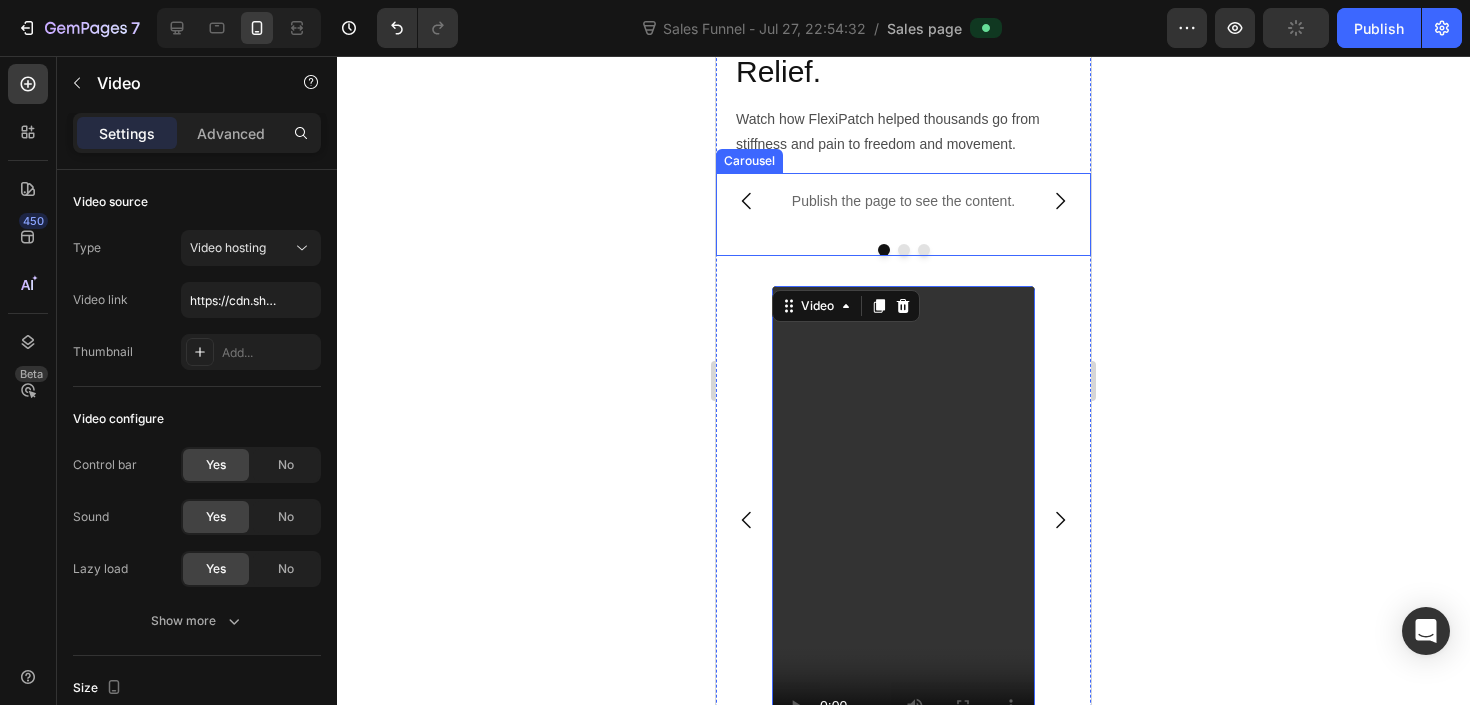 click on "Publish the page to see the content.
Custom Code
Publish the page to see the content.
Custom Code
Publish the page to see the content.
Custom Code
Carousel" at bounding box center (903, 214) 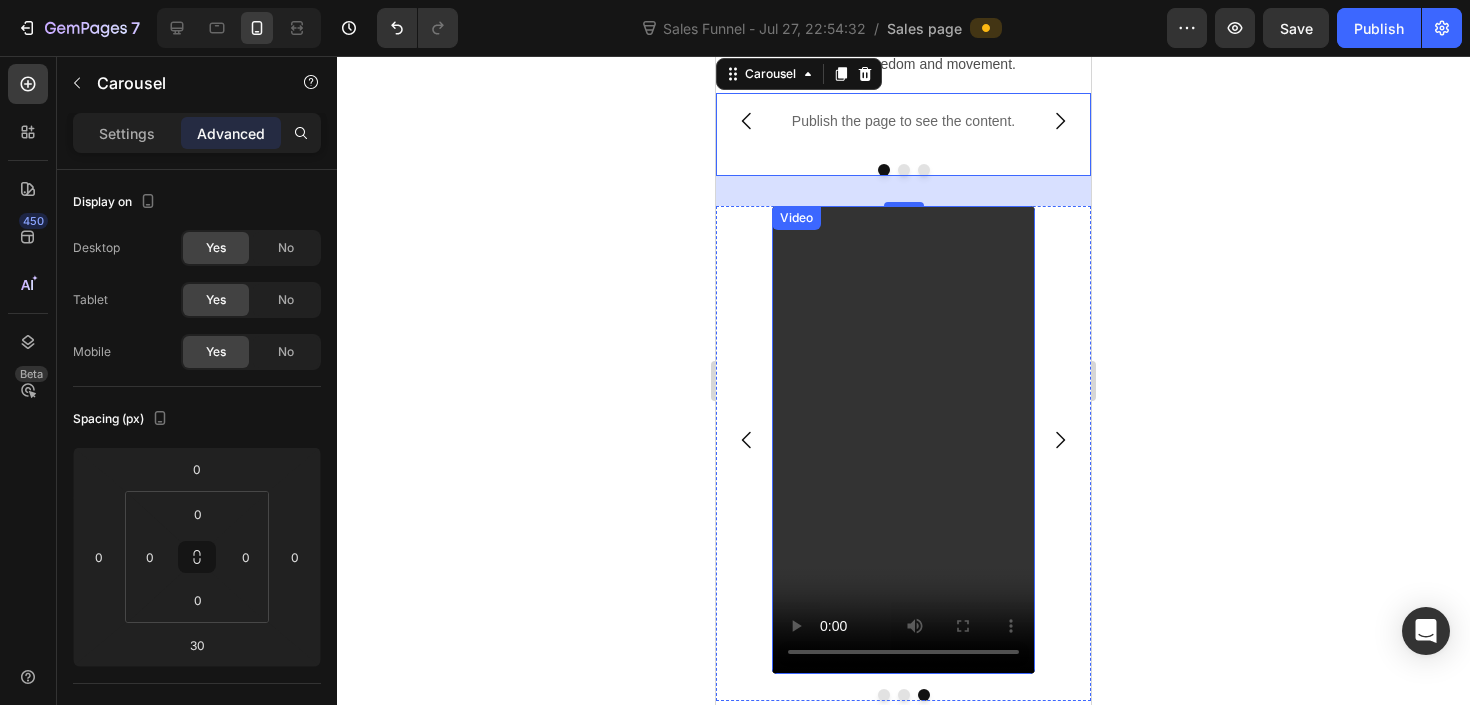 scroll, scrollTop: 2381, scrollLeft: 0, axis: vertical 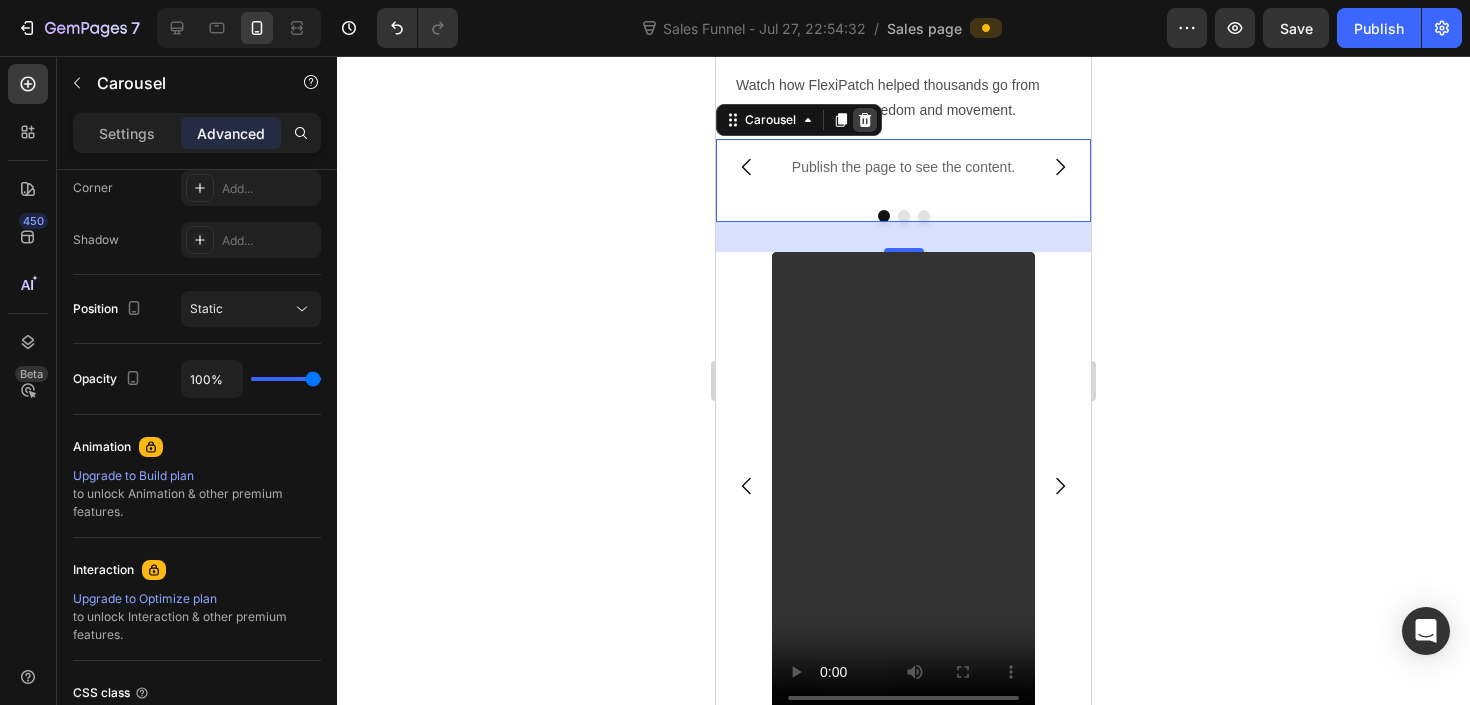 click 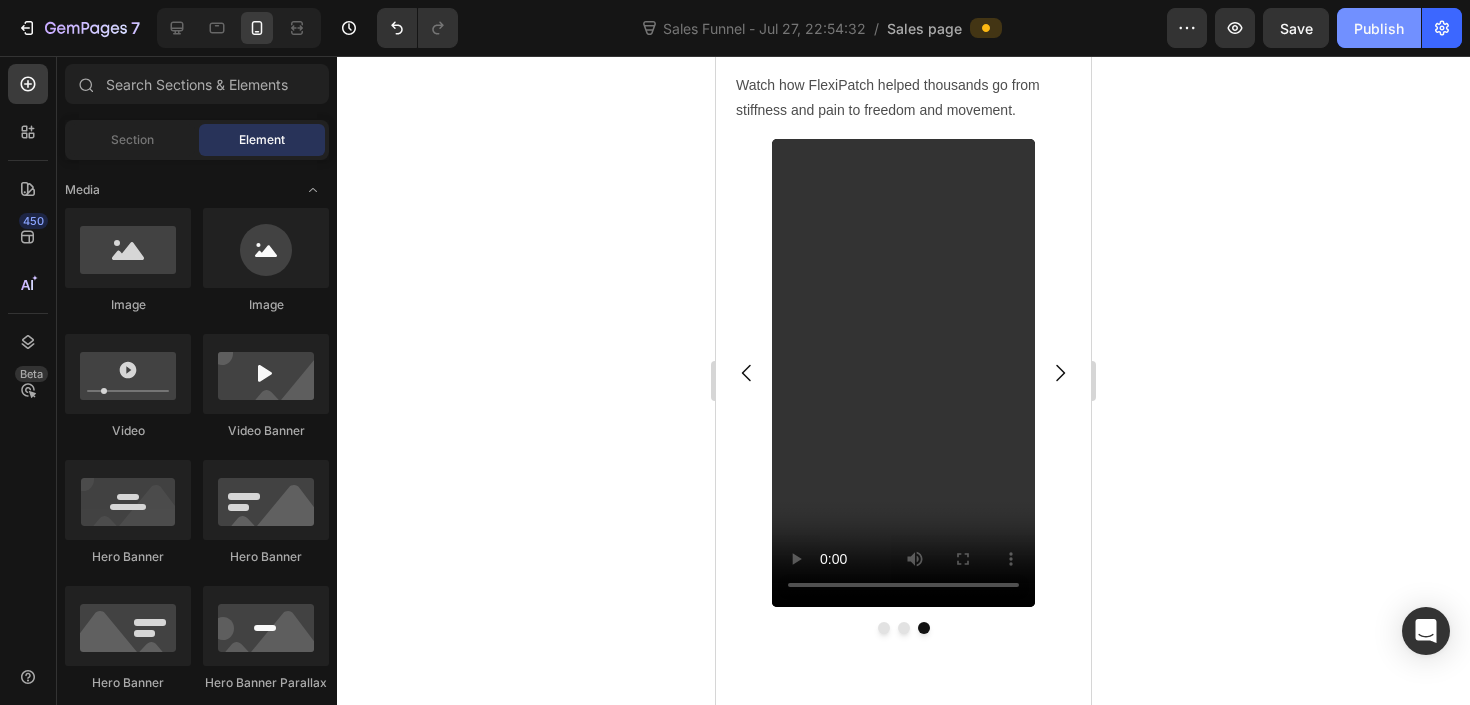 click on "Publish" at bounding box center (1379, 28) 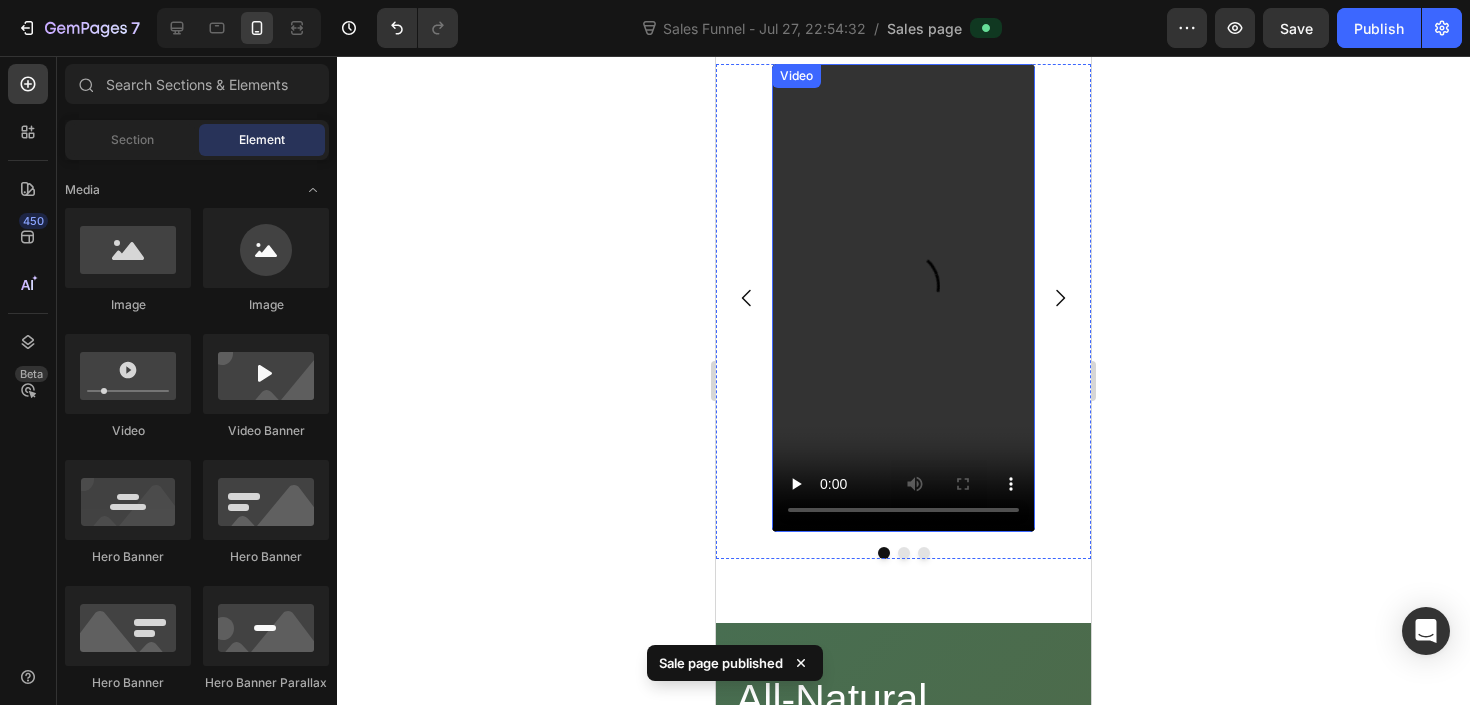 scroll, scrollTop: 2389, scrollLeft: 0, axis: vertical 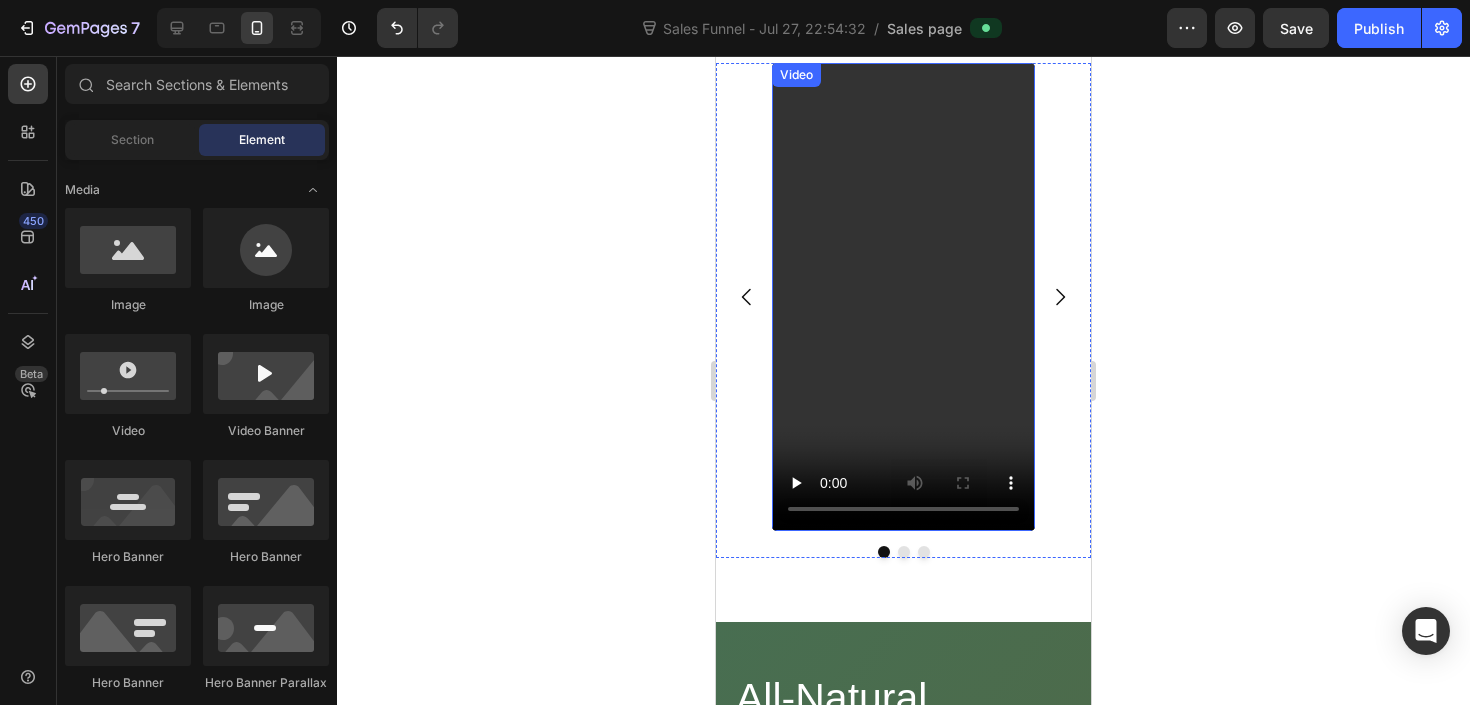 click at bounding box center [903, 297] 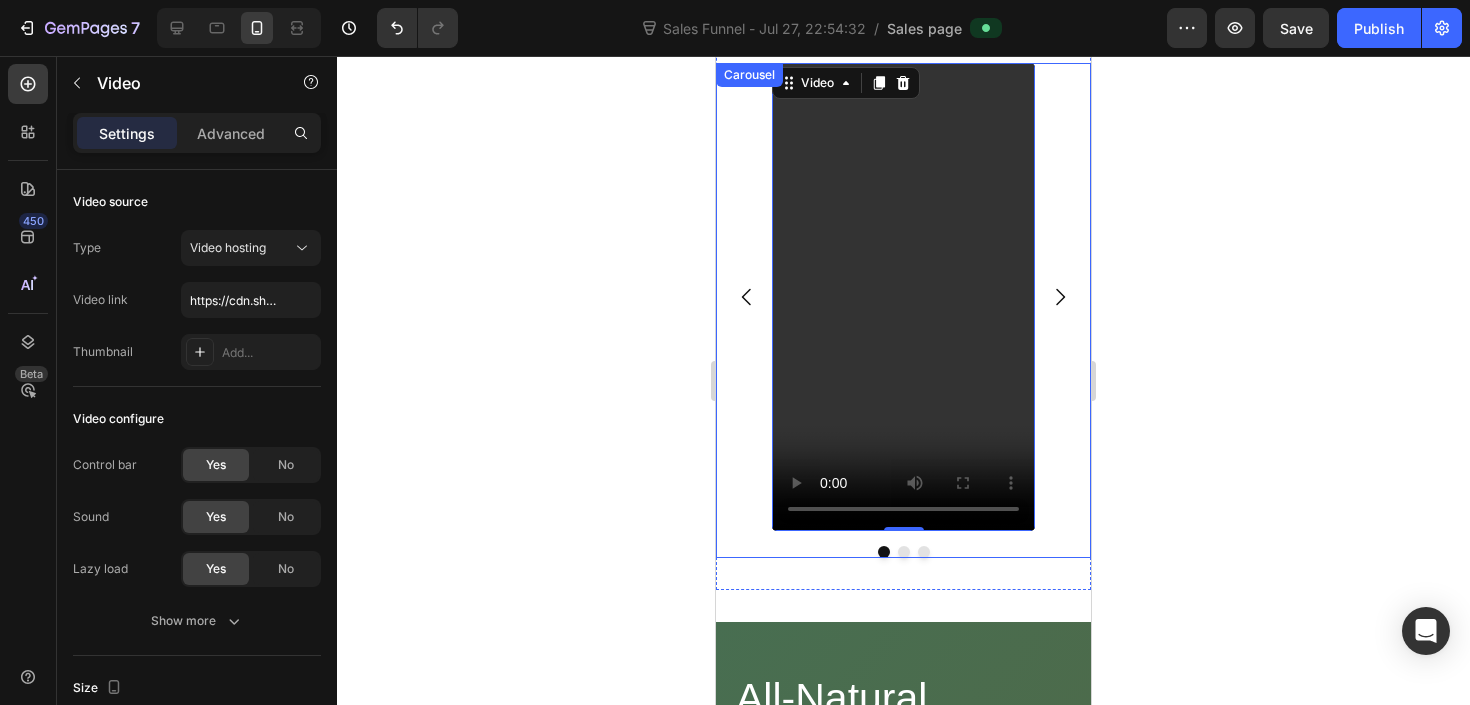 click at bounding box center [903, 552] 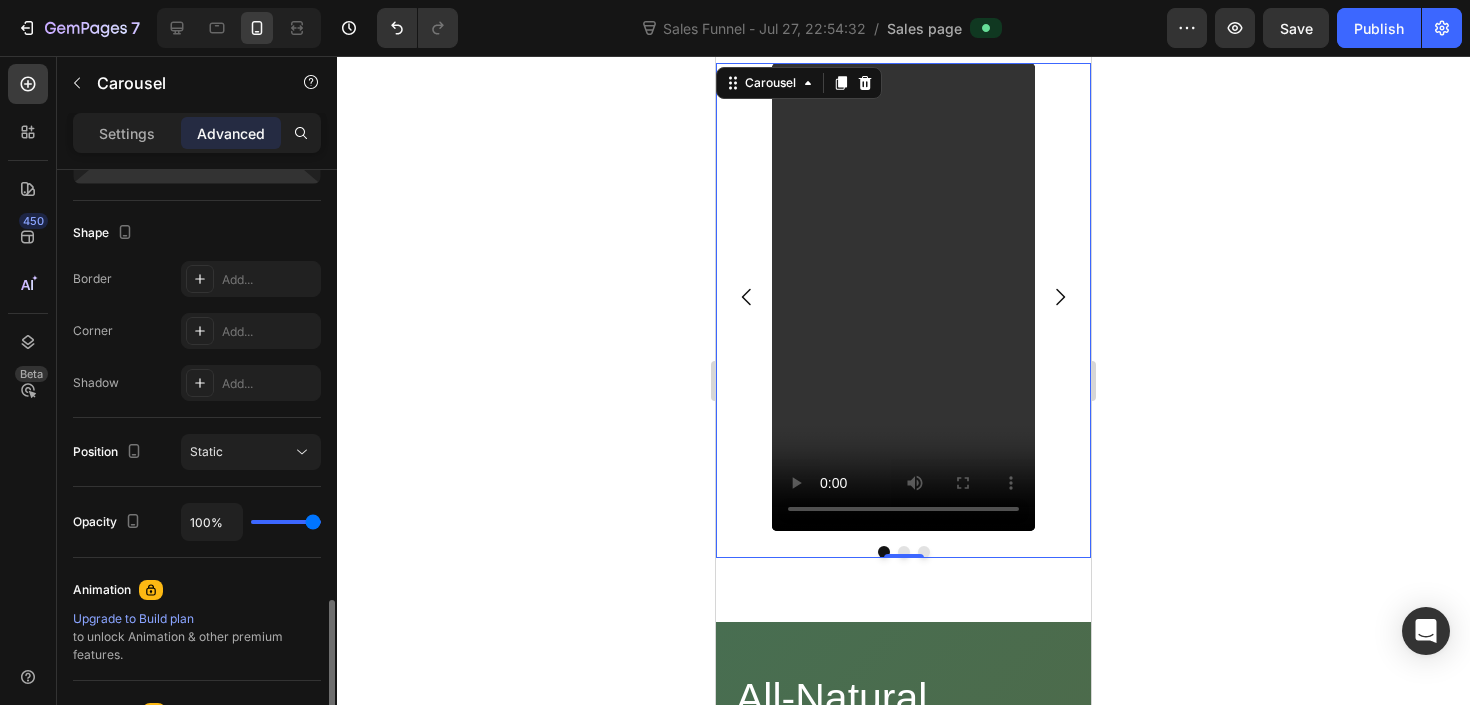 scroll, scrollTop: 432, scrollLeft: 0, axis: vertical 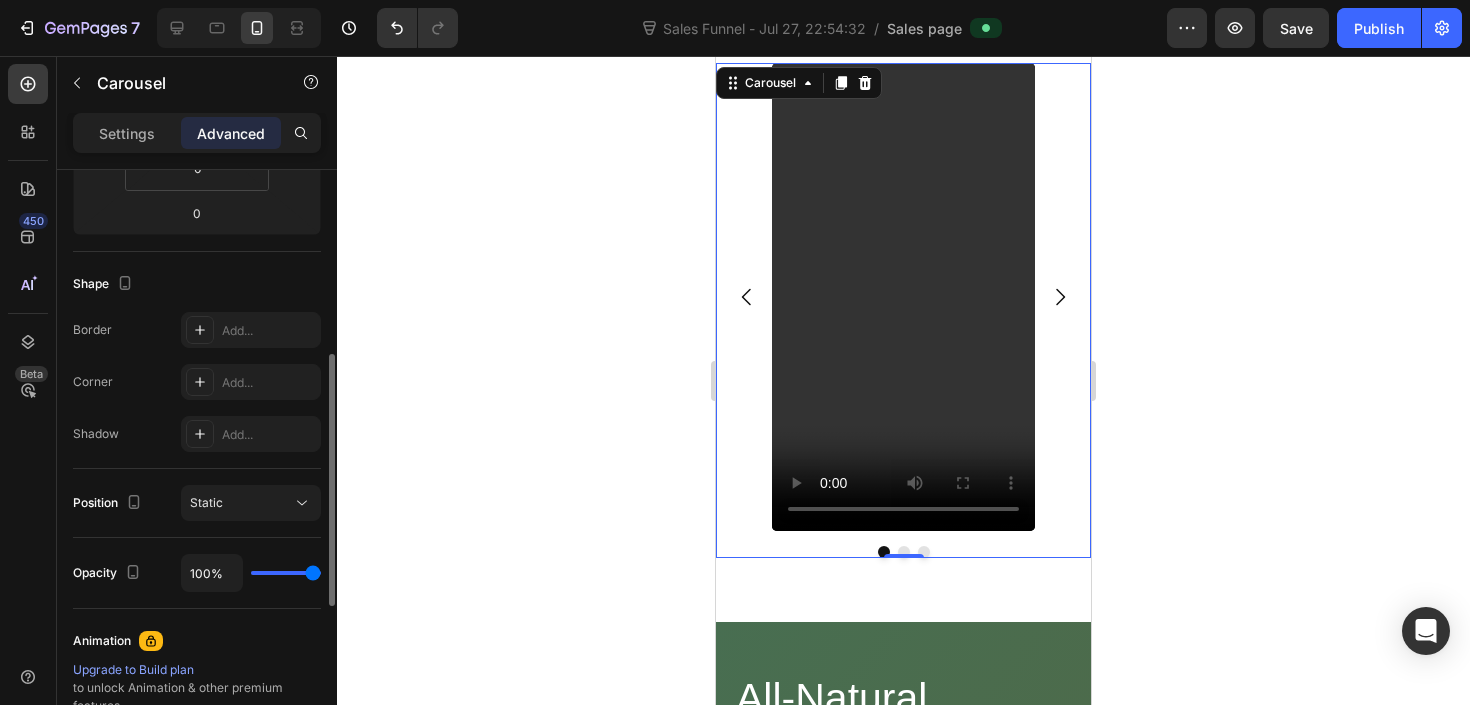 click on "Settings Advanced" at bounding box center (197, 133) 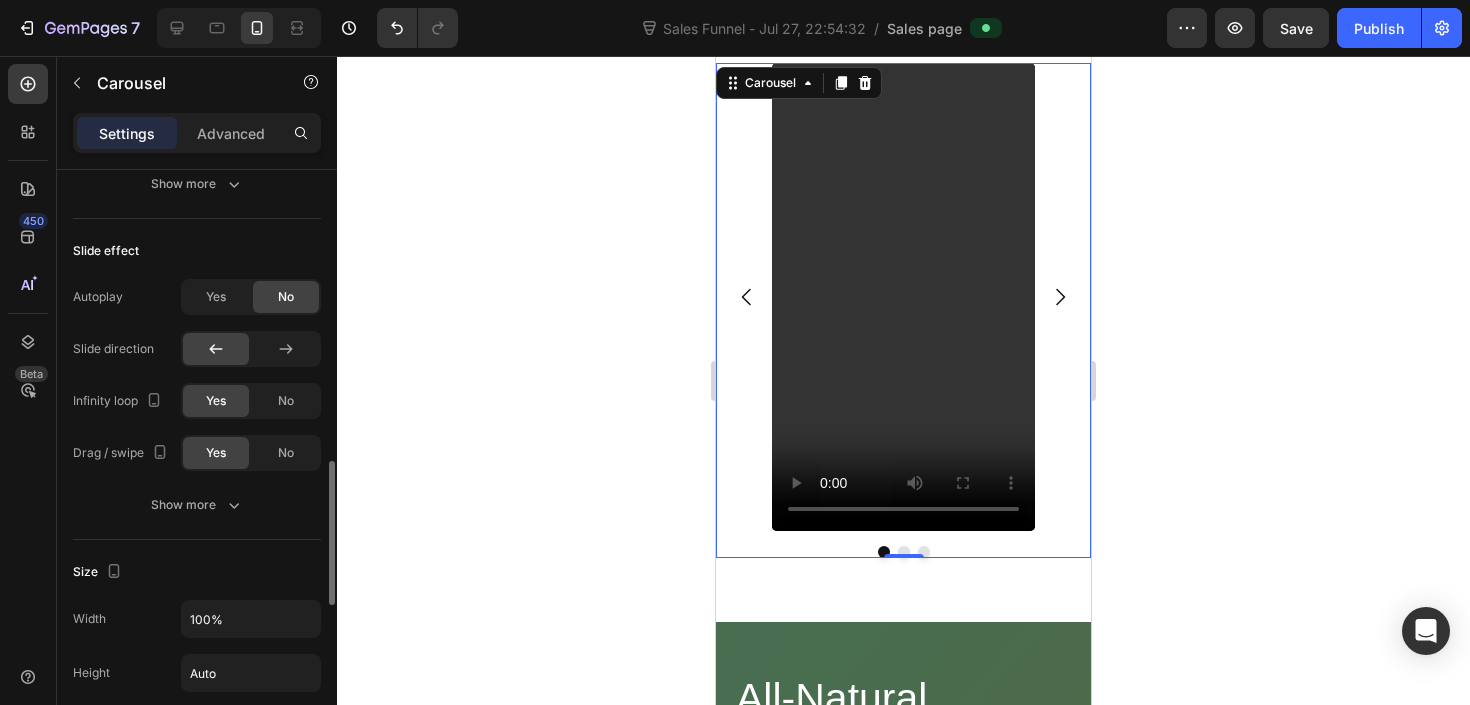 scroll, scrollTop: 1251, scrollLeft: 0, axis: vertical 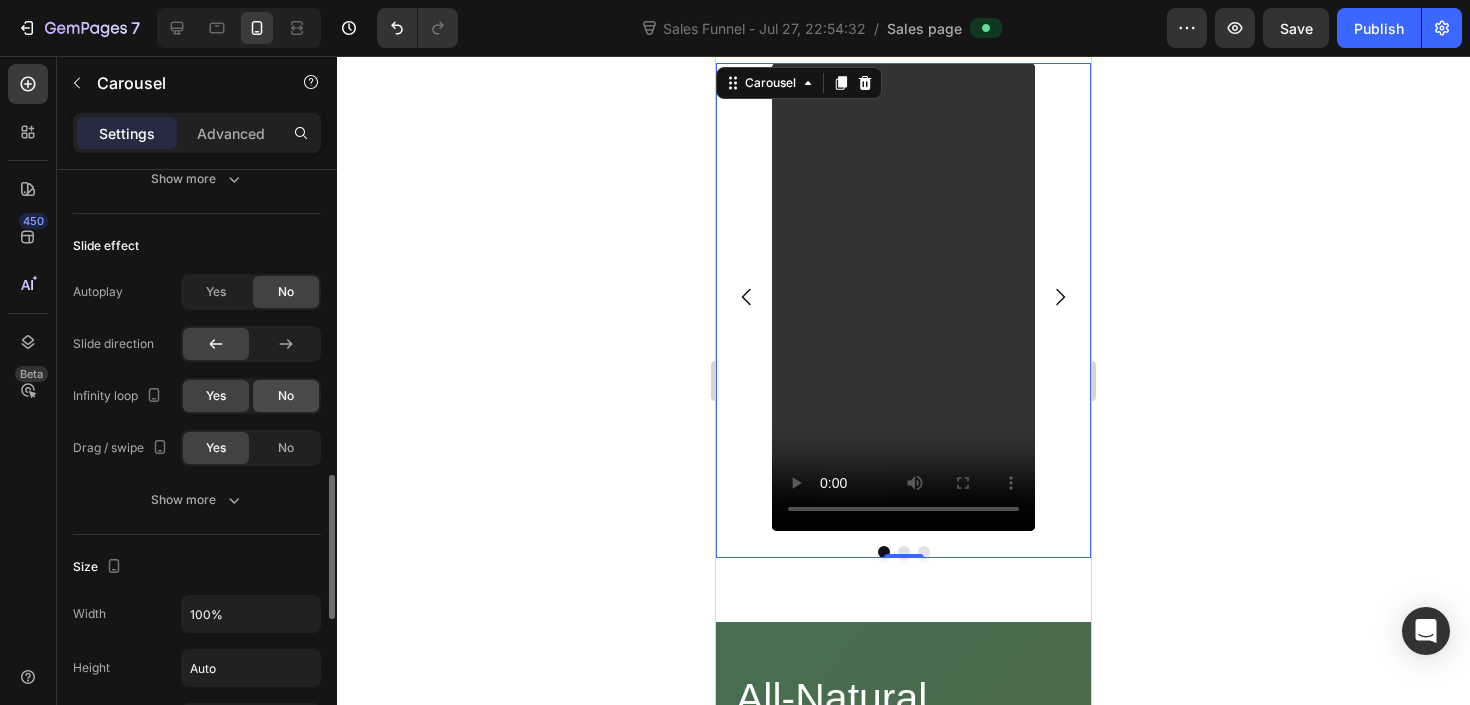 click on "No" 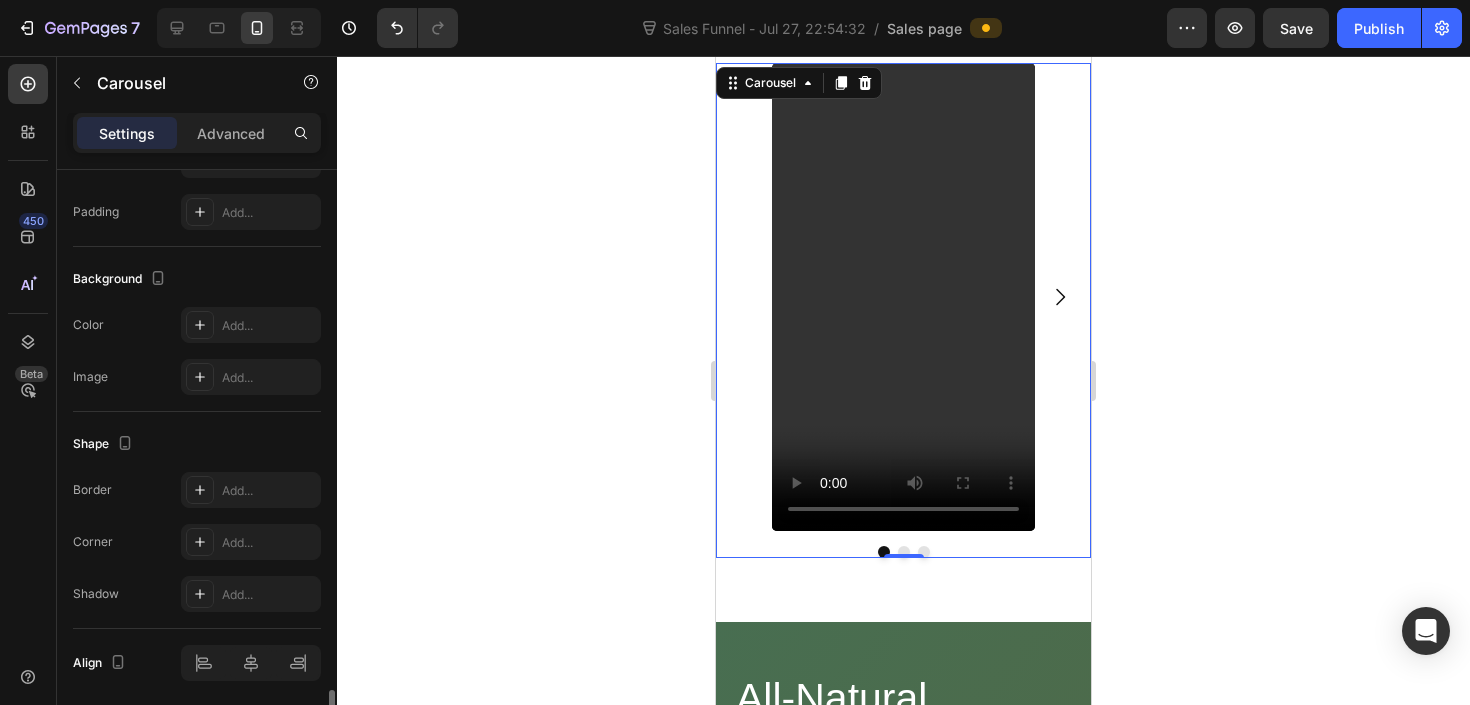 scroll, scrollTop: 1832, scrollLeft: 0, axis: vertical 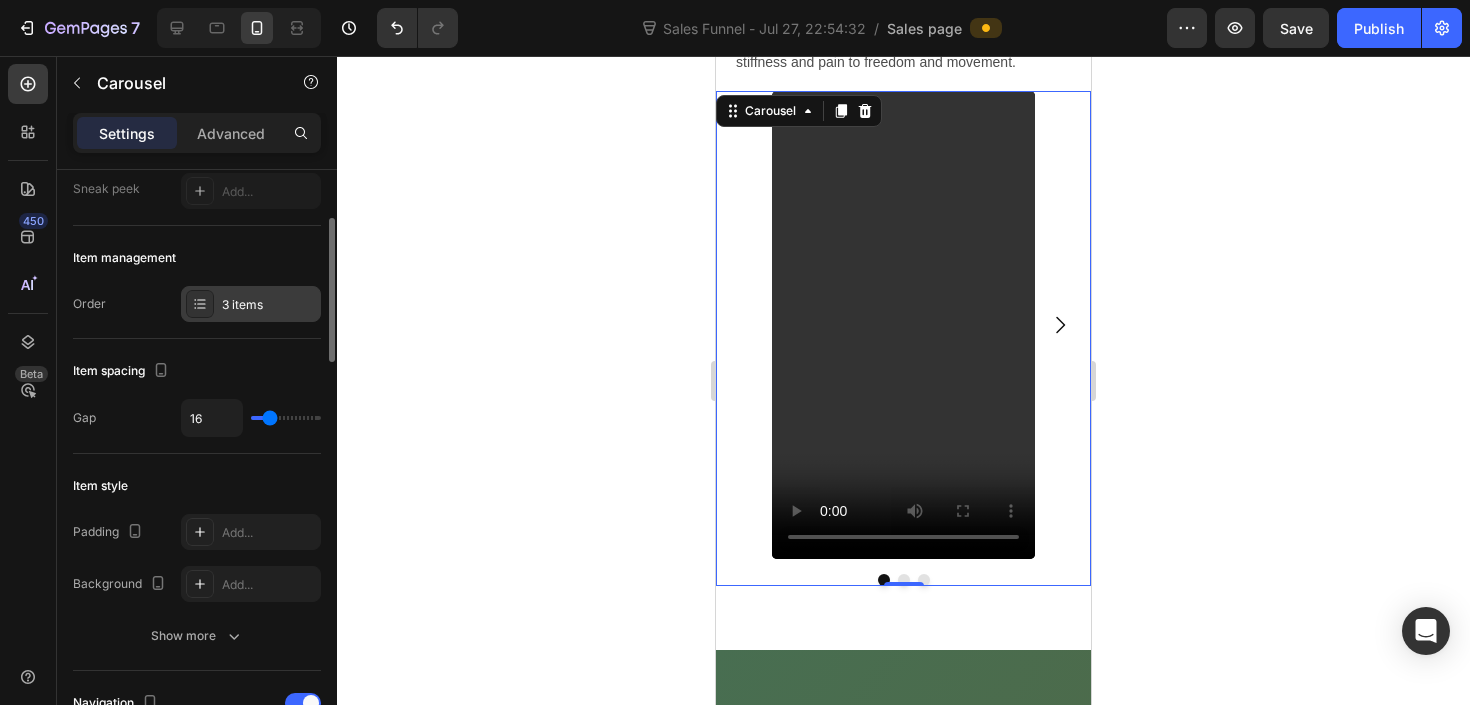 click at bounding box center [200, 304] 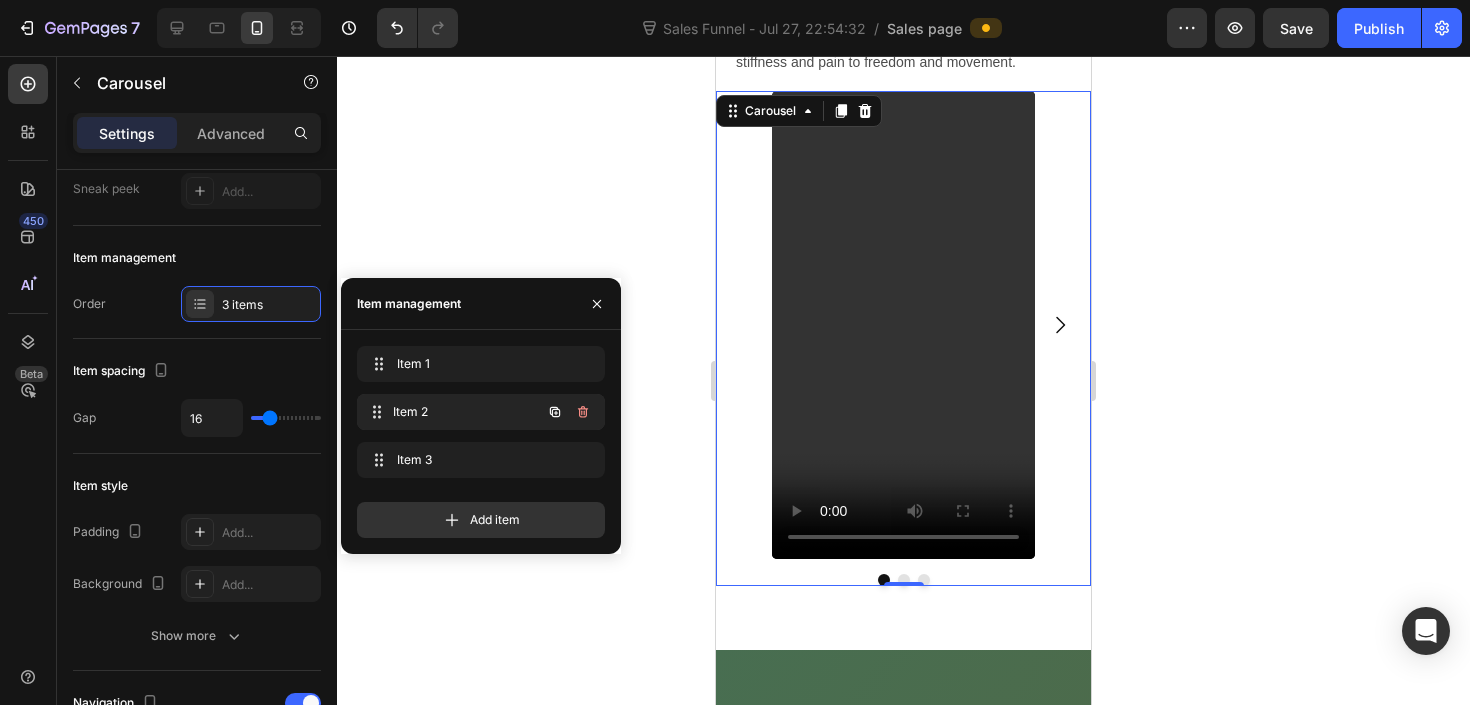 type 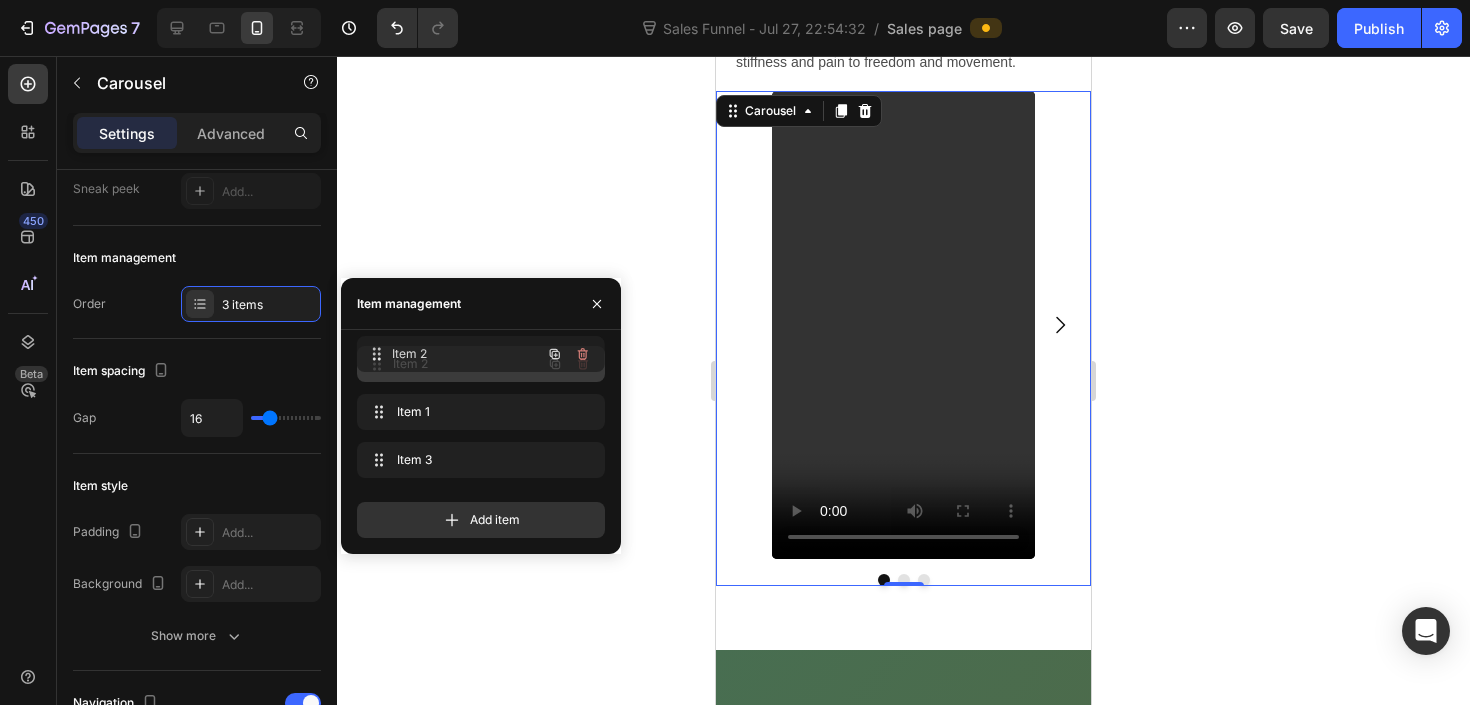 drag, startPoint x: 381, startPoint y: 411, endPoint x: 659, endPoint y: 258, distance: 317.3216 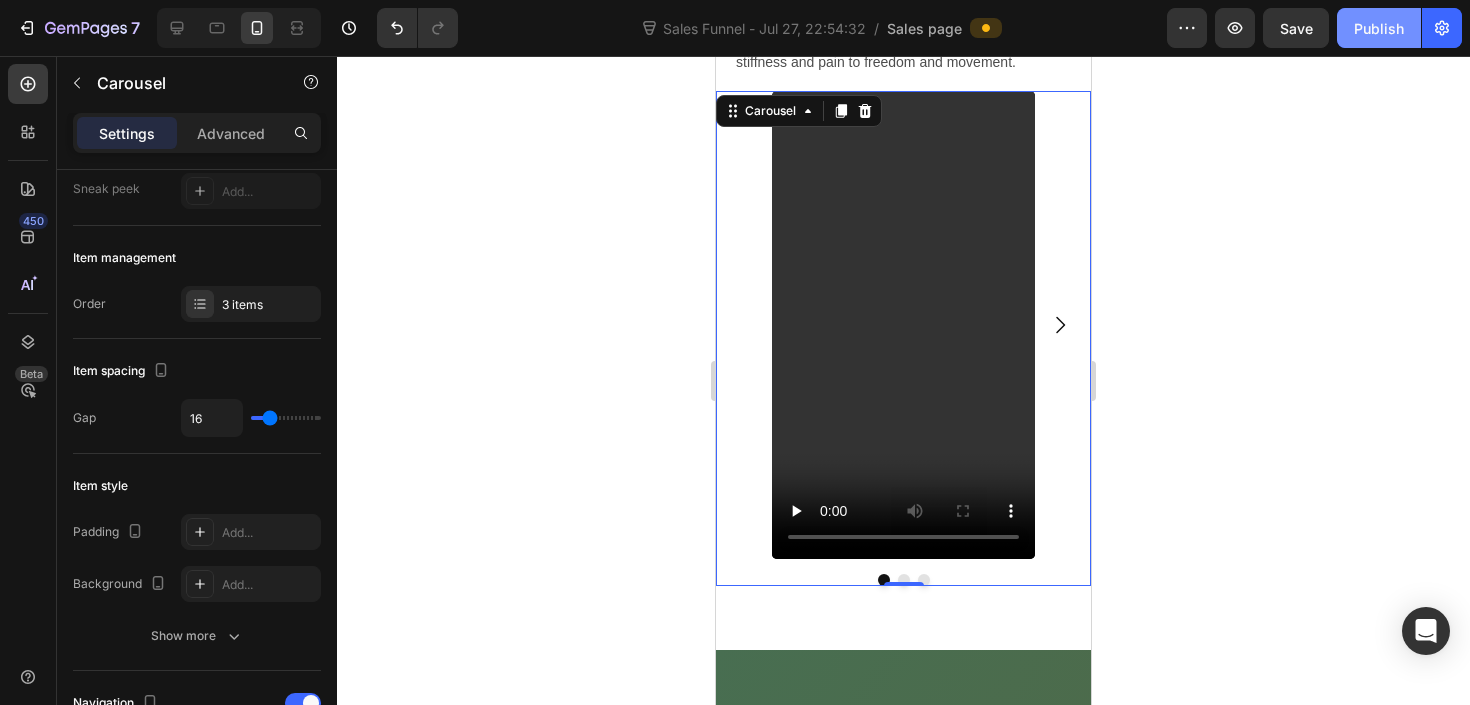 click on "Publish" at bounding box center [1379, 28] 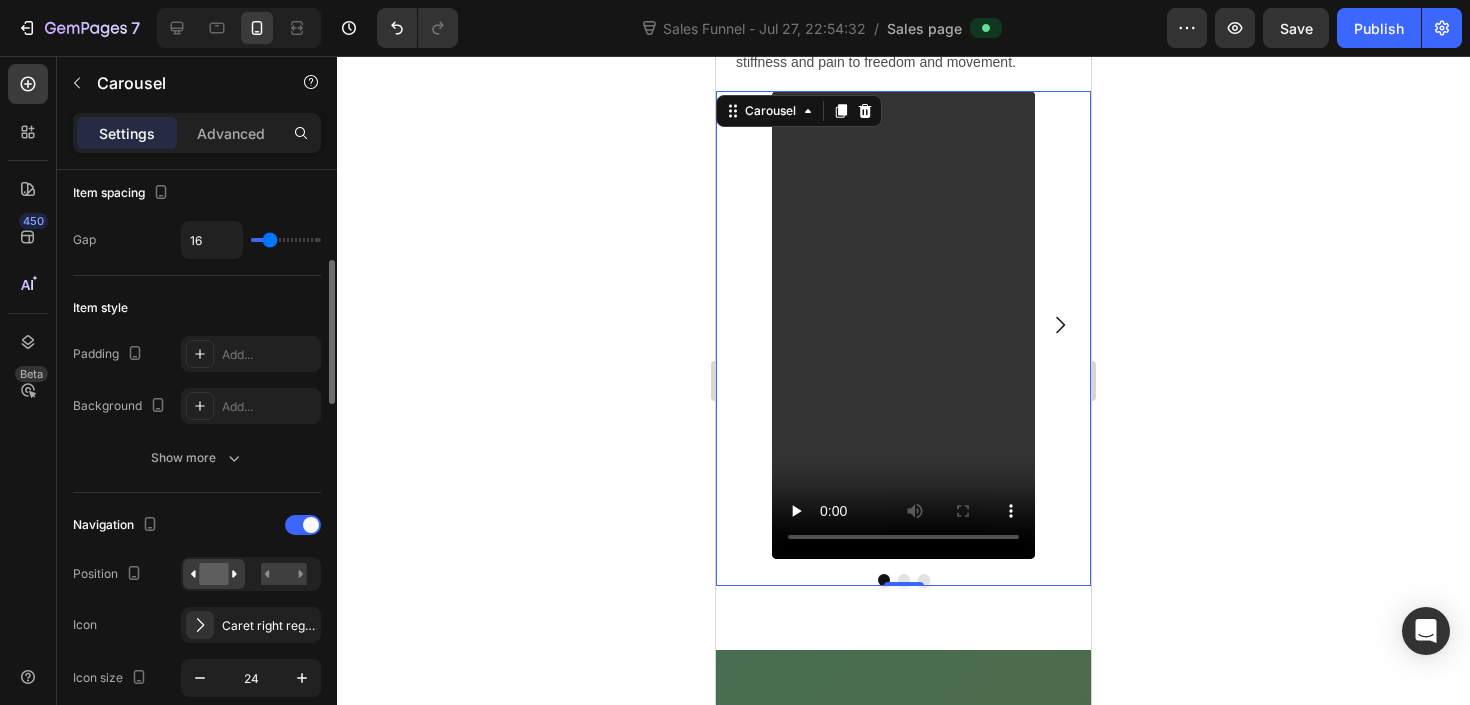 scroll, scrollTop: 378, scrollLeft: 0, axis: vertical 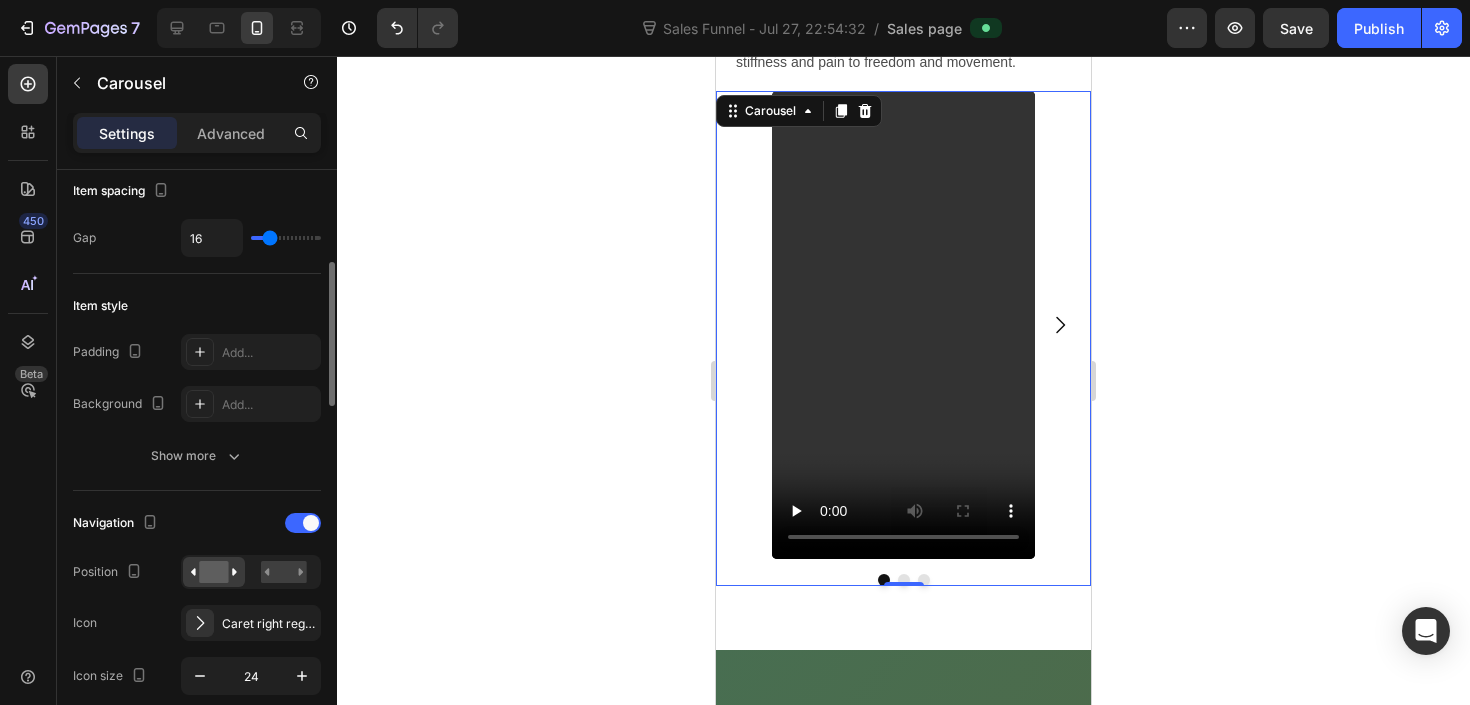 type on "0" 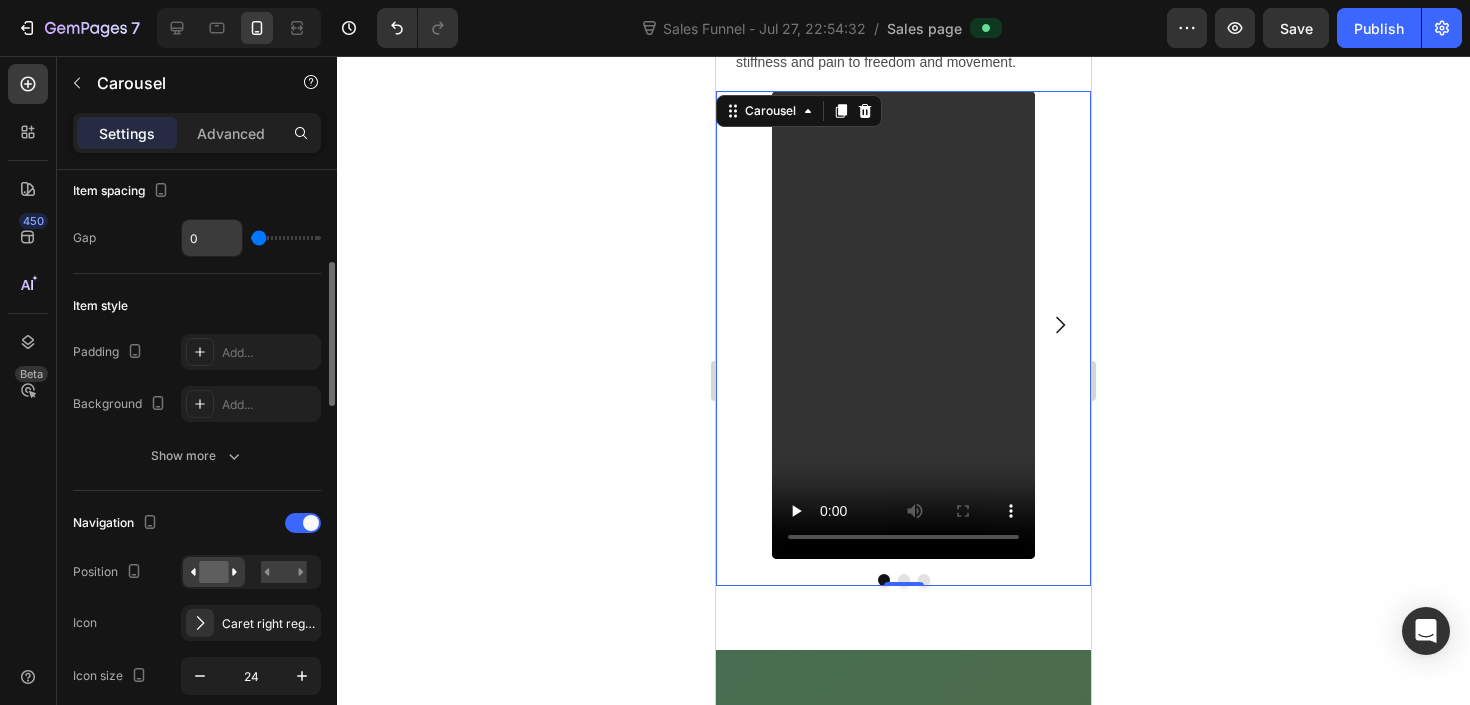 drag, startPoint x: 271, startPoint y: 243, endPoint x: 237, endPoint y: 239, distance: 34.234486 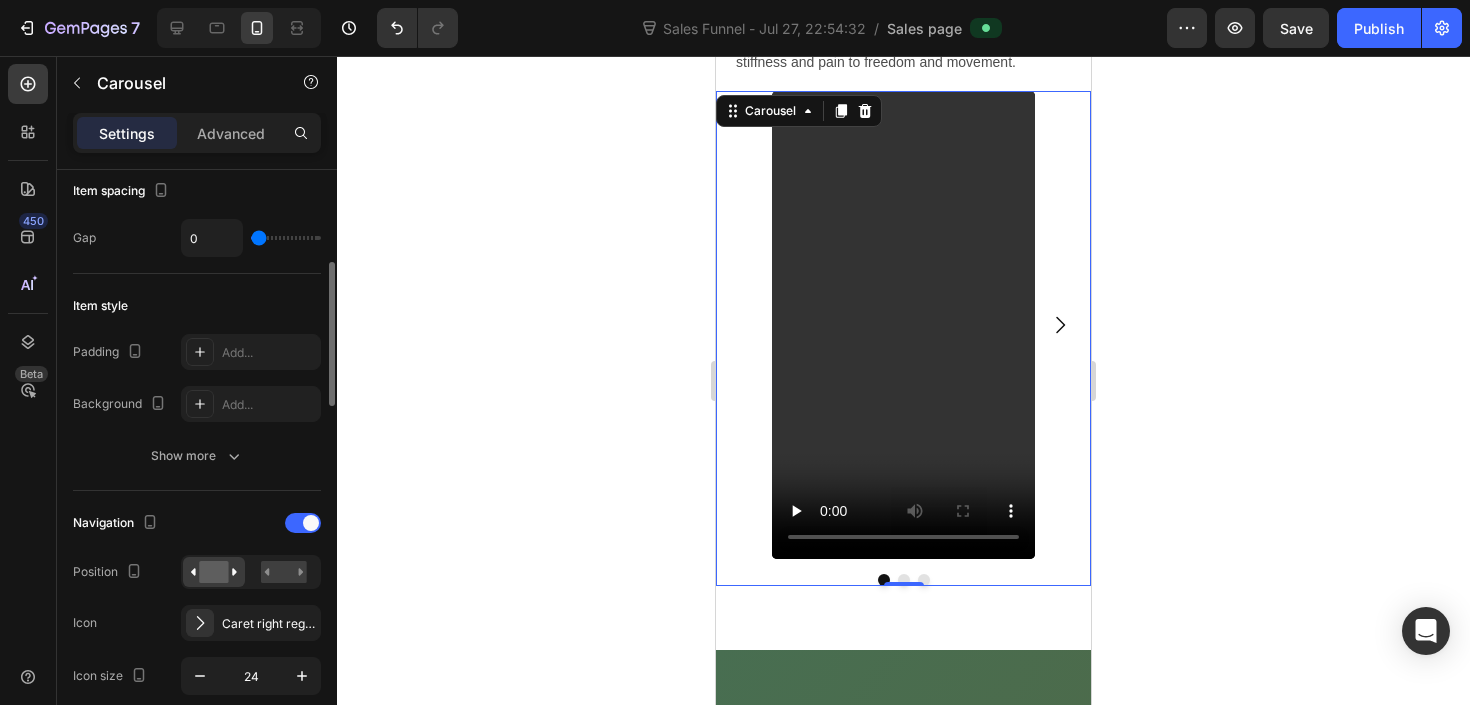 type on "12" 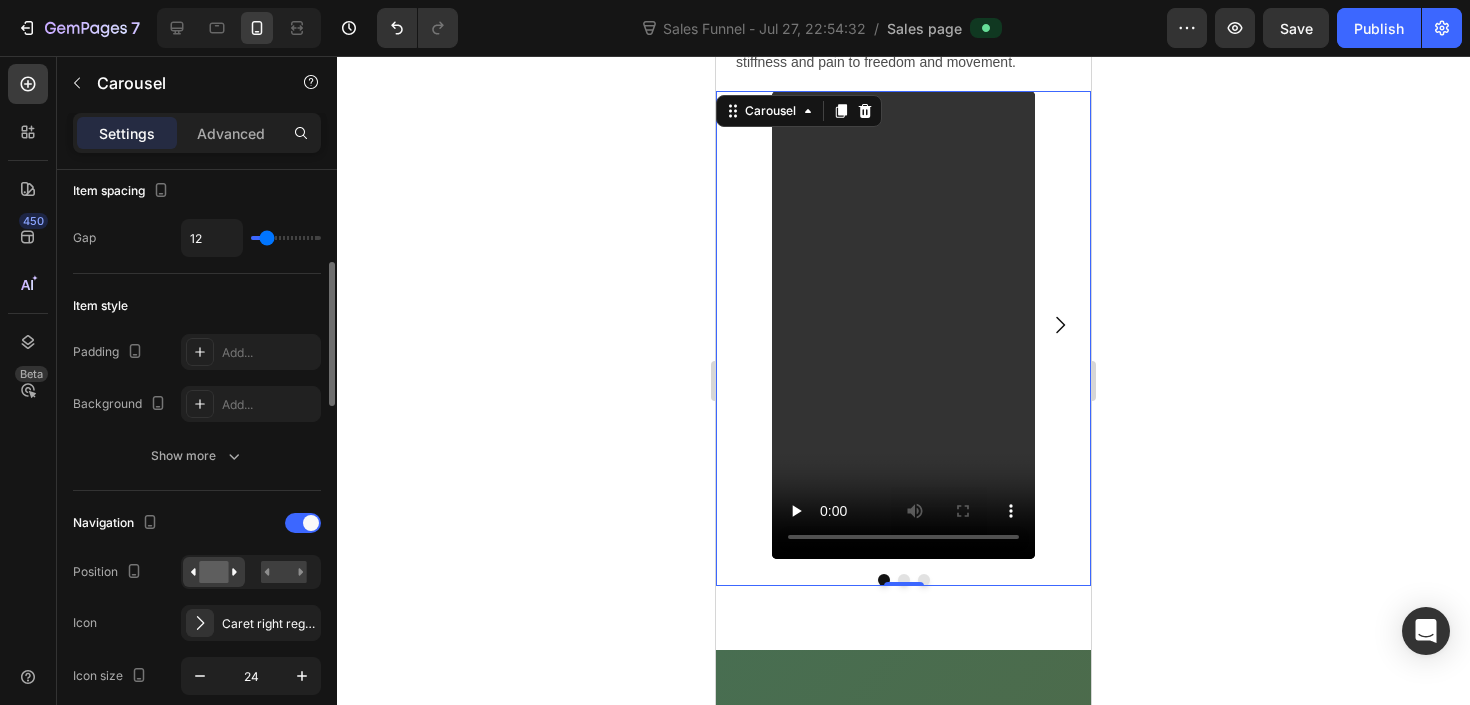 type on "12" 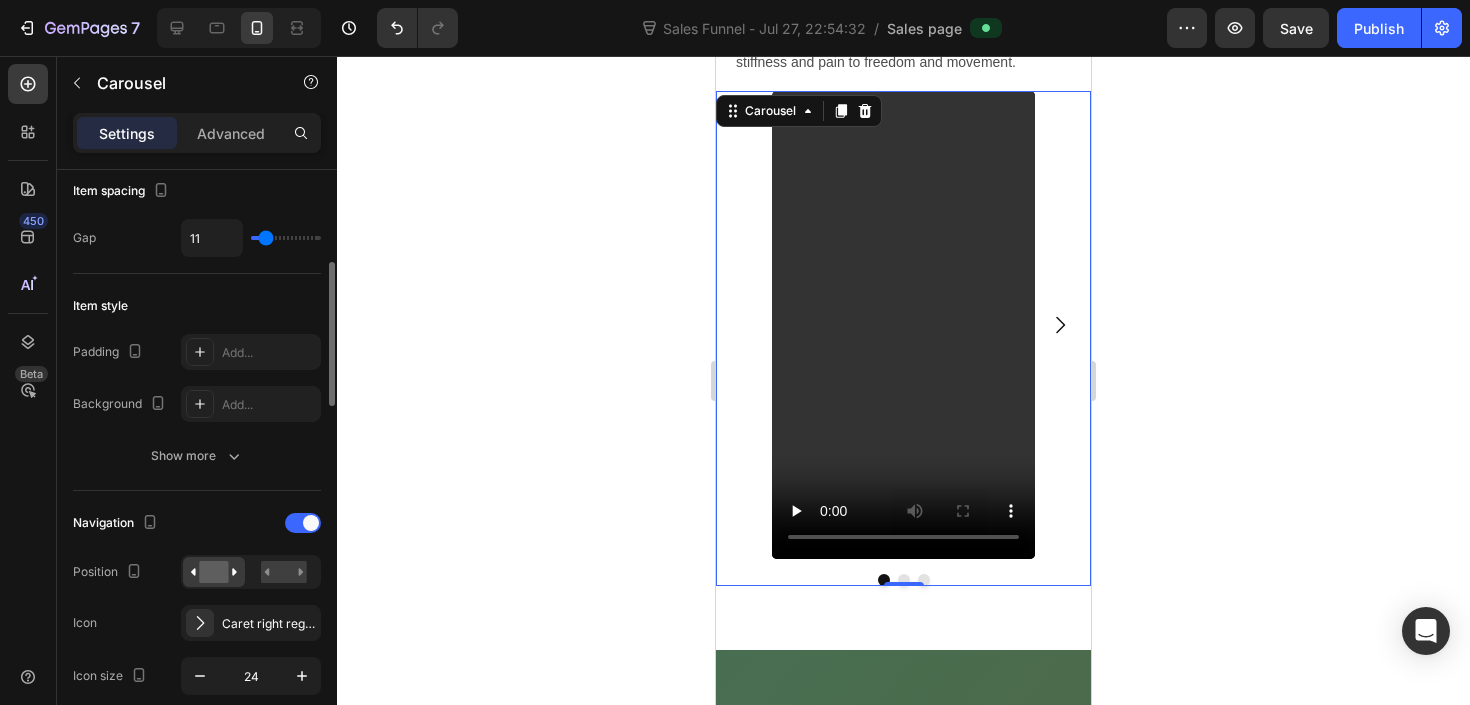 type on "8" 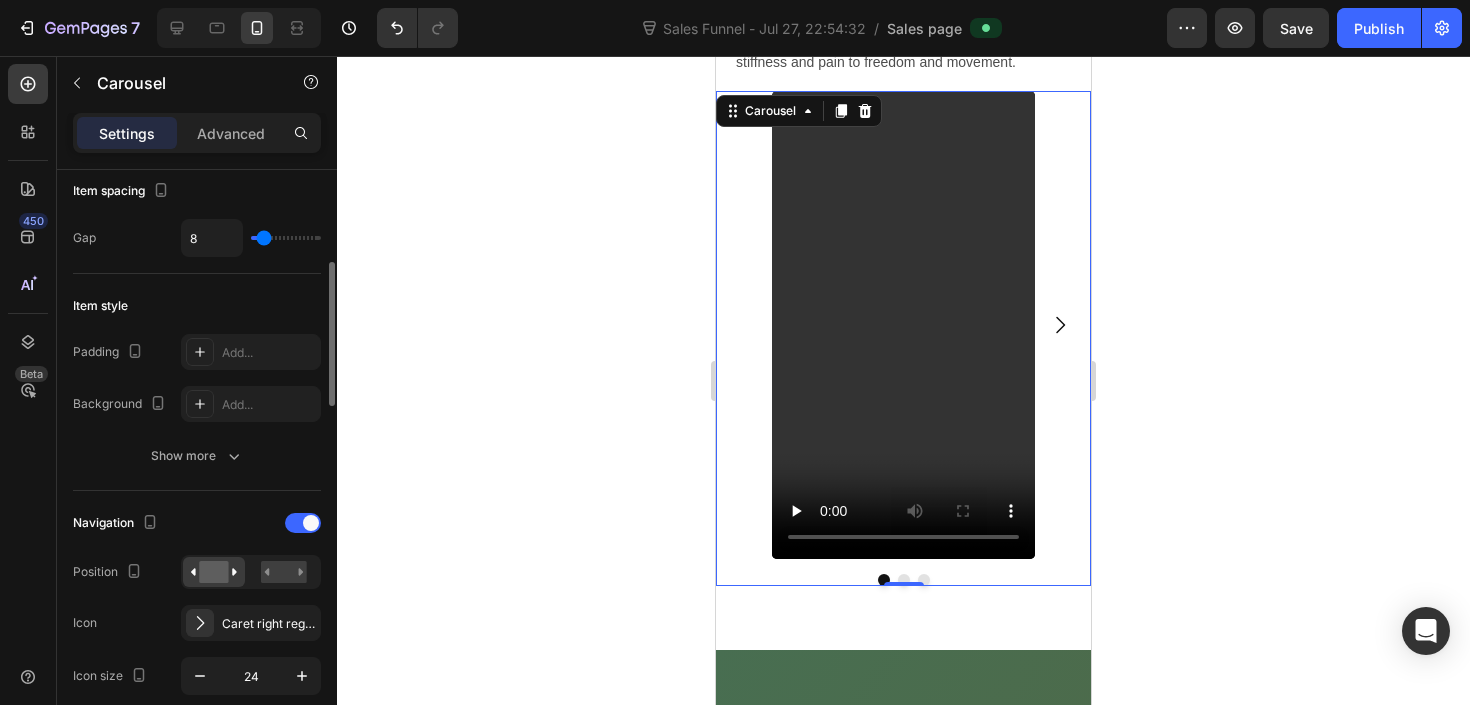 type on "8" 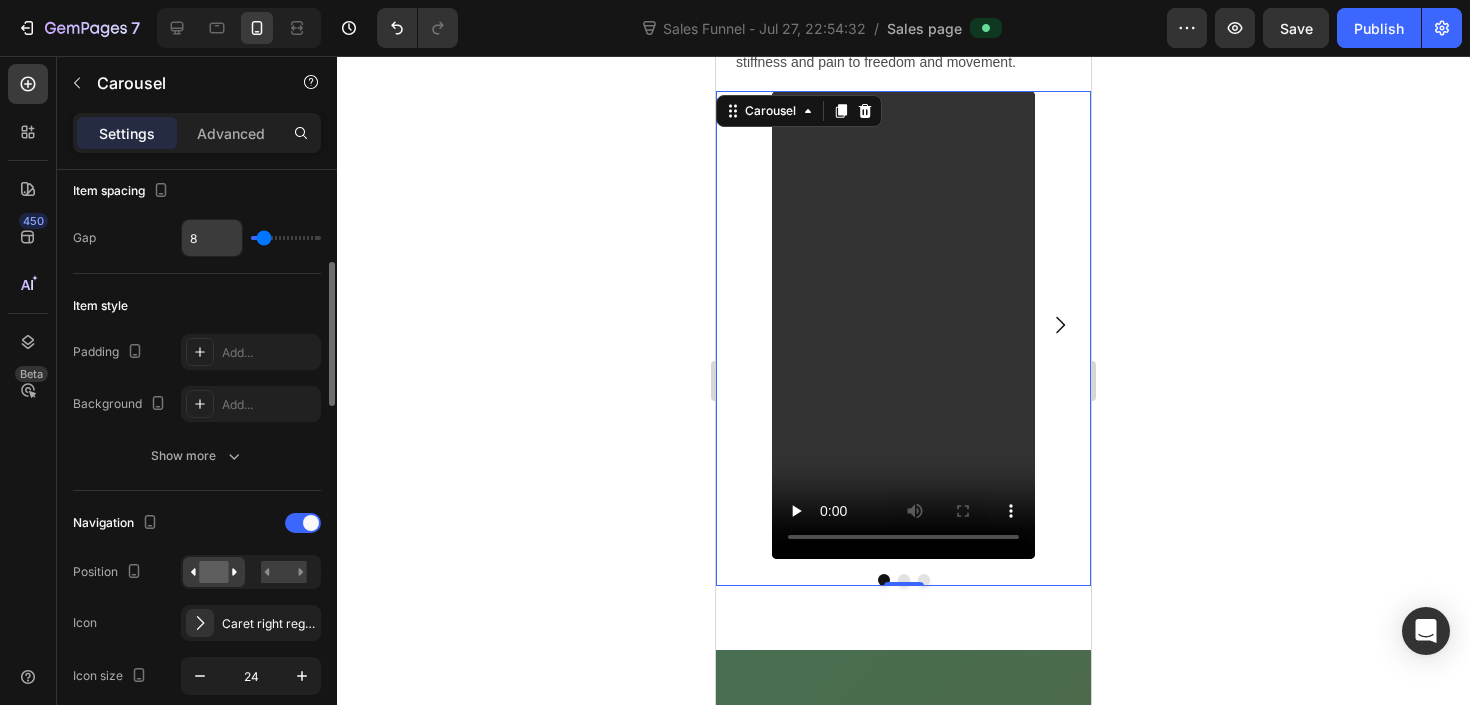 click on "8" at bounding box center (212, 238) 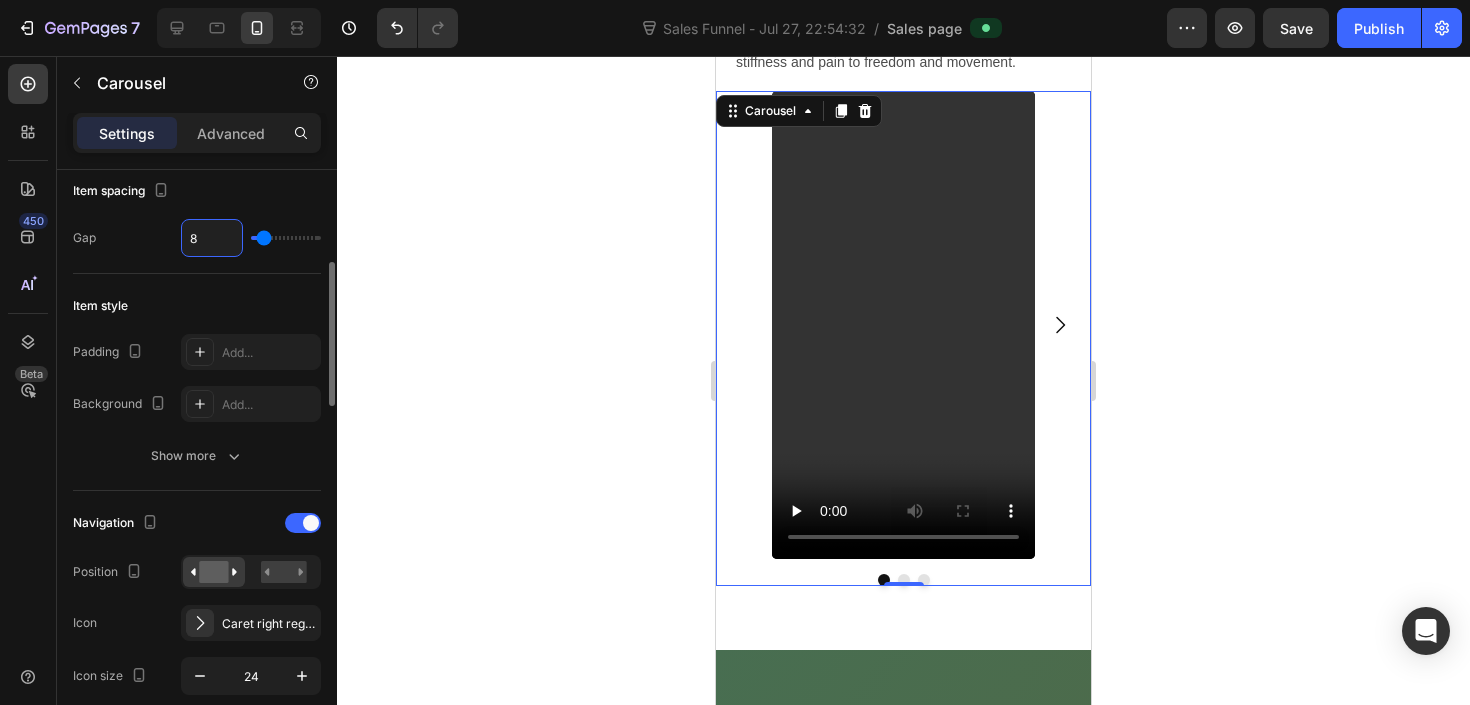 type on "1" 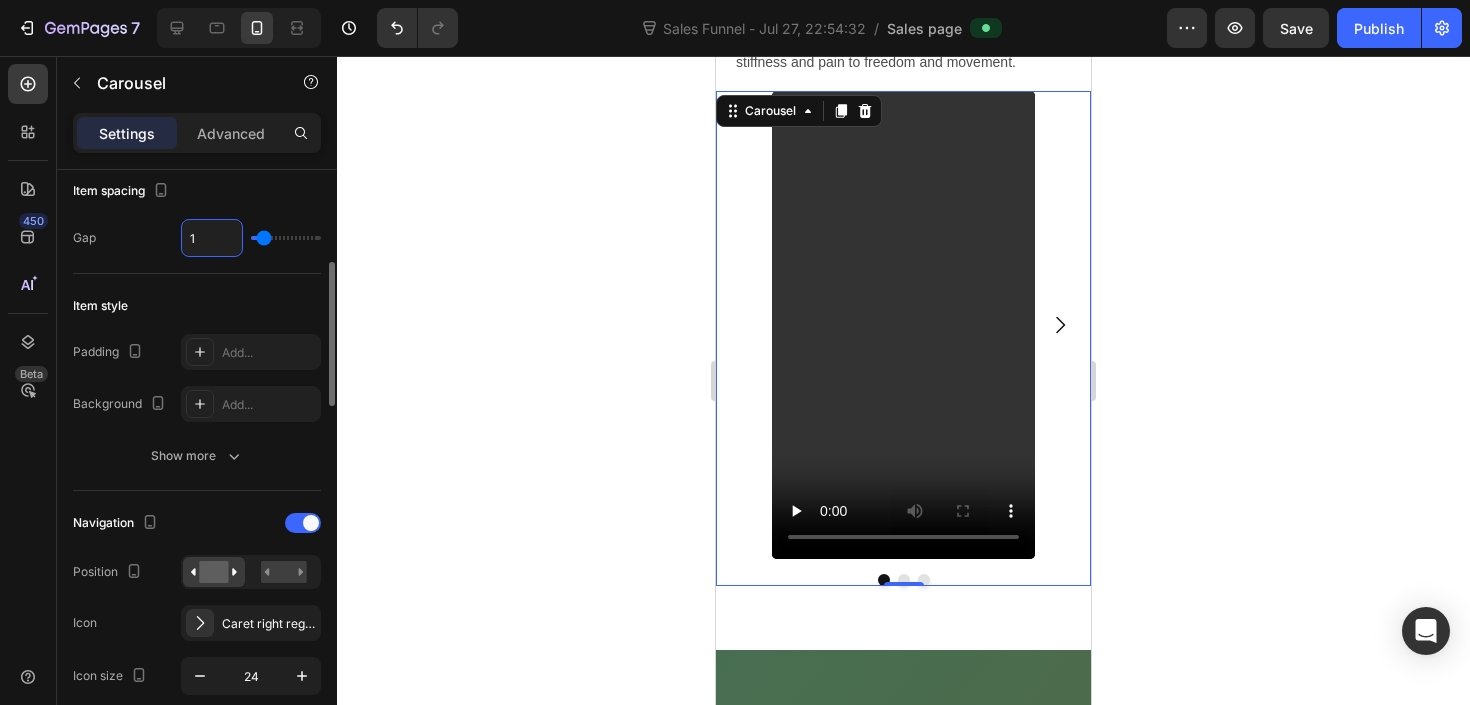 type on "1" 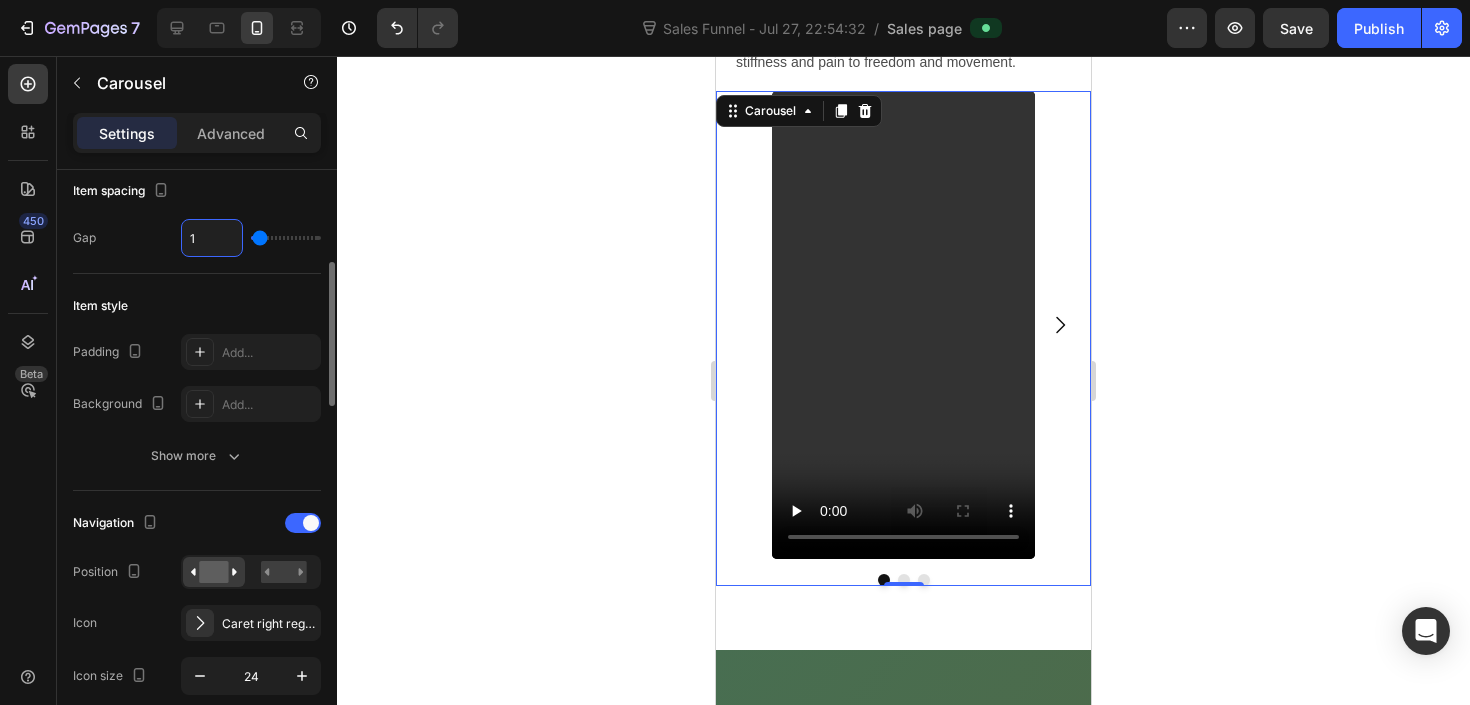 type on "10" 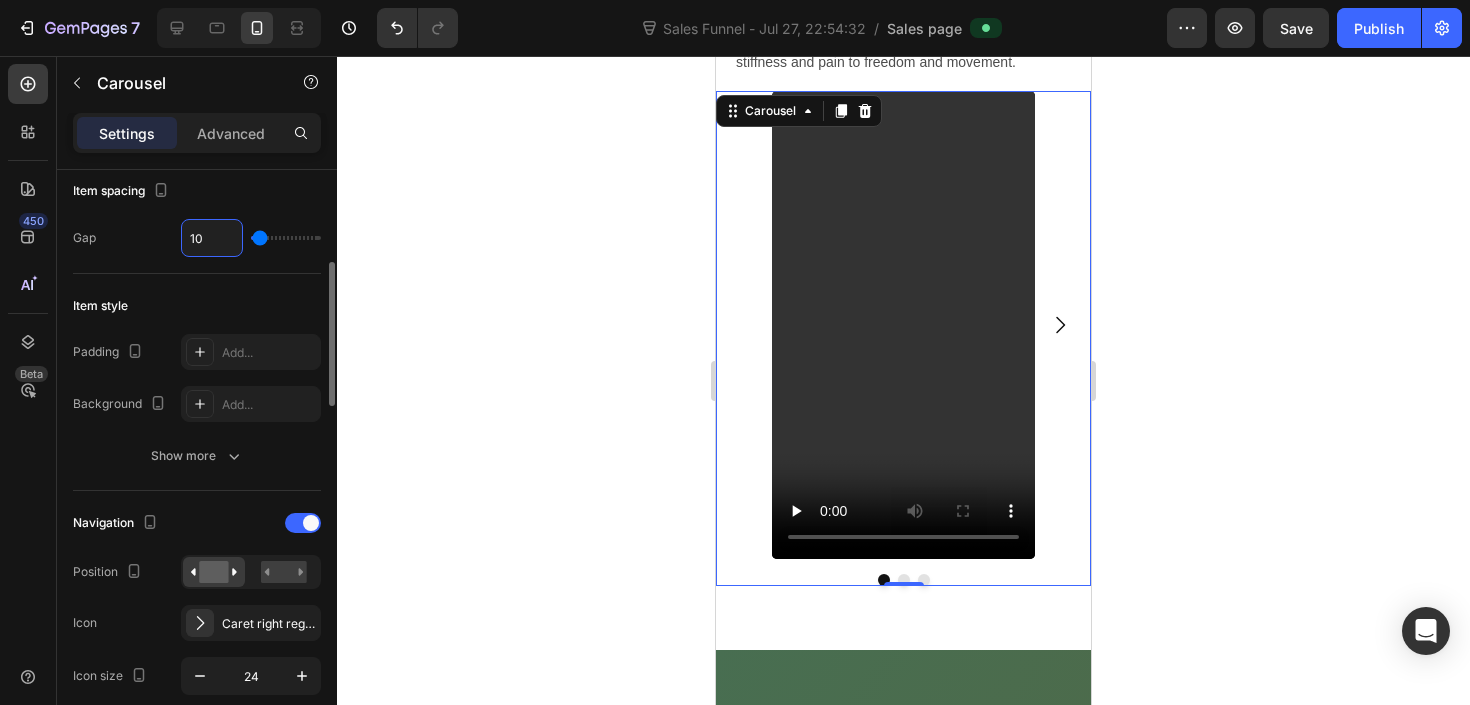type on "10" 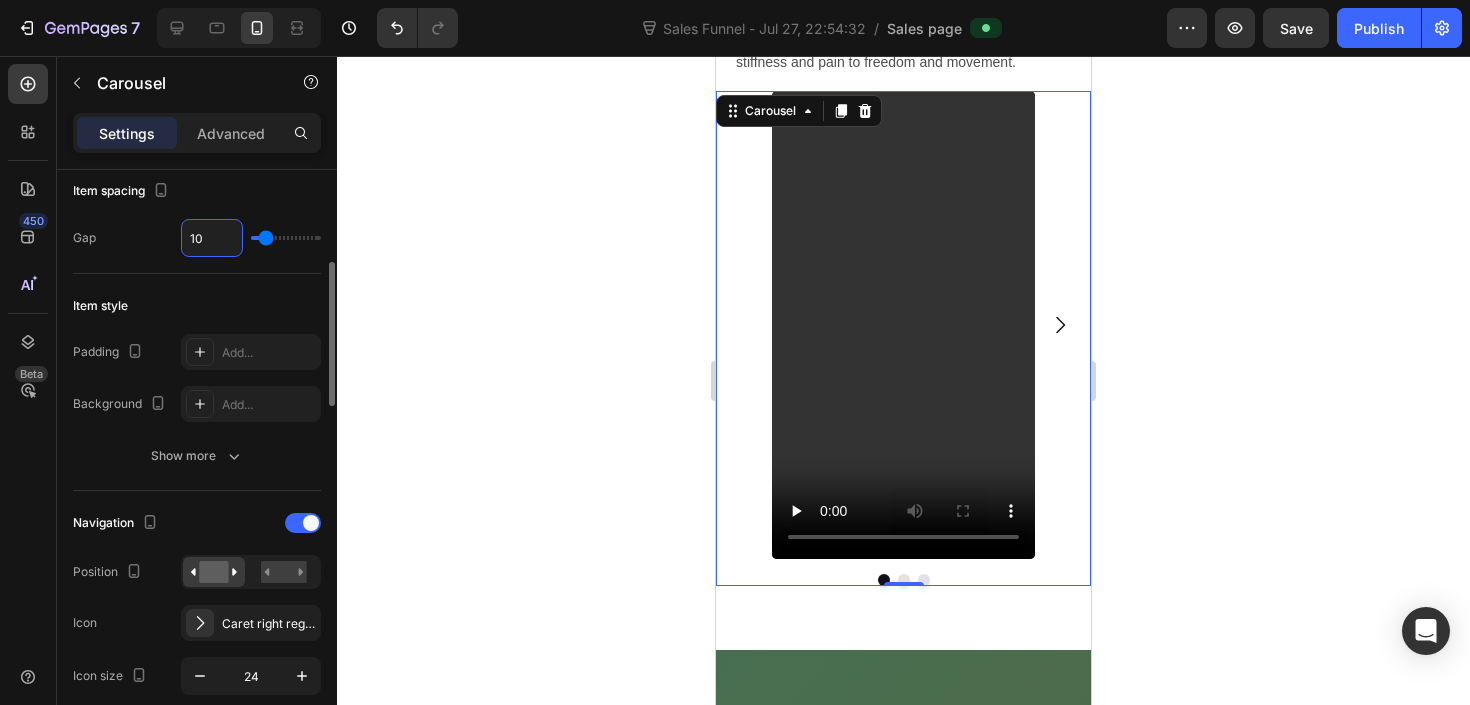 type on "10" 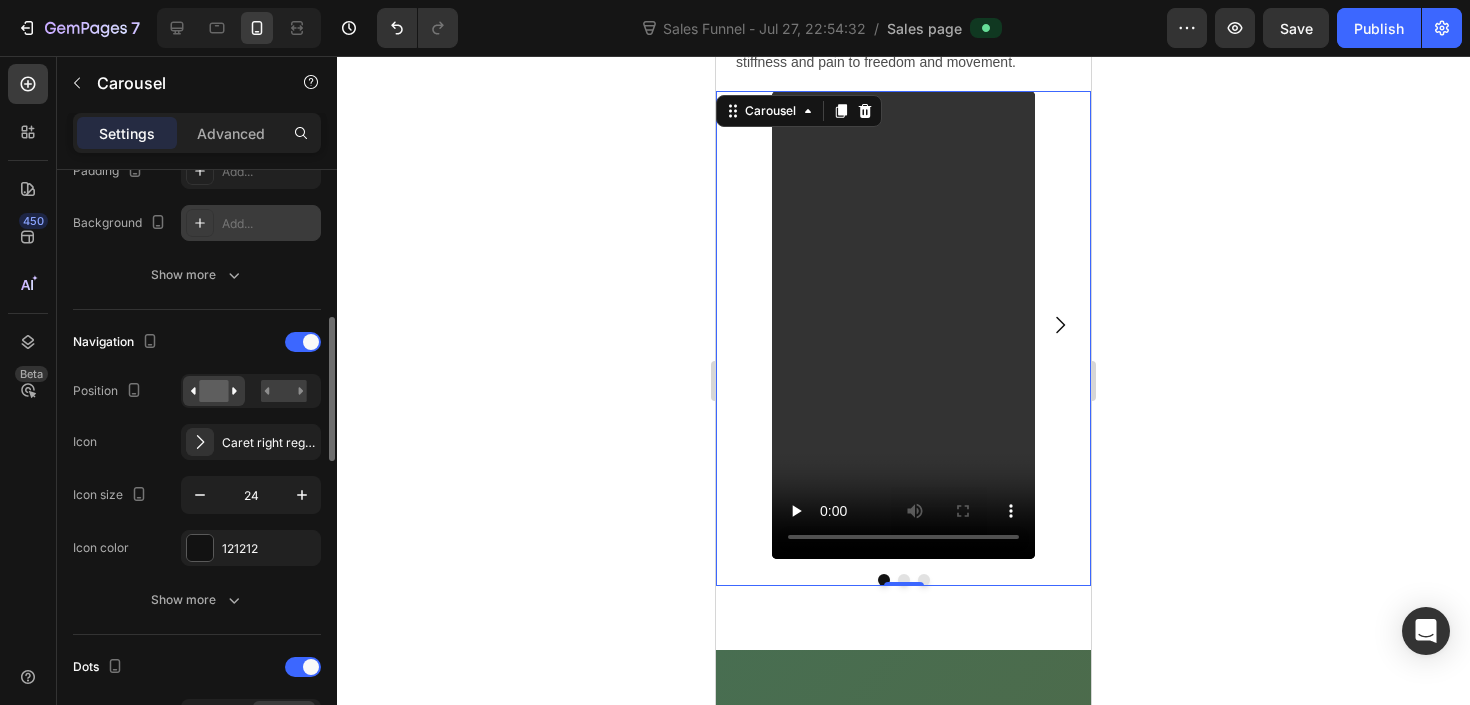 scroll, scrollTop: 568, scrollLeft: 0, axis: vertical 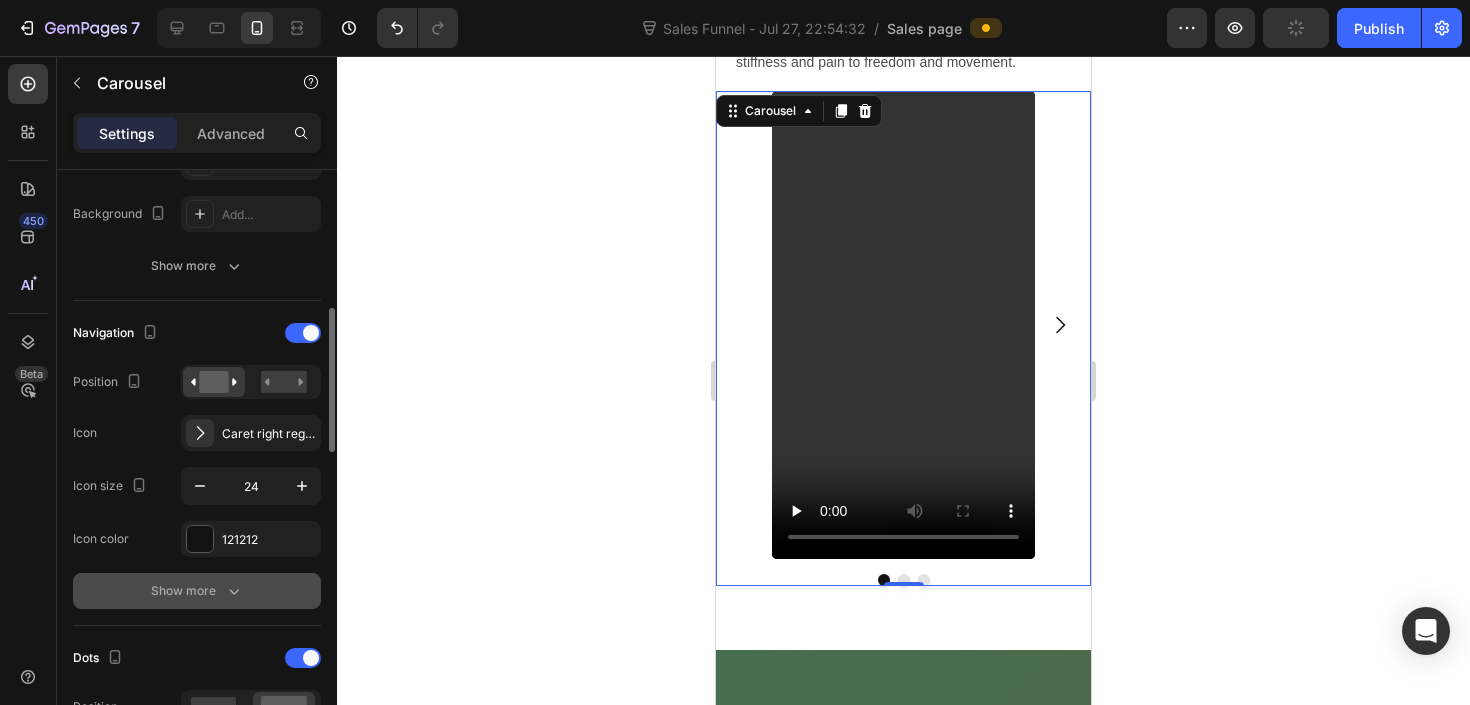 click on "Show more" at bounding box center [197, 591] 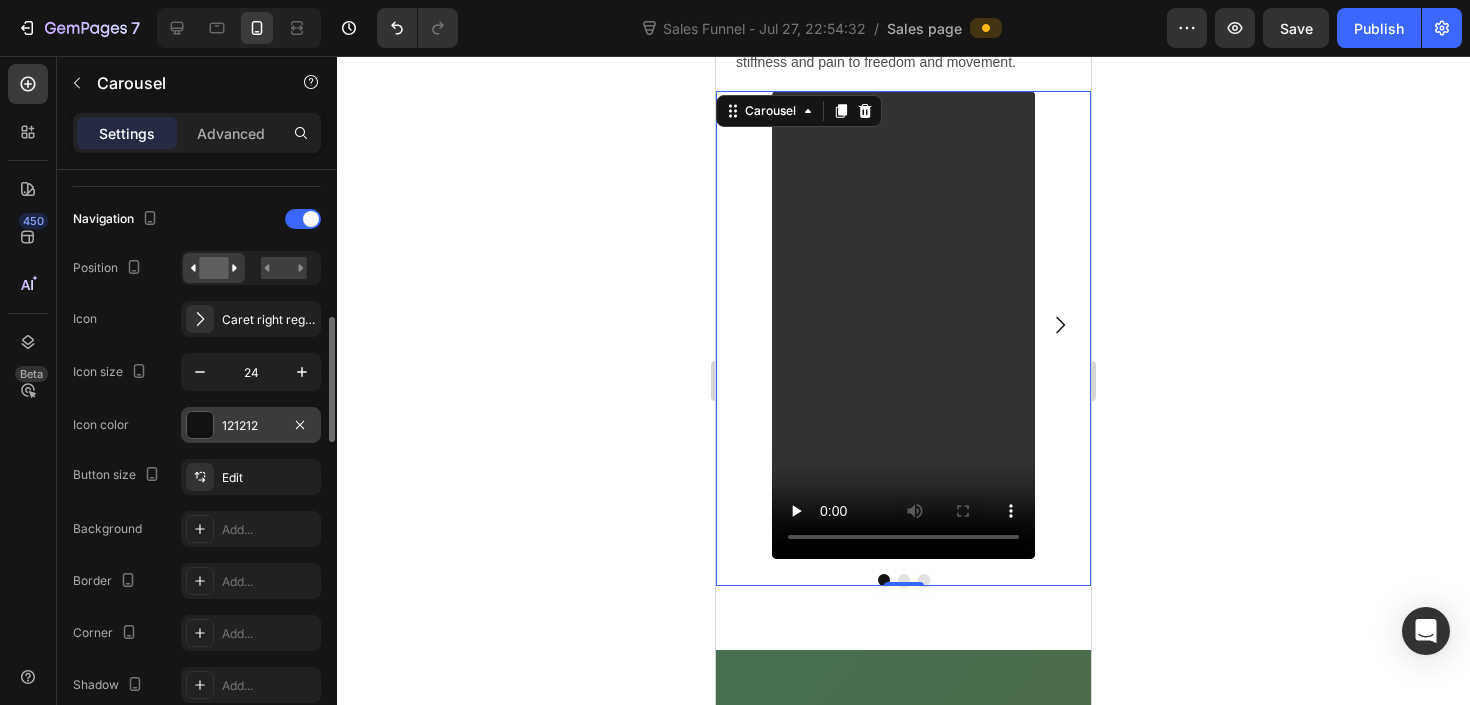 scroll, scrollTop: 677, scrollLeft: 0, axis: vertical 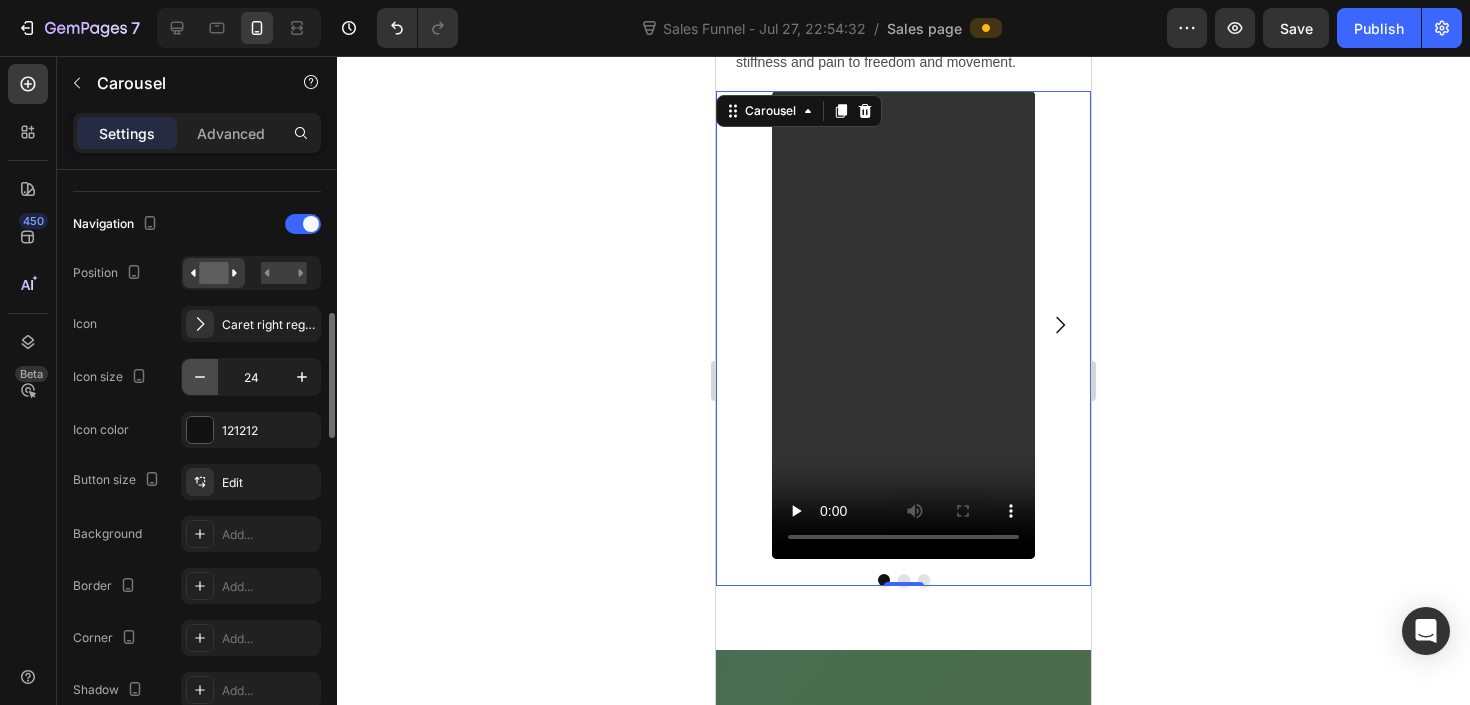 click at bounding box center [200, 377] 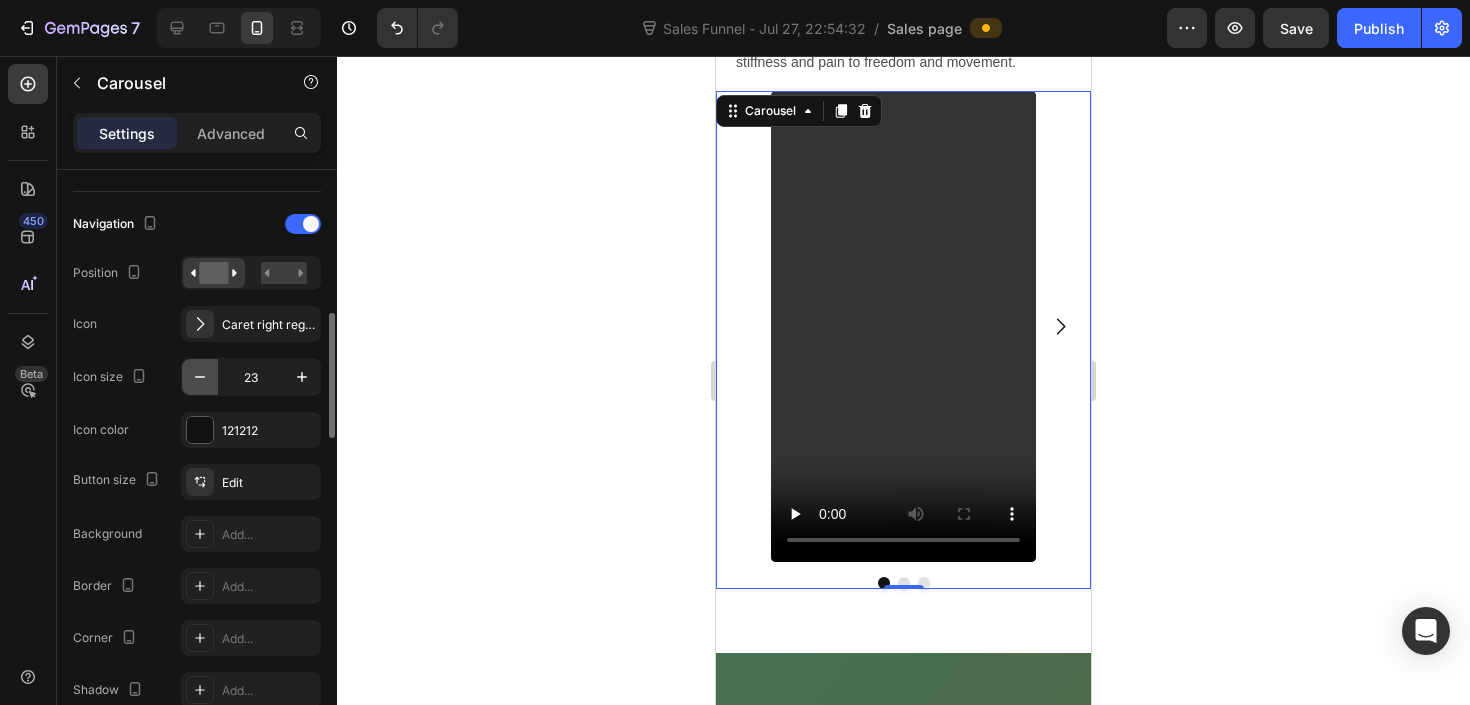 click at bounding box center (200, 377) 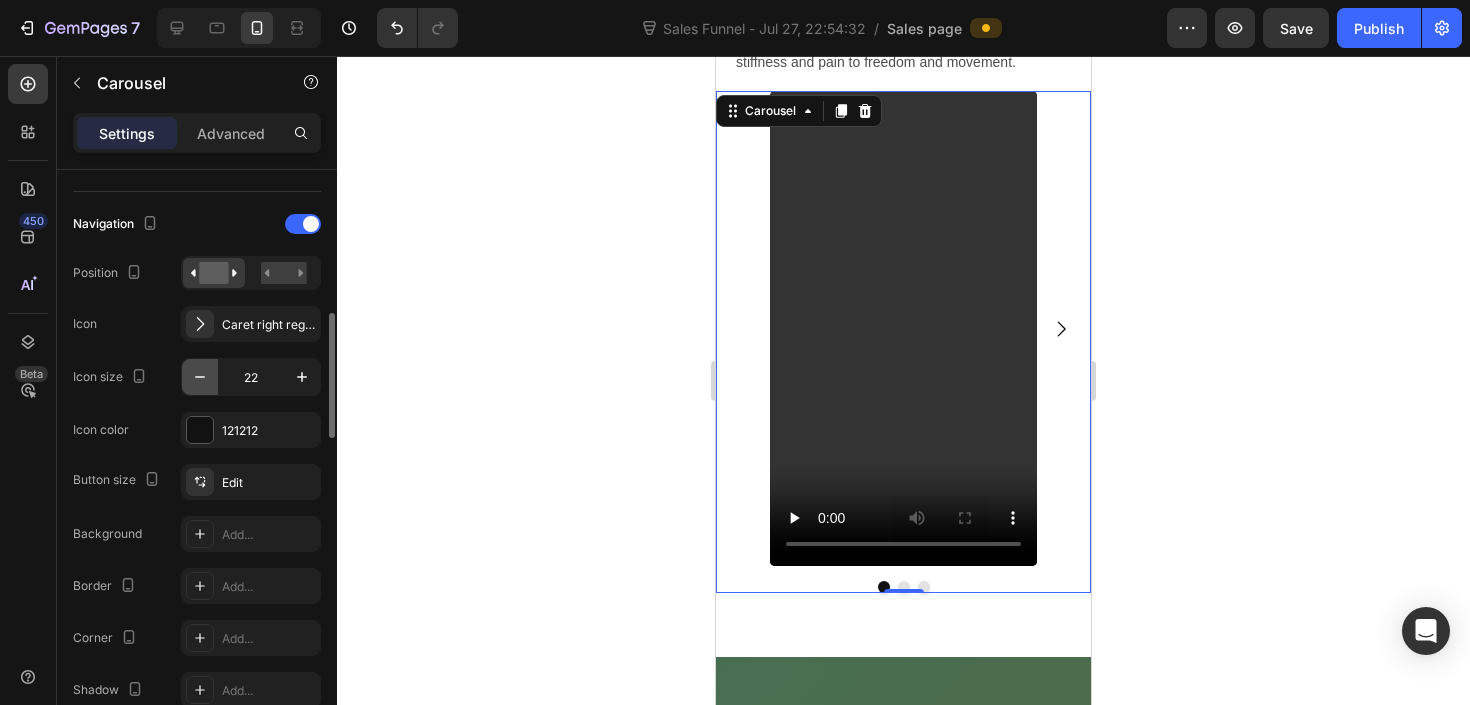 click at bounding box center [200, 377] 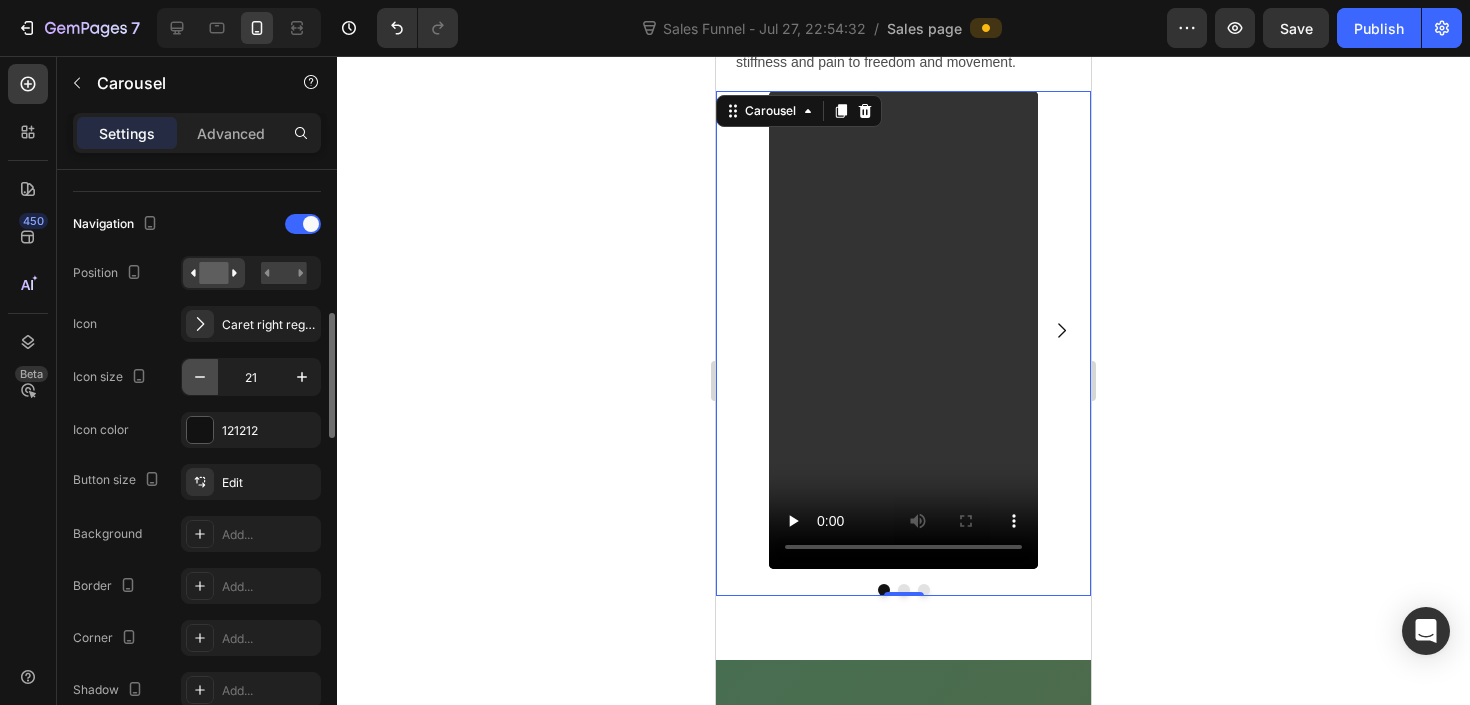 click at bounding box center (200, 377) 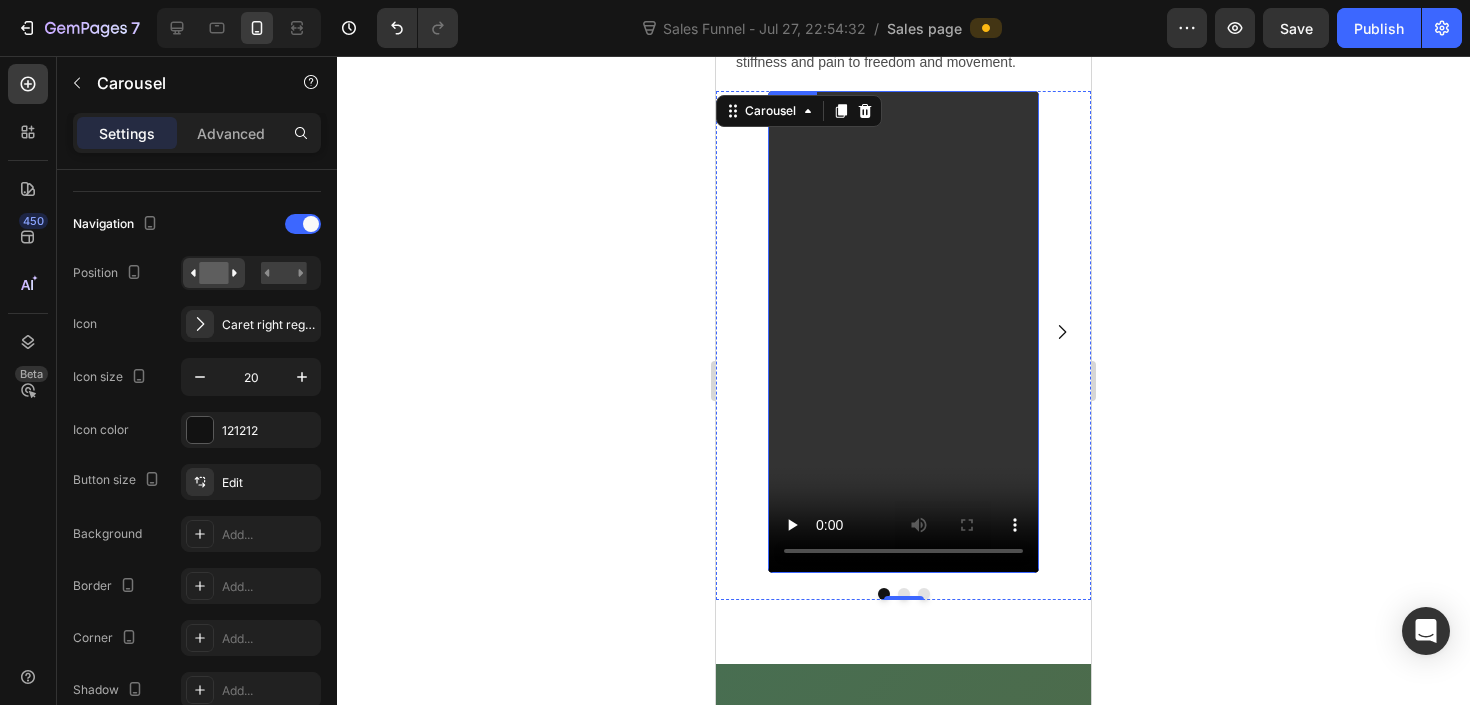 scroll, scrollTop: 2298, scrollLeft: 0, axis: vertical 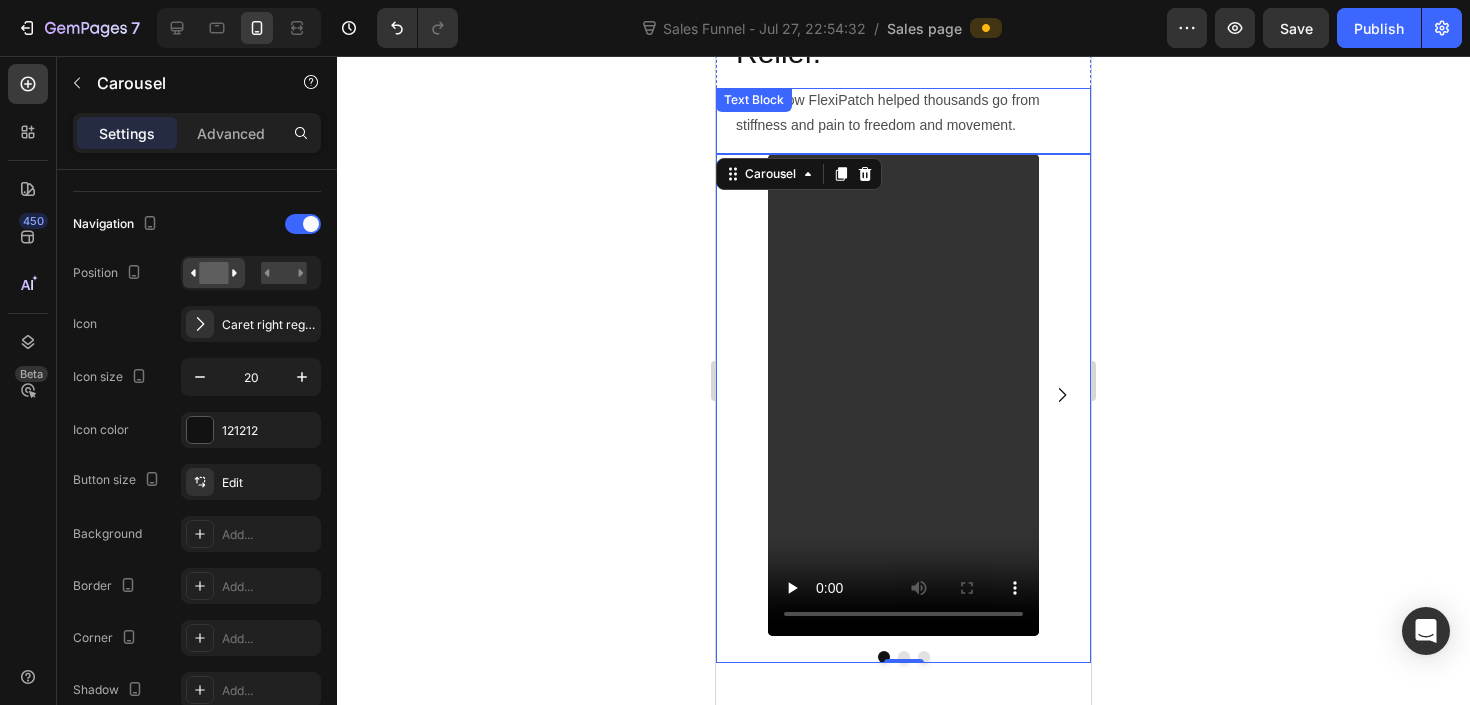 click on "Watch how FlexiPatch helped thousands go from stiffness and pain to freedom and movement." at bounding box center (903, 113) 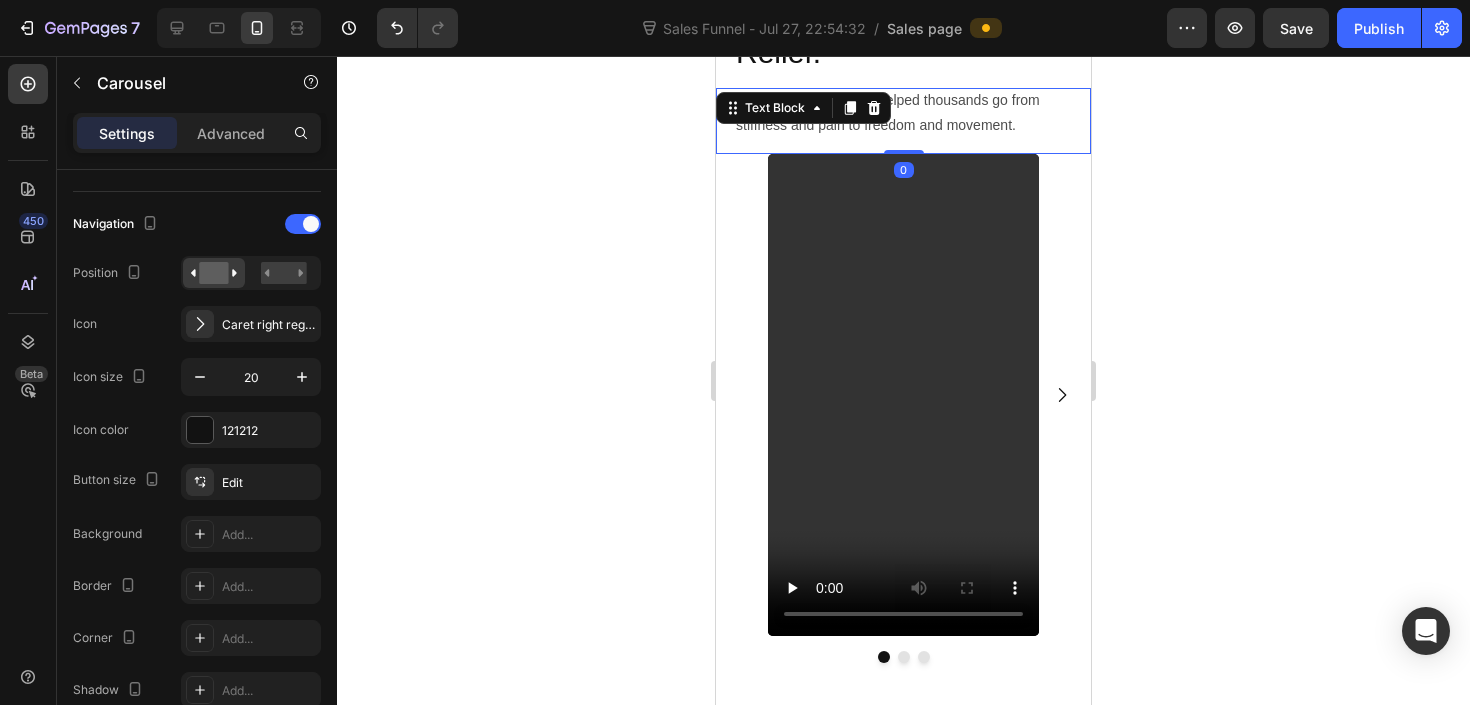 scroll, scrollTop: 0, scrollLeft: 0, axis: both 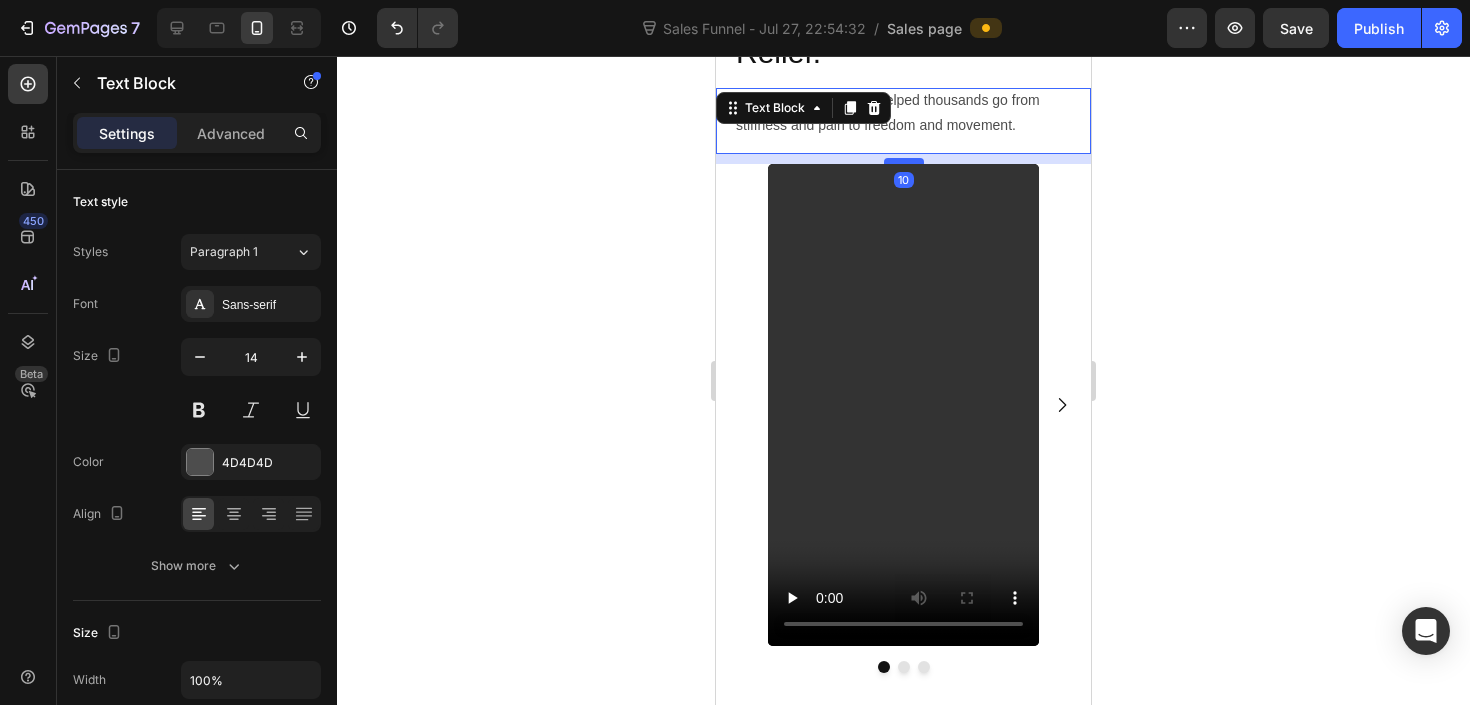 click at bounding box center [904, 161] 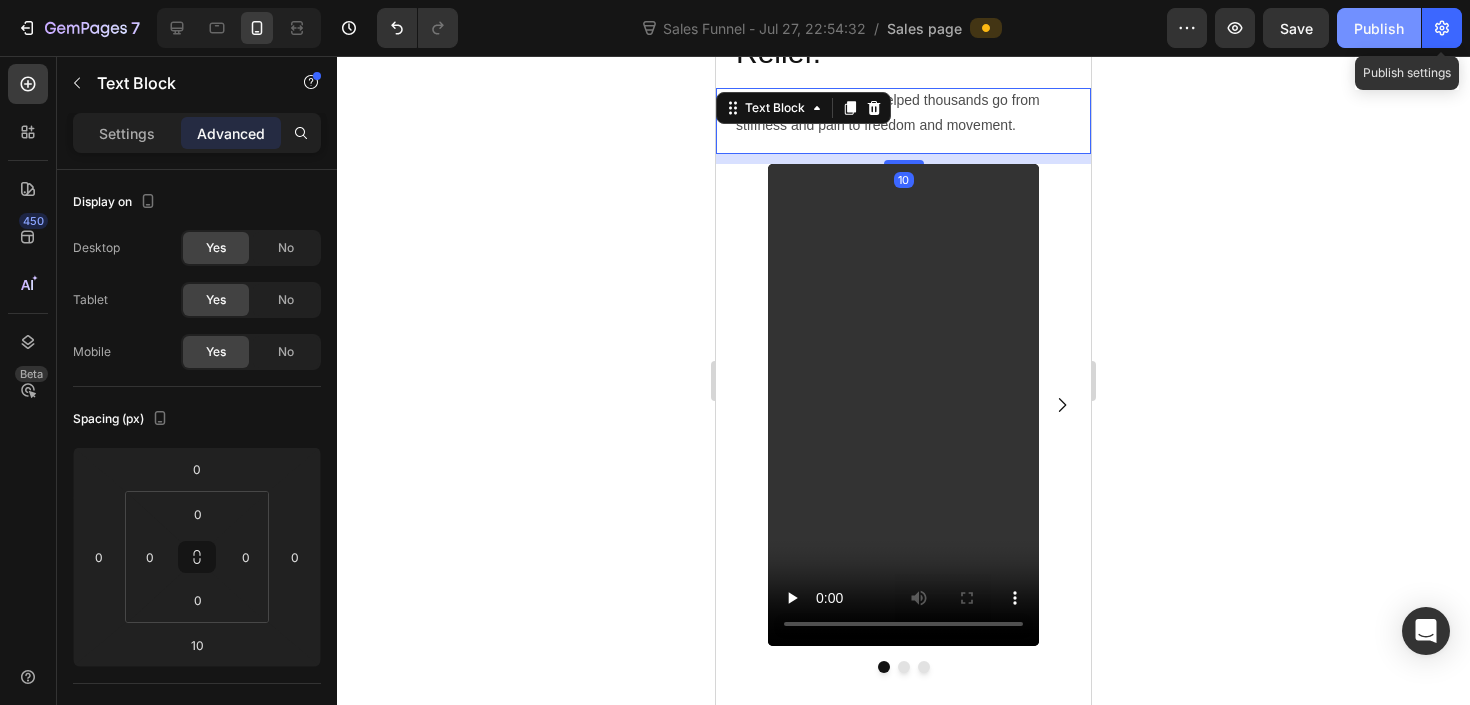 click on "Publish" at bounding box center (1379, 28) 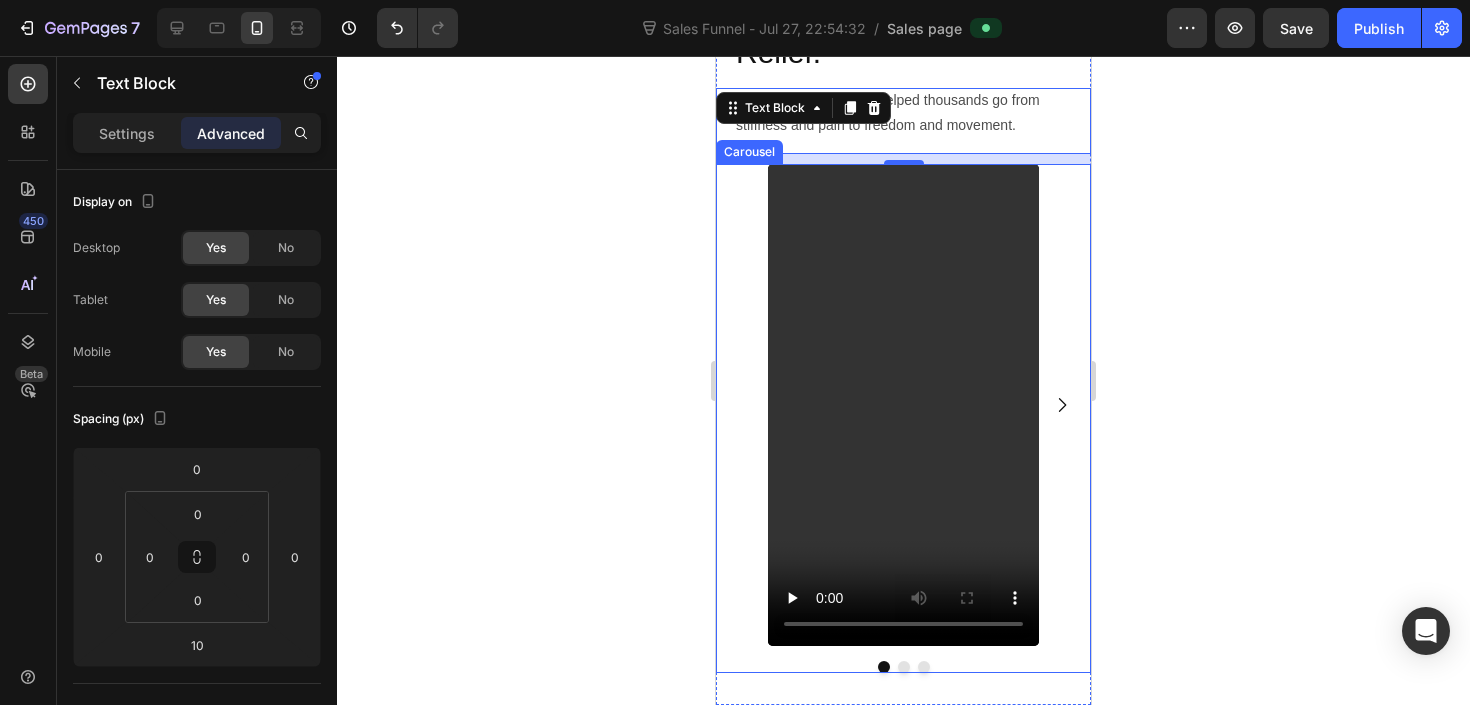 click on "Video Video Video" at bounding box center [903, 405] 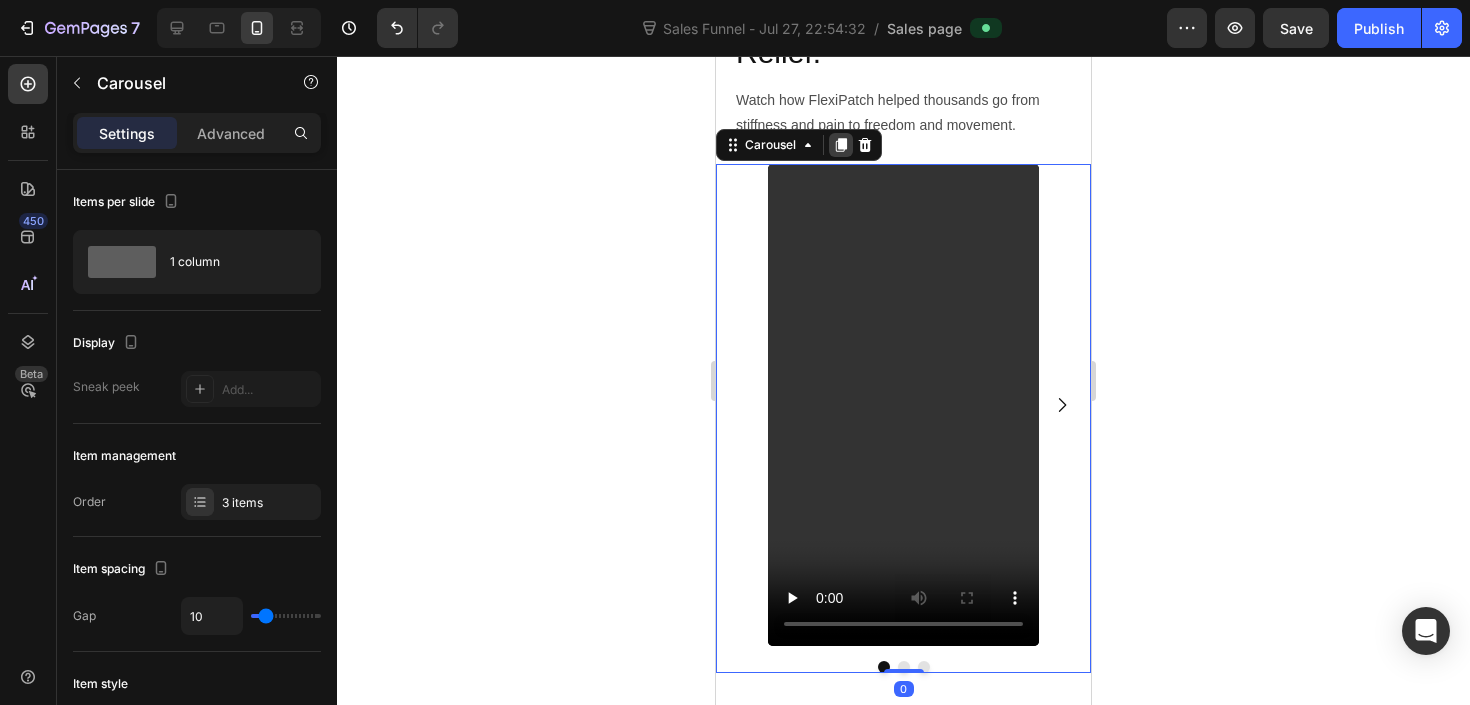 click 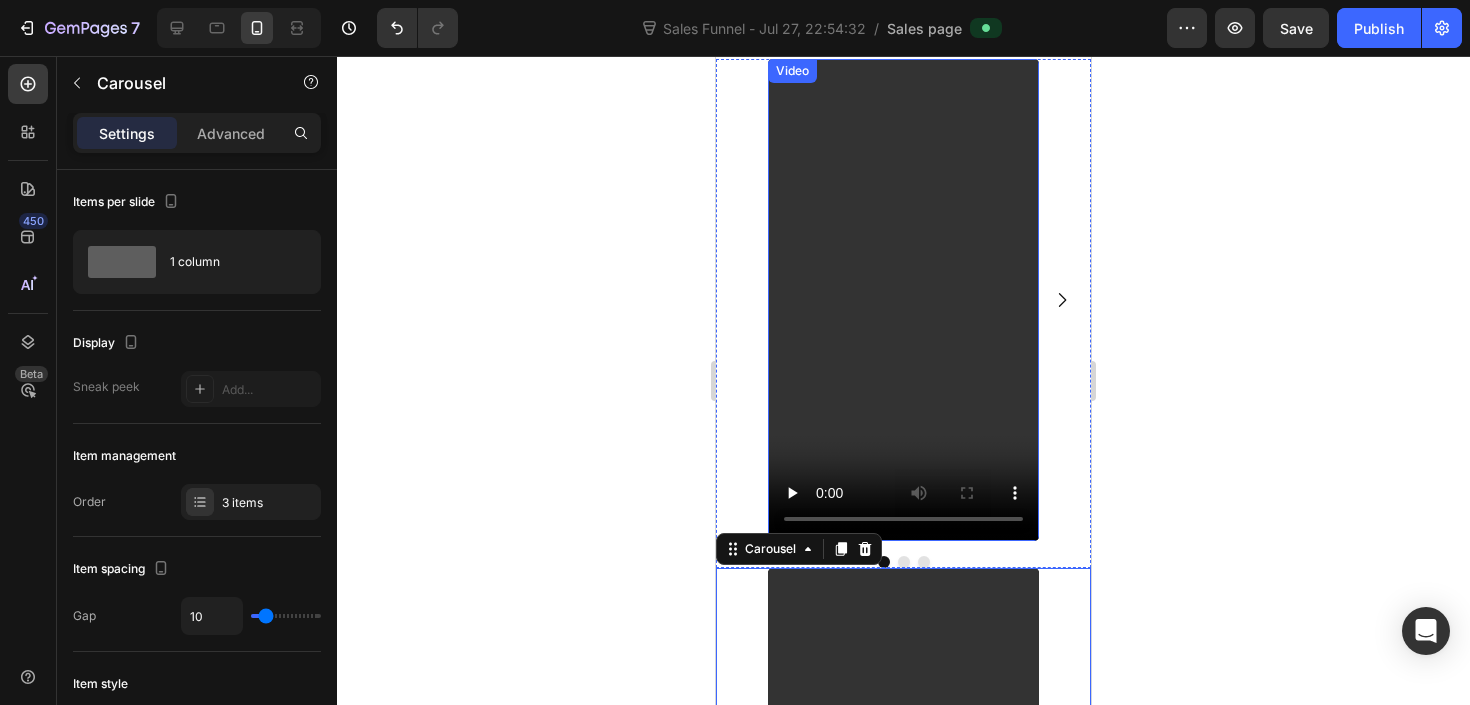 scroll, scrollTop: 2308, scrollLeft: 0, axis: vertical 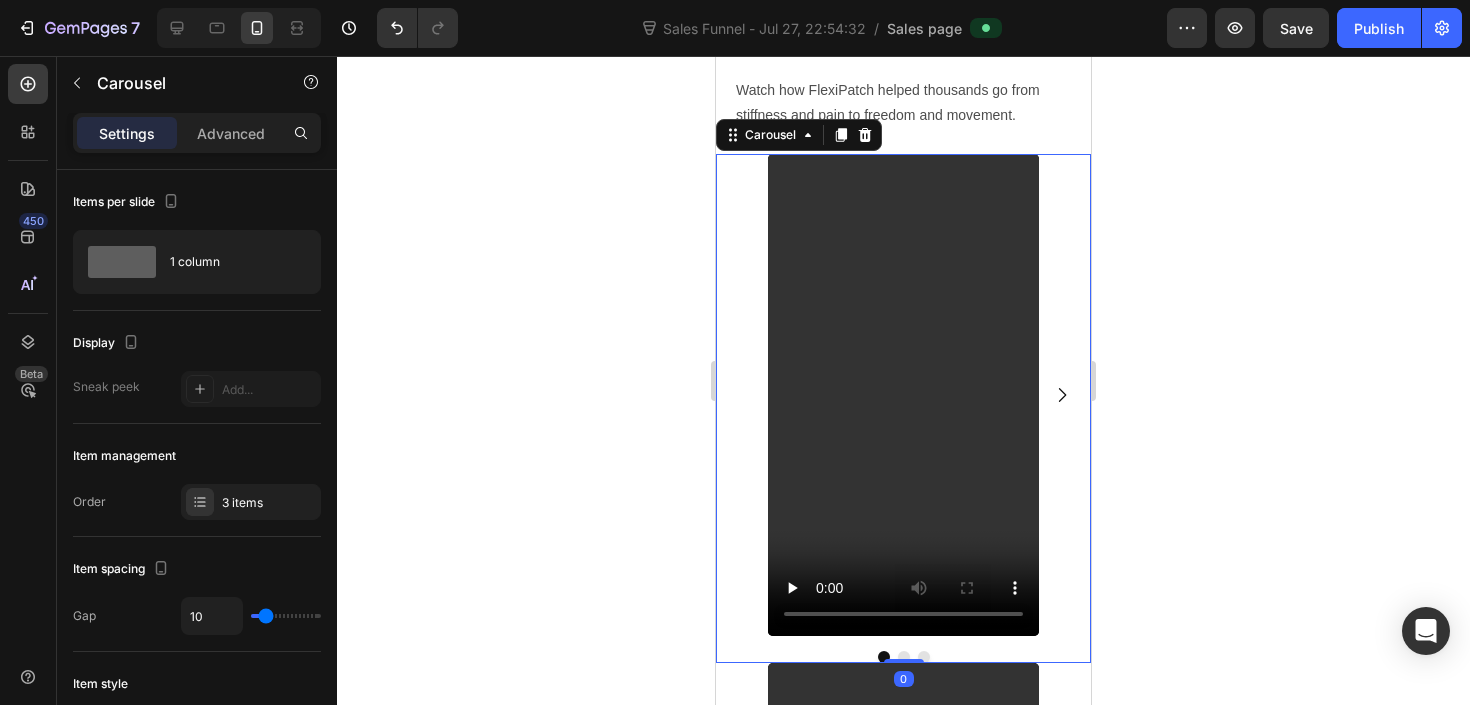 click on "Video Video Video" at bounding box center (903, 395) 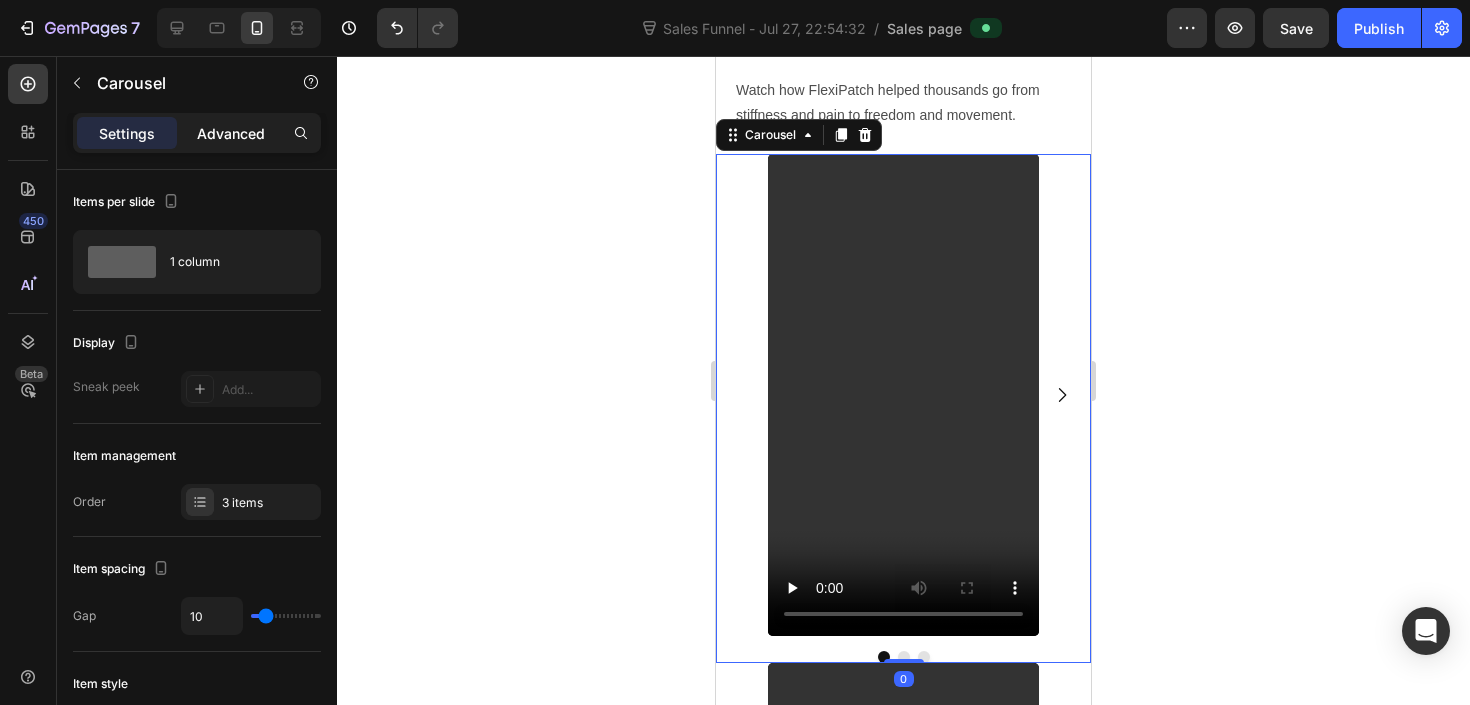 click on "Advanced" at bounding box center (231, 133) 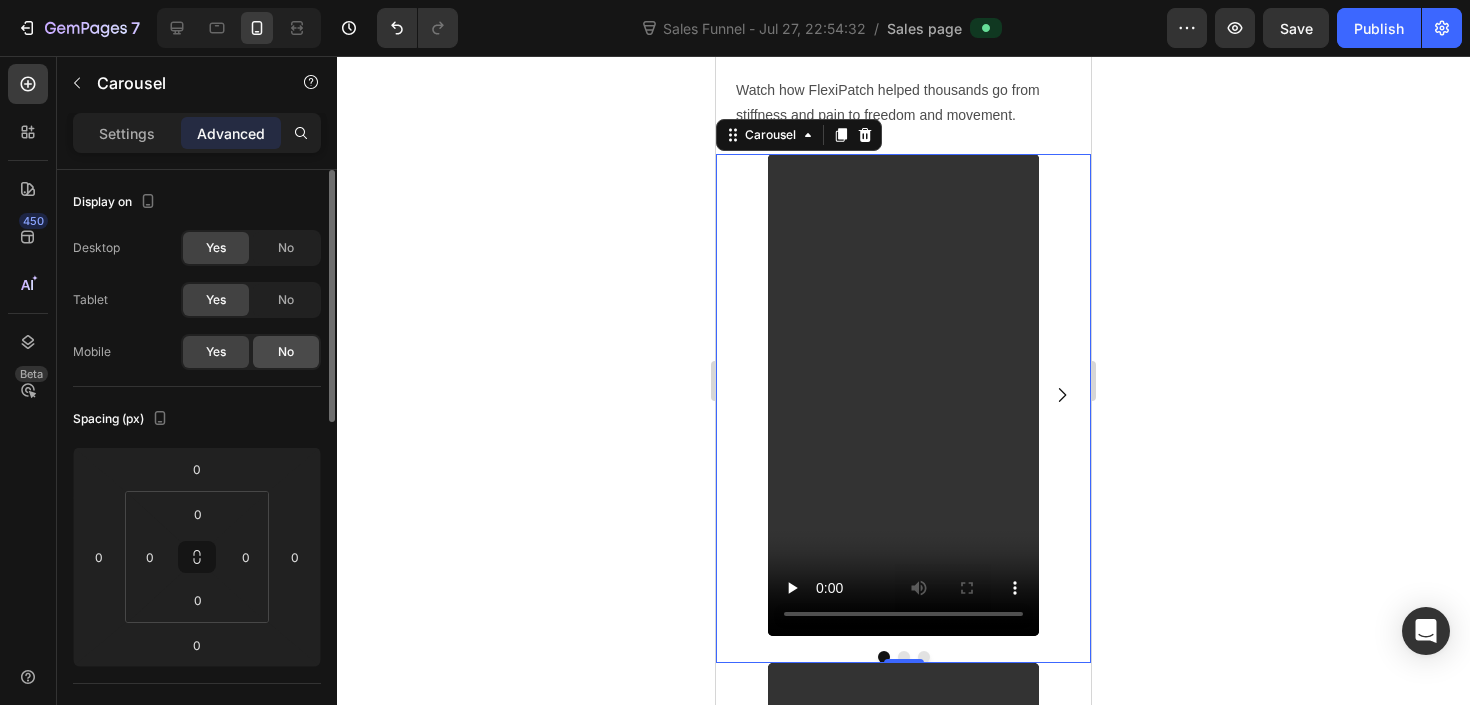 click on "No" 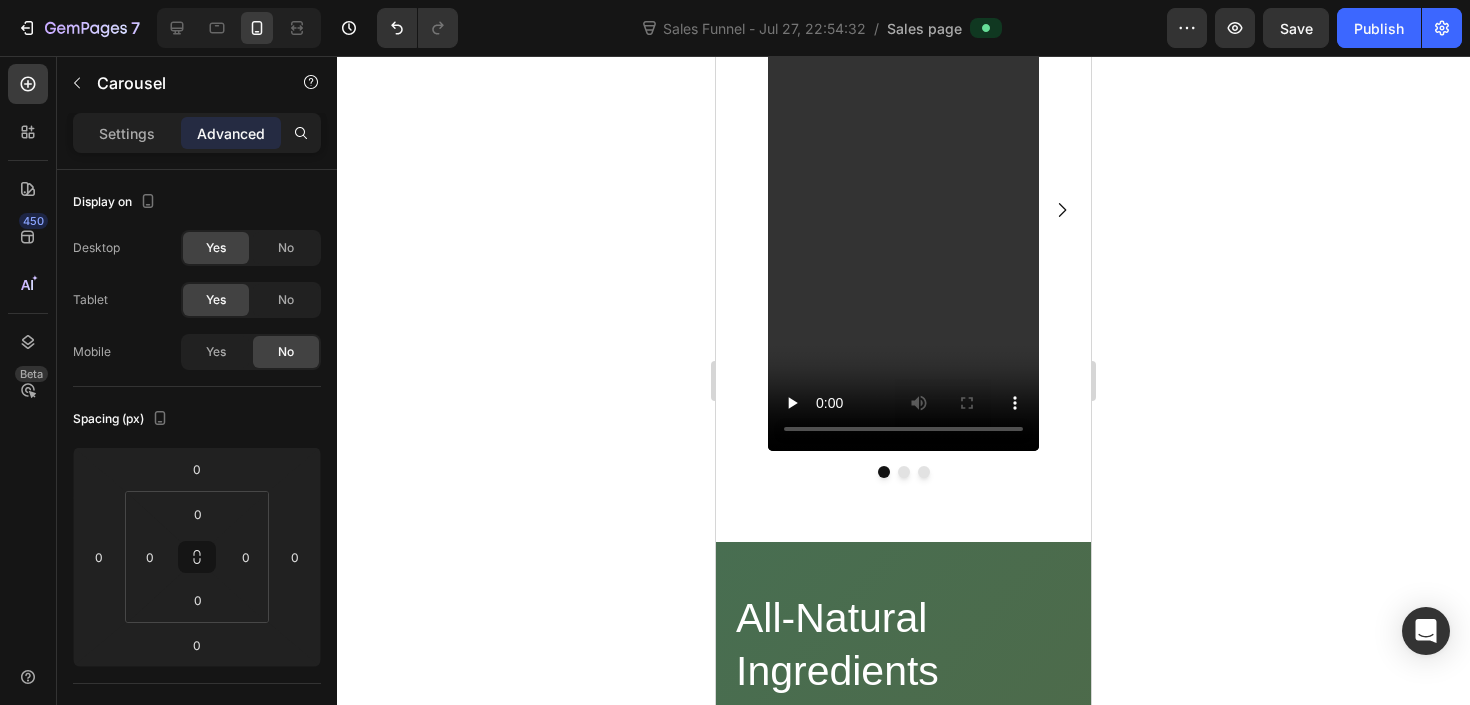 scroll, scrollTop: 2393, scrollLeft: 0, axis: vertical 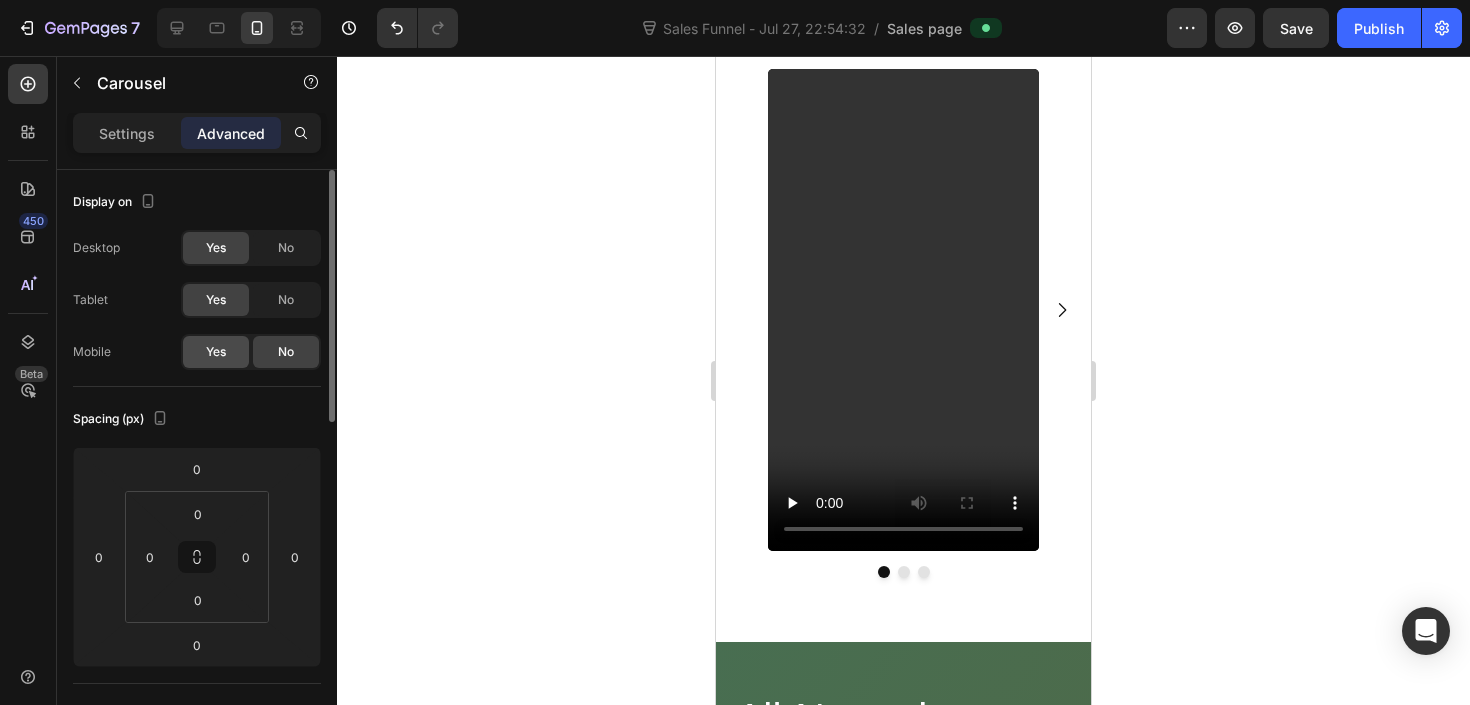 click on "Yes" 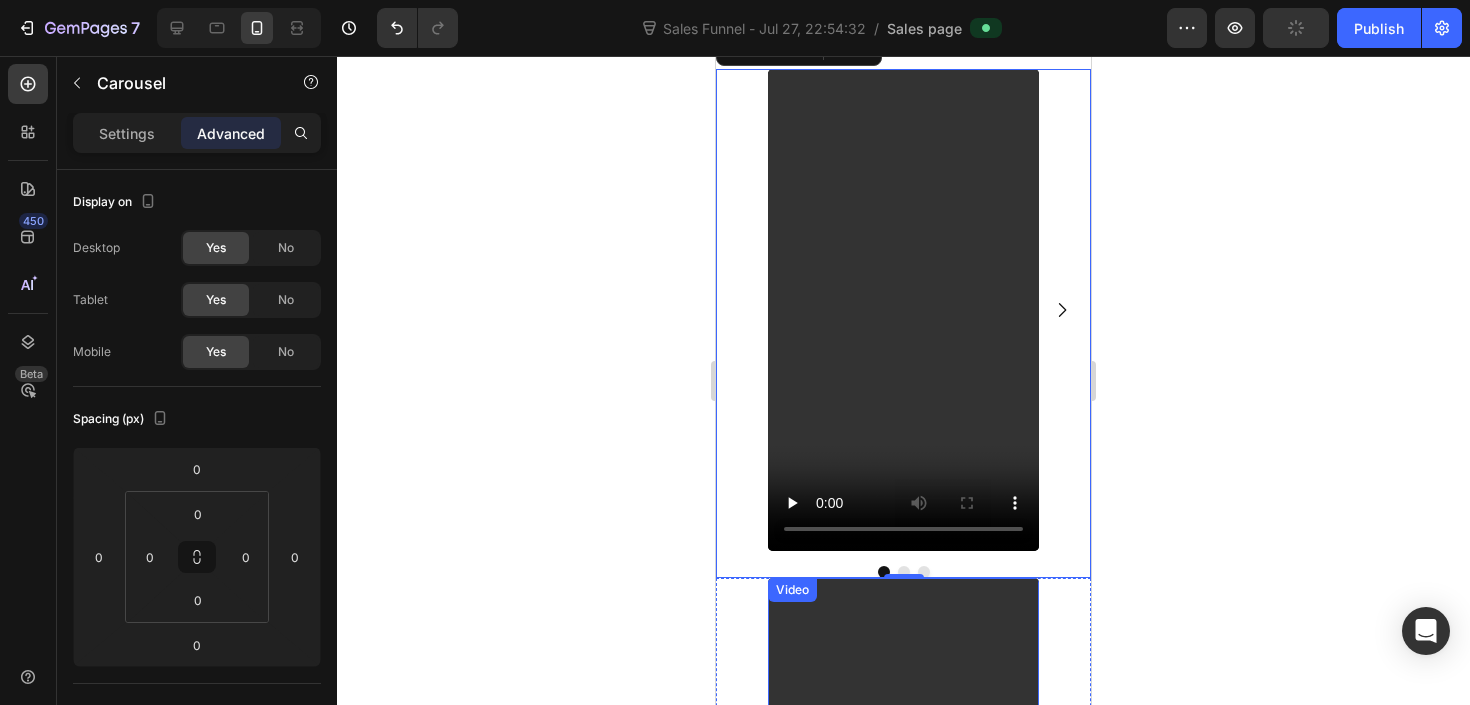 scroll, scrollTop: 2613, scrollLeft: 0, axis: vertical 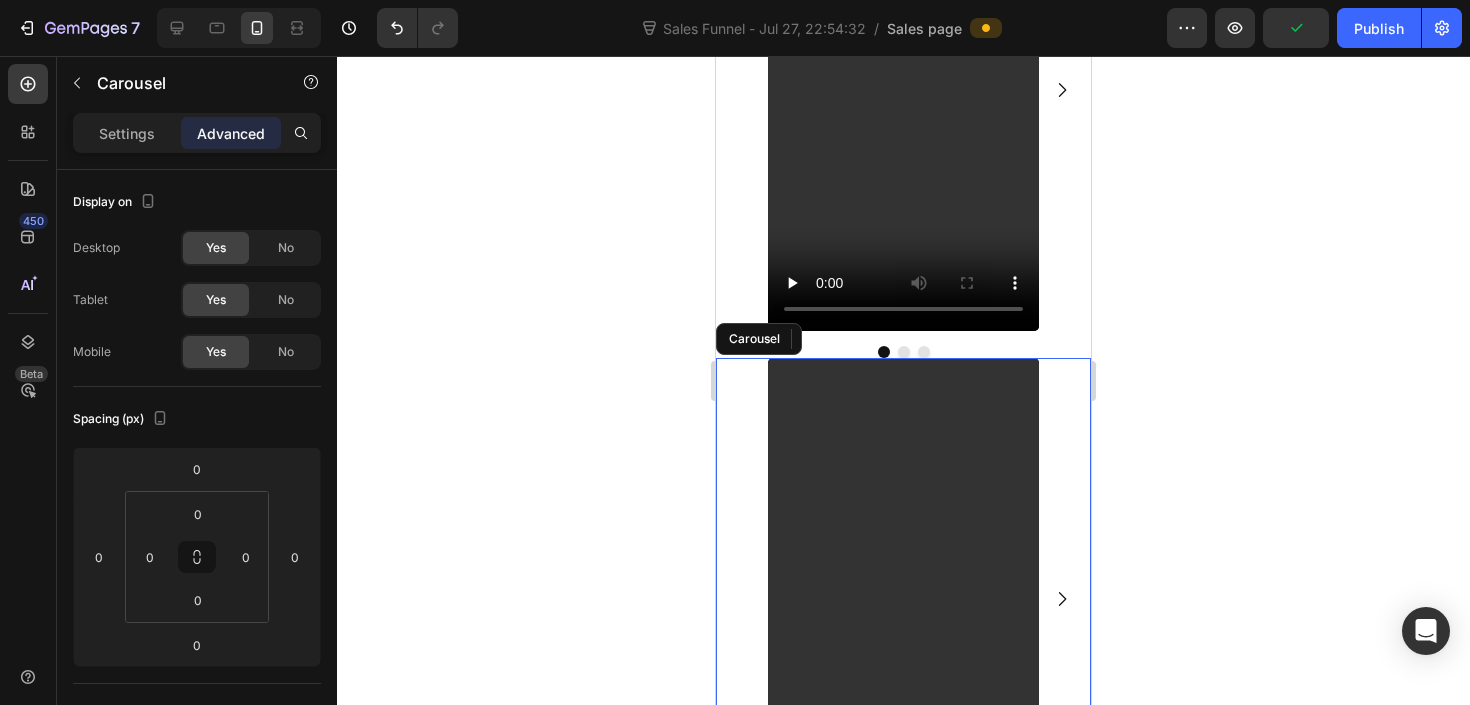 click on "Video Video Video" at bounding box center [903, 599] 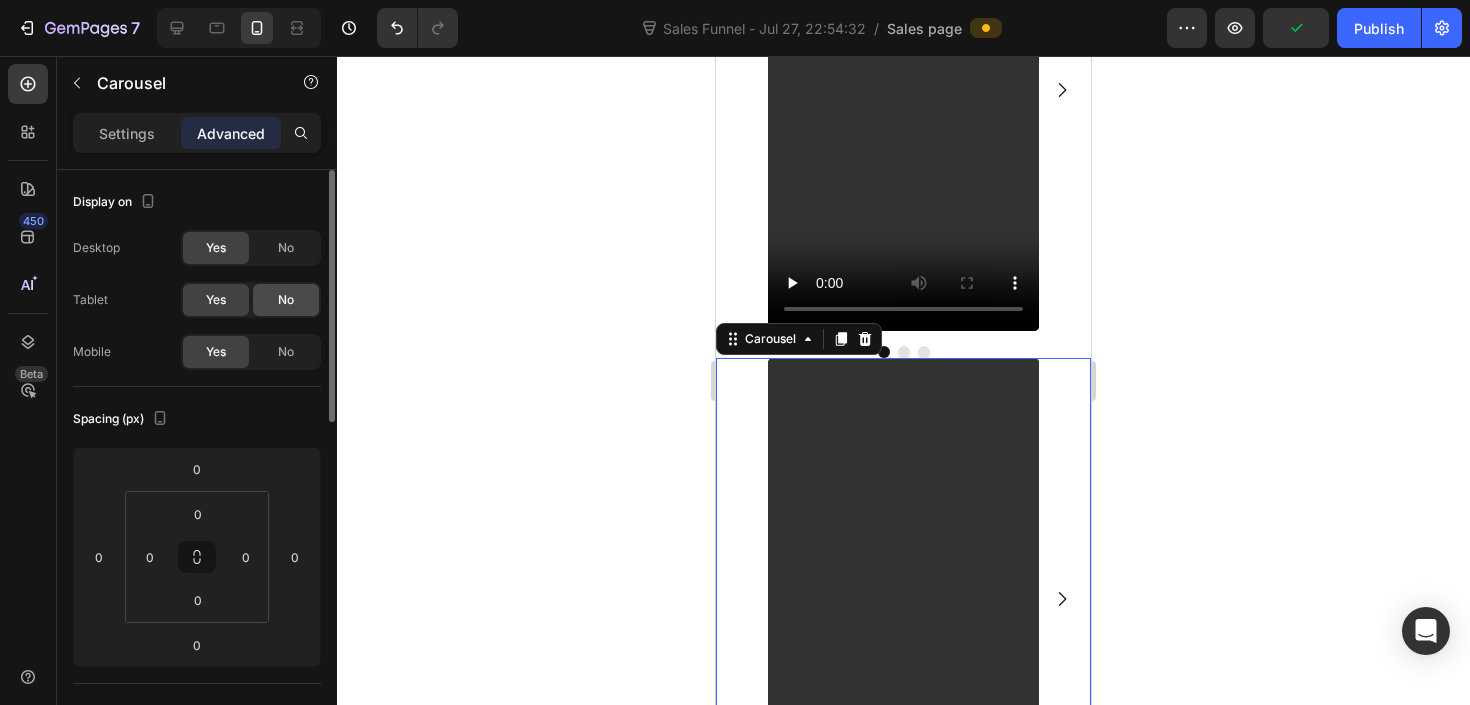 click on "No" 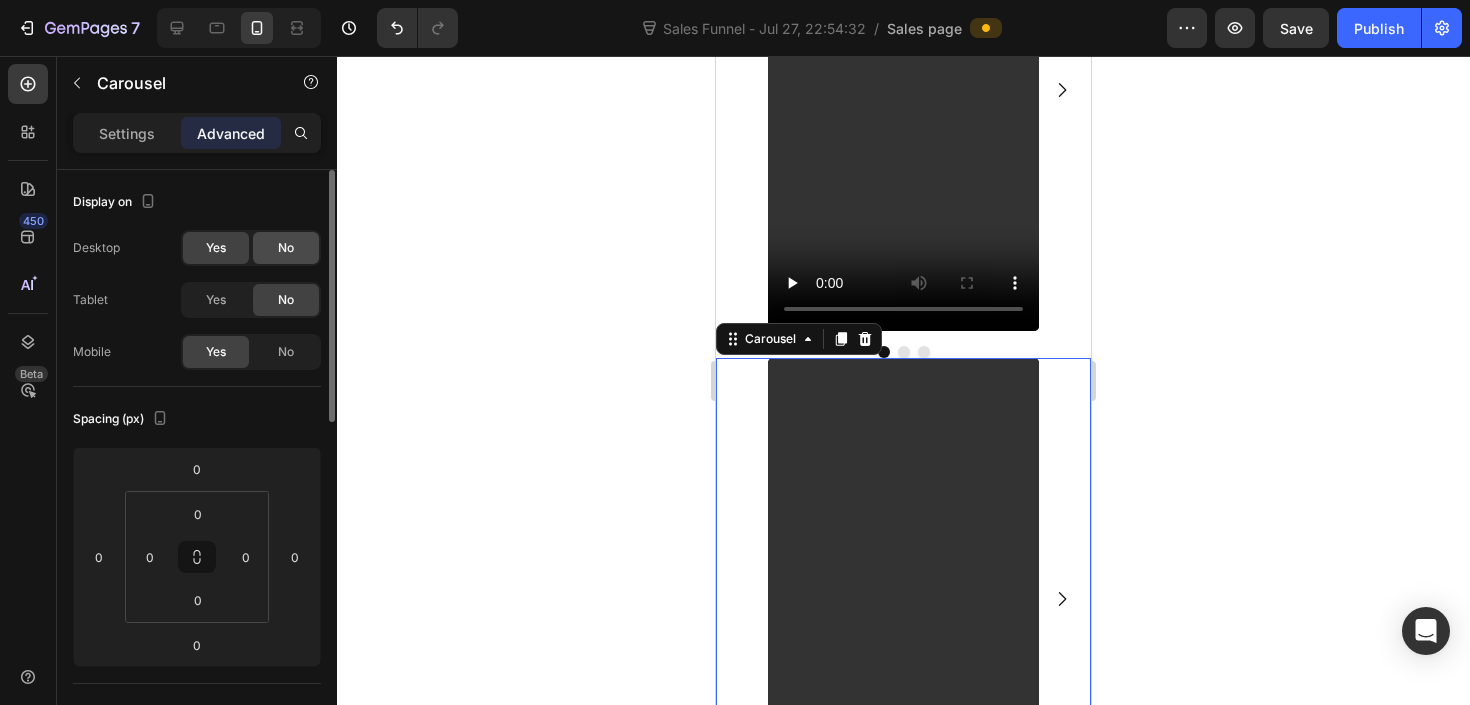 drag, startPoint x: 290, startPoint y: 256, endPoint x: 108, endPoint y: 255, distance: 182.00275 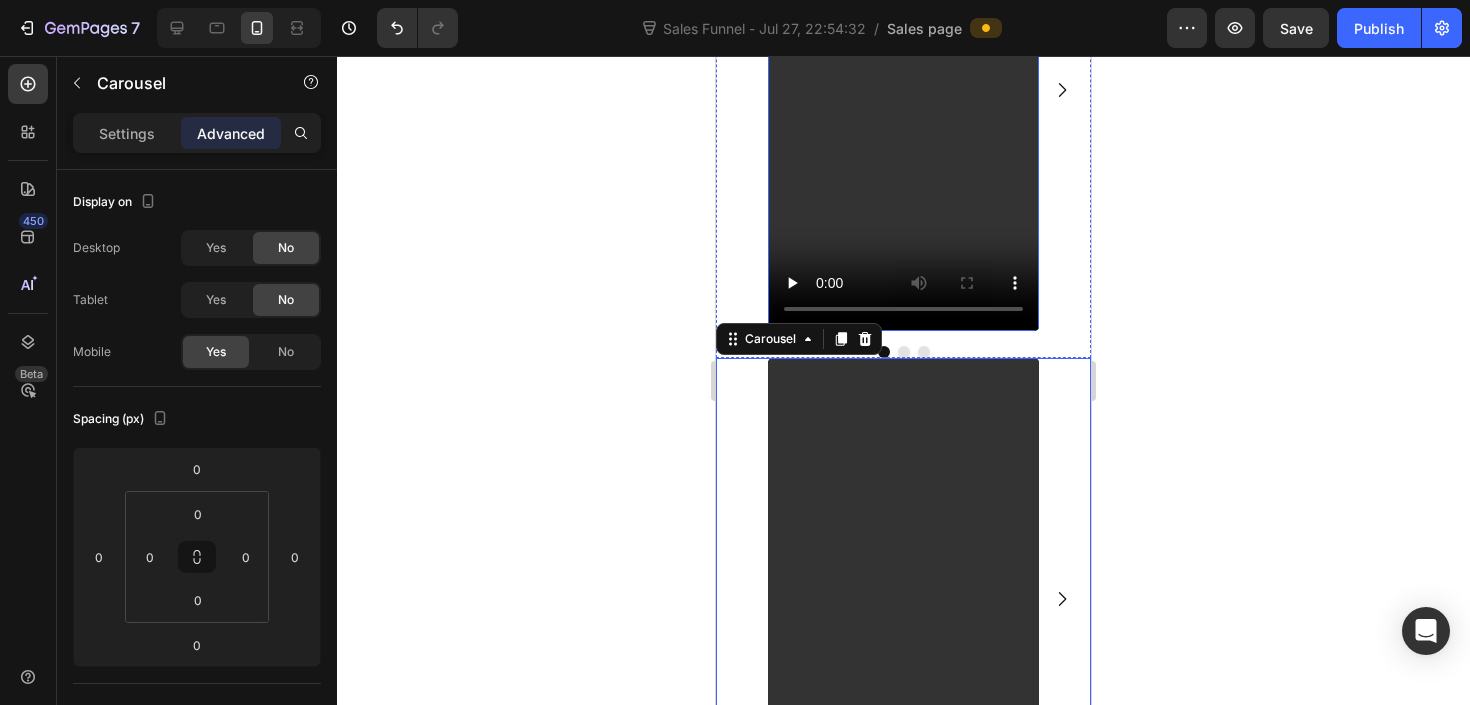 scroll, scrollTop: 2469, scrollLeft: 0, axis: vertical 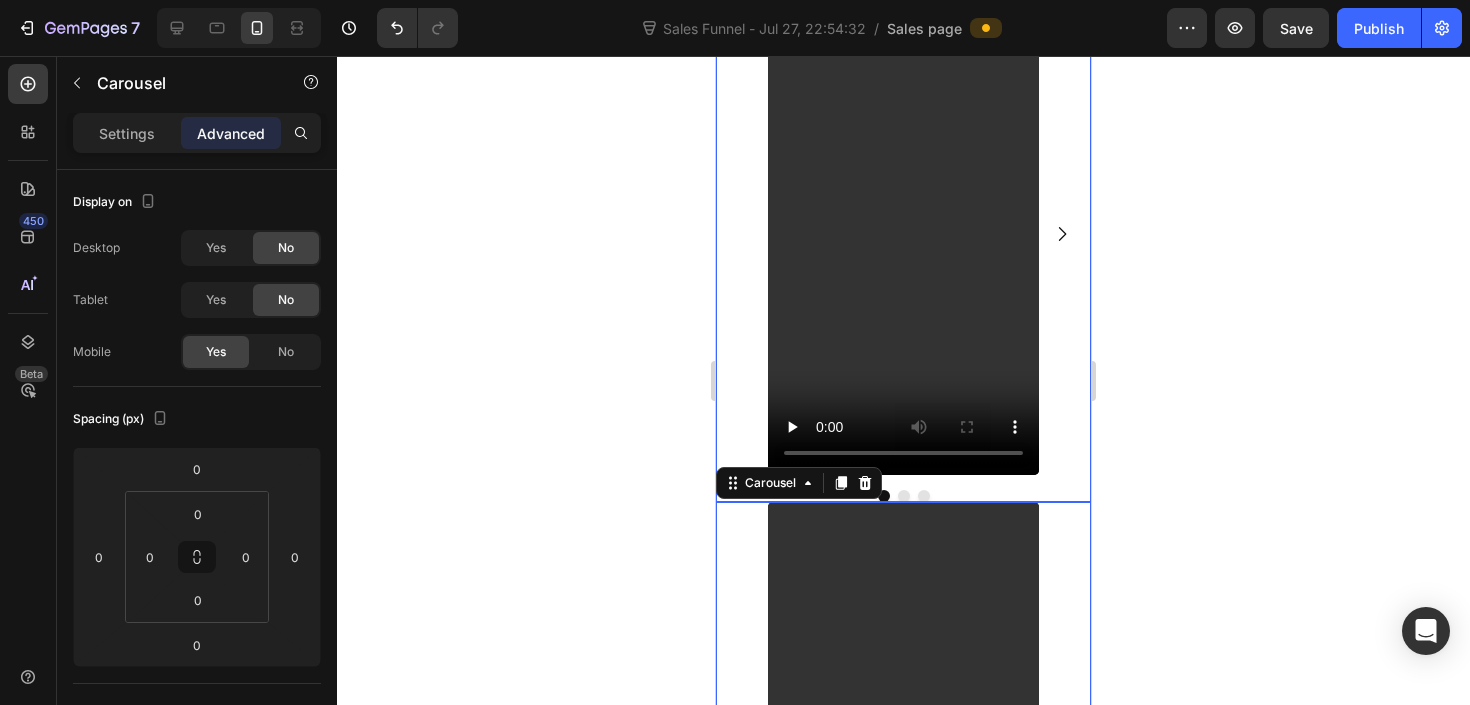 click on "Video Video Video" at bounding box center (903, 234) 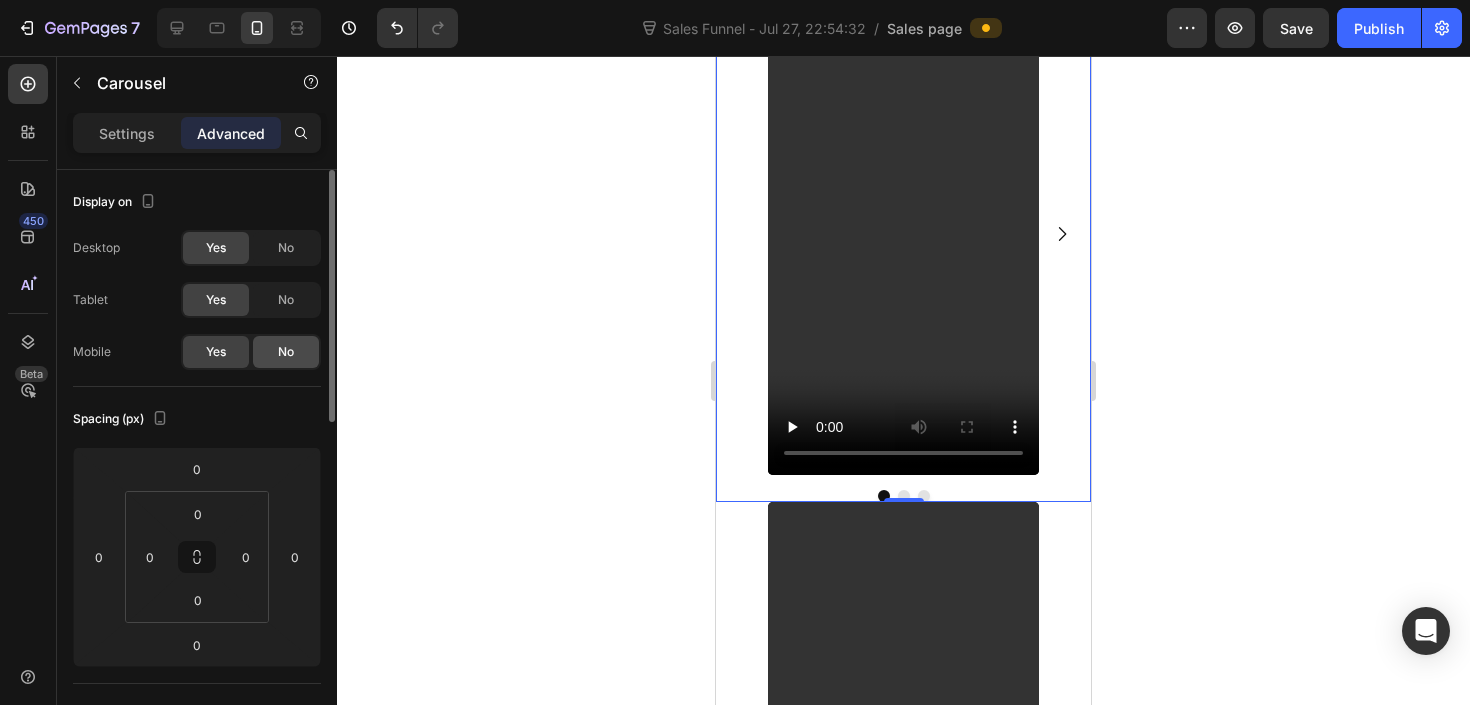 click on "No" 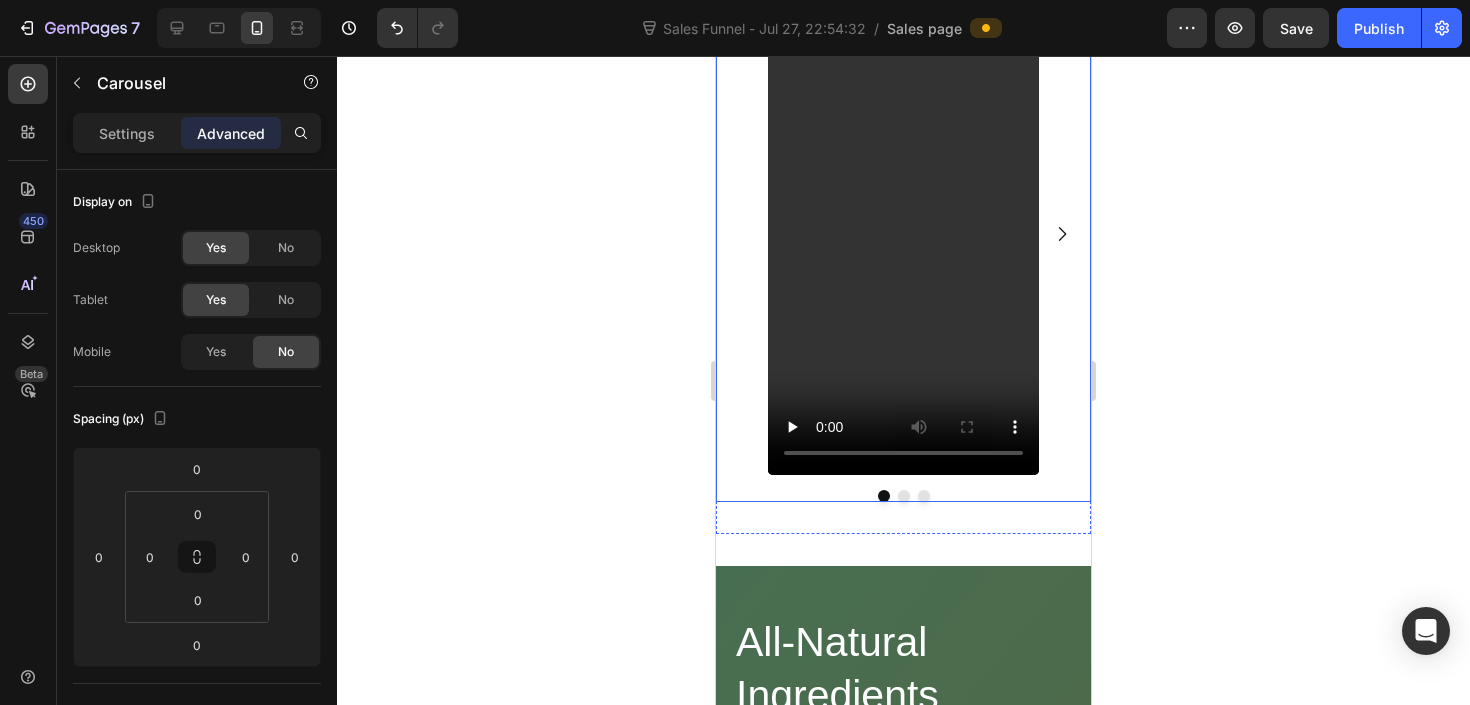 scroll, scrollTop: 2351, scrollLeft: 0, axis: vertical 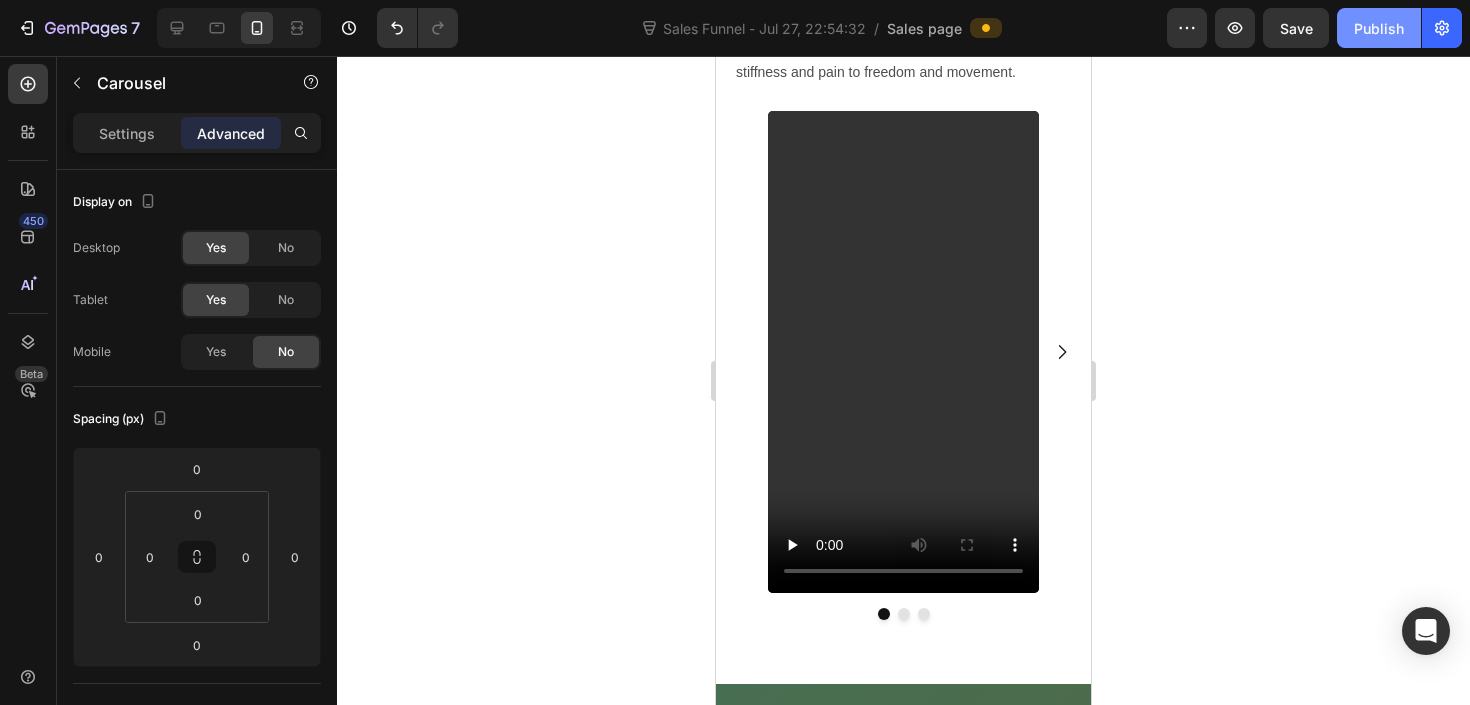 click on "Publish" at bounding box center (1379, 28) 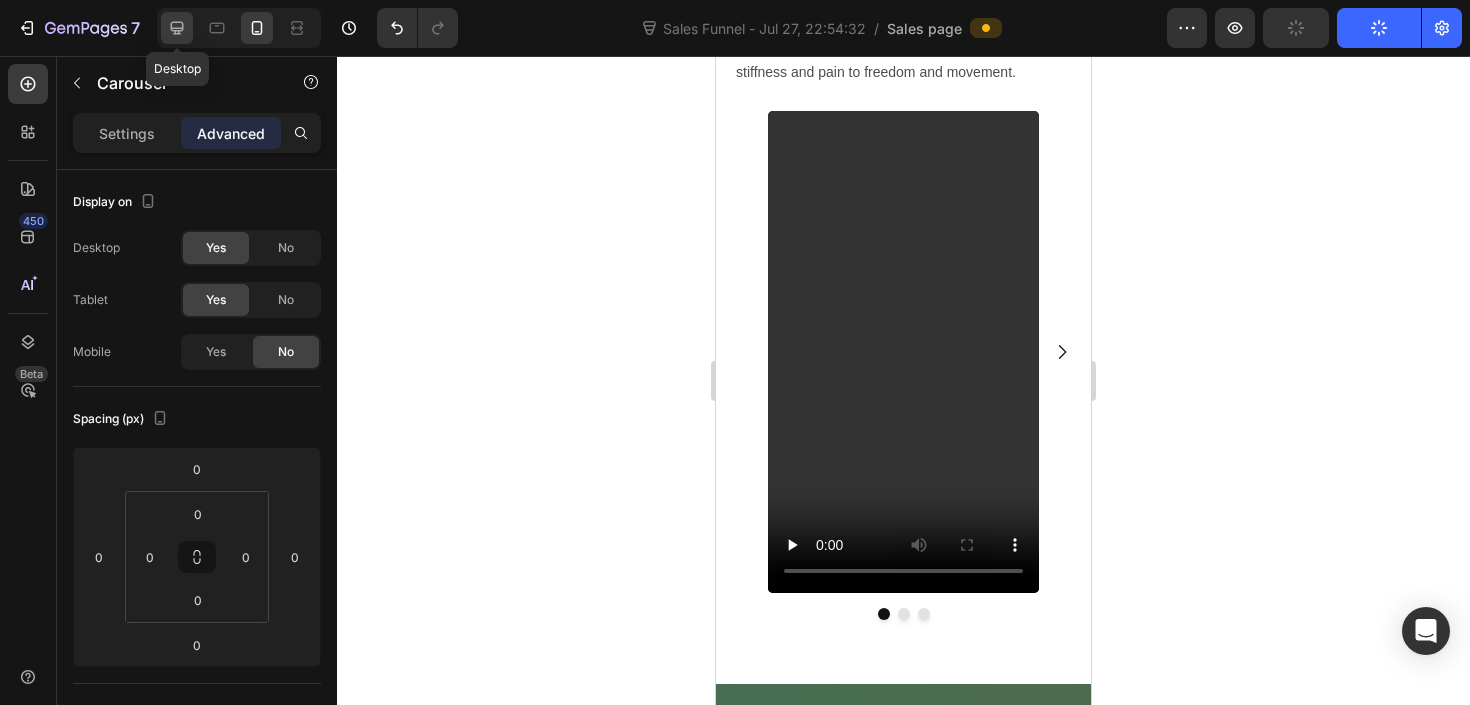 click 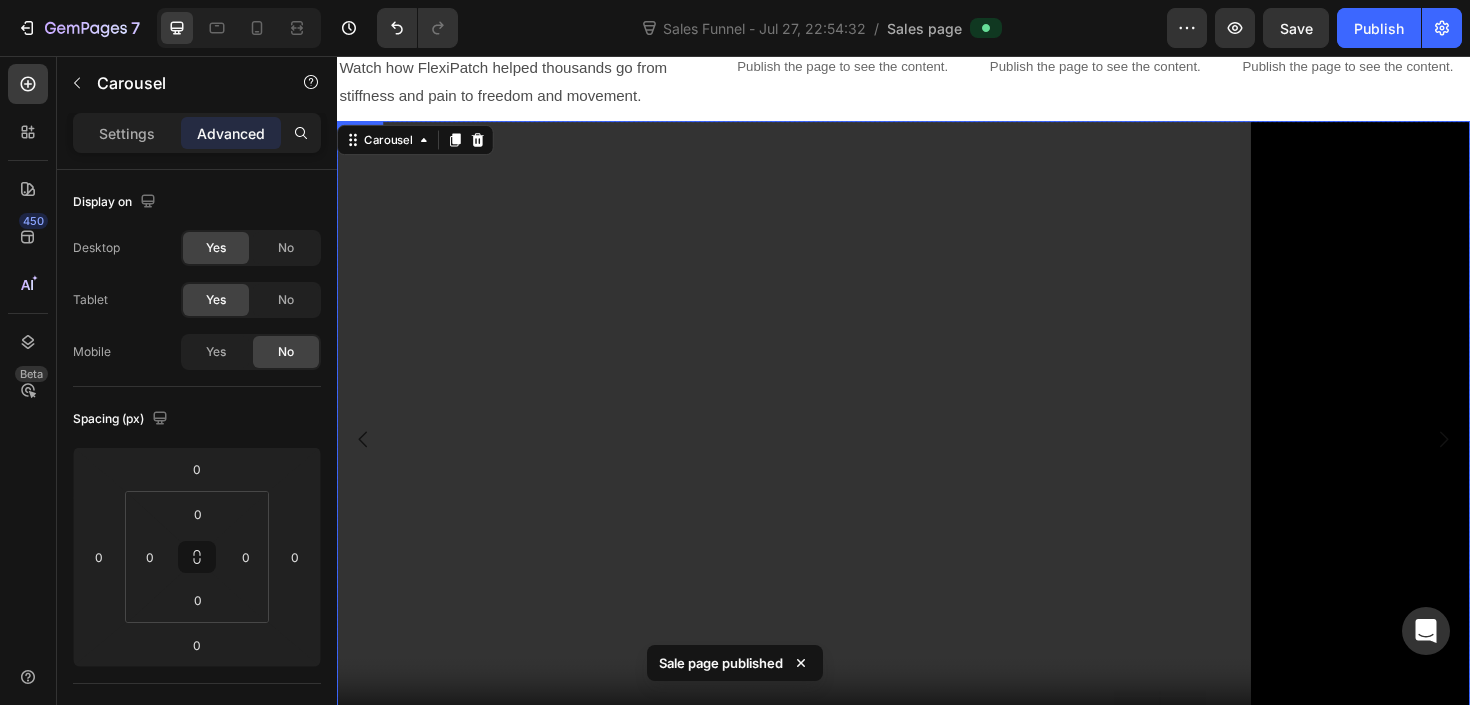 scroll, scrollTop: 1987, scrollLeft: 0, axis: vertical 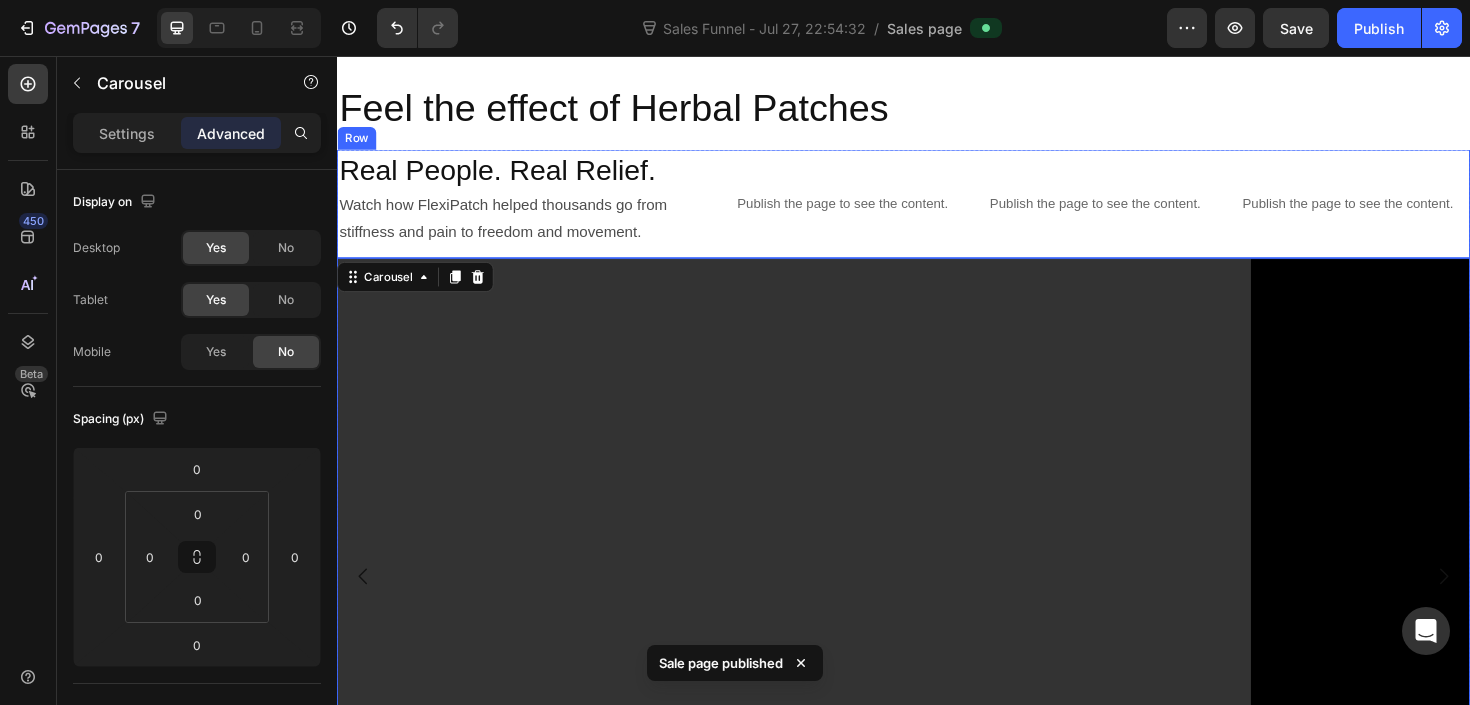 click on "Publish the page to see the content.
Custom Code
Publish the page to see the content.
Custom Code
Publish the page to see the content.
Custom Code Row" at bounding box center (1139, 212) 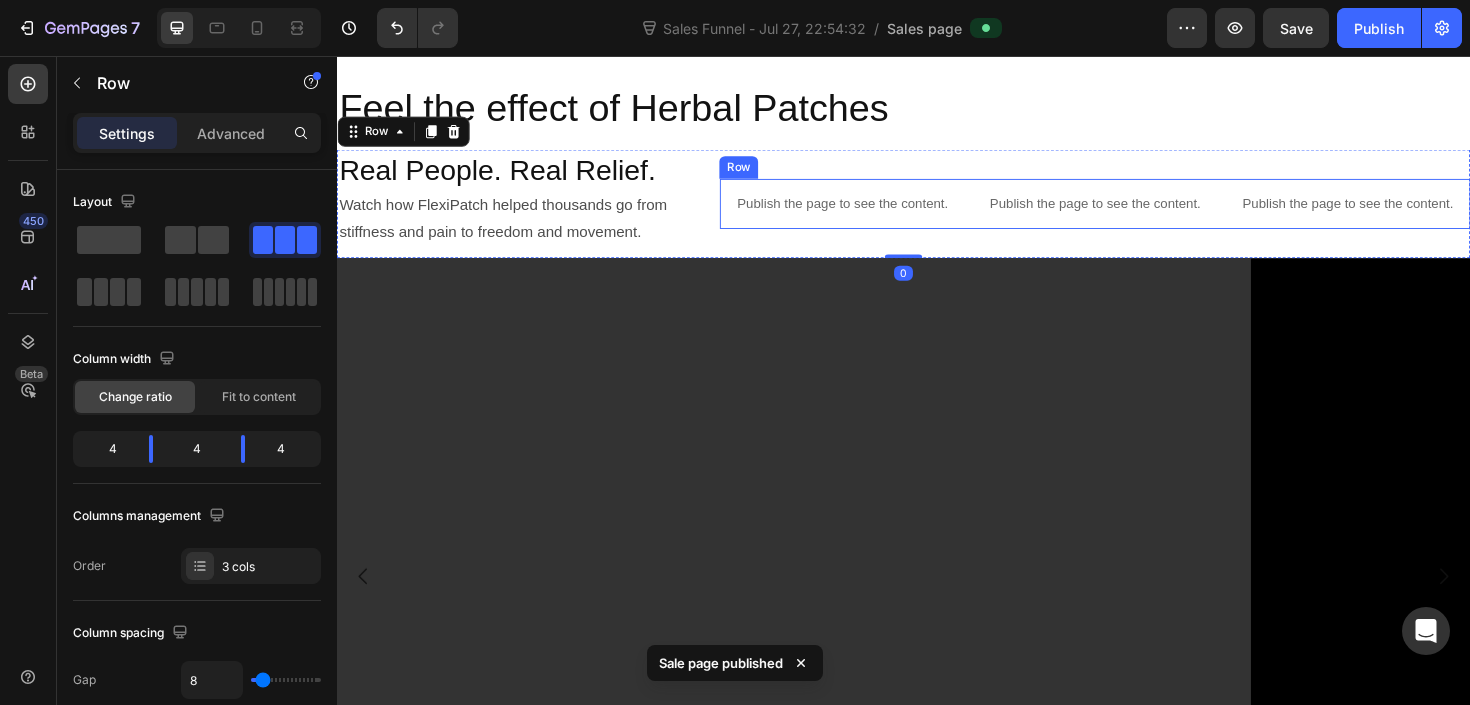 click on "Publish the page to see the content.
Custom Code
Publish the page to see the content.
Custom Code
Publish the page to see the content.
Custom Code Row" at bounding box center [1139, 212] 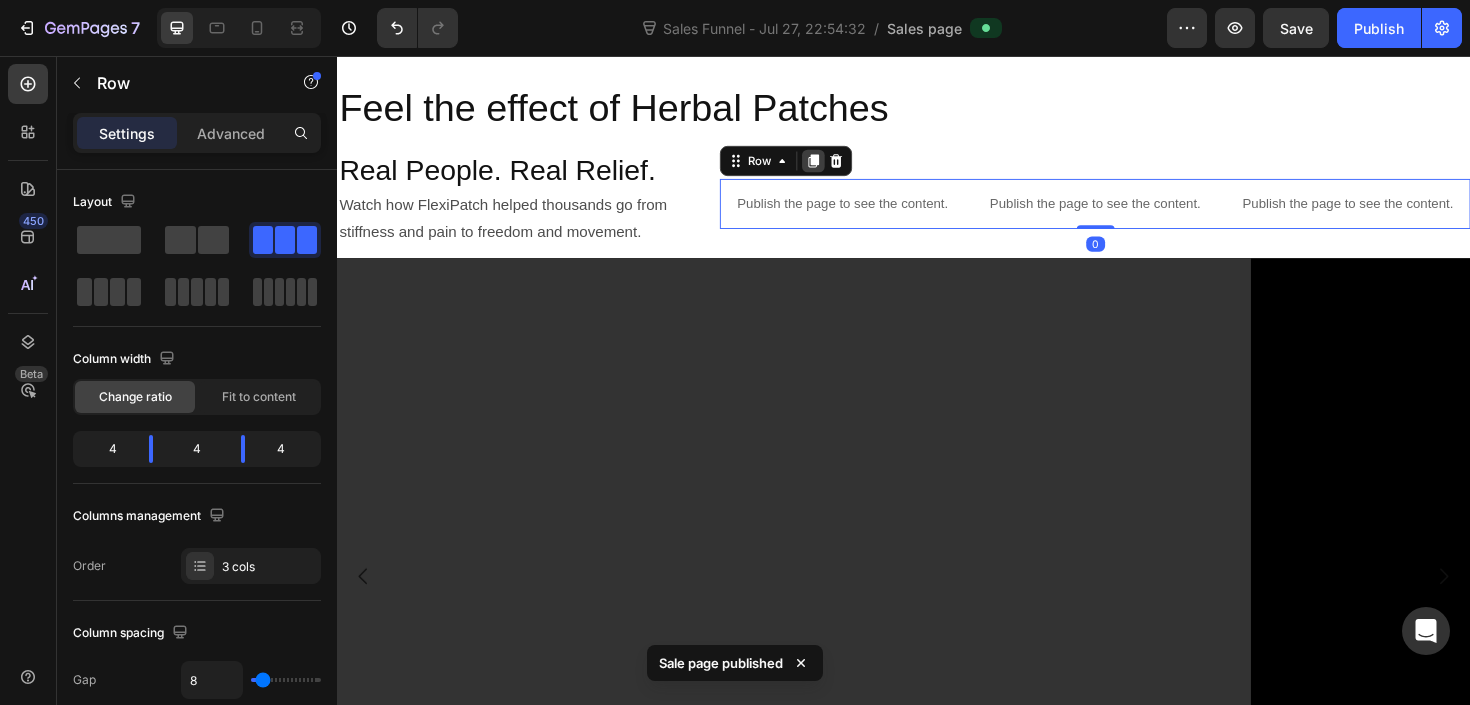 click 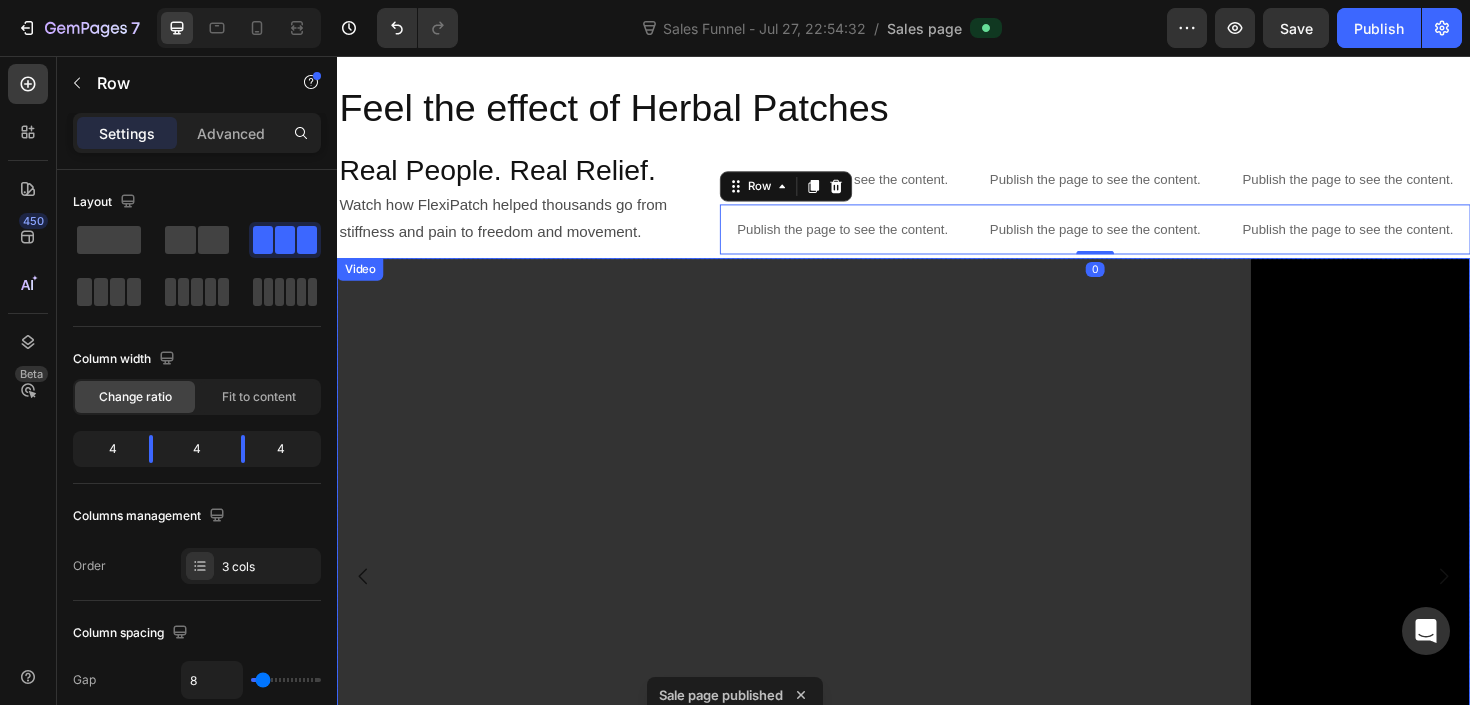 click on "Publish the page to see the content." at bounding box center (872, 239) 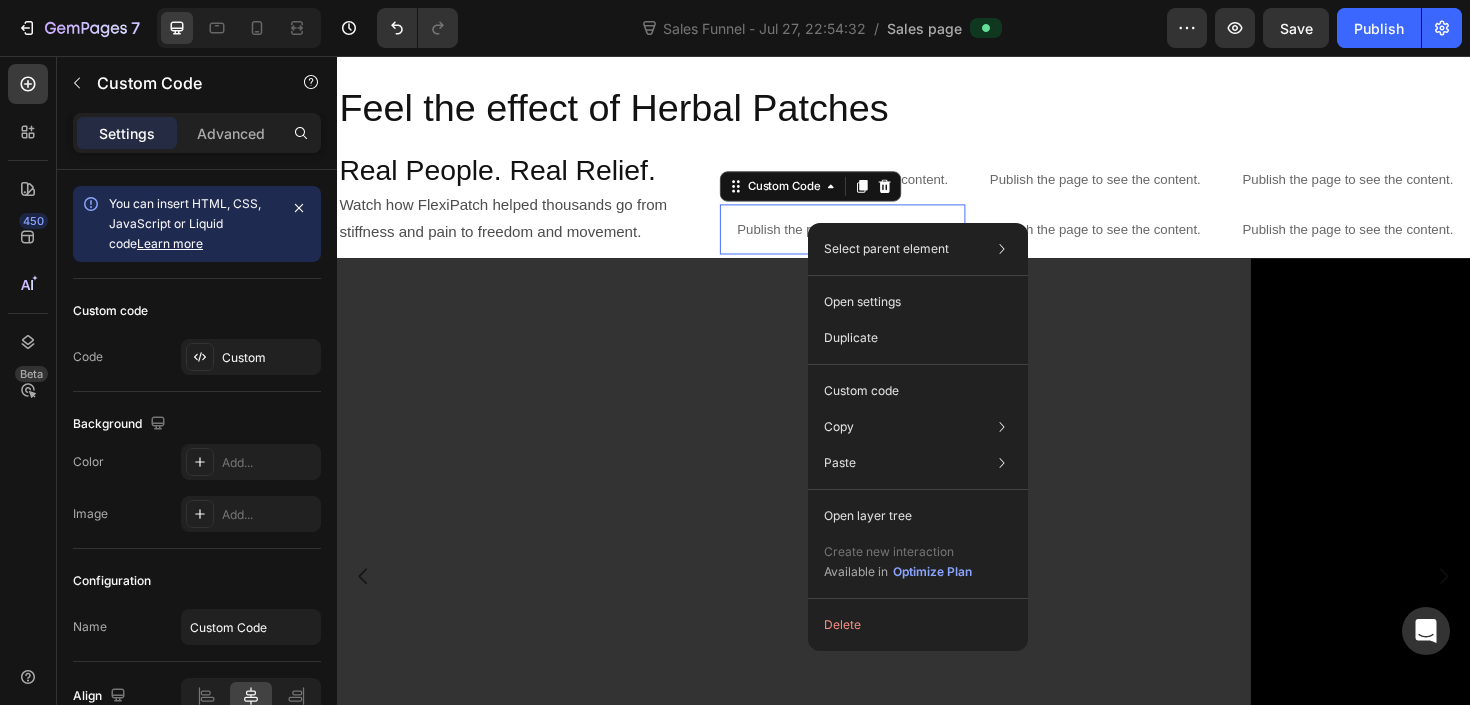 click on "Select parent element Section Row 2 cols Row 3 cols Custom Code Open settings Duplicate Custom code Copy Copy element  Cmd + C Copy style  Copy class  .gJYuNKkrl9 Paste Paste element  Cmd + V Paste style  Cmd + Shift + V Open layer tree Create new interaction Available in  Optimize Plan   Delete" at bounding box center (918, 437) 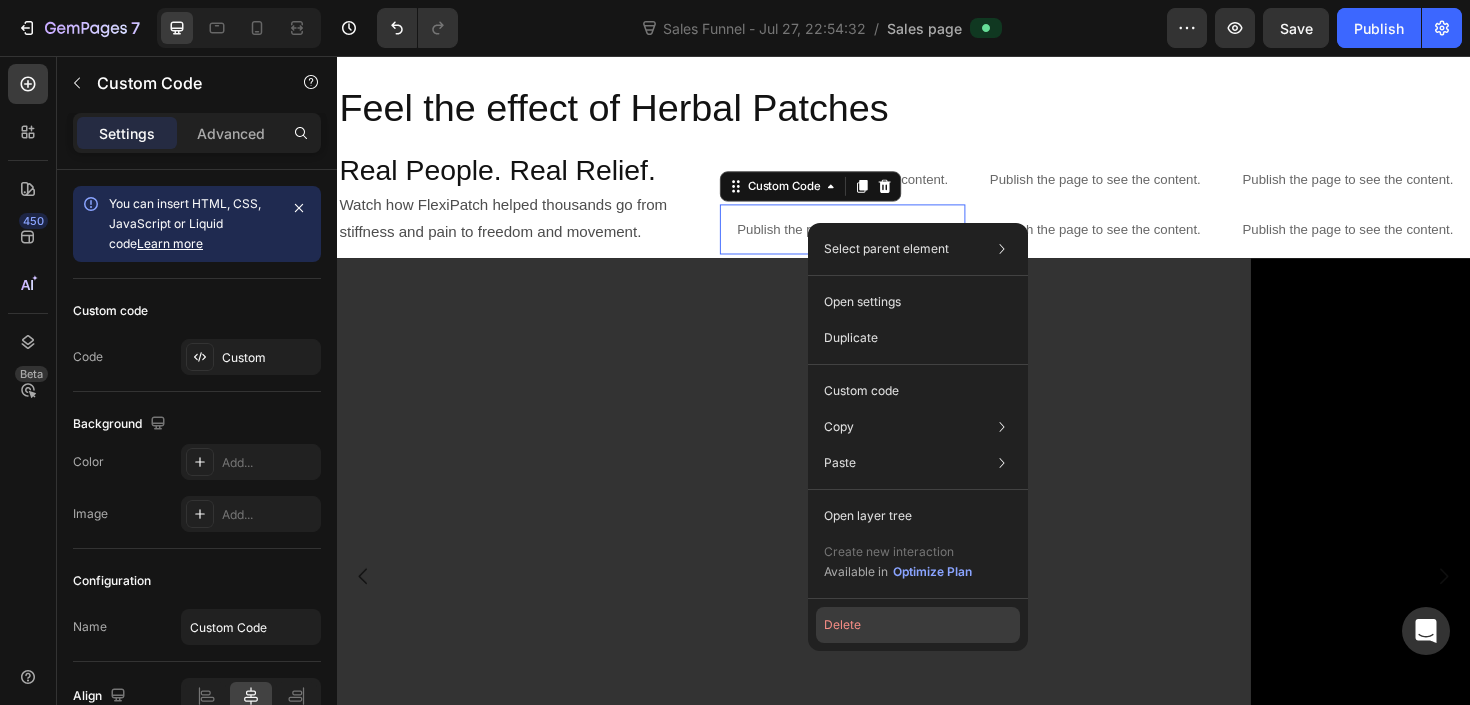 drag, startPoint x: 845, startPoint y: 621, endPoint x: 738, endPoint y: 266, distance: 370.77487 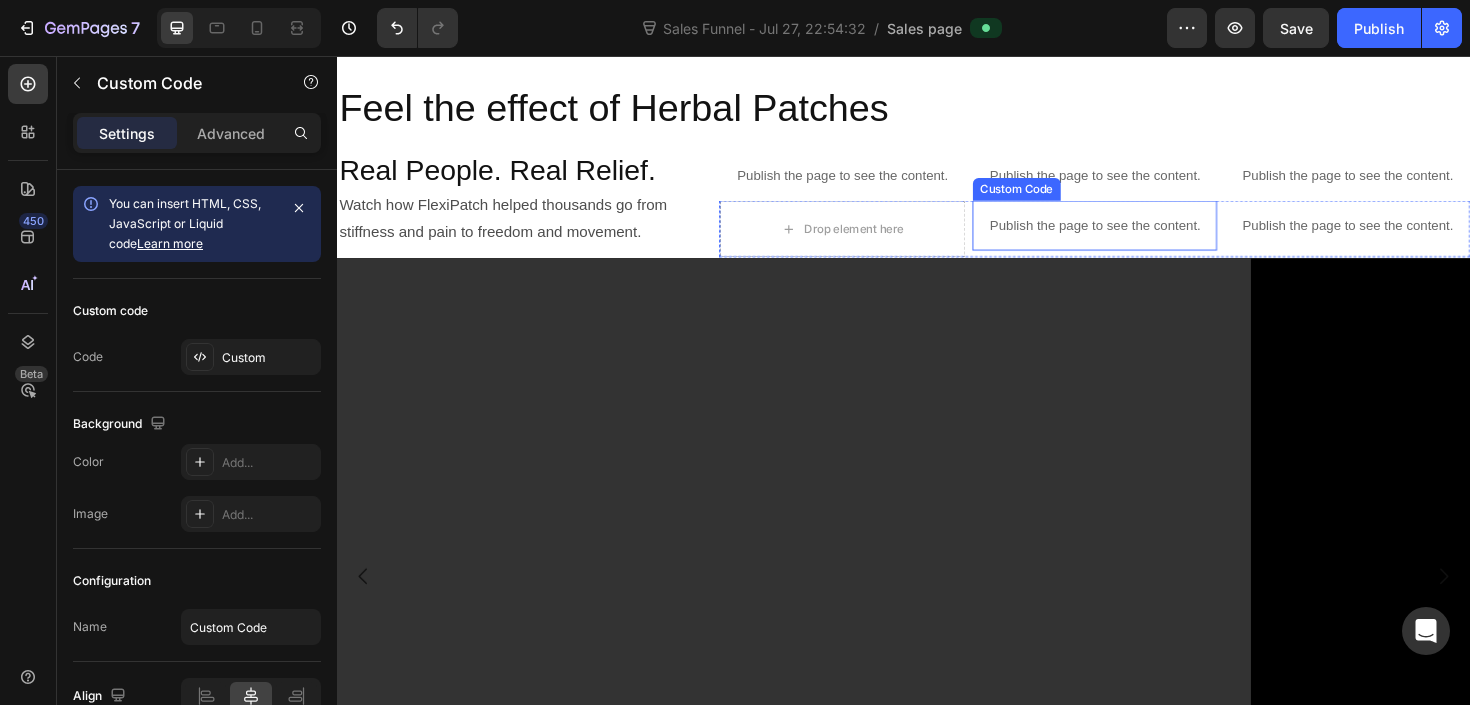 click on "Publish the page to see the content." at bounding box center [1140, 235] 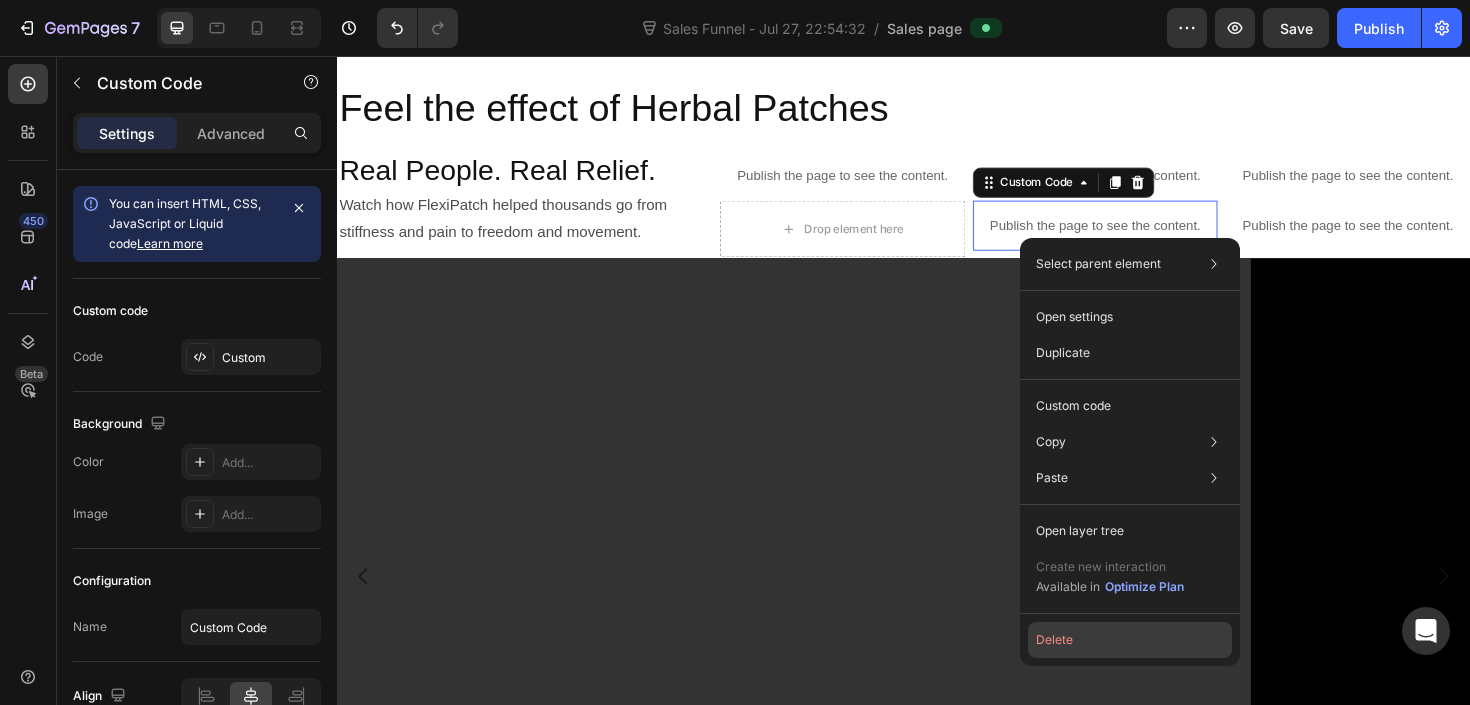 drag, startPoint x: 980, startPoint y: 331, endPoint x: 1073, endPoint y: 638, distance: 320.7772 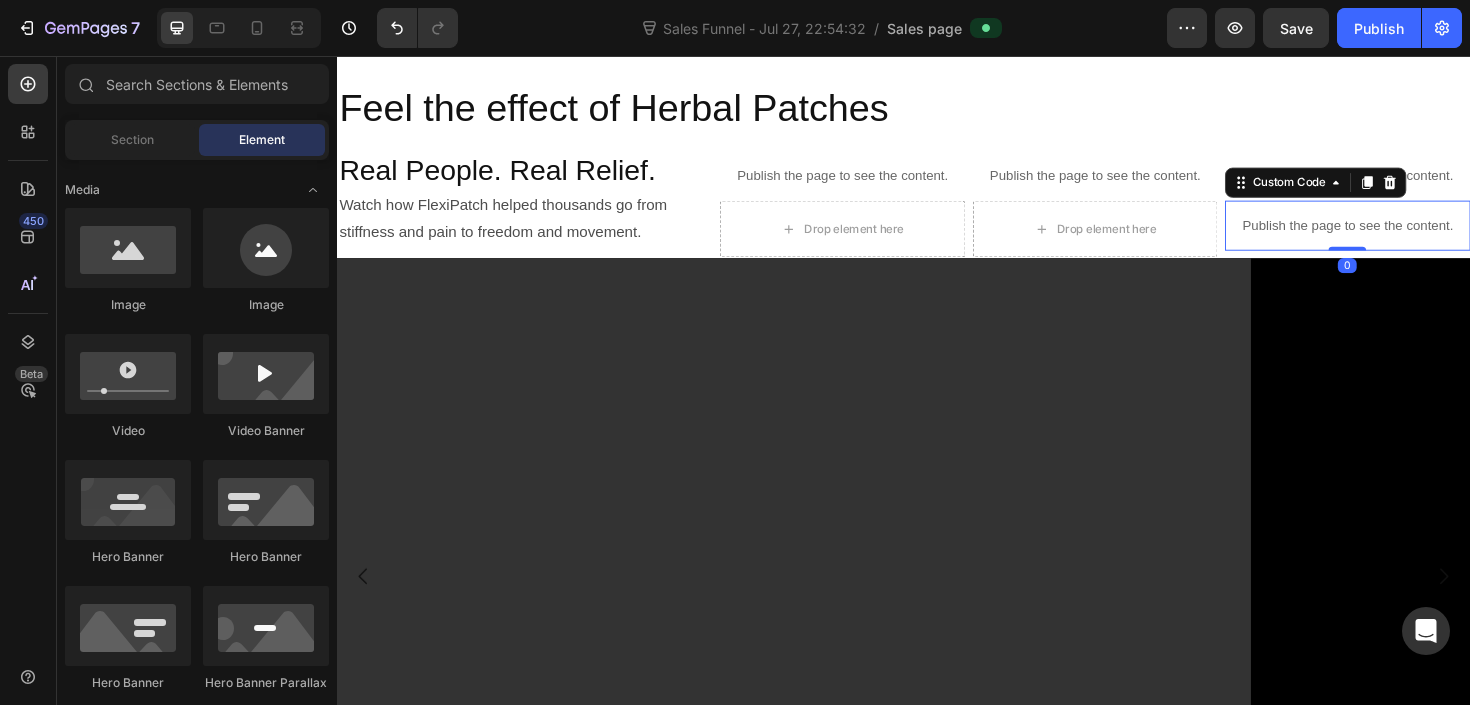 click on "Publish the page to see the content." at bounding box center [1407, 235] 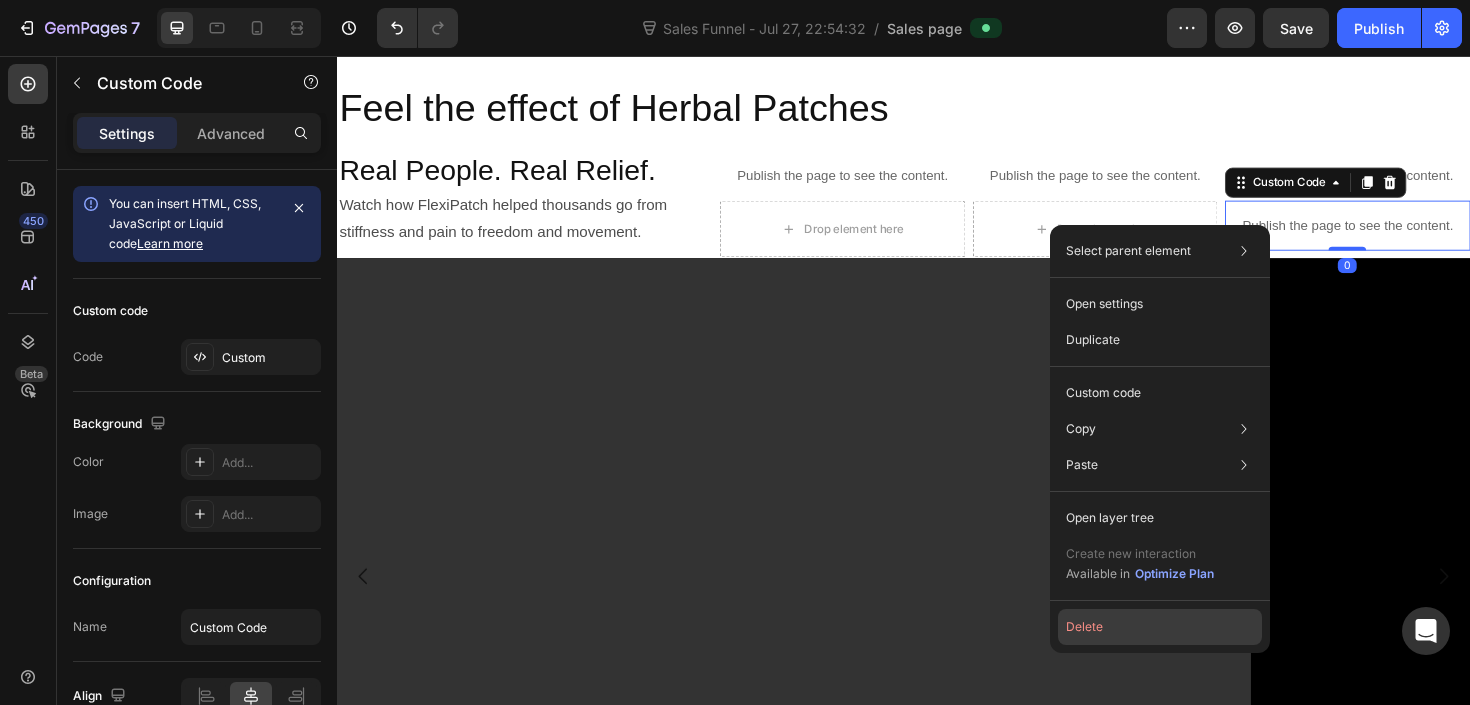 click on "Delete" 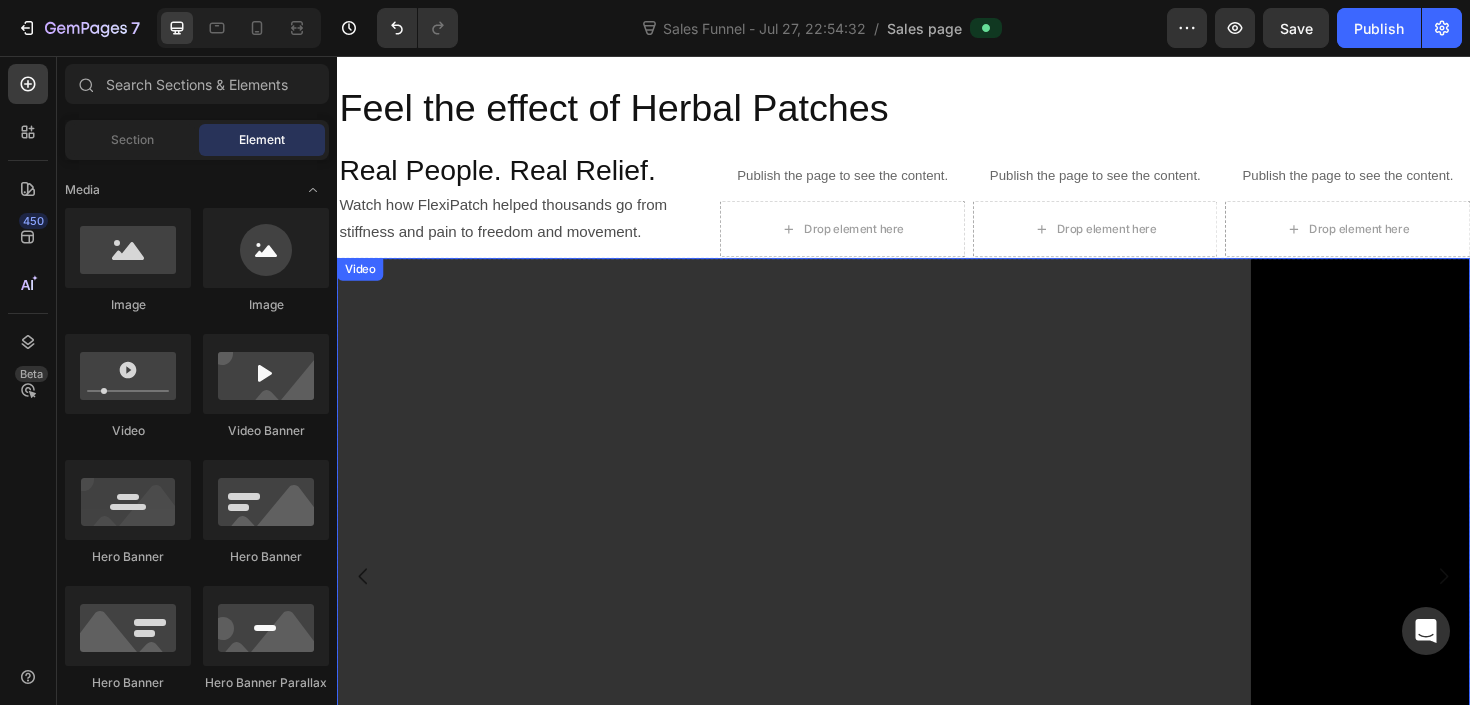 click at bounding box center (937, 607) 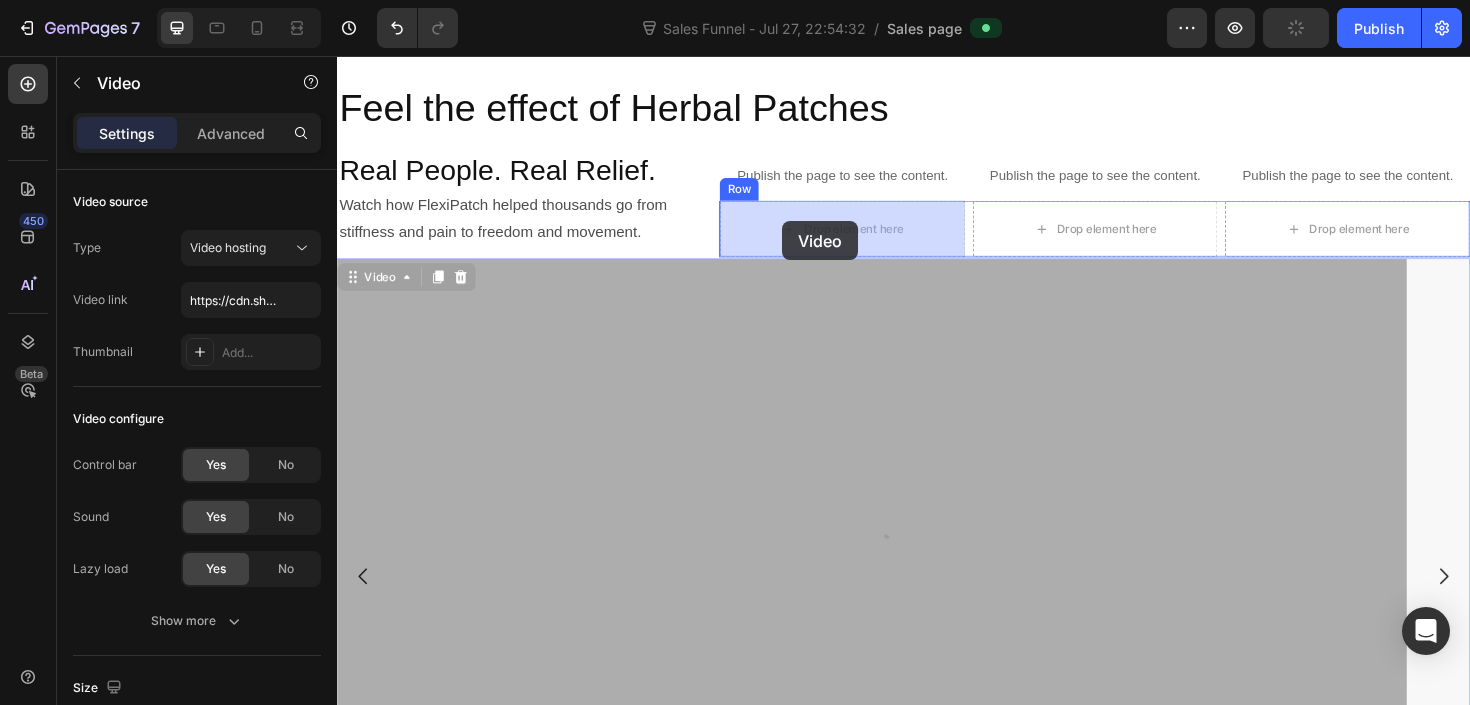 drag, startPoint x: 386, startPoint y: 292, endPoint x: 789, endPoint y: 238, distance: 406.60178 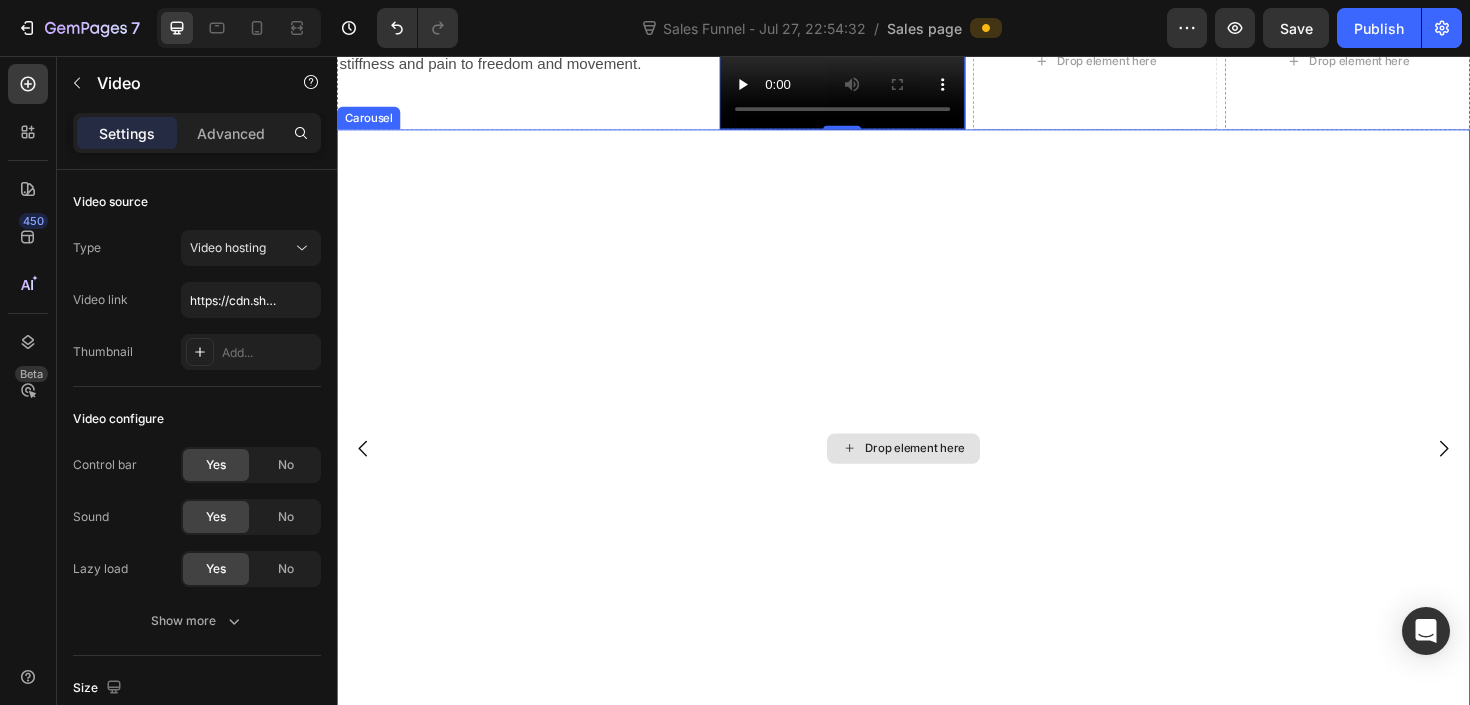 scroll, scrollTop: 2219, scrollLeft: 0, axis: vertical 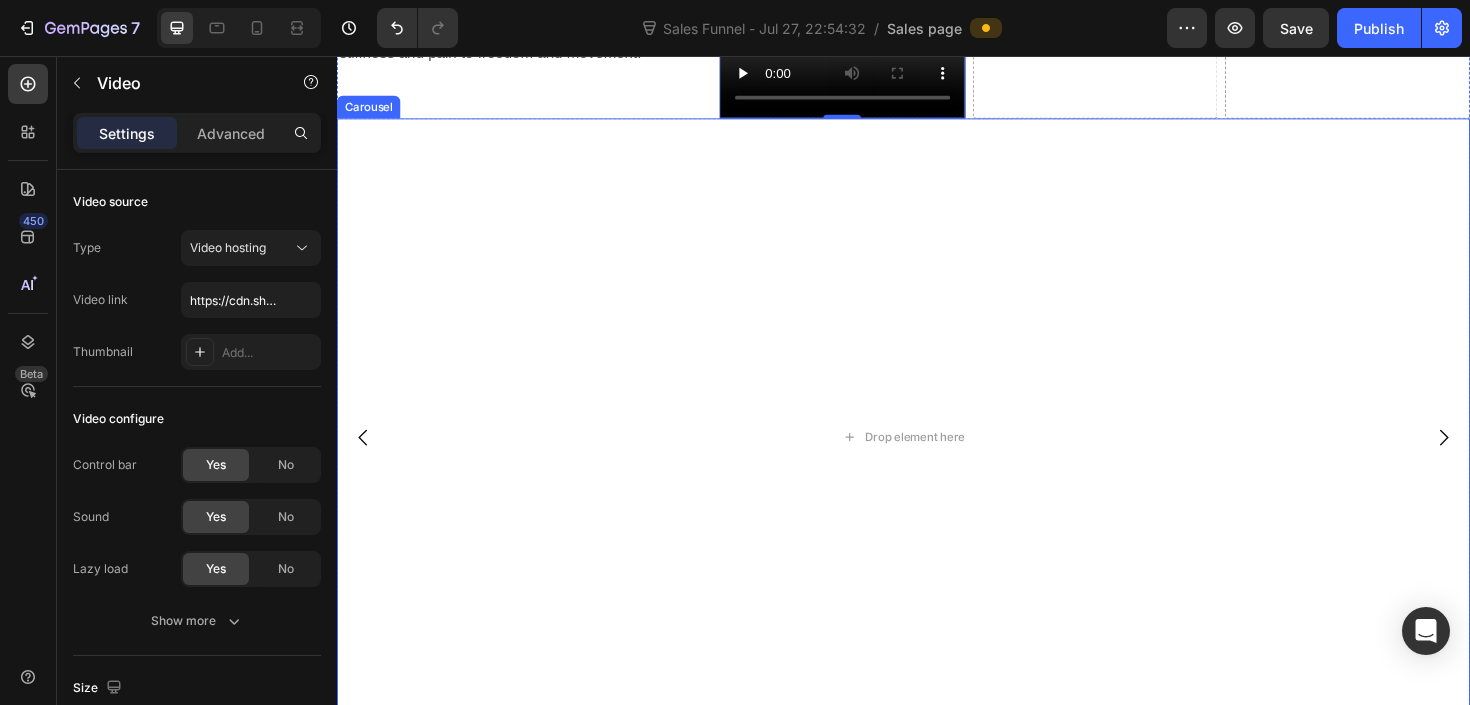 click at bounding box center (1509, 460) 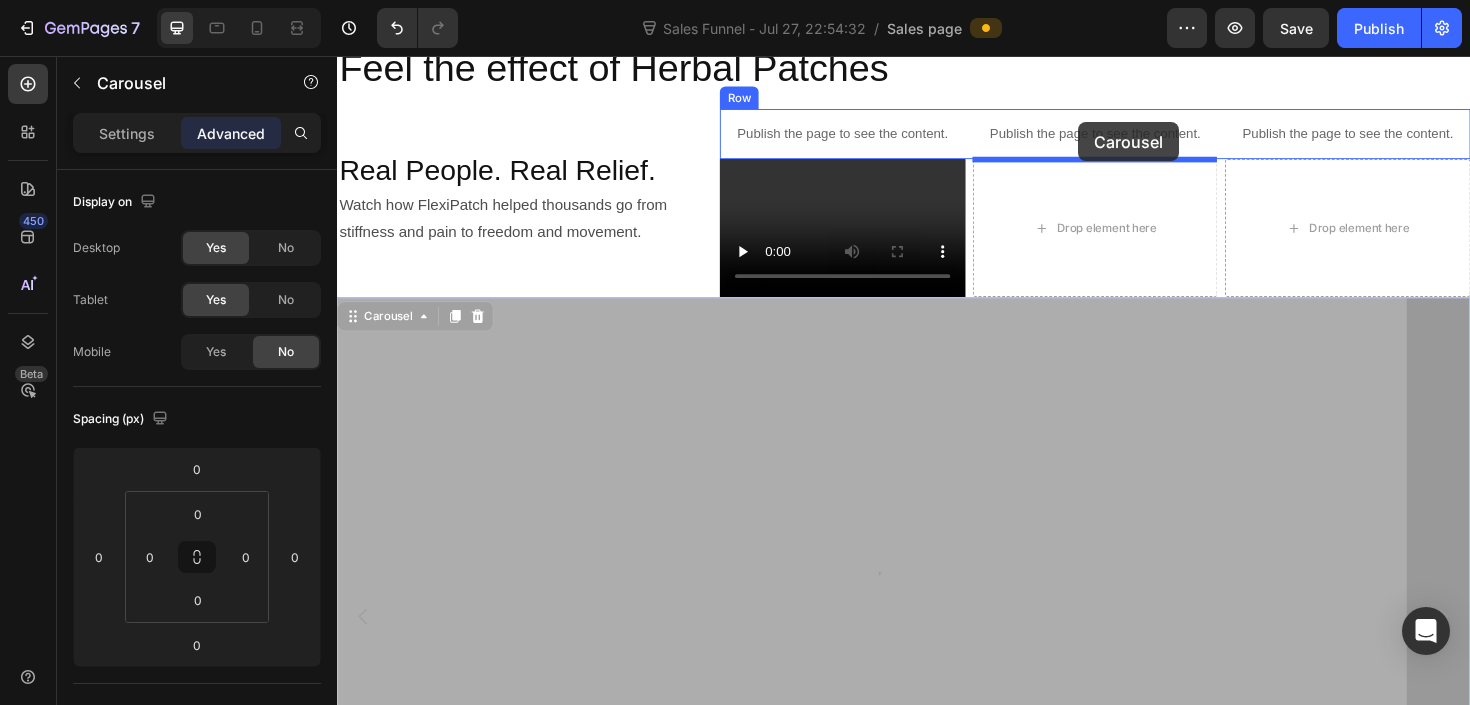 scroll, scrollTop: 2008, scrollLeft: 0, axis: vertical 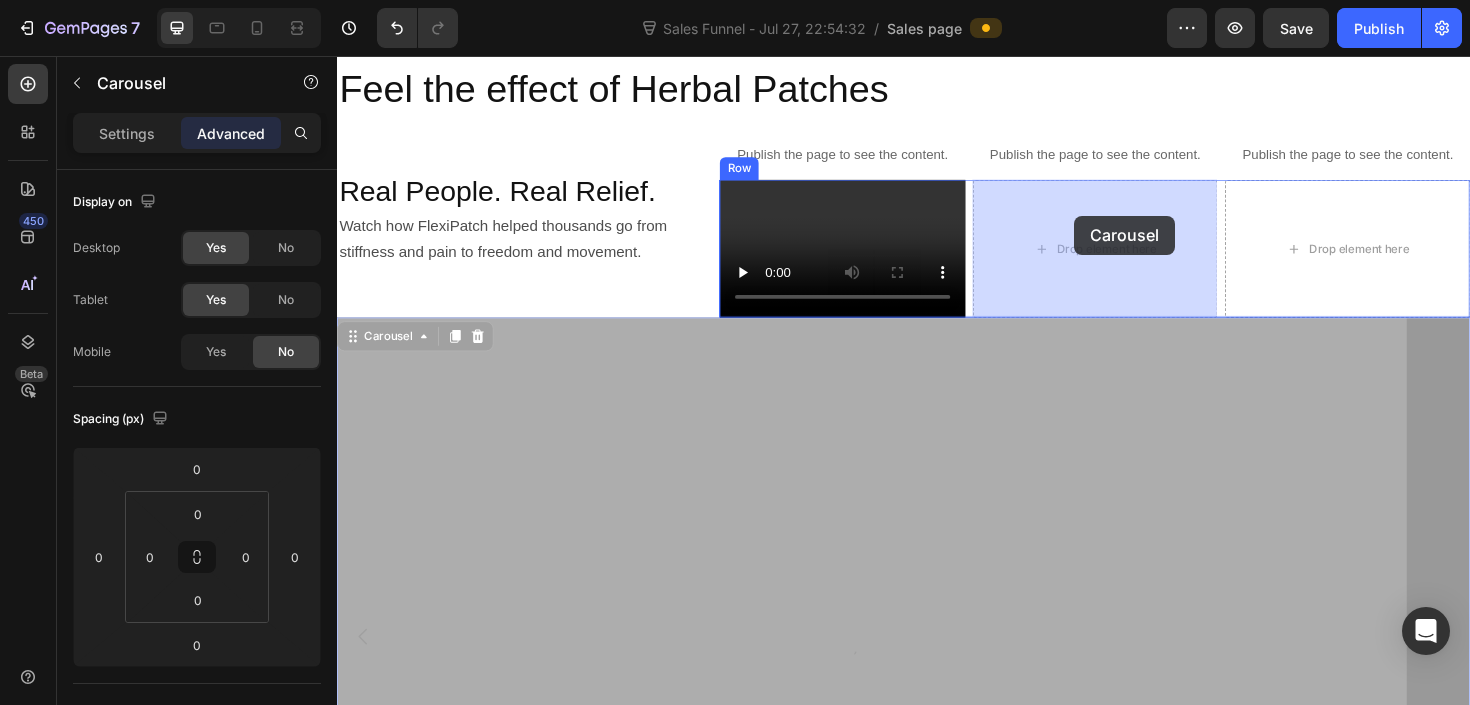 drag, startPoint x: 390, startPoint y: 234, endPoint x: 1121, endPoint y: 237, distance: 731.00616 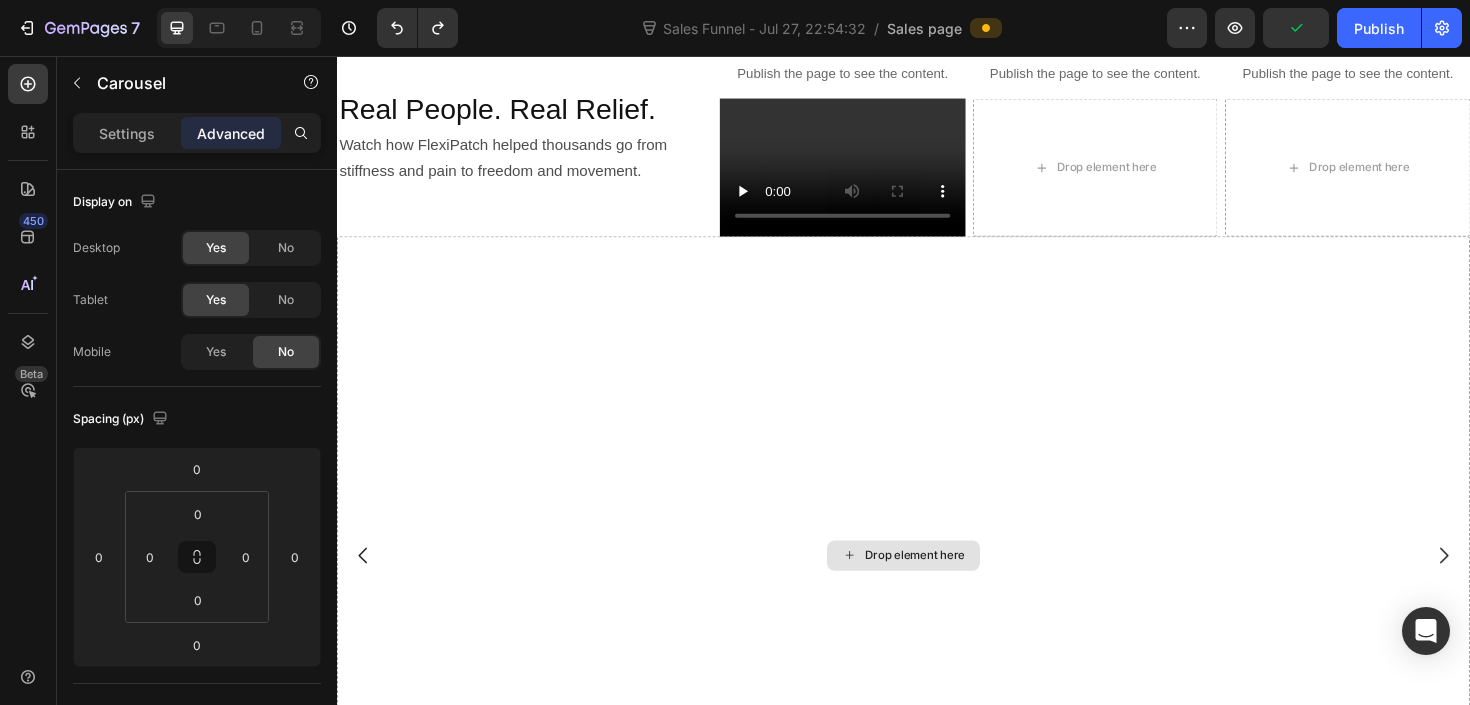 scroll, scrollTop: 2211, scrollLeft: 0, axis: vertical 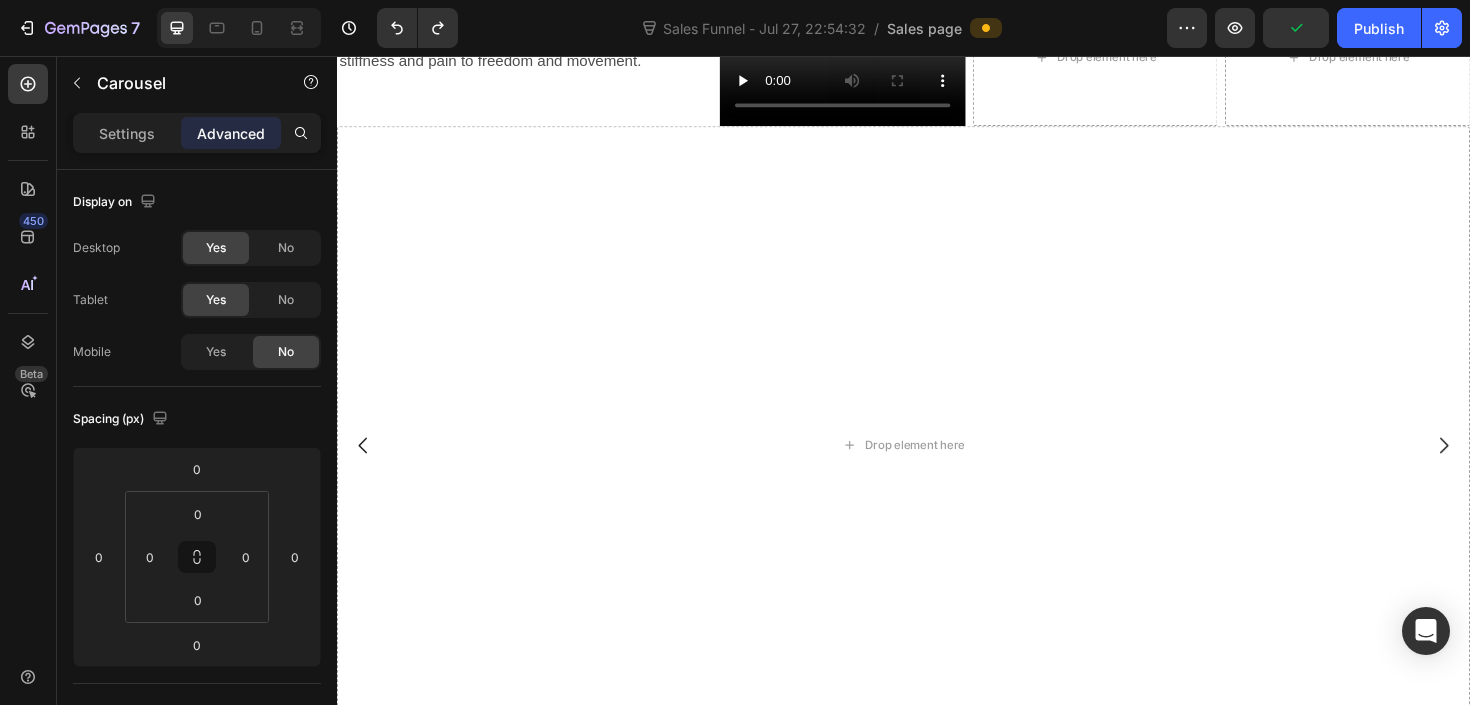 click at bounding box center [1509, 468] 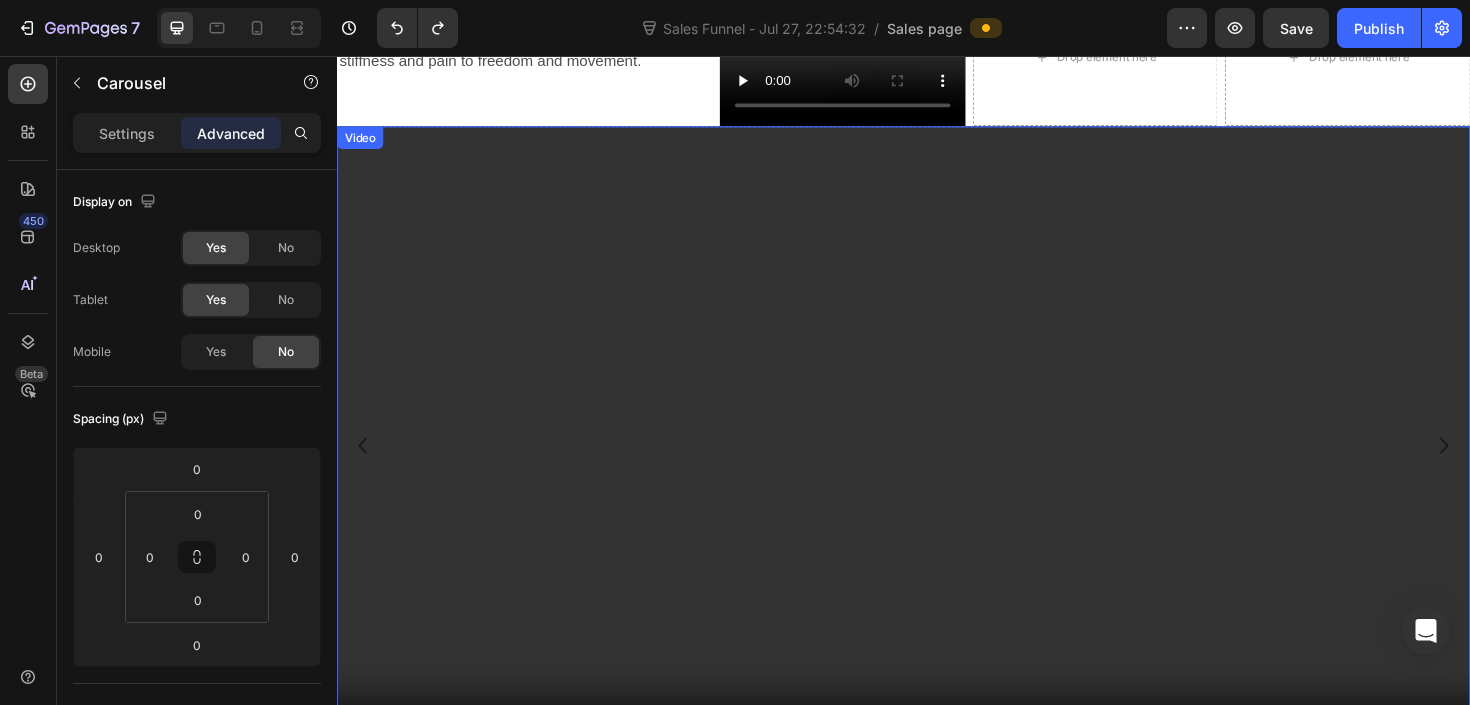click at bounding box center [937, 467] 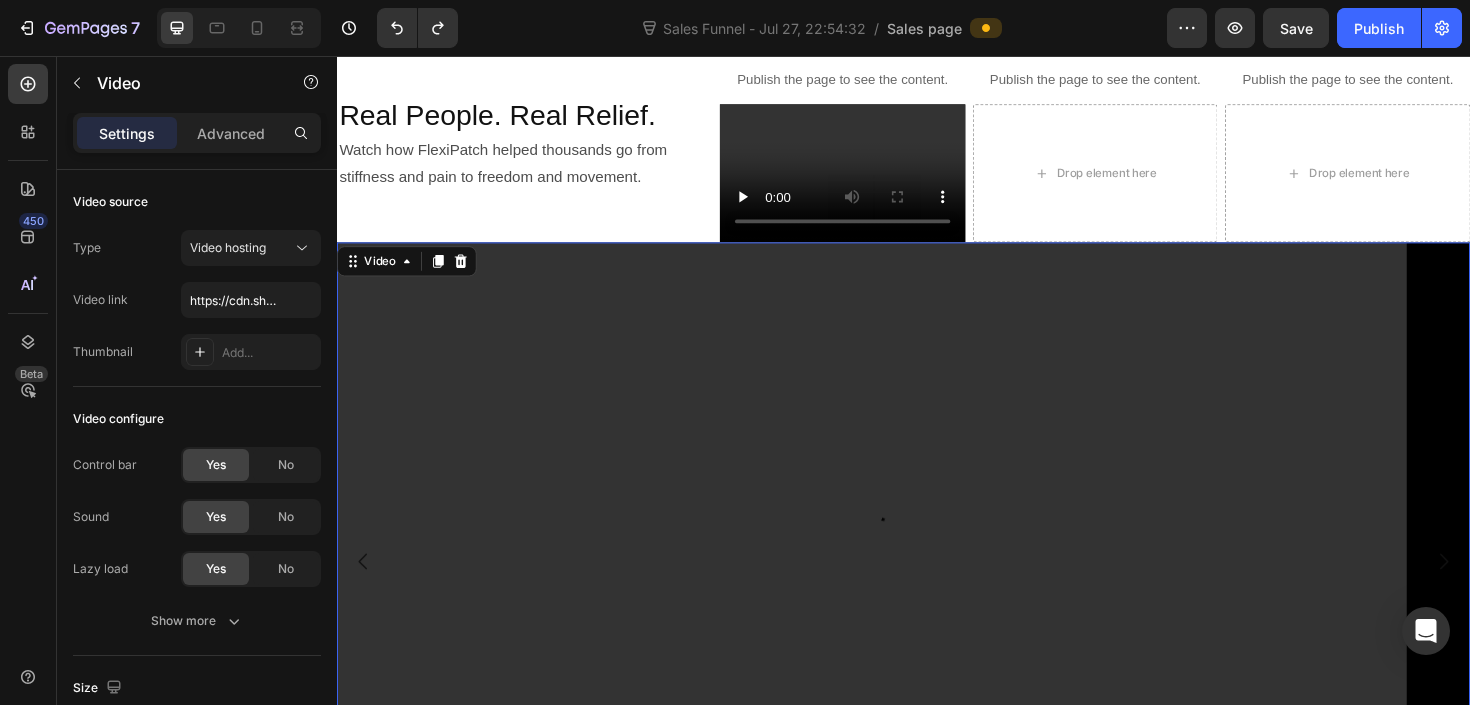 scroll, scrollTop: 2038, scrollLeft: 0, axis: vertical 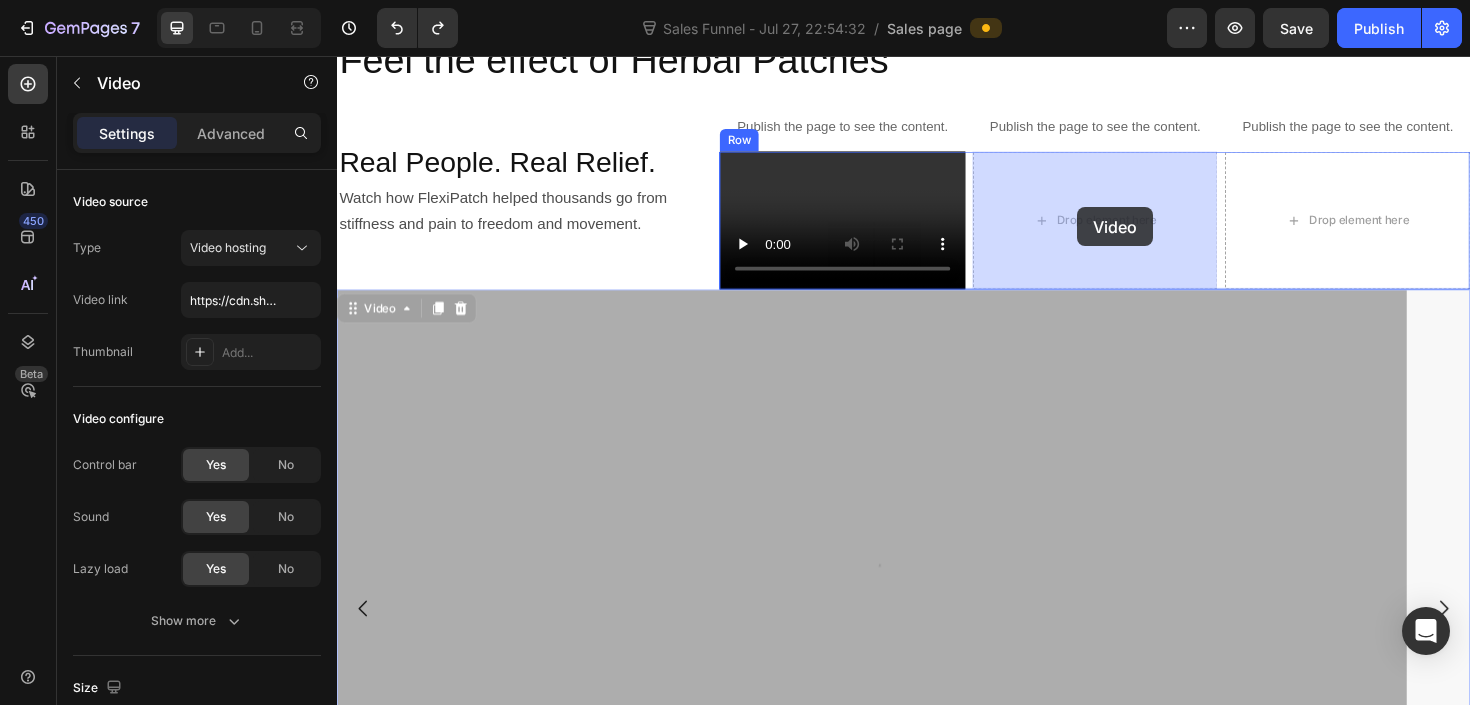 drag, startPoint x: 376, startPoint y: 329, endPoint x: 1120, endPoint y: 215, distance: 752.6832 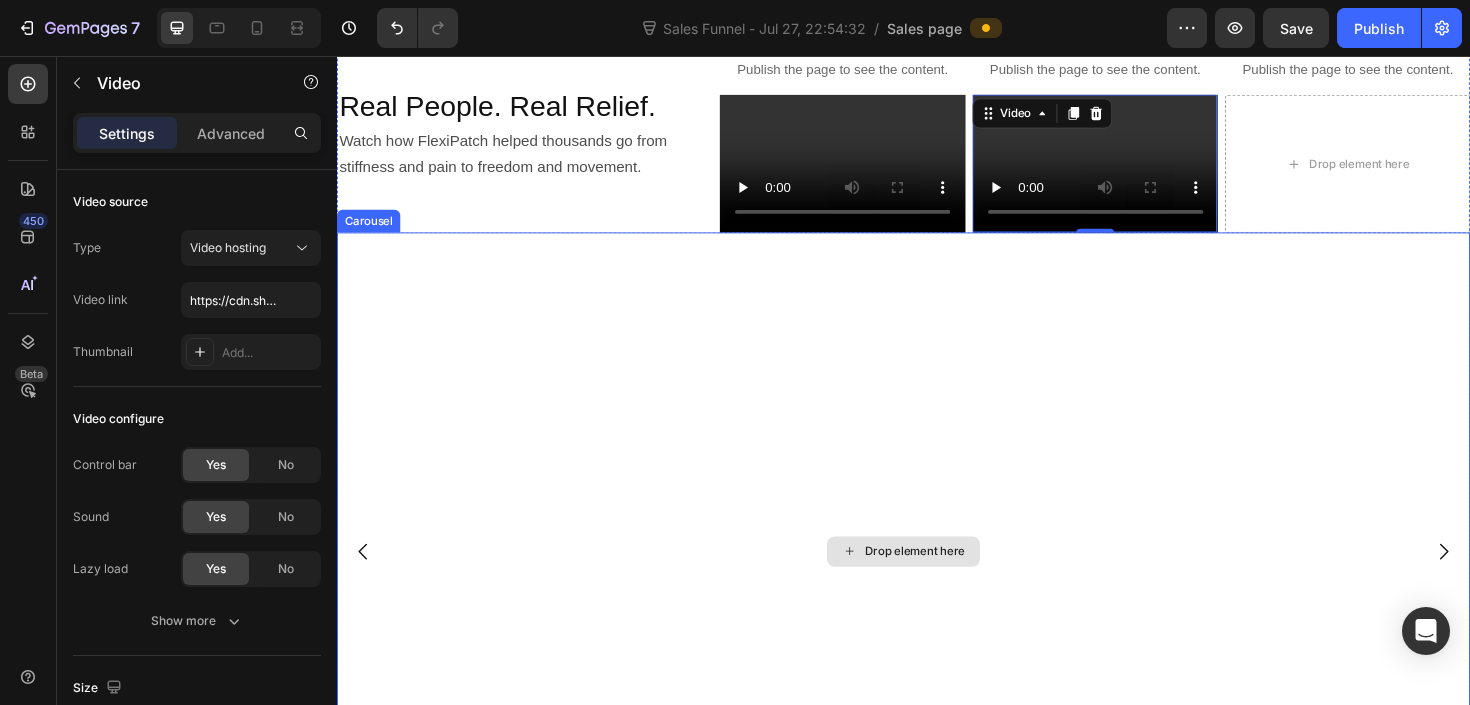 scroll, scrollTop: 2118, scrollLeft: 0, axis: vertical 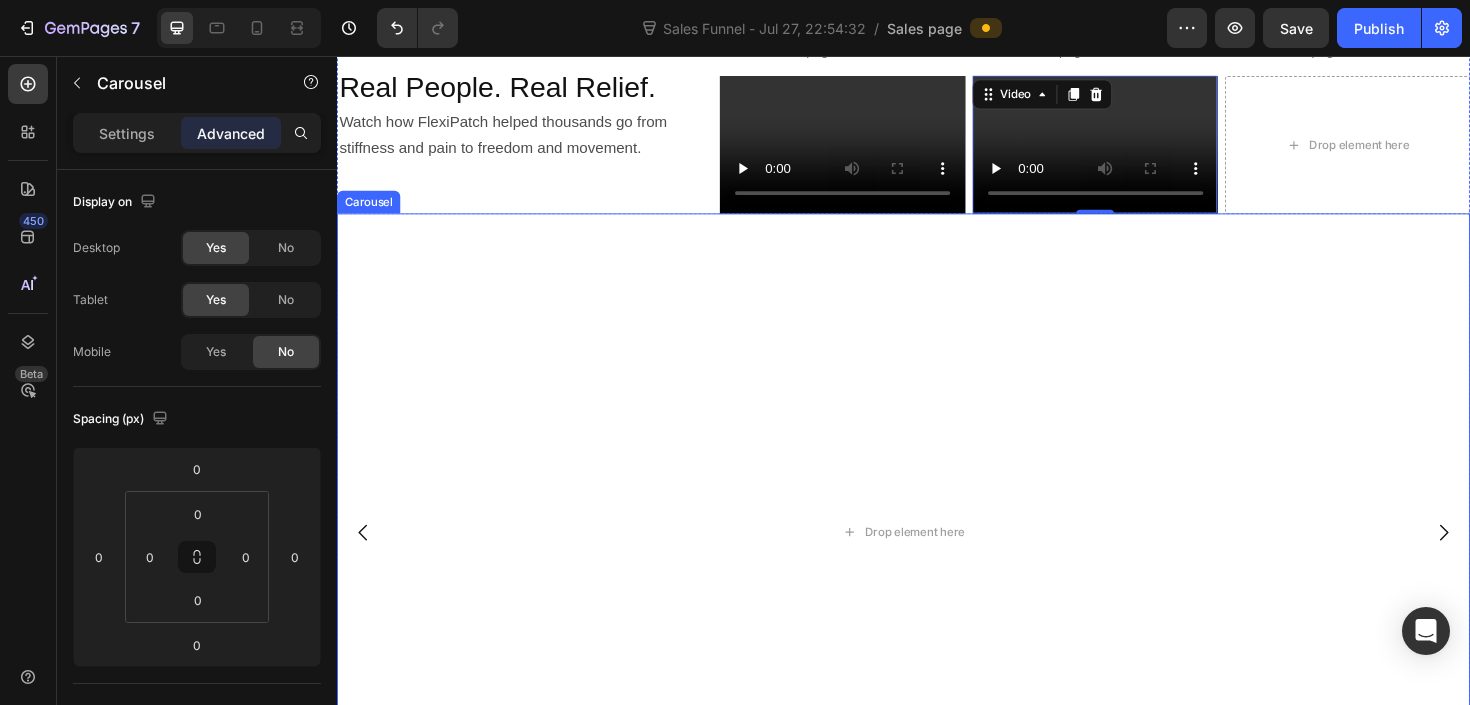 click 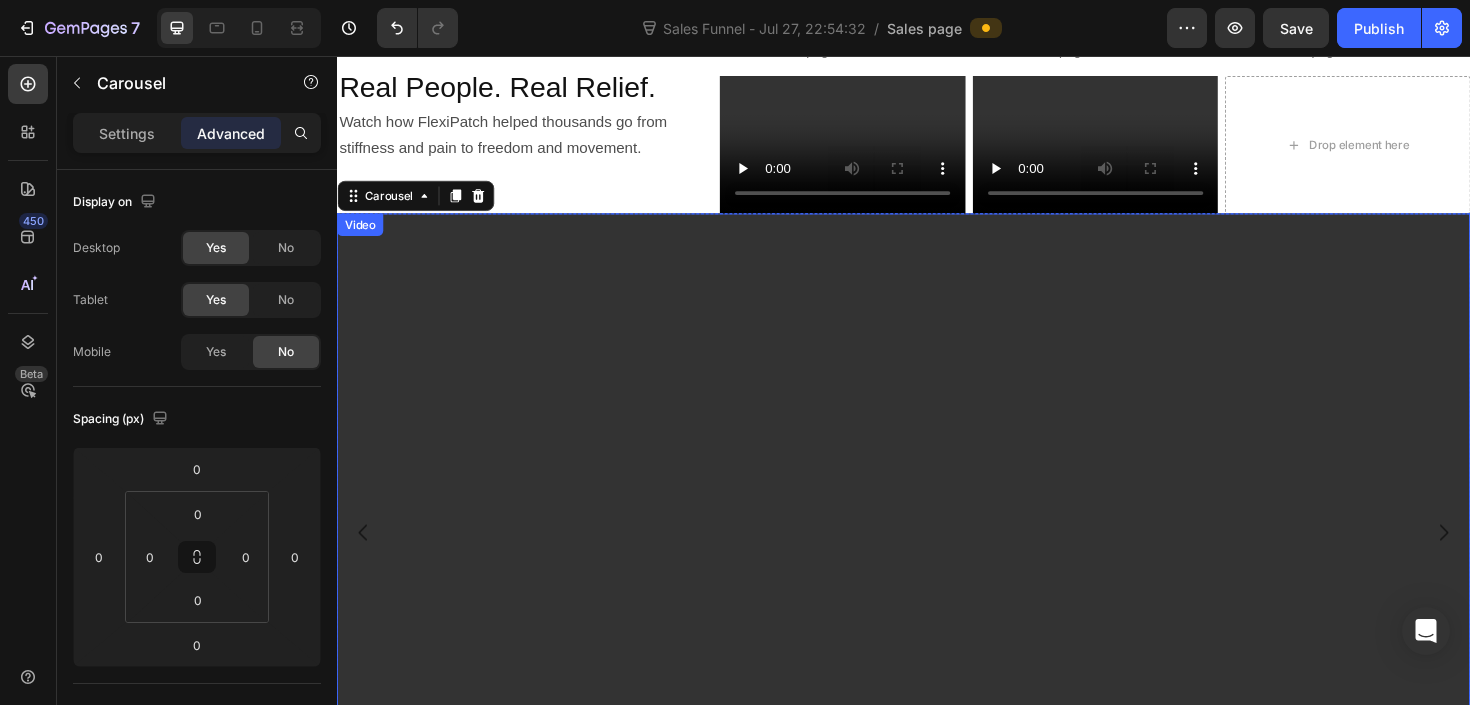 click at bounding box center [937, 560] 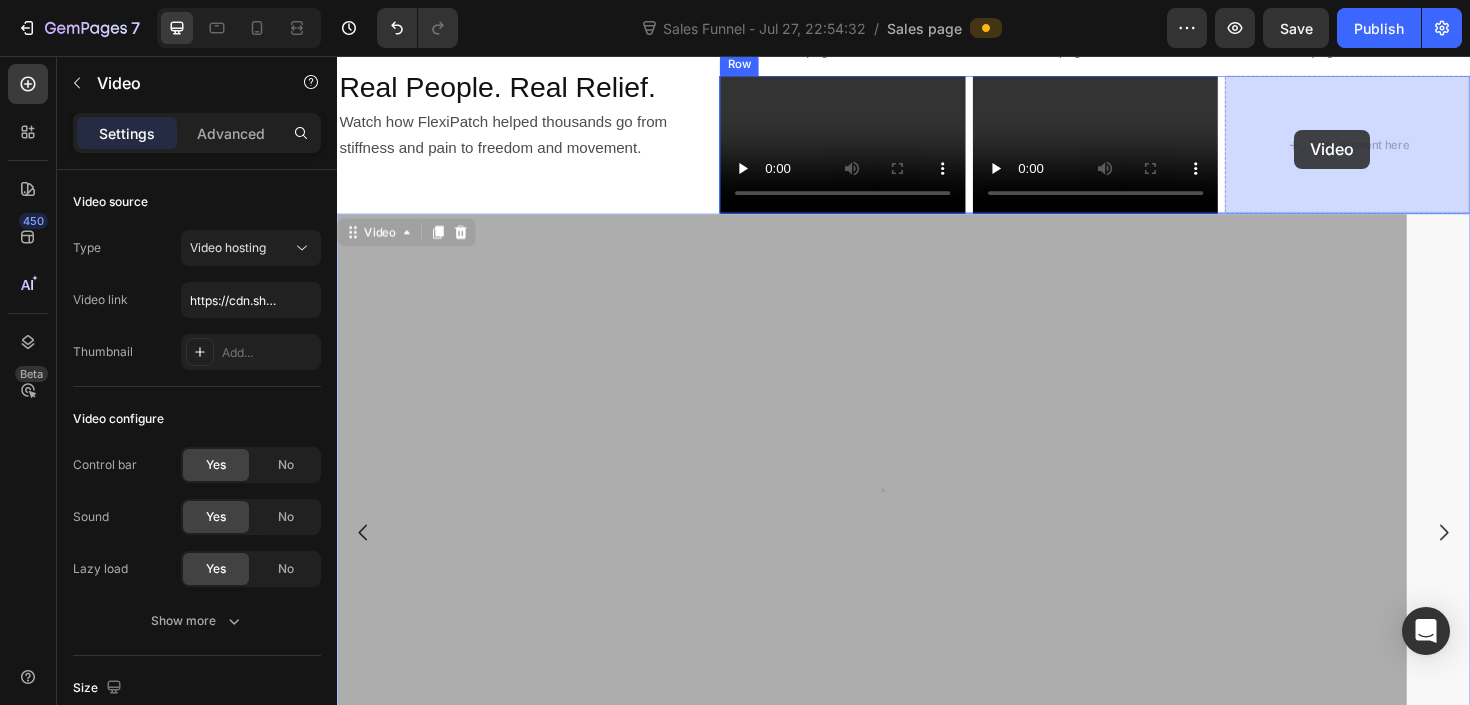 drag, startPoint x: 373, startPoint y: 243, endPoint x: 1352, endPoint y: 132, distance: 985.2725 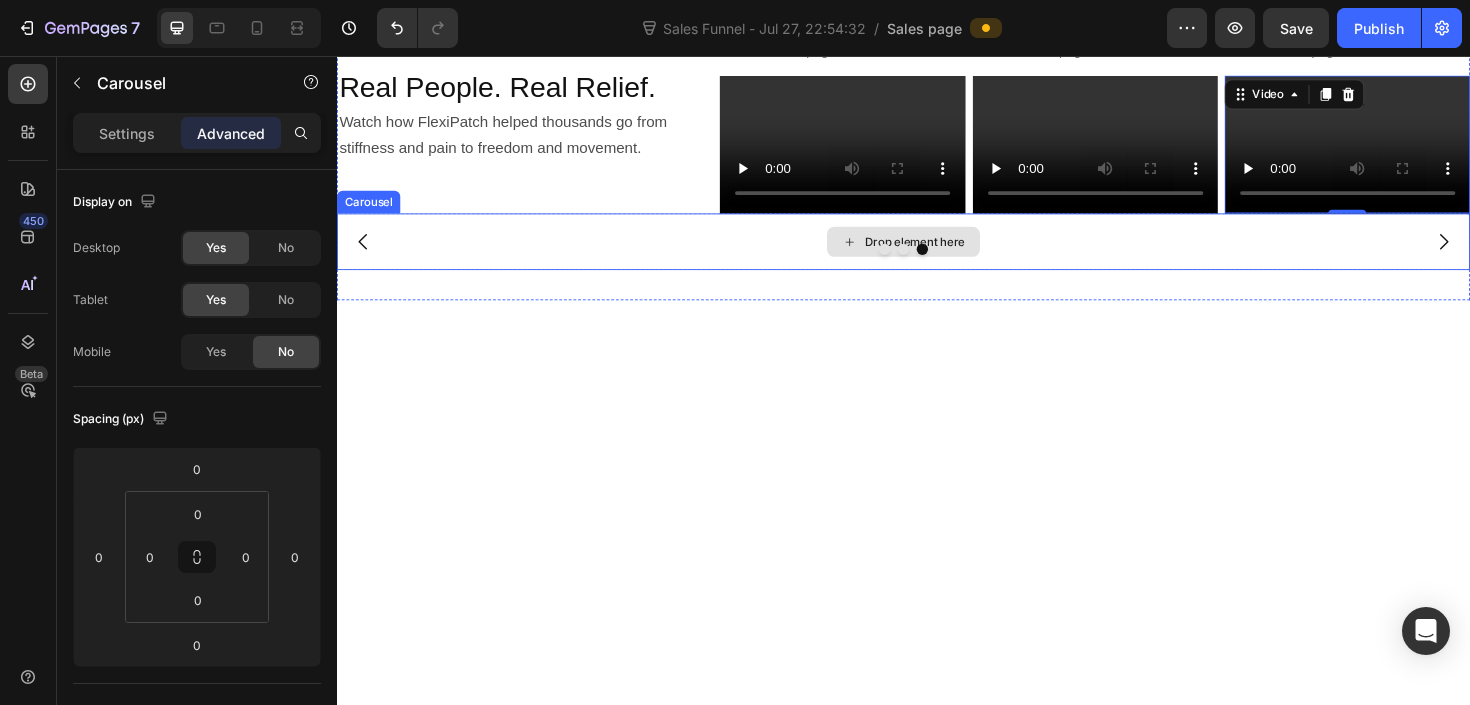 click on "Drop element here" at bounding box center (937, 253) 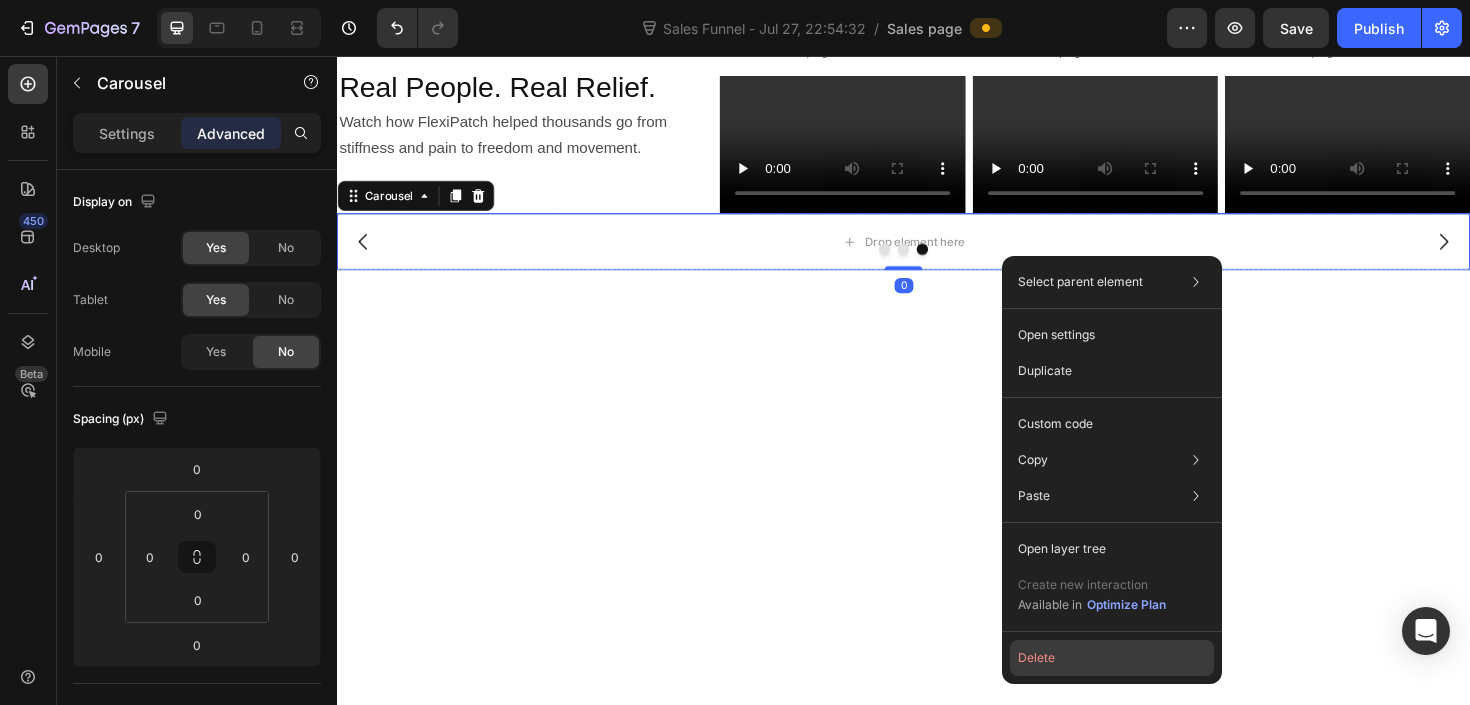 click on "Delete" 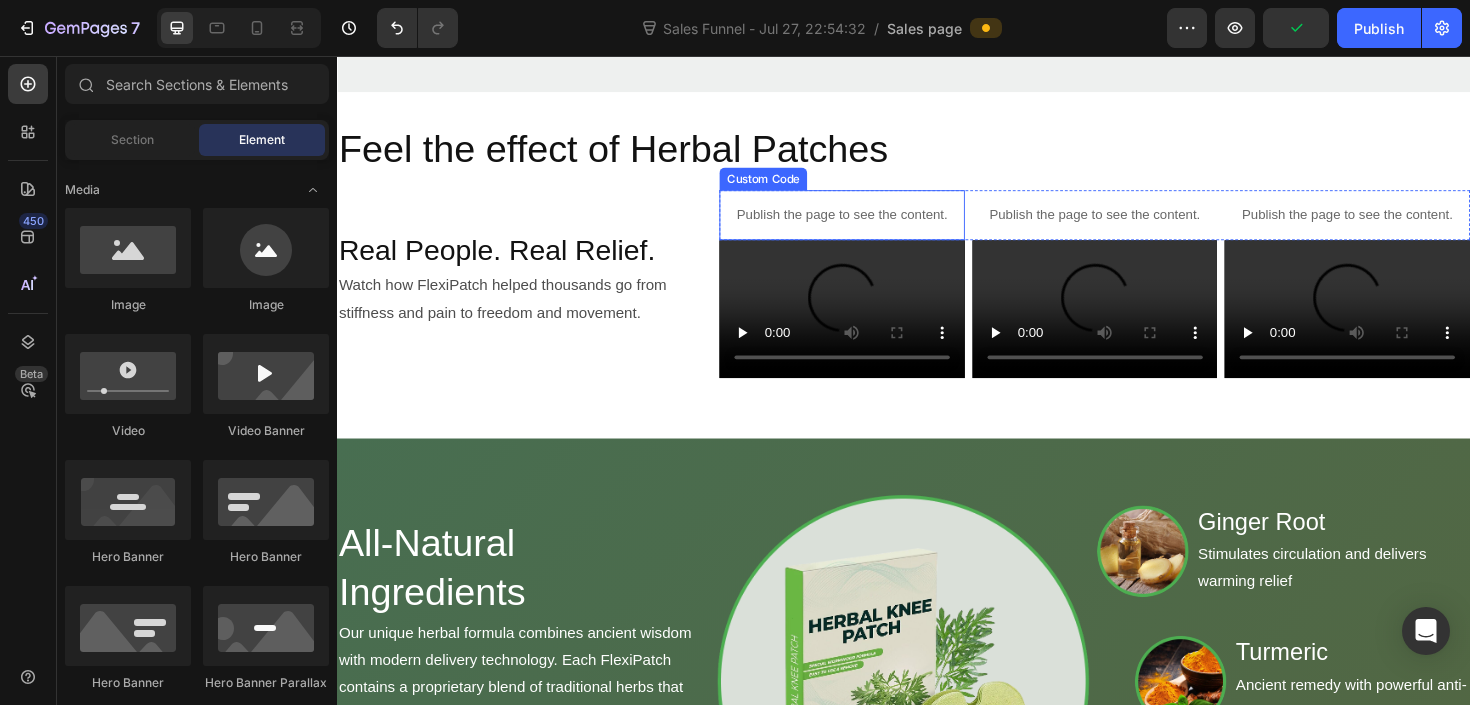 scroll, scrollTop: 1861, scrollLeft: 0, axis: vertical 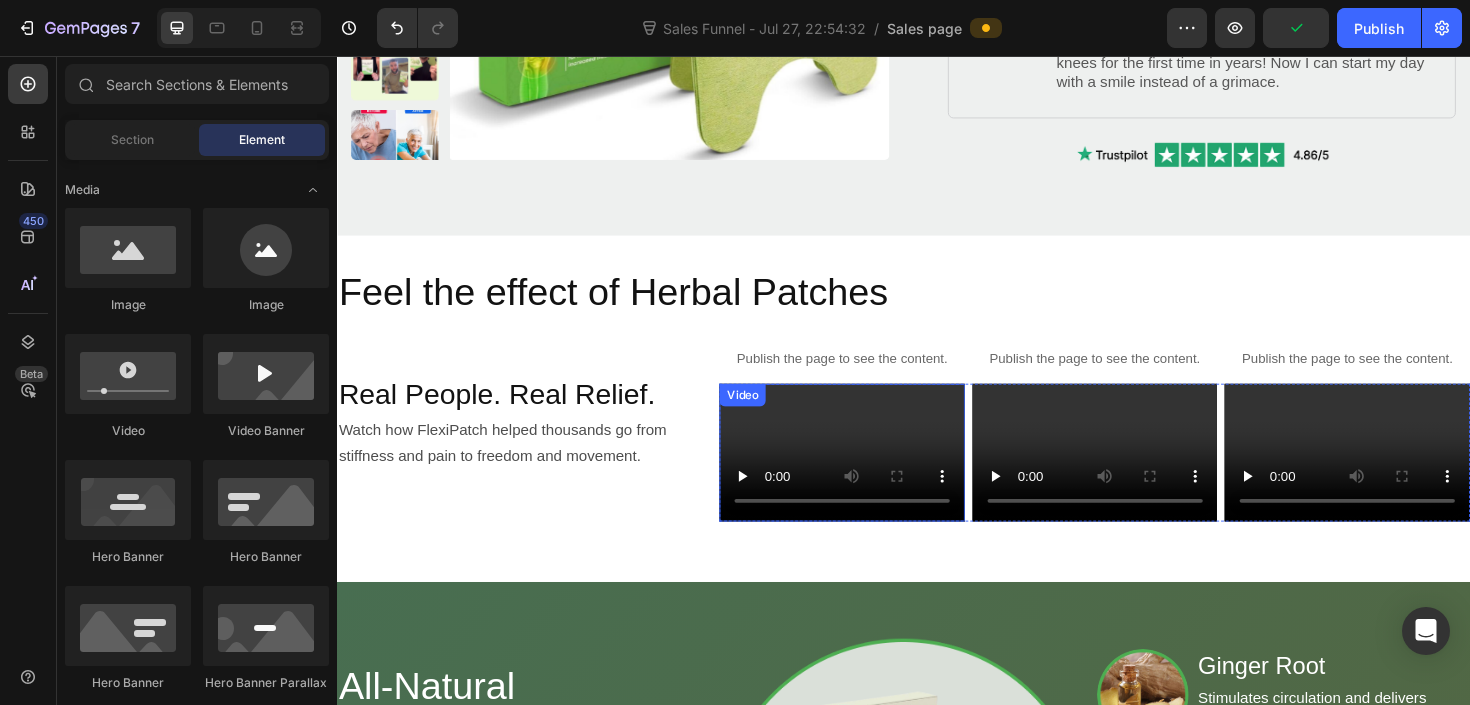 click at bounding box center [872, 476] 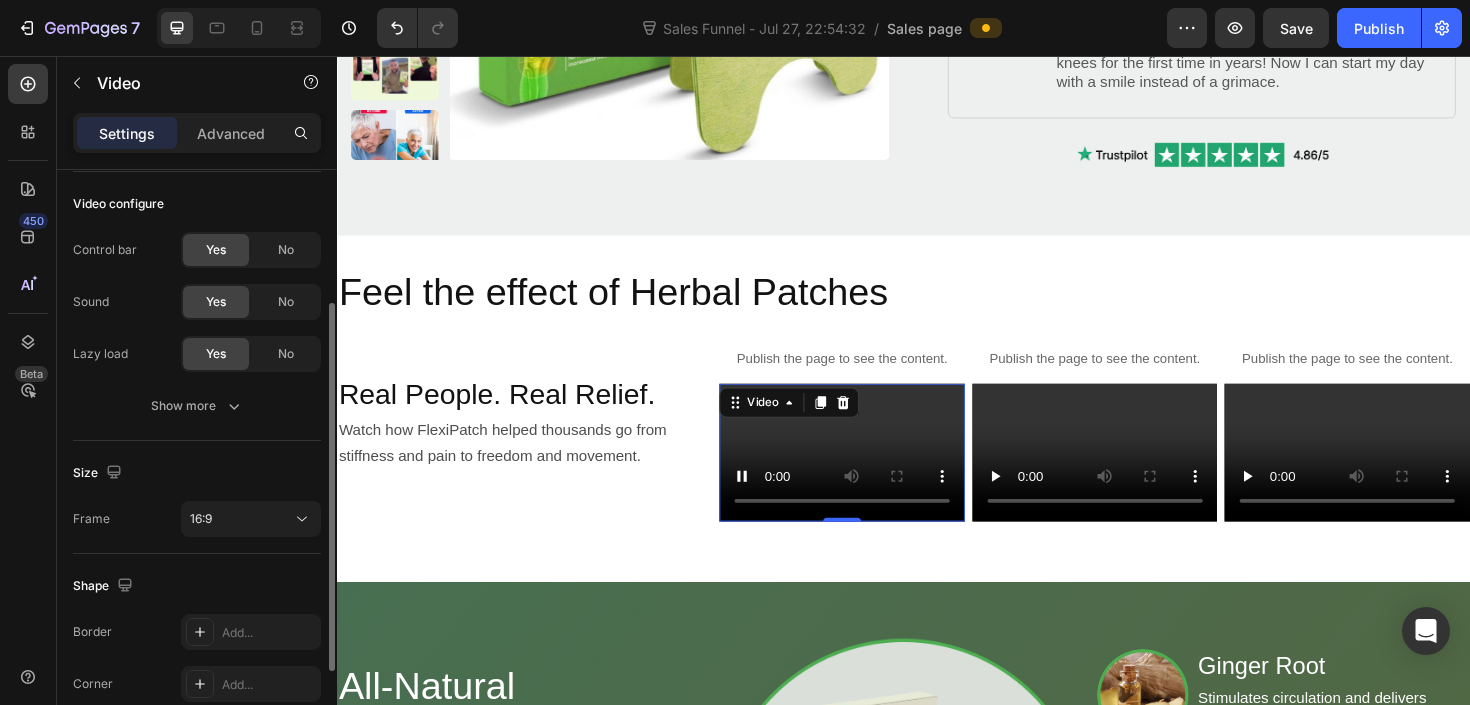 scroll, scrollTop: 309, scrollLeft: 0, axis: vertical 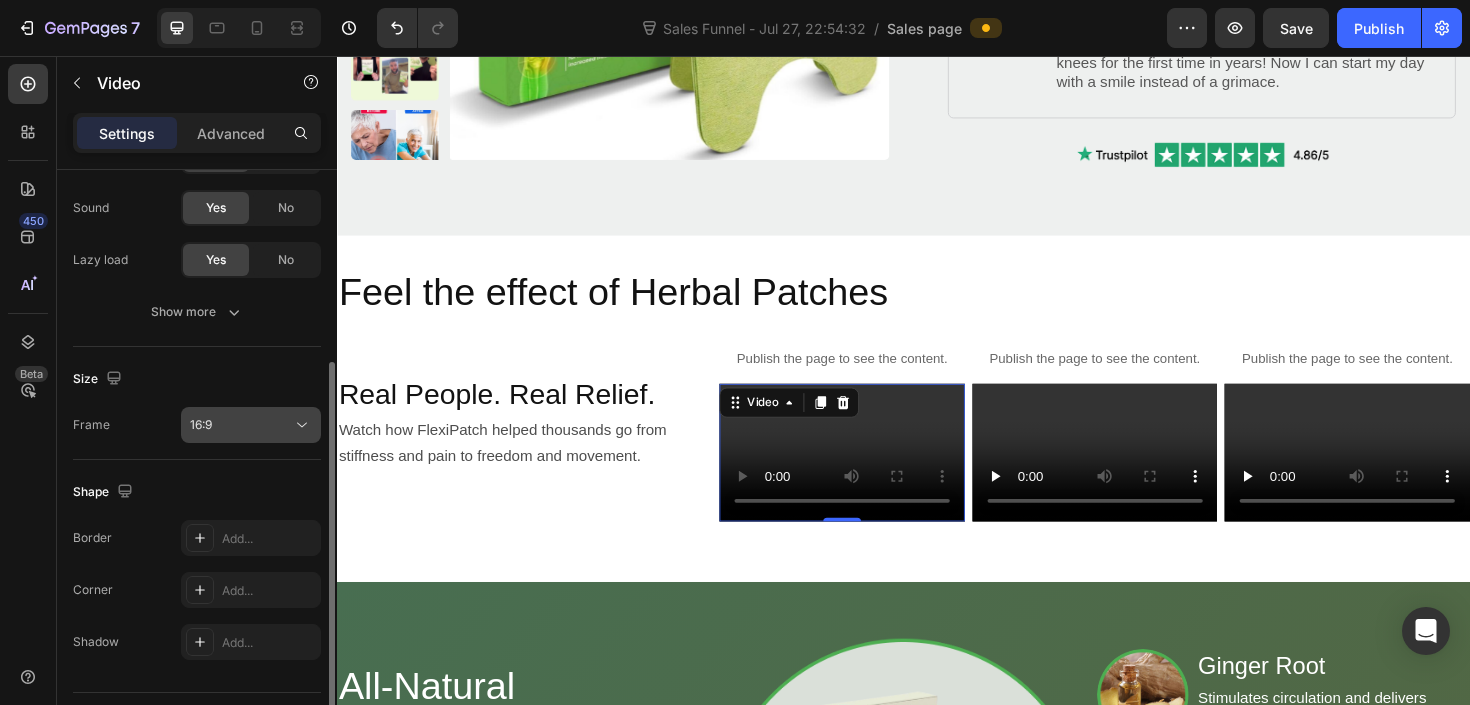 click on "16:9" at bounding box center [241, 425] 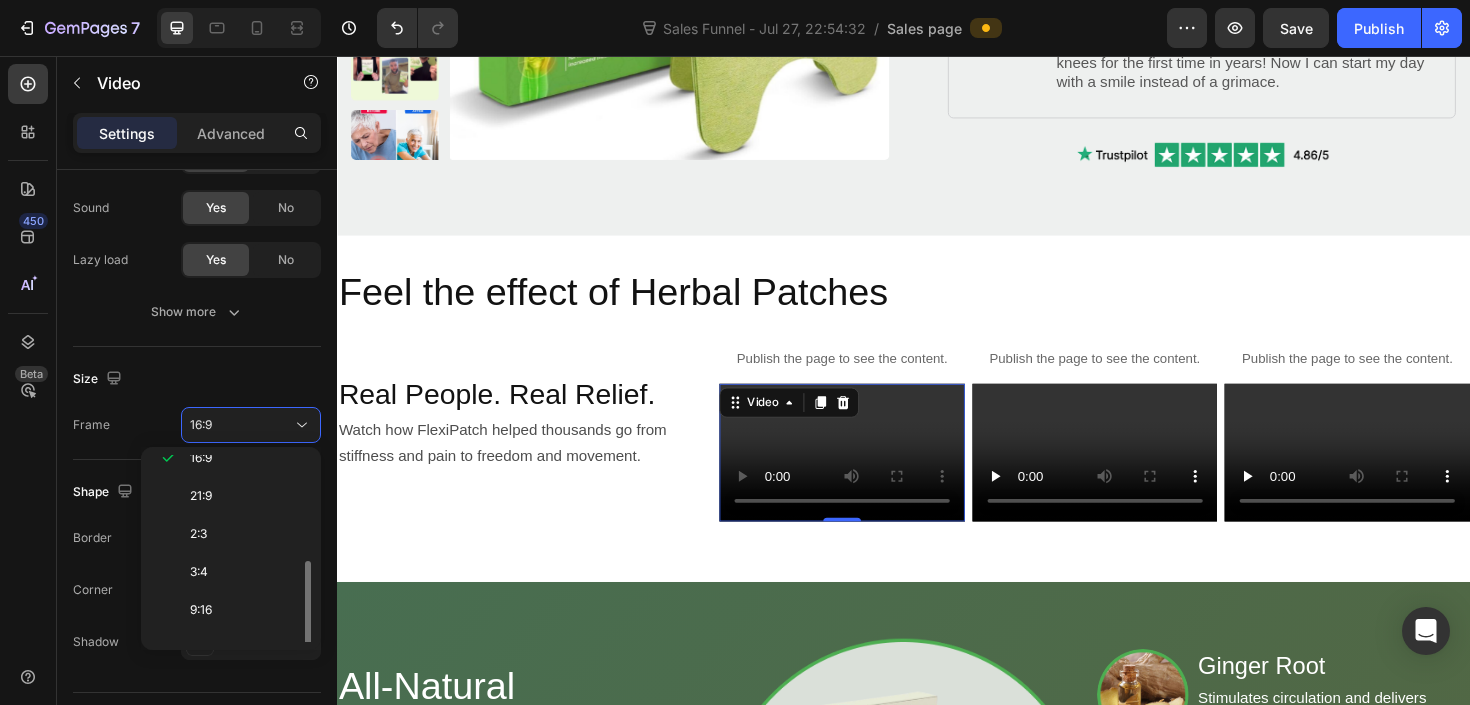 scroll, scrollTop: 193, scrollLeft: 0, axis: vertical 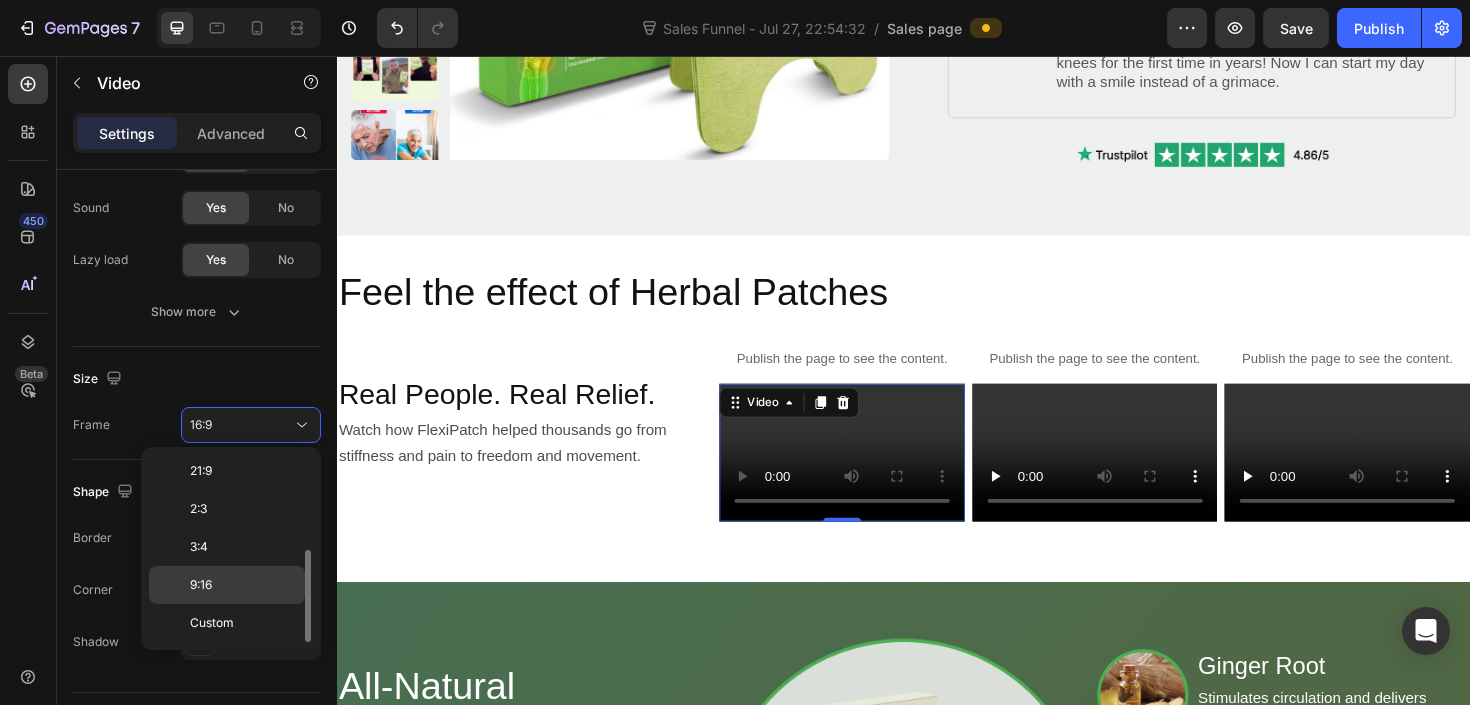 click on "9:16" at bounding box center (243, 585) 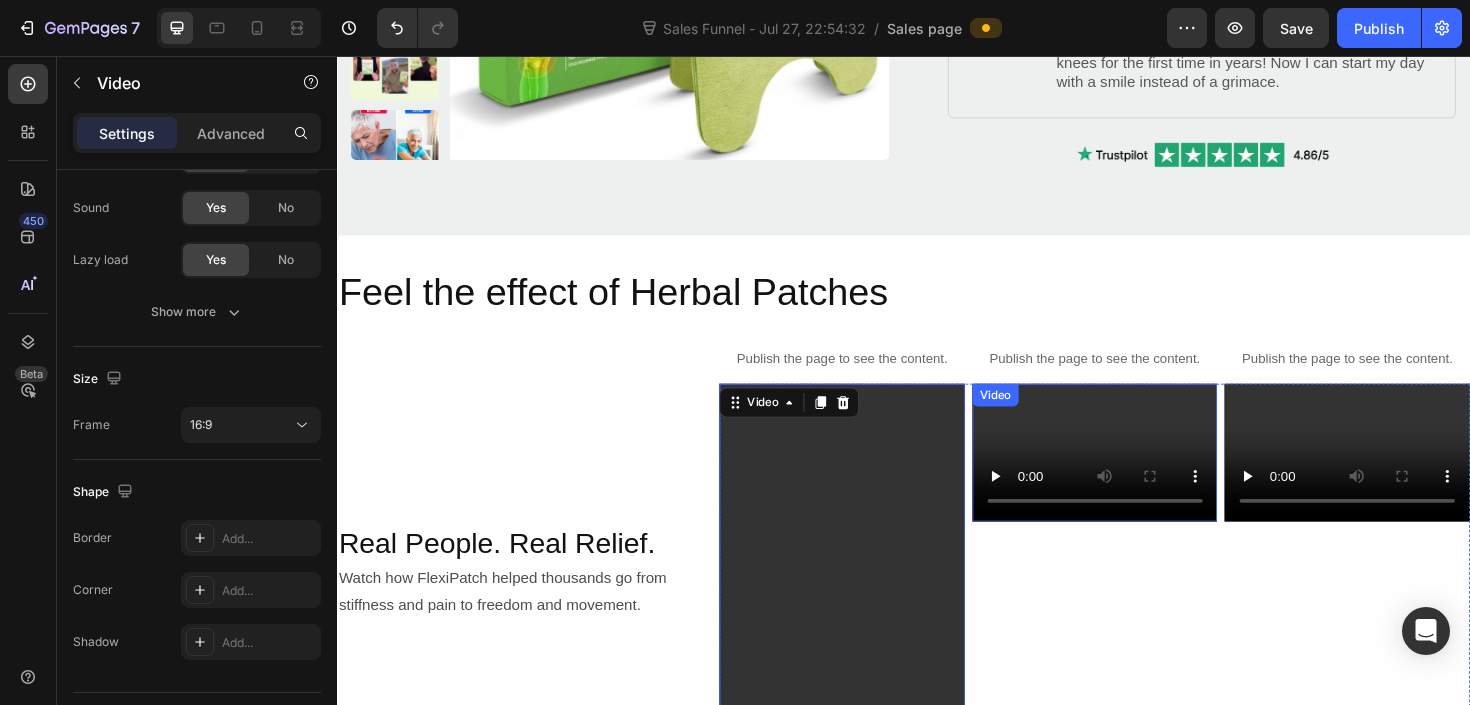 click at bounding box center [1140, 476] 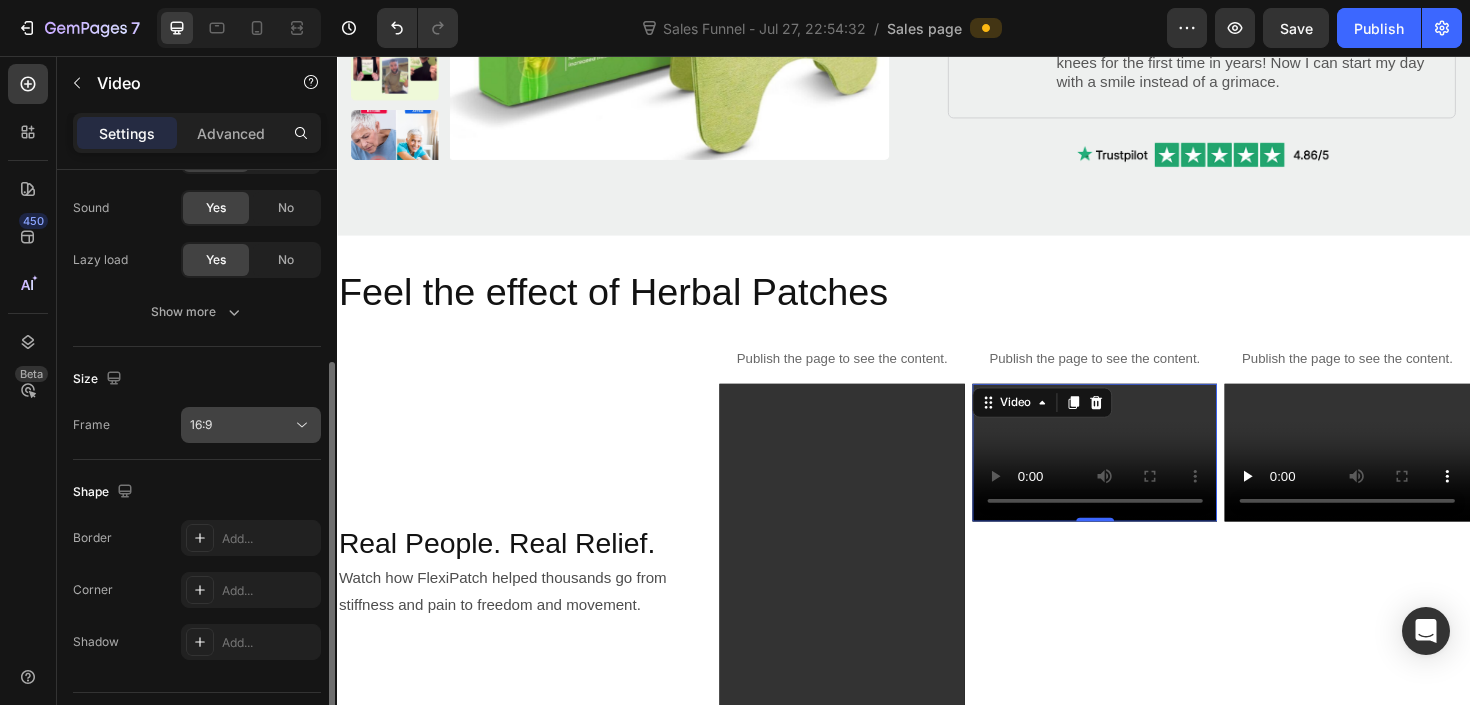 click on "16:9" at bounding box center (241, 425) 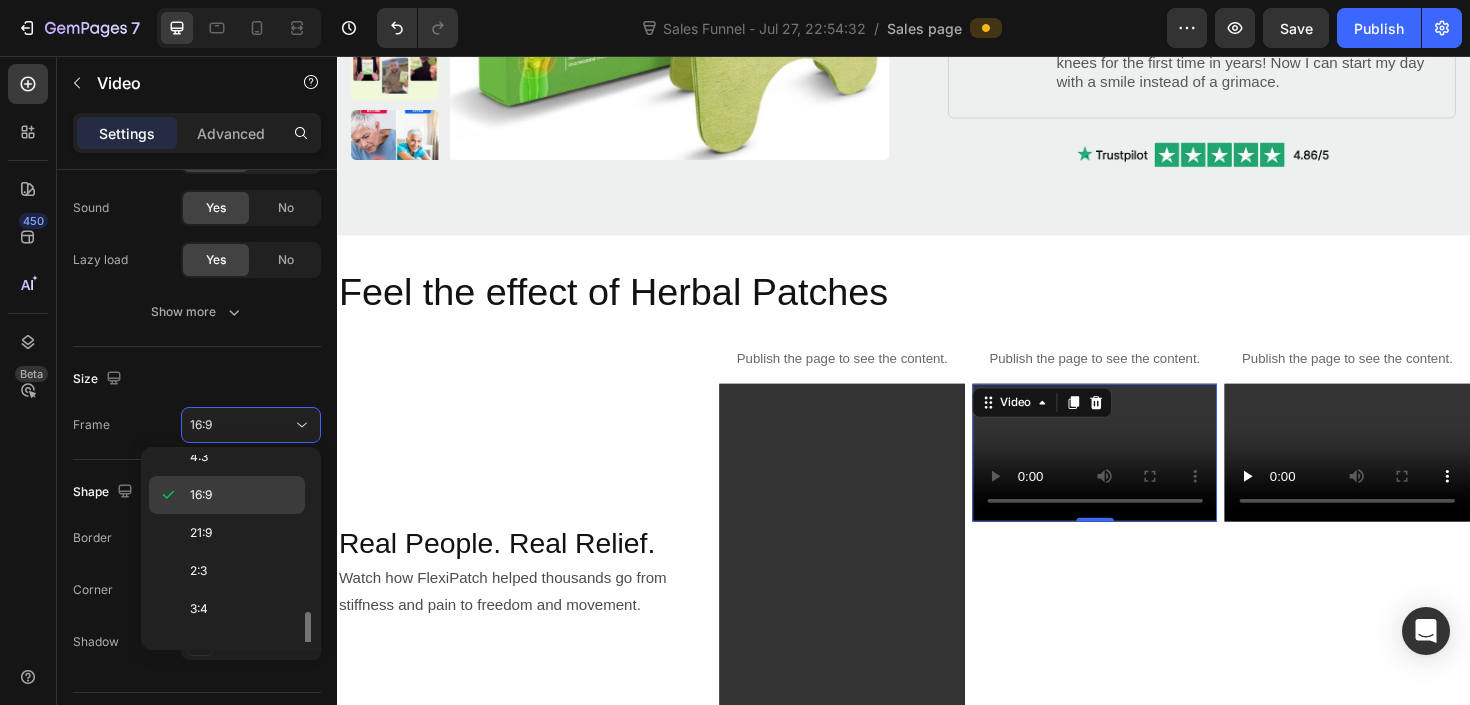 scroll, scrollTop: 193, scrollLeft: 0, axis: vertical 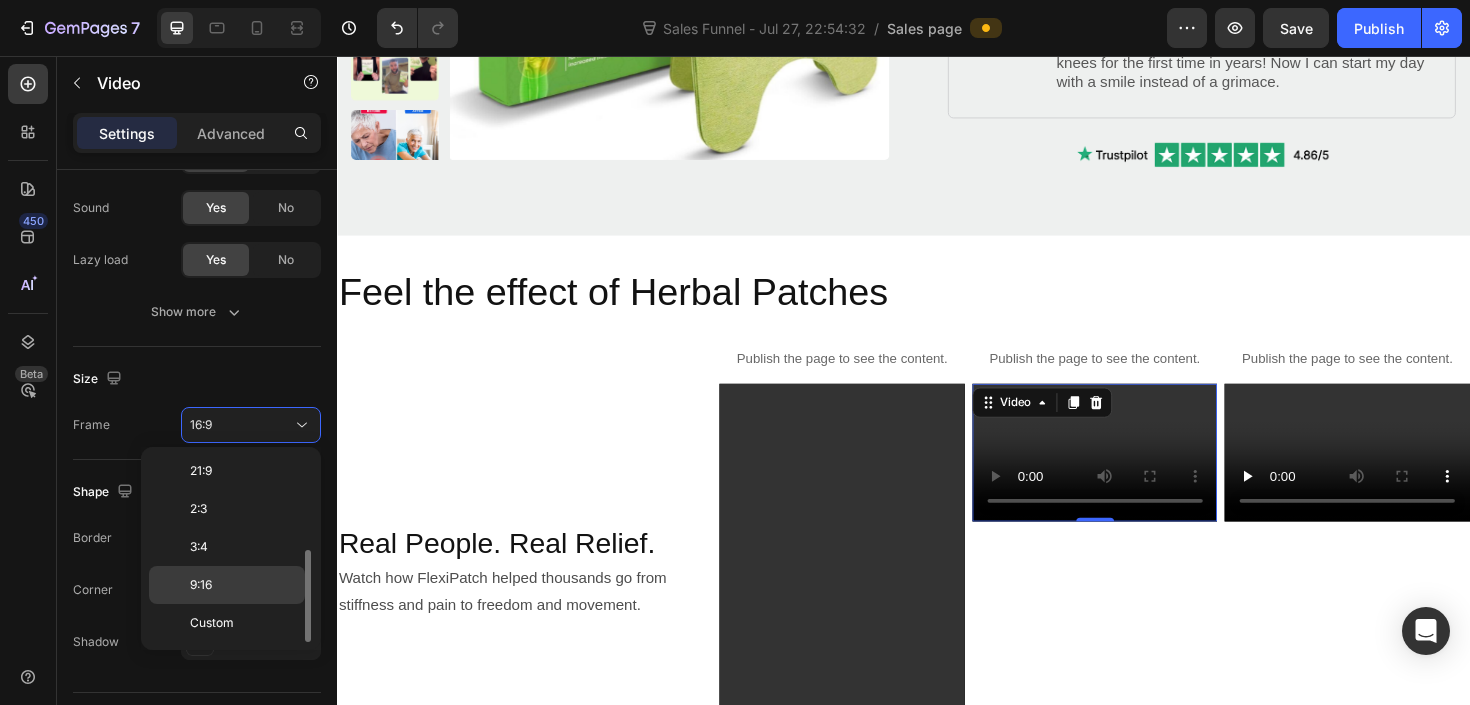 click on "9:16" 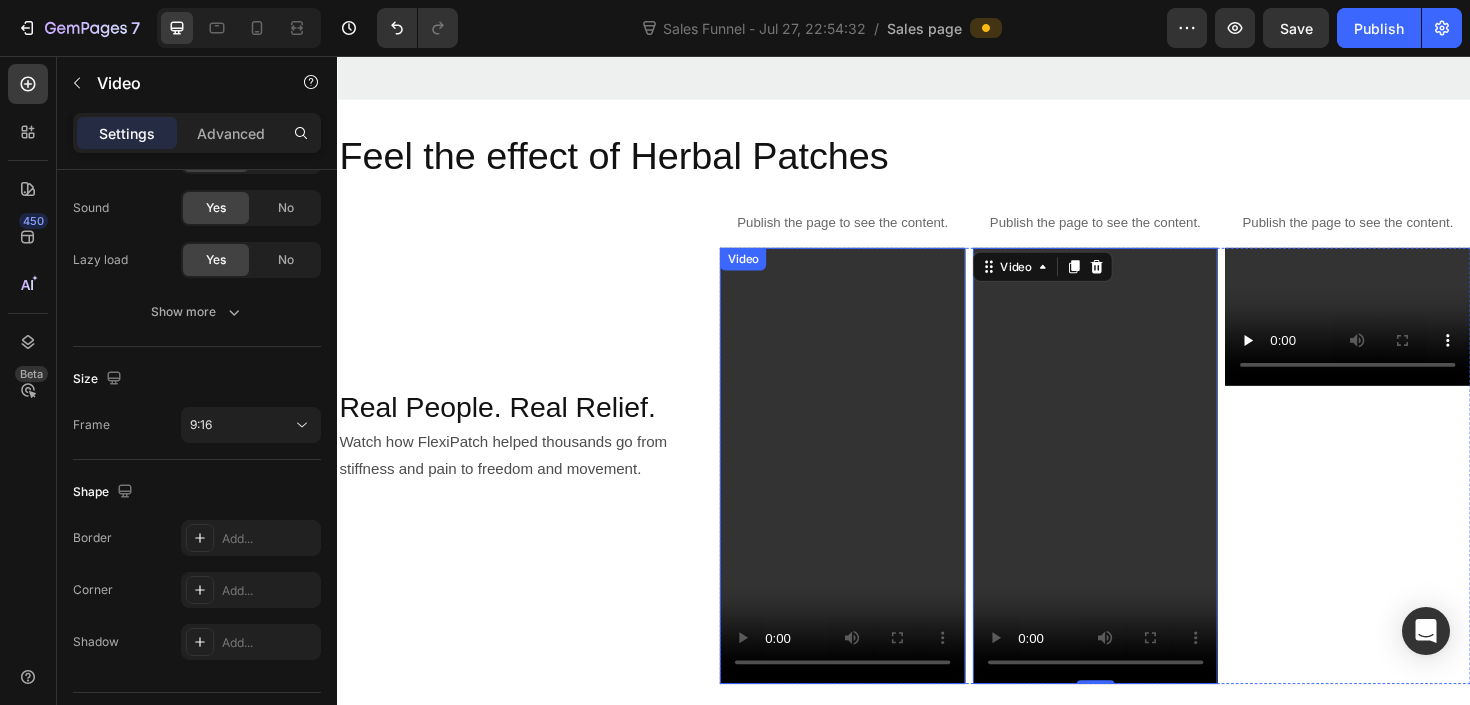 scroll, scrollTop: 2081, scrollLeft: 0, axis: vertical 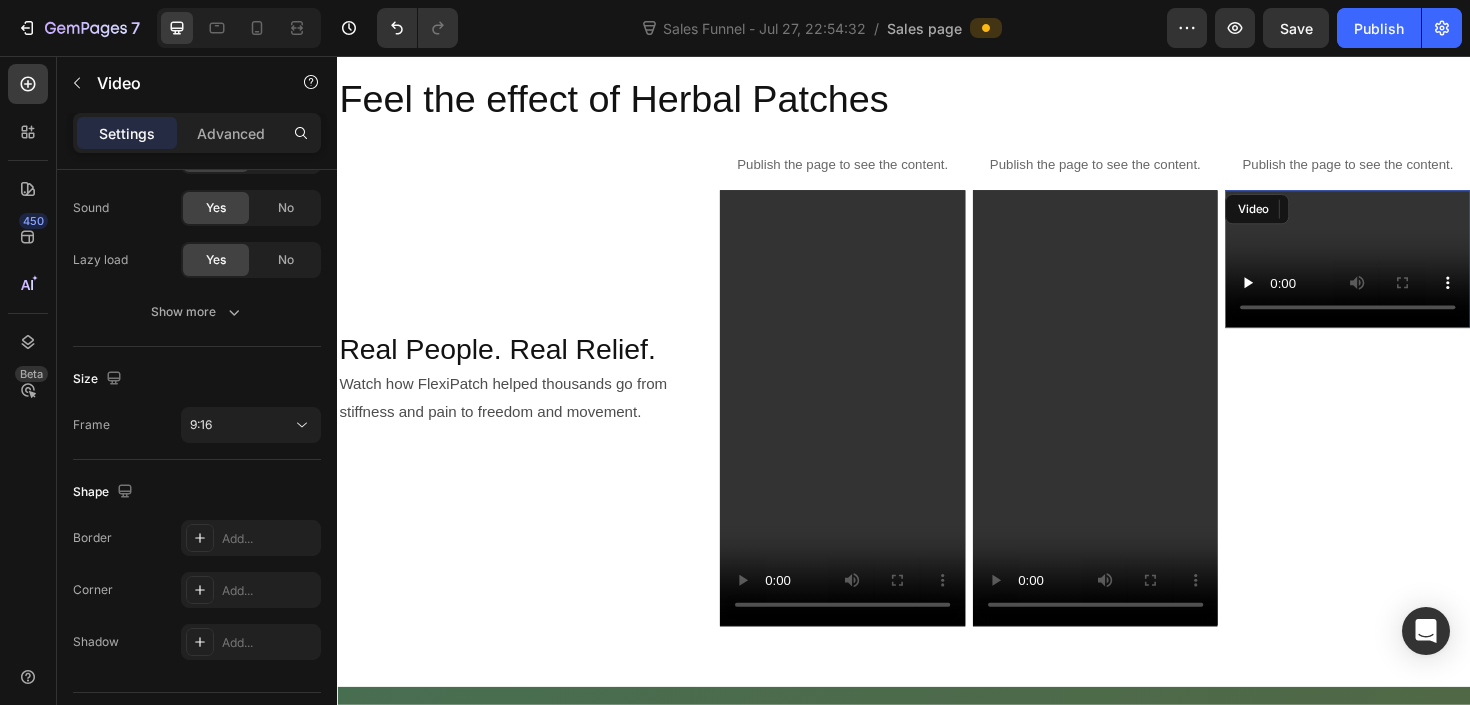 click at bounding box center [1407, 271] 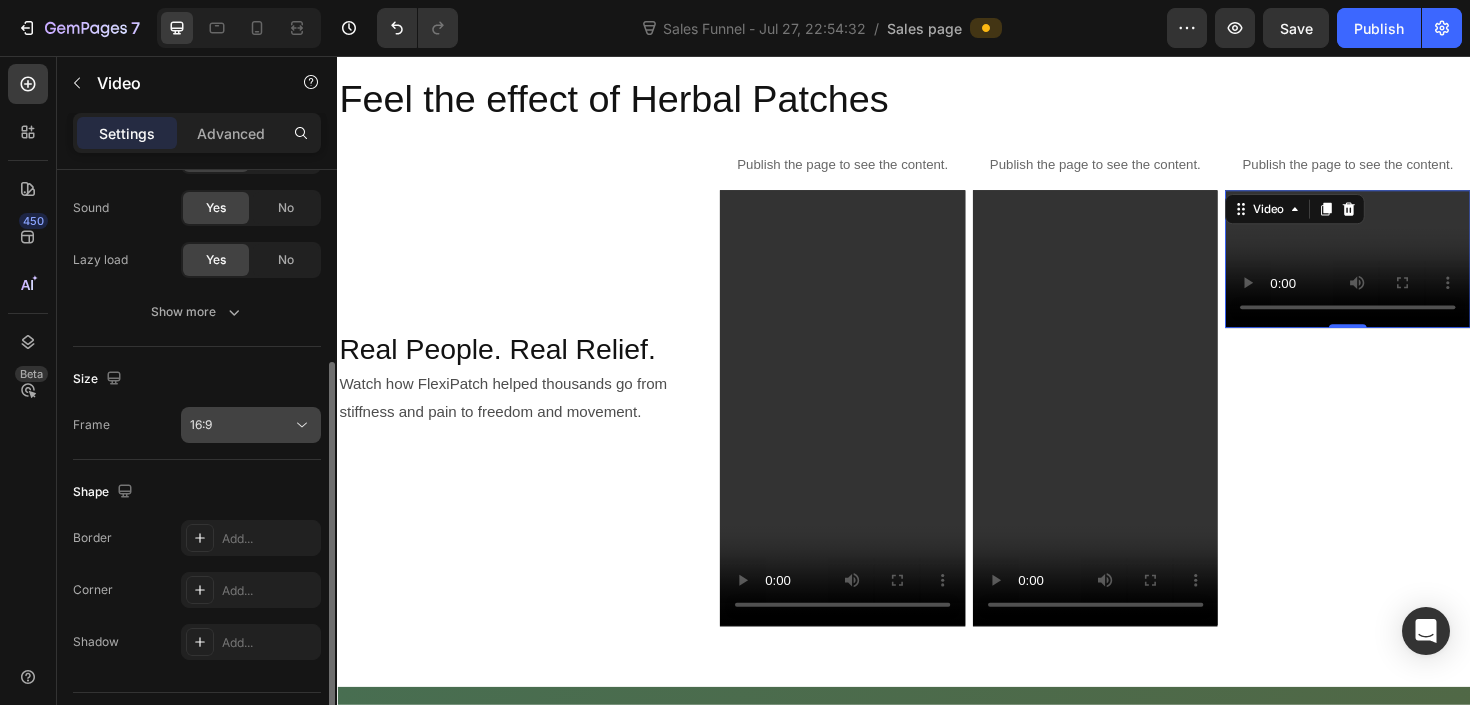 click on "16:9" at bounding box center [241, 425] 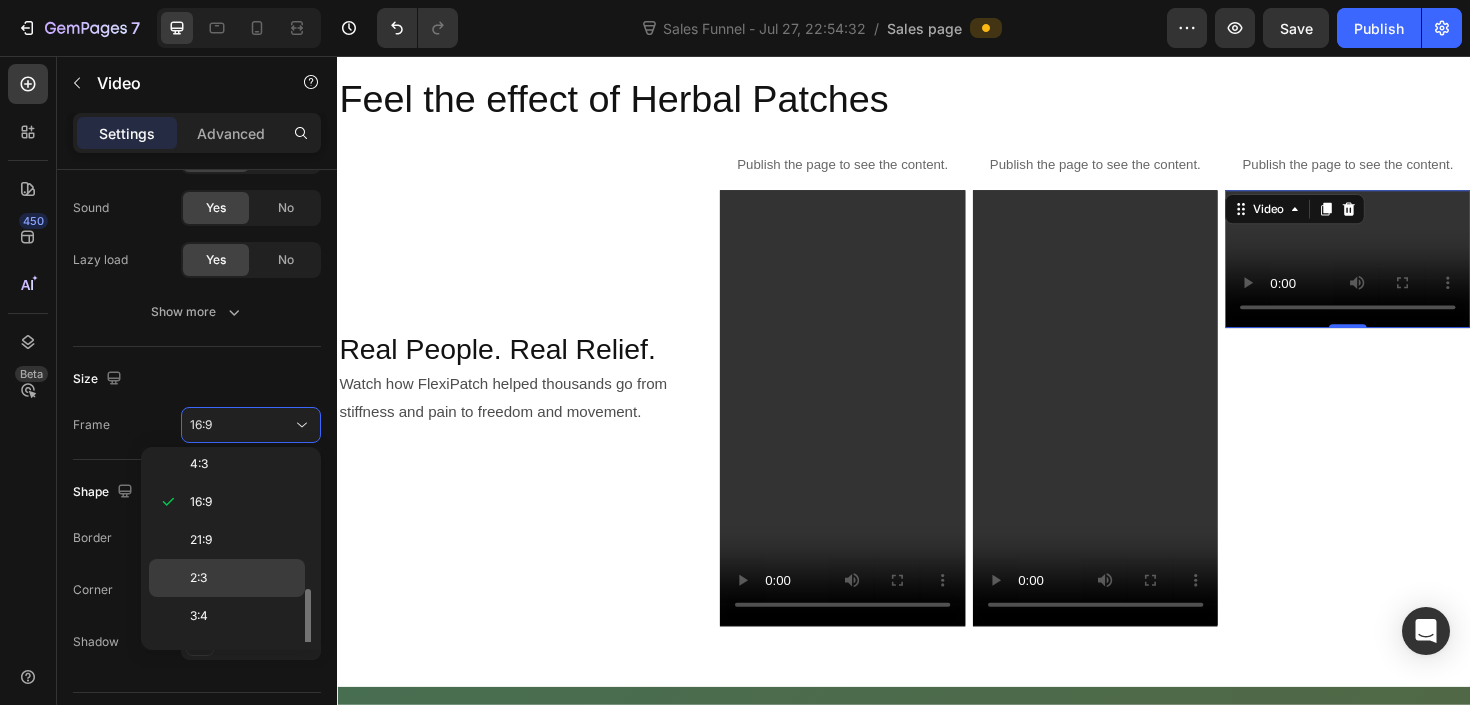 scroll, scrollTop: 193, scrollLeft: 0, axis: vertical 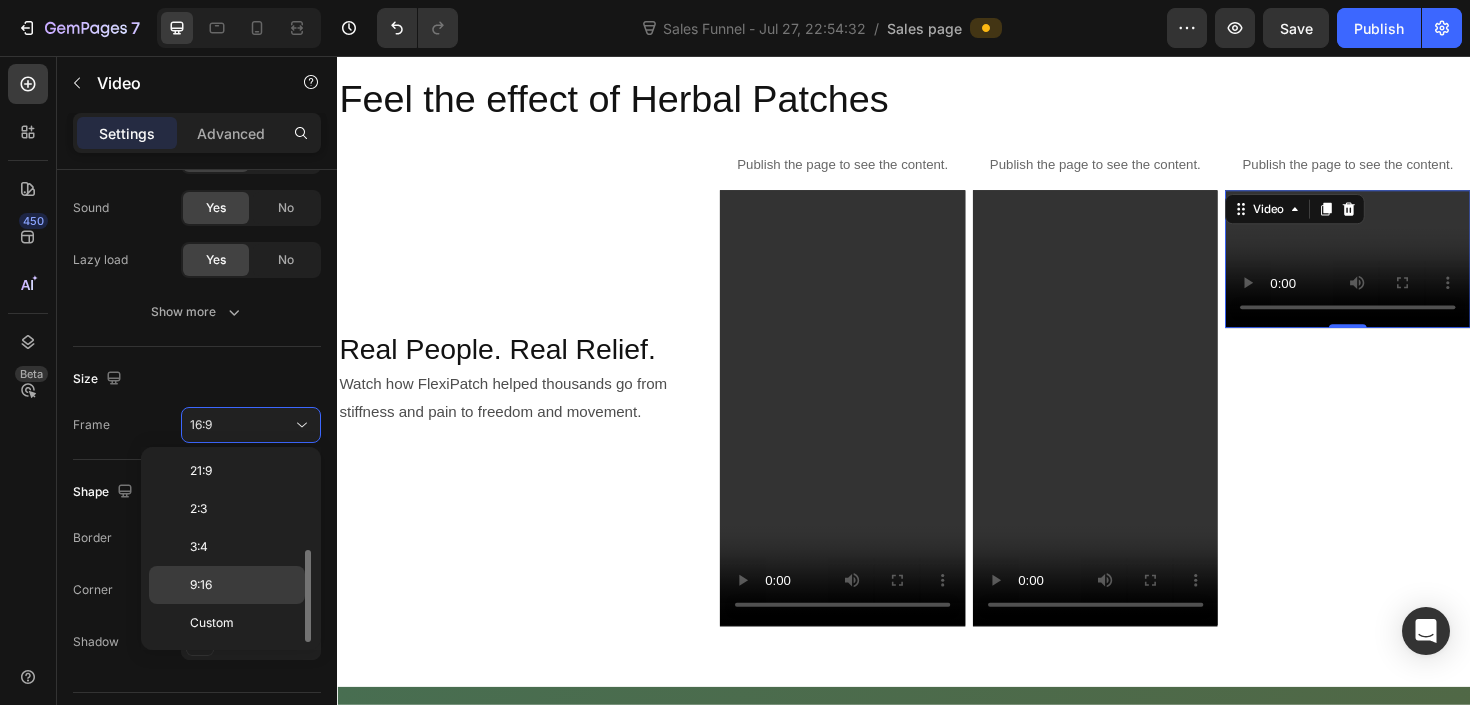 click on "9:16" at bounding box center (243, 585) 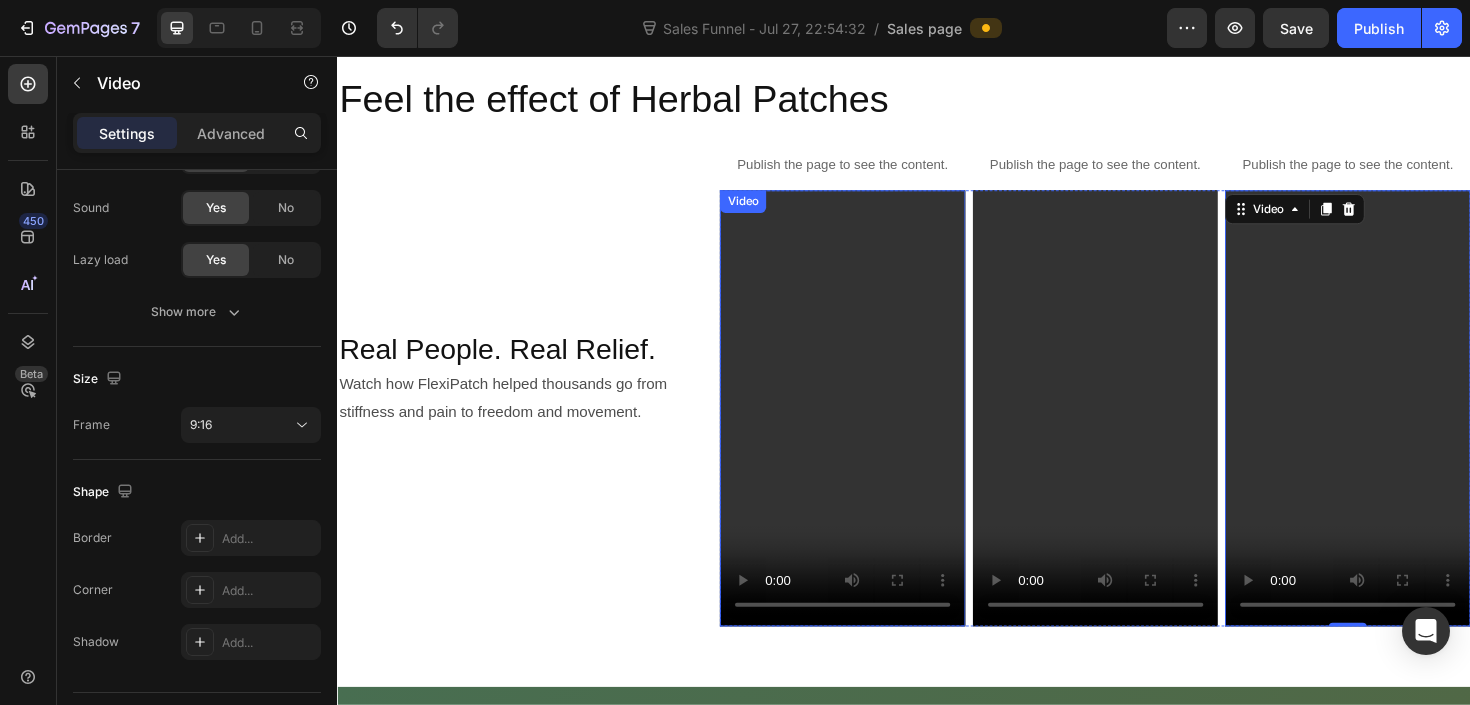 click at bounding box center (872, 428) 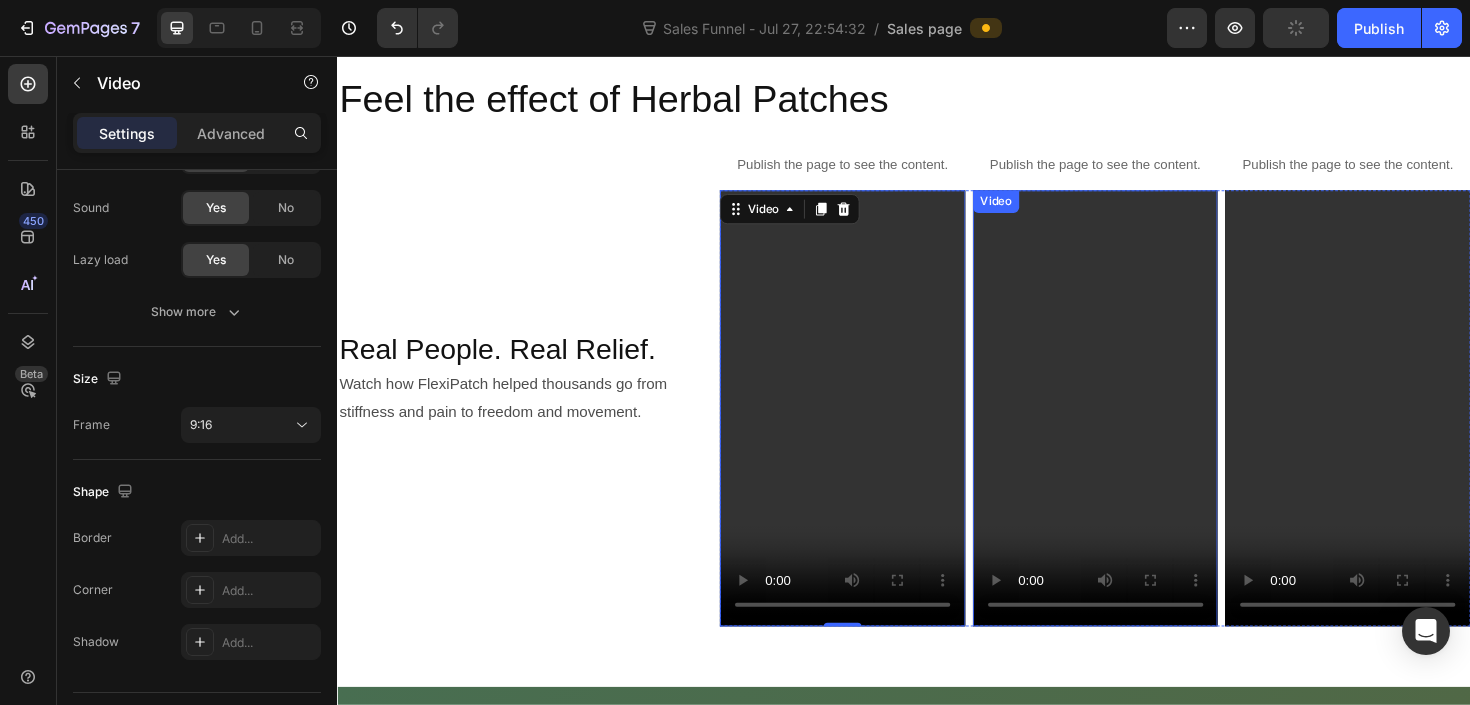 click at bounding box center (1140, 428) 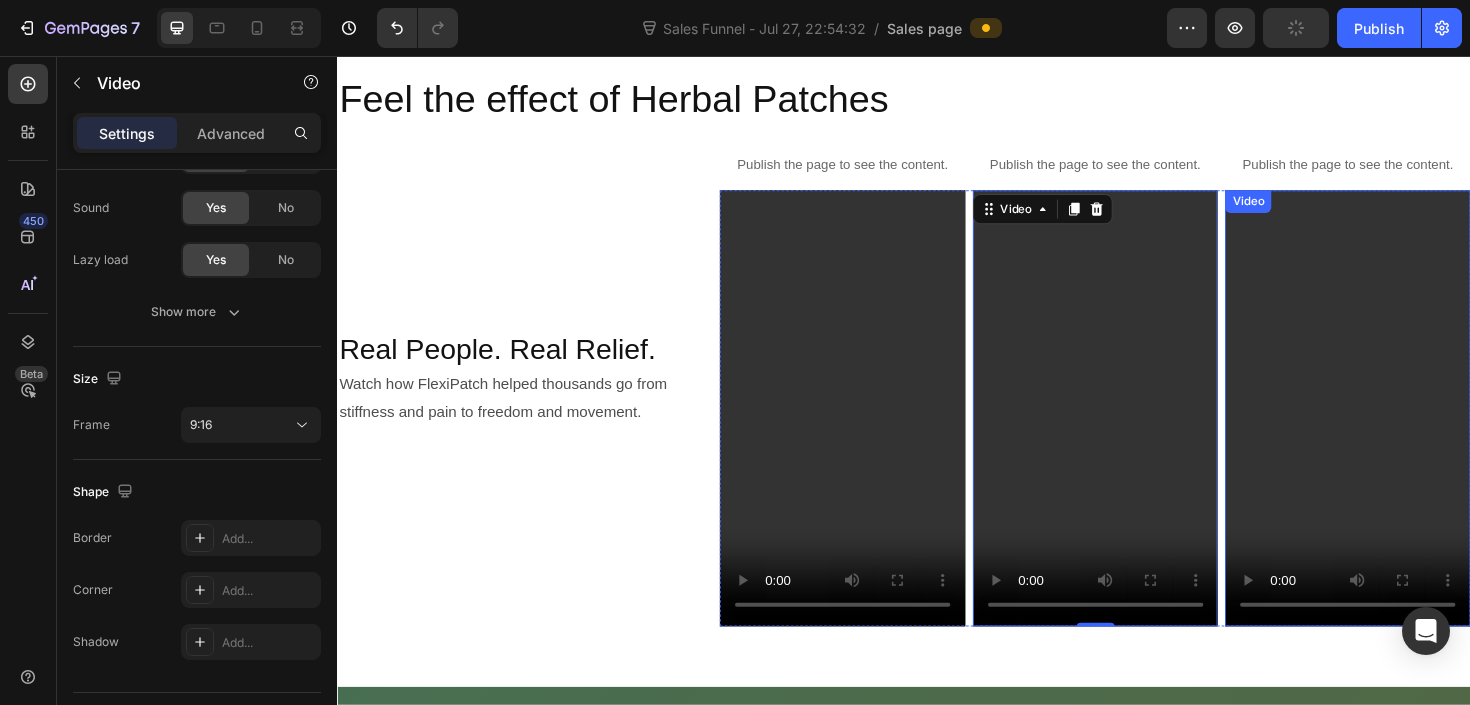 click at bounding box center [1407, 428] 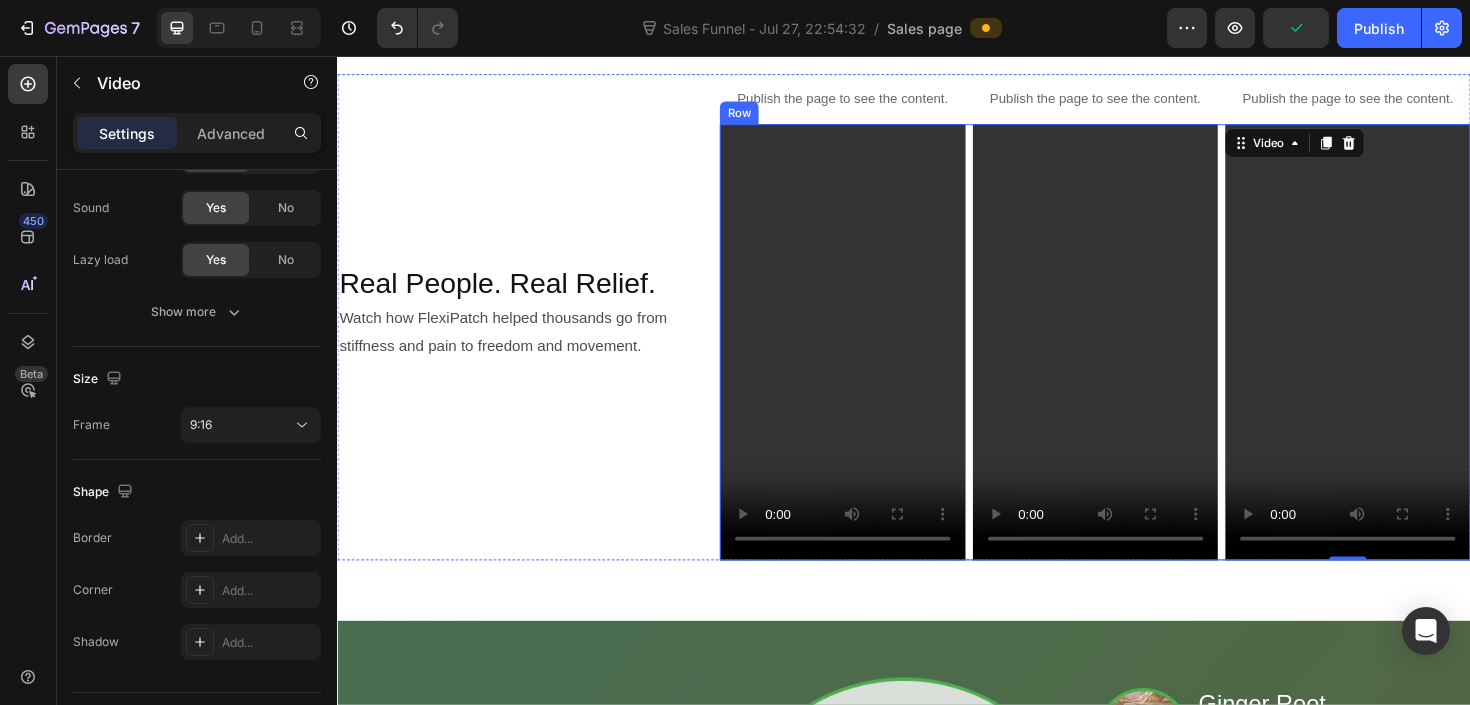scroll, scrollTop: 2046, scrollLeft: 0, axis: vertical 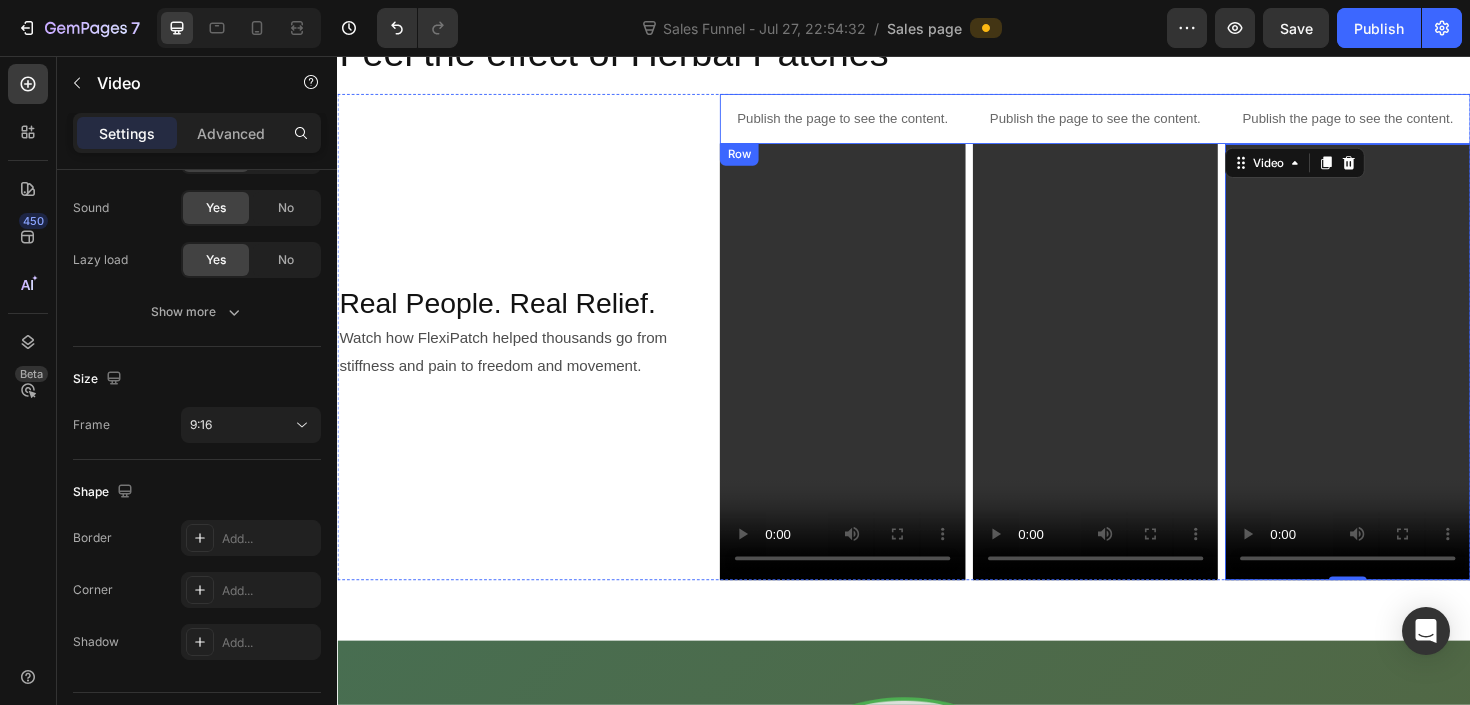 click on "Publish the page to see the content.
Custom Code
Publish the page to see the content.
Custom Code
Publish the page to see the content.
Custom Code Row" at bounding box center (1139, 122) 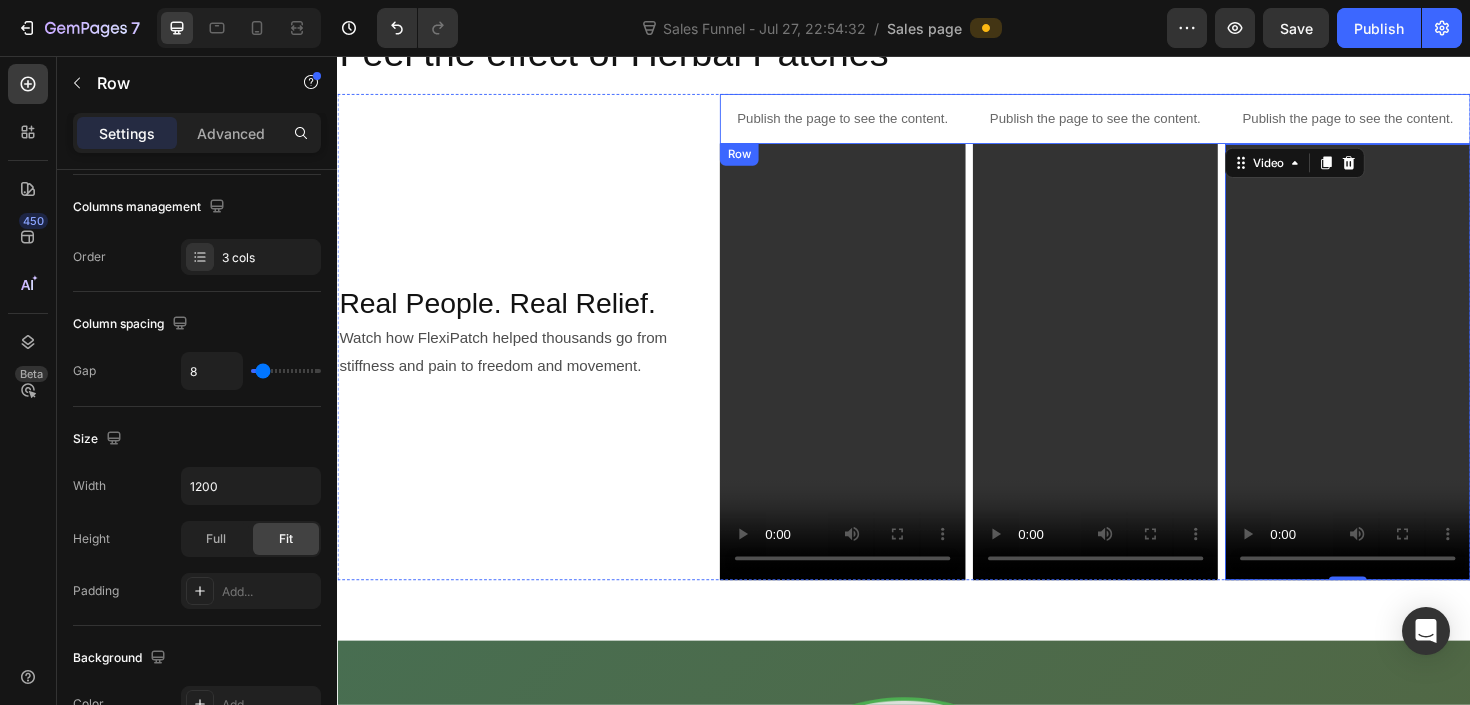 scroll, scrollTop: 0, scrollLeft: 0, axis: both 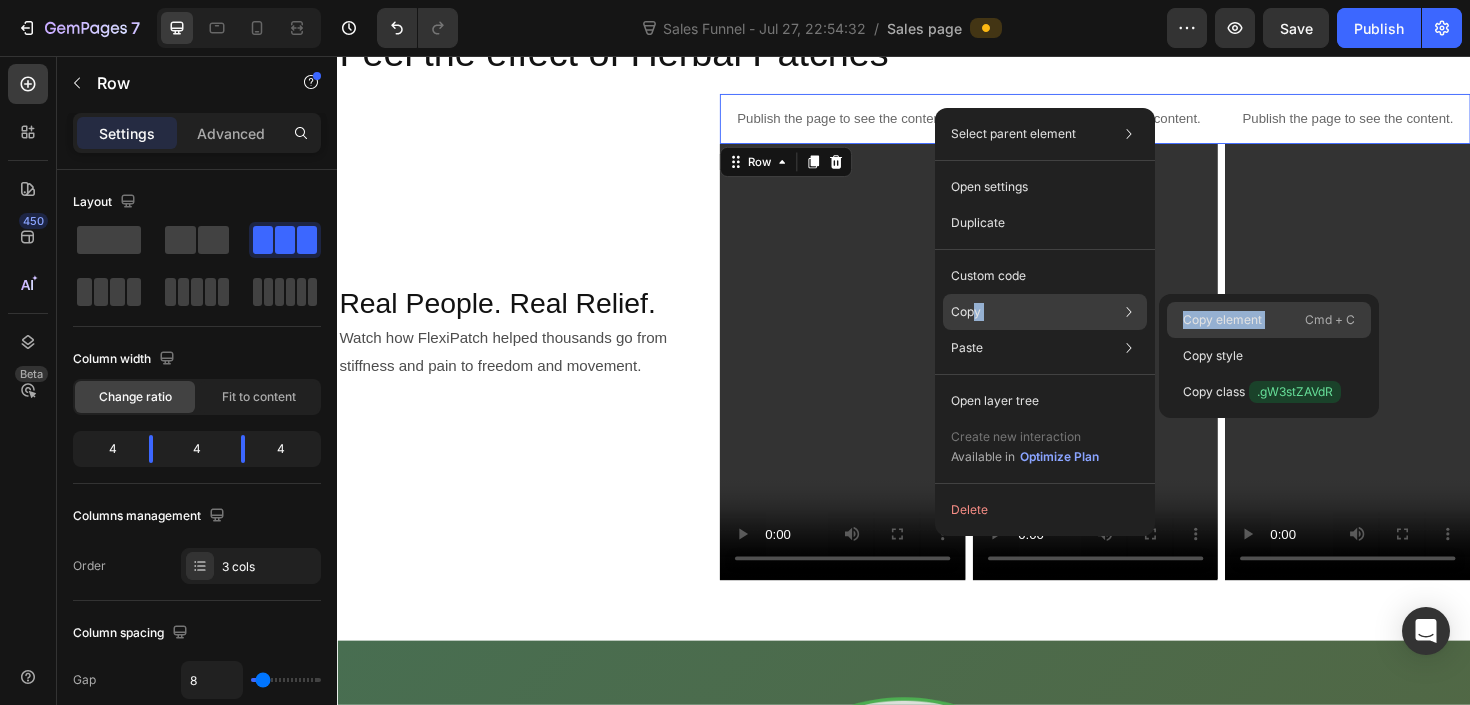 drag, startPoint x: 973, startPoint y: 318, endPoint x: 1294, endPoint y: 320, distance: 321.00623 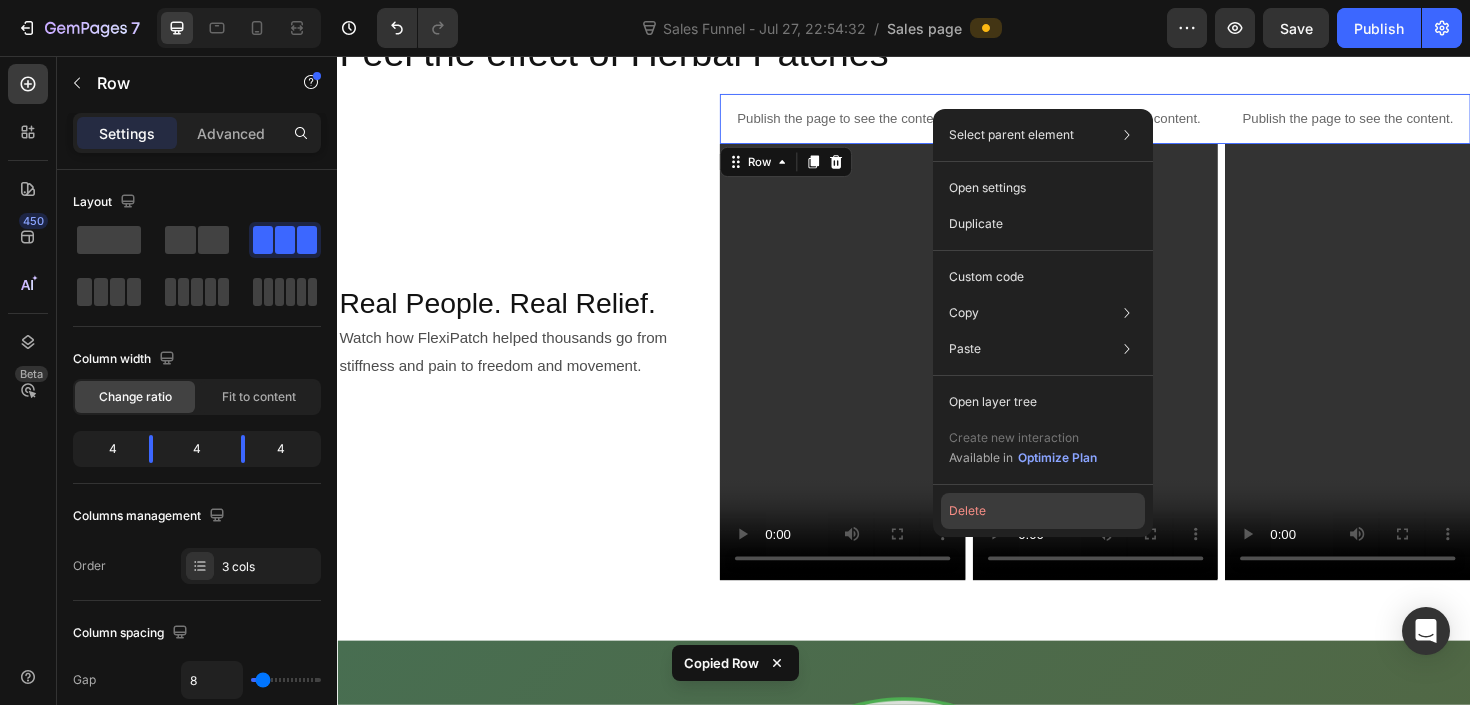 click on "Delete" 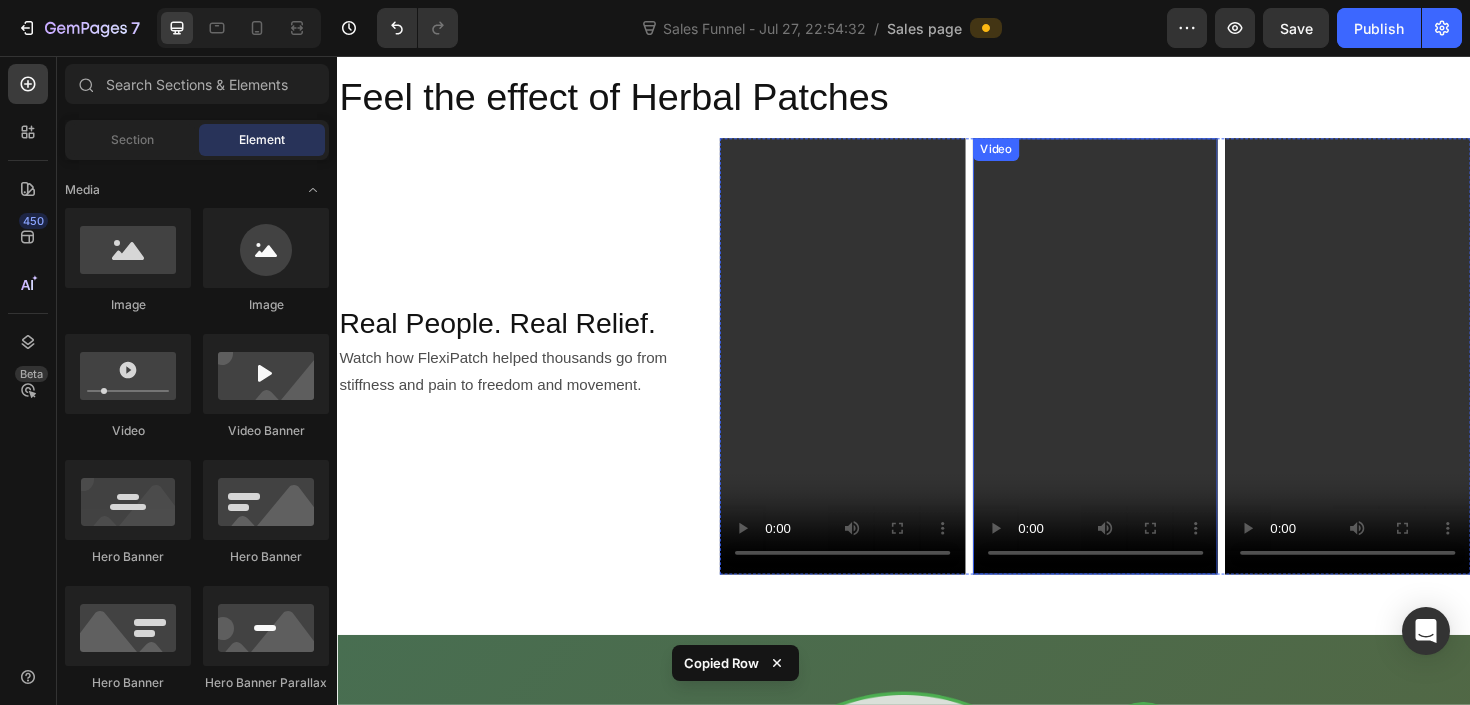 scroll, scrollTop: 1982, scrollLeft: 0, axis: vertical 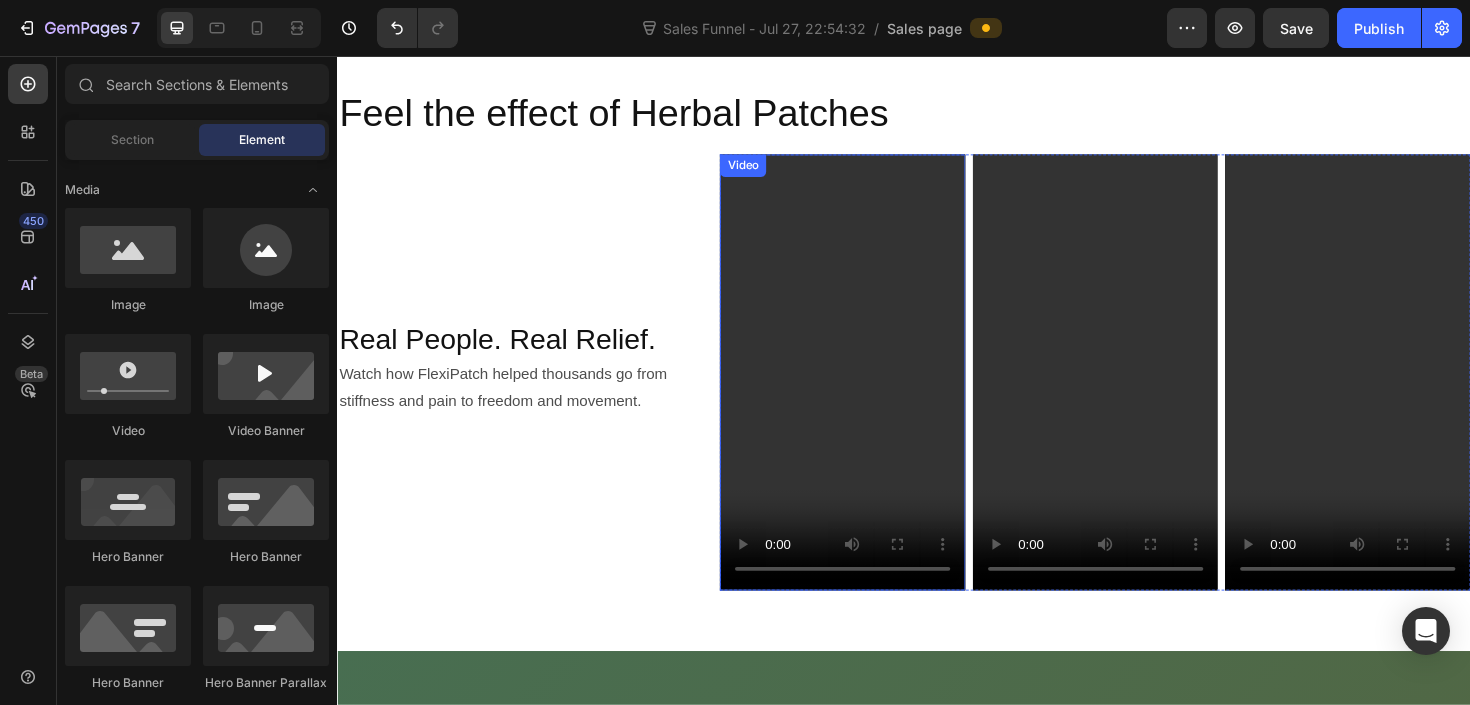 click at bounding box center (872, 390) 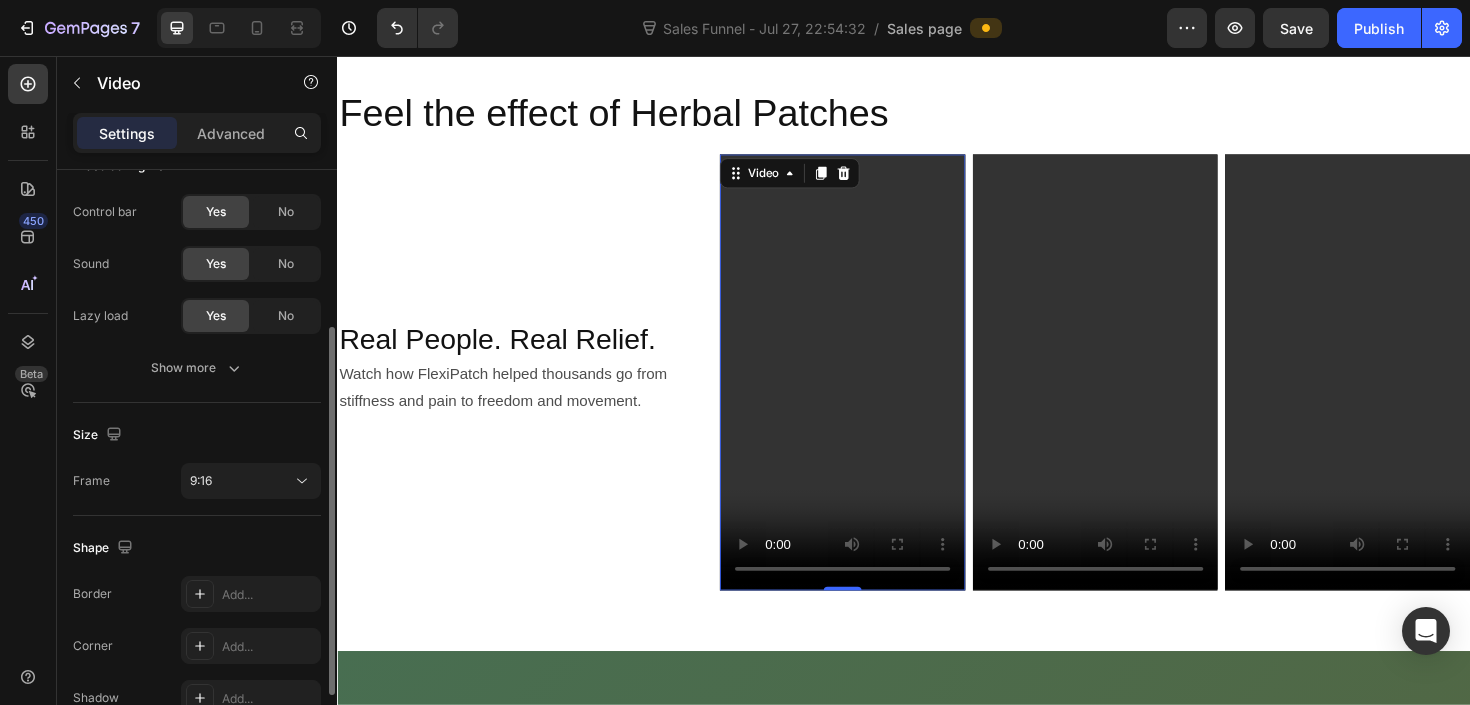 scroll, scrollTop: 360, scrollLeft: 0, axis: vertical 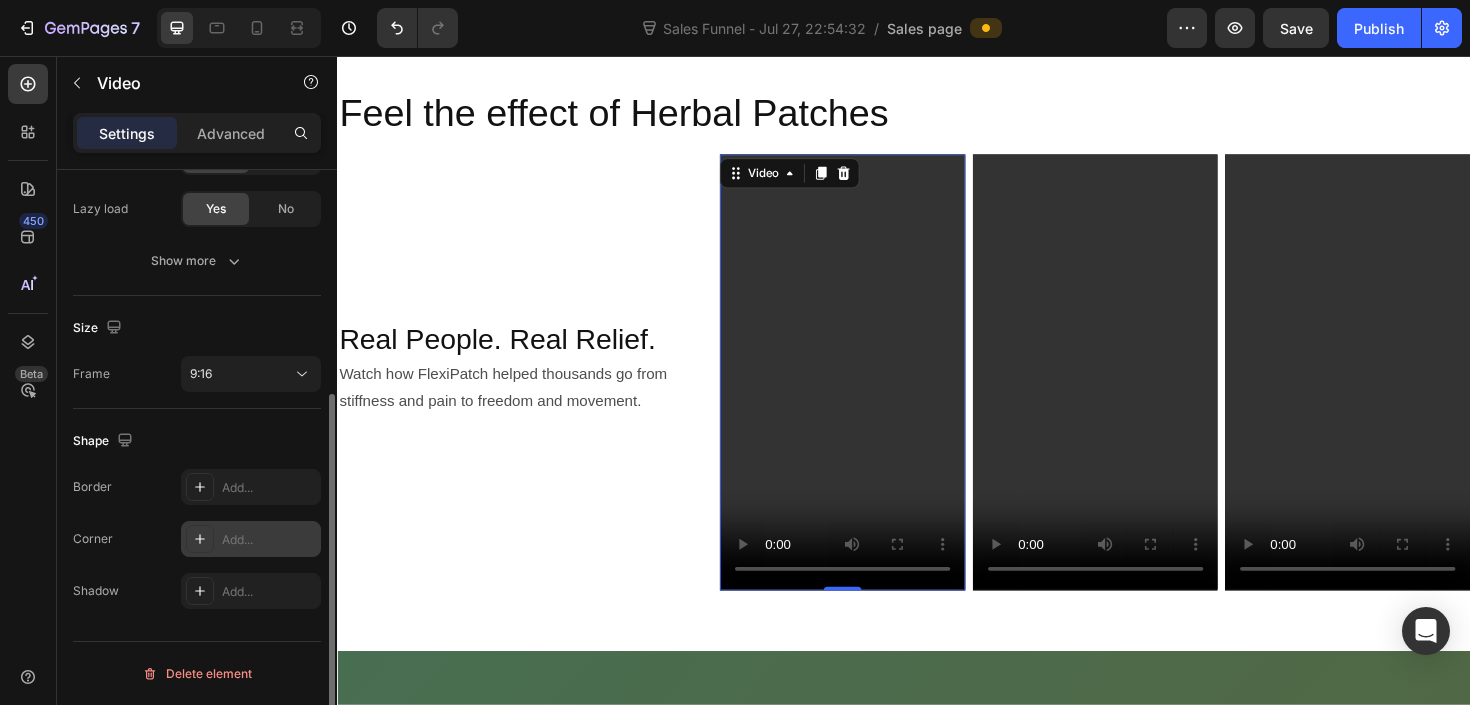 click on "Add..." at bounding box center [251, 539] 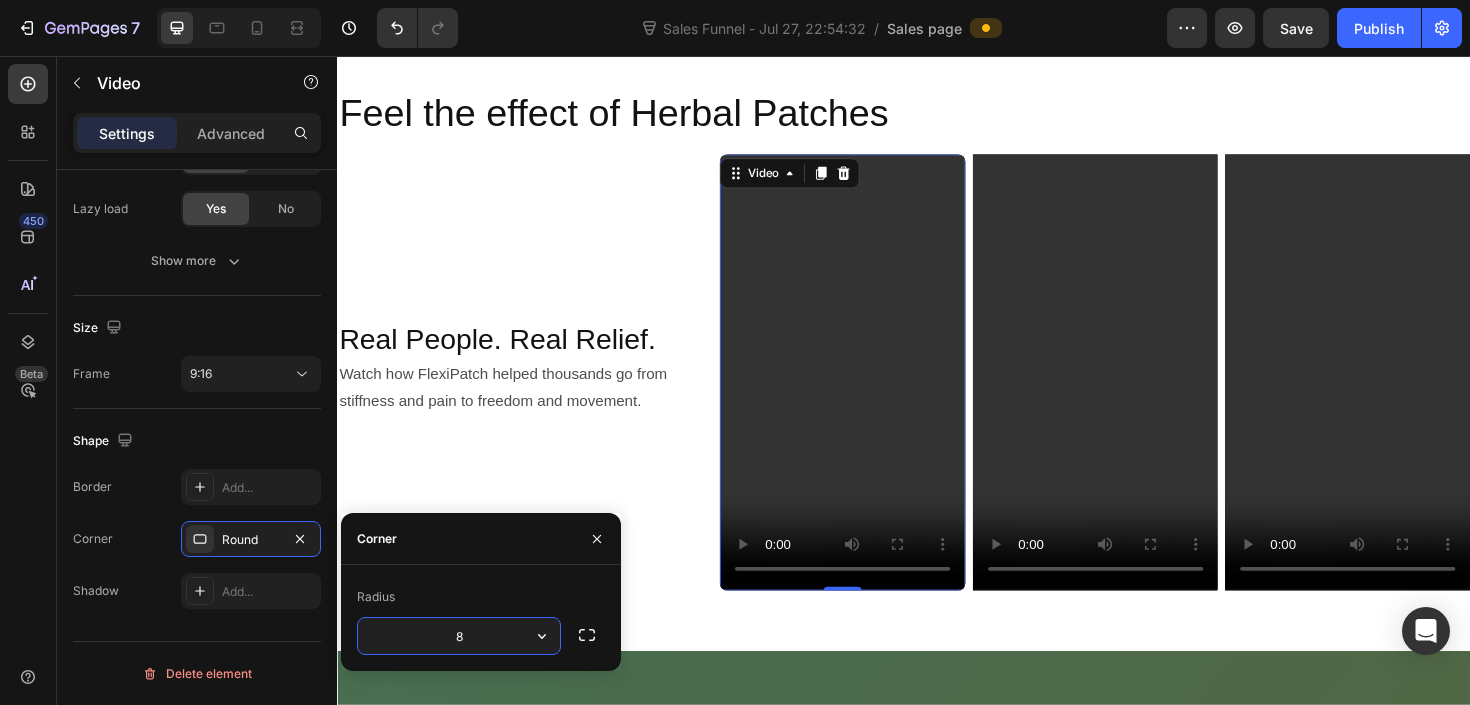 type on "5" 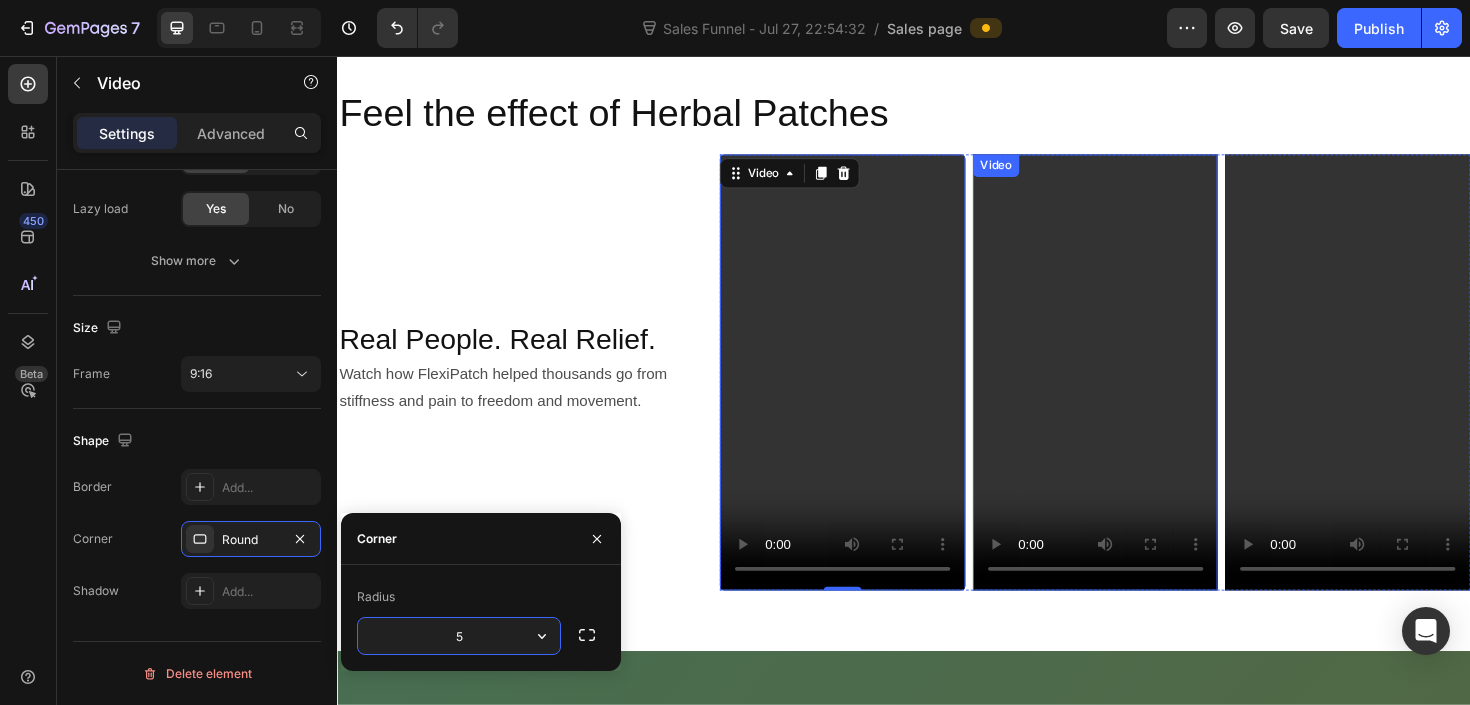 click at bounding box center [1140, 390] 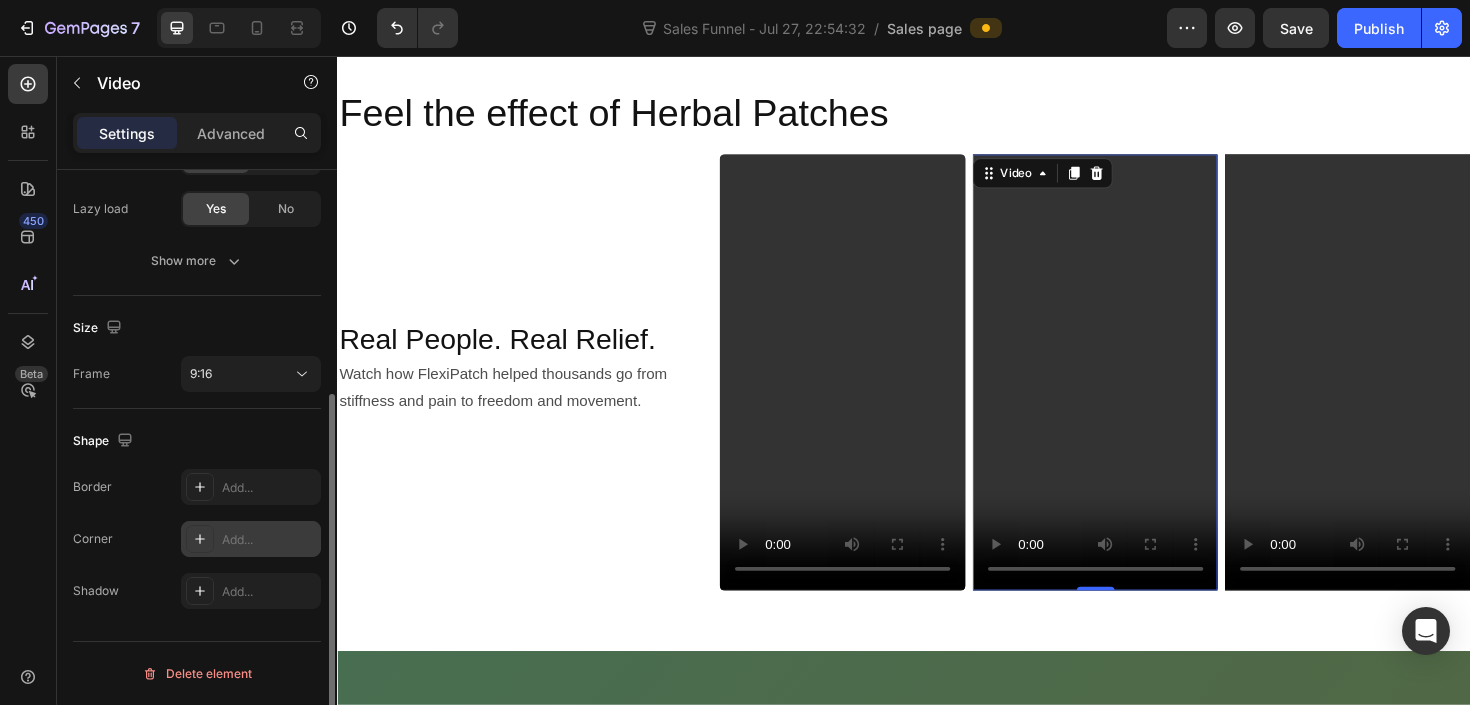click on "Add..." at bounding box center (269, 540) 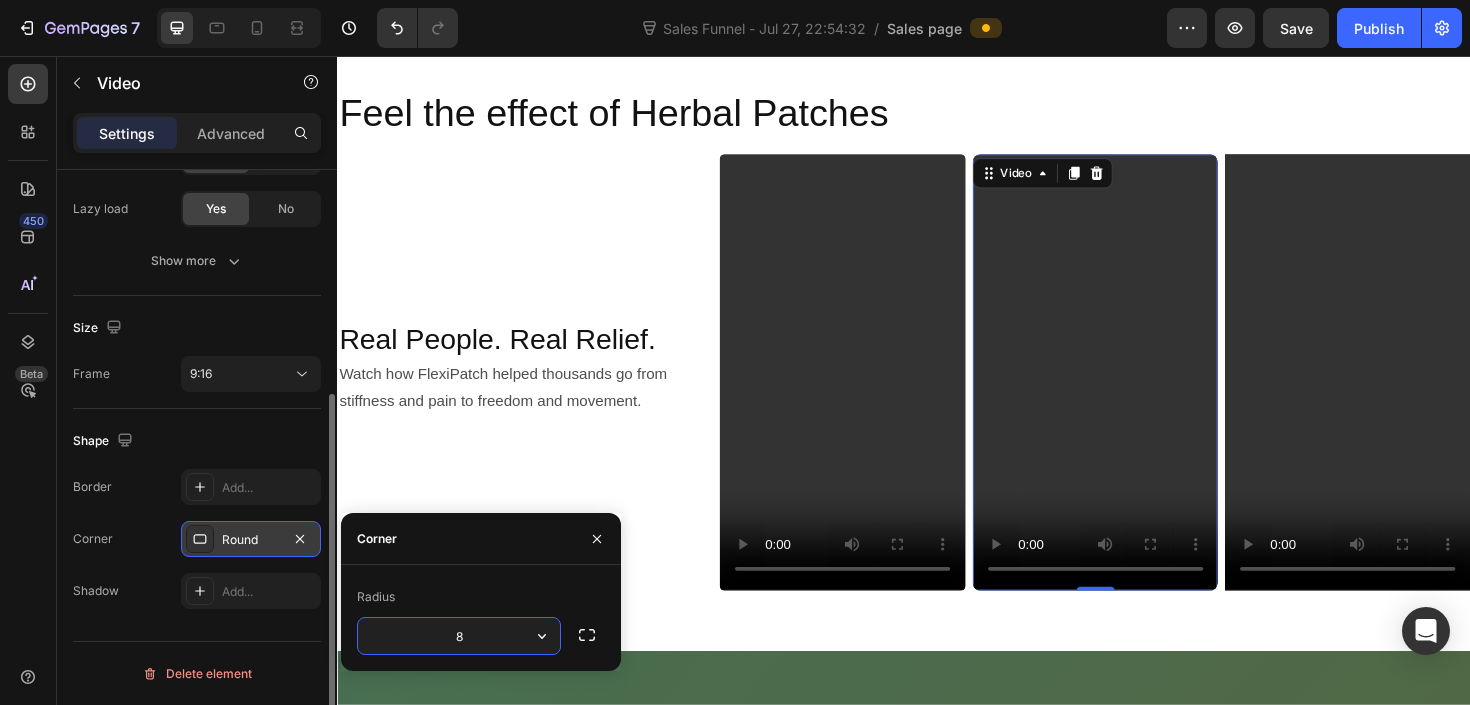 type on "5" 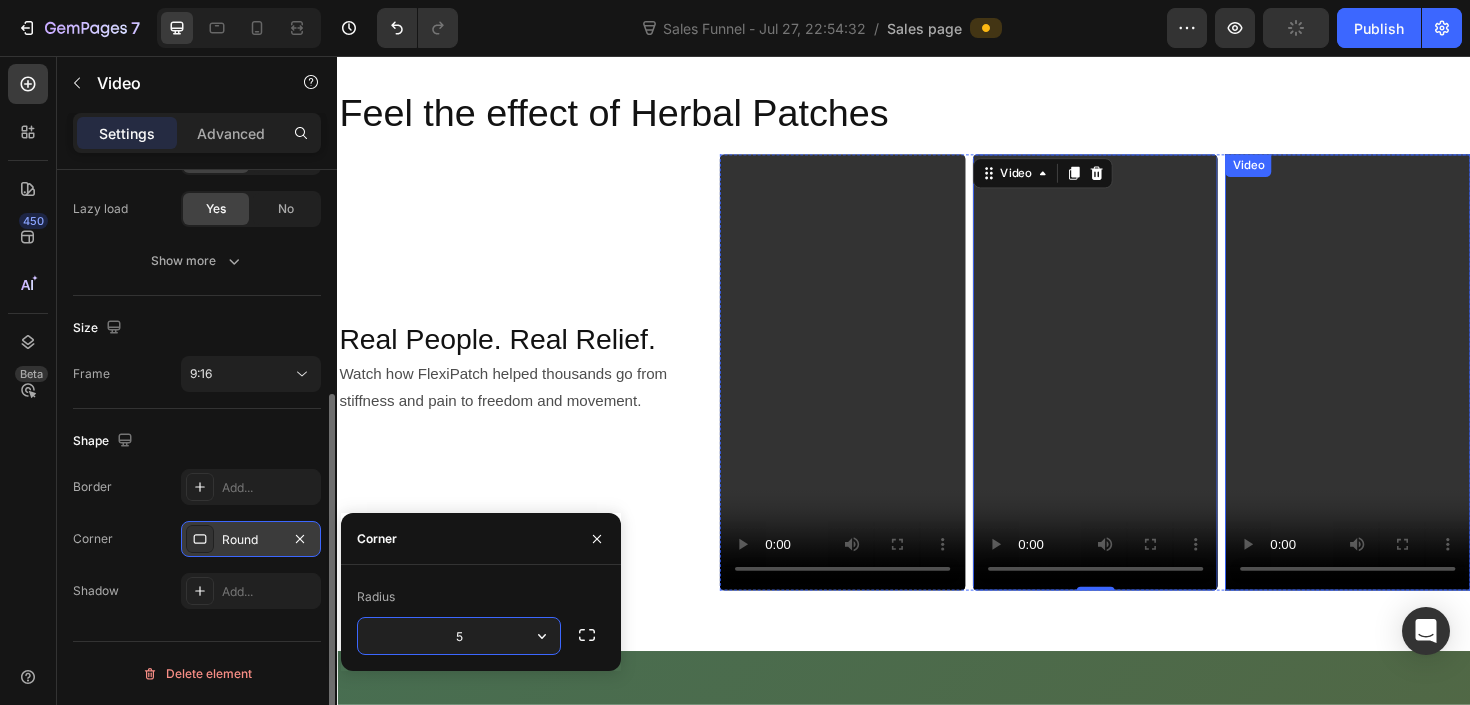 click at bounding box center (1407, 390) 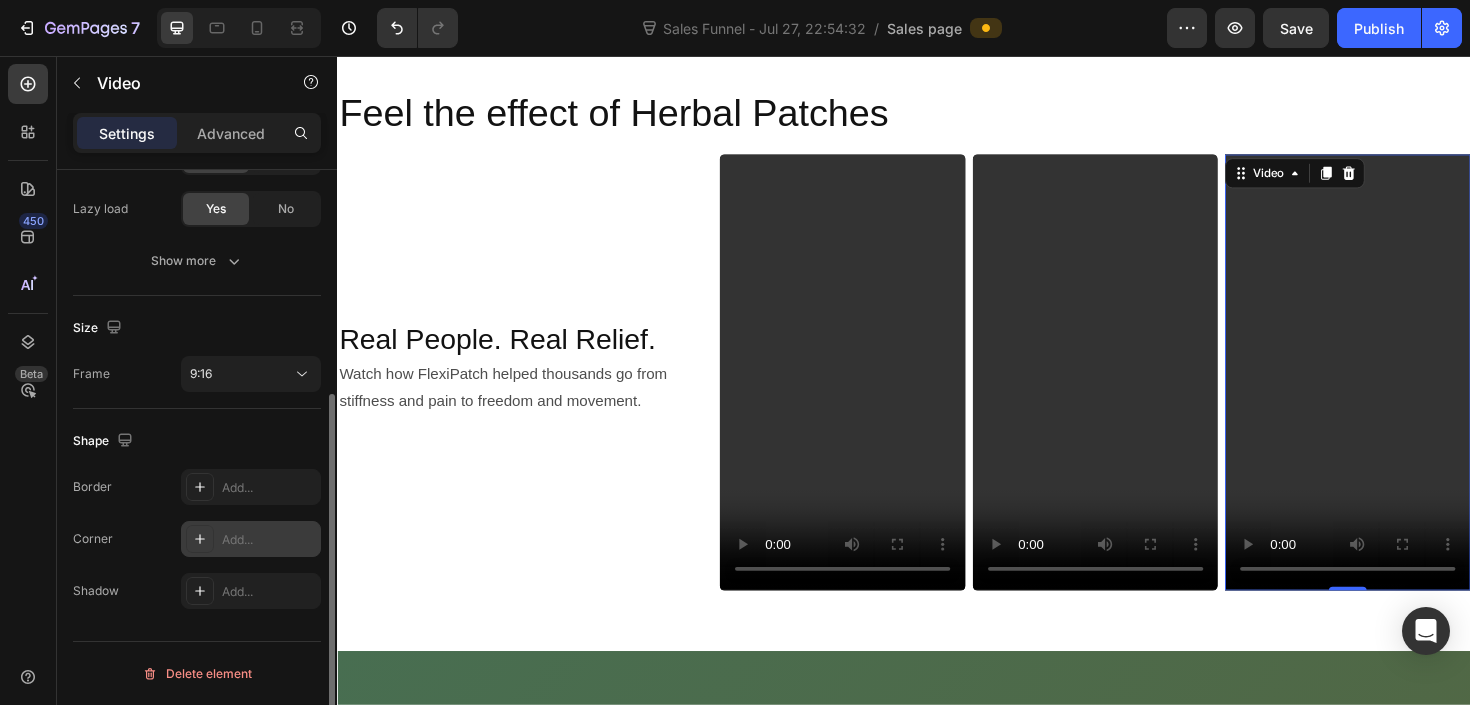 click on "Add..." at bounding box center (269, 540) 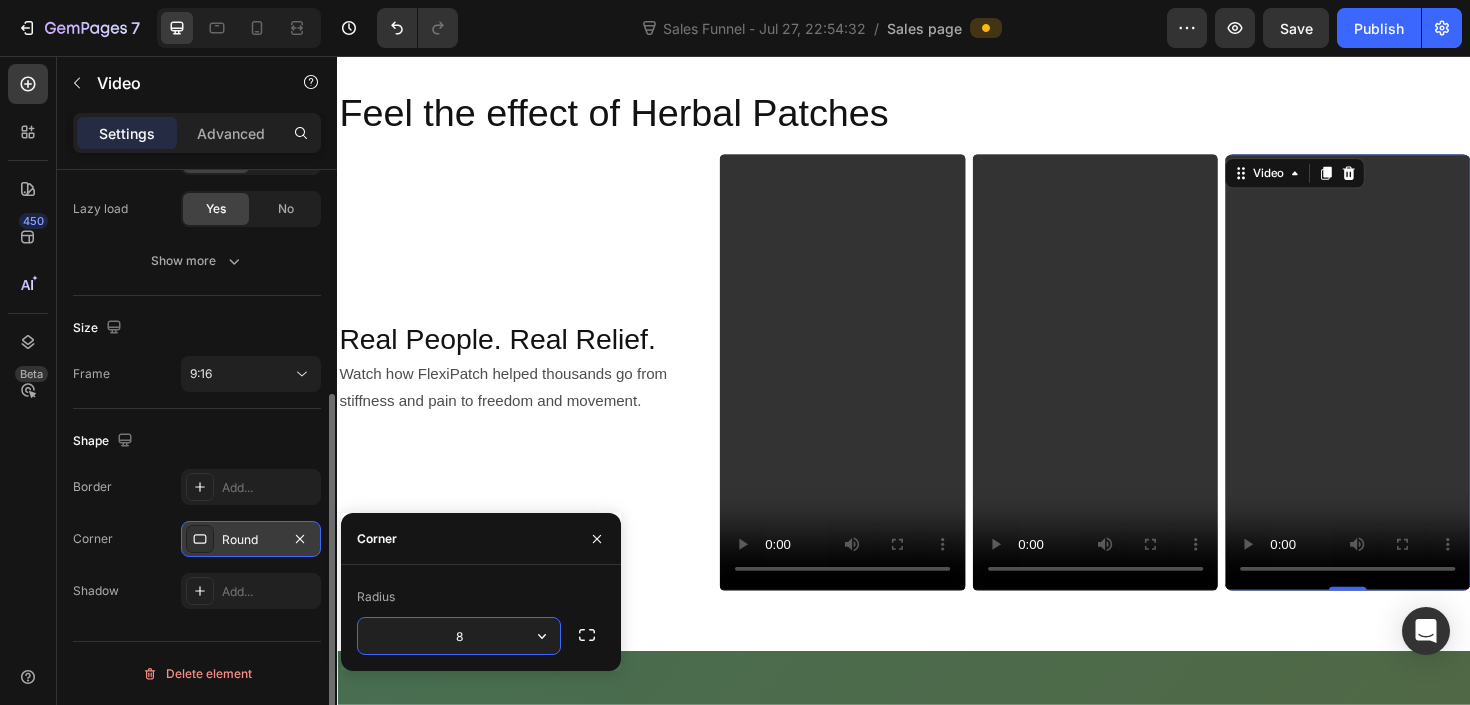 type on "5" 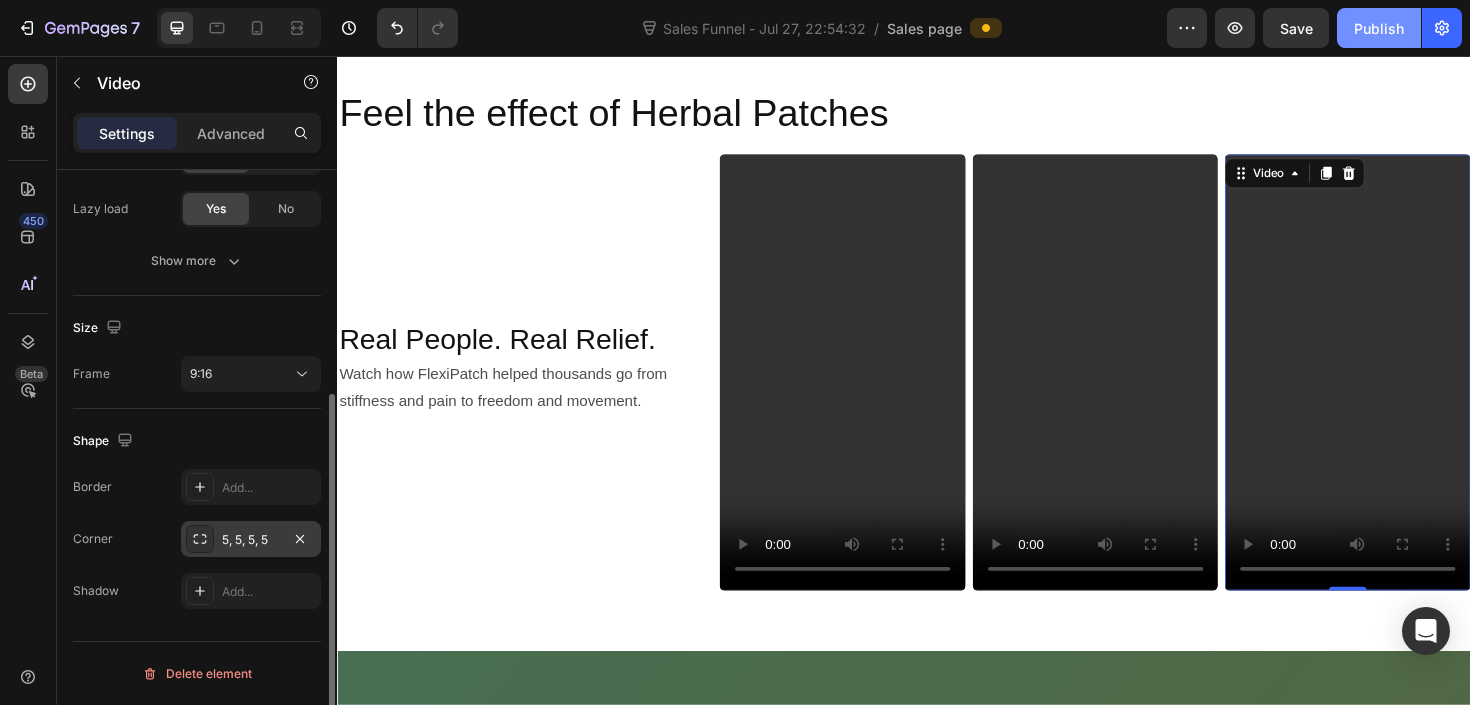 click on "Publish" at bounding box center [1379, 28] 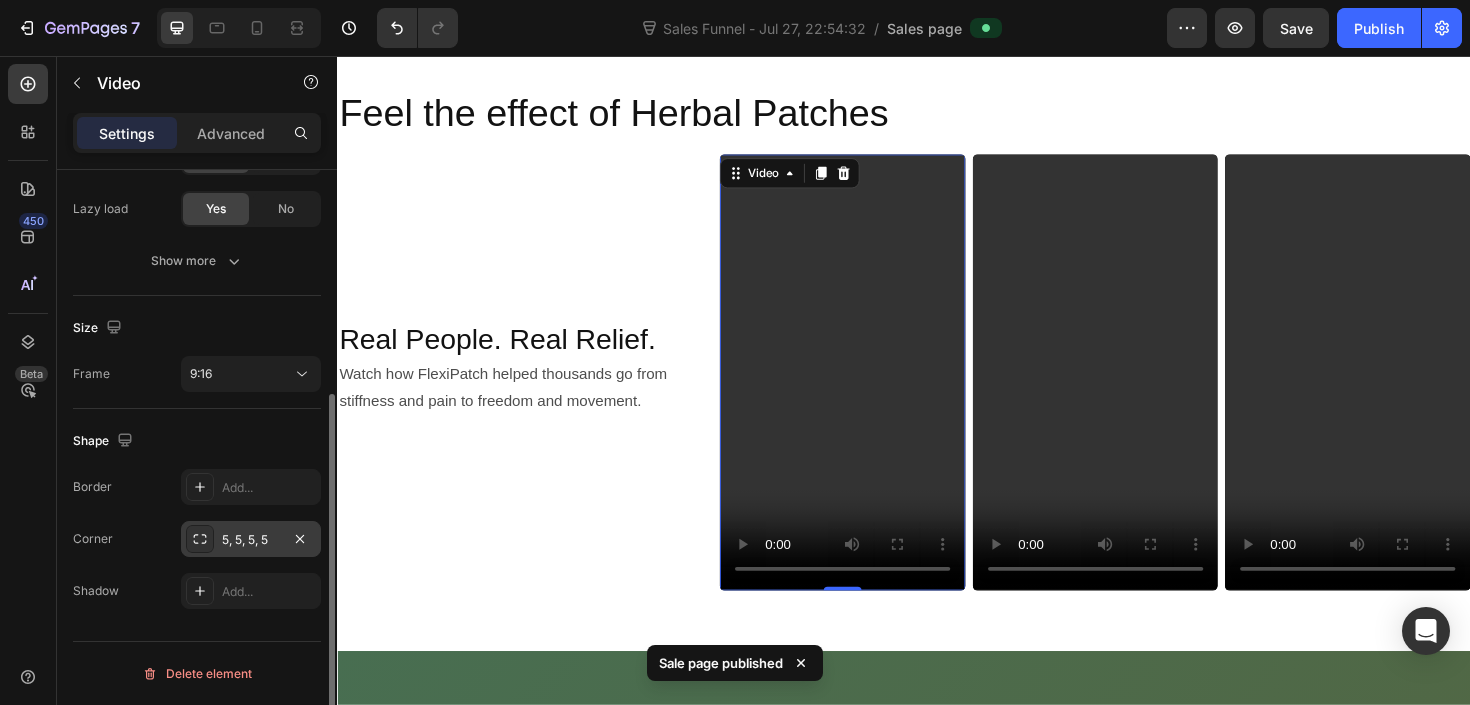 click at bounding box center (872, 390) 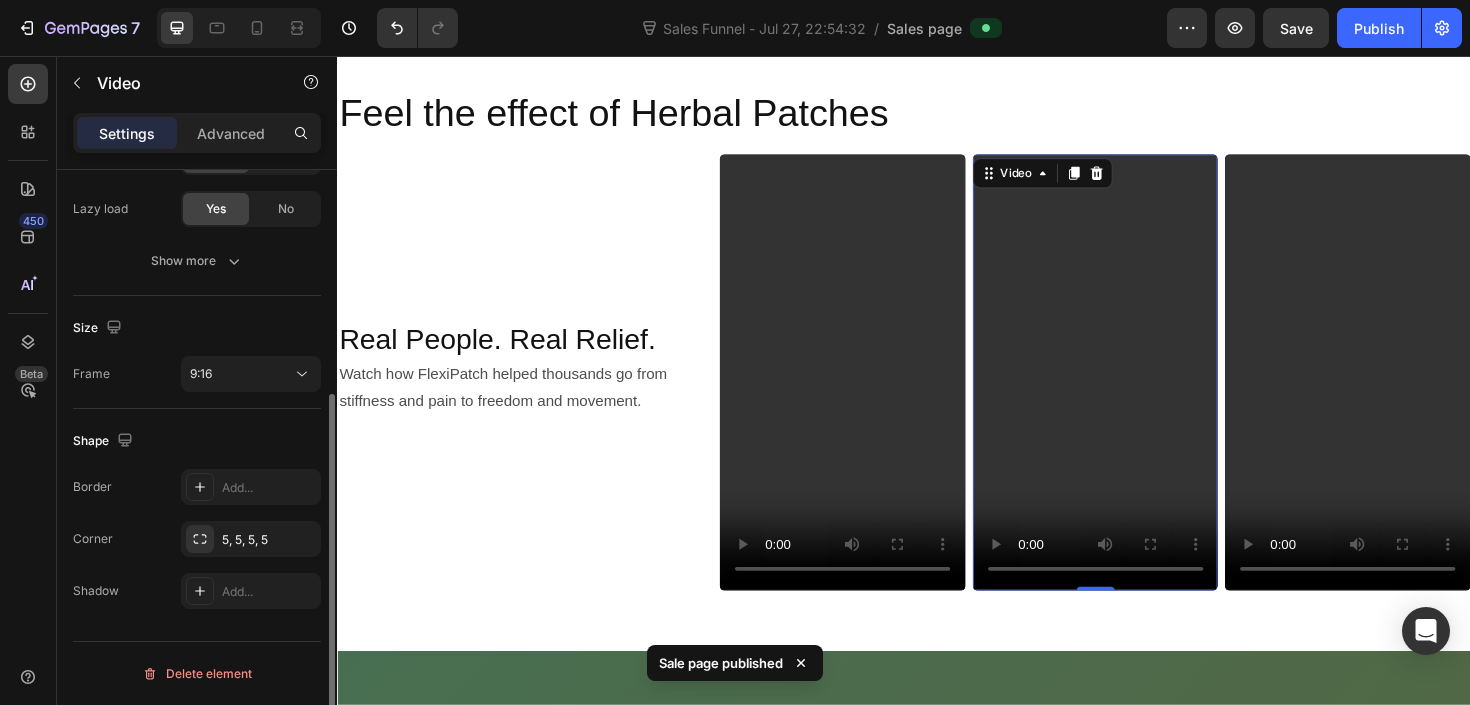 click at bounding box center [1140, 390] 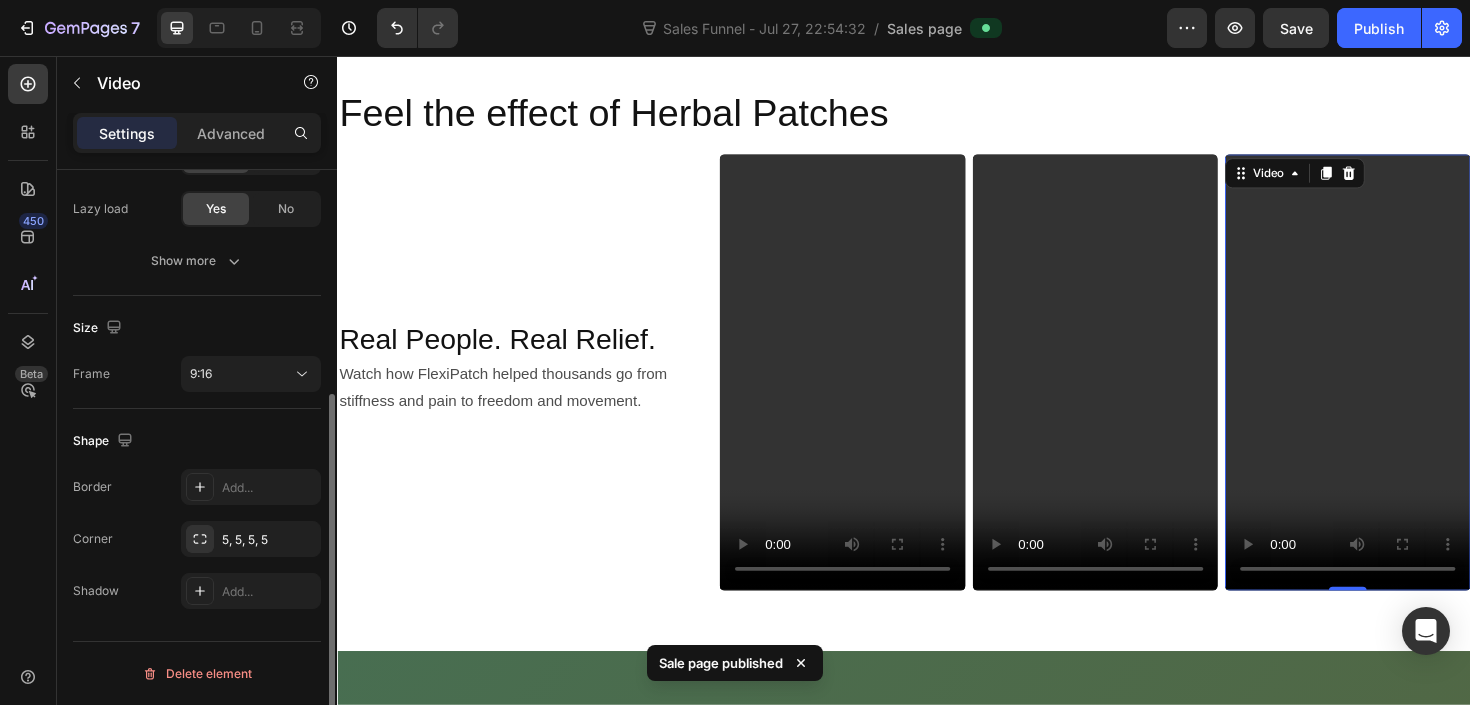 click at bounding box center [1407, 390] 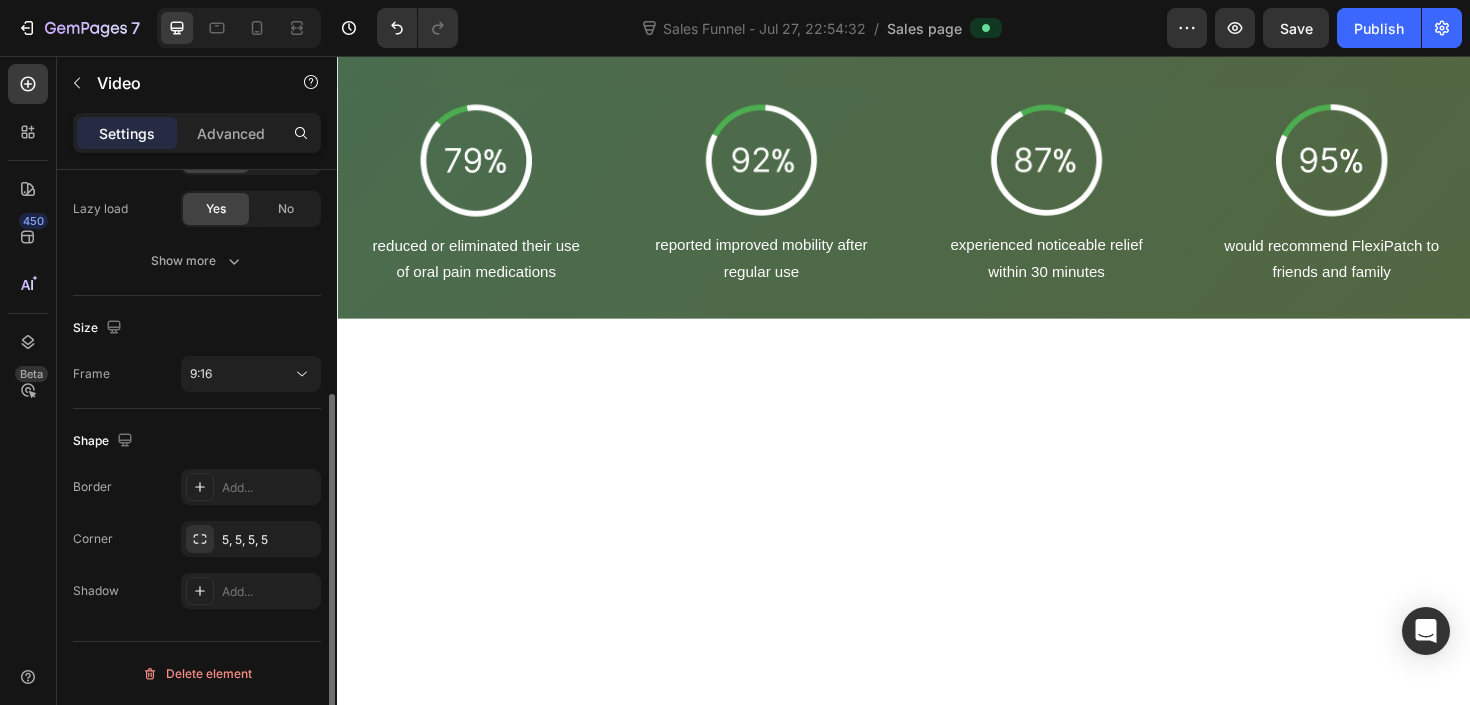 scroll, scrollTop: 5156, scrollLeft: 0, axis: vertical 